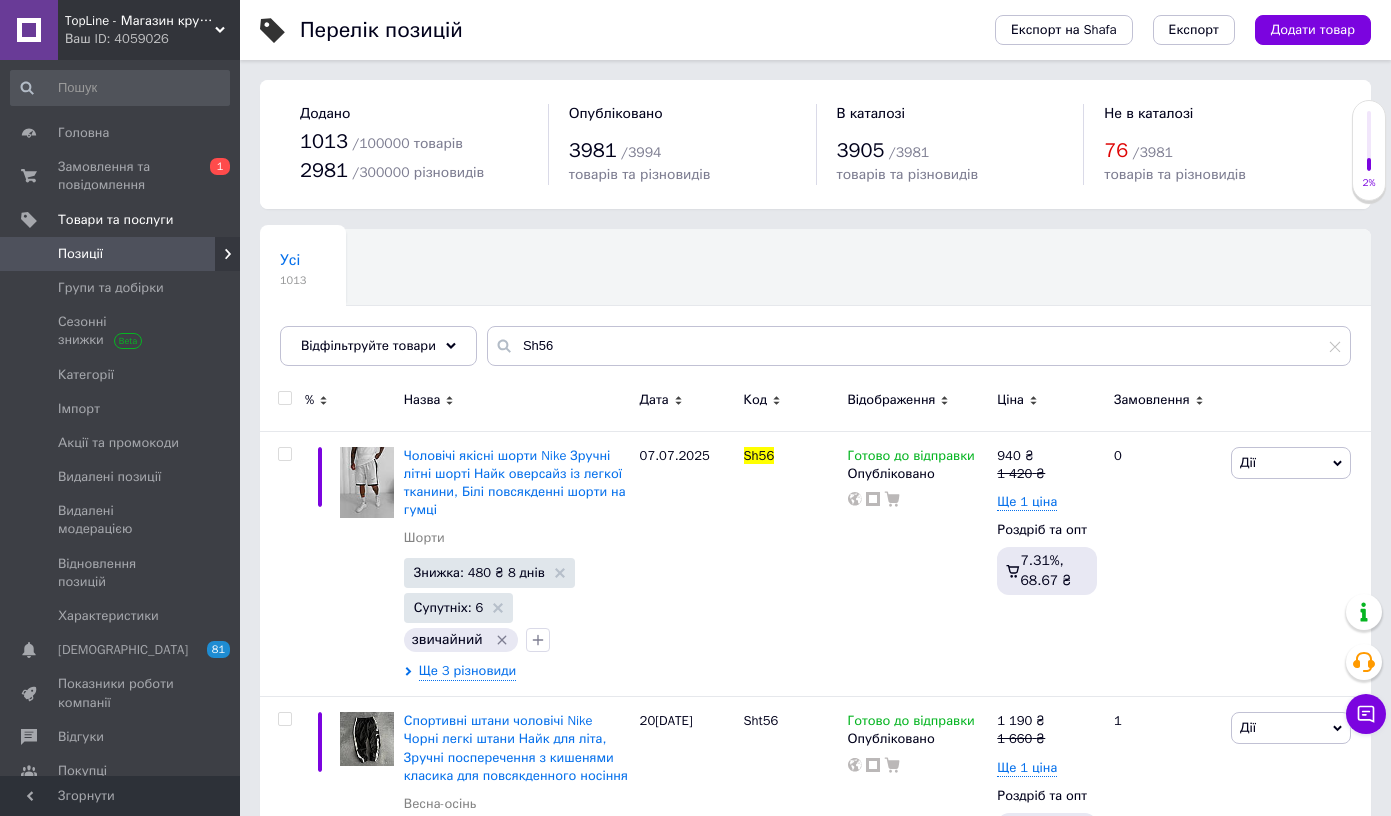 scroll, scrollTop: 0, scrollLeft: 0, axis: both 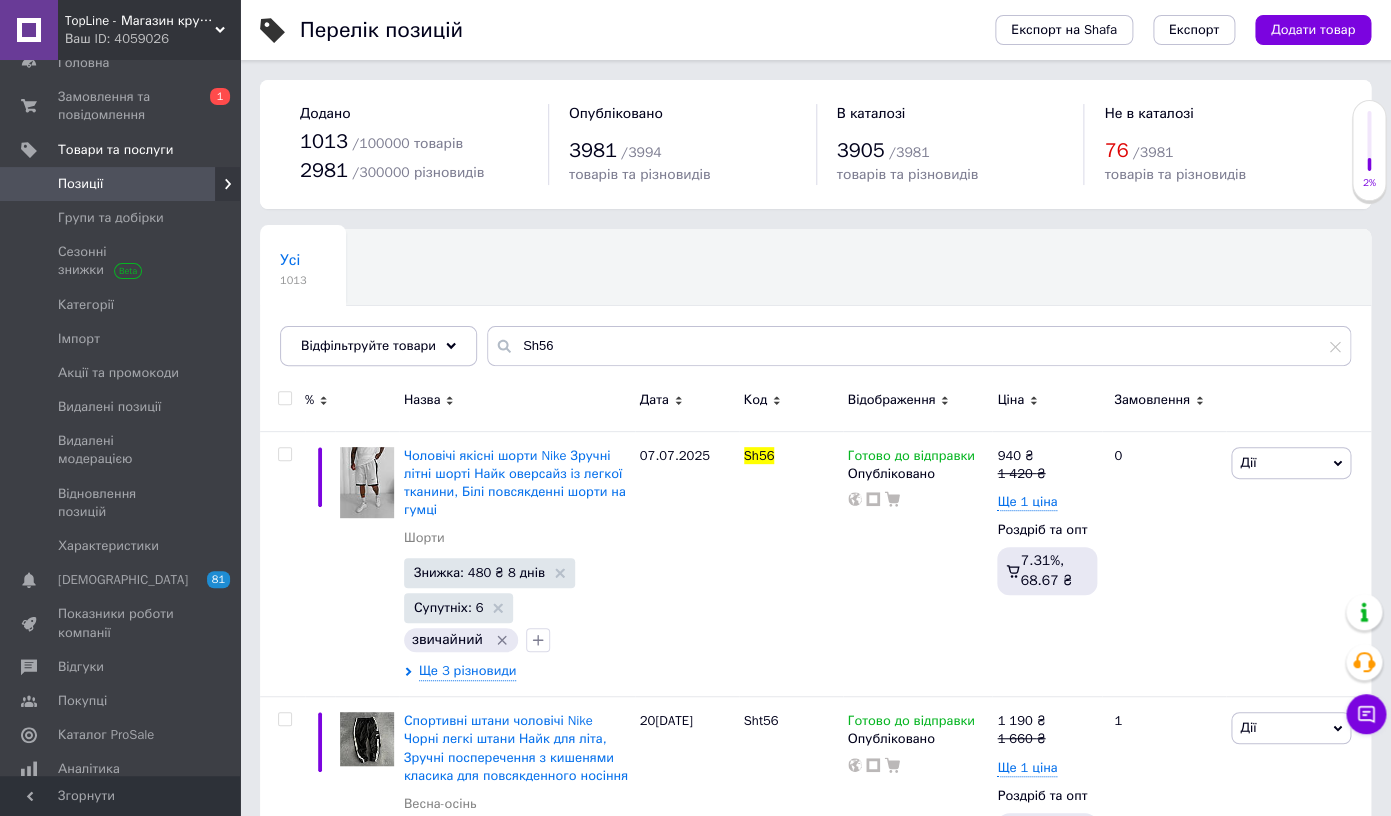 click on "Позиції" at bounding box center (121, 184) 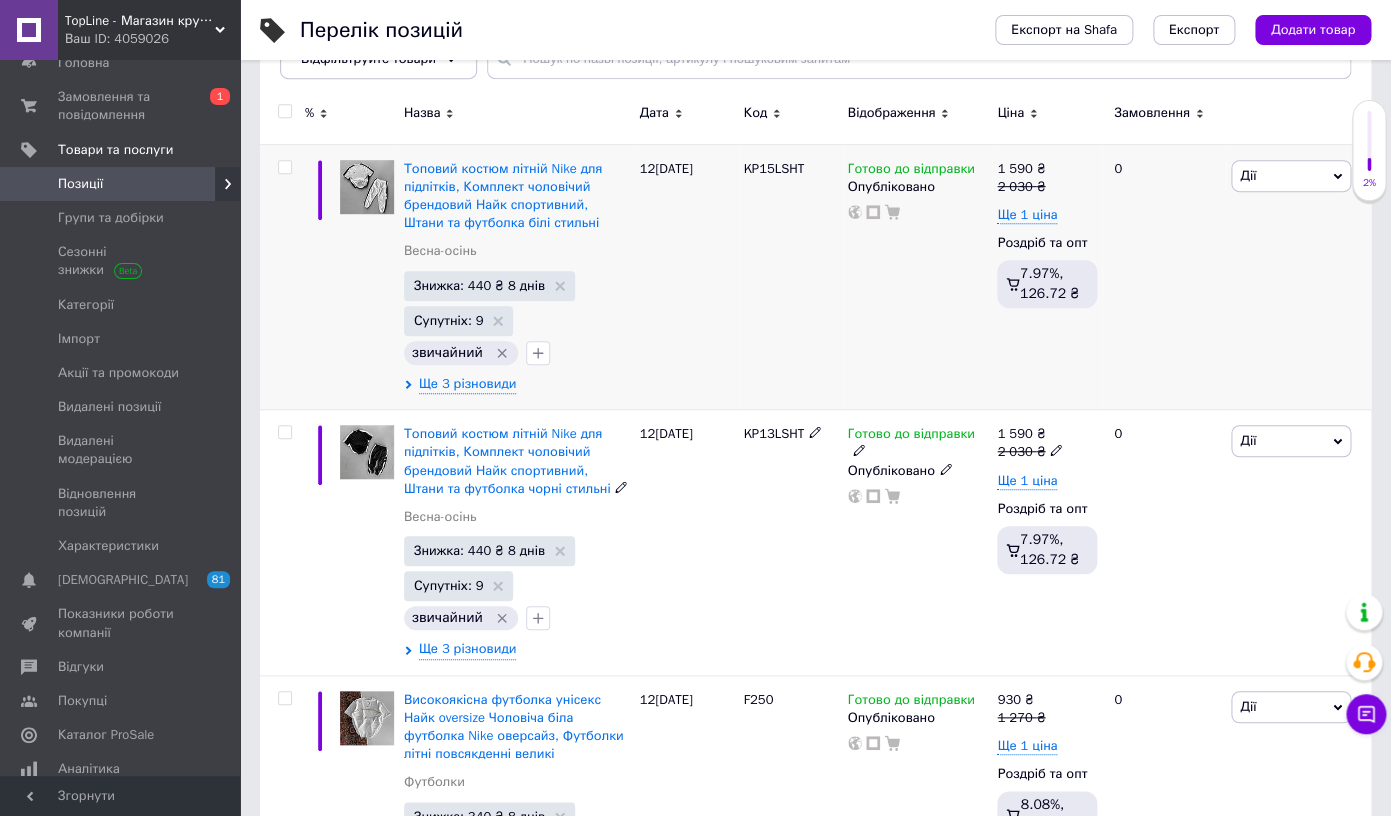 scroll, scrollTop: 300, scrollLeft: 0, axis: vertical 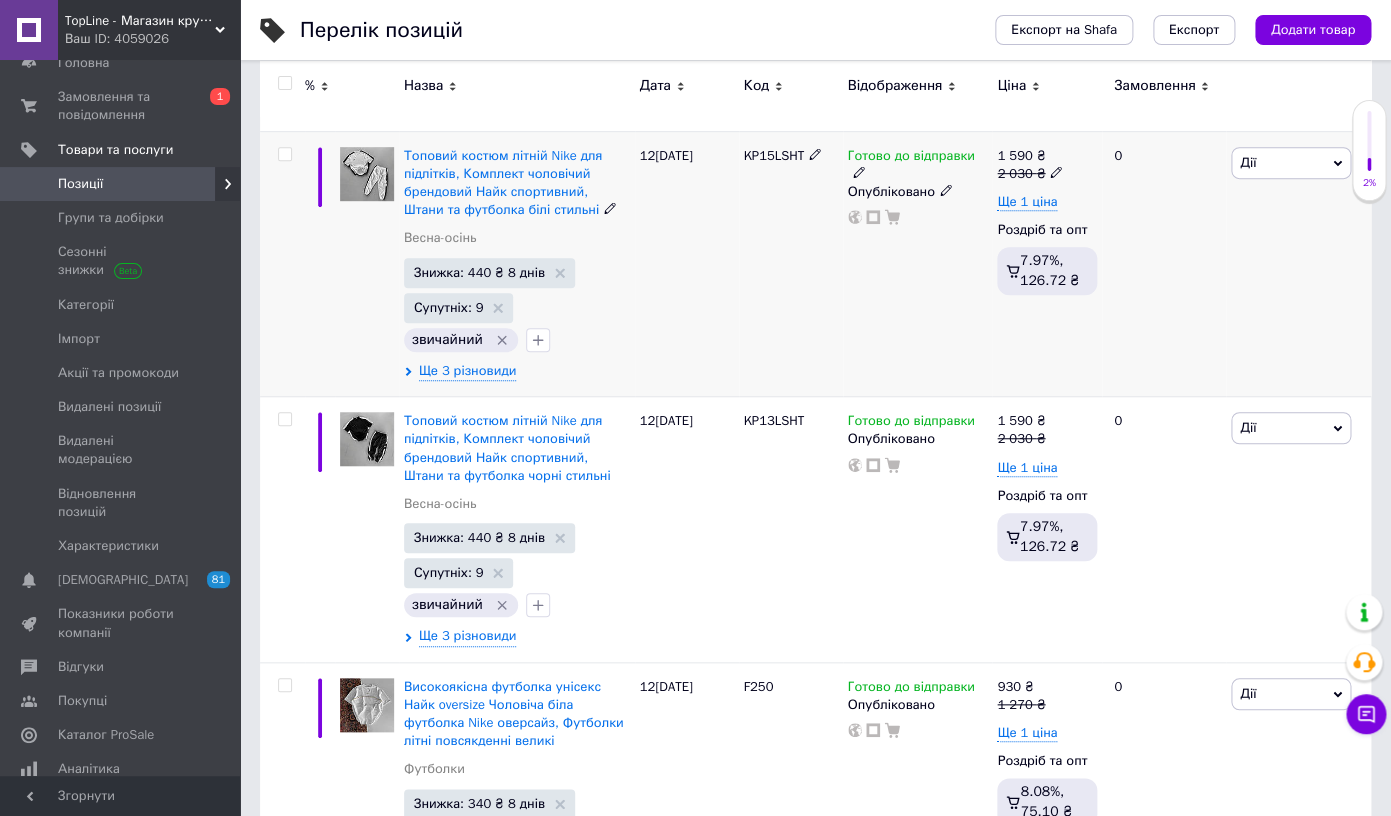 click on "KP15LSHT" at bounding box center (774, 155) 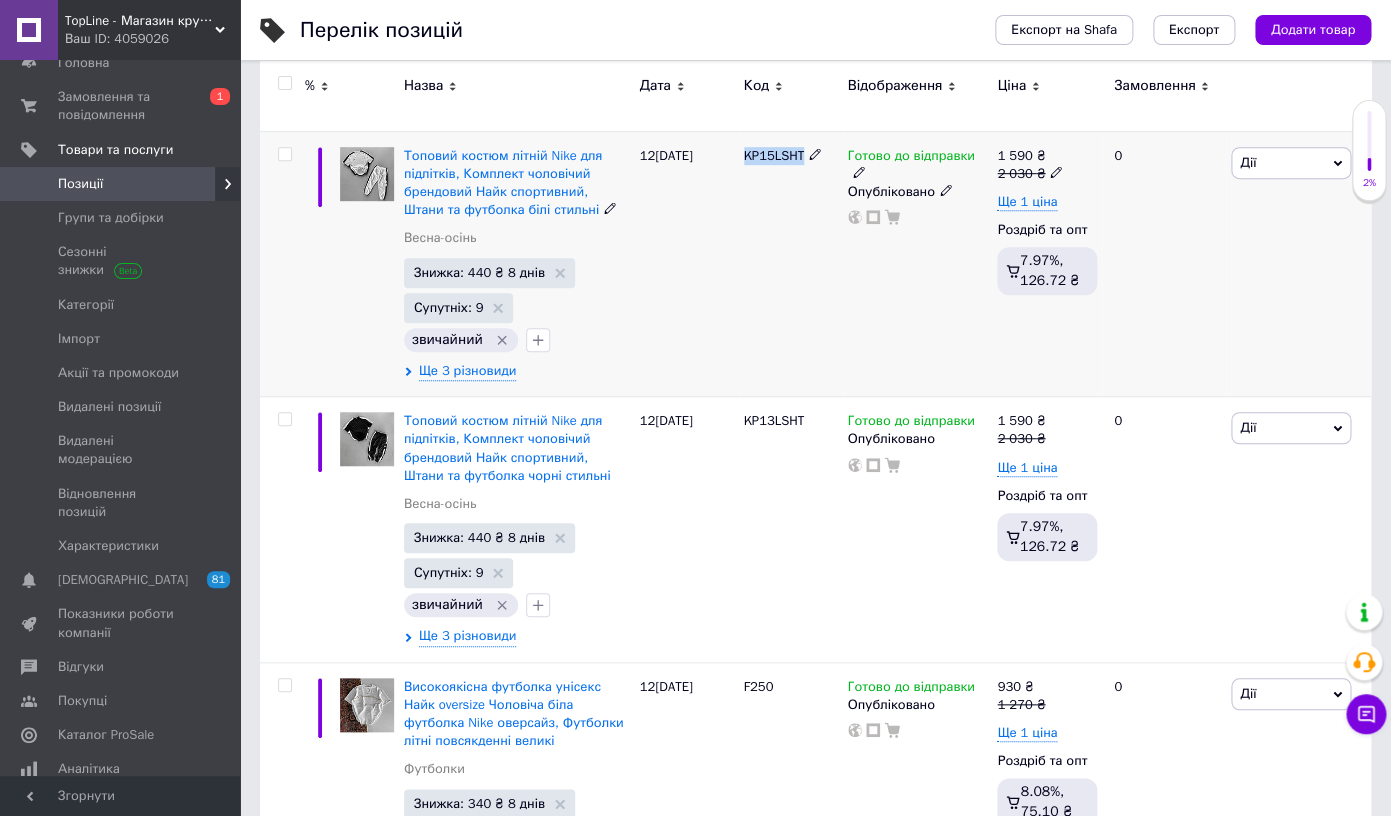 click on "KP15LSHT" at bounding box center [774, 155] 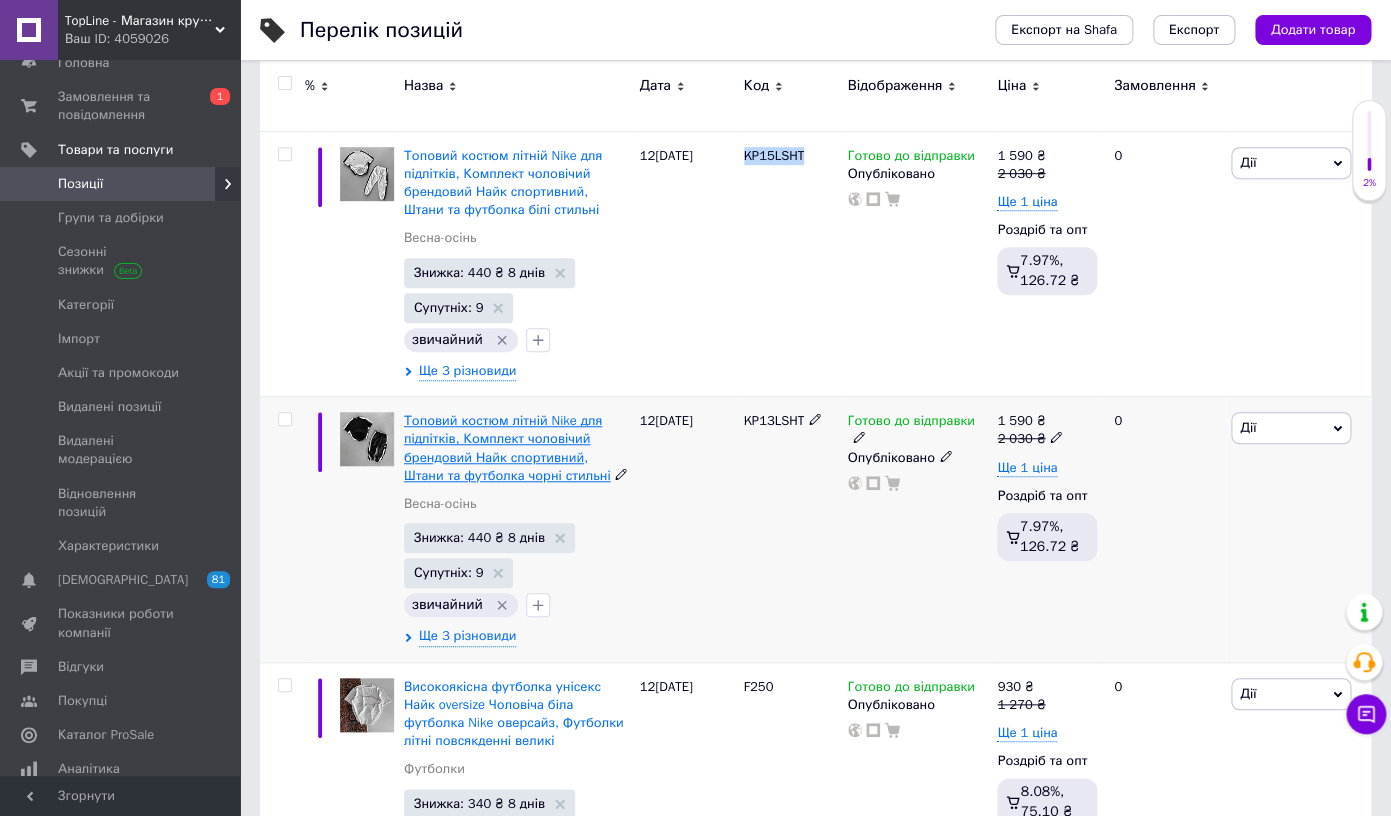 click on "Топовий костюм літній Nike для підлітків, Комплект чоловічий брендовий Найк спортивний, Штани та футболка чорні стильні" at bounding box center [507, 448] 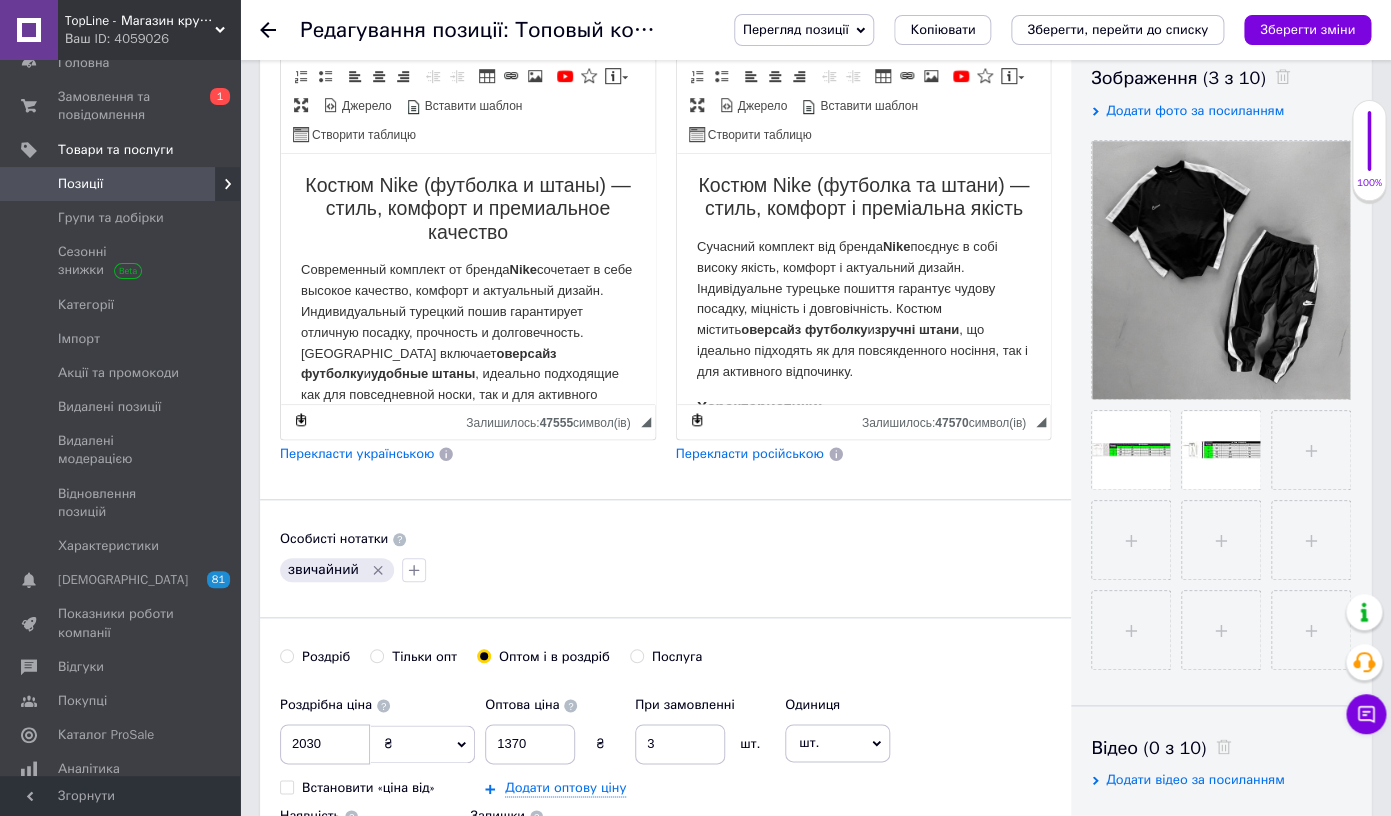 scroll, scrollTop: 213, scrollLeft: 0, axis: vertical 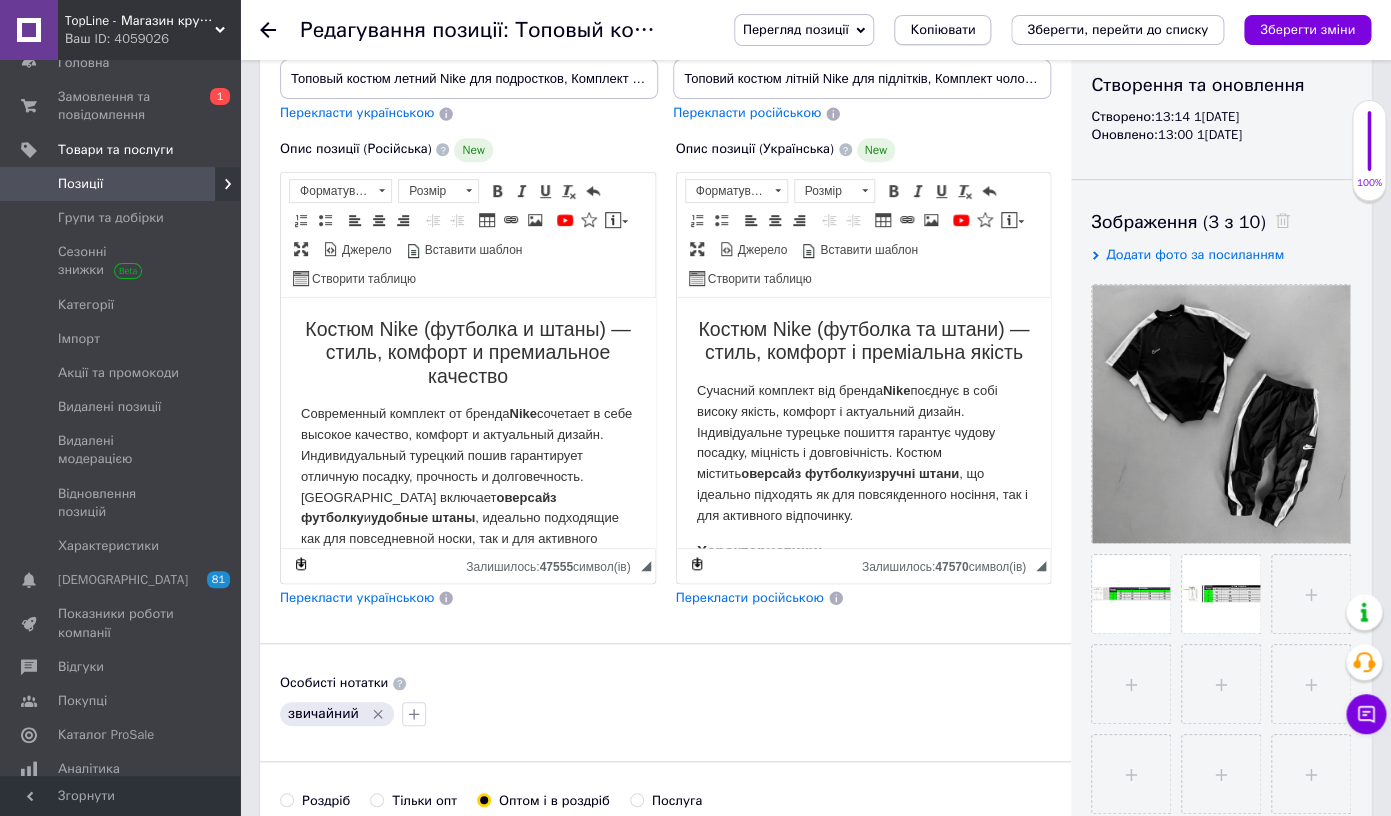 click on "Копіювати" at bounding box center (942, 30) 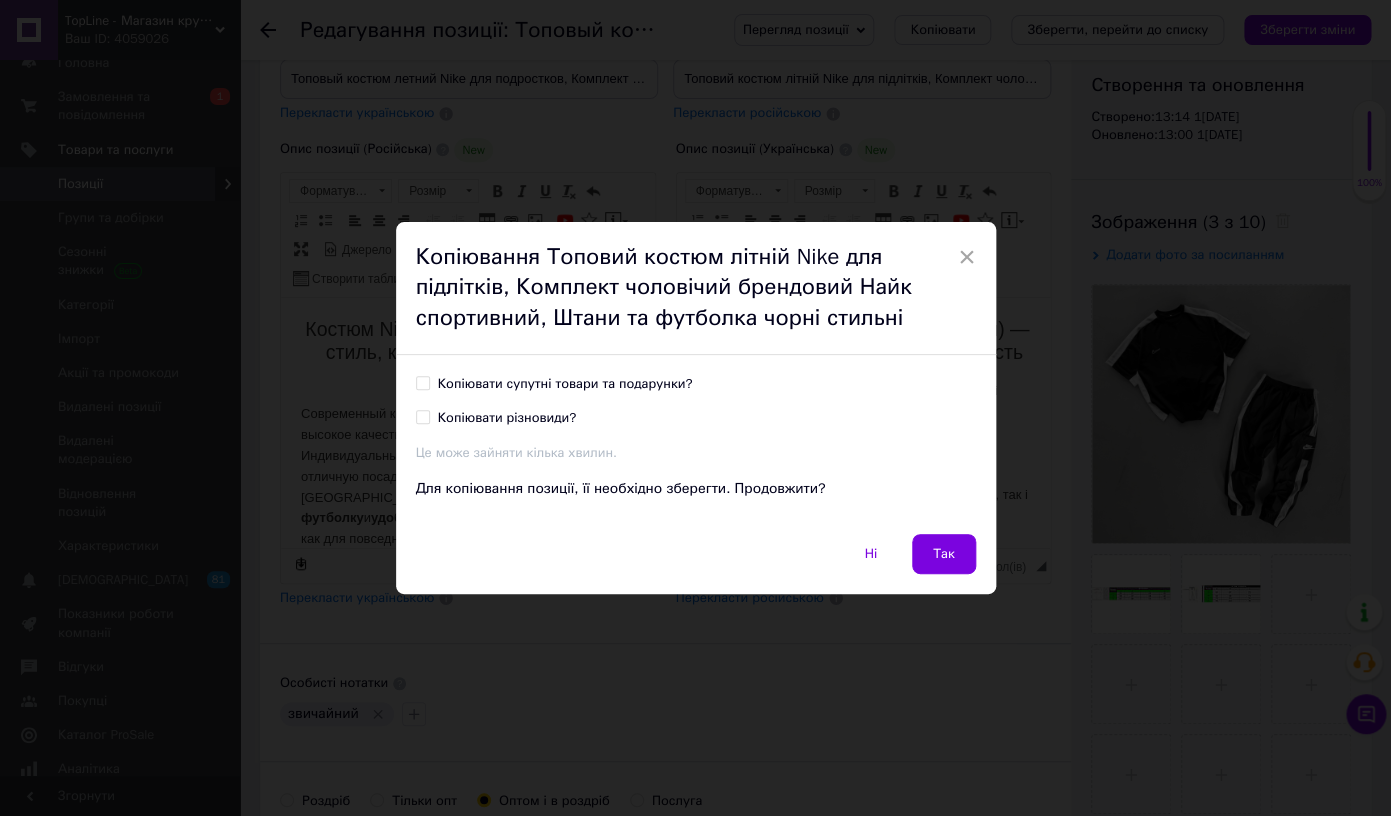 click on "Копіювати супутні товари та подарунки?" at bounding box center [565, 384] 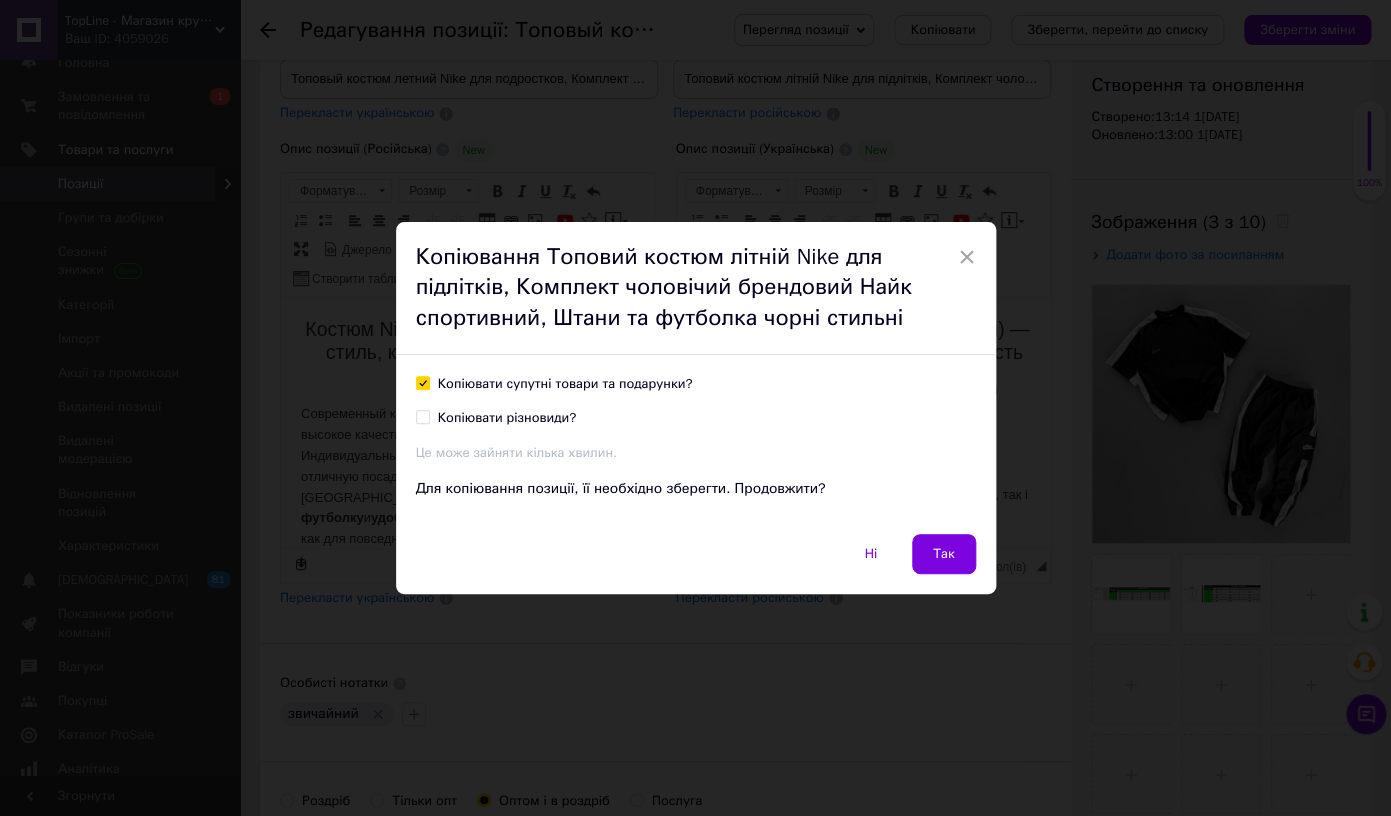 checkbox on "true" 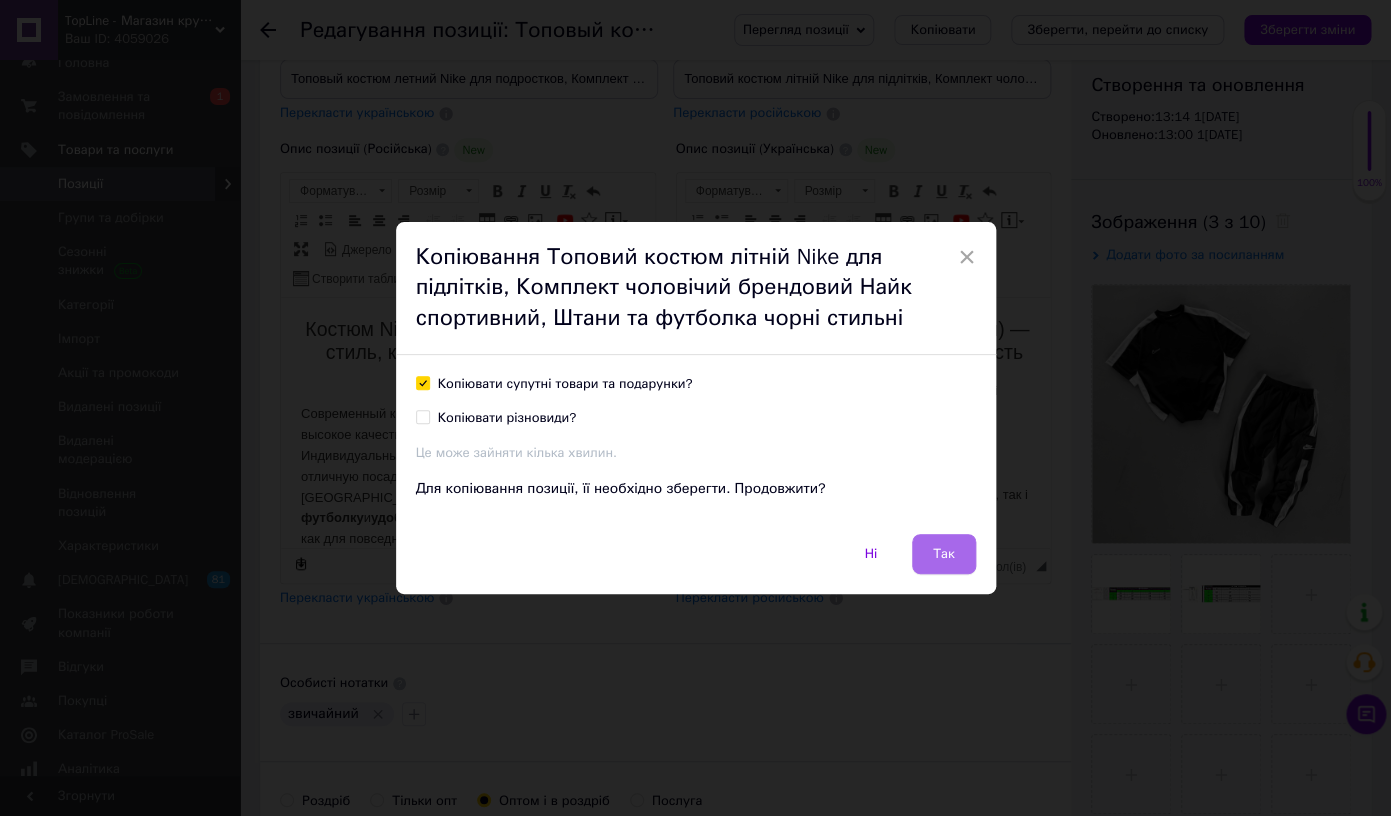 click on "Так" at bounding box center (944, 554) 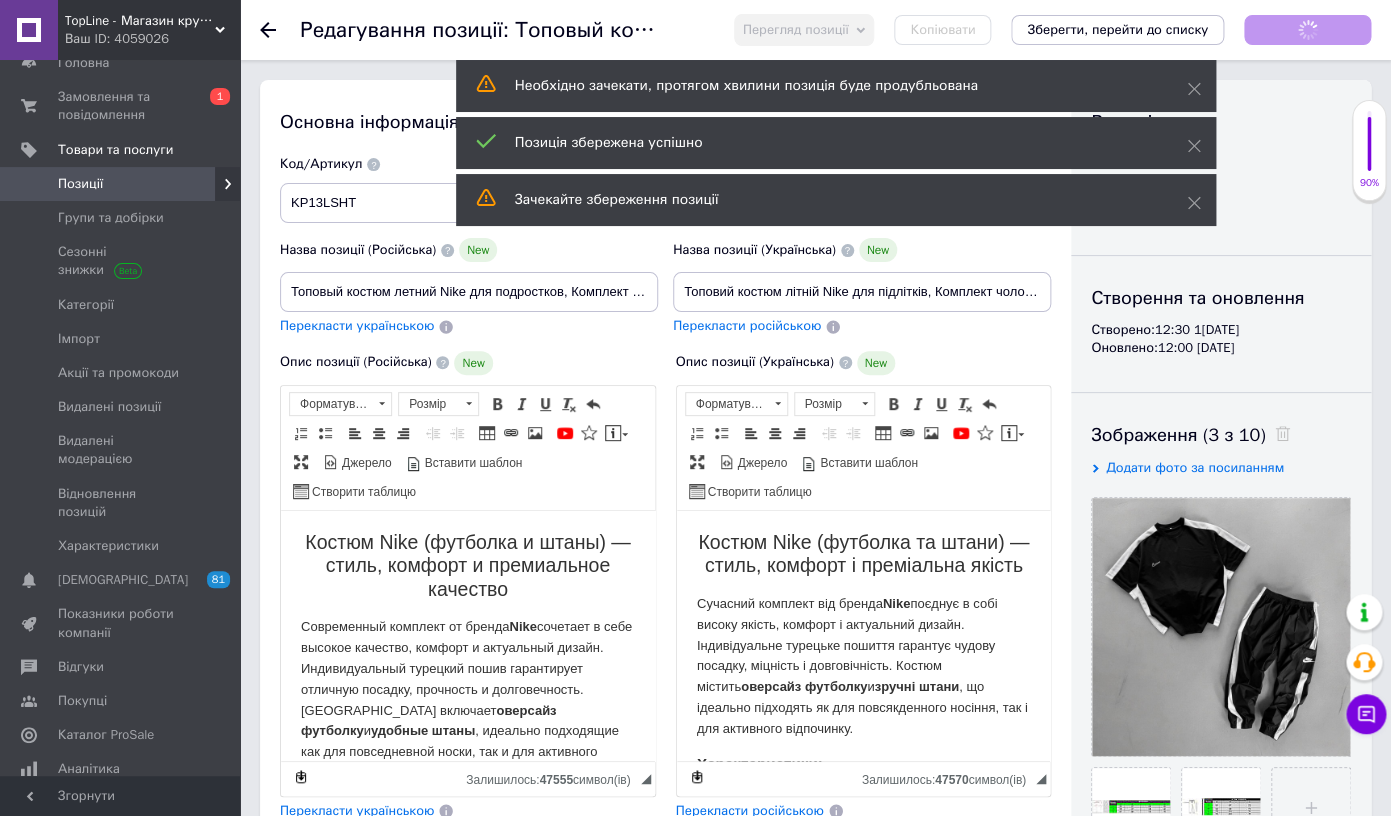 scroll, scrollTop: 0, scrollLeft: 0, axis: both 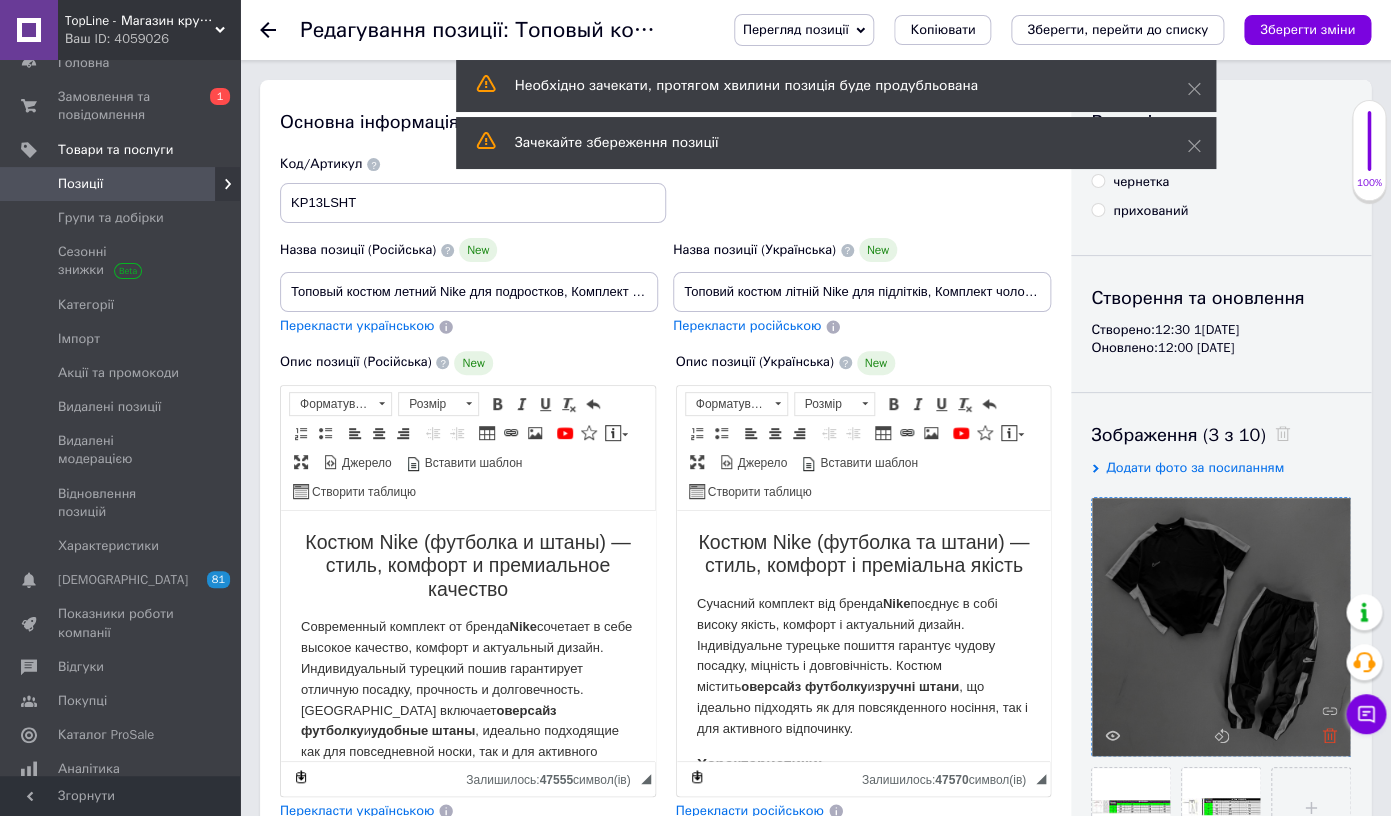 click 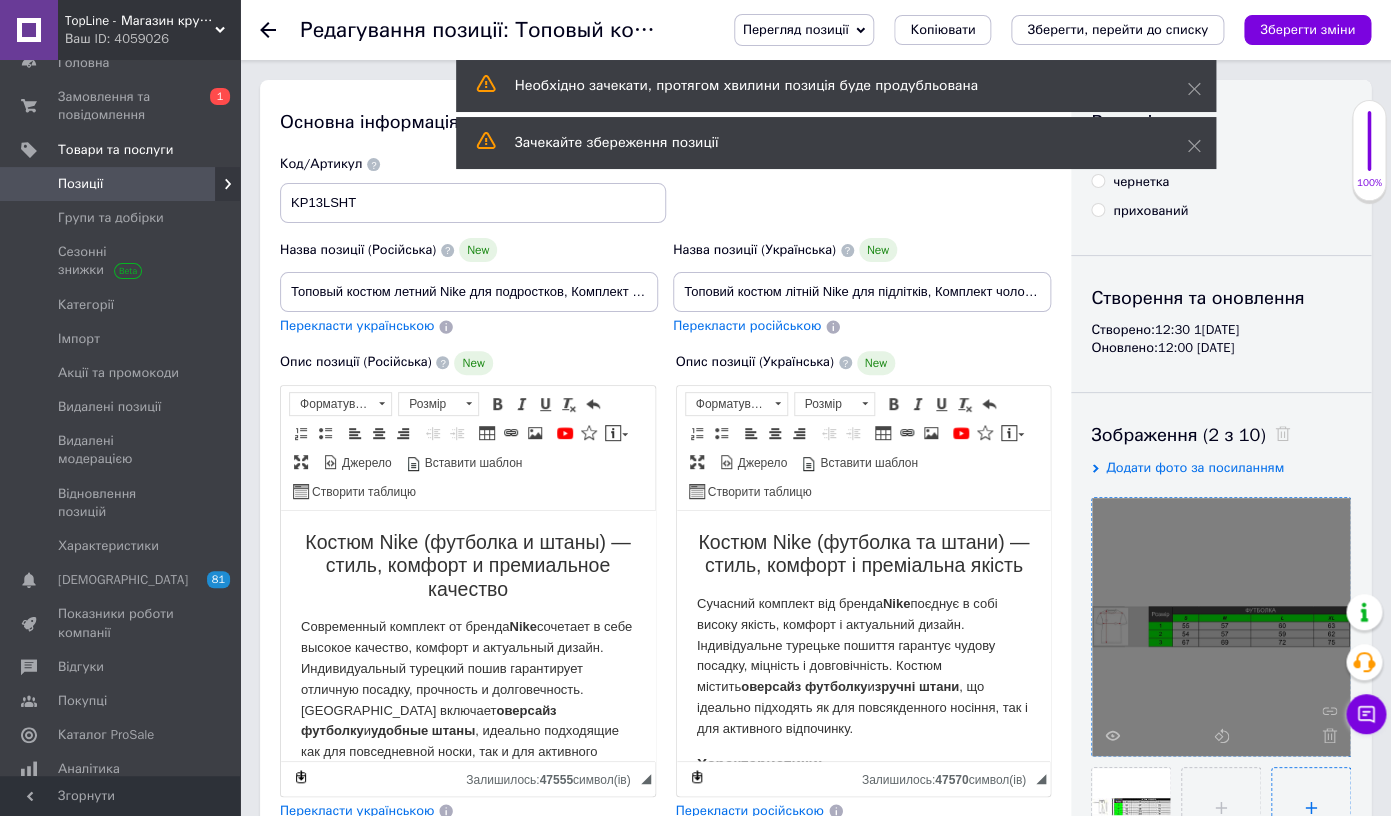 click at bounding box center (1311, 807) 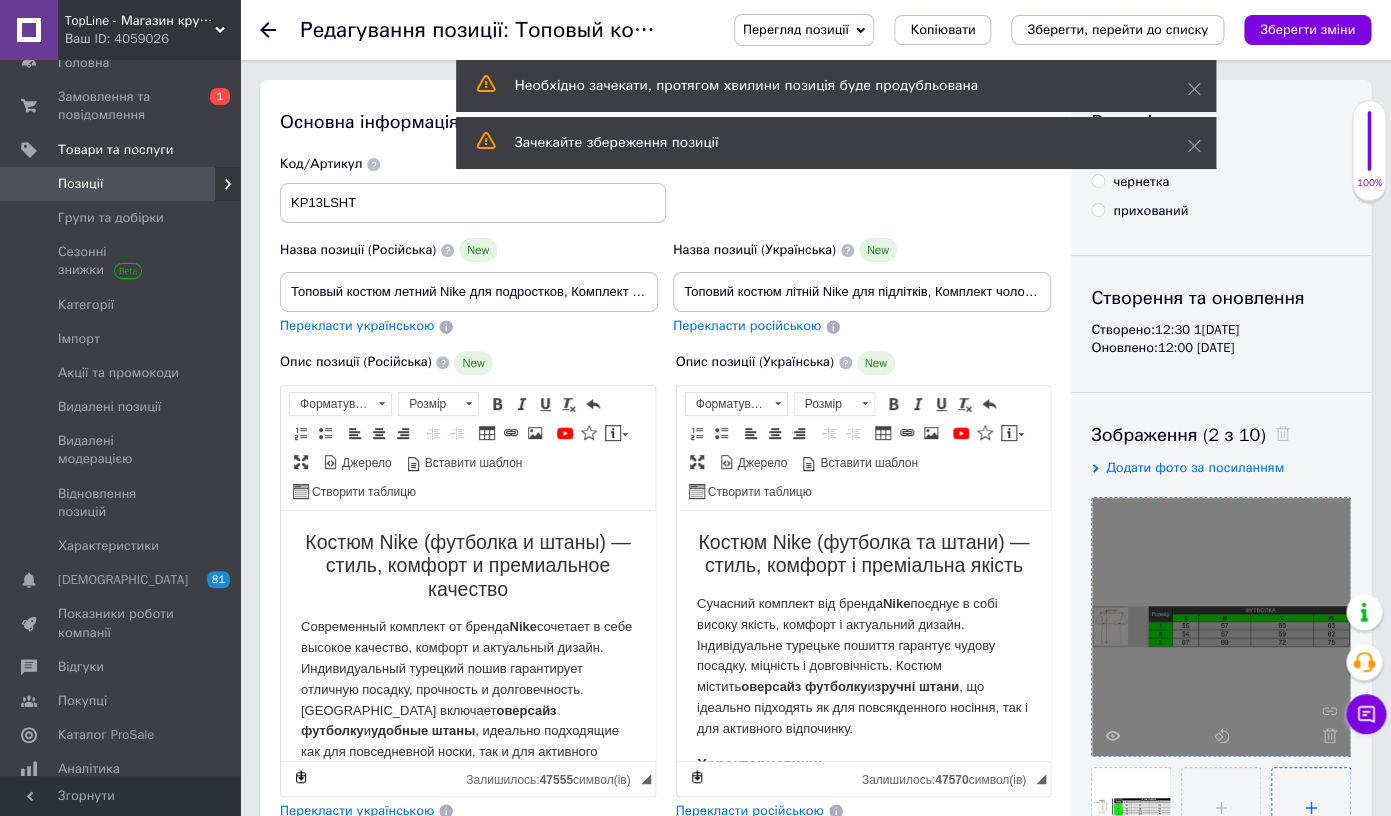 type on "C:\fakepath\07074ef64ca31e296c79.jpeg" 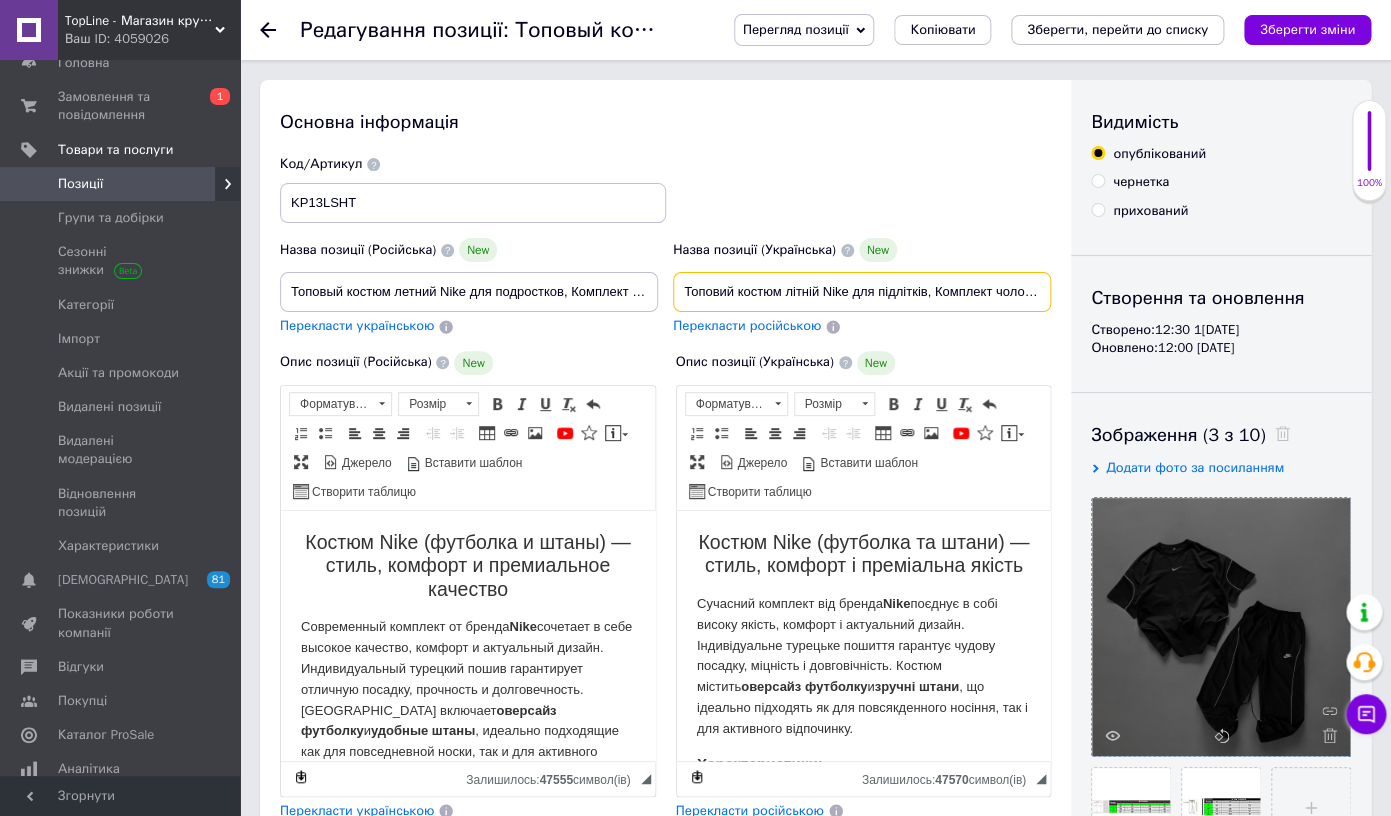 click on "Топовий костюм літній Nike для підлітків, Комплект чоловічий брендовий Найк спортивний, Штани та футболка чорні стильні" at bounding box center [862, 292] 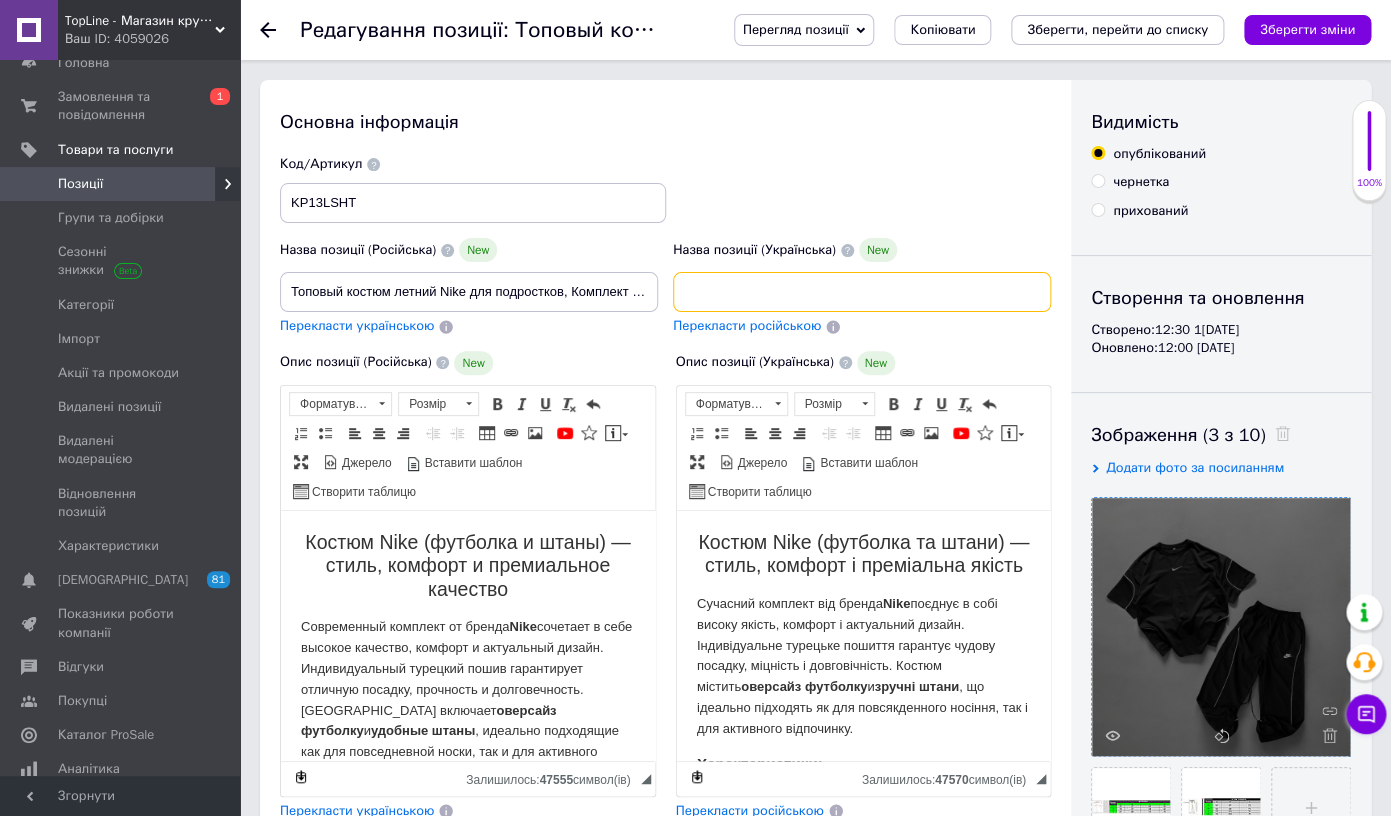 type on "Топовий костюм літній Nike для підлітків, Комплект чоловічий брендовий Найк спортивний, Штани та футболка чорні стильні" 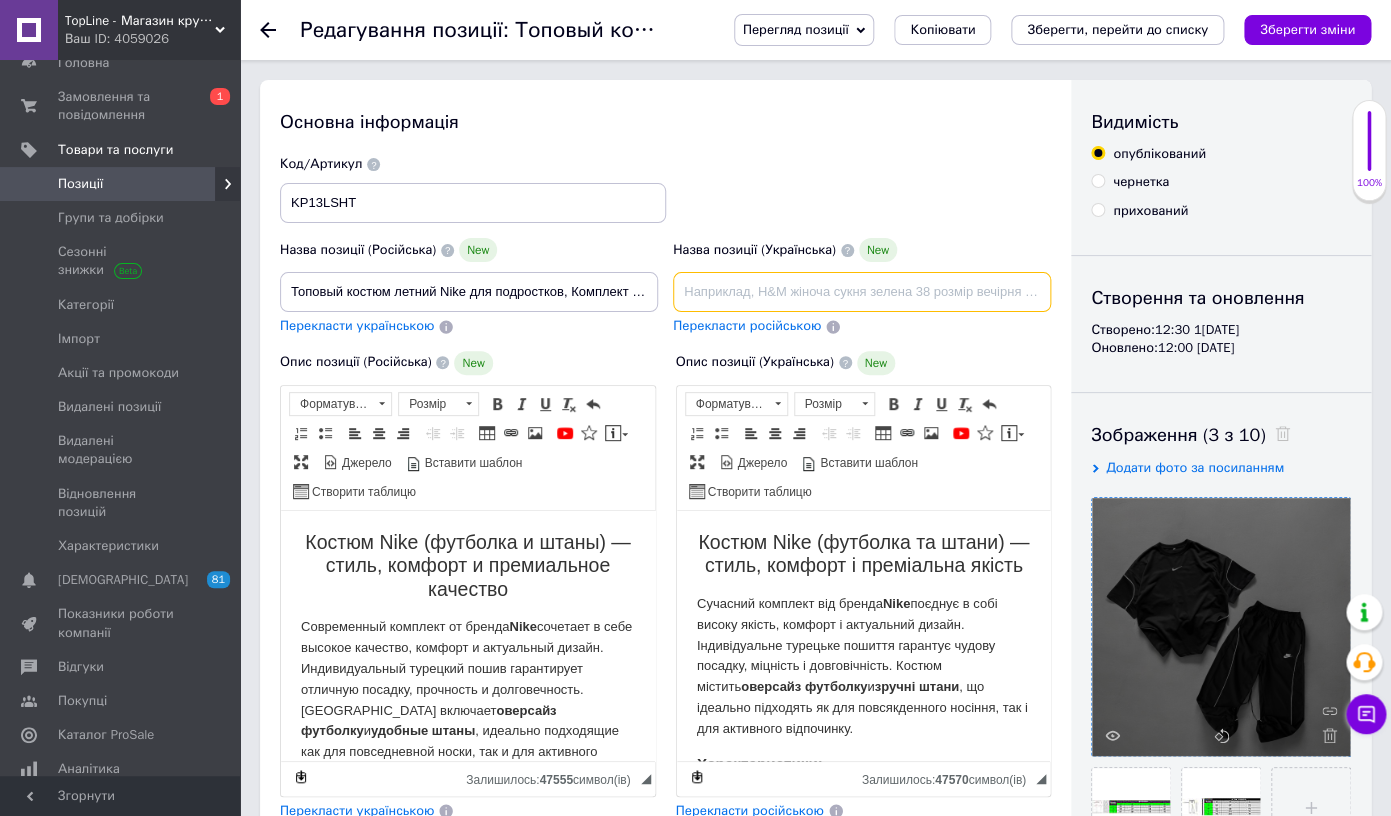 scroll, scrollTop: 0, scrollLeft: 0, axis: both 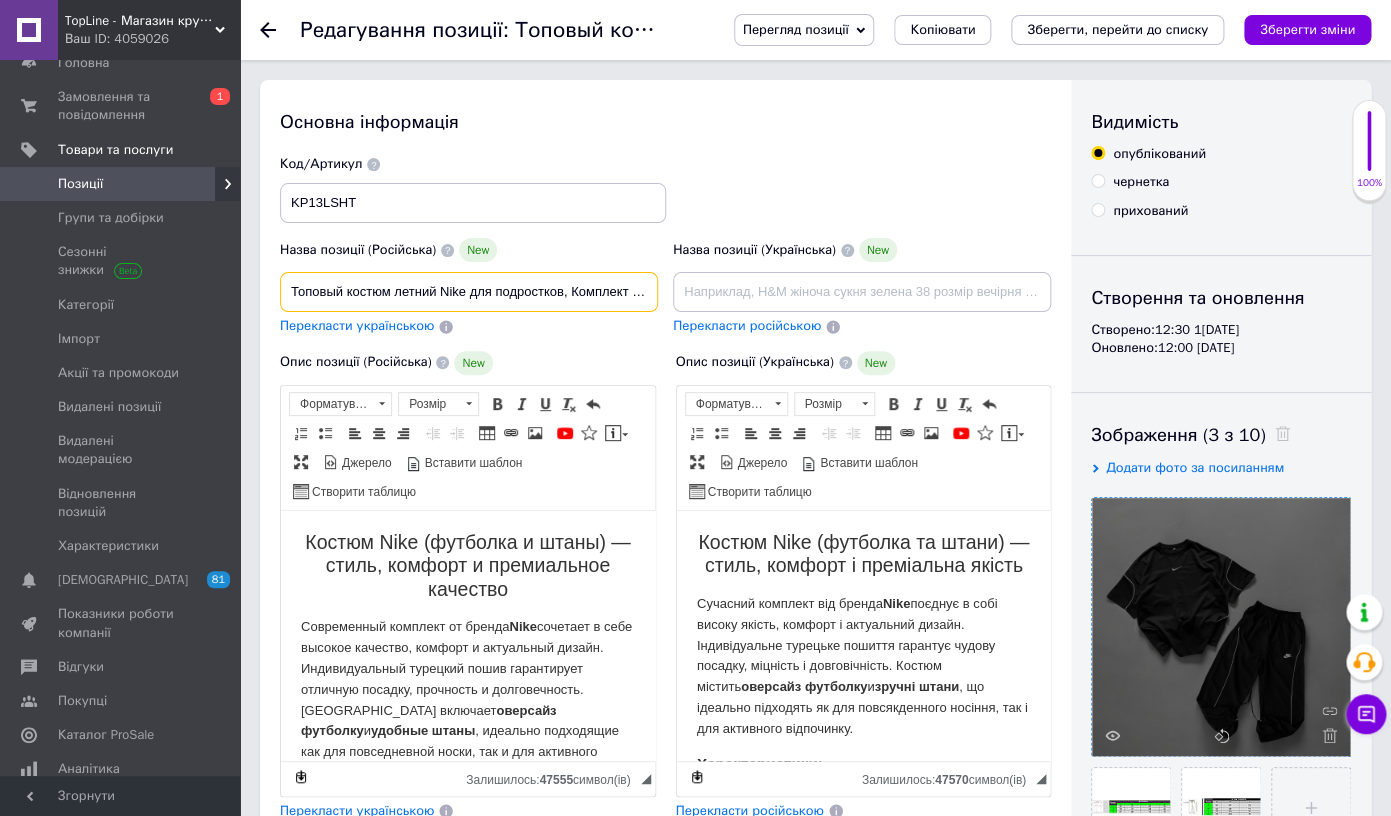 click on "Топовый костюм летний Nike для подростков, Комплект мужской брендовый Найк спортивный, Штаны и футболка черные стильные" at bounding box center (469, 292) 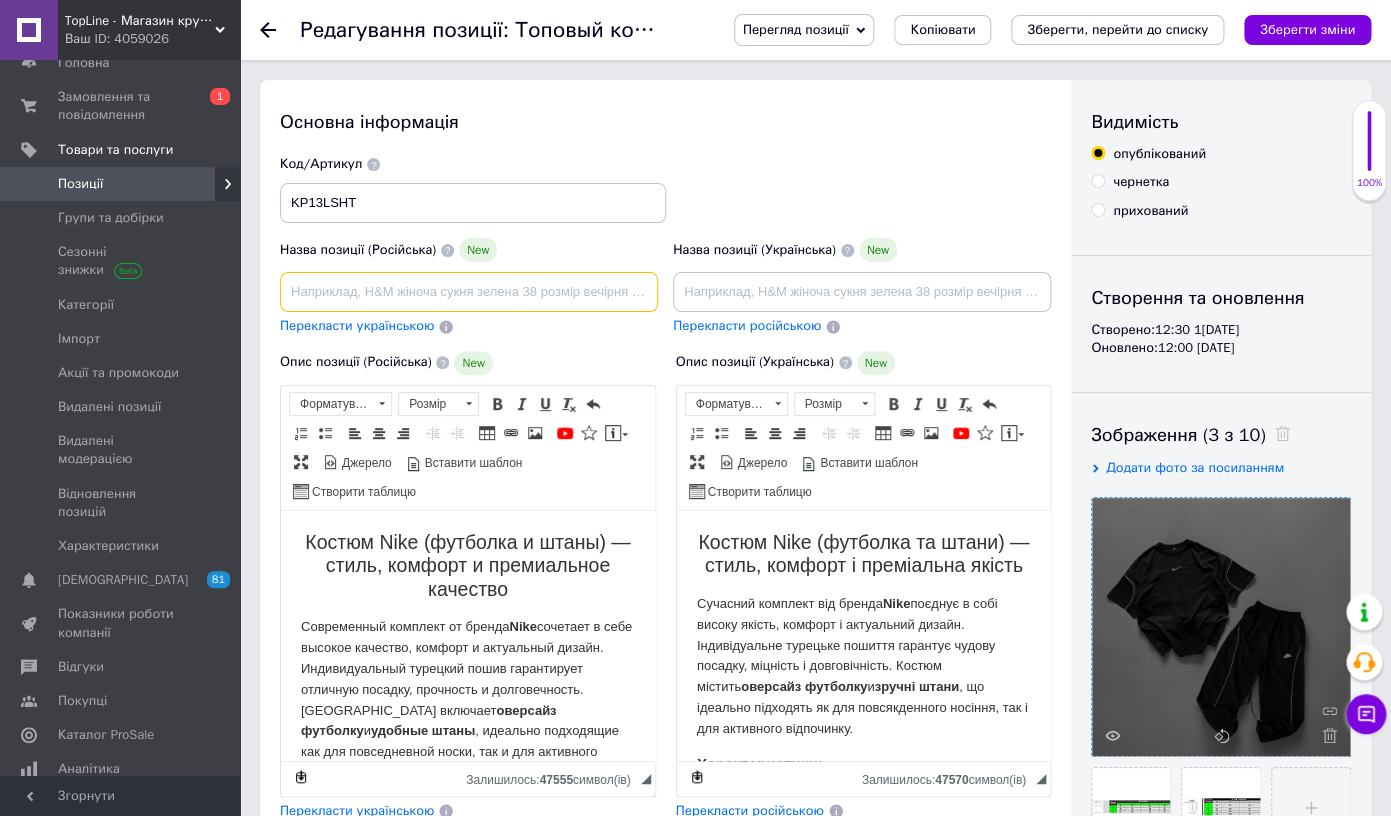type 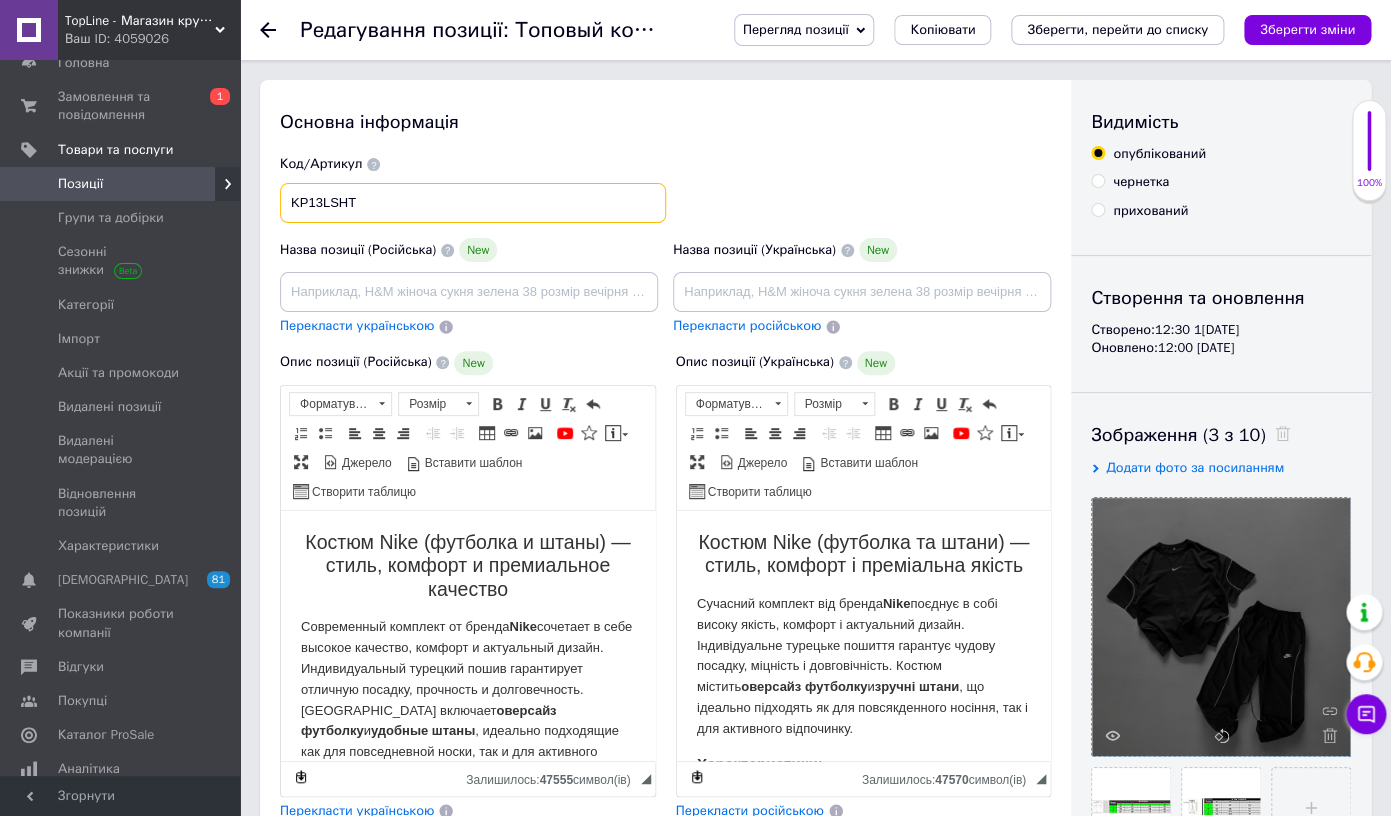 click on "KP13LSHT" at bounding box center [473, 203] 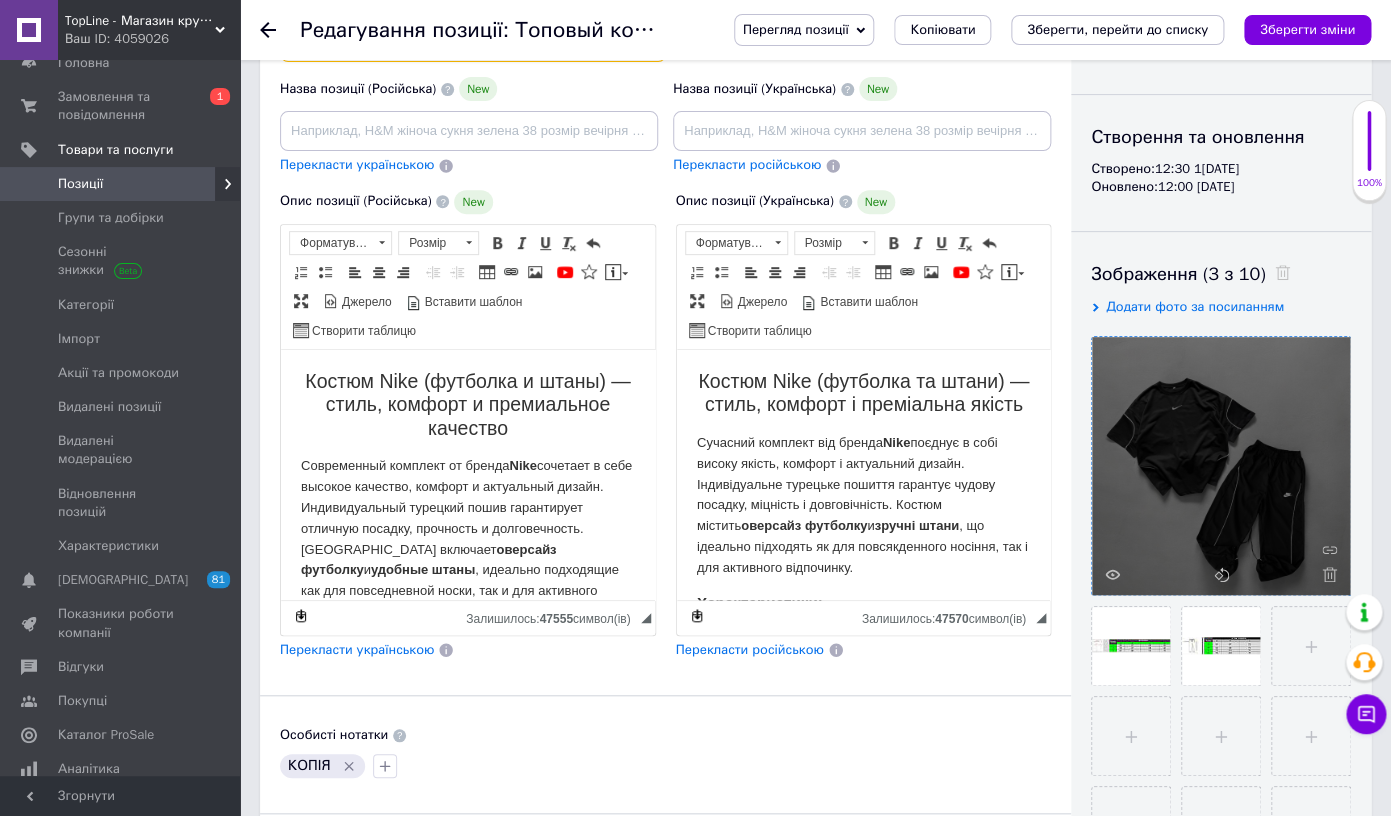 scroll, scrollTop: 163, scrollLeft: 0, axis: vertical 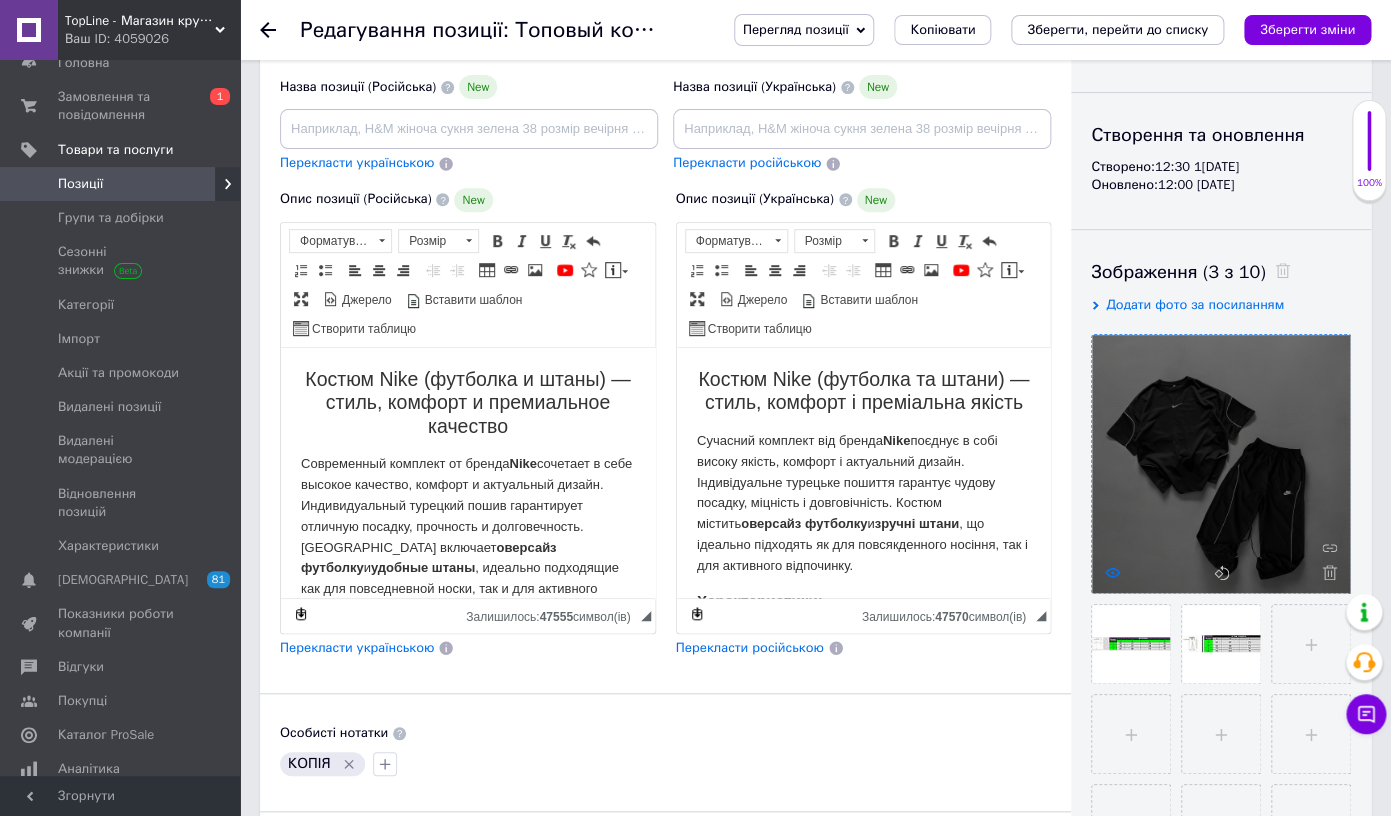 type on "KP14LSHT" 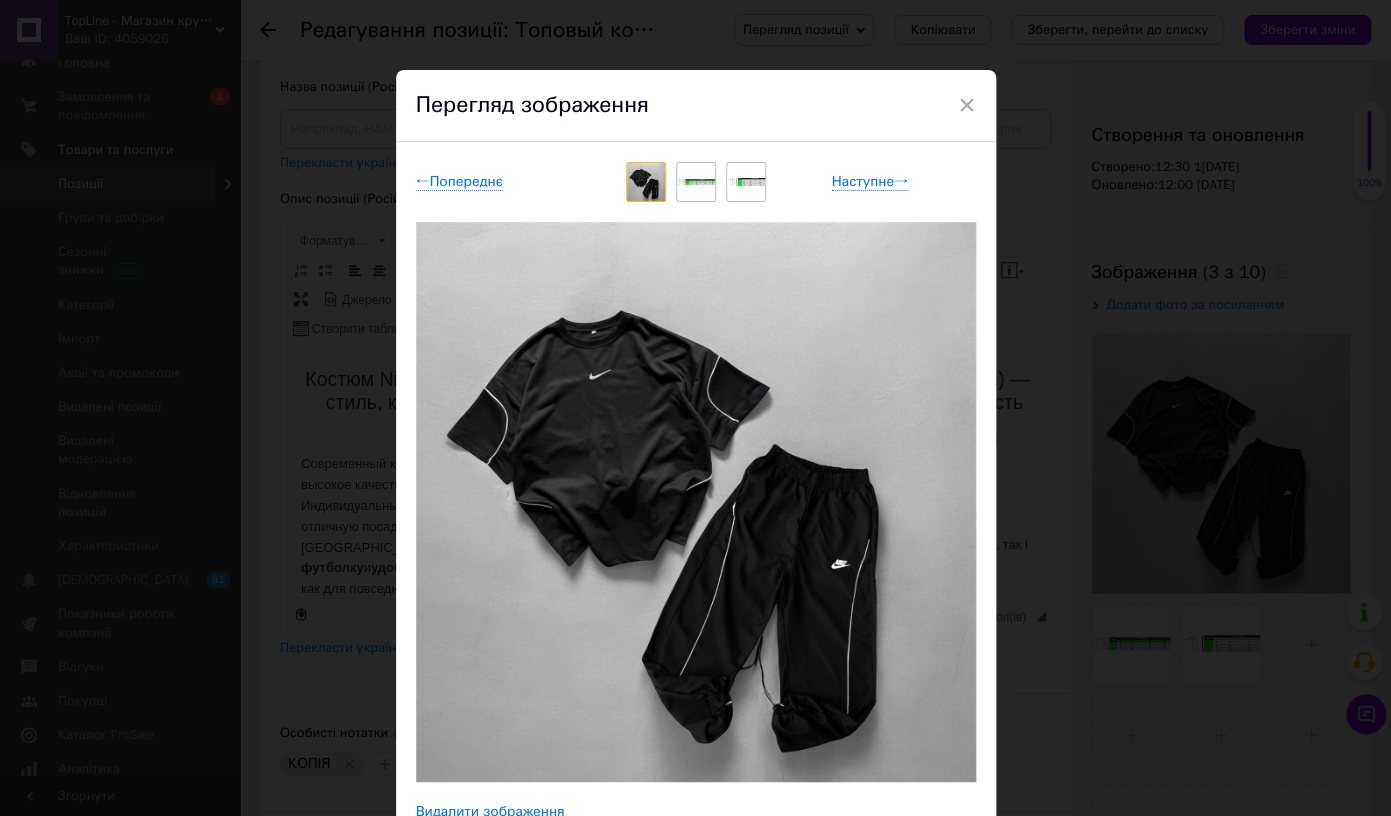 click on "× Перегляд зображення ← Попереднє Наступне → Видалити зображення Видалити всі зображення" at bounding box center [695, 408] 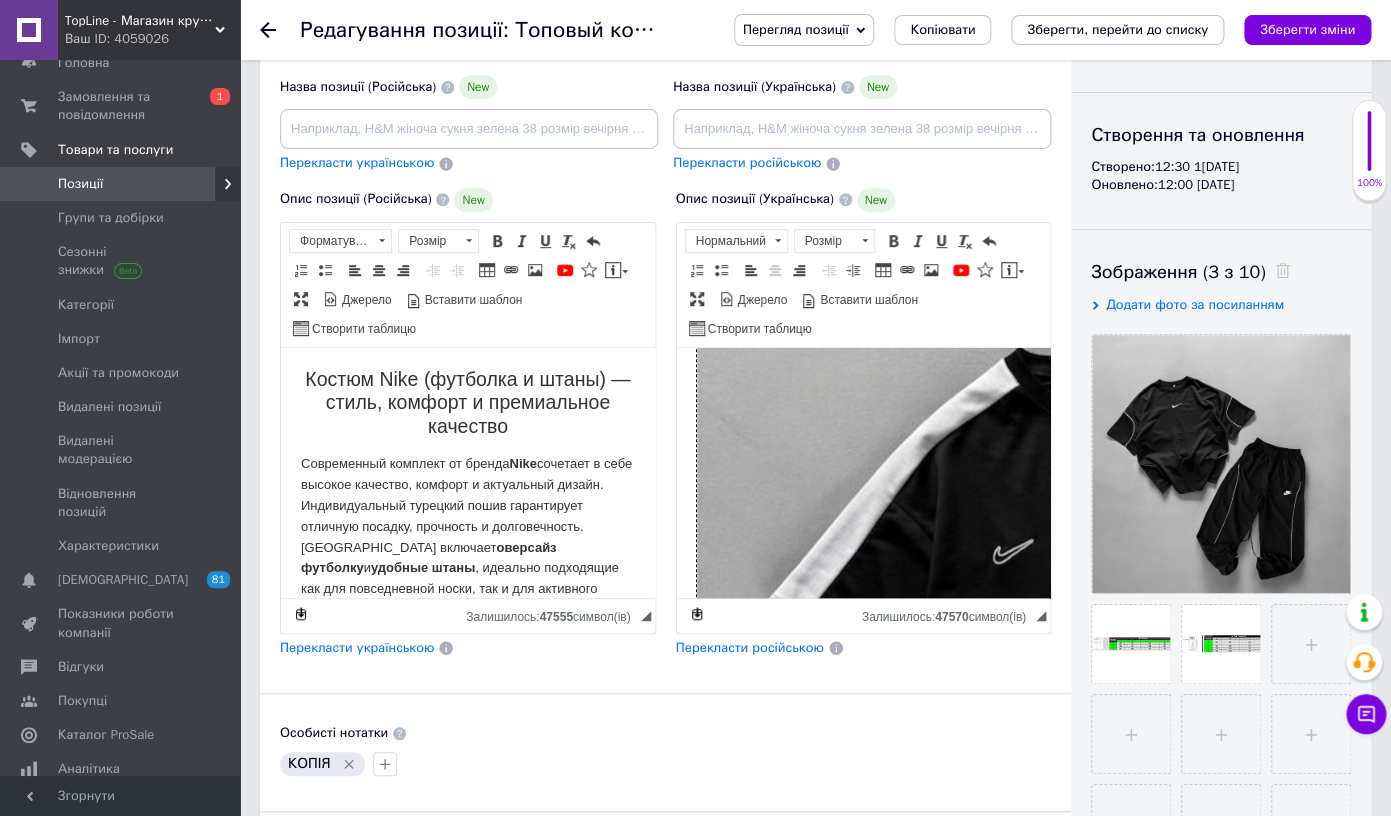 click at bounding box center [1336, 865] 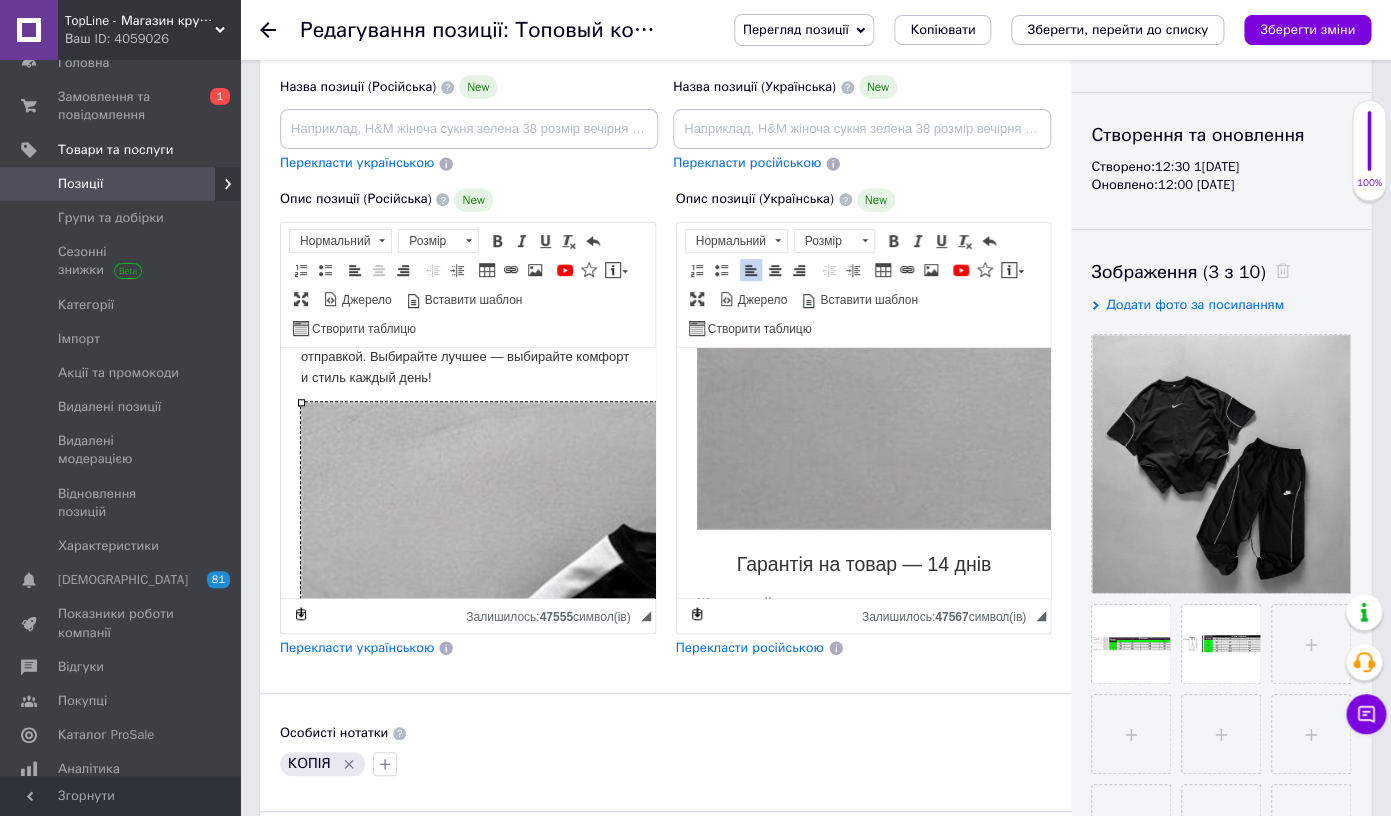 click at bounding box center (941, 1042) 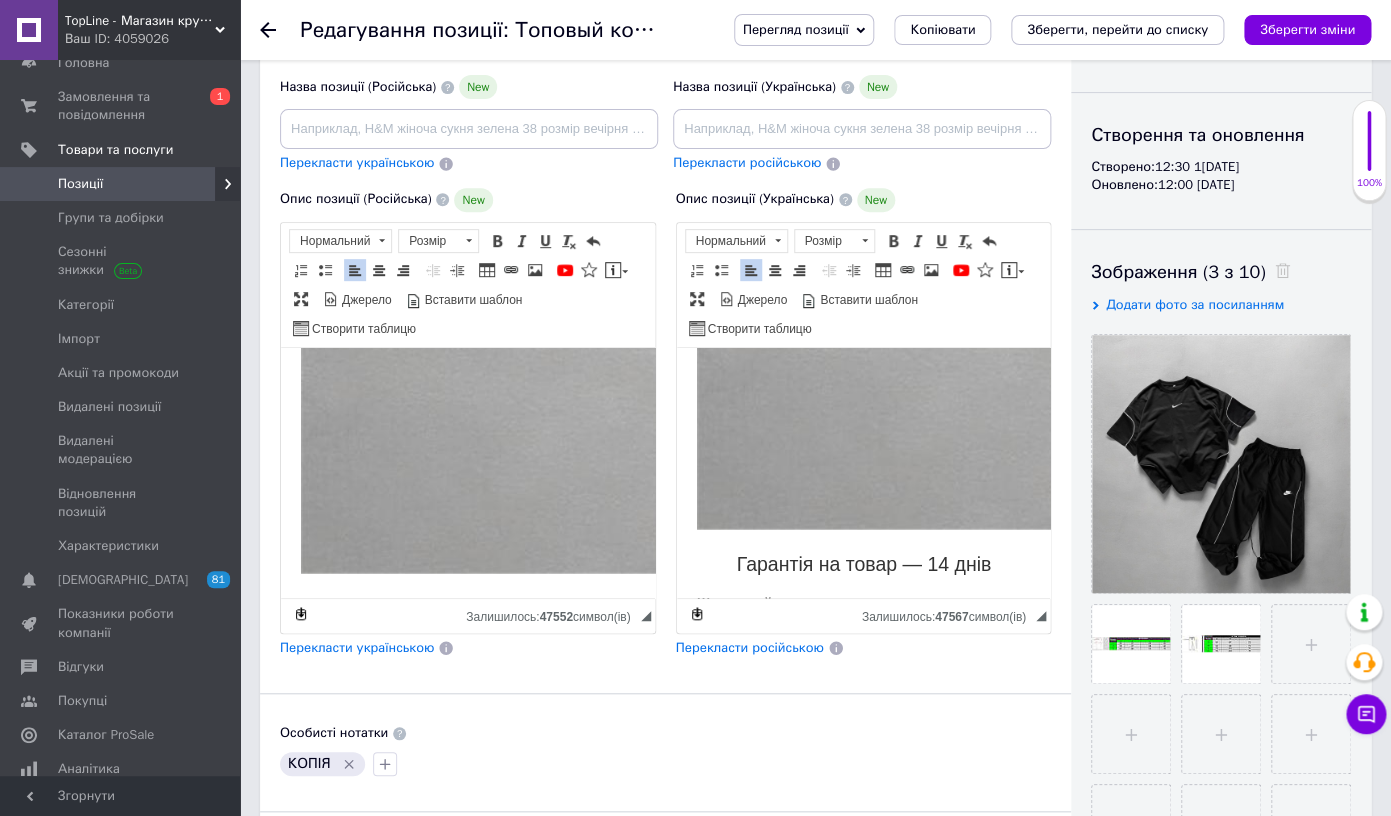 scroll, scrollTop: 278, scrollLeft: 0, axis: vertical 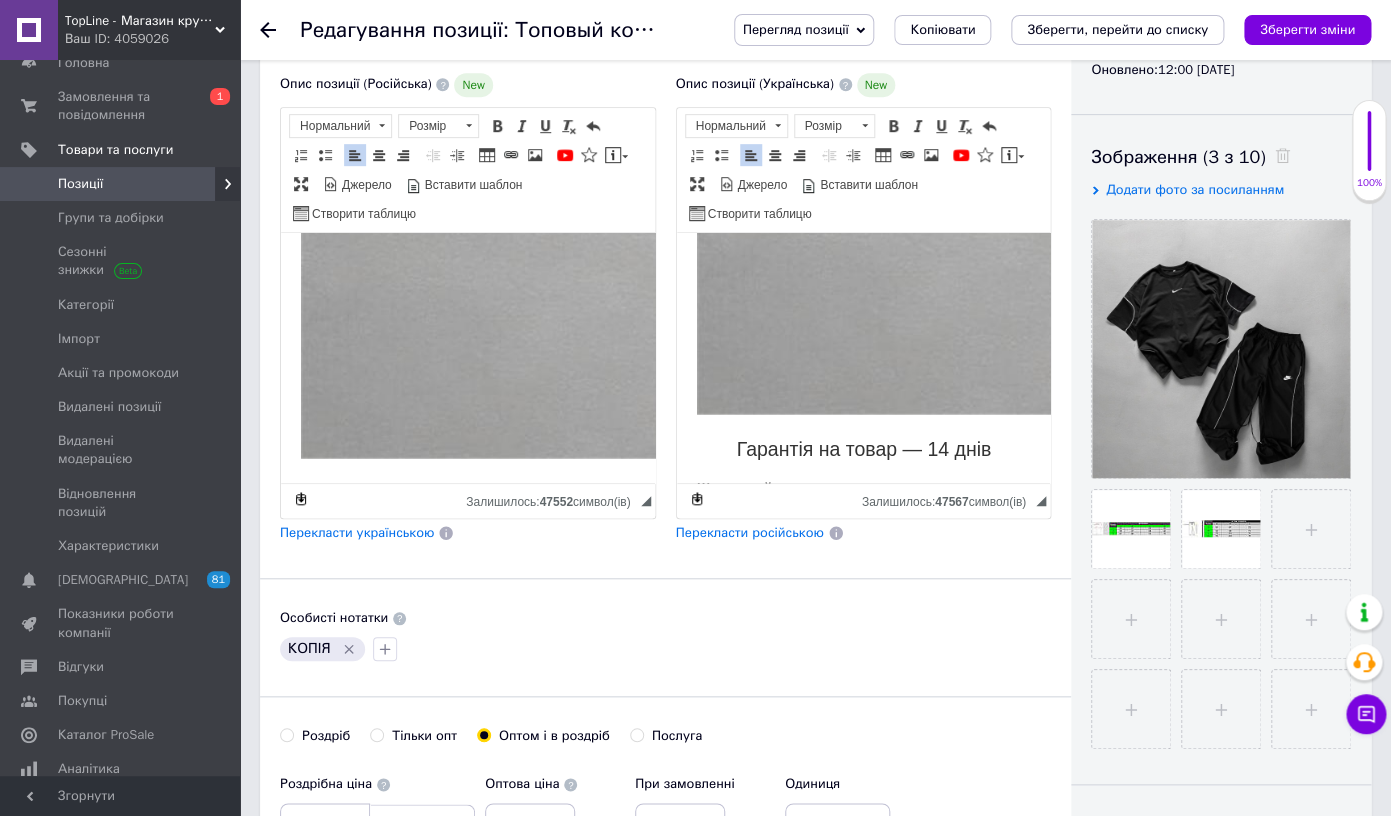 click 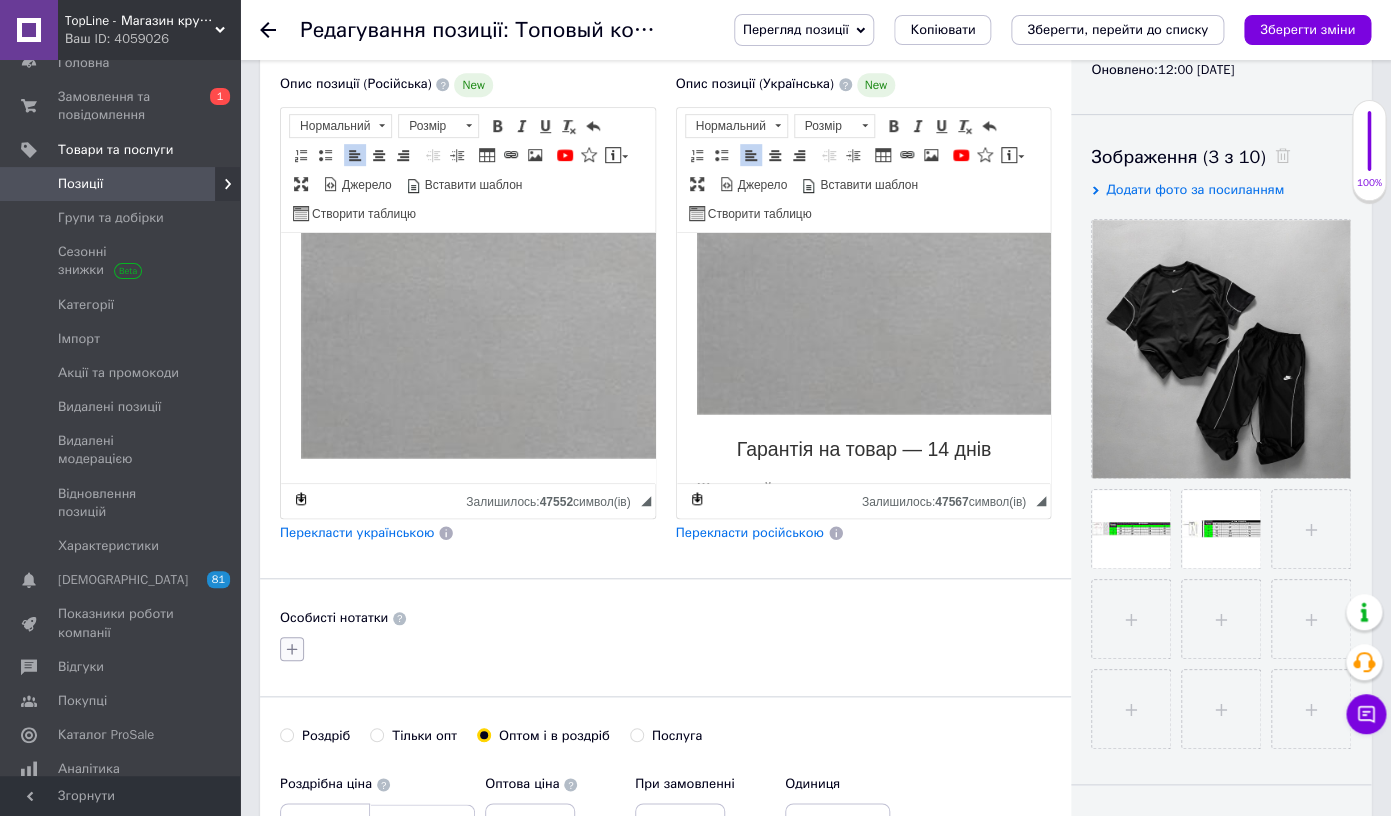 click 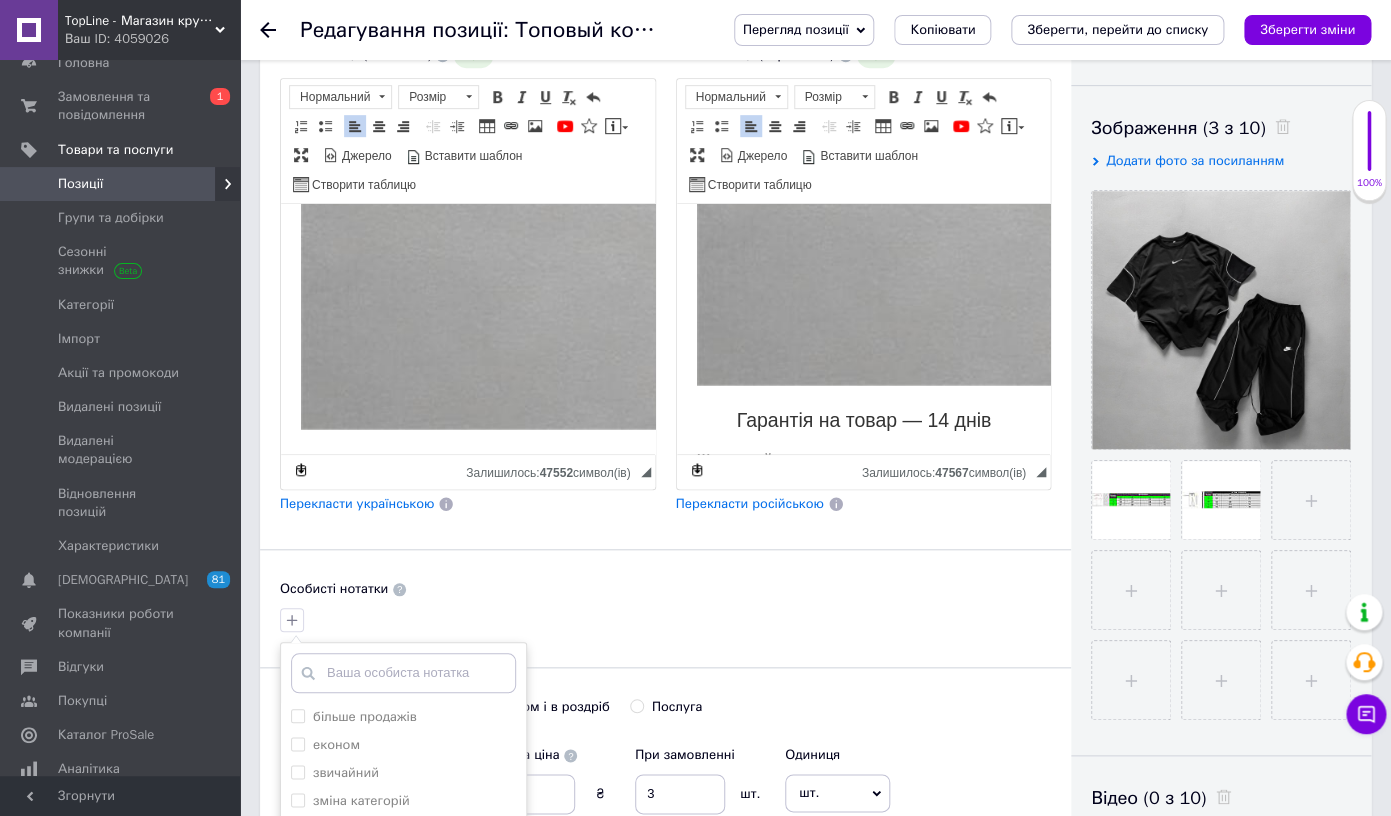 scroll, scrollTop: 311, scrollLeft: 0, axis: vertical 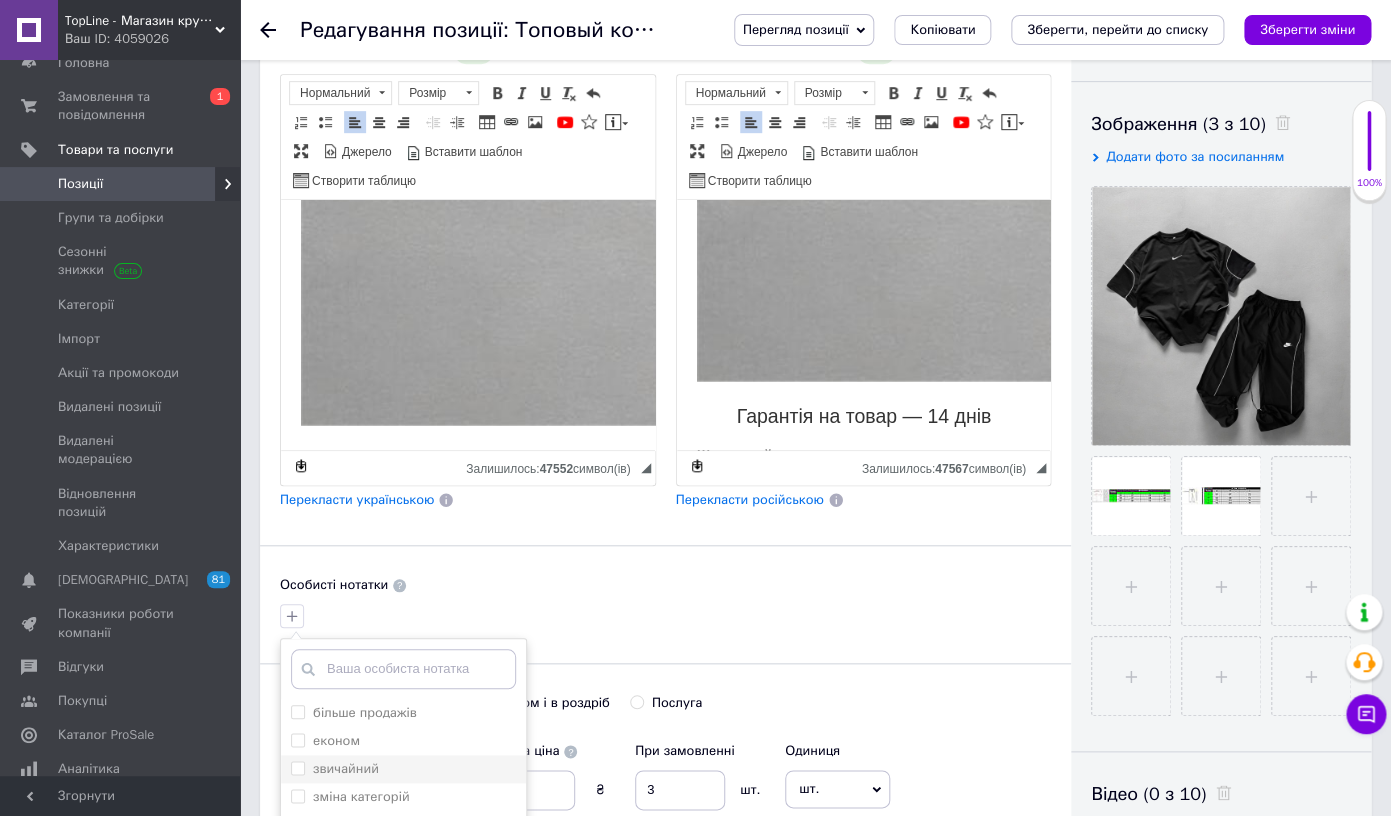 click on "звичайний" at bounding box center (403, 769) 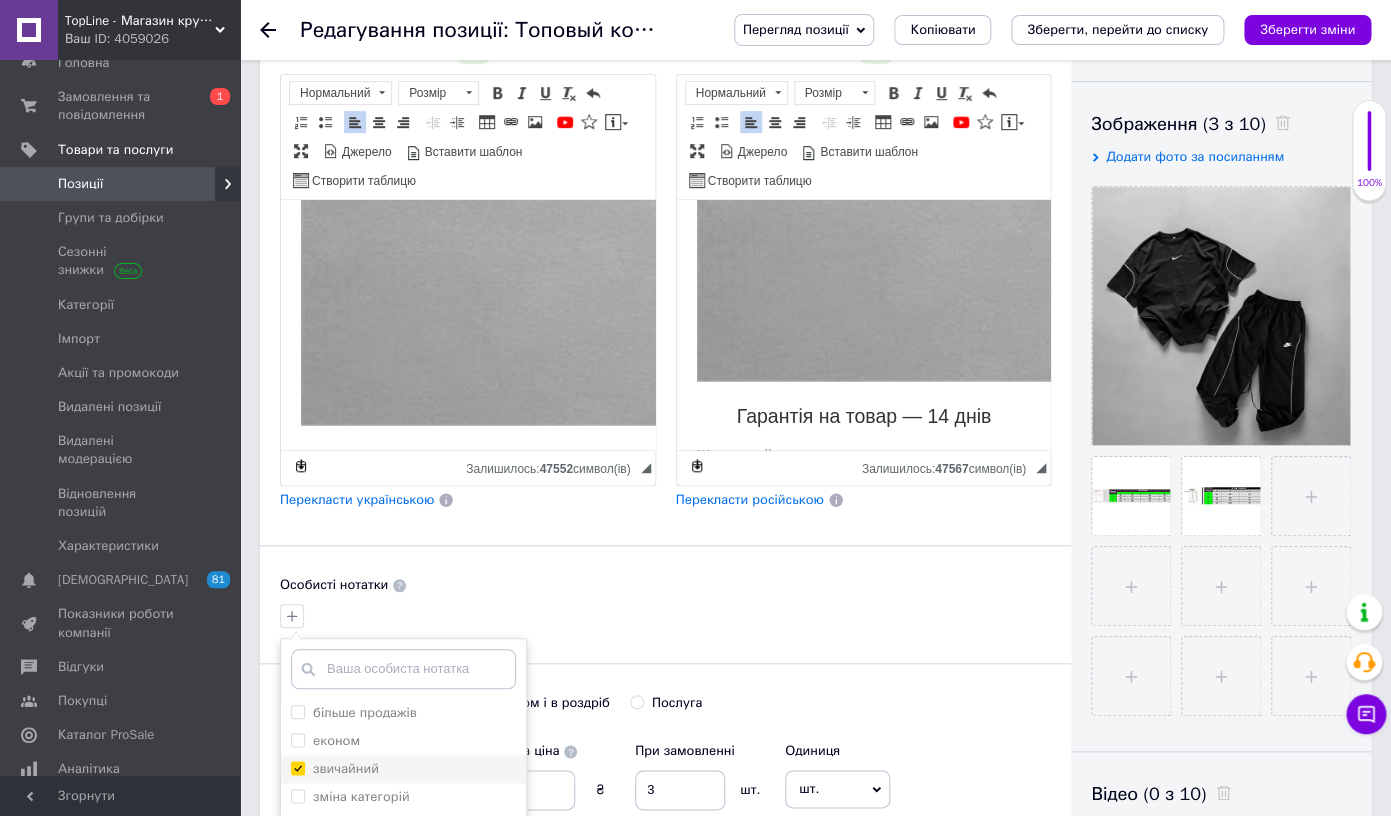 checkbox on "true" 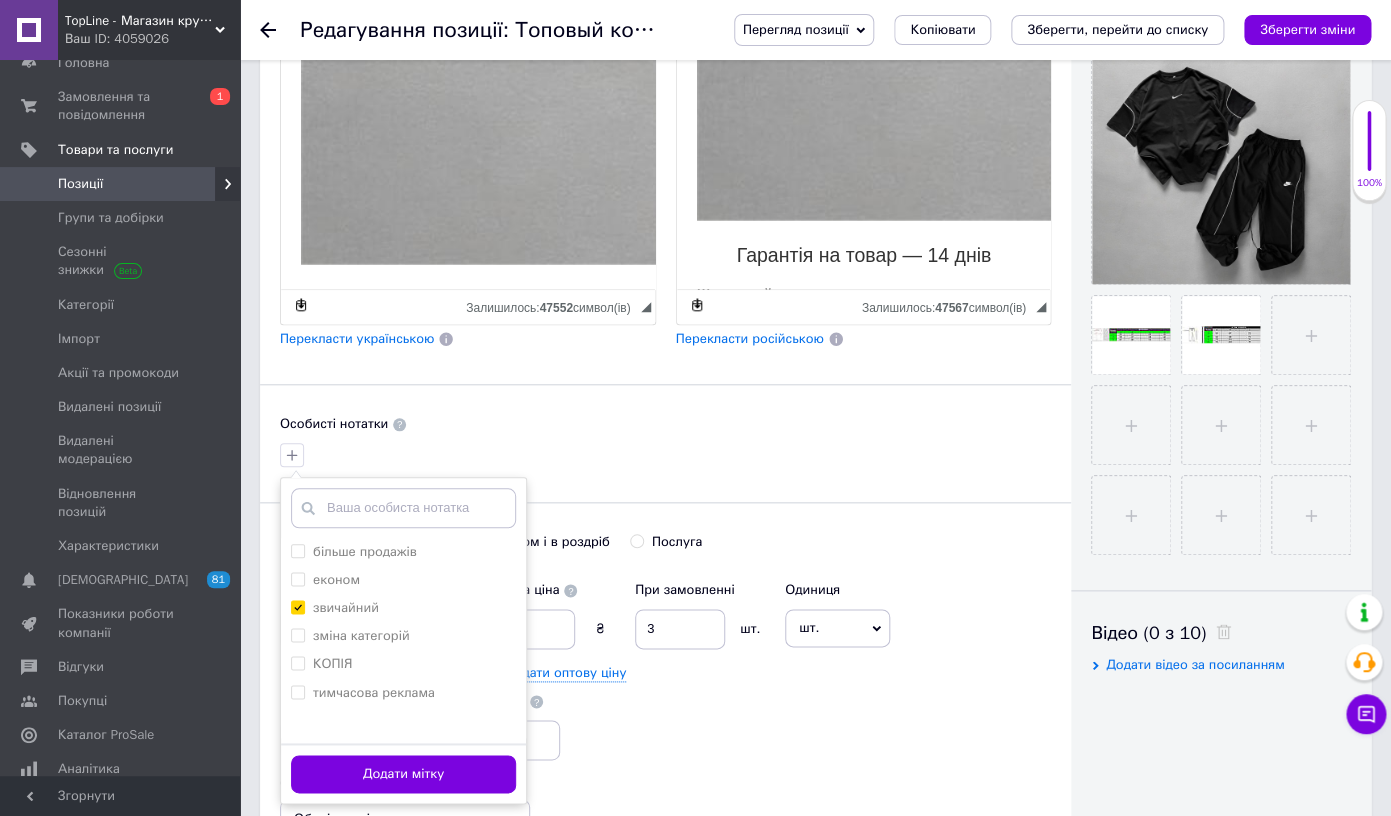 scroll, scrollTop: 609, scrollLeft: 0, axis: vertical 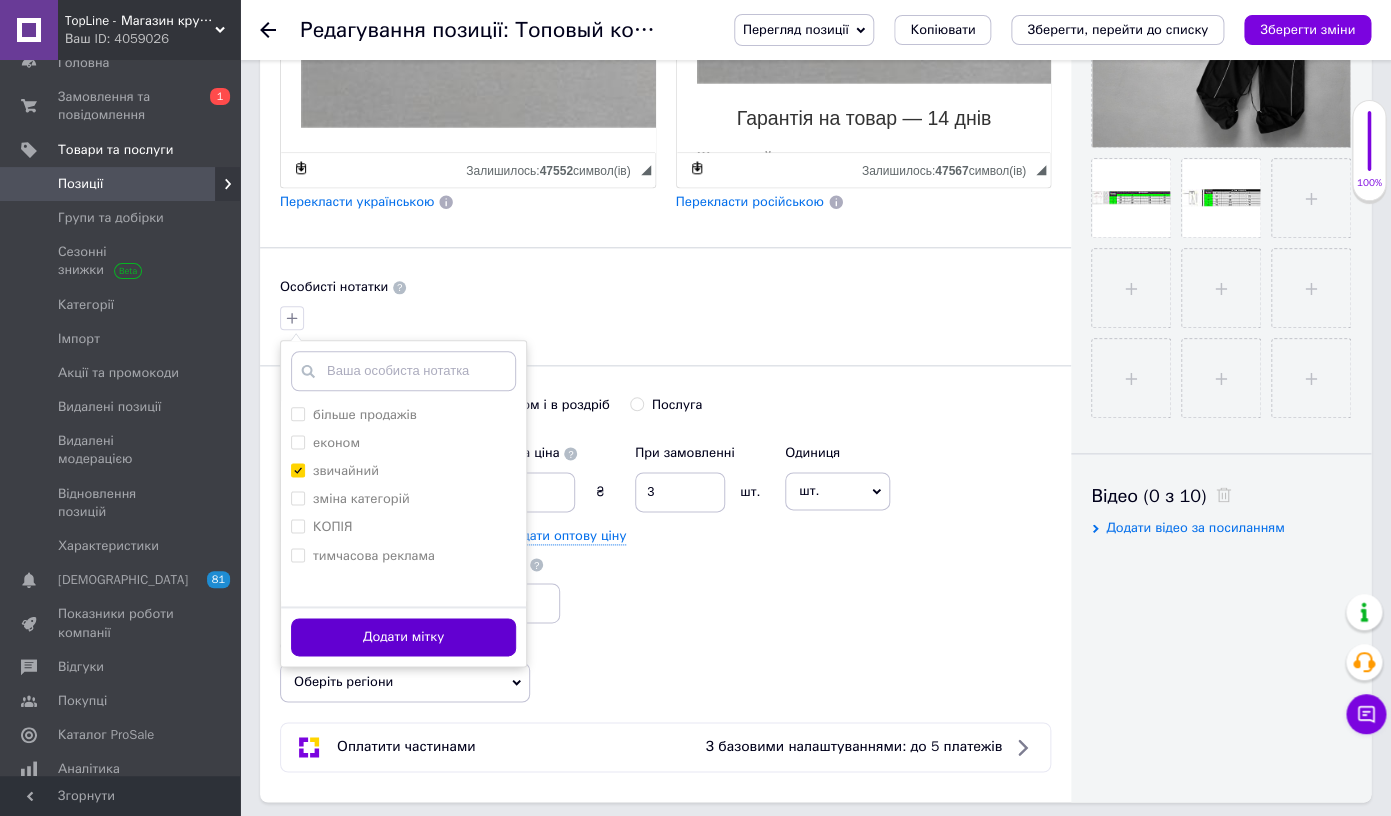 click on "Додати мітку" at bounding box center [403, 637] 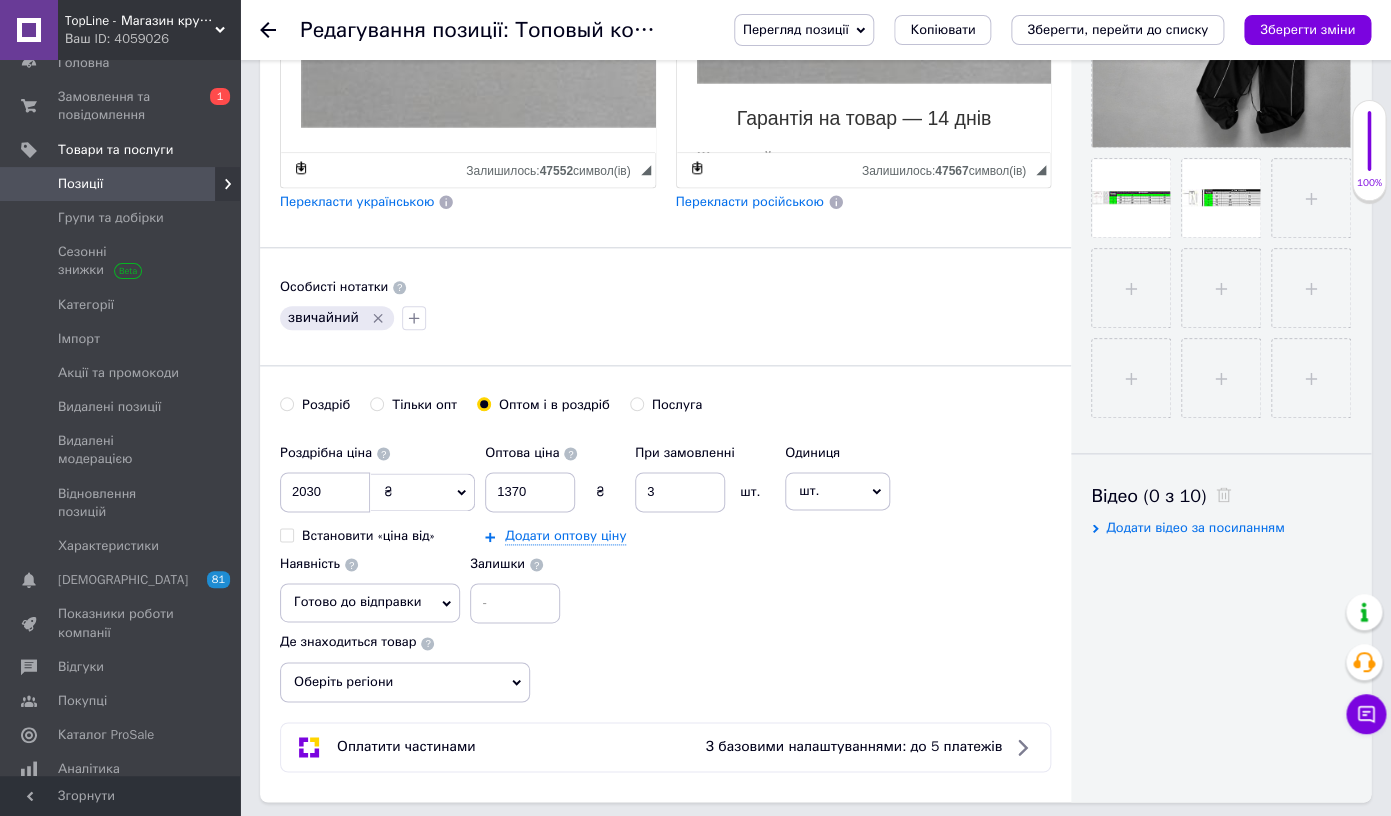 click on "Оберіть регіони" at bounding box center (405, 682) 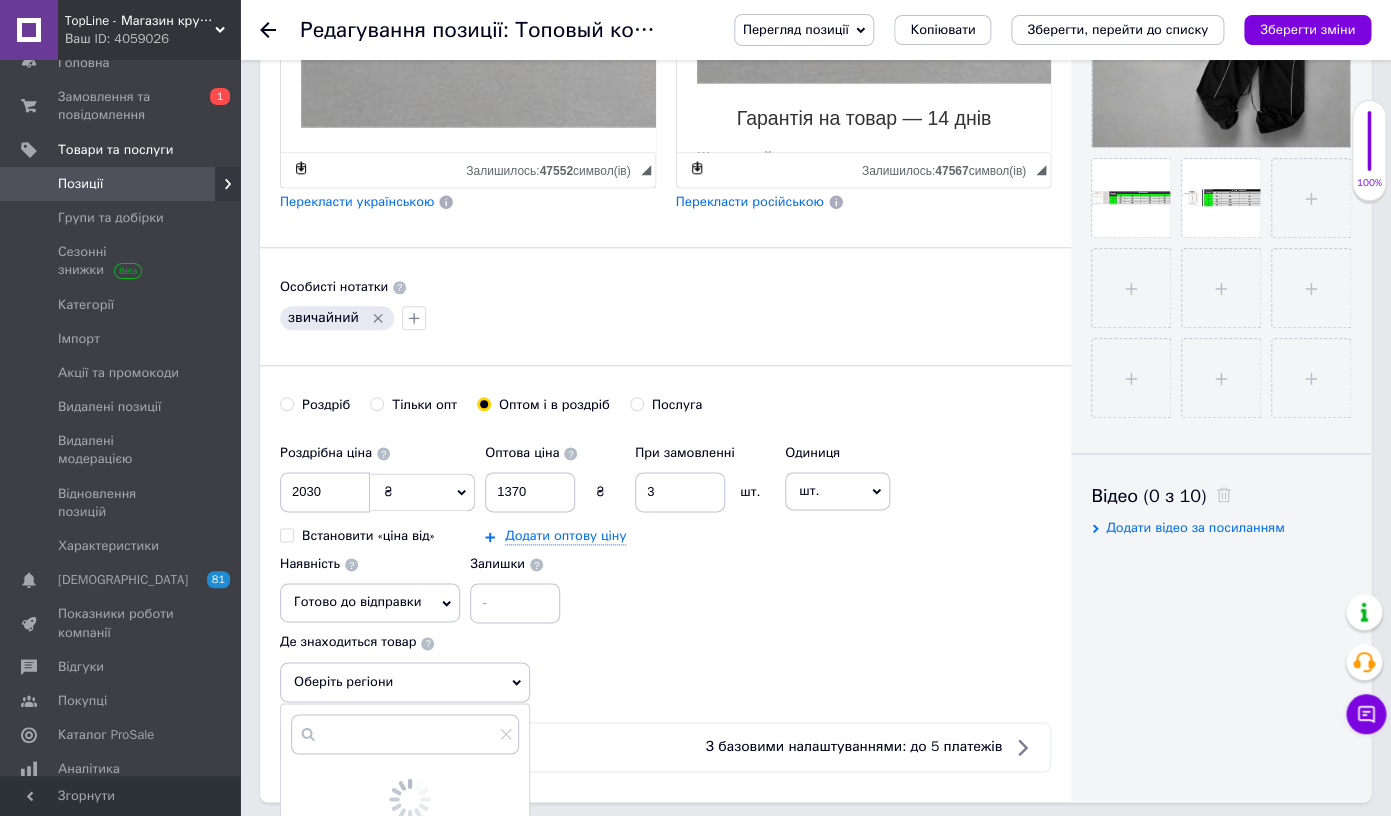 click at bounding box center (405, 734) 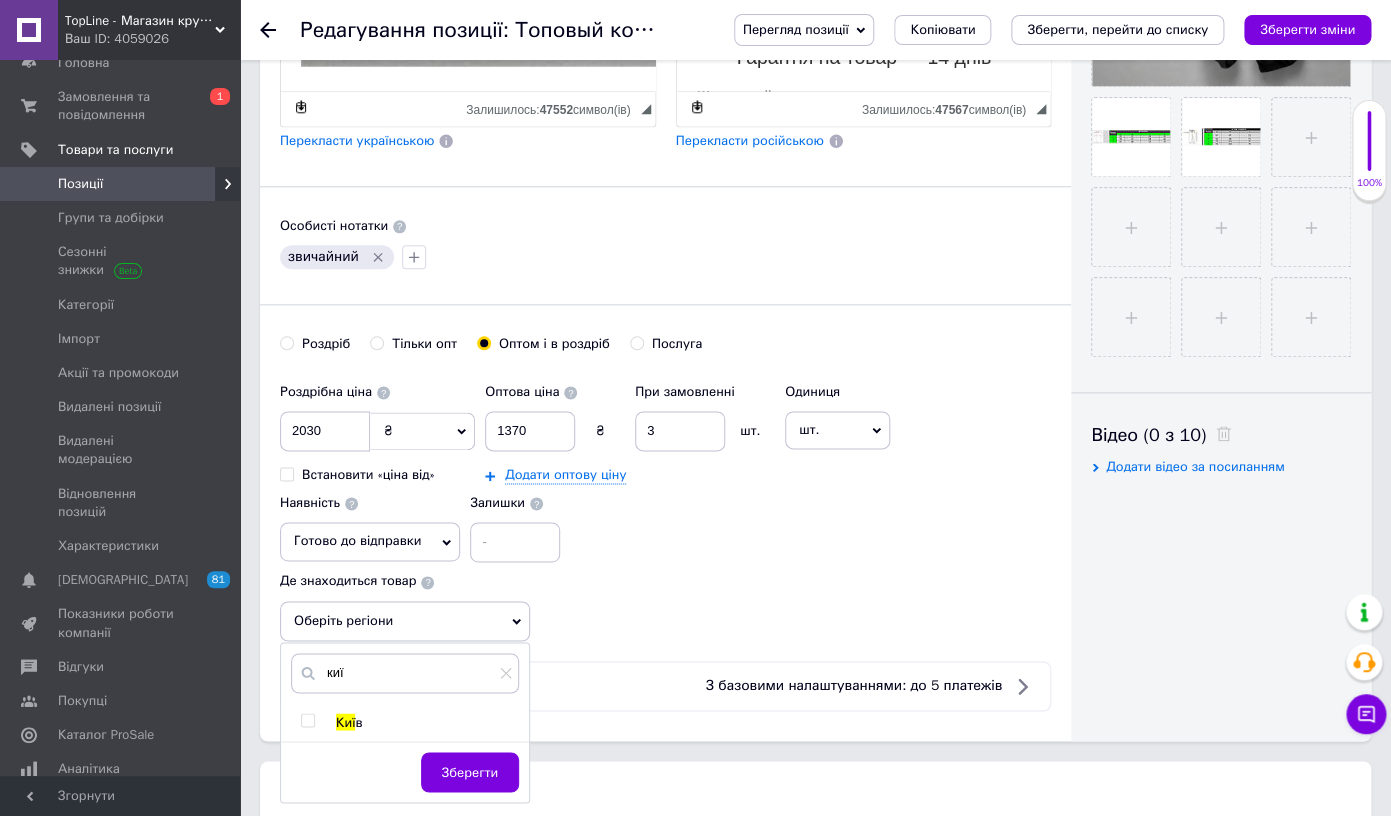 scroll, scrollTop: 699, scrollLeft: 0, axis: vertical 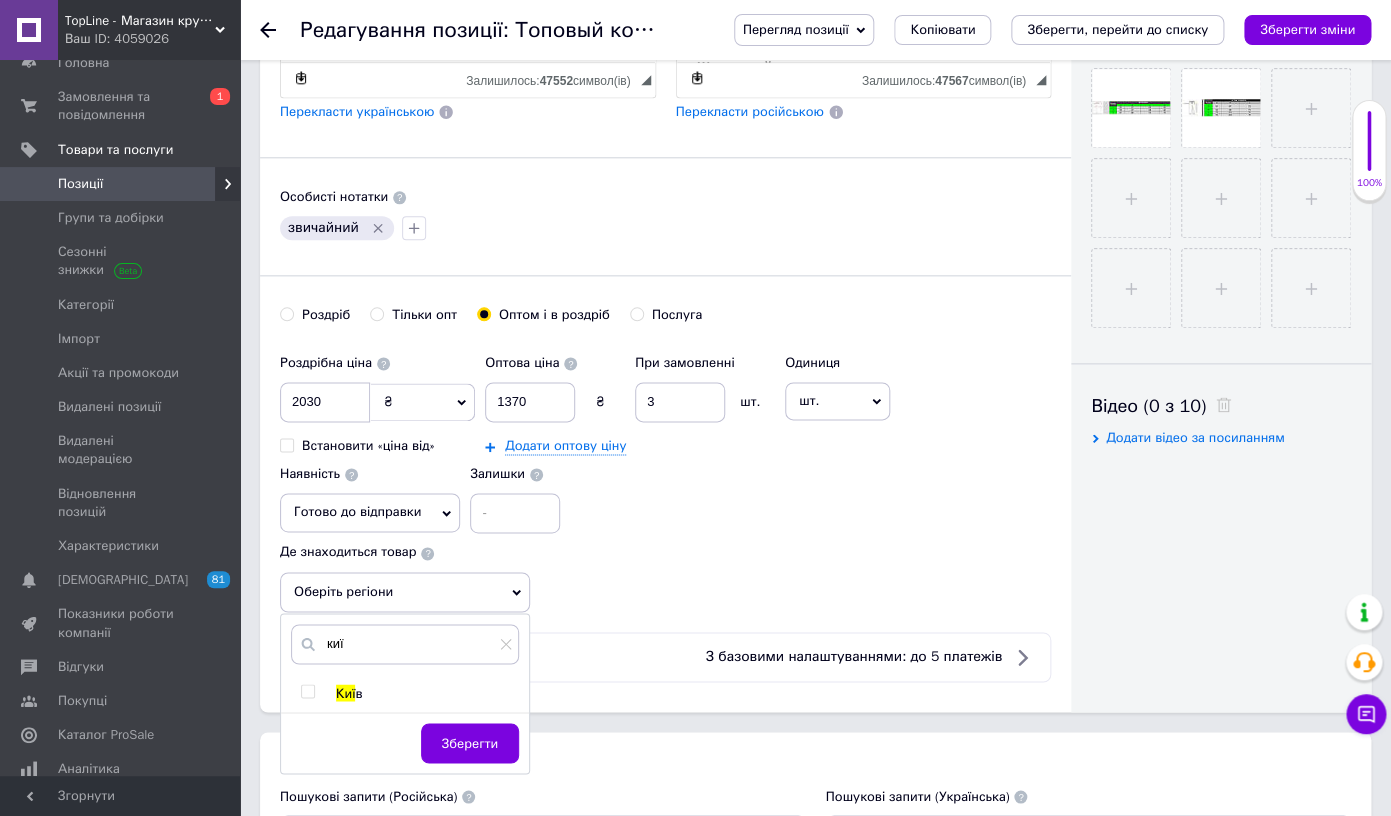 type on "киї" 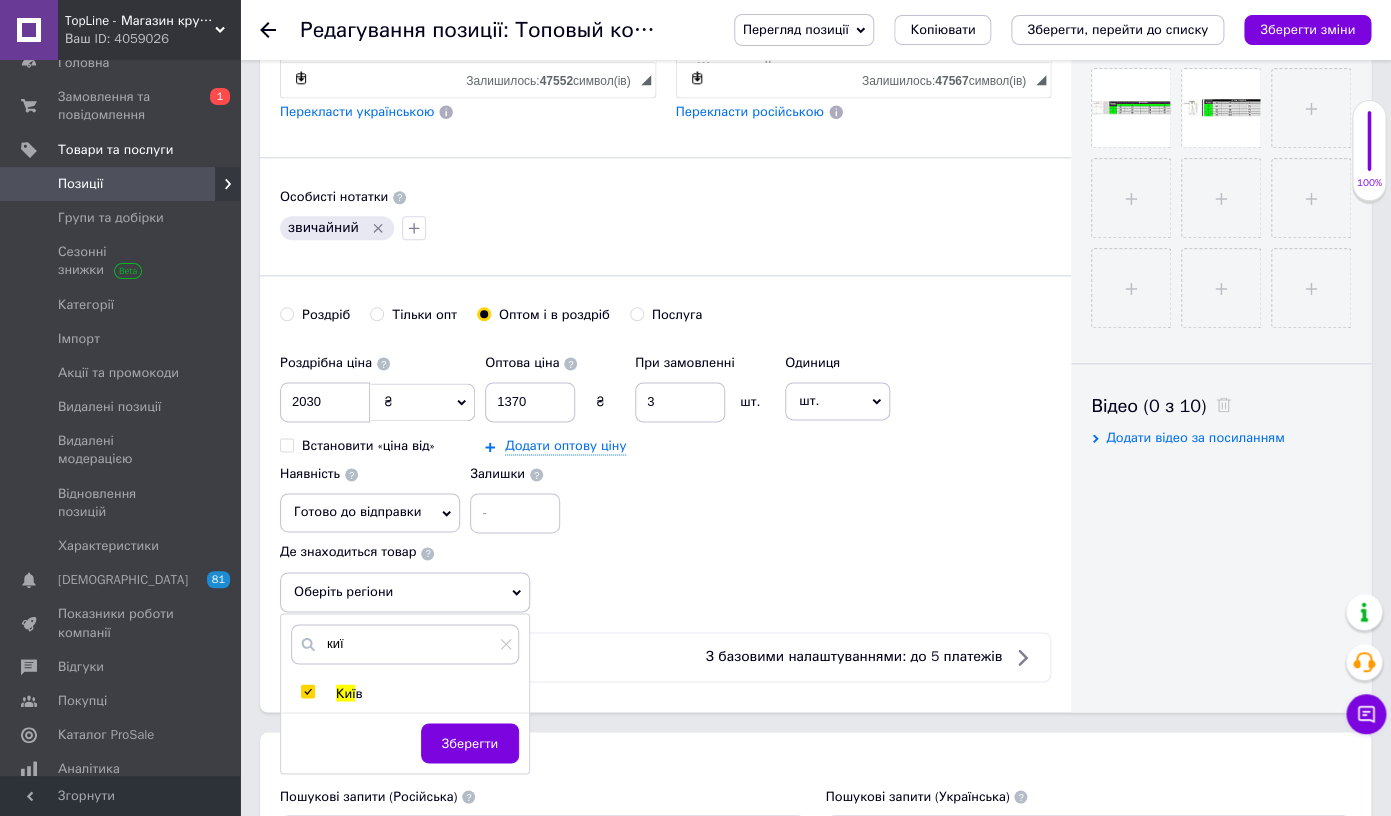checkbox on "true" 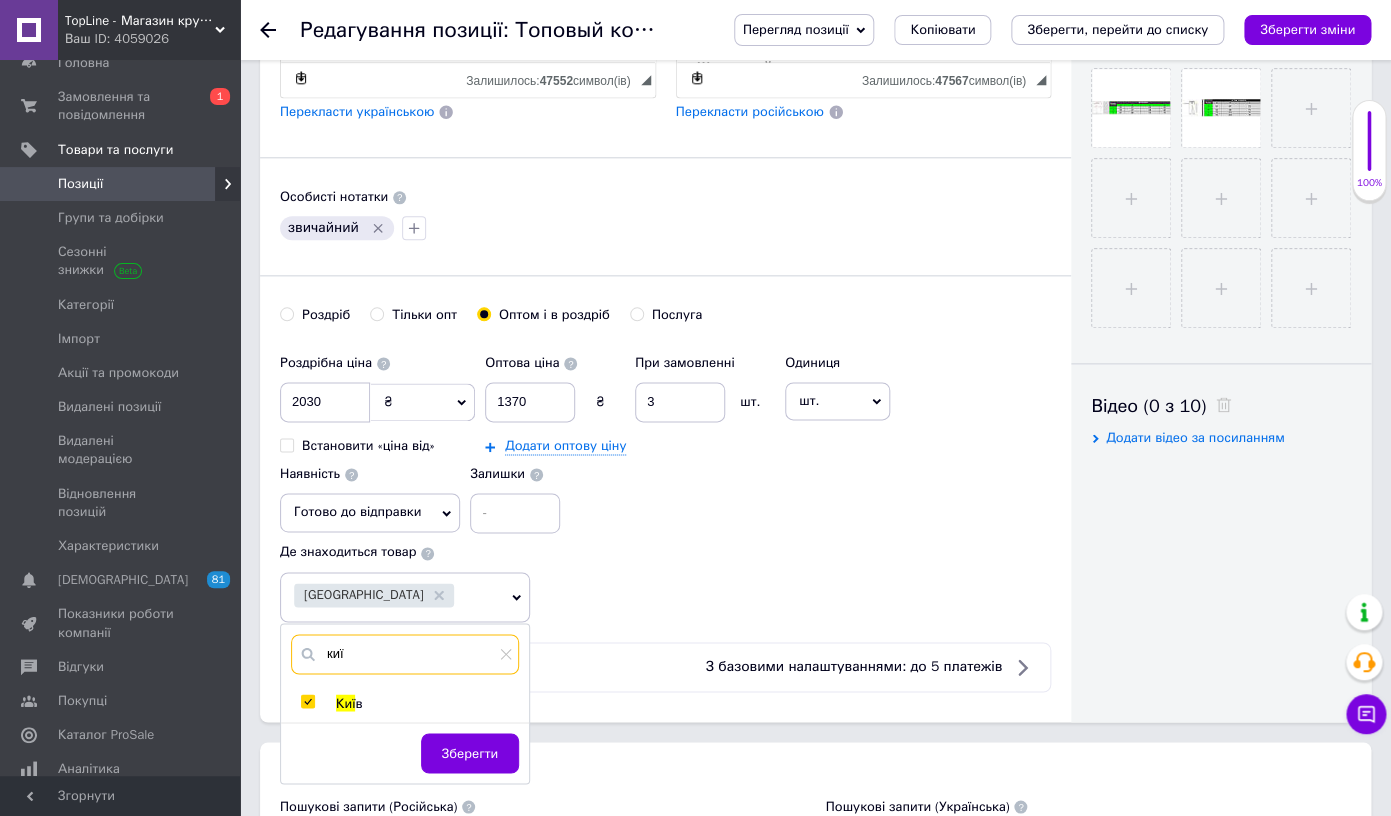 click on "киї" at bounding box center (405, 654) 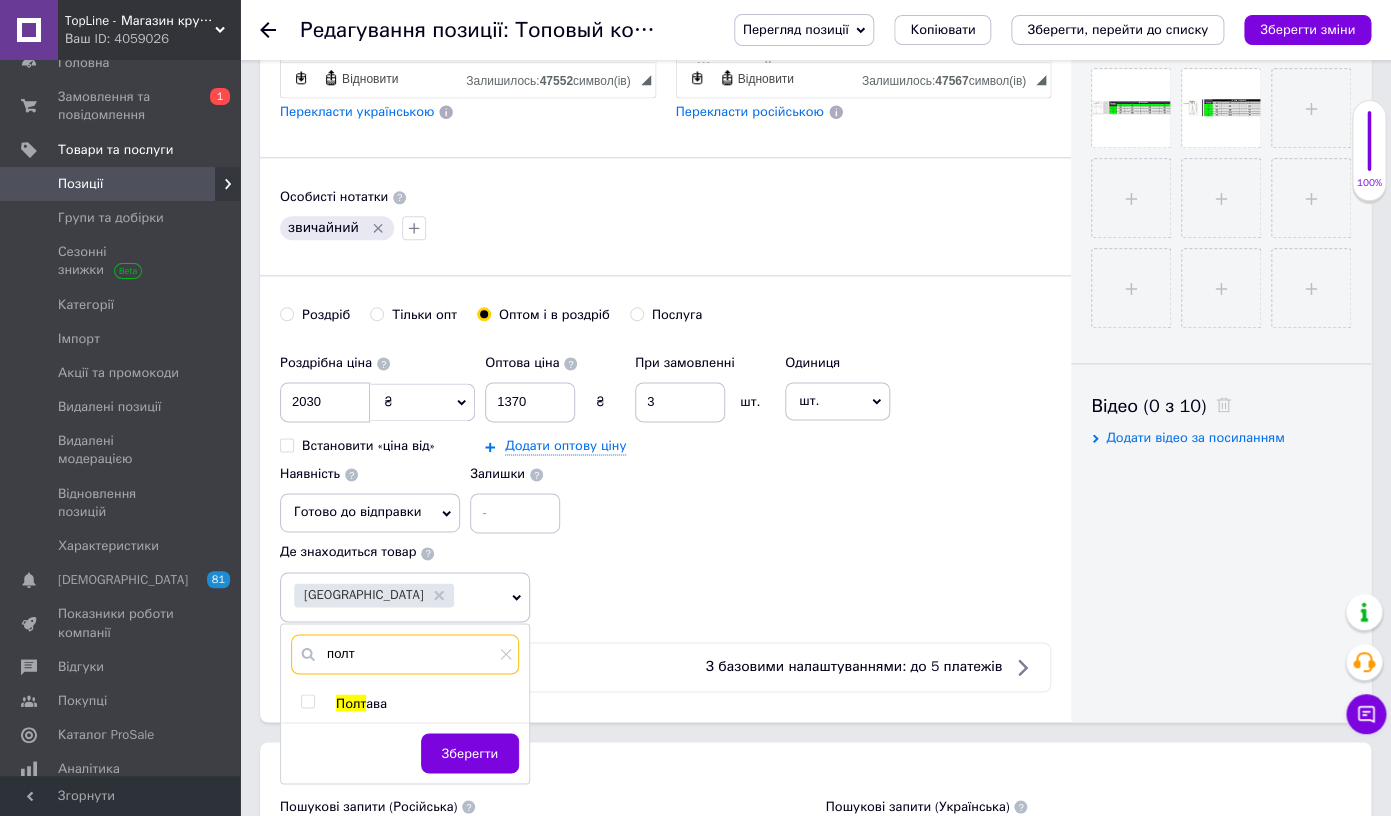 type on "полт" 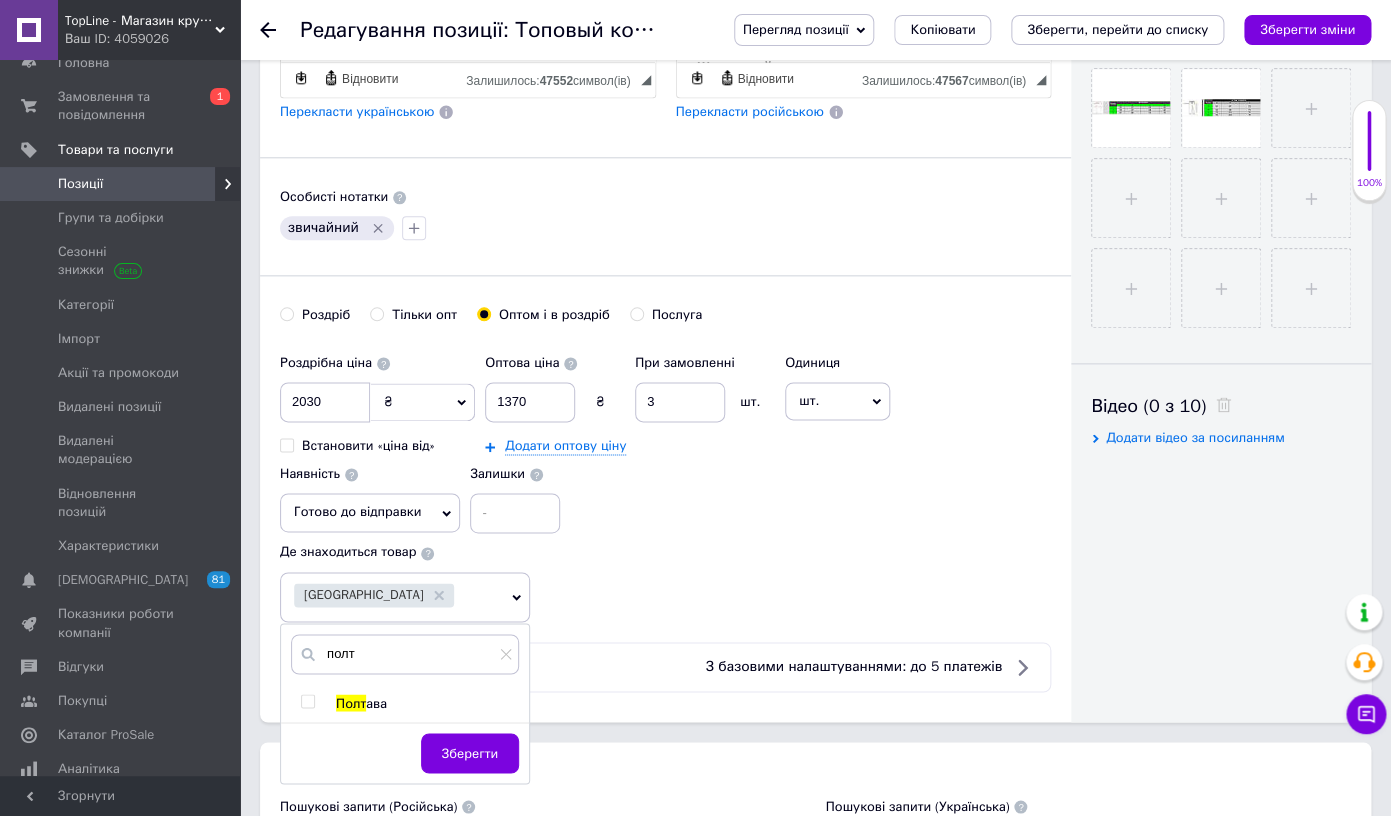 click on "Полт" at bounding box center (351, 702) 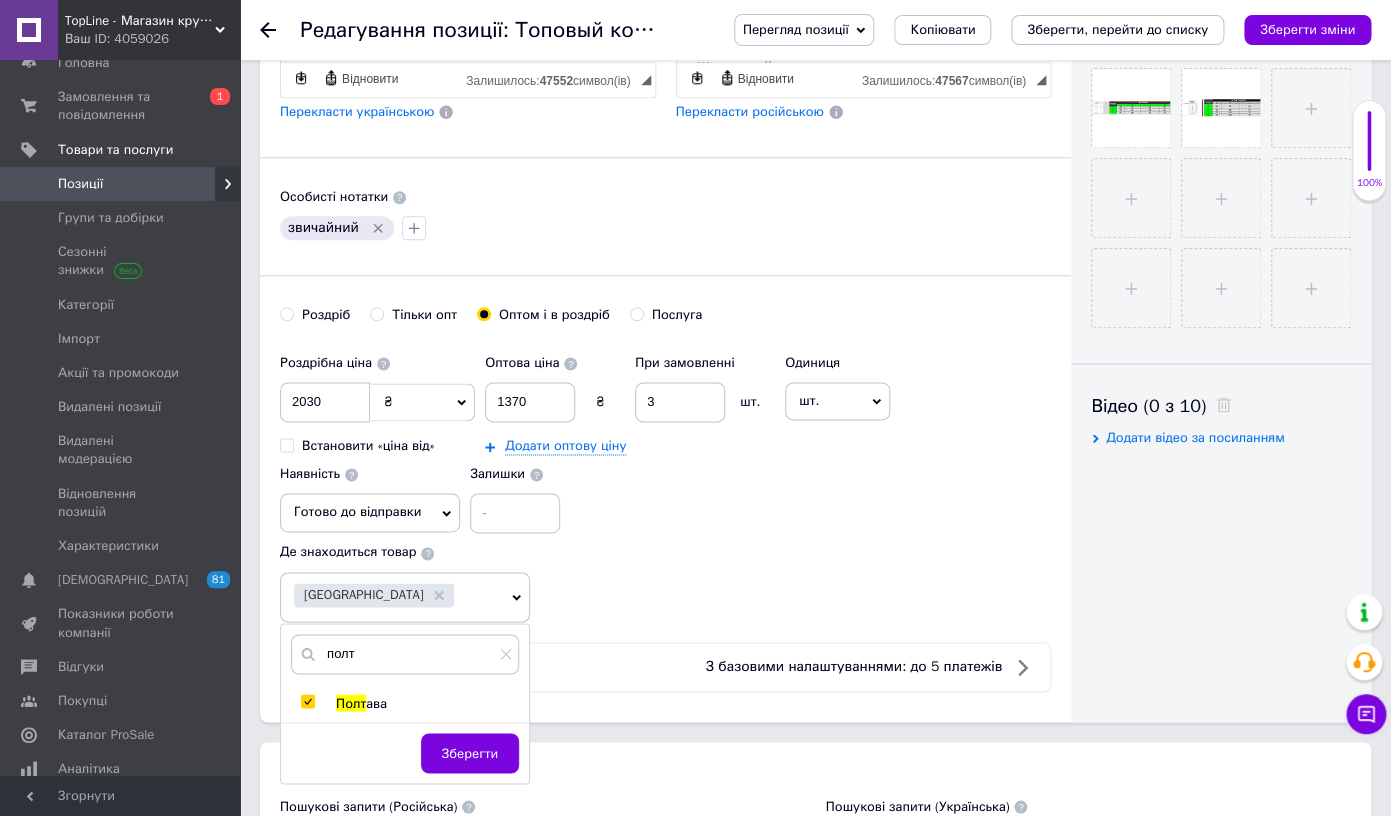checkbox on "true" 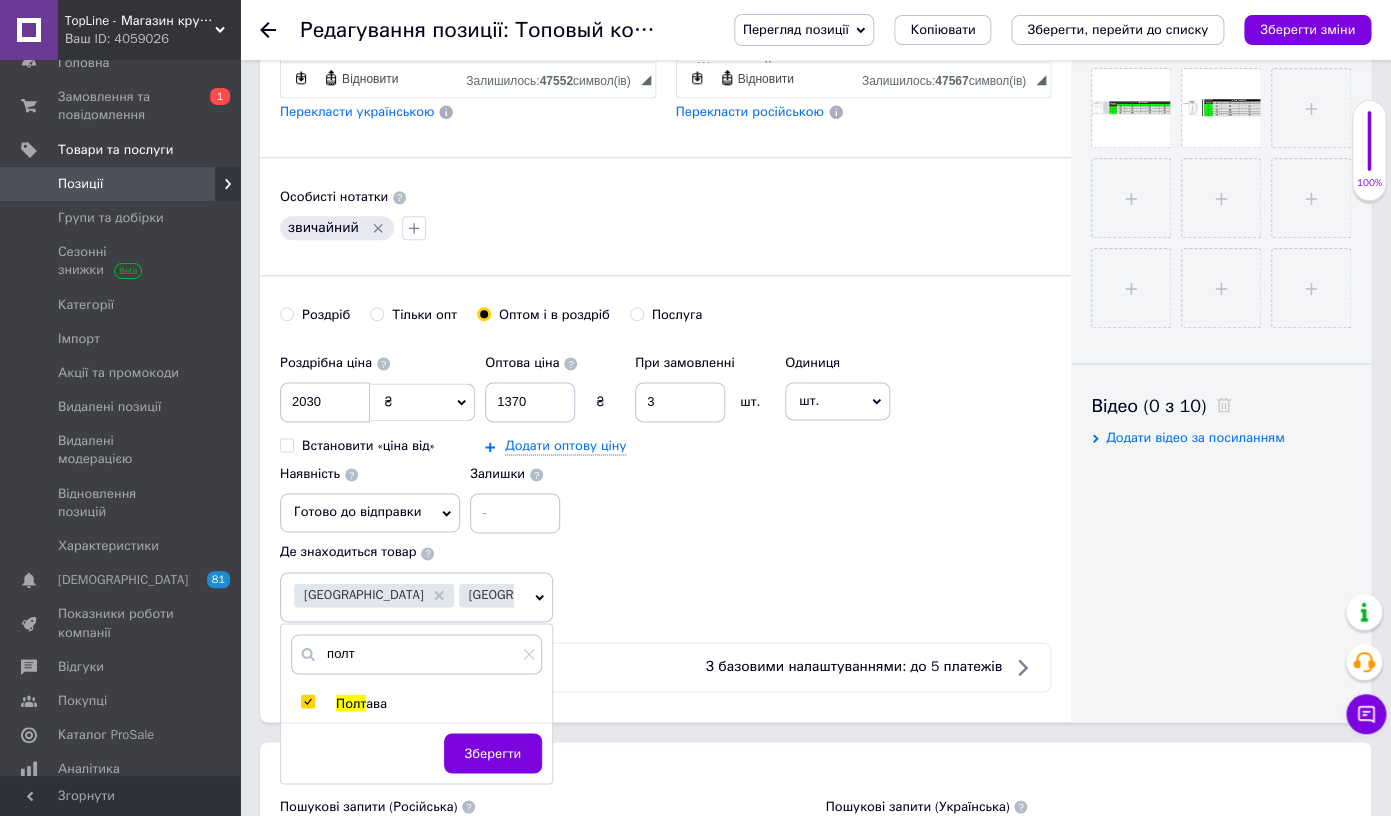 click on "полт" at bounding box center [416, 654] 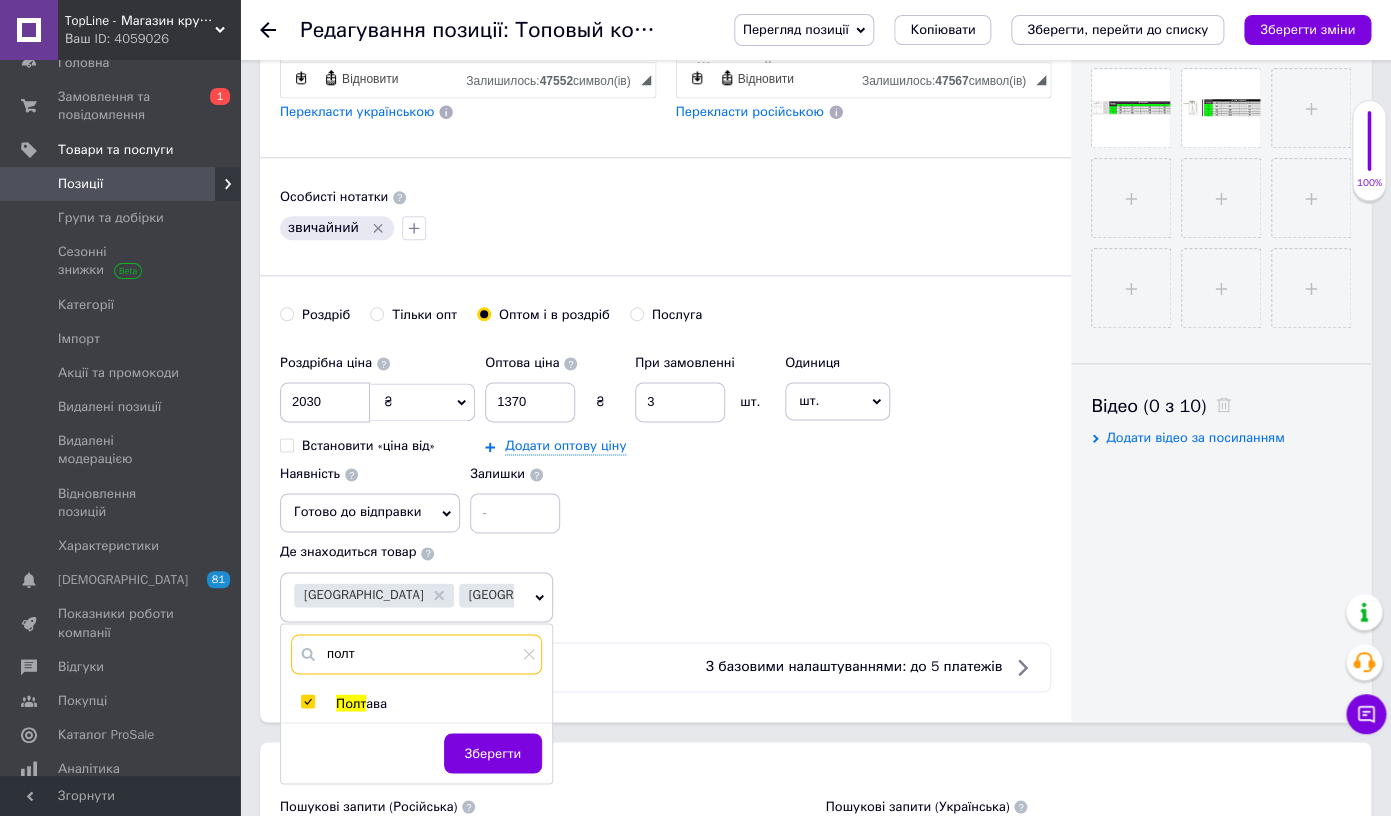 click on "полт" at bounding box center (416, 654) 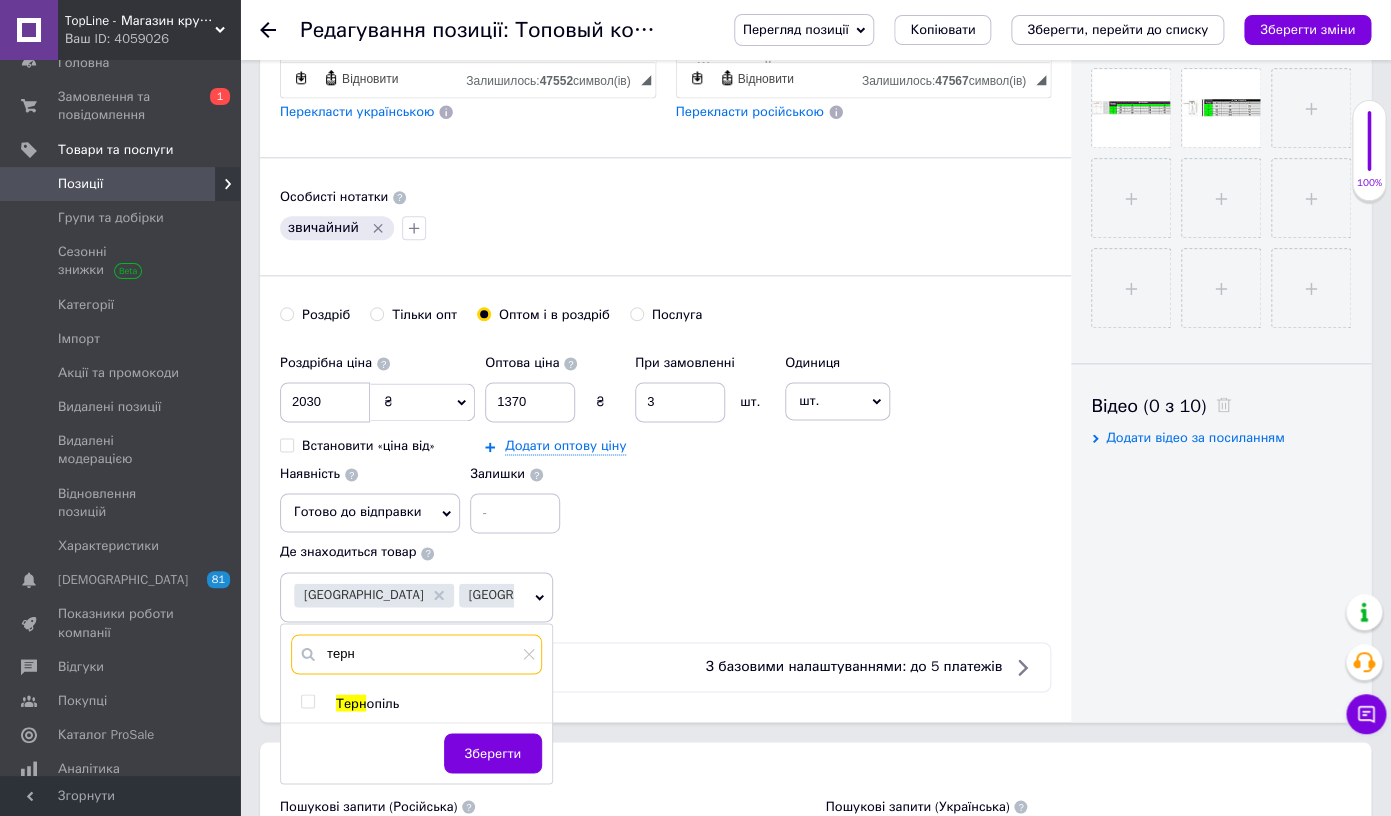 type on "терн" 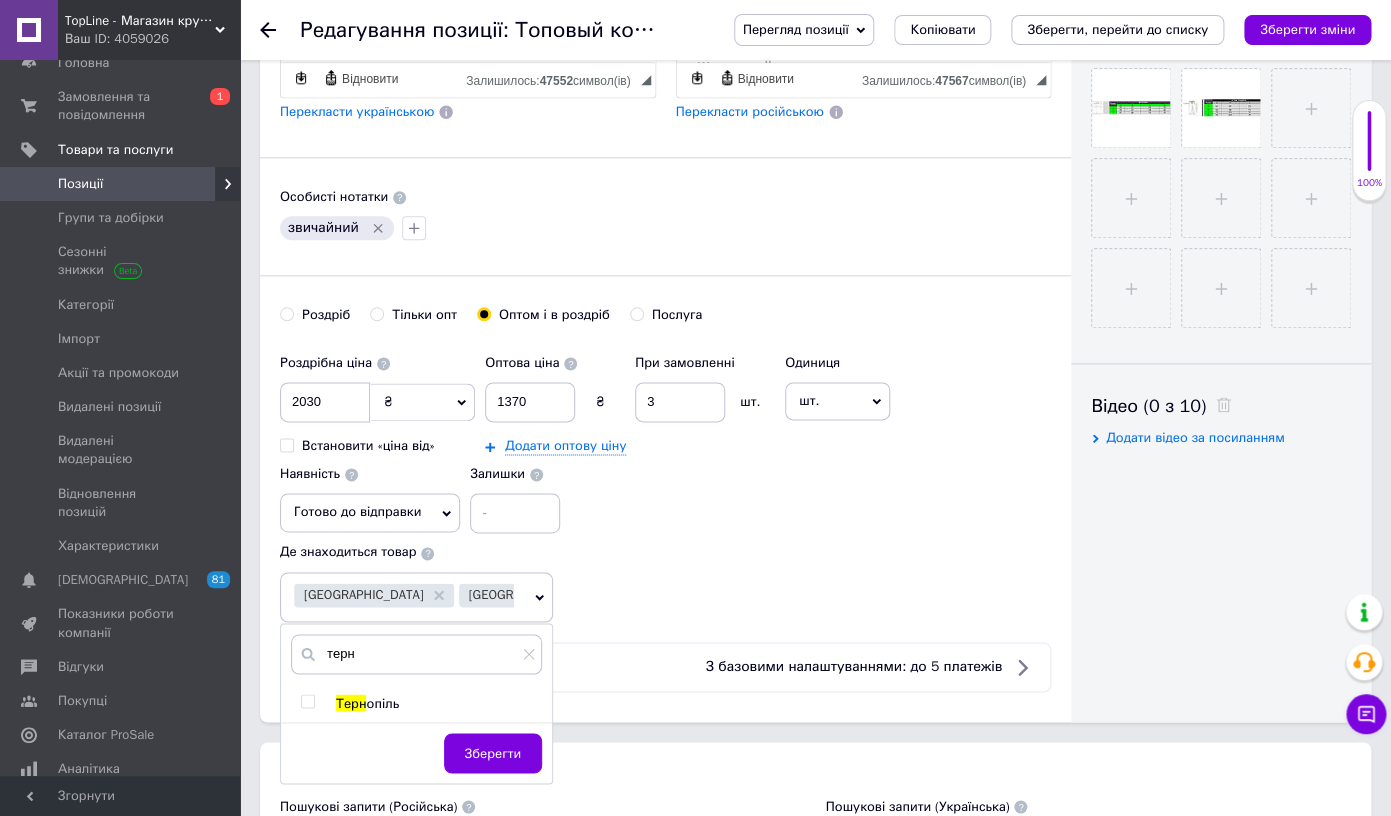 click on "опіль" at bounding box center (382, 702) 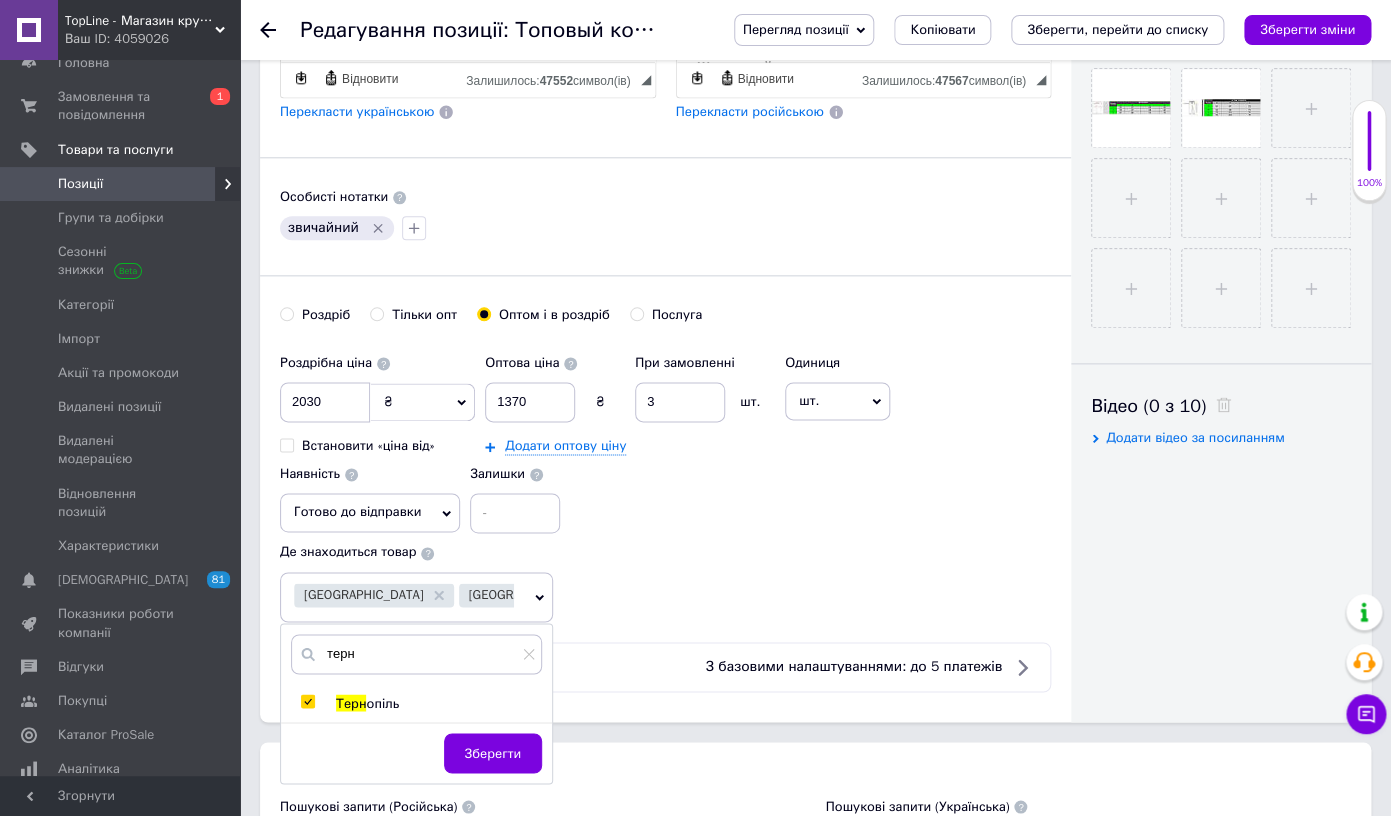 checkbox on "true" 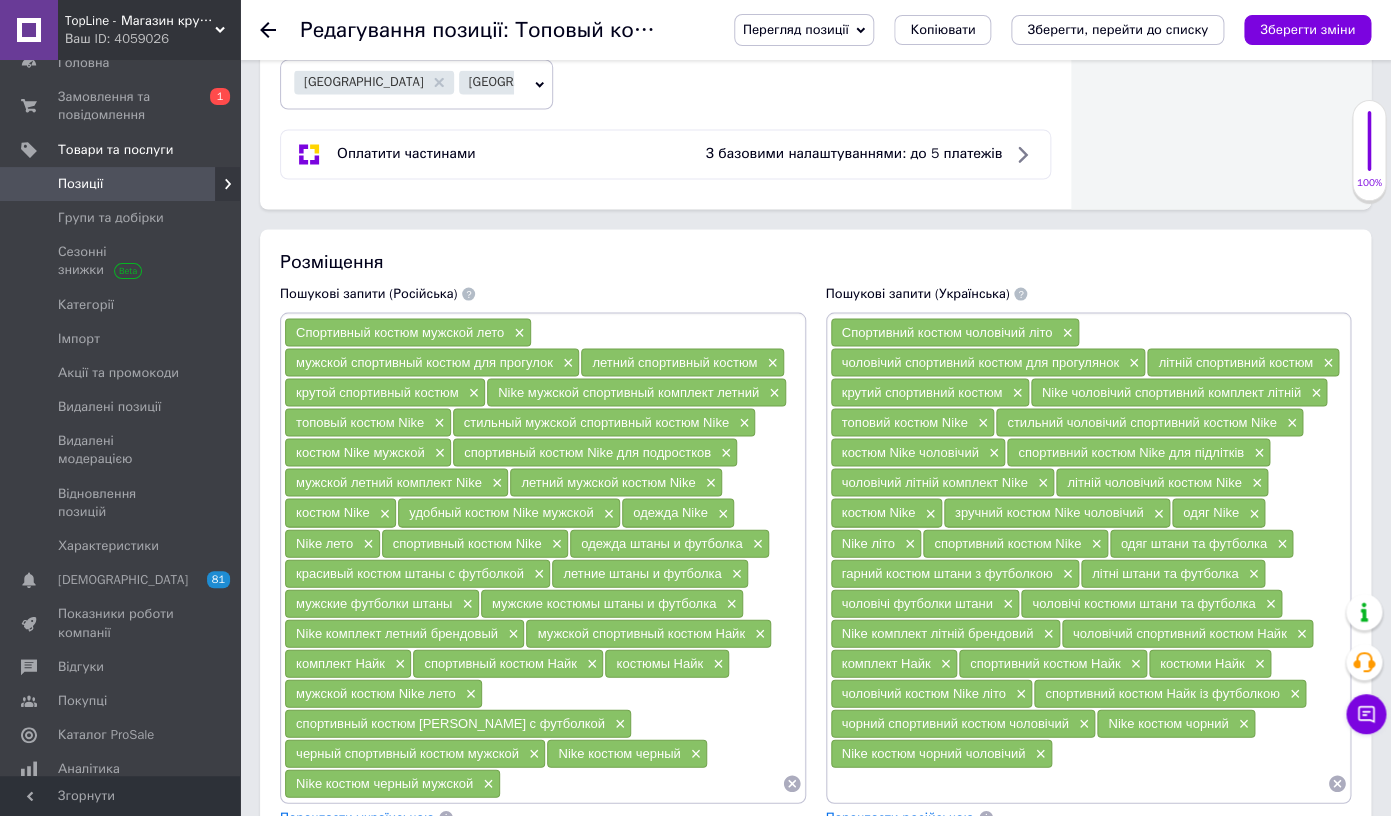 scroll, scrollTop: 1213, scrollLeft: 0, axis: vertical 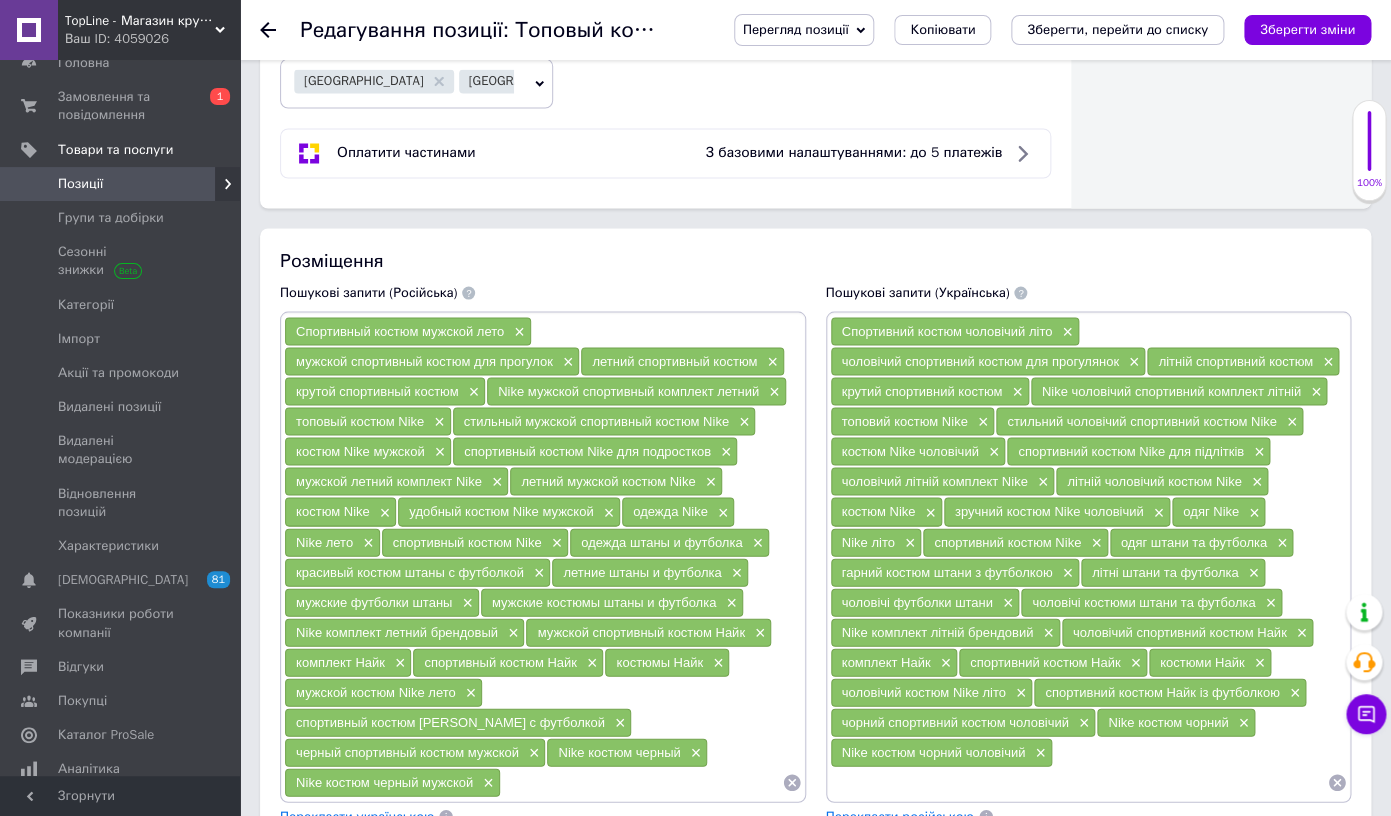 click on "летний мужской костюм Nike" at bounding box center [608, 480] 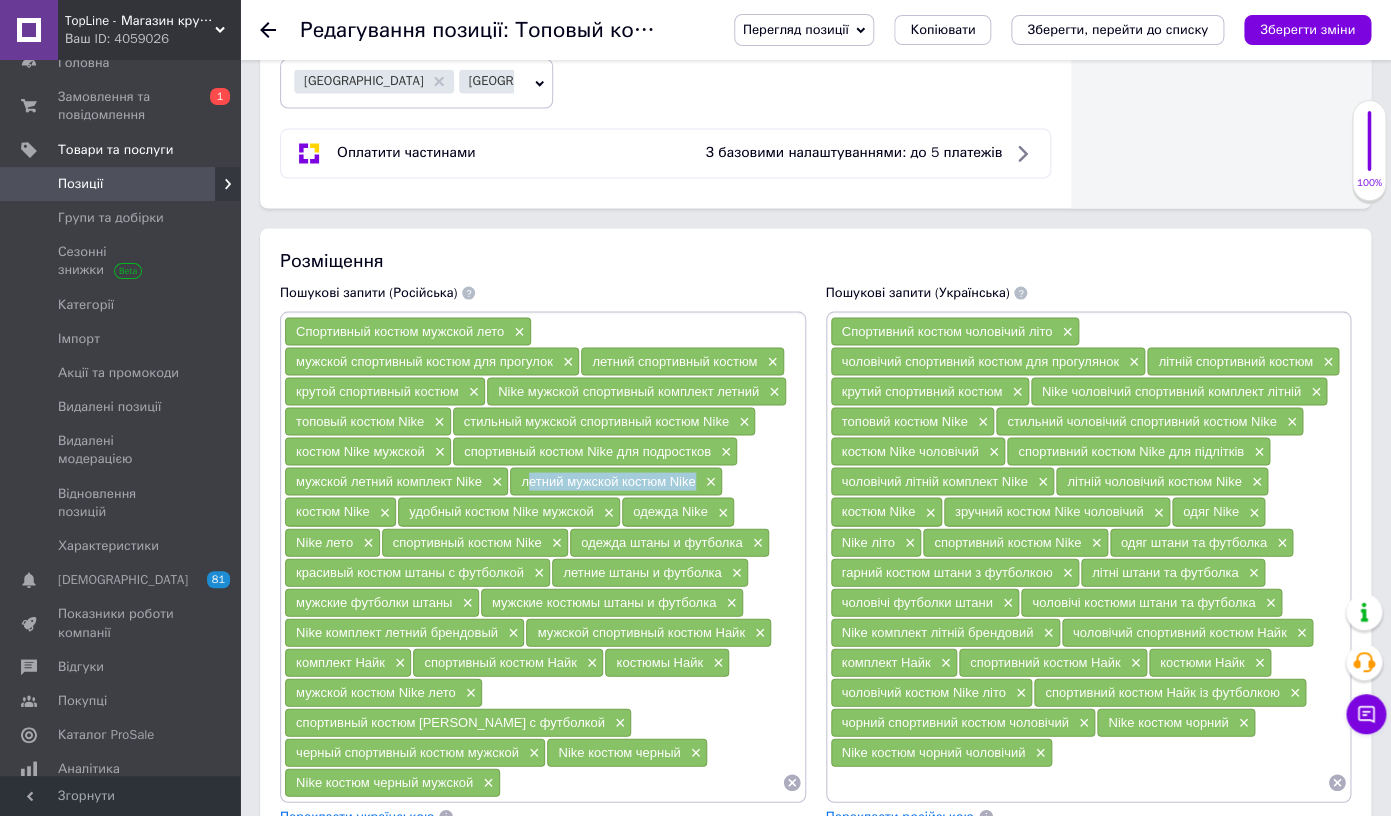 drag, startPoint x: 528, startPoint y: 481, endPoint x: 688, endPoint y: 482, distance: 160.00313 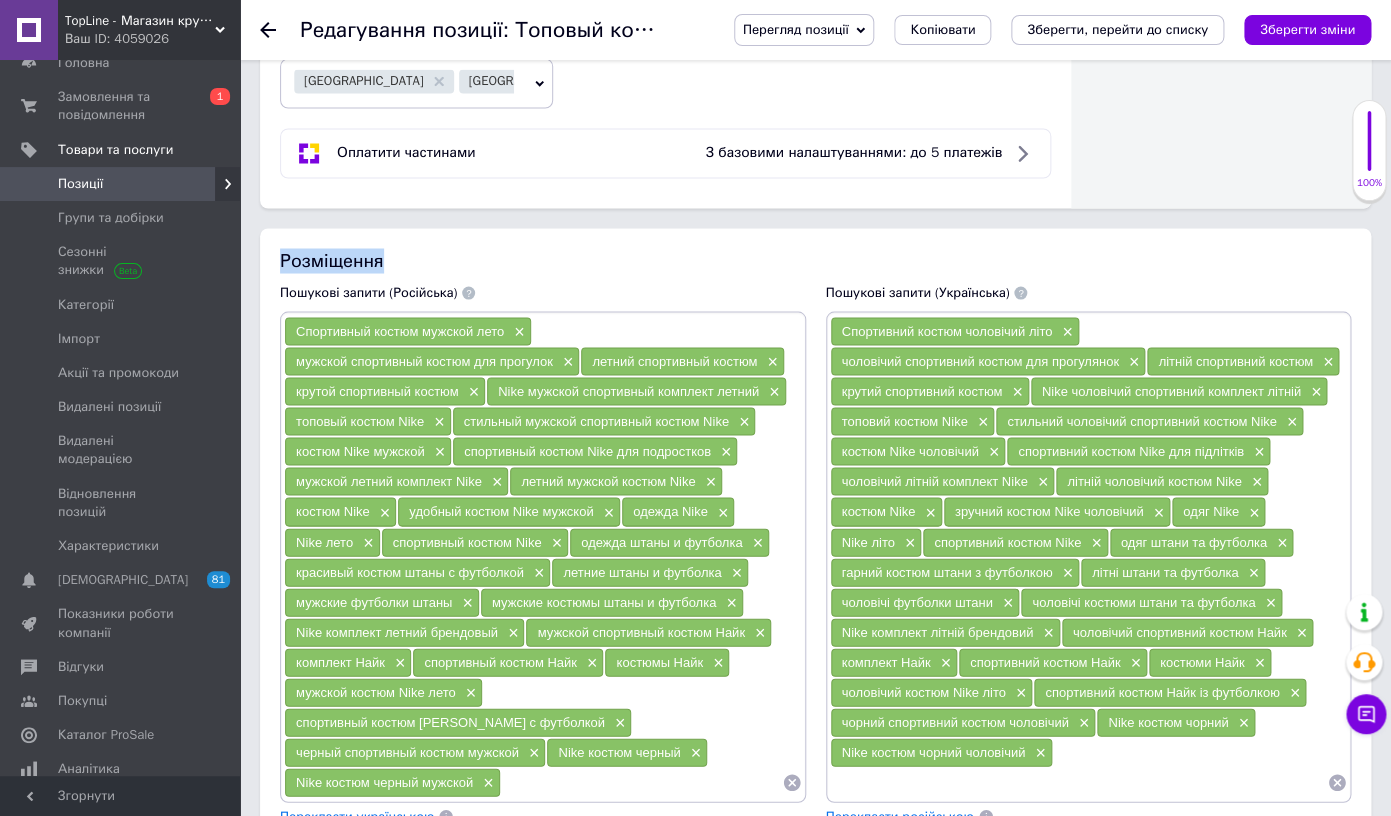 copy on "Розміщення" 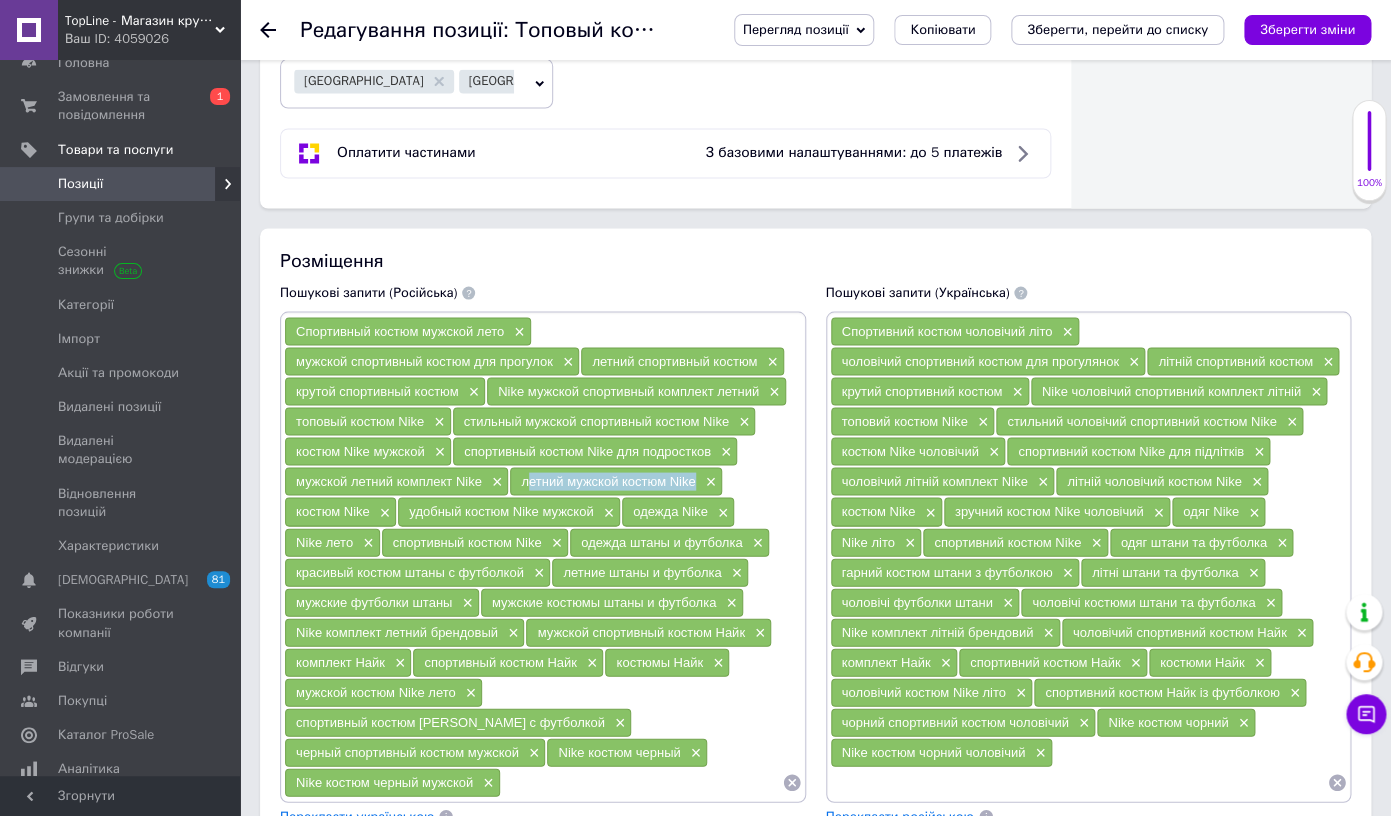 drag, startPoint x: 688, startPoint y: 482, endPoint x: 555, endPoint y: 479, distance: 133.03383 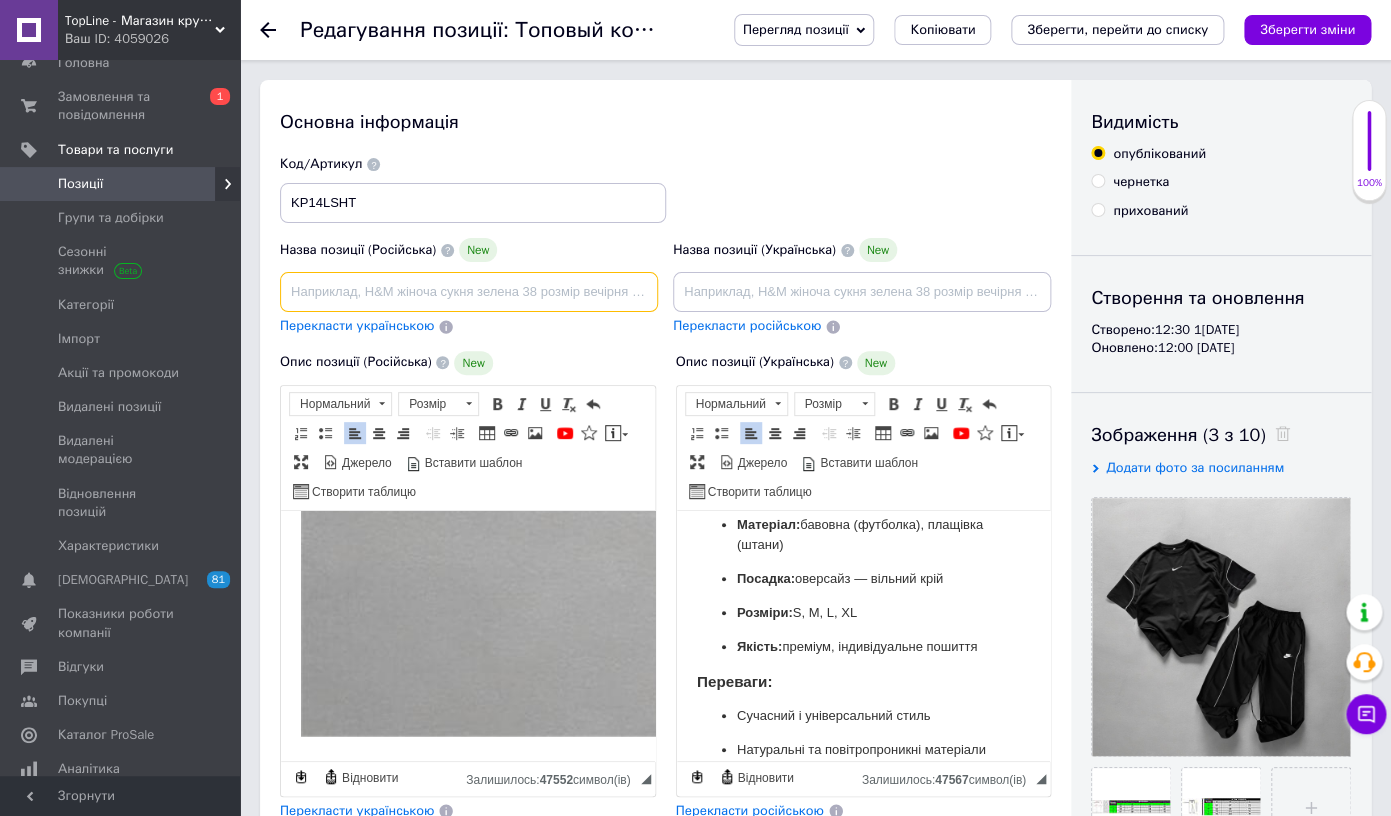 click at bounding box center (469, 292) 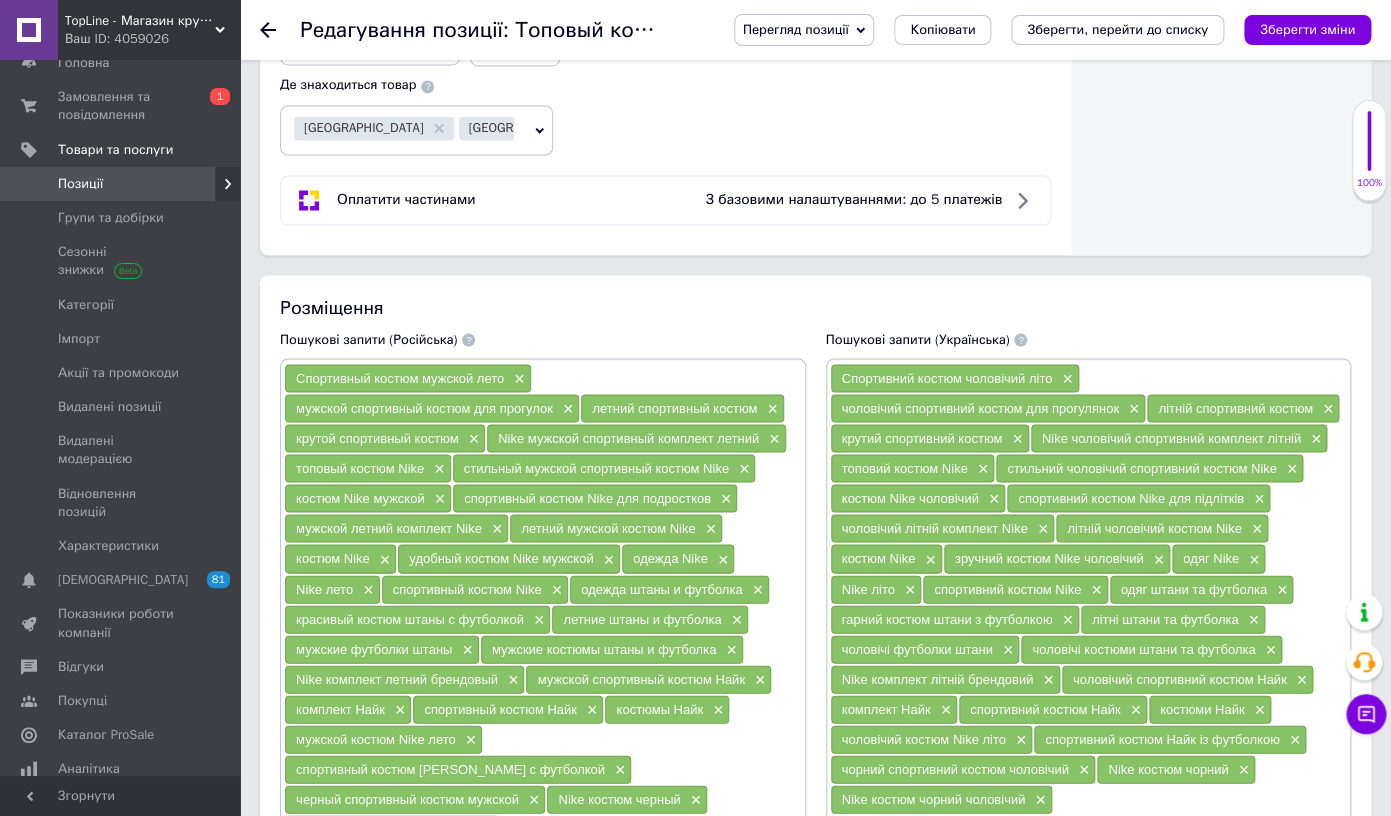 scroll, scrollTop: 1174, scrollLeft: 0, axis: vertical 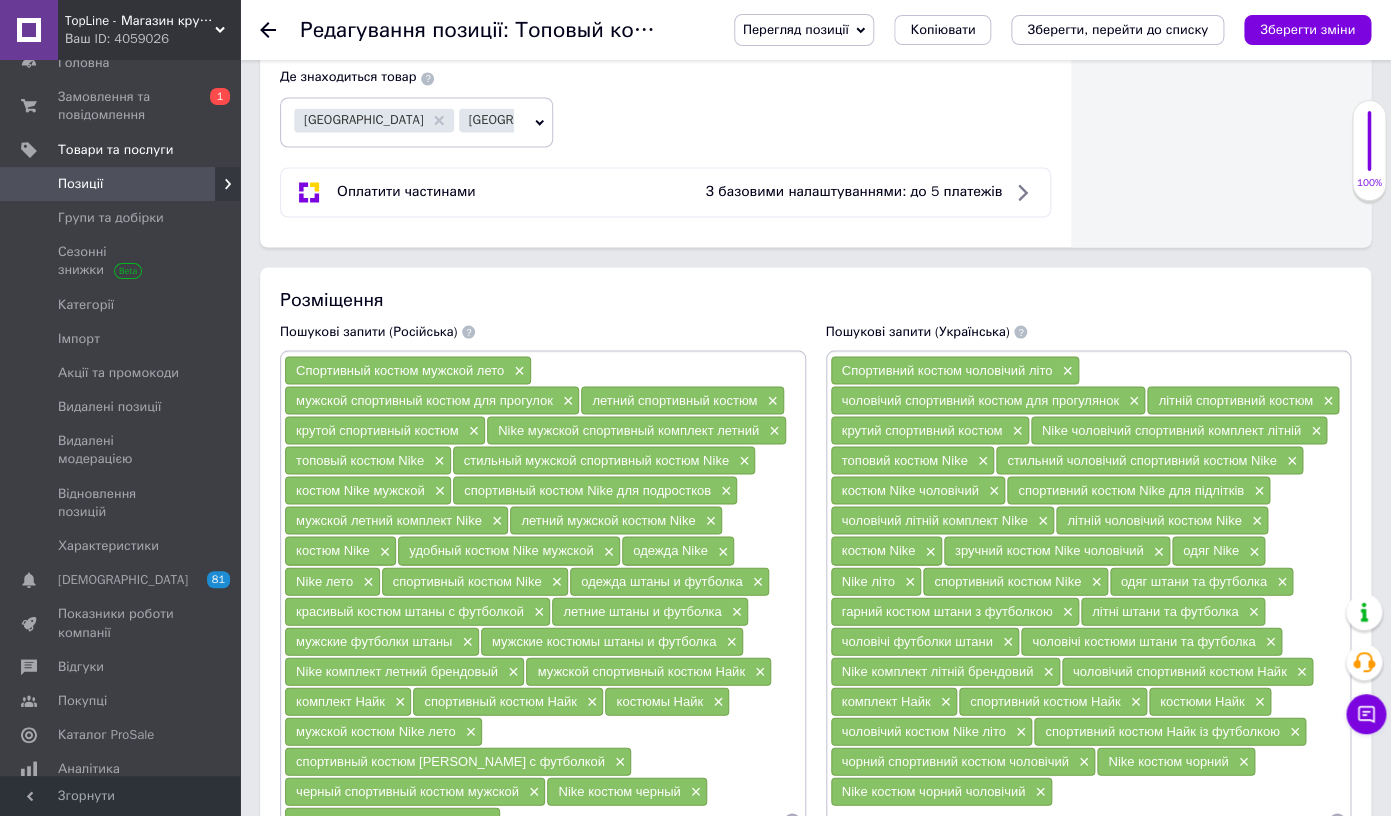 click on "красивый костюм штаны с футболкой" at bounding box center [410, 610] 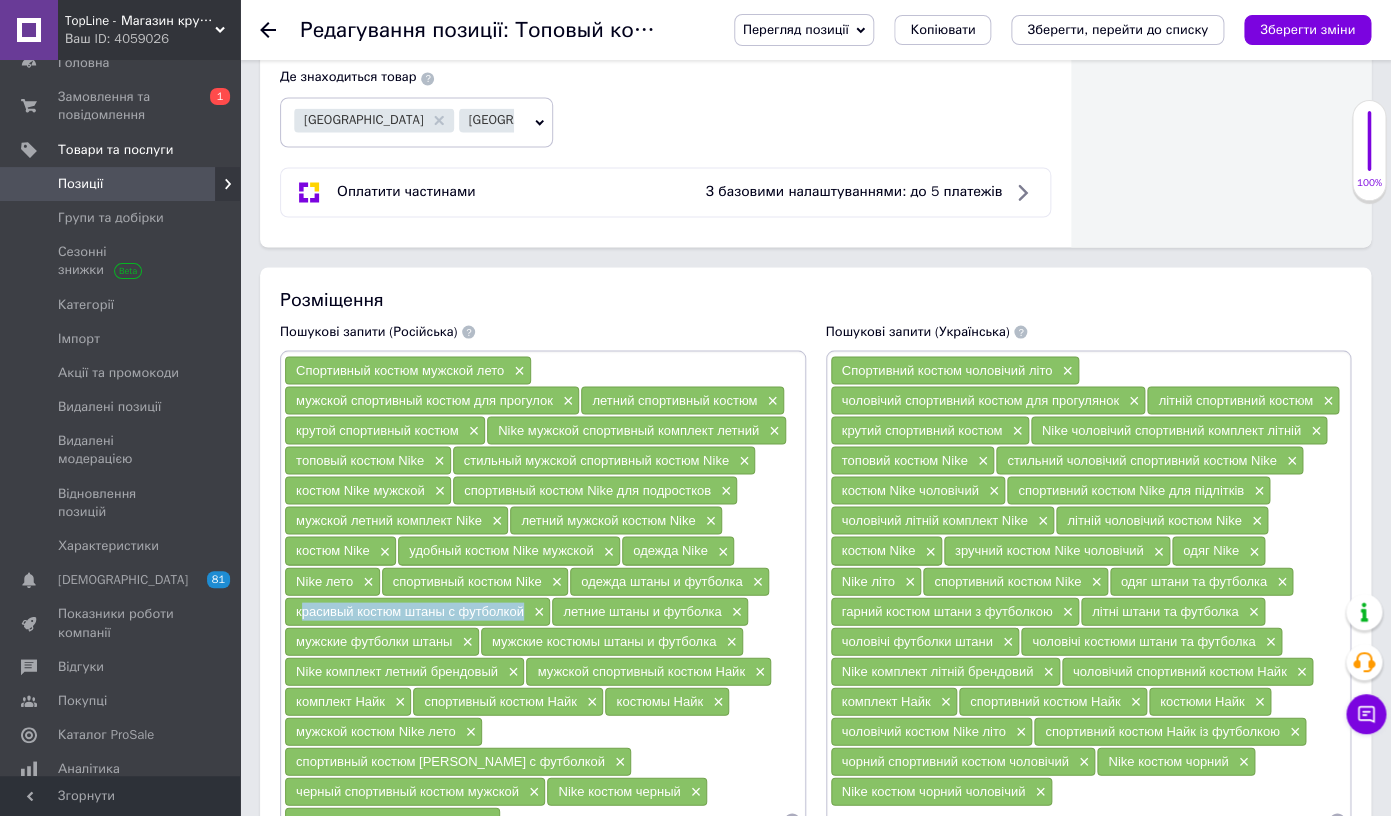 drag, startPoint x: 340, startPoint y: 606, endPoint x: 461, endPoint y: 610, distance: 121.0661 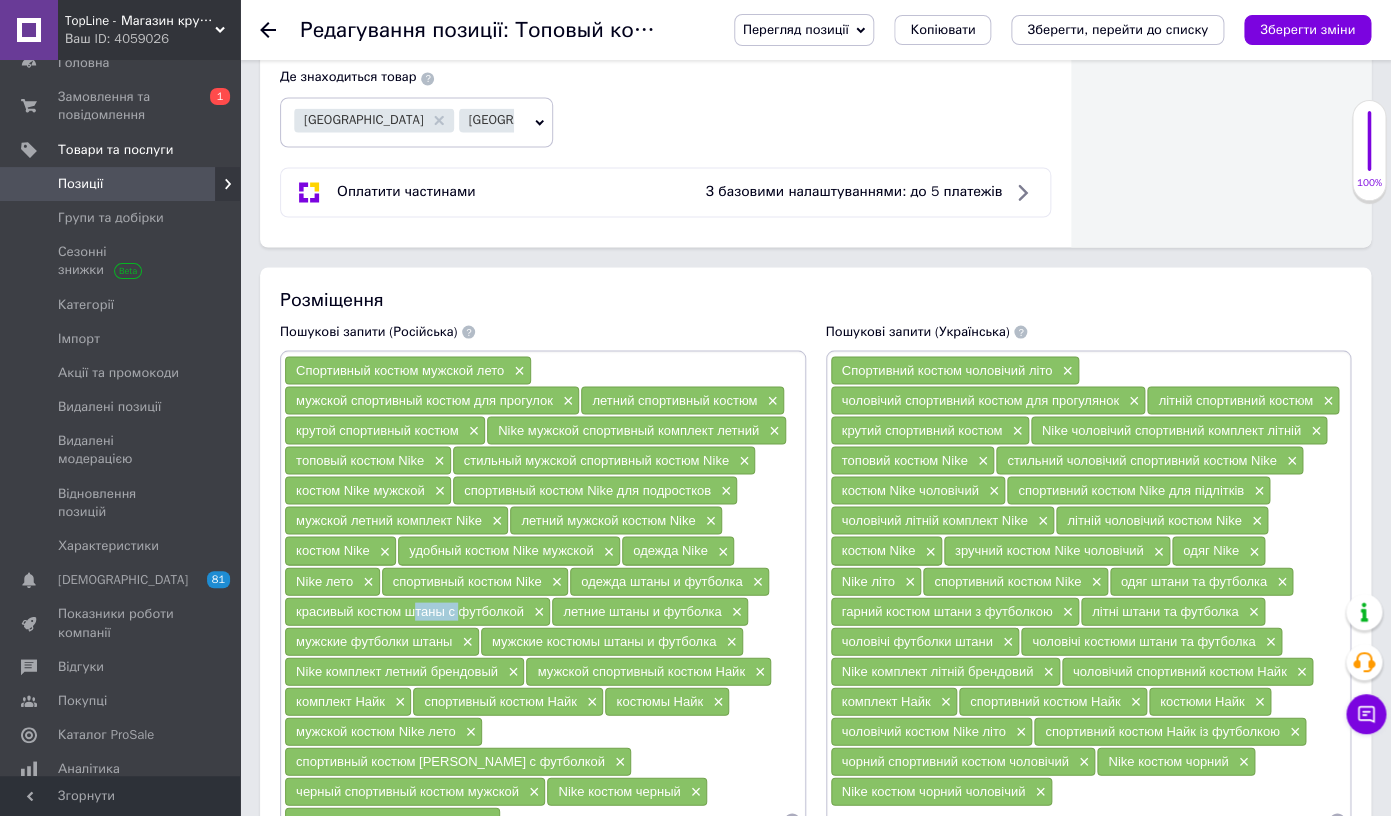 drag, startPoint x: 428, startPoint y: 615, endPoint x: 451, endPoint y: 615, distance: 23 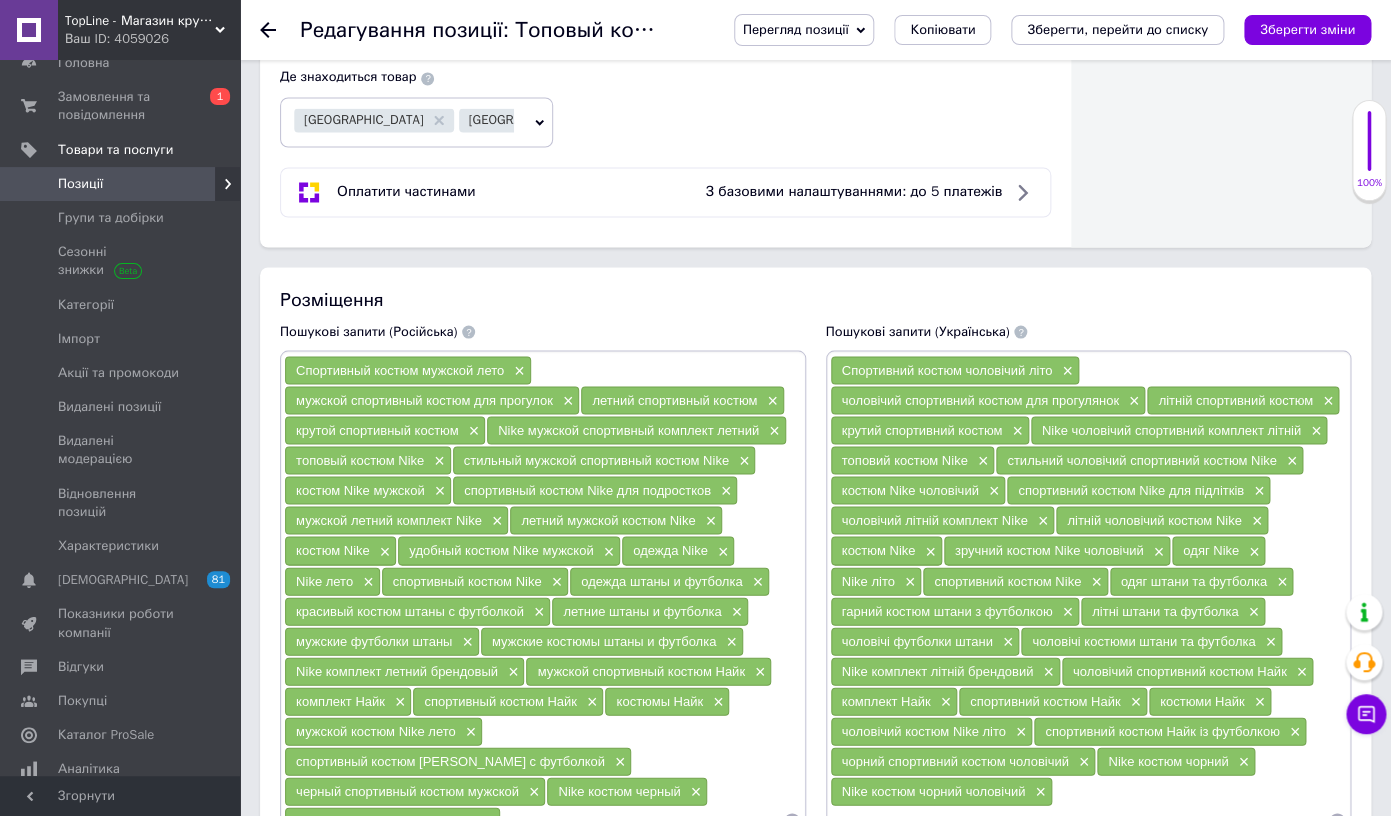 click on "красивый костюм штаны с футболкой" at bounding box center [410, 610] 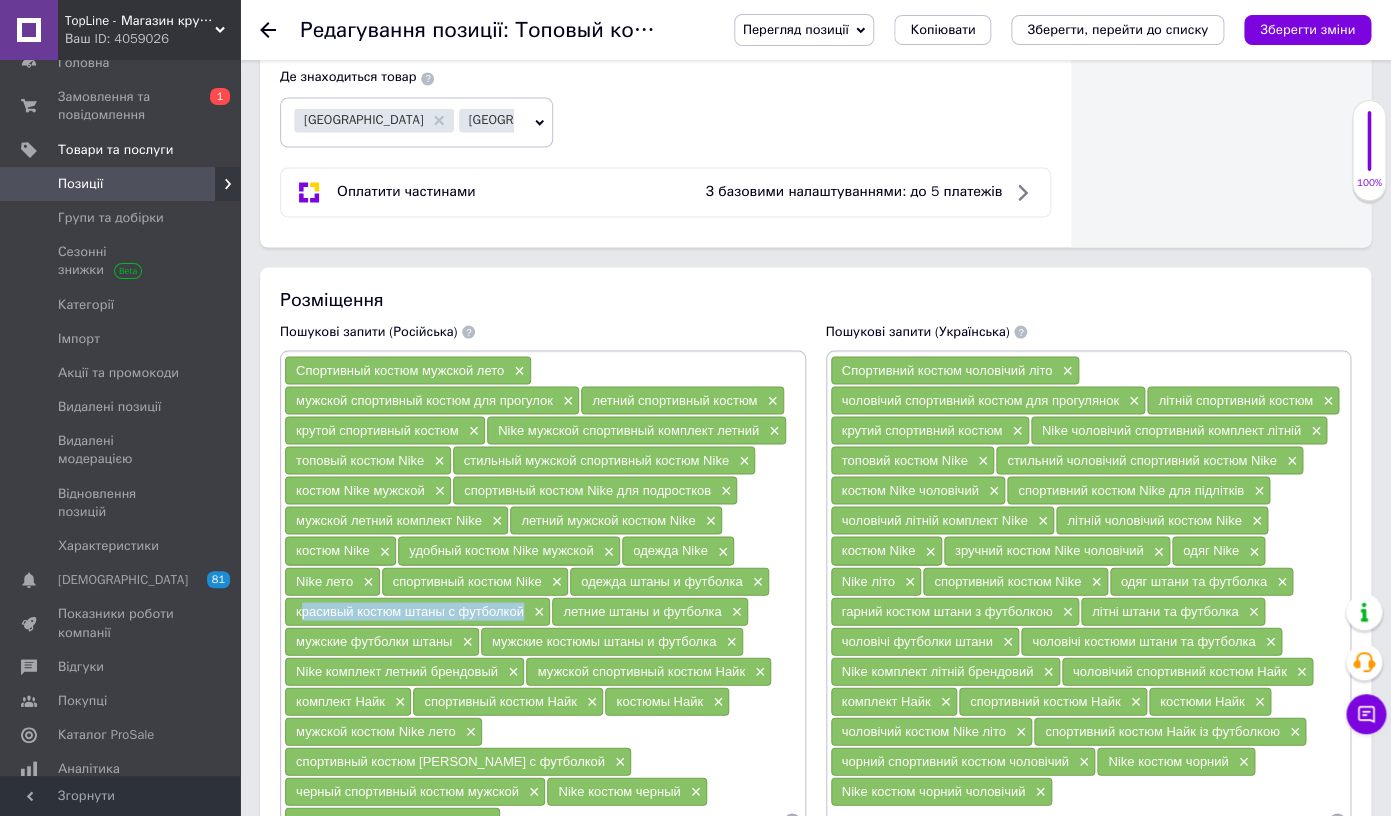 drag, startPoint x: 494, startPoint y: 604, endPoint x: 332, endPoint y: 604, distance: 162 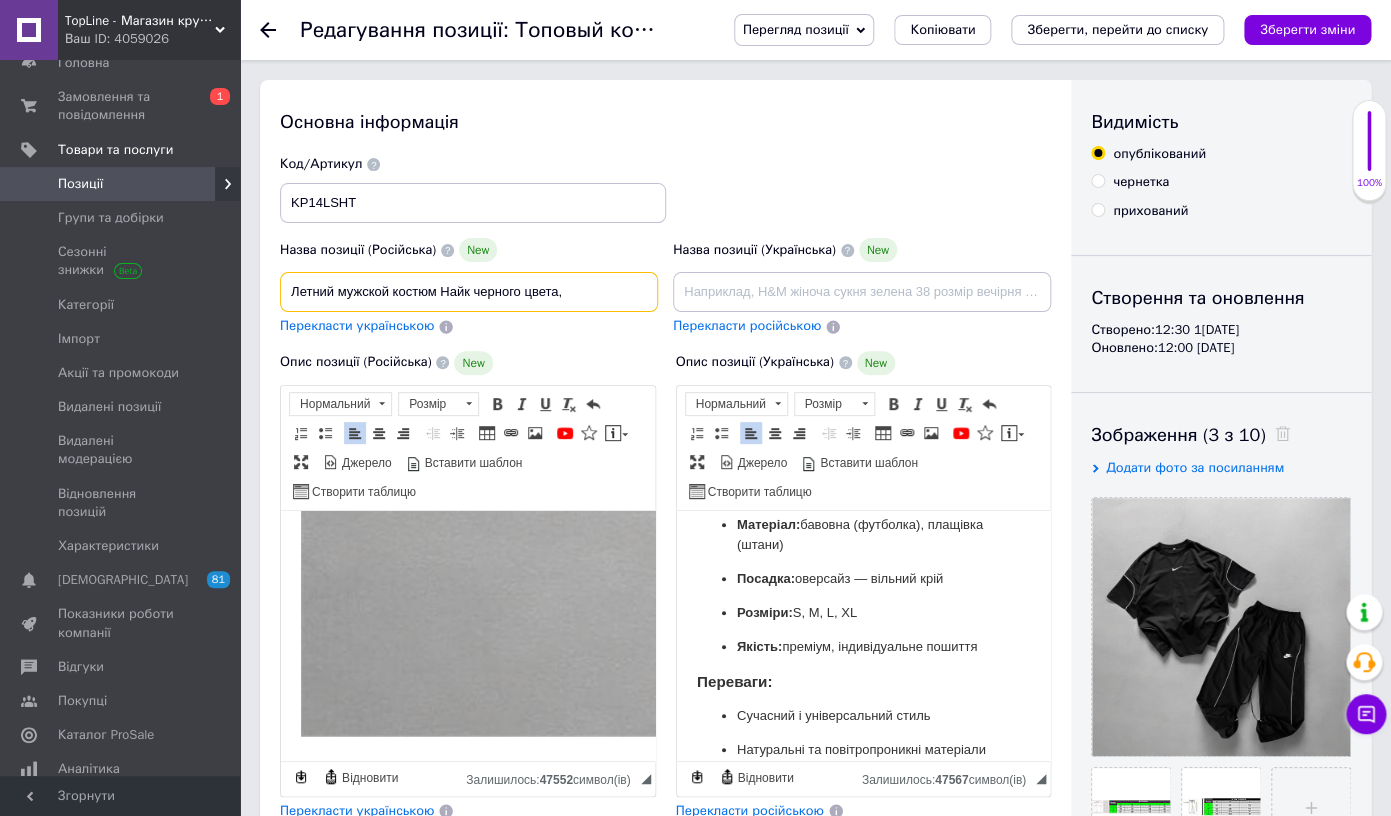 click on "Летний мужской костюм Найк черного цвета," at bounding box center (469, 292) 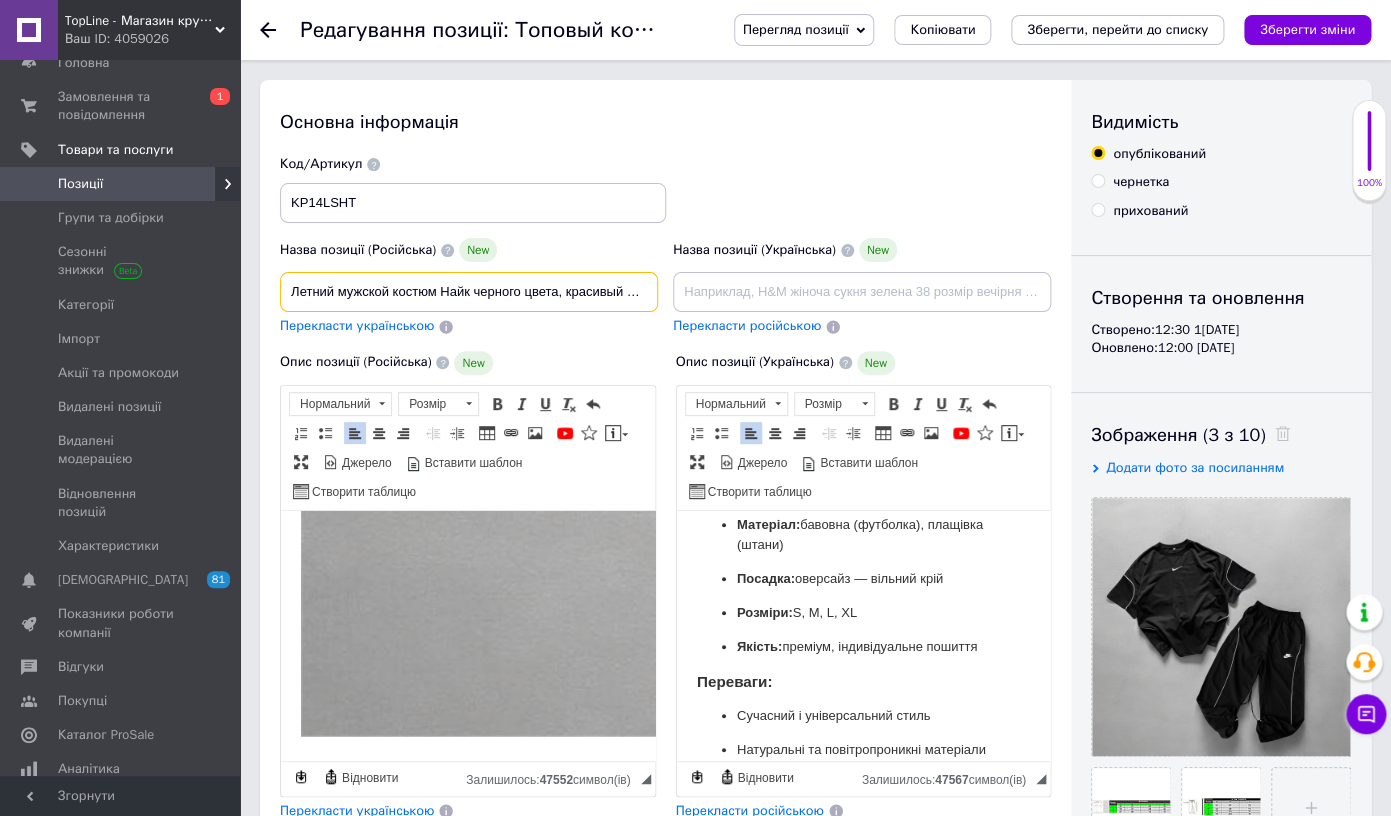 scroll, scrollTop: 0, scrollLeft: 149, axis: horizontal 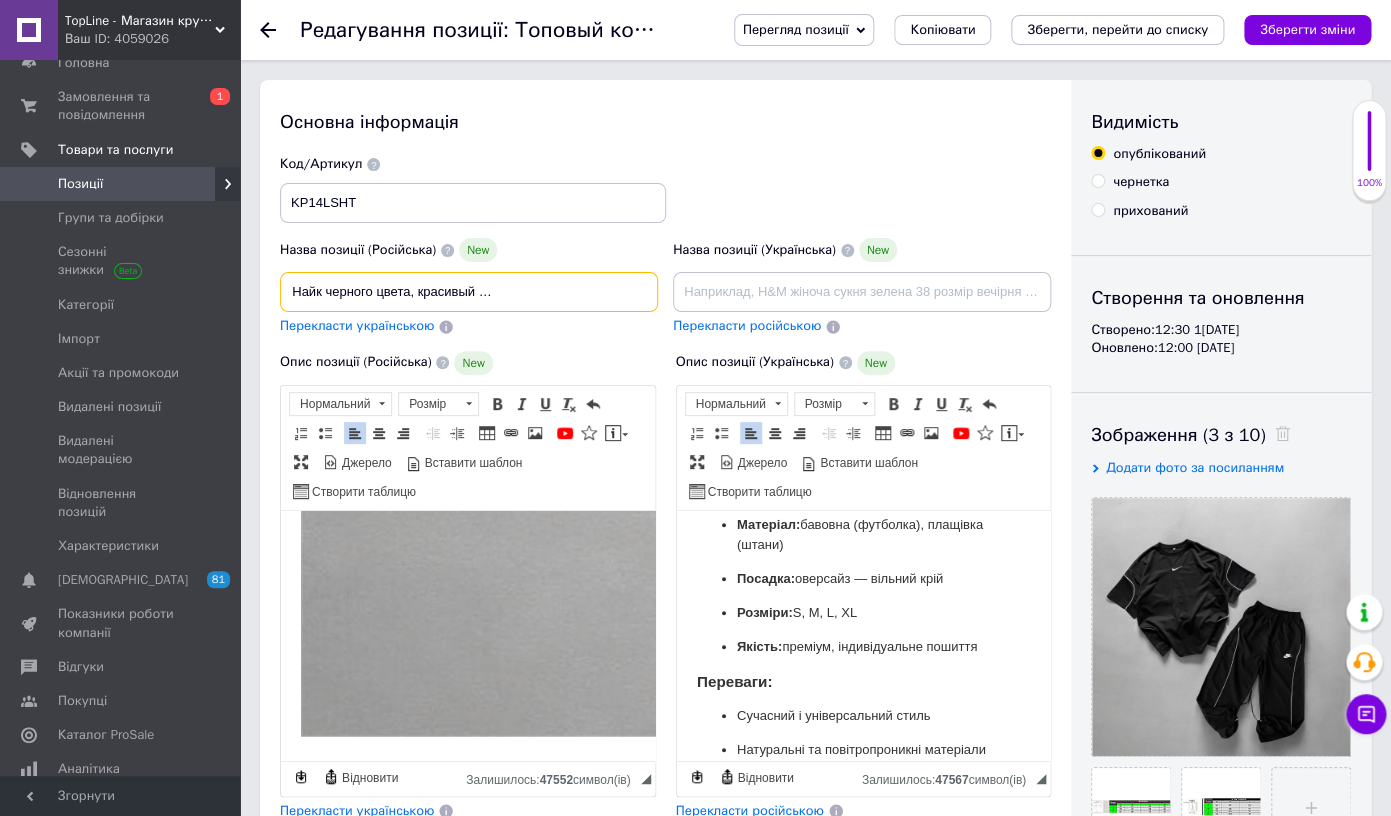click on "Летний мужской костюм Найк черного цвета, красивый костюм штаны с футболкой" at bounding box center (469, 292) 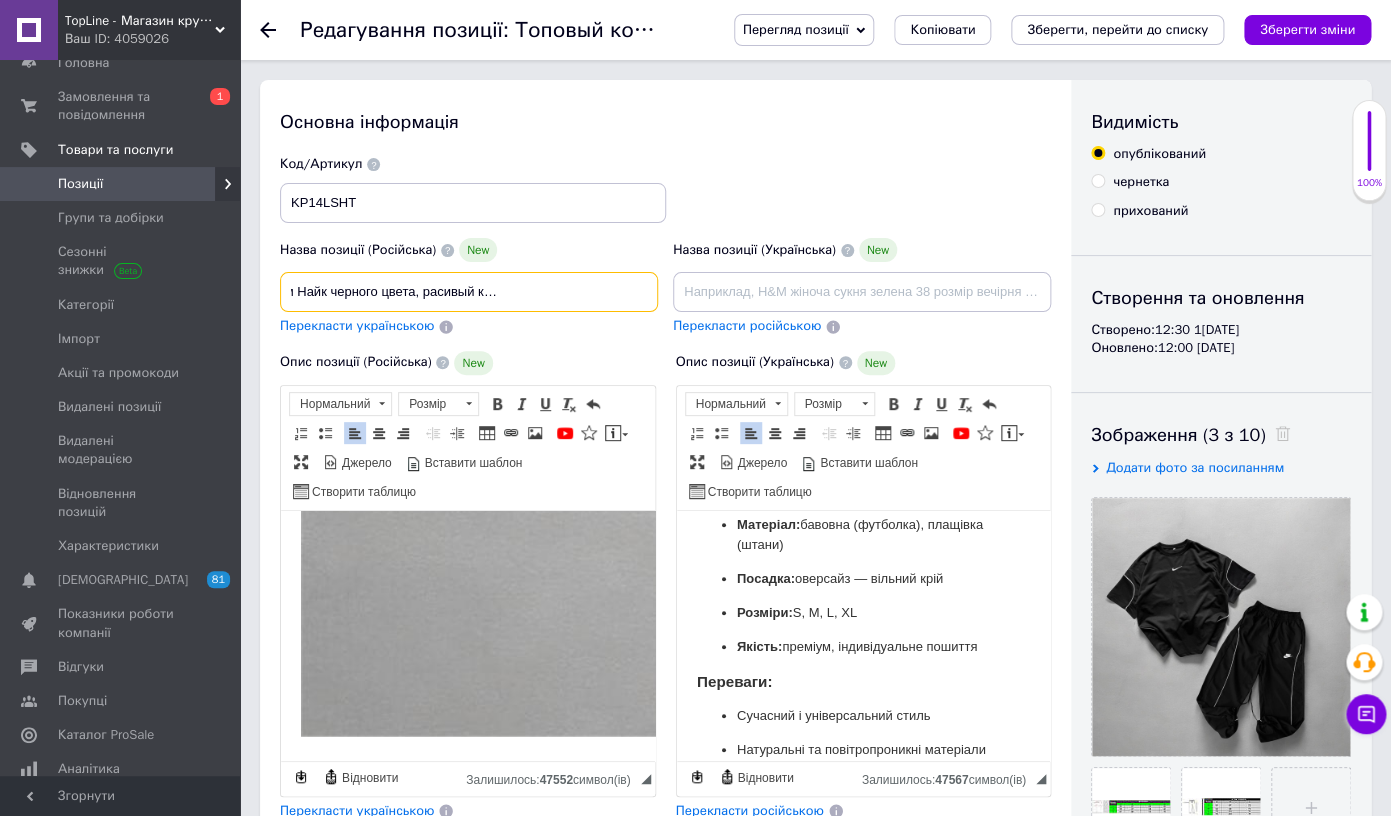 scroll, scrollTop: 0, scrollLeft: 143, axis: horizontal 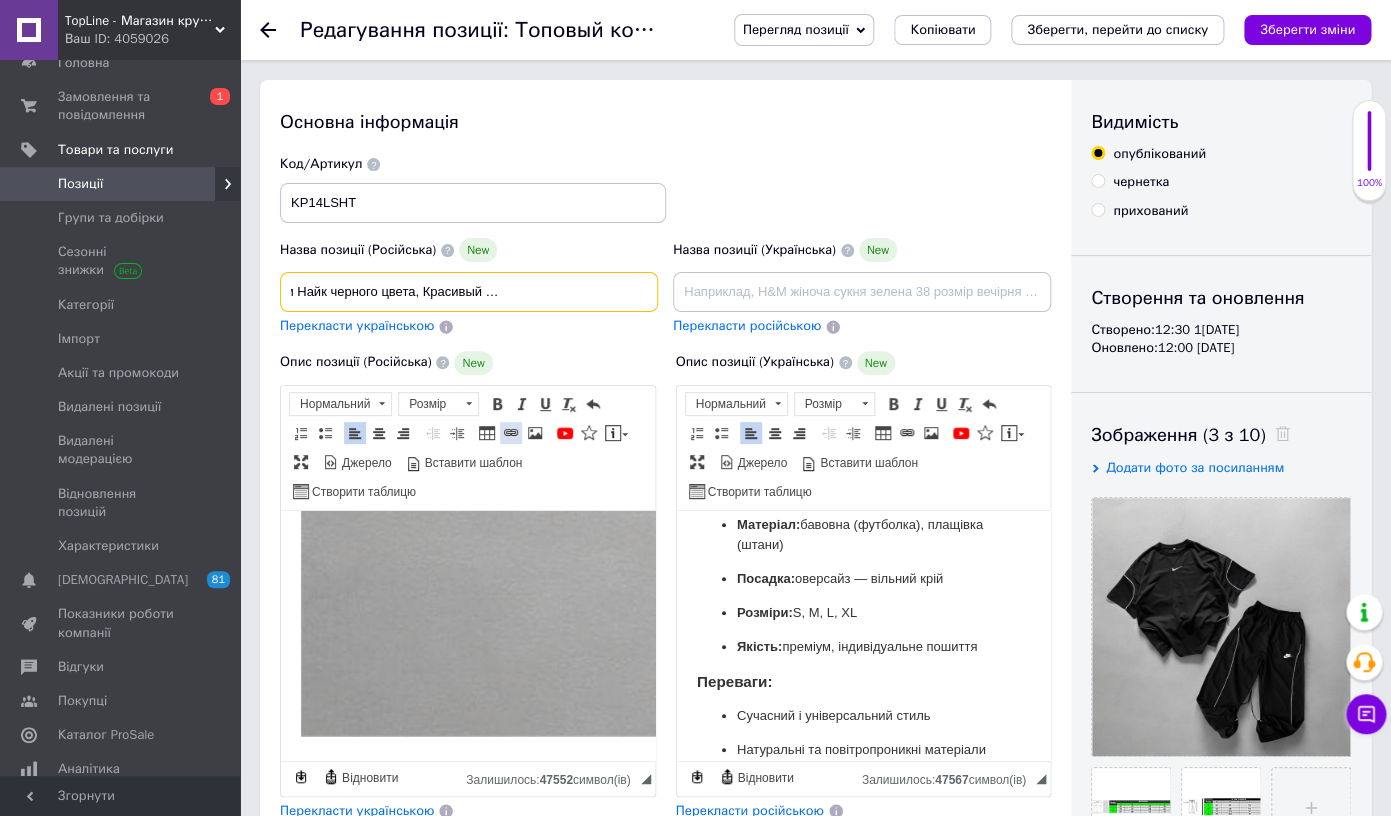 drag, startPoint x: 479, startPoint y: 292, endPoint x: 501, endPoint y: 433, distance: 142.706 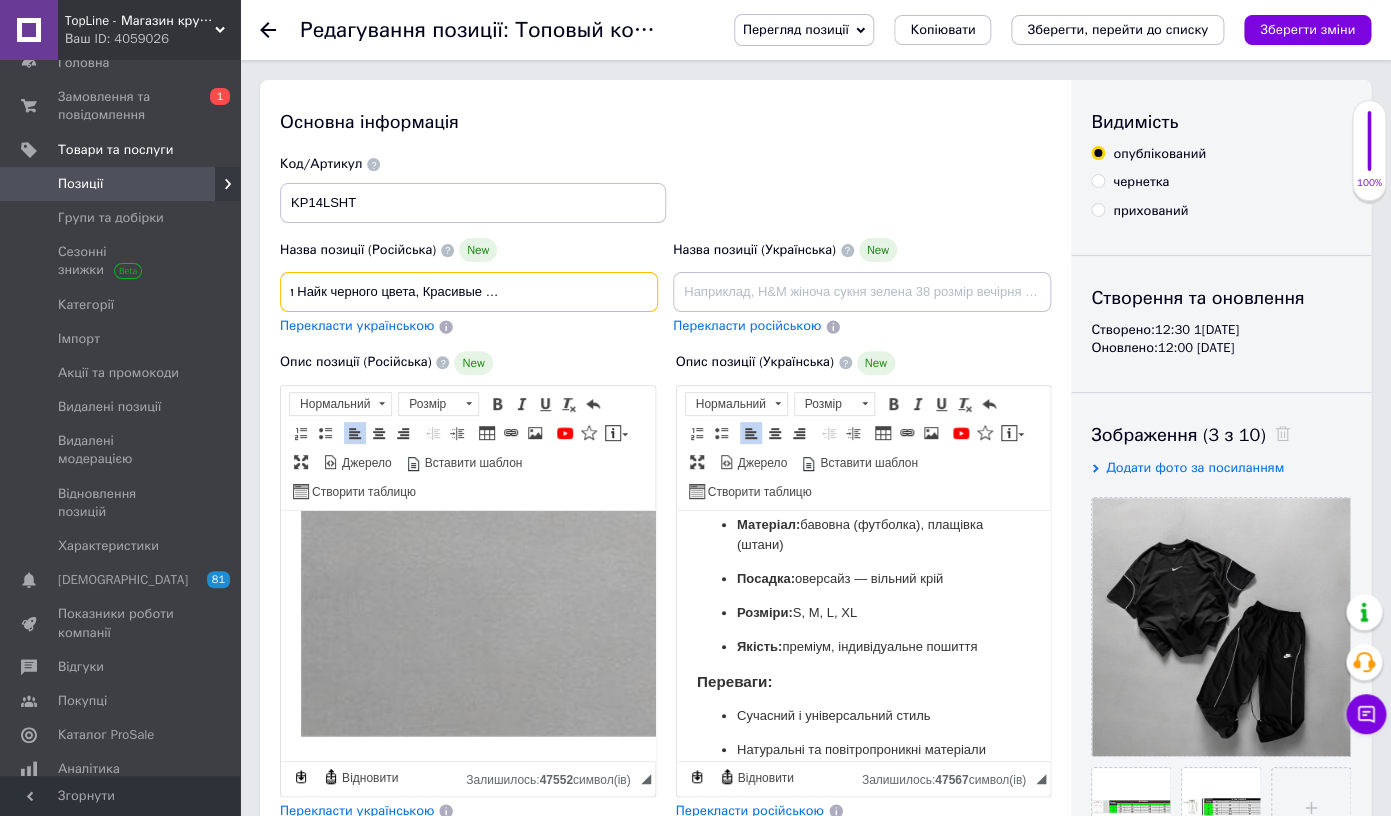 click on "Летний мужской костюм Найк черного цвета, Красивые костюм штаны с футболкой" at bounding box center [469, 292] 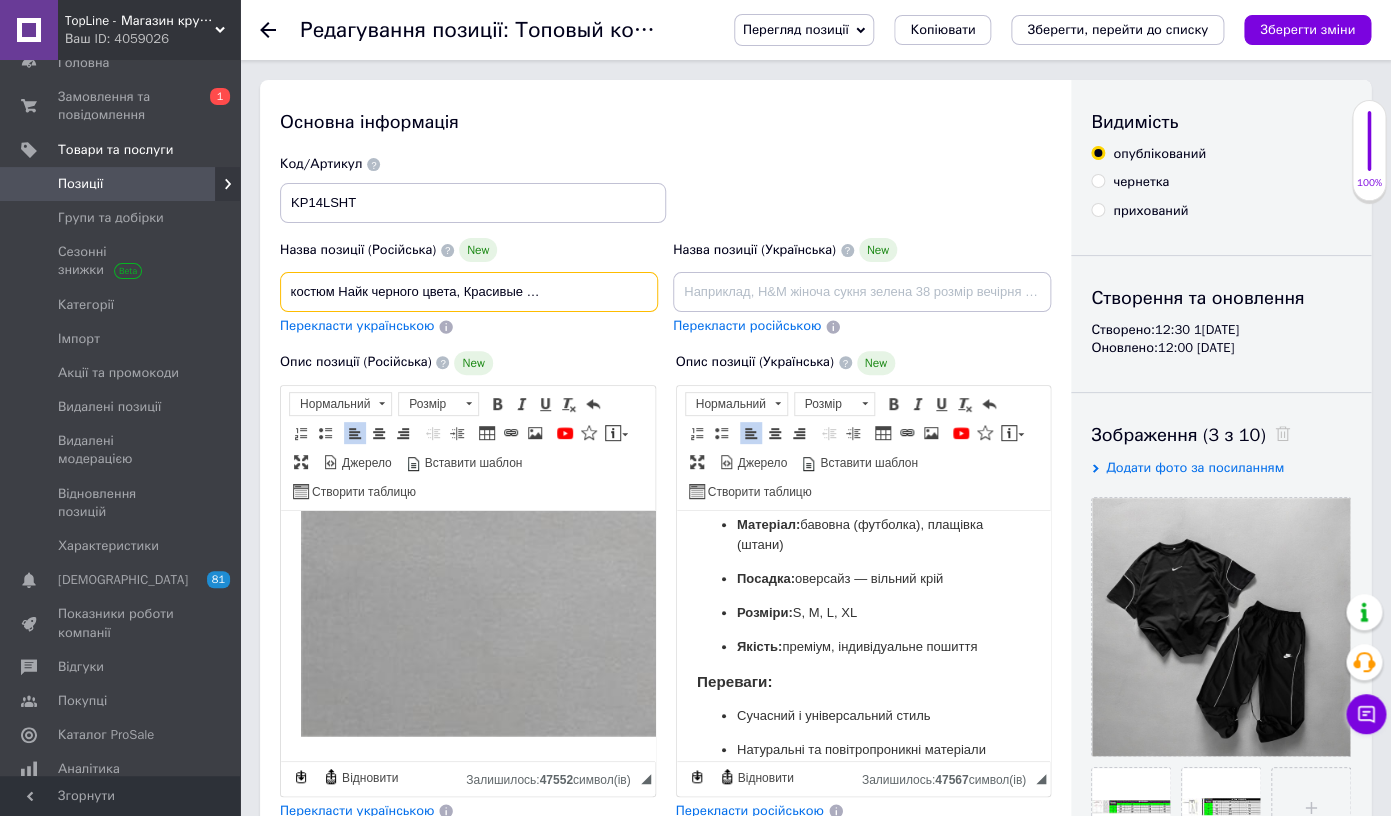 scroll, scrollTop: 0, scrollLeft: 103, axis: horizontal 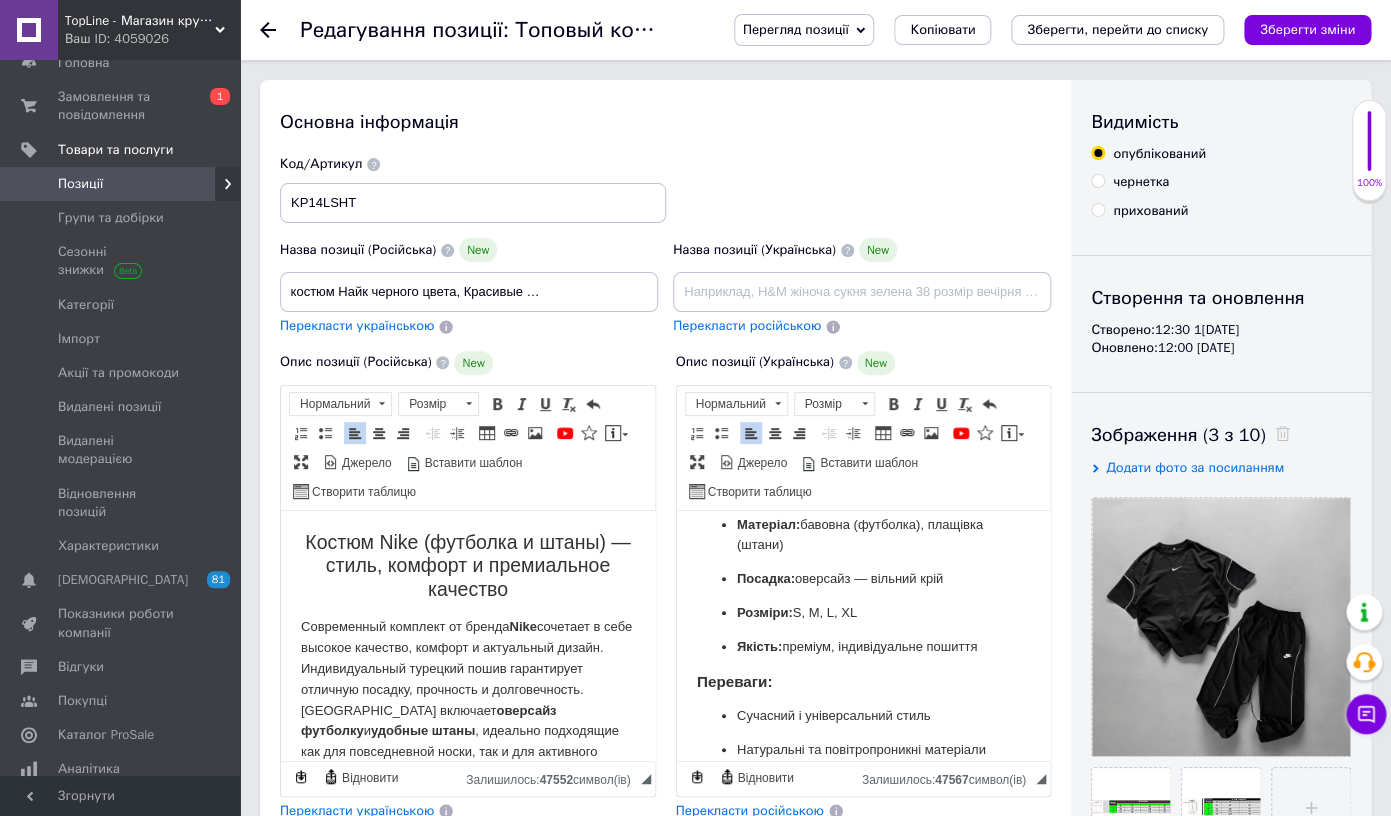 click on "Костюм Nike (футболка и штаны) — стиль, комфорт и премиальное качество" at bounding box center (468, 566) 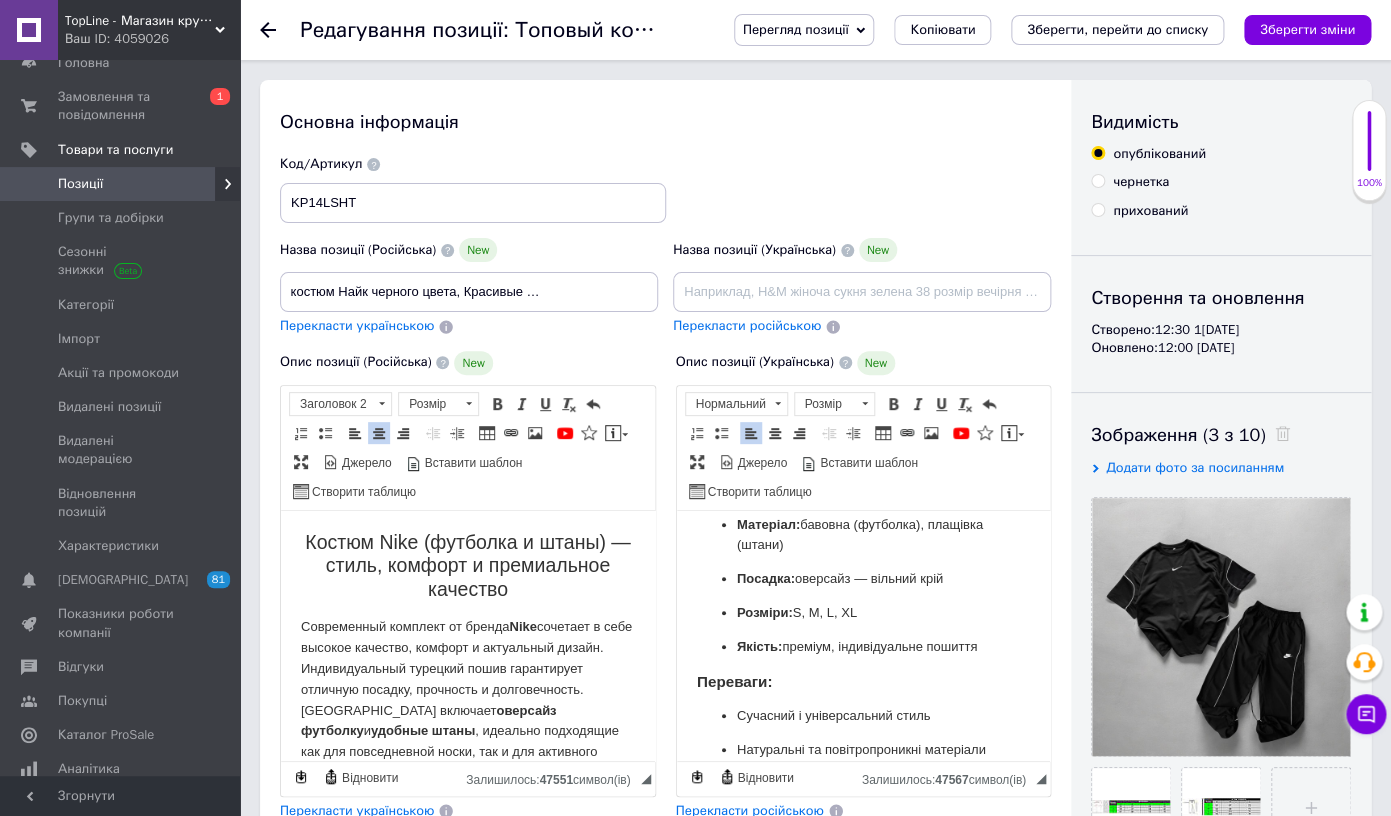 click on "Костюм Nike (футболка и штаны) — стиль, комфорт и премиальное качество" at bounding box center (468, 566) 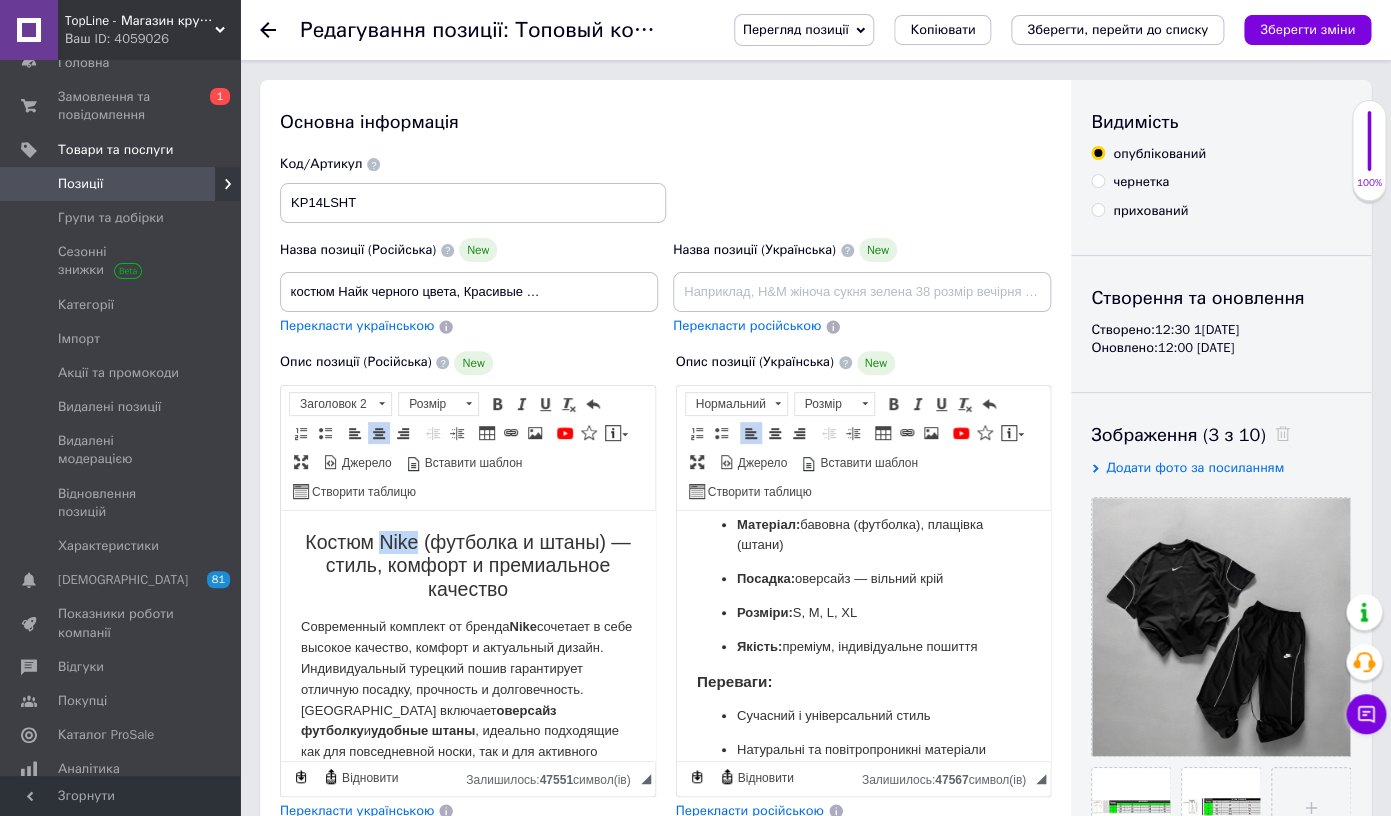 click on "Костюм Nike (футболка и штаны) — стиль, комфорт и премиальное качество" at bounding box center [468, 566] 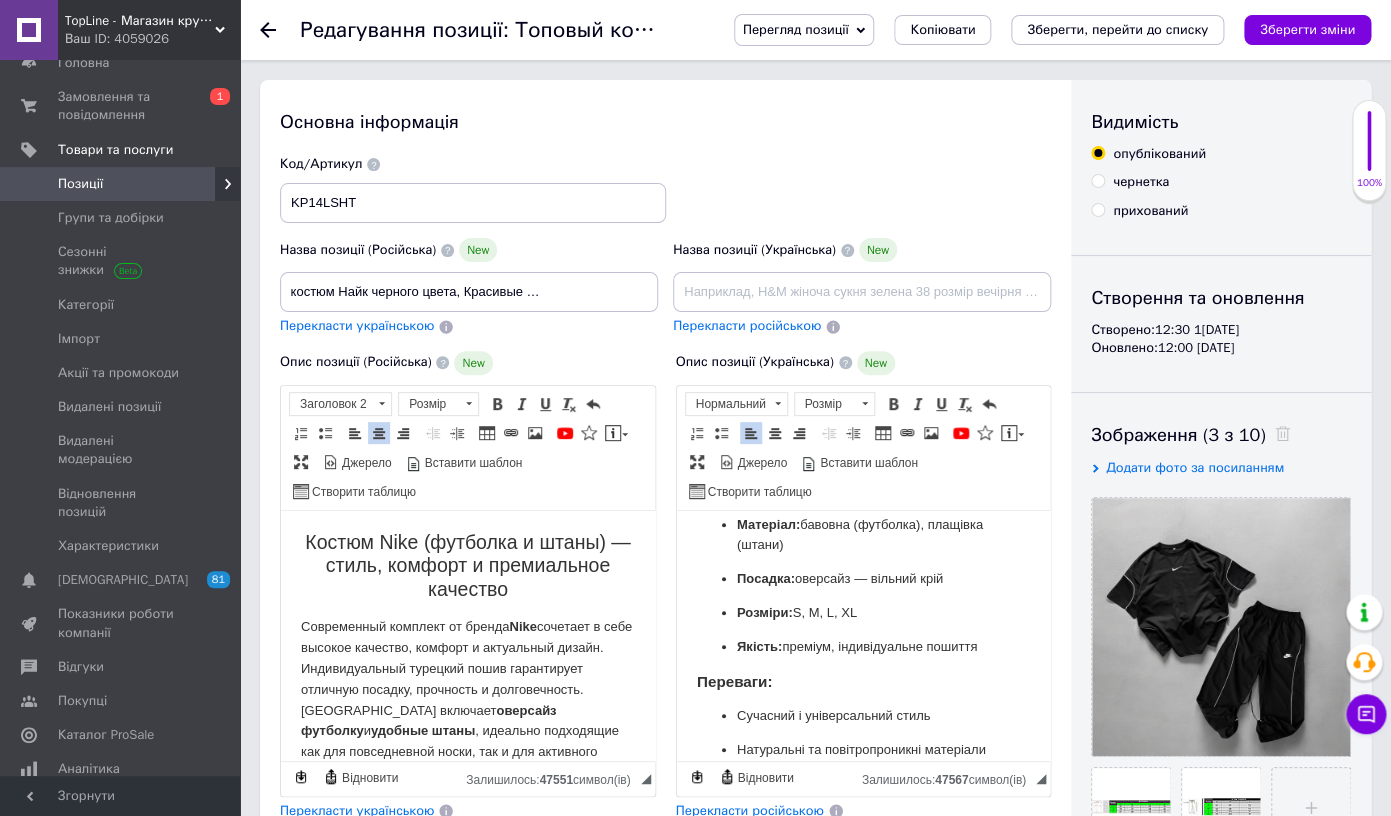 click on "Костюм Nike (футболка и штаны) — стиль, комфорт и премиальное качество" at bounding box center [468, 566] 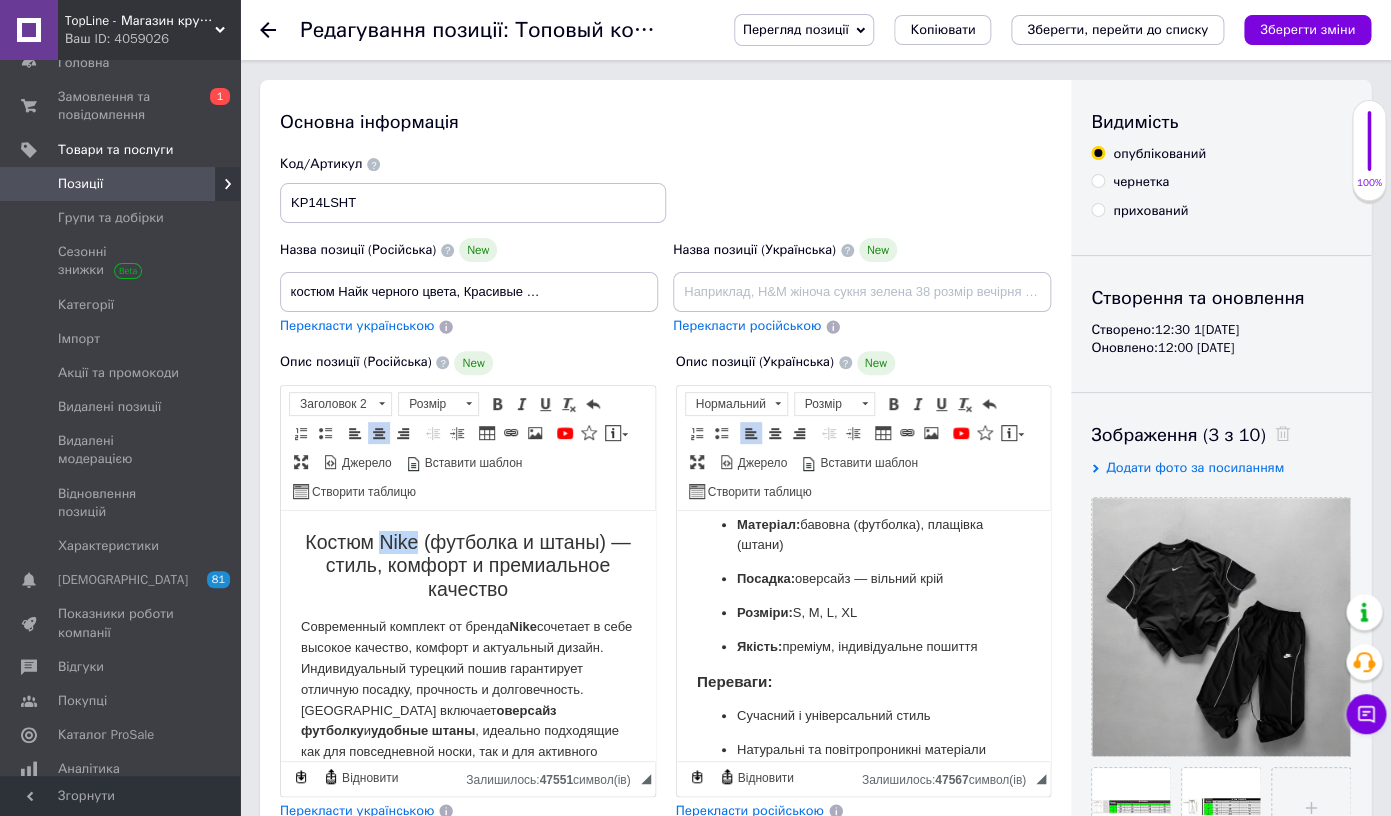 click on "Костюм Nike (футболка и штаны) — стиль, комфорт и премиальное качество" at bounding box center (468, 566) 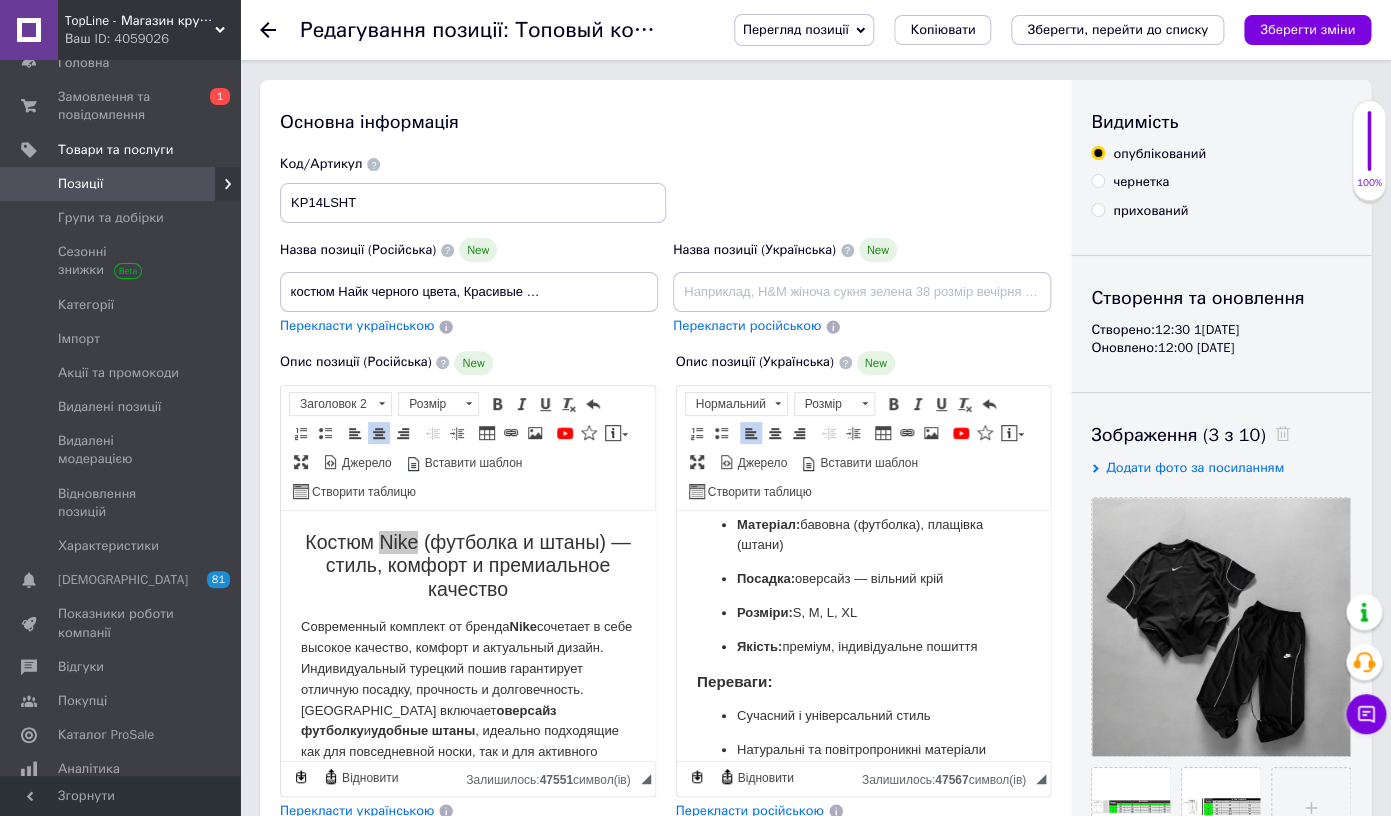 click on "Летний мужской костюм Найк черного цвета, Красивые штаны с футболкой" at bounding box center [469, 292] 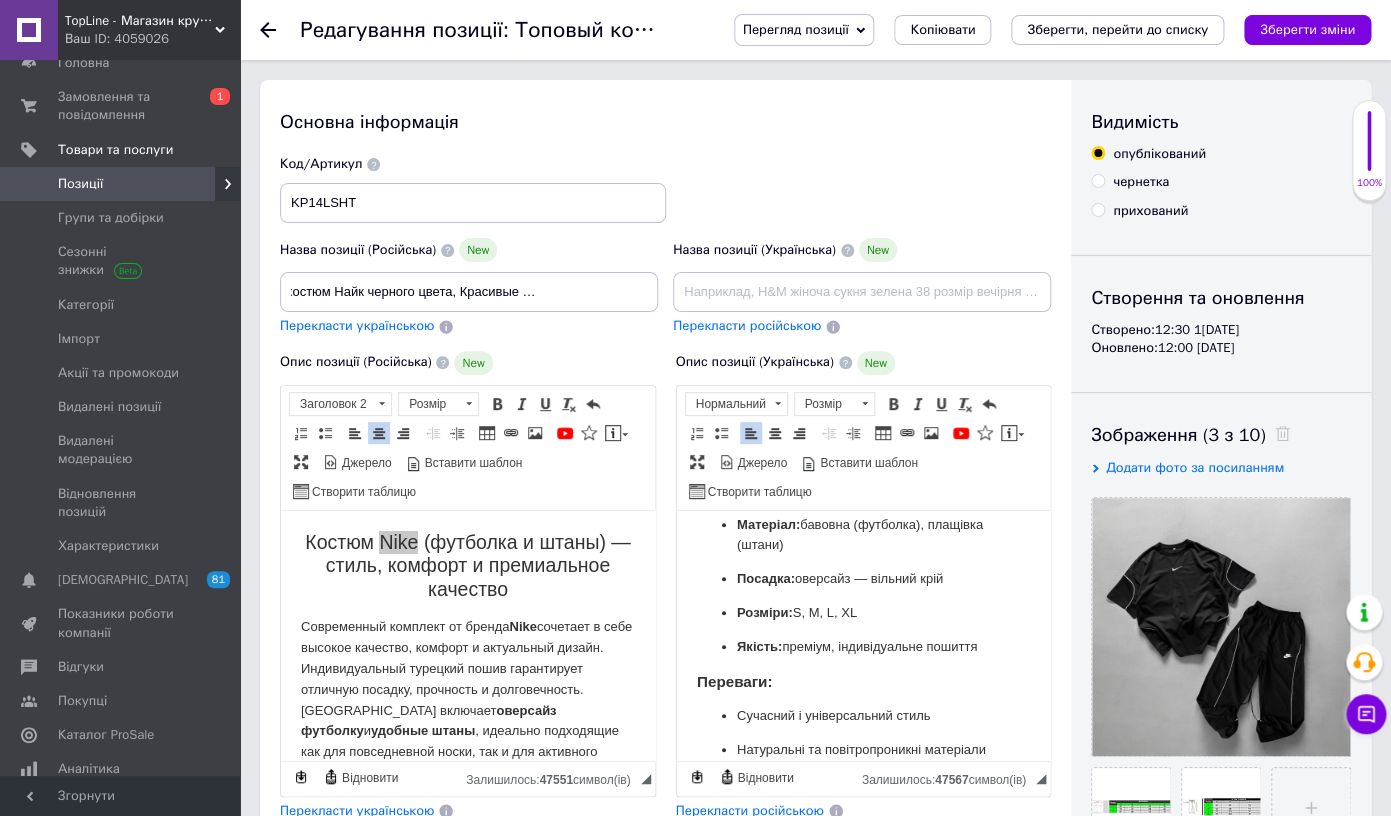 scroll, scrollTop: 0, scrollLeft: 132, axis: horizontal 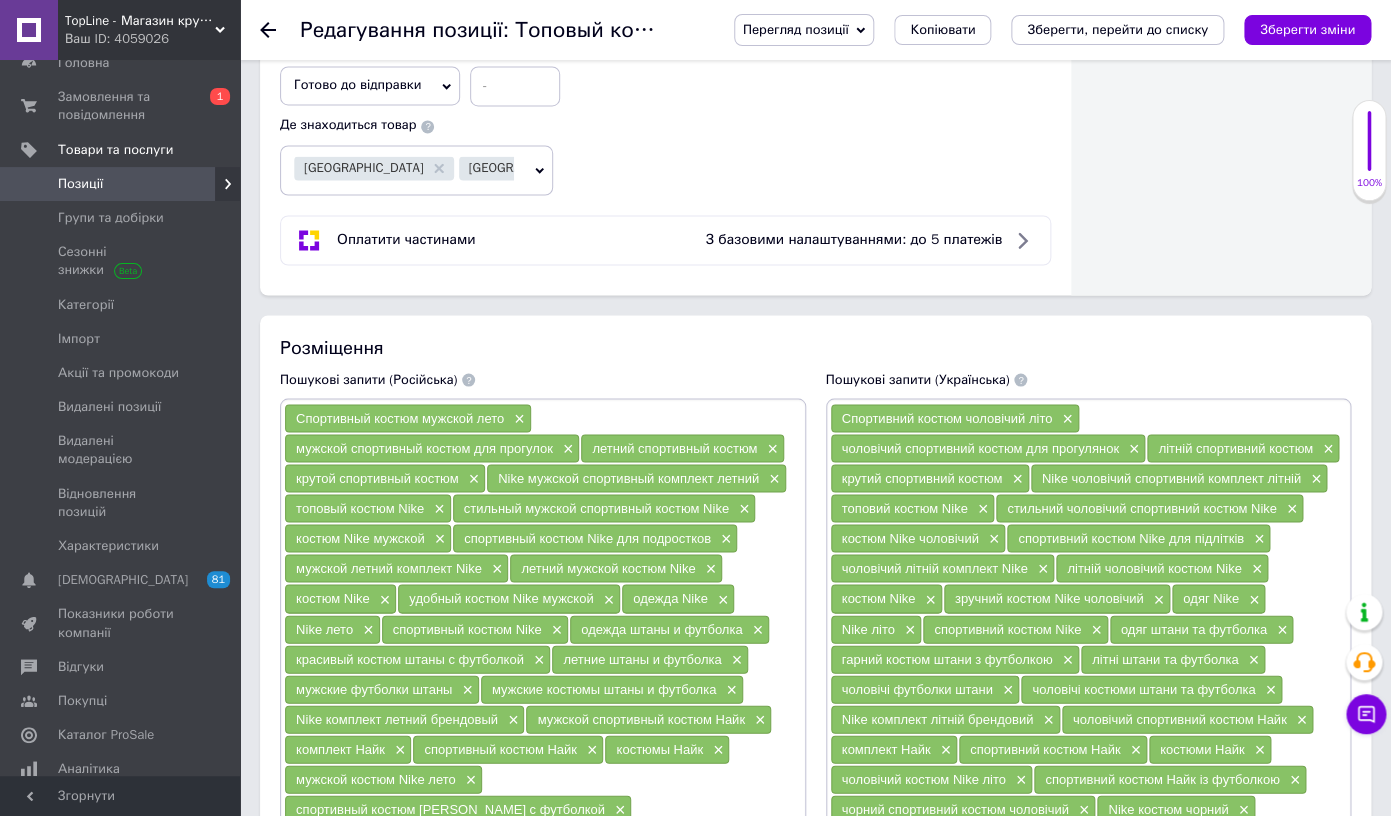 click on "мужские костюмы штаны и футболка" at bounding box center (604, 688) 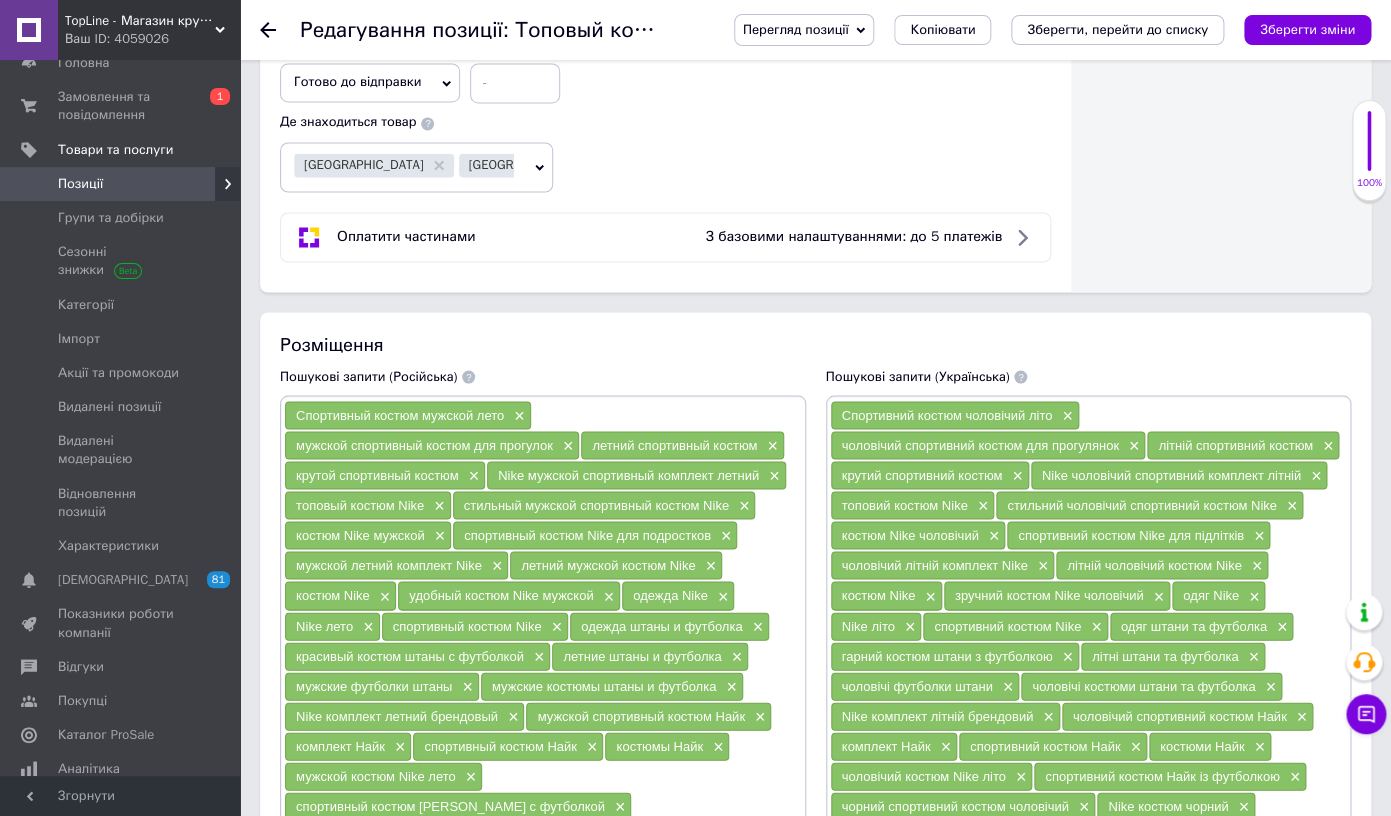 click on "летние штаны и футболка" at bounding box center [642, 655] 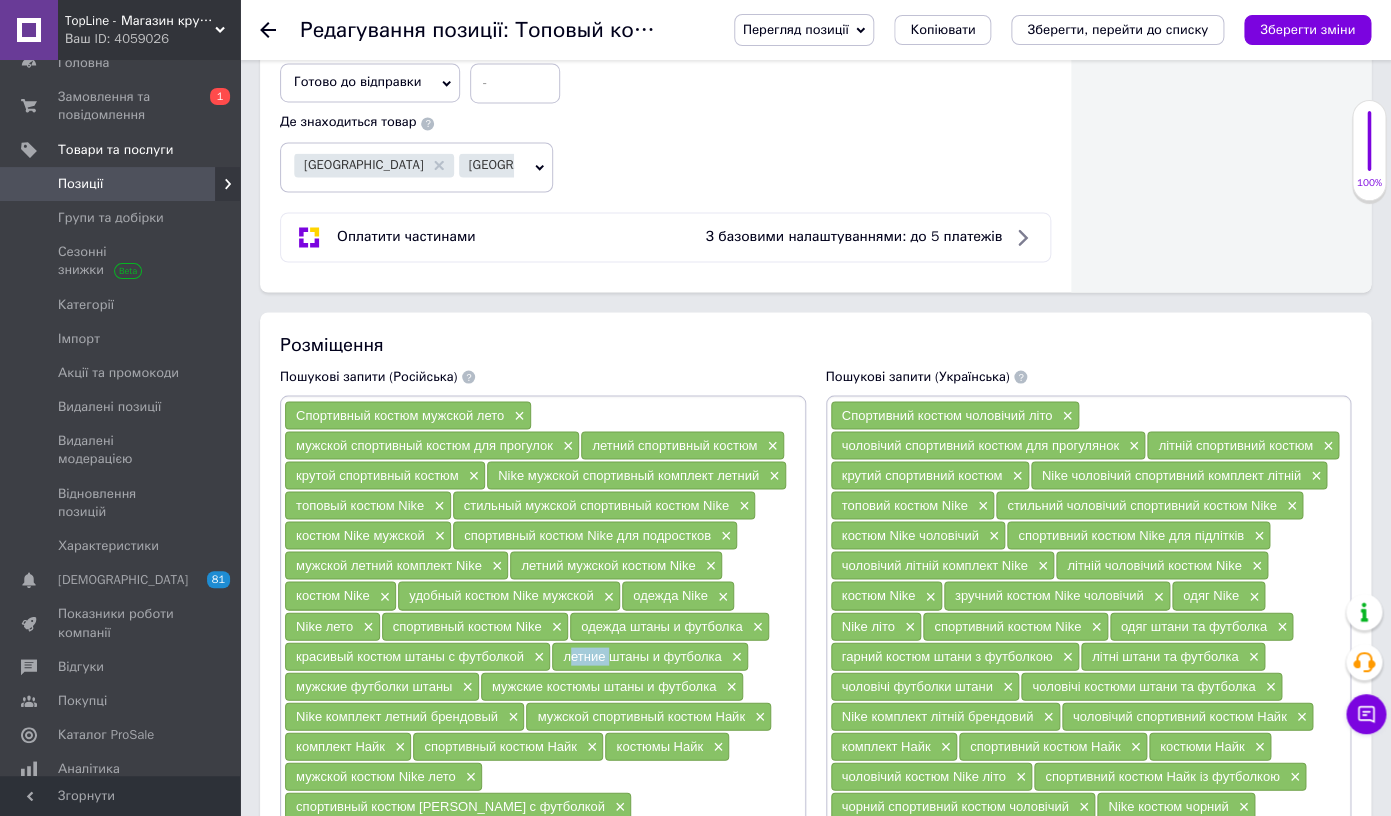 click on "летние штаны и футболка" at bounding box center [642, 655] 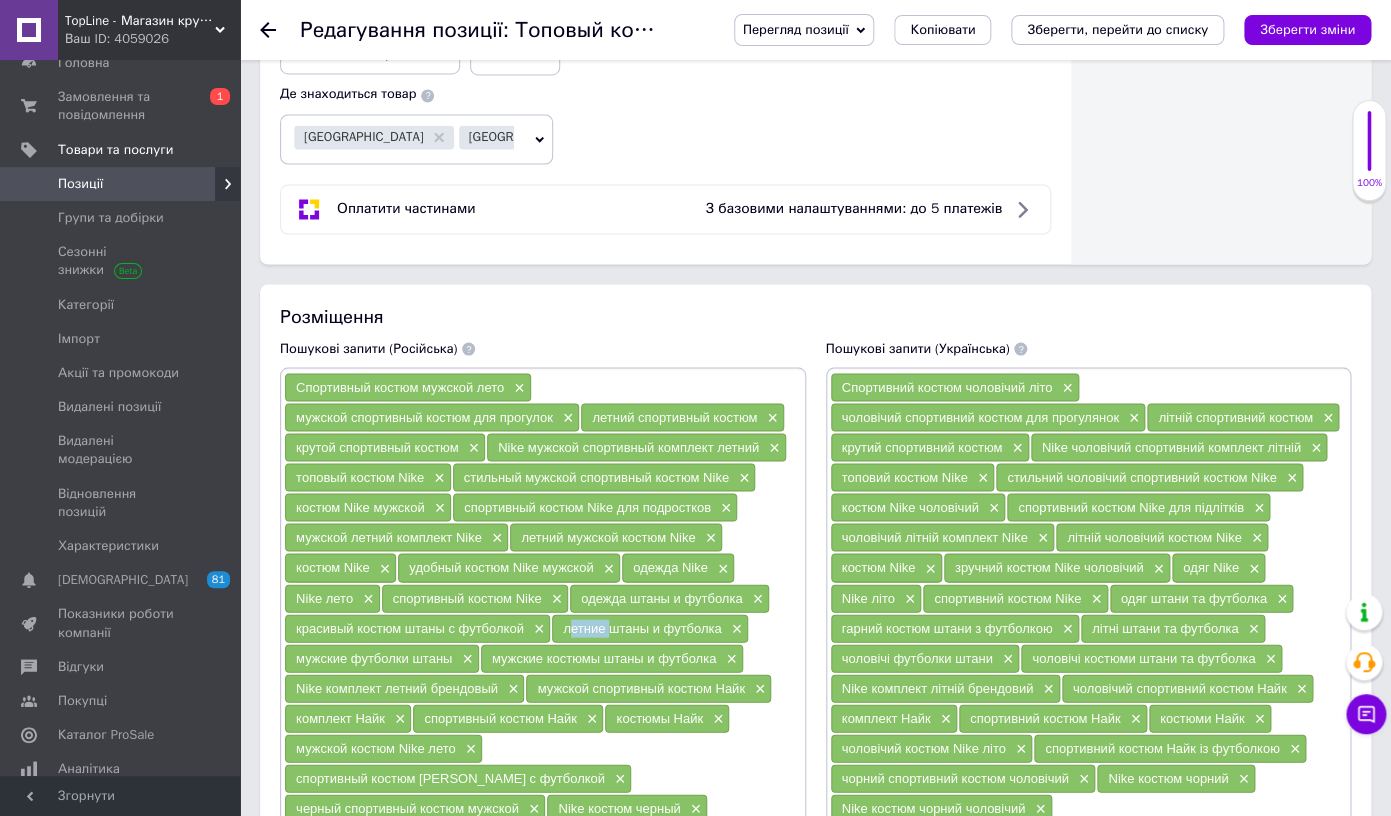scroll, scrollTop: 1161, scrollLeft: 0, axis: vertical 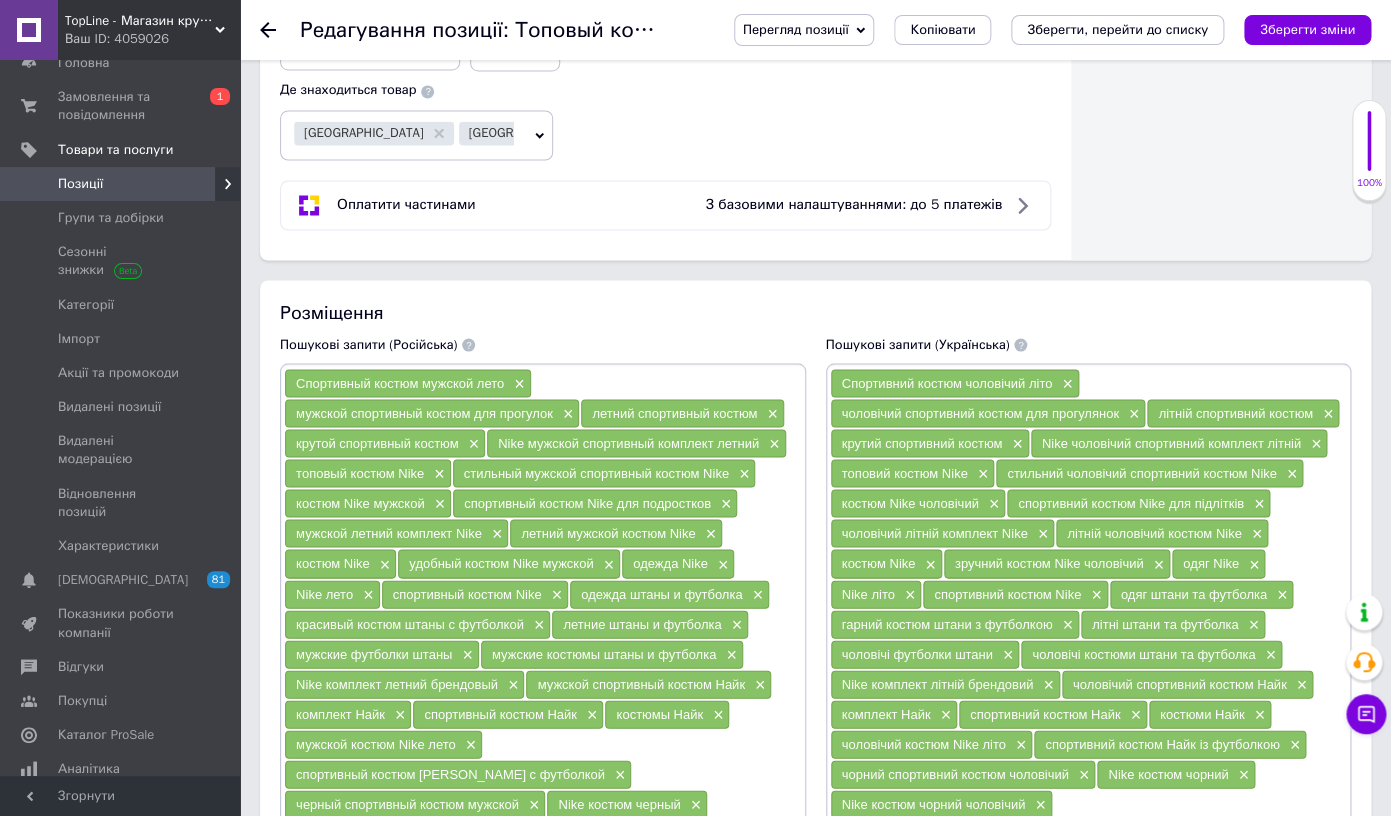 click on "Nike комплект летний брендовый" at bounding box center (397, 683) 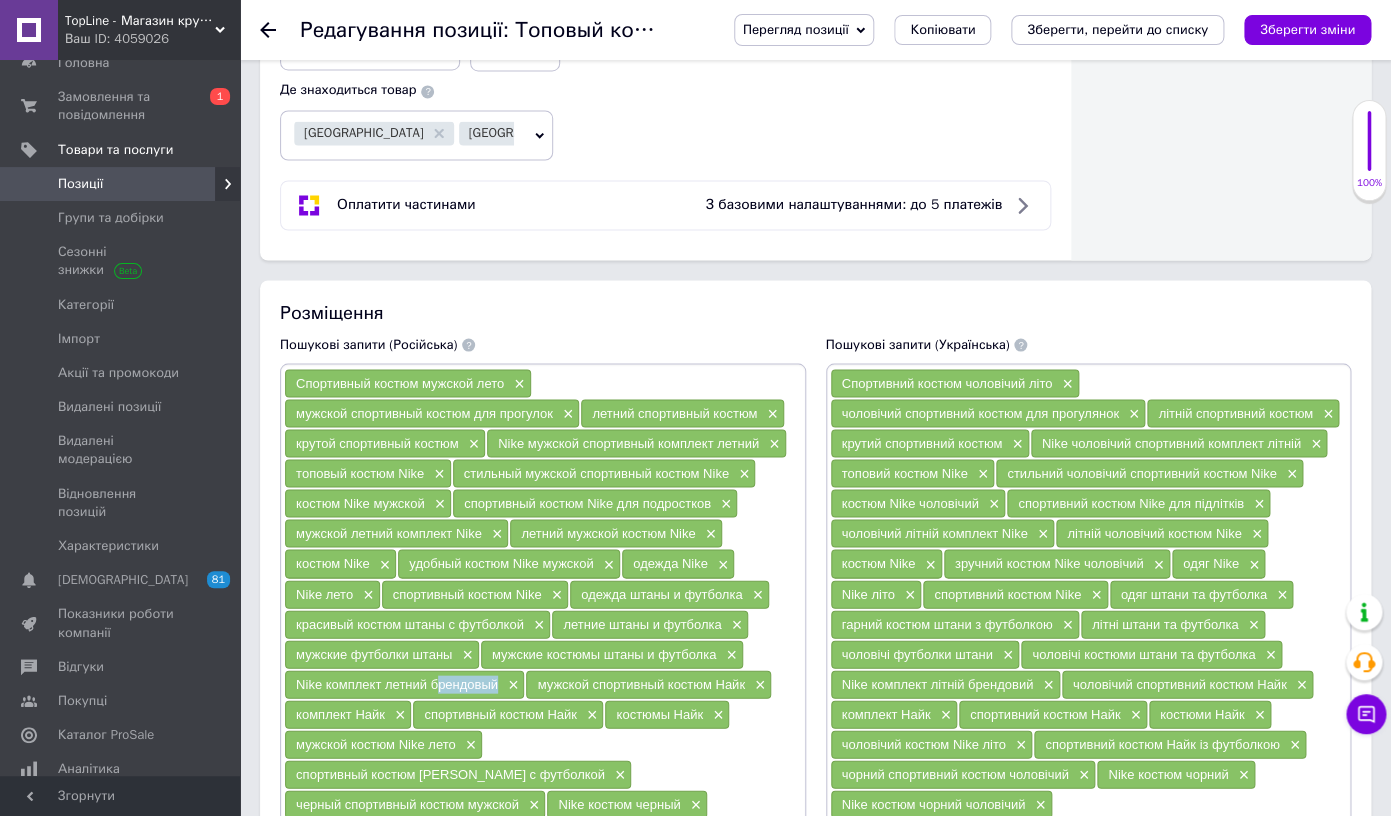 click on "Nike комплект летний брендовый" at bounding box center [397, 683] 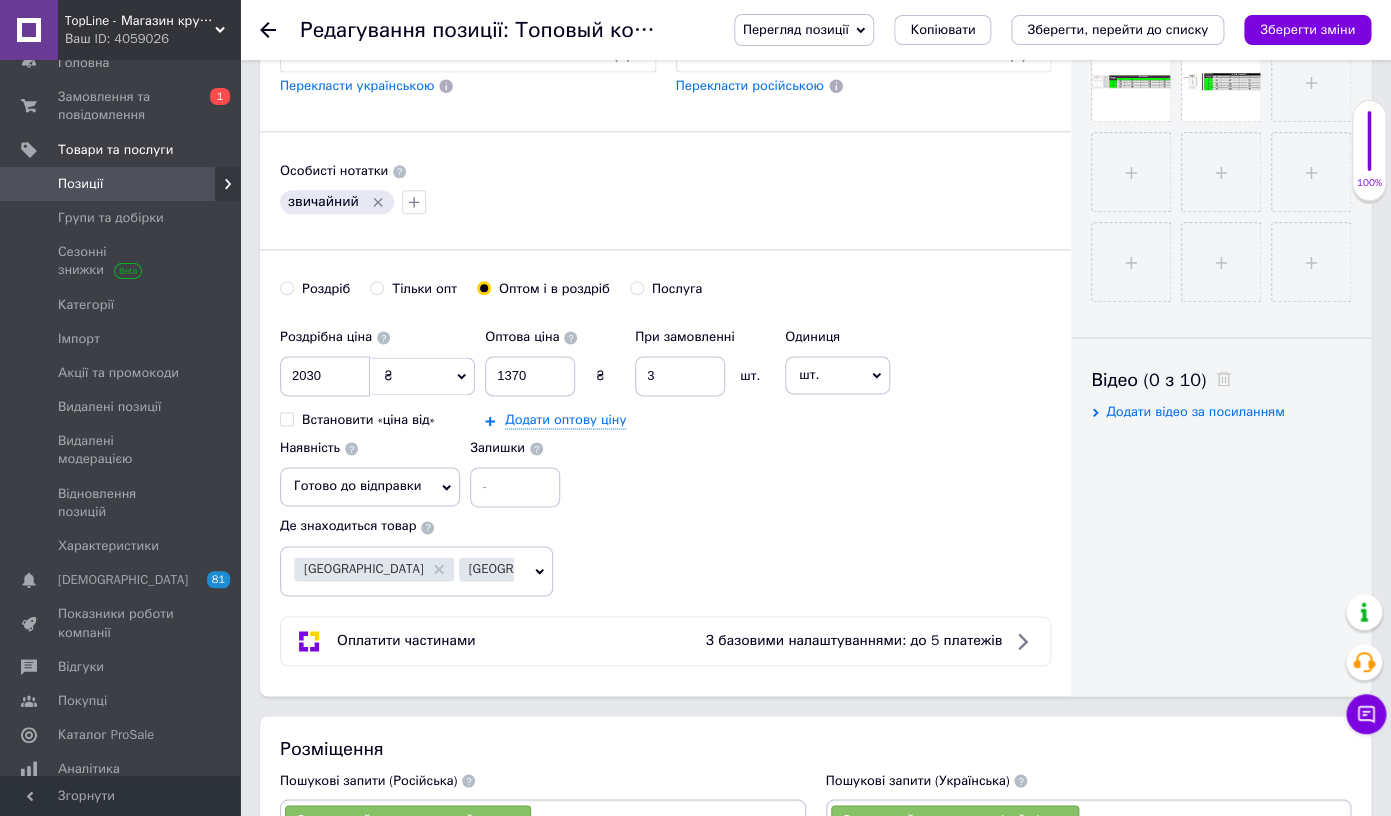 scroll, scrollTop: 0, scrollLeft: 0, axis: both 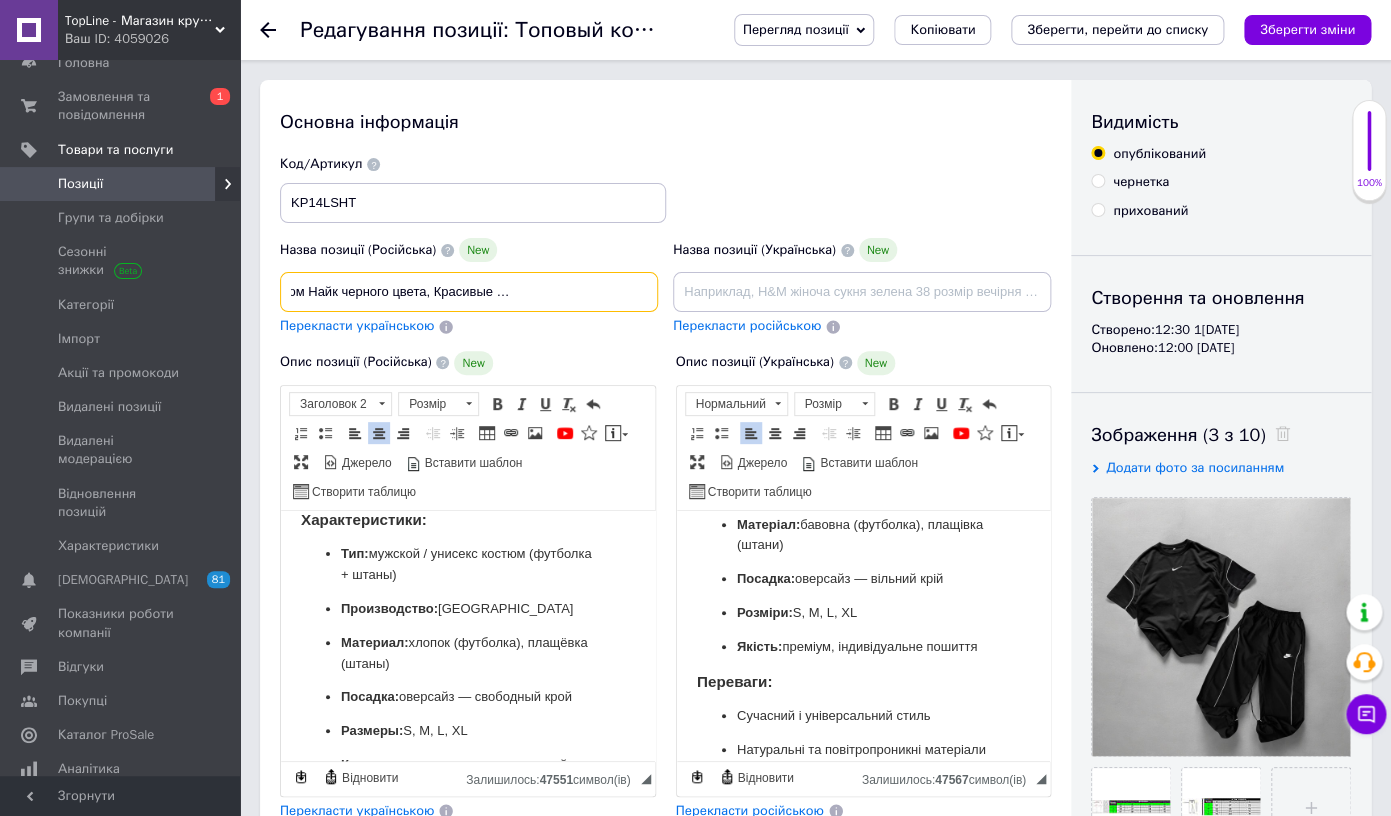 click on "Летний мужской костюм Найк черного цвета, Красивые штаны с футболкой Nike" at bounding box center [469, 292] 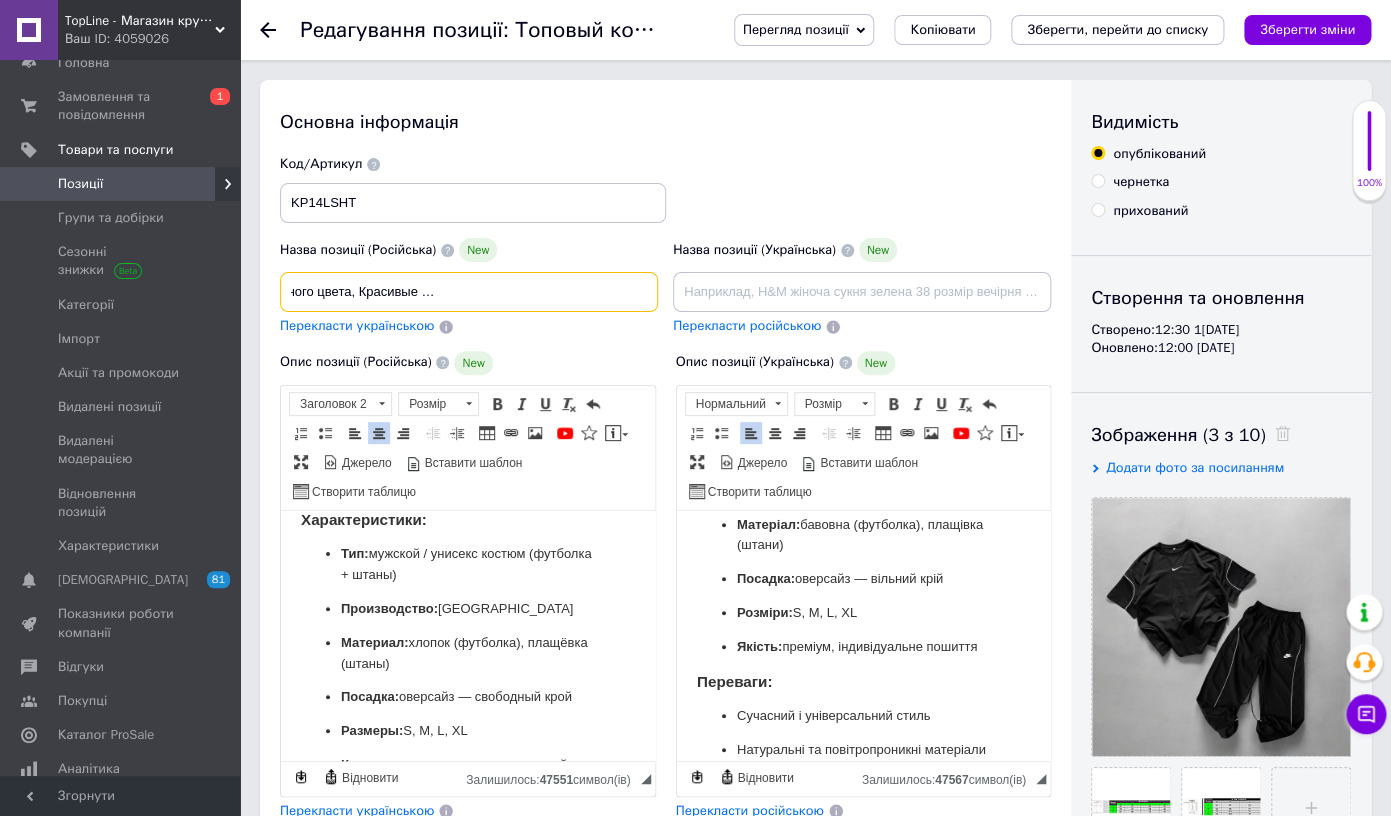 scroll, scrollTop: 0, scrollLeft: 211, axis: horizontal 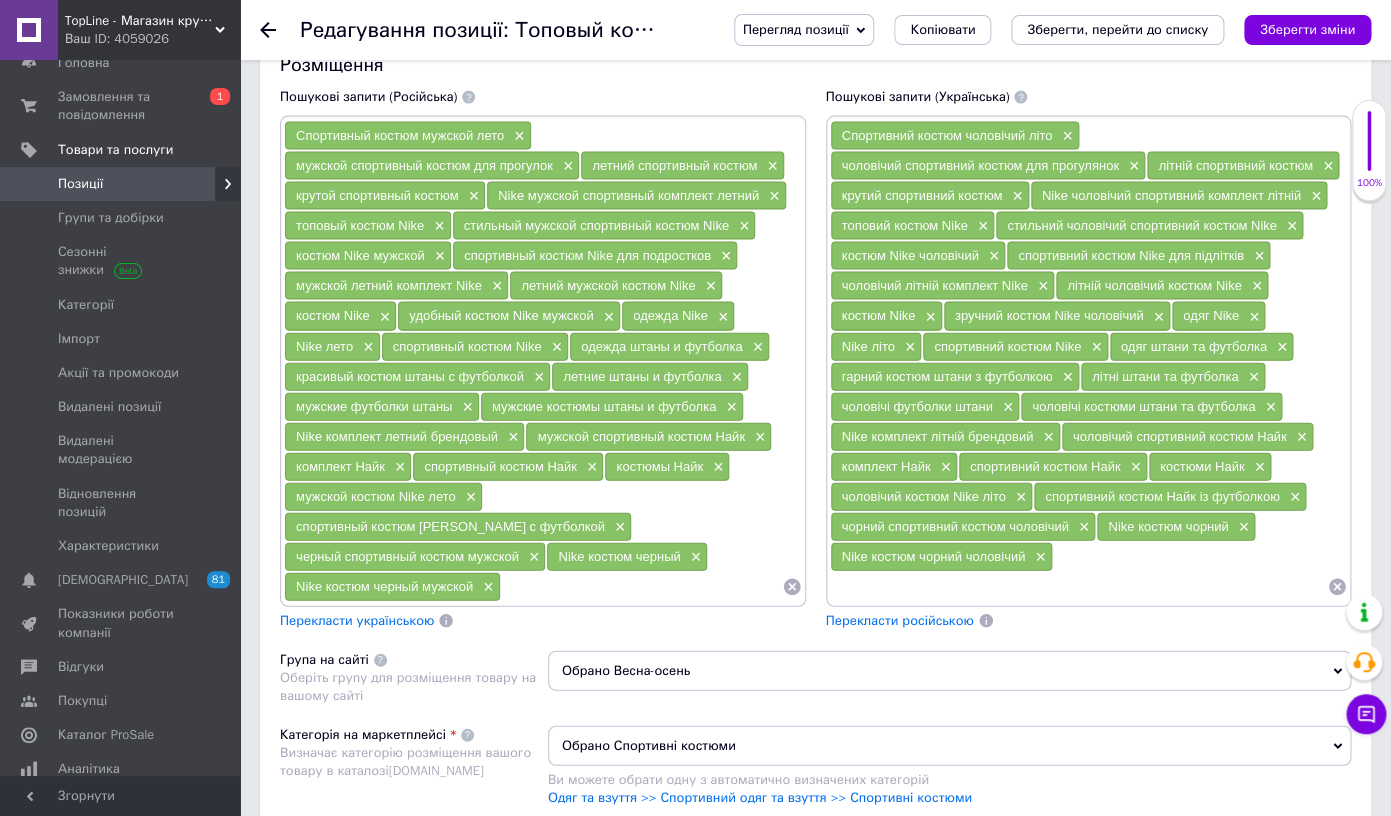 click on "топовый костюм Nike ×" at bounding box center (368, 226) 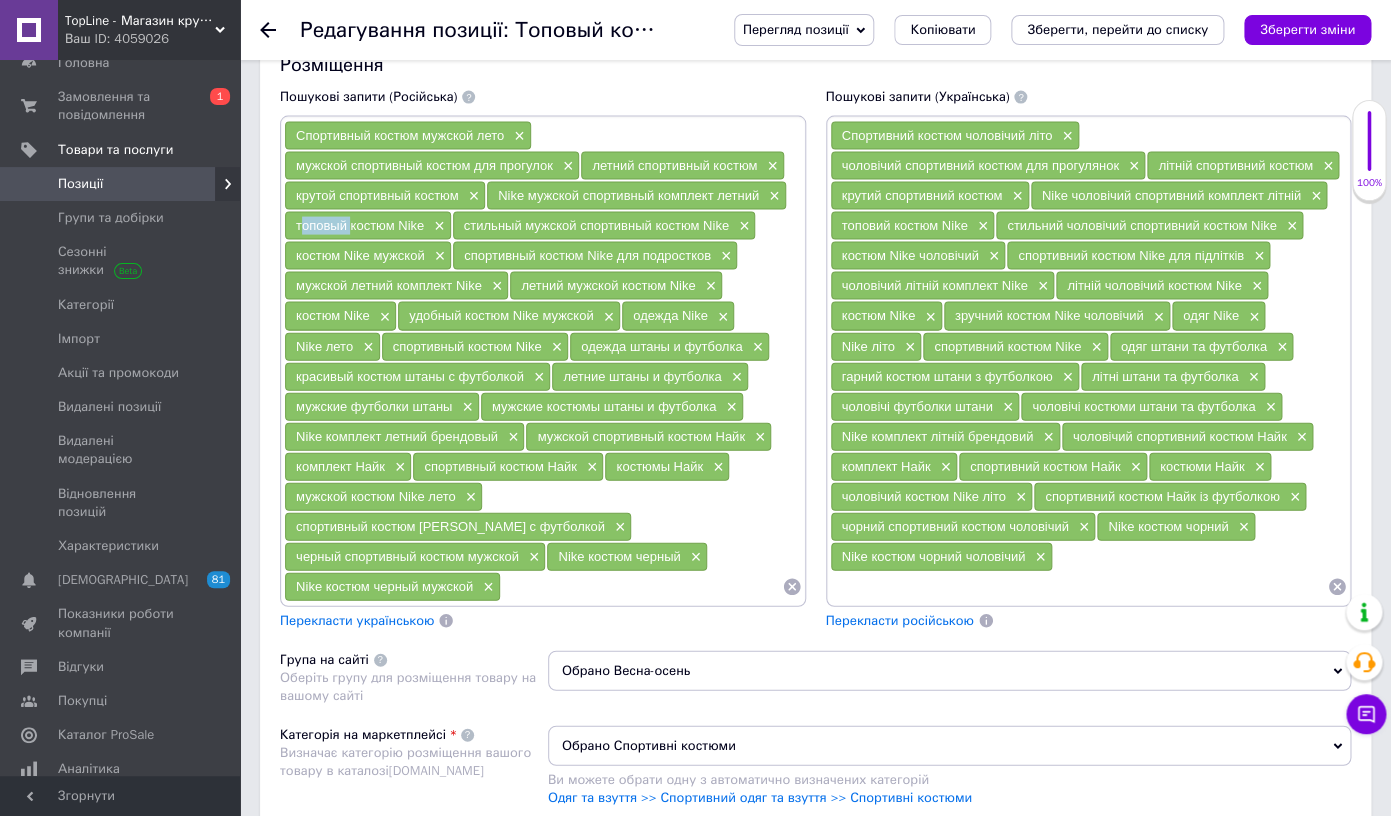 click on "топовый костюм Nike ×" at bounding box center (368, 226) 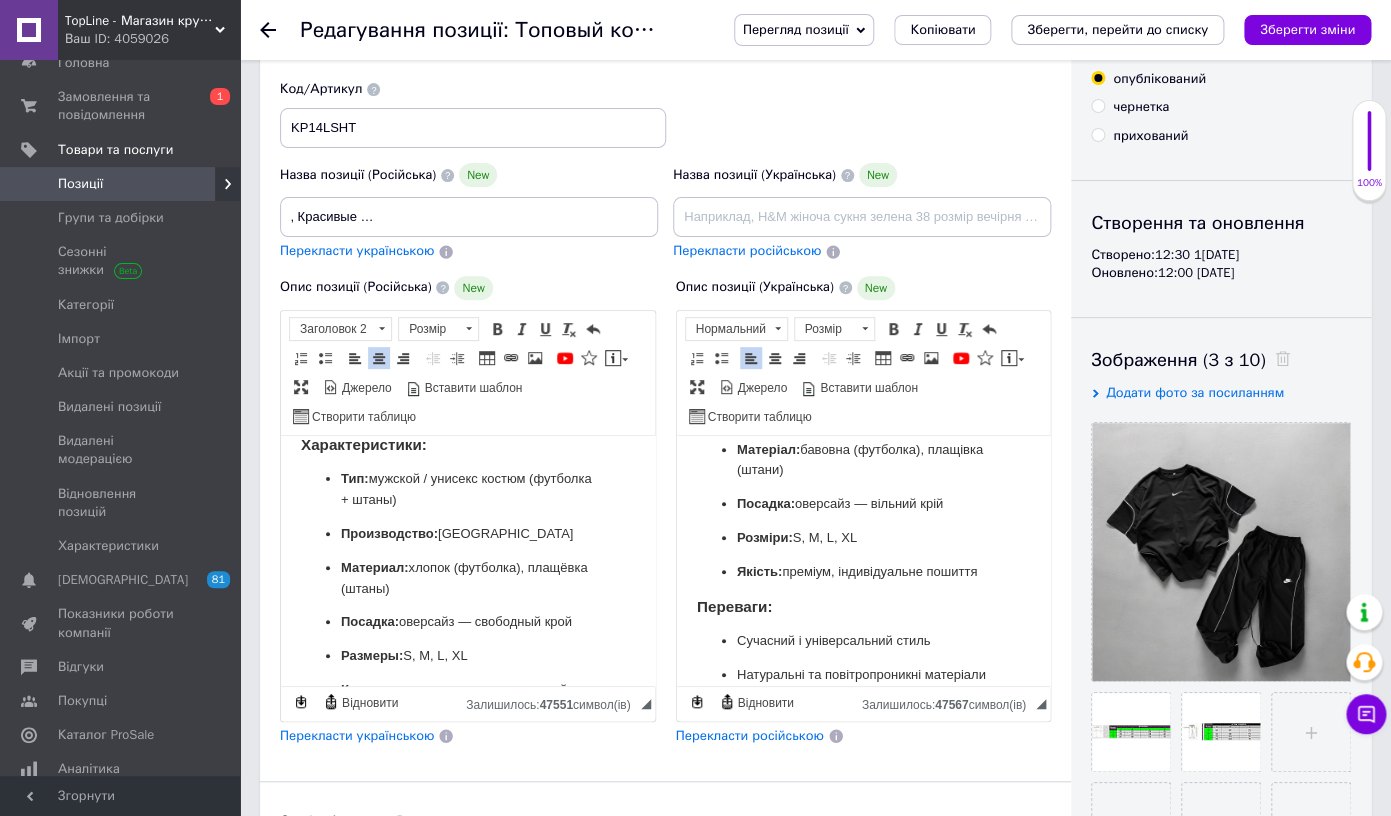 scroll, scrollTop: 0, scrollLeft: 0, axis: both 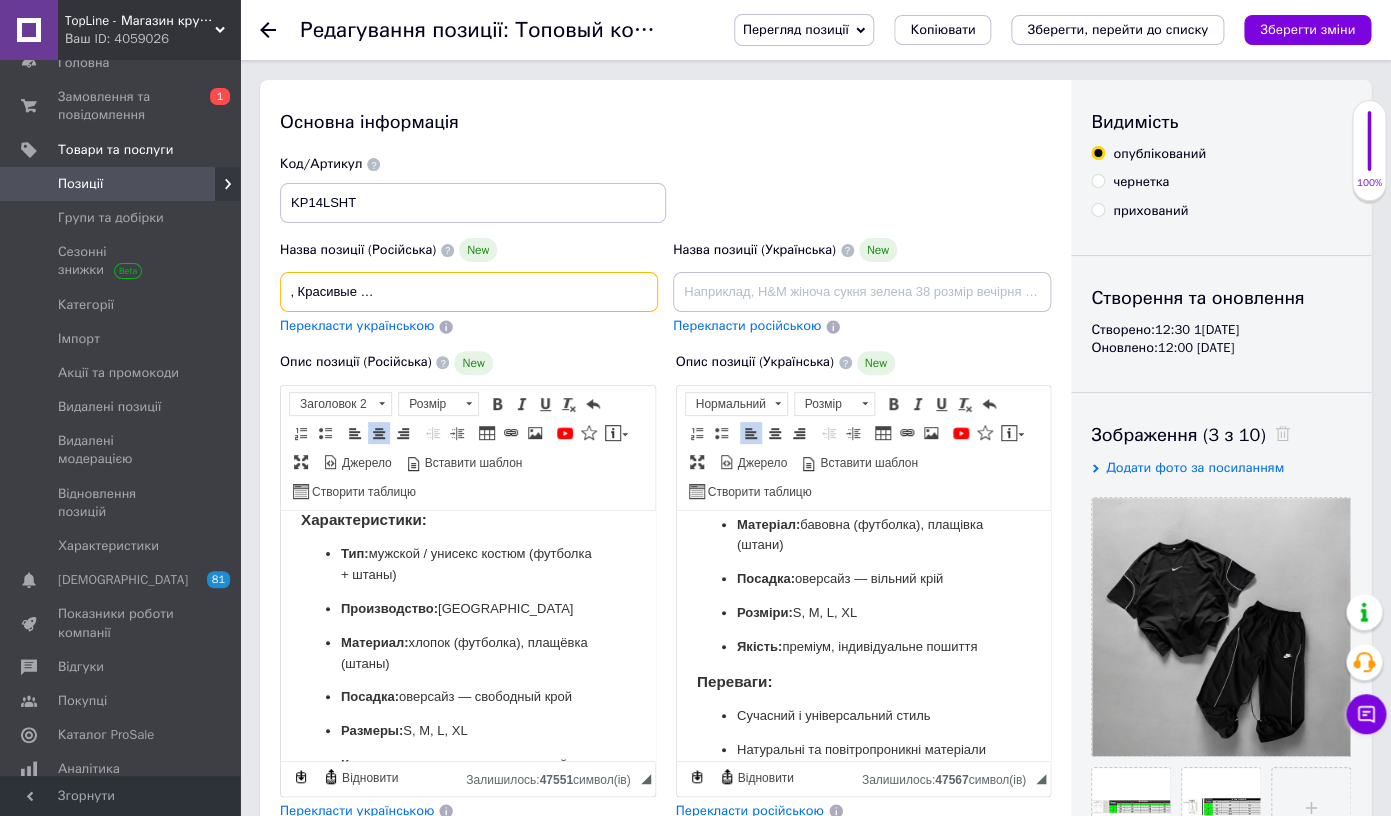 click on "Летний мужской костюм Найк черного цвета, Красивые штаны с футболкой Nike брендовые, Комплект" at bounding box center (469, 292) 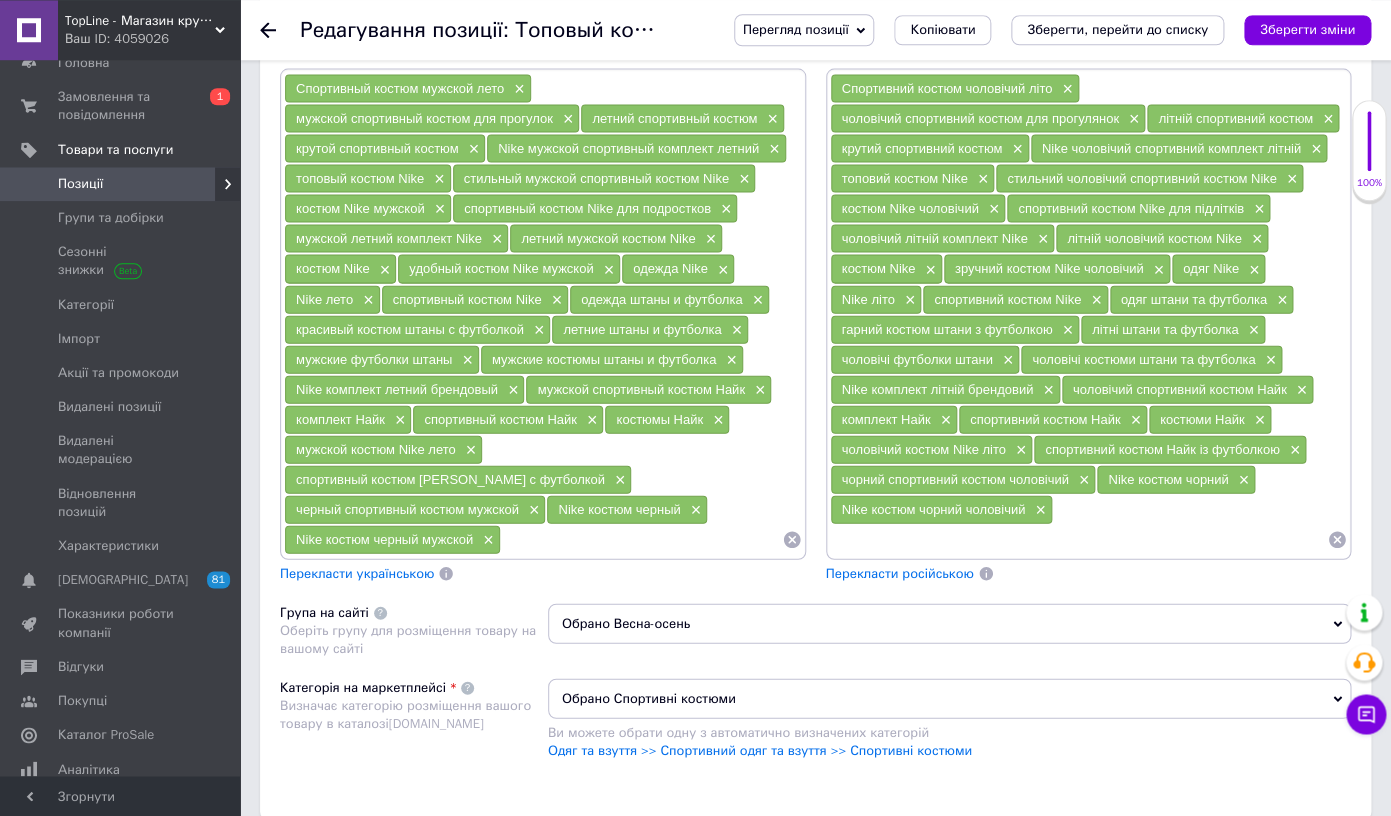 click on "мужской спортивный костюм для прогулок" at bounding box center [424, 117] 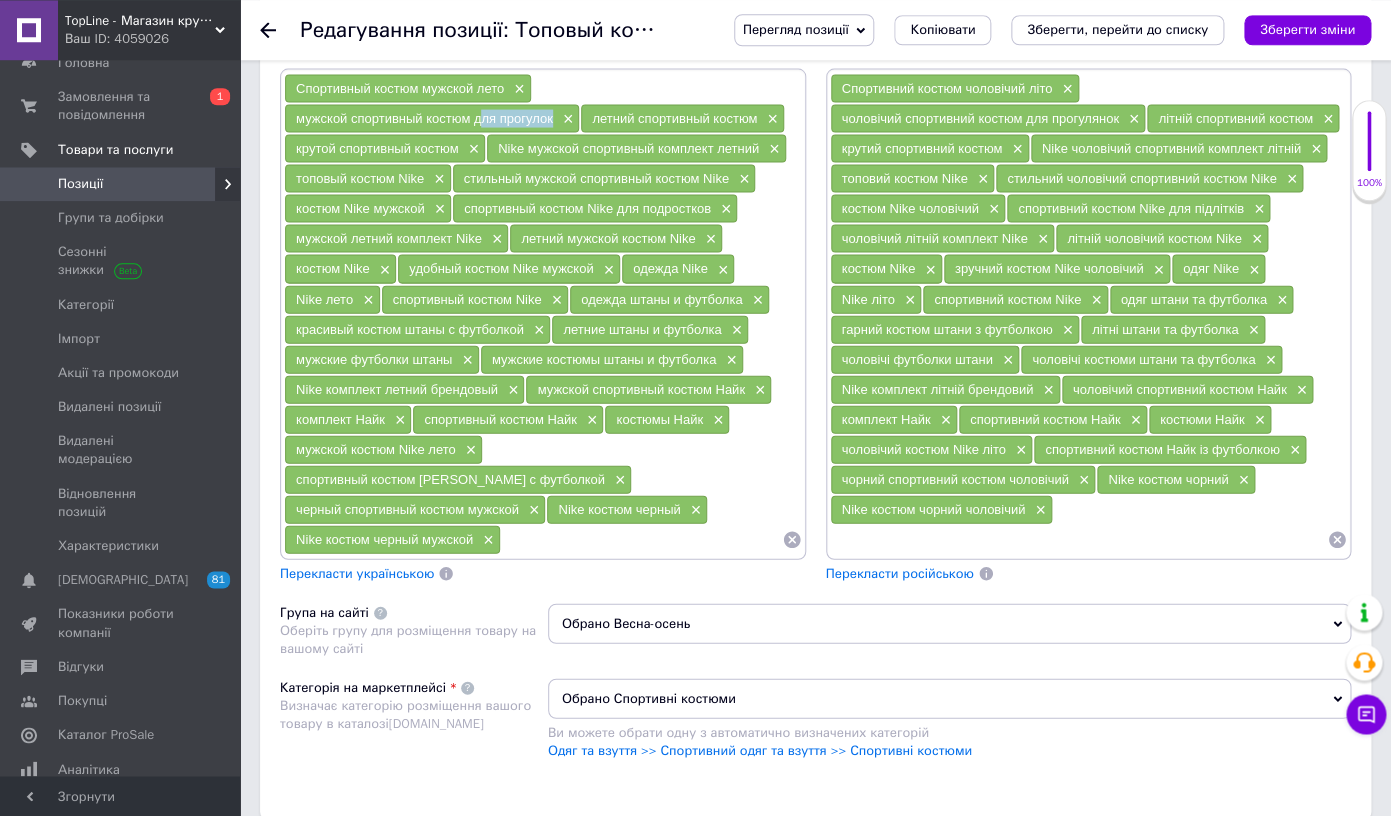 drag, startPoint x: 485, startPoint y: 119, endPoint x: 522, endPoint y: 119, distance: 37 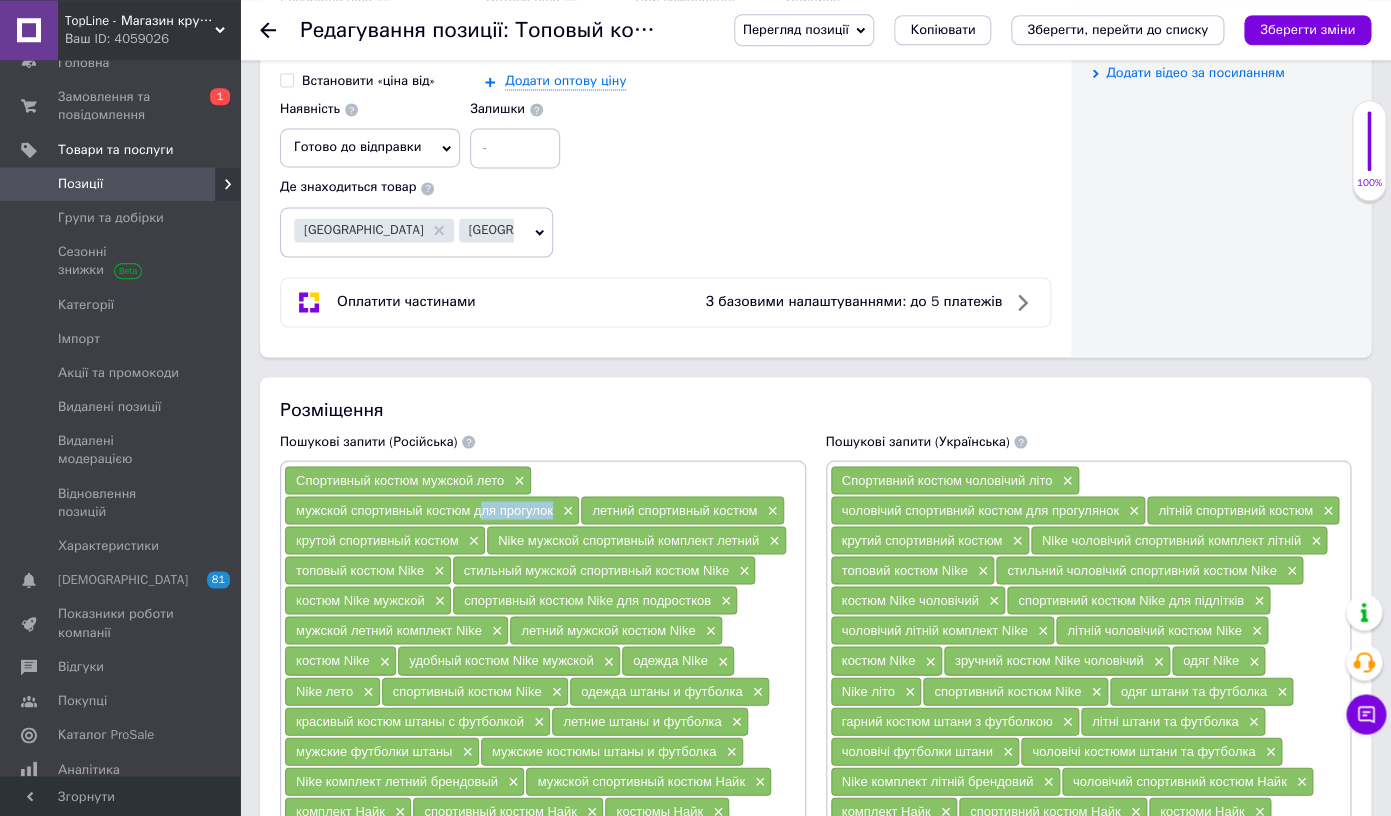scroll, scrollTop: 343, scrollLeft: 0, axis: vertical 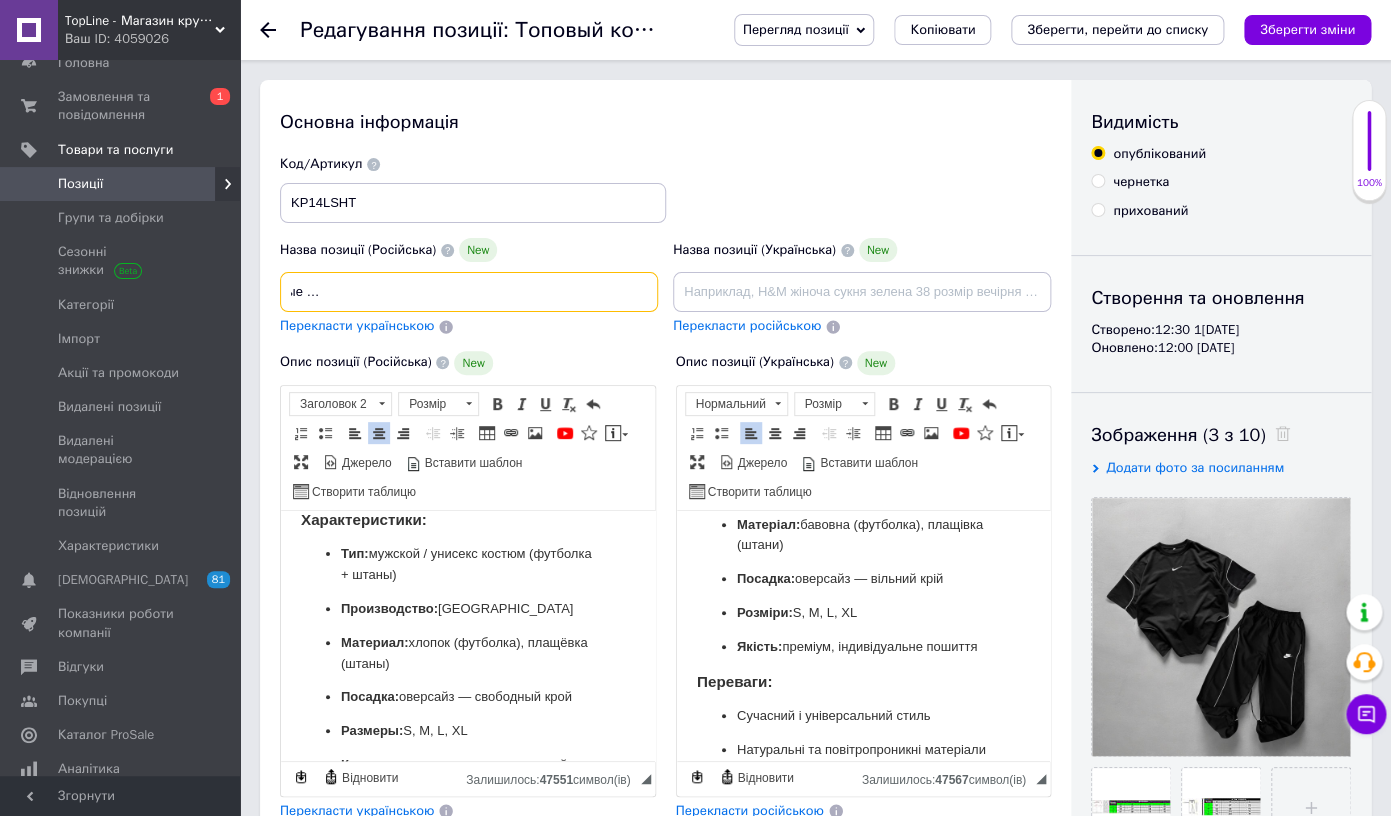 click on "Летний мужской костюм Найк черного цвета, Красивые штаны с футболкой Nike брендовые, Комплект топовый" at bounding box center (469, 292) 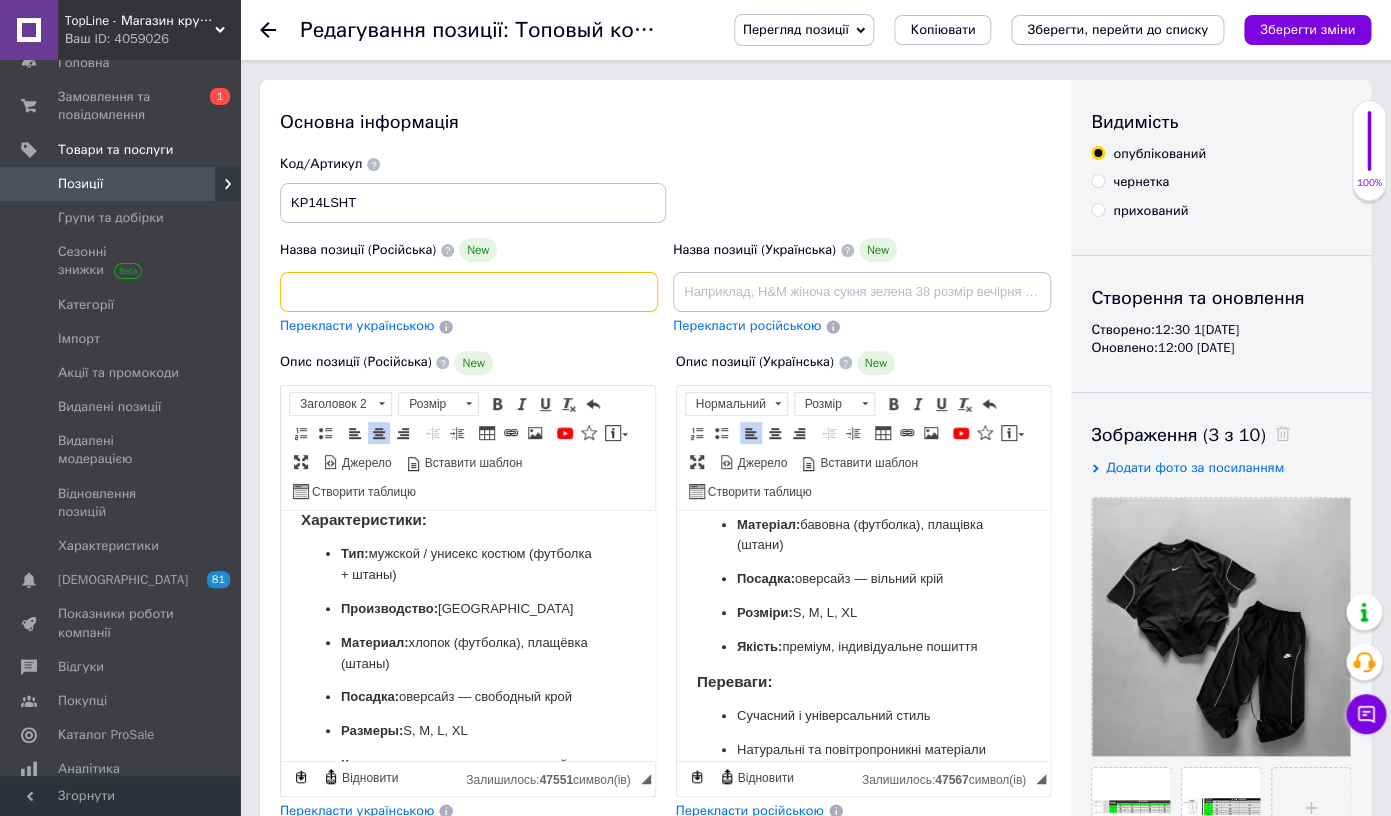 drag, startPoint x: 585, startPoint y: 291, endPoint x: 731, endPoint y: 291, distance: 146 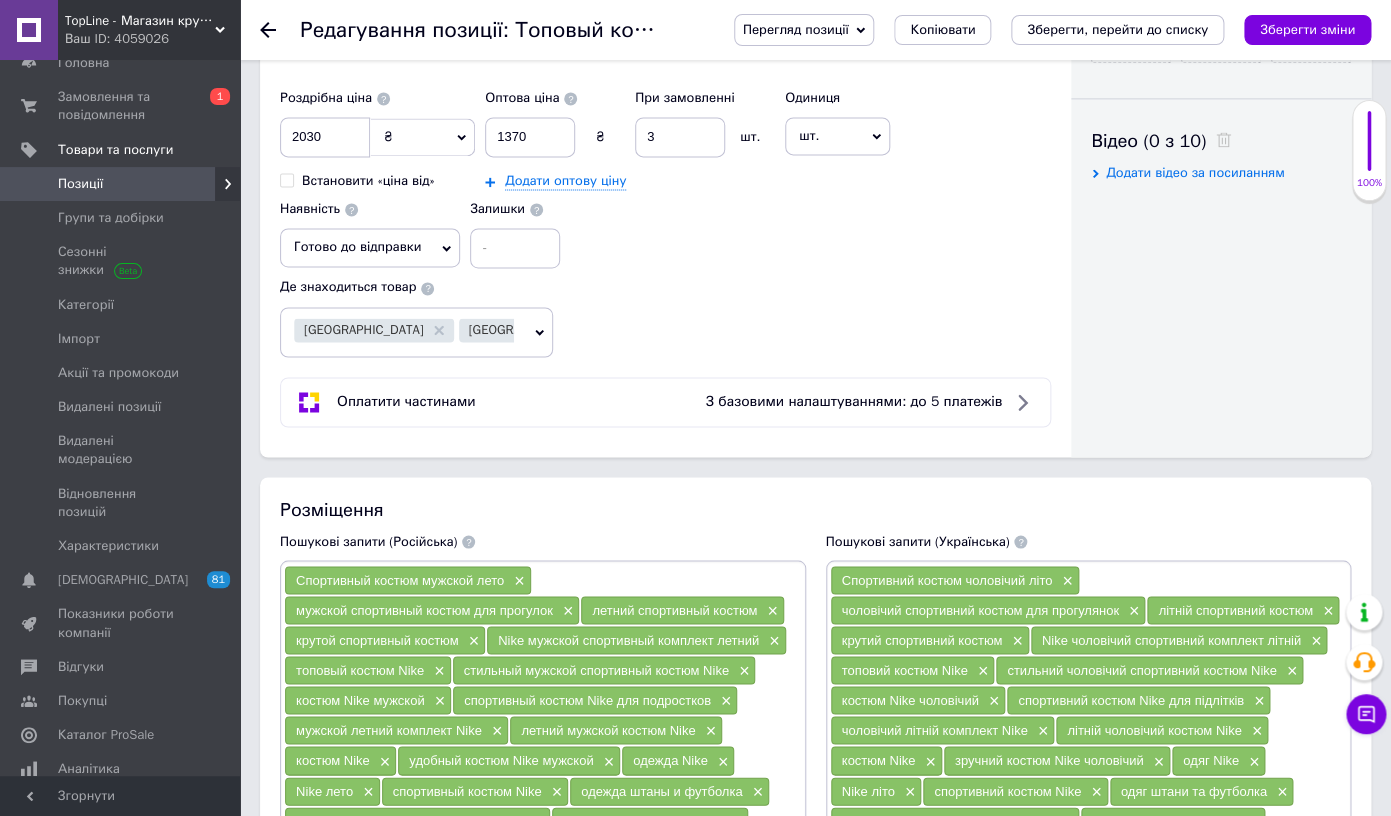 click on "стильный мужской спортивный костюм Nike" at bounding box center [596, 669] 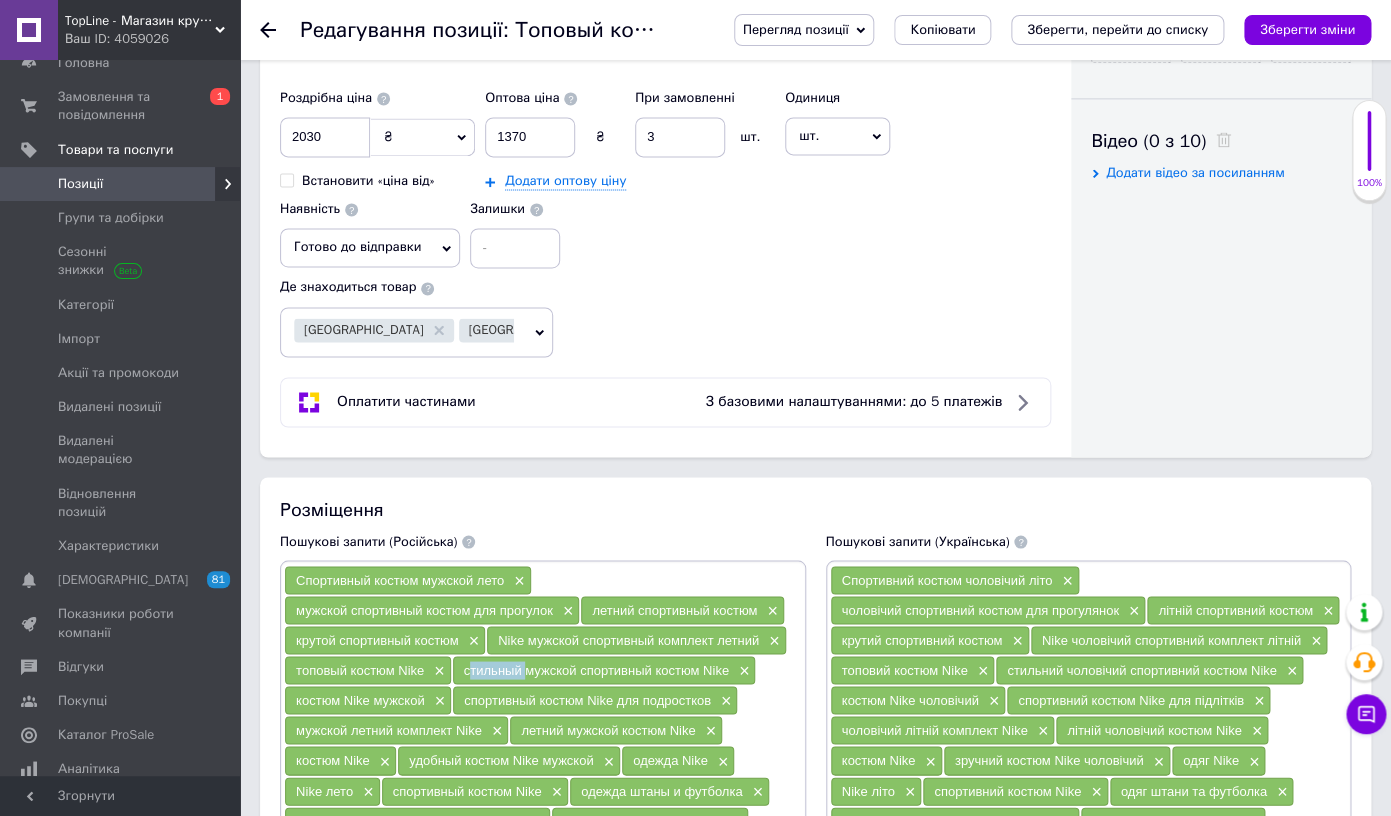 click on "стильный мужской спортивный костюм Nike" at bounding box center (596, 669) 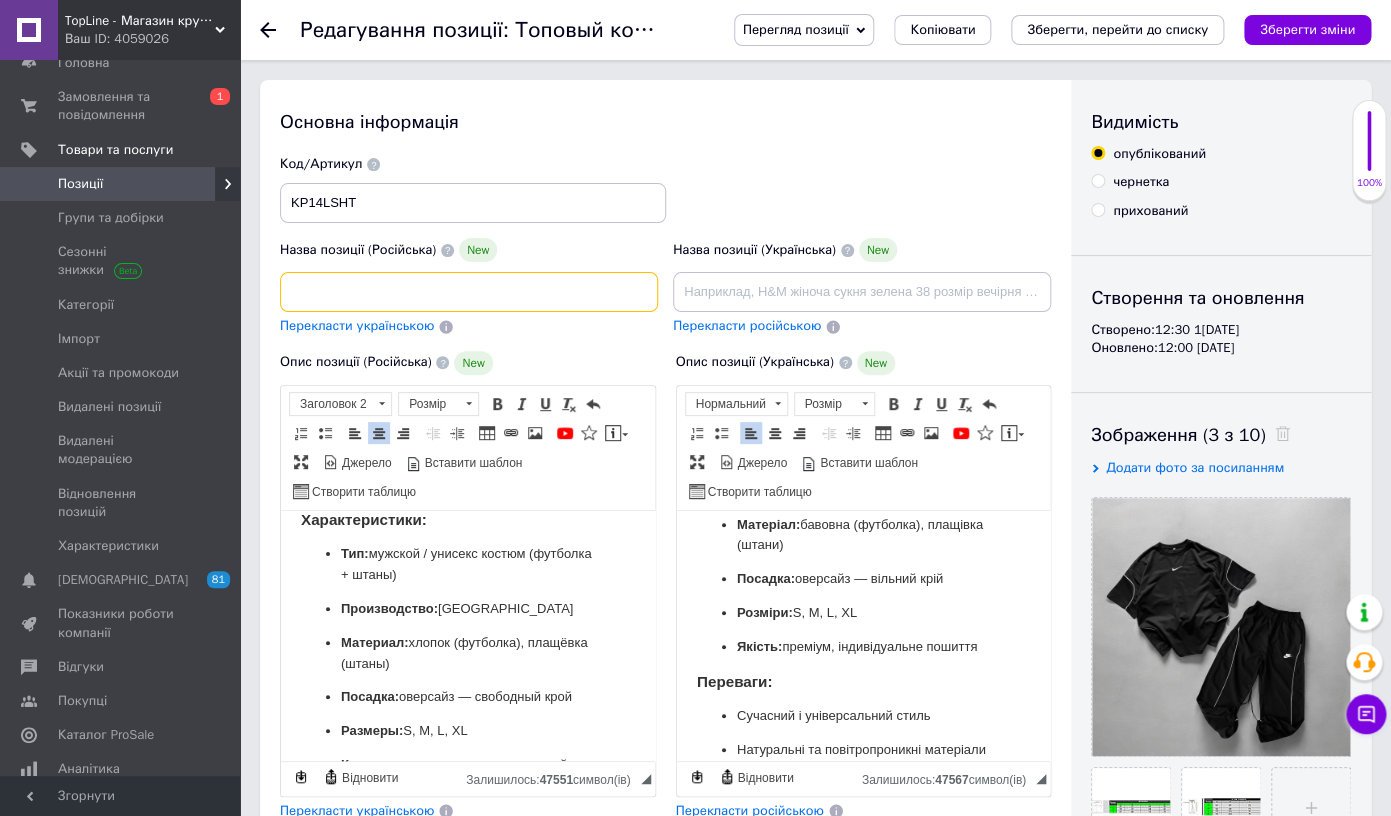click on "Летний мужской костюм Найк черного цвета, Красивые штаны с футболкой Nike брендовые, Комплект топовый для прогулок" at bounding box center [469, 292] 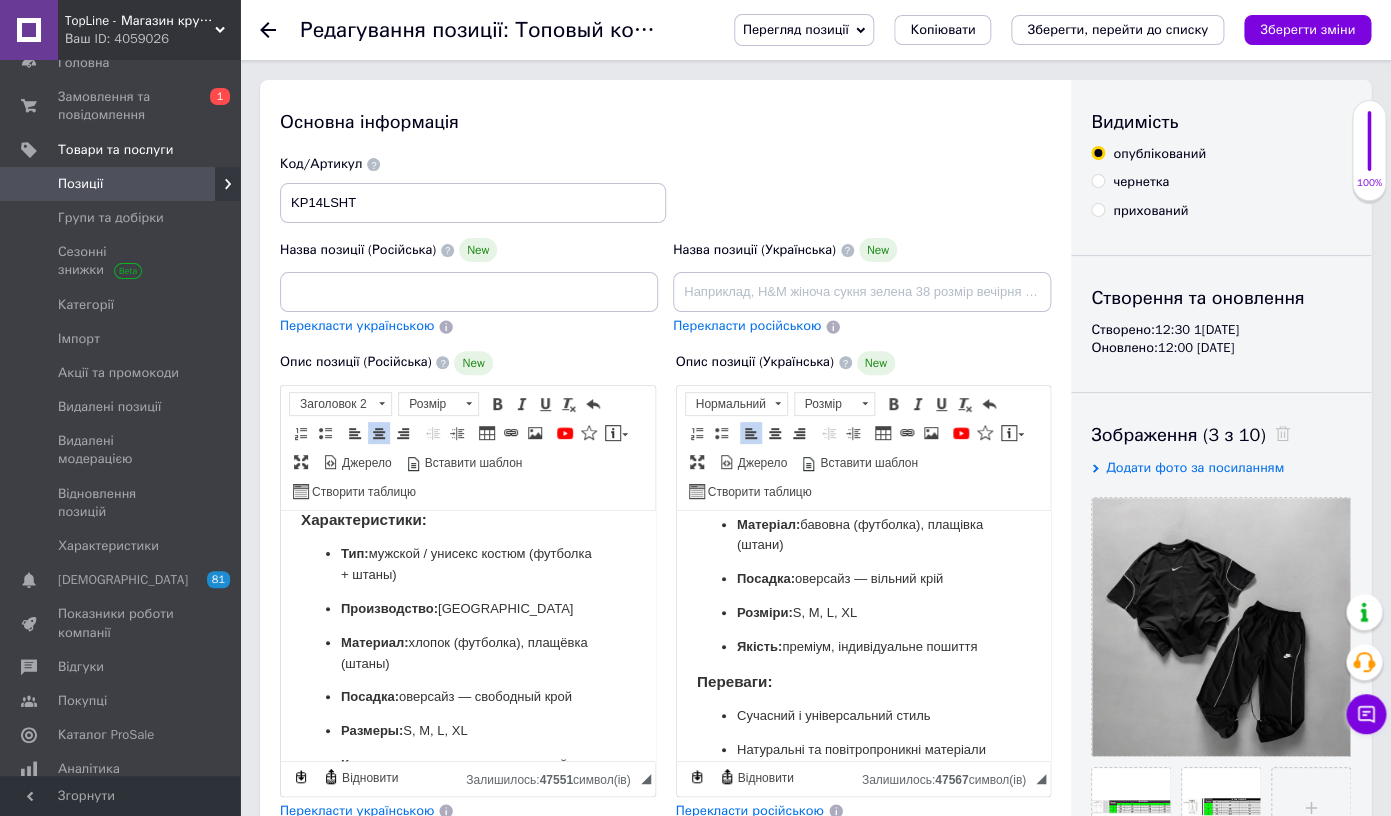 click on "Перекласти українською" at bounding box center [357, 325] 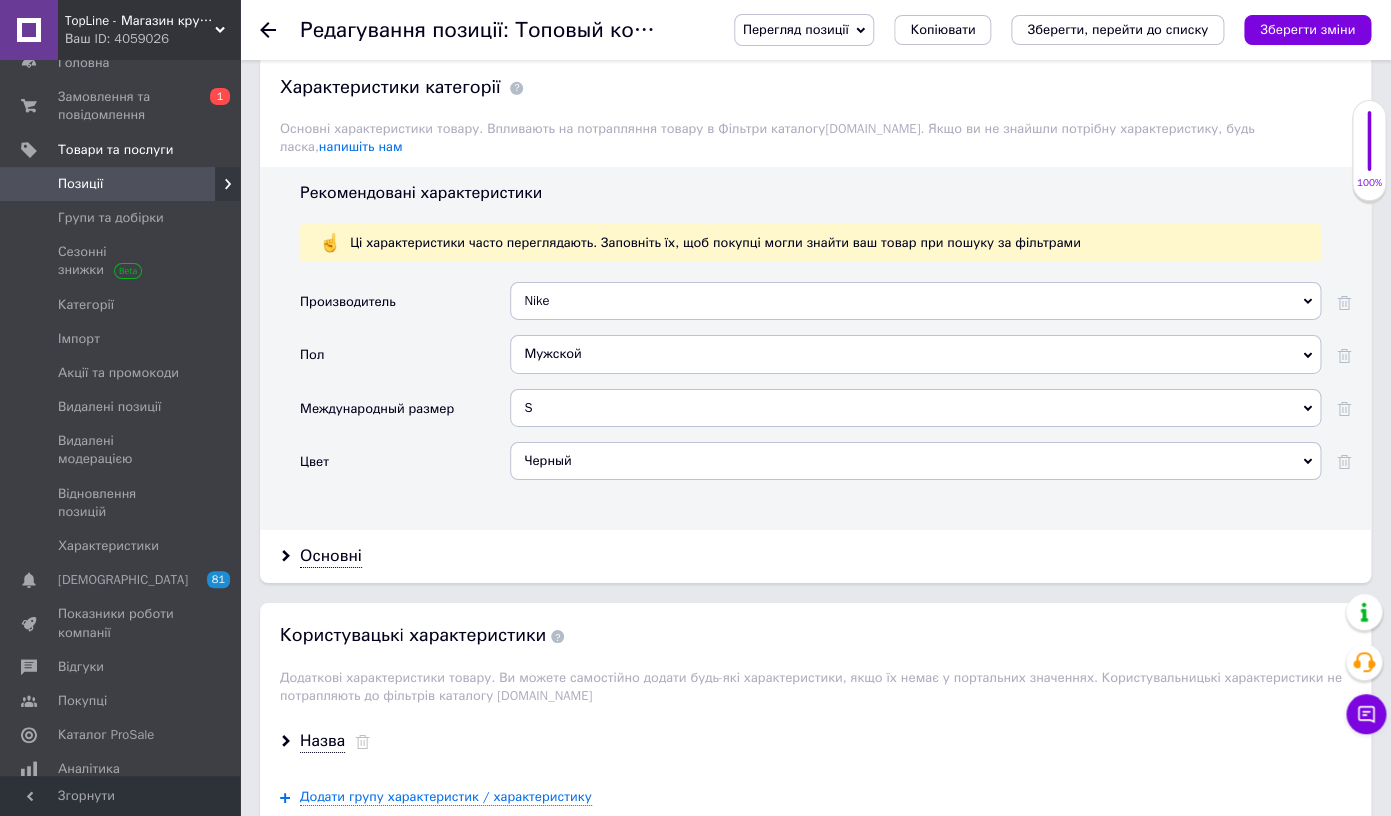 type on "Літній чоловічий костюм Найк чорного кольору, гарні штани з футболкою Nike брендові, комплект топовий для прогулянок стильний" 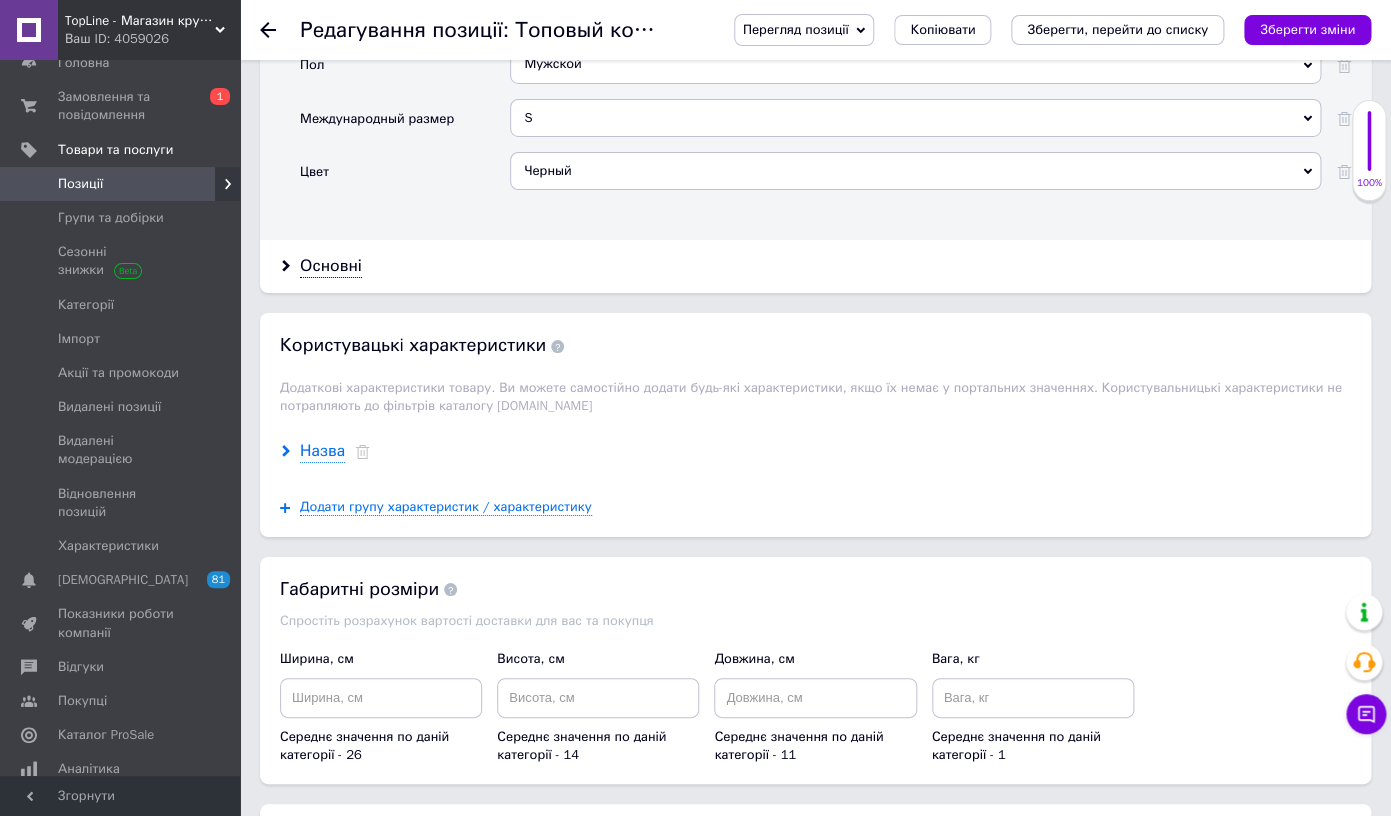 click on "Назва" at bounding box center [322, 451] 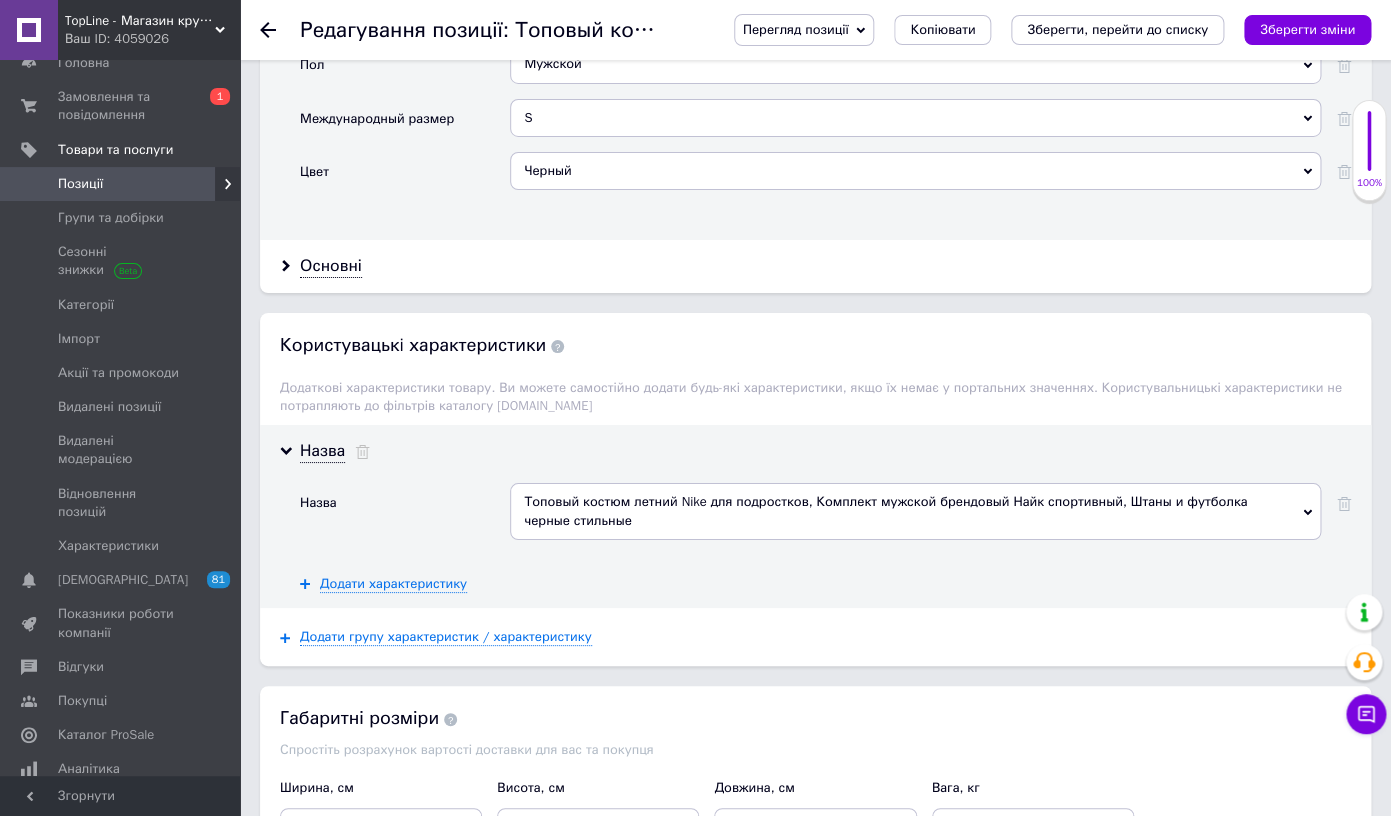 click on "Топовый костюм летний Nike для подростков, Комплект мужской брендовый Найк спортивный, Штаны и футболка черные стильные" at bounding box center (915, 511) 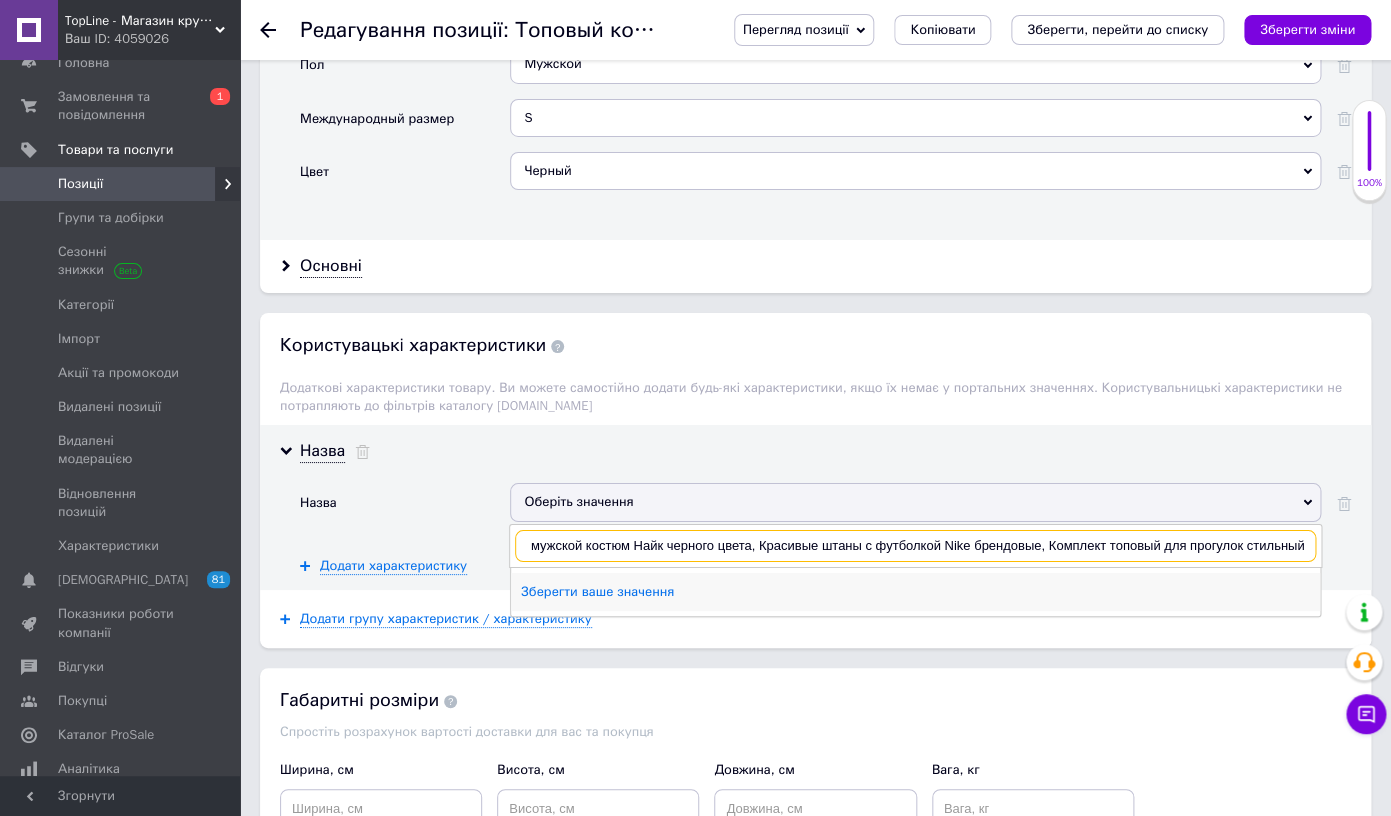 type on "Летний мужской костюм Найк черного цвета, Красивые штаны с футболкой Nike брендовые, Комплект топовый для прогулок стильный" 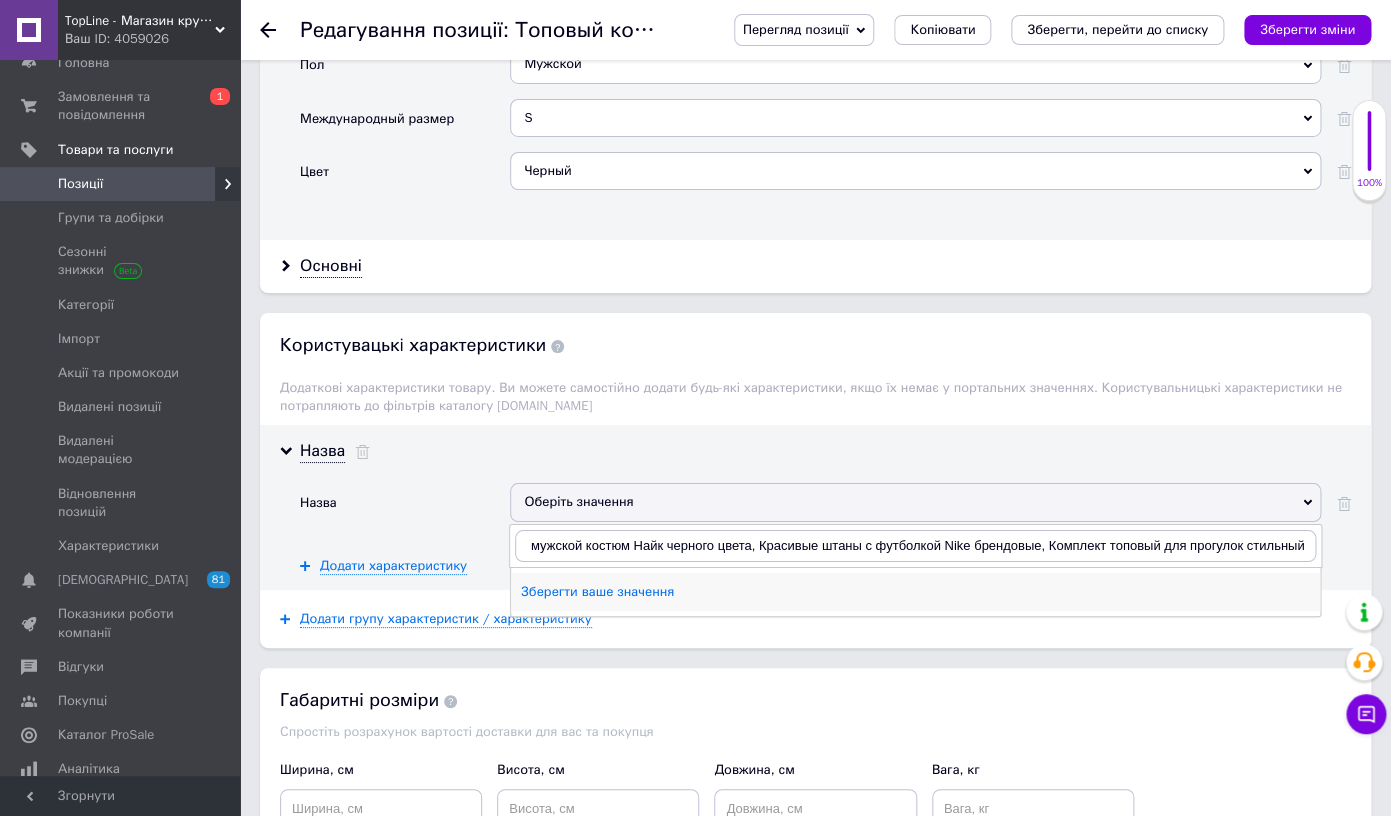 click on "Зберегти ваше значення" at bounding box center [915, 592] 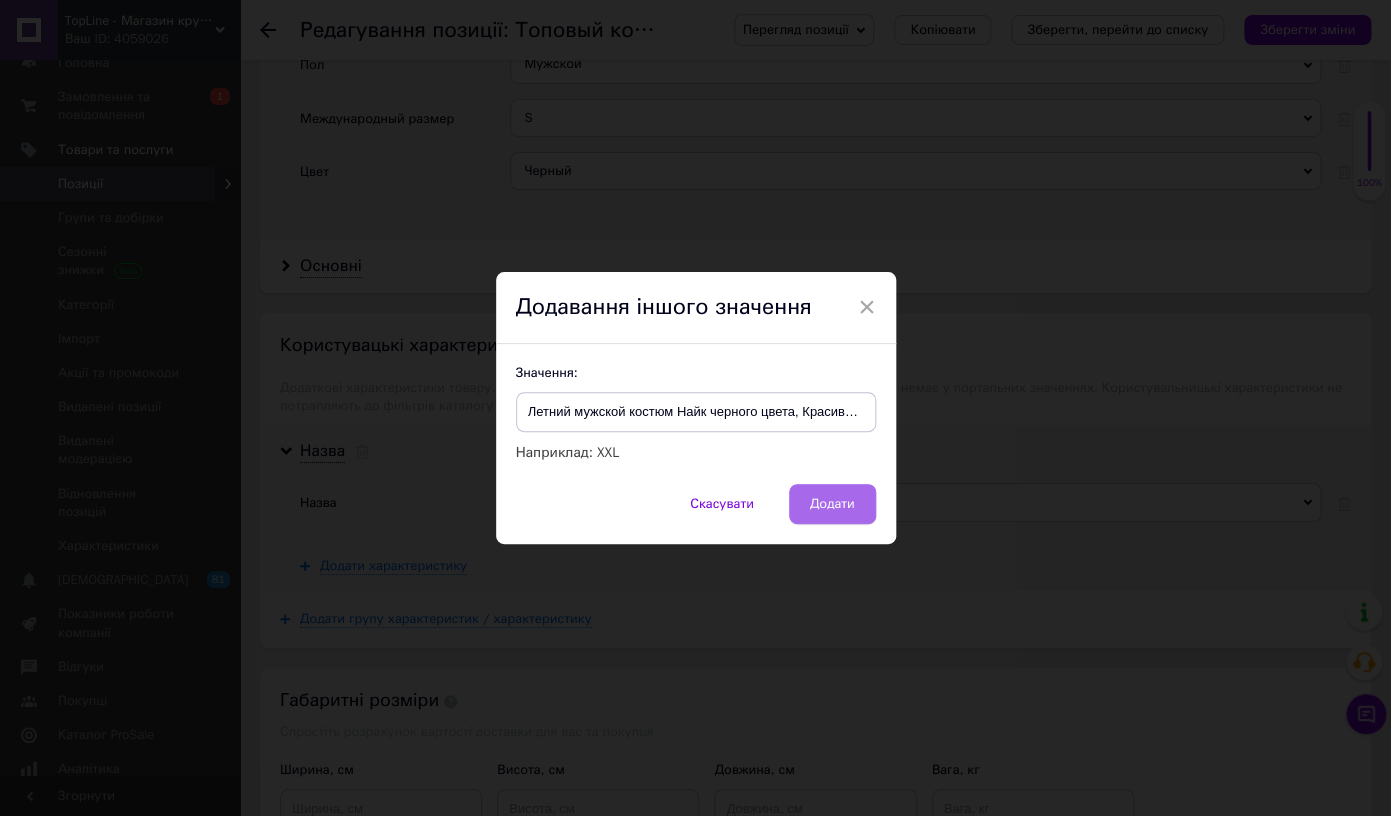 click on "Додати" at bounding box center (832, 504) 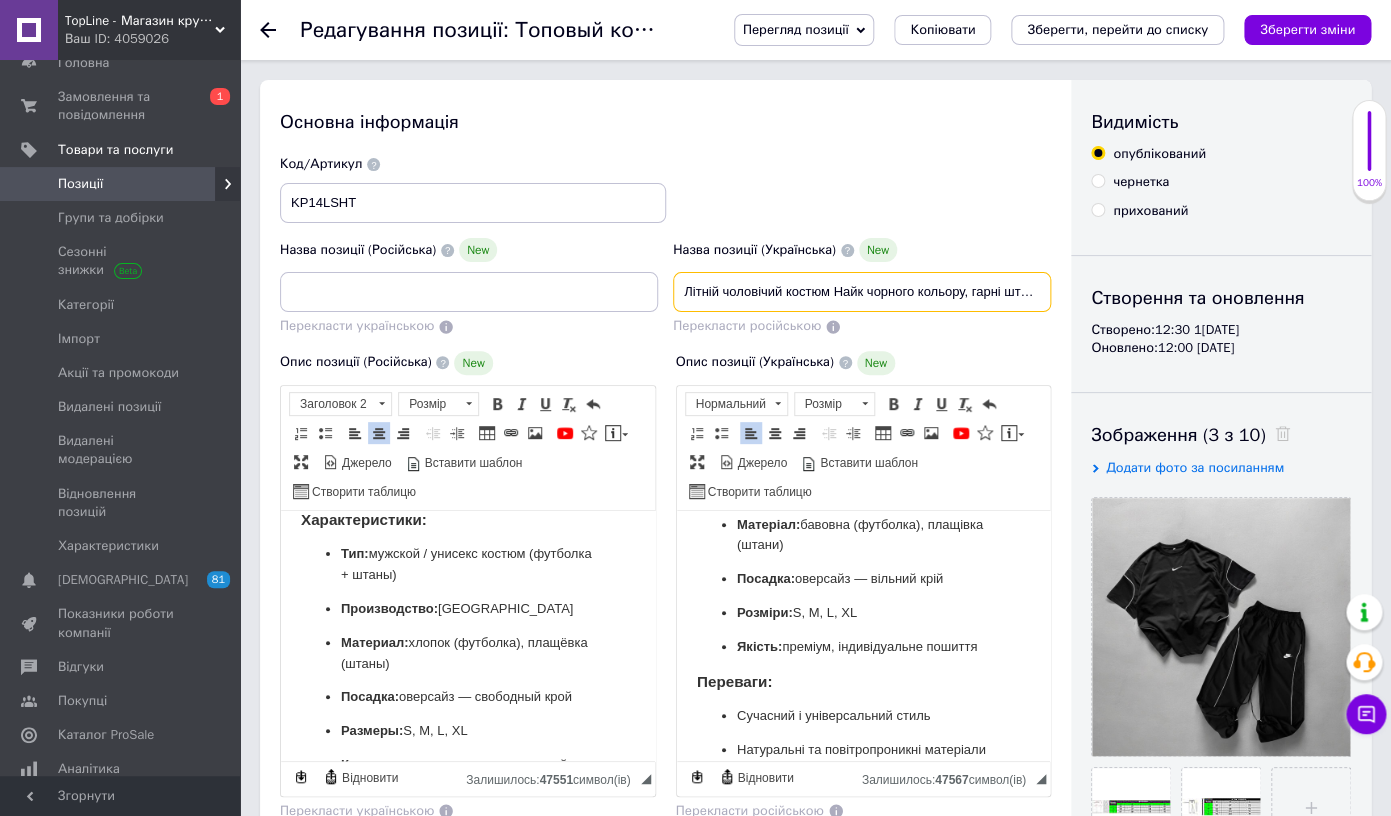 click on "Літній чоловічий костюм Найк чорного кольору, гарні штани з футболкою Nike брендові, комплект топовий для прогулянок стильний" at bounding box center (862, 292) 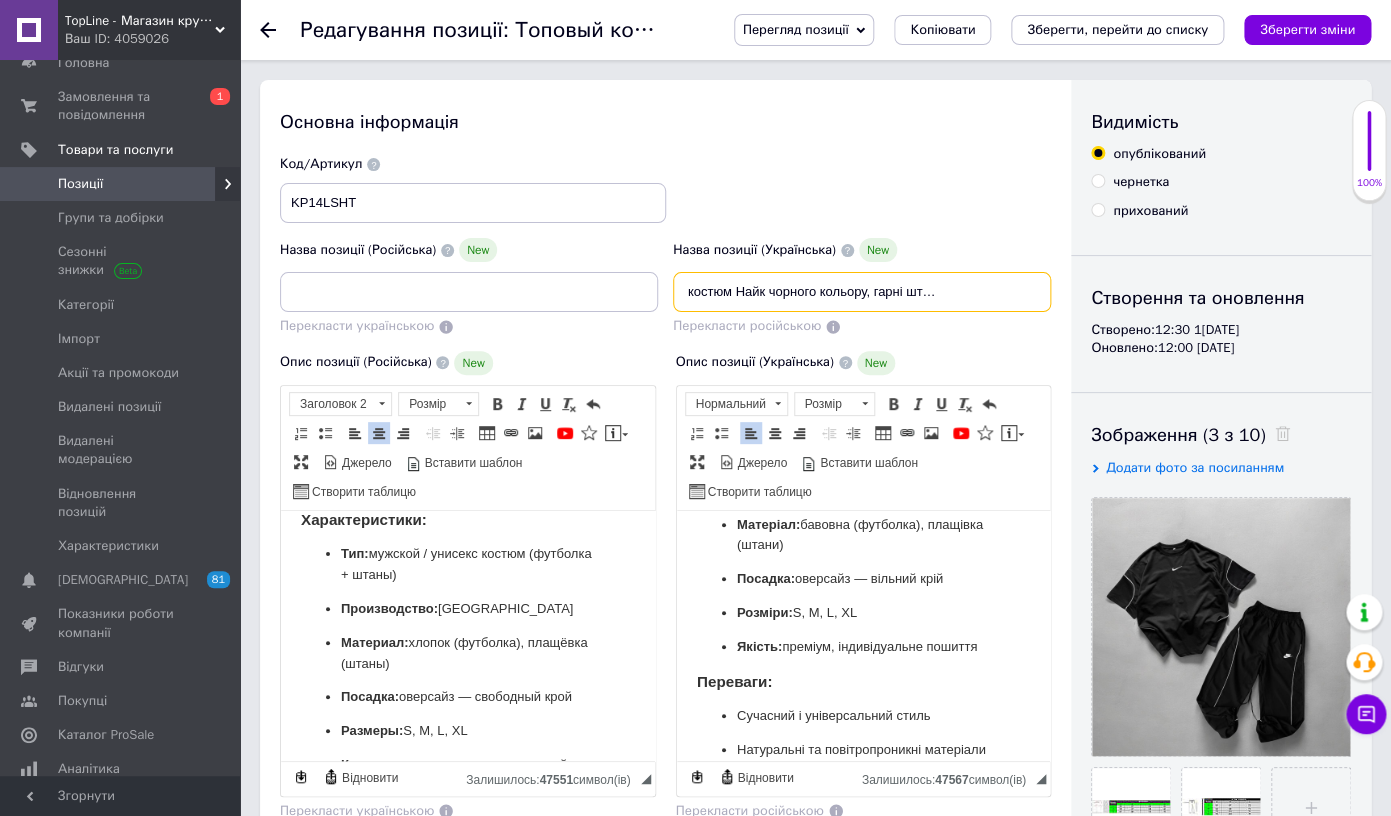 click on "Літній чоловічий костюм Найк чорного кольору, гарні штани з футболкою Nike брендові, комплект топовий для прогулянок стильний" at bounding box center [862, 292] 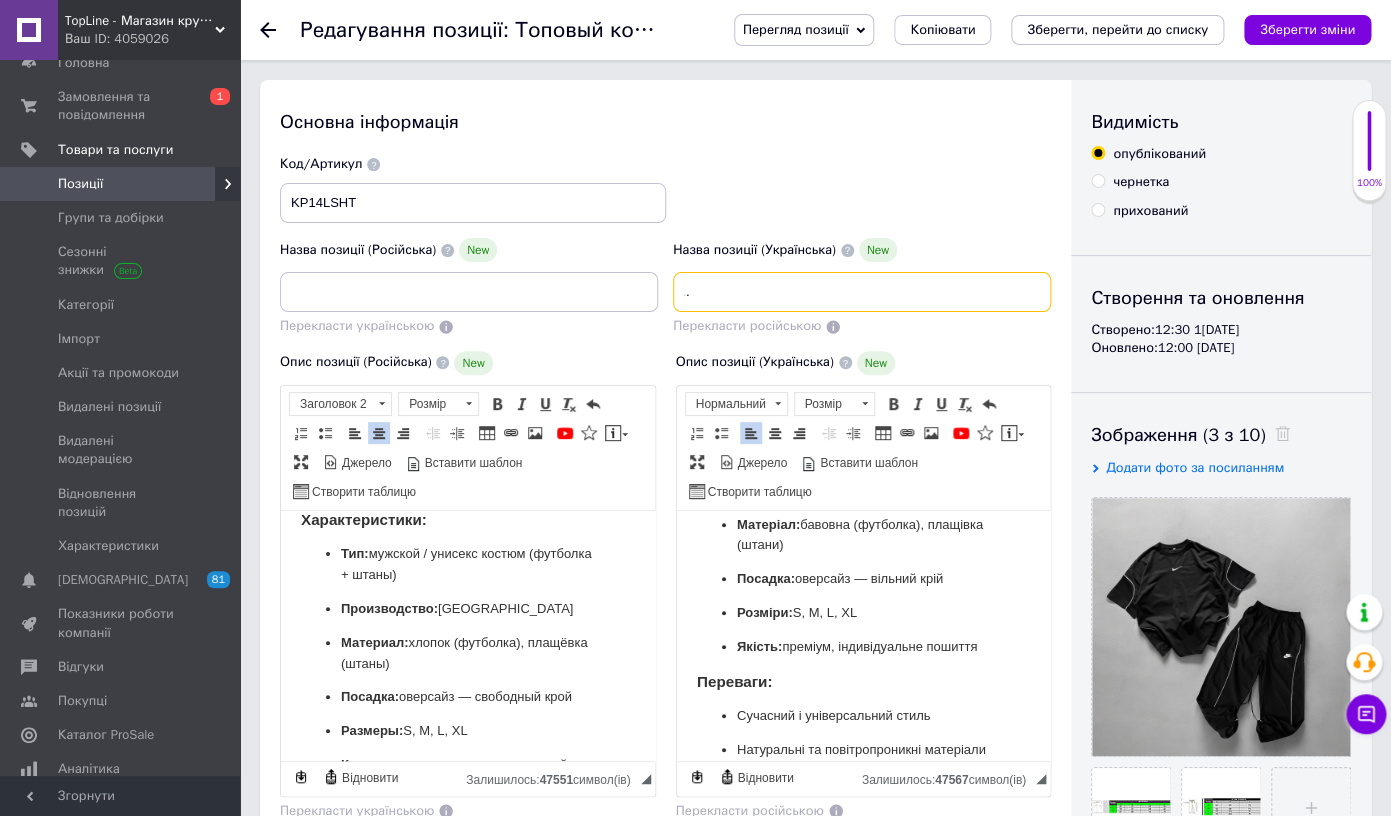 click on "Літній чоловічий костюм Найк чорного кольору, Гарні штани з футболкою Nike брендові, комплект топовий для прогулянок стильний" at bounding box center [862, 292] 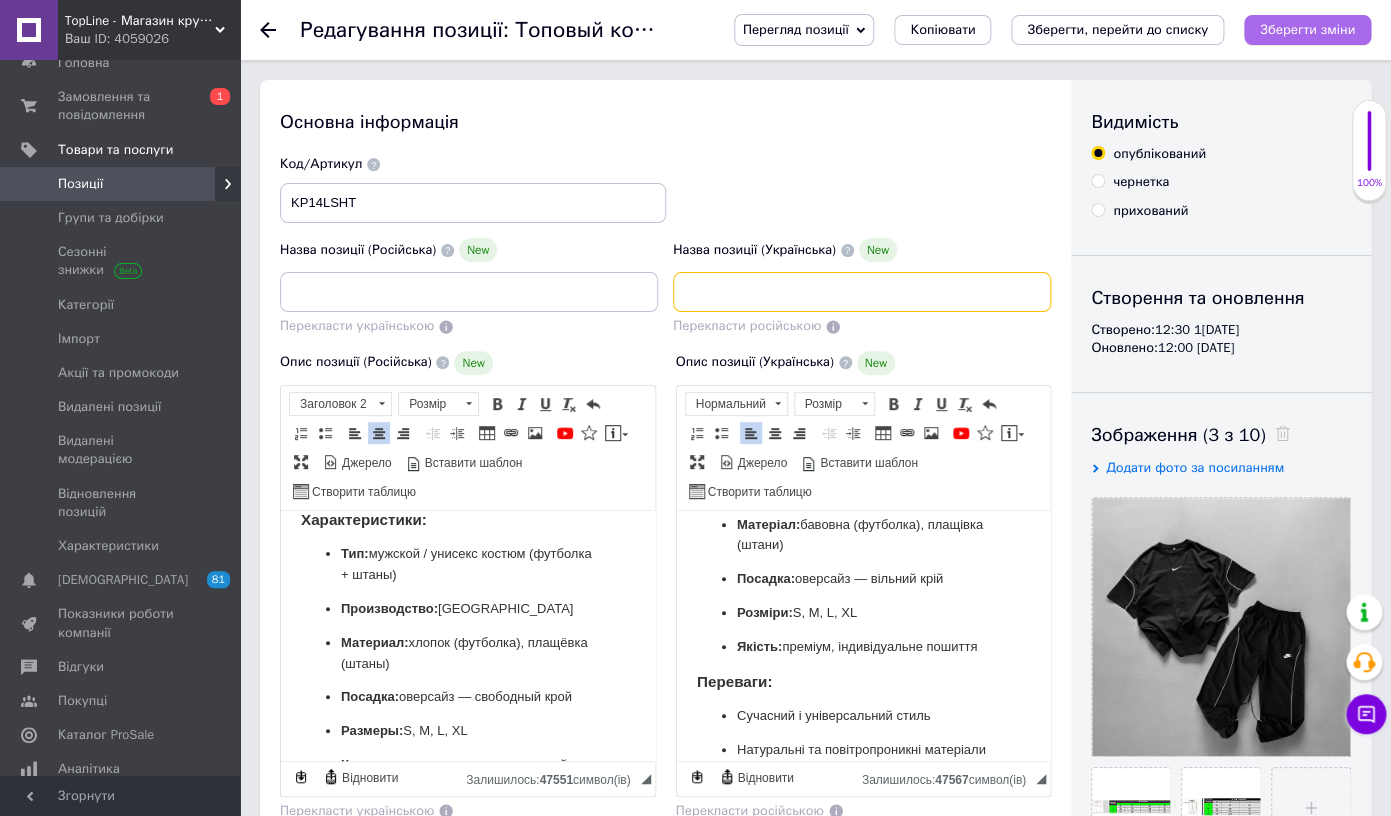 type on "Літній чоловічий костюм Найк чорного кольору, Гарні штани з футболкою Nike брендові, Комплект топовий для прогулянок стильний" 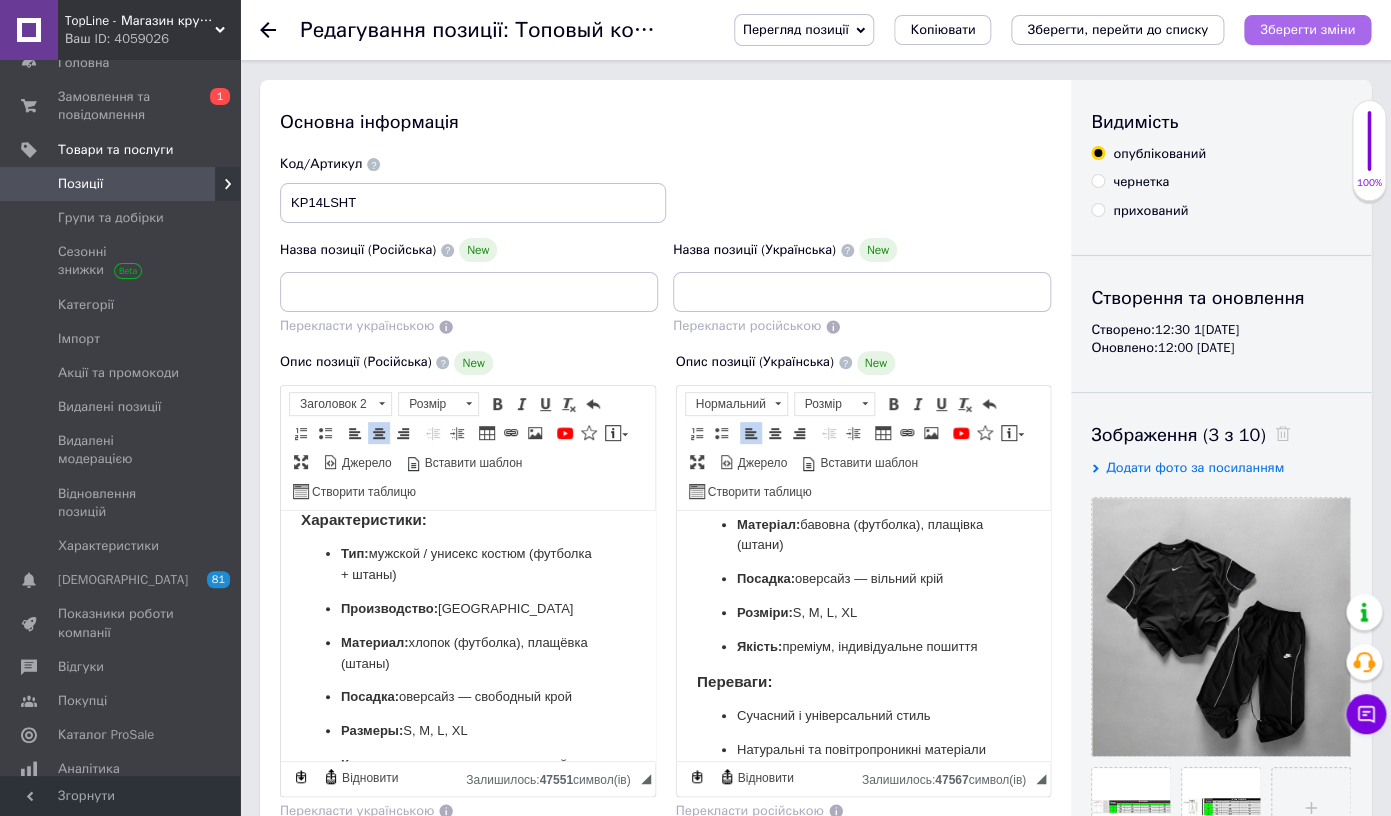 click on "Зберегти зміни" at bounding box center [1307, 30] 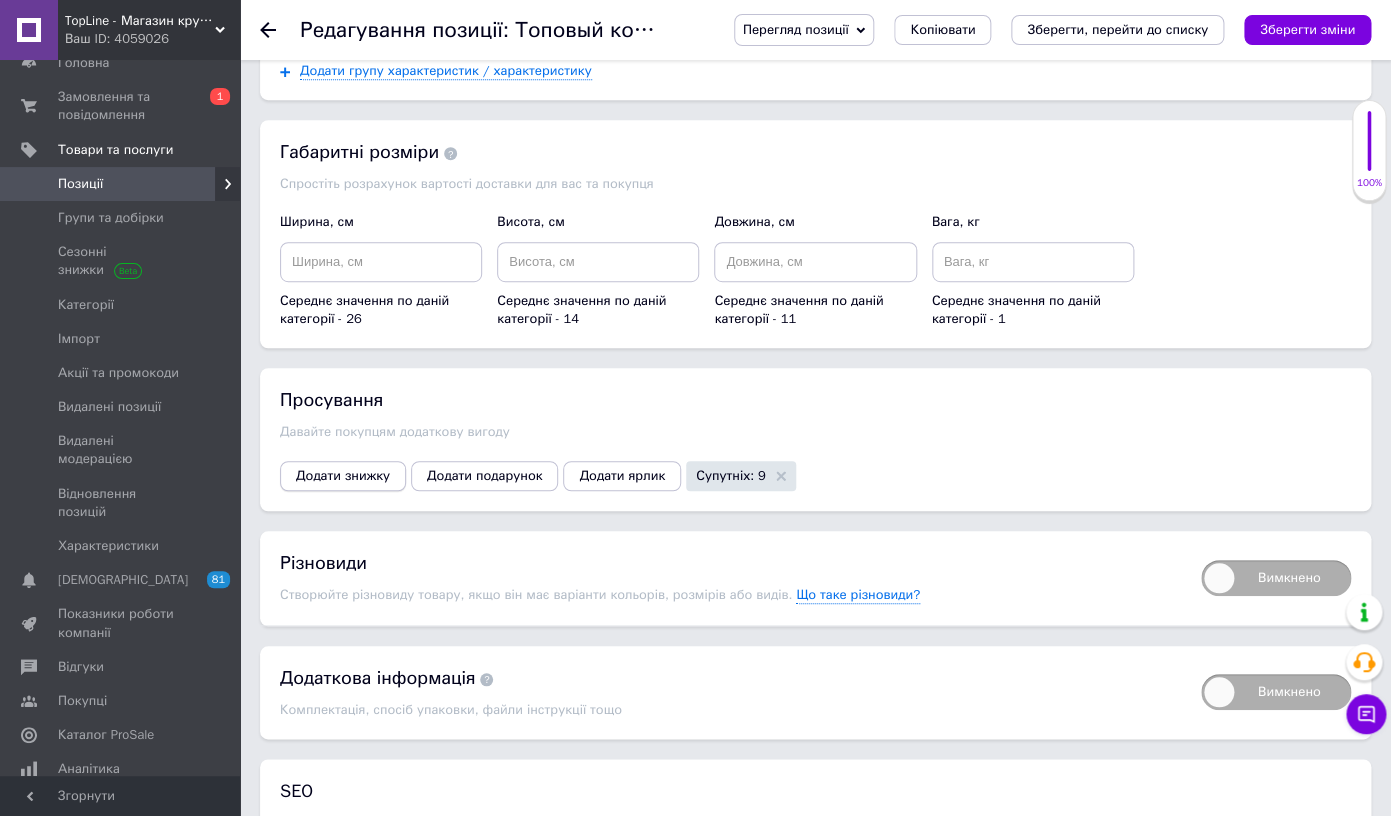 click on "Додати знижку" at bounding box center (343, 476) 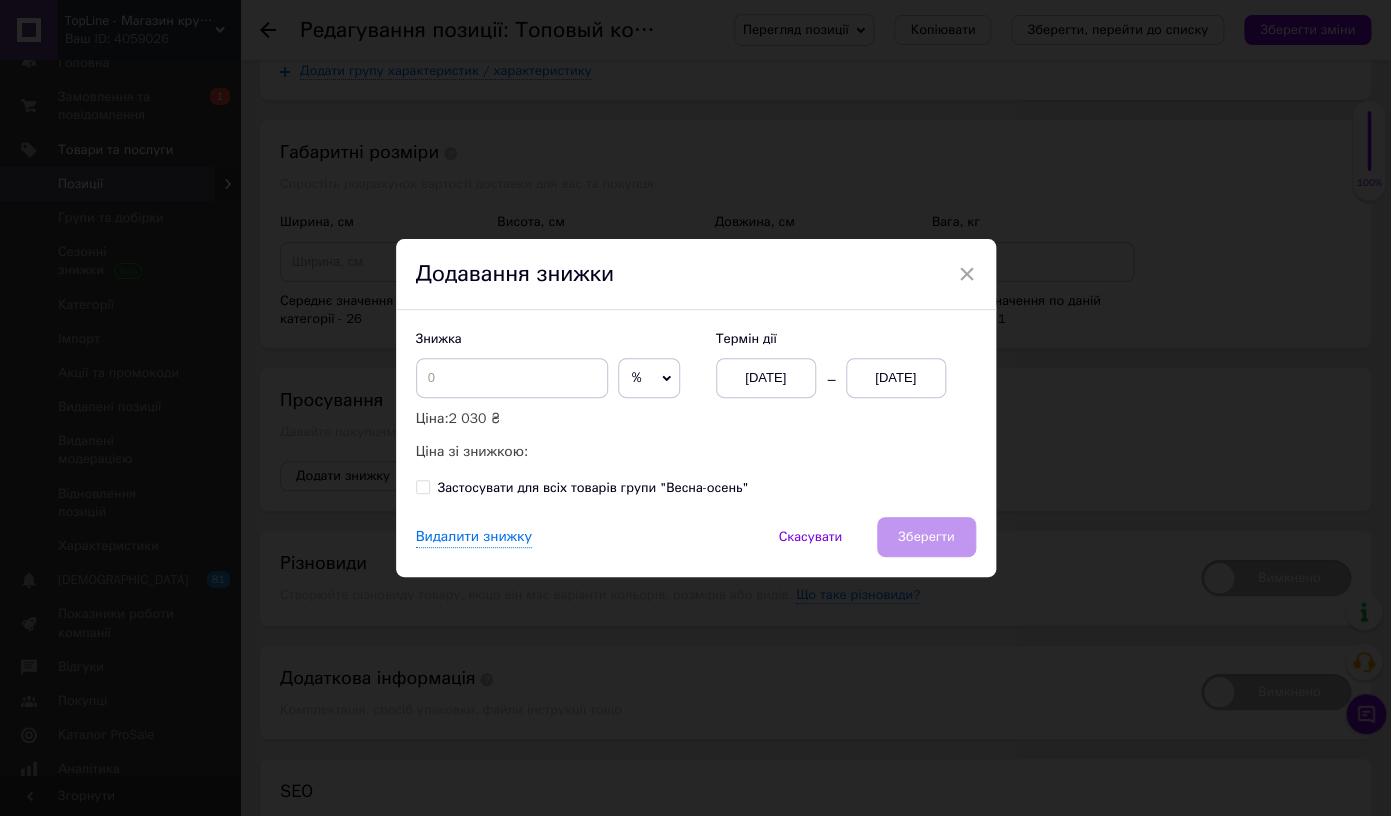 click on "%" at bounding box center [649, 378] 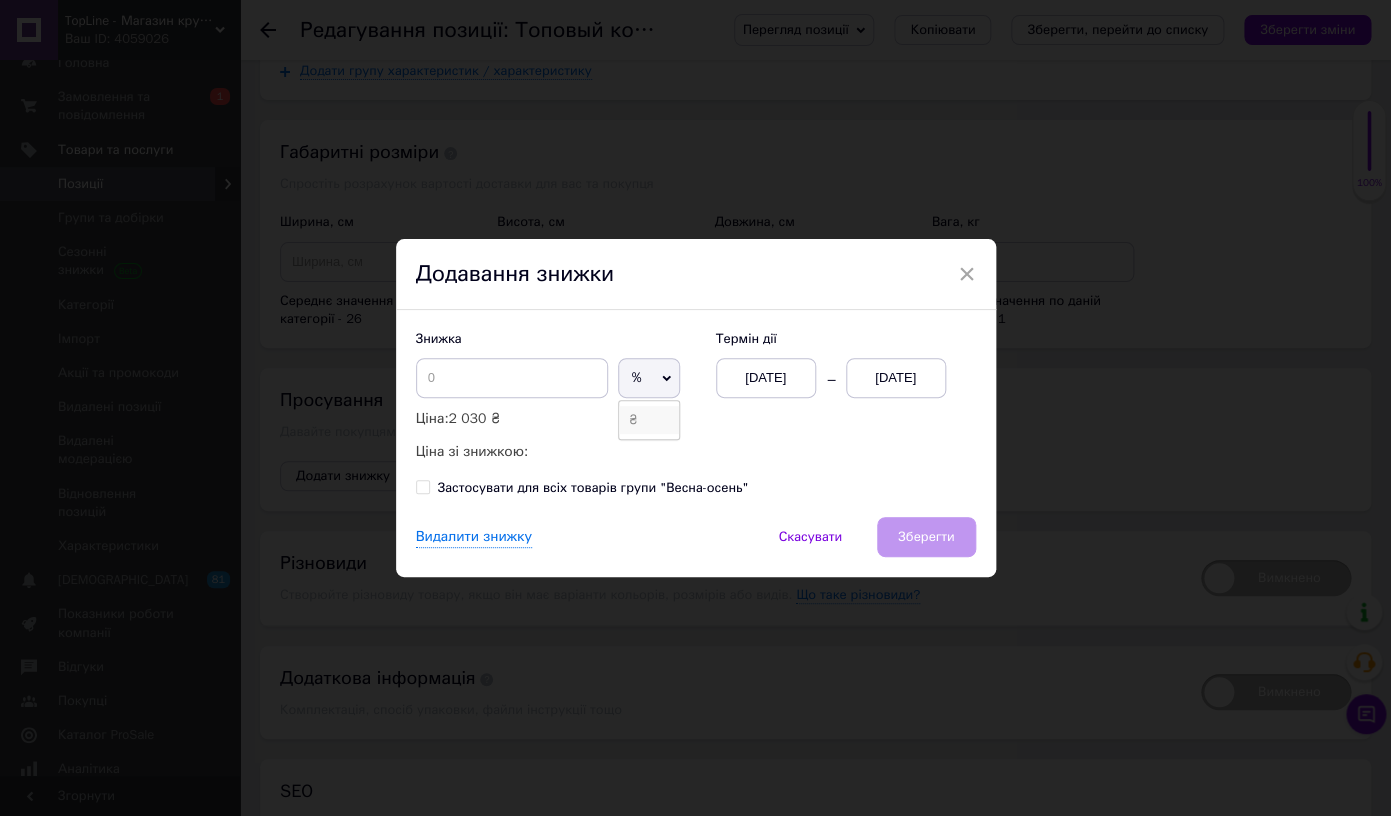 click on "₴" at bounding box center (649, 420) 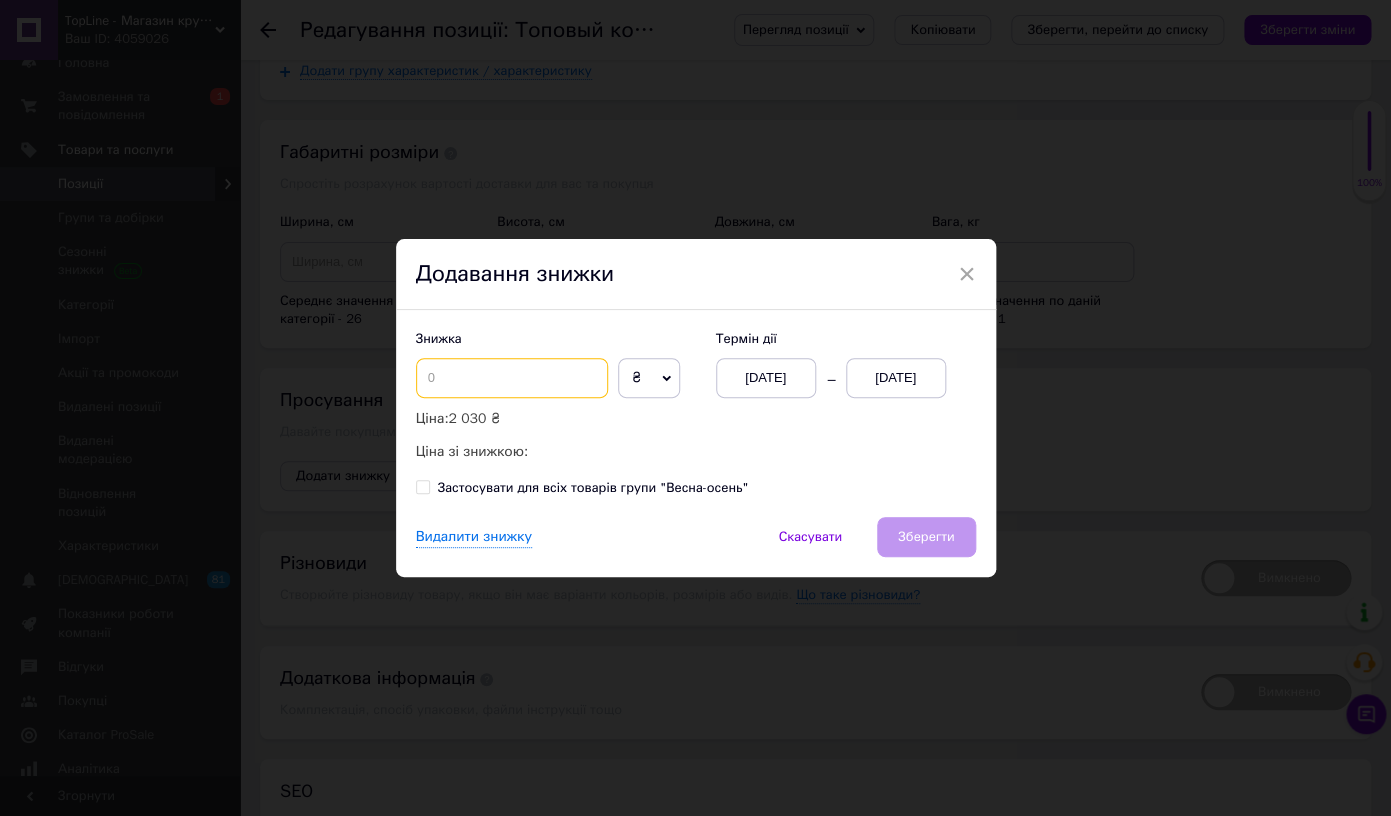 click at bounding box center [512, 378] 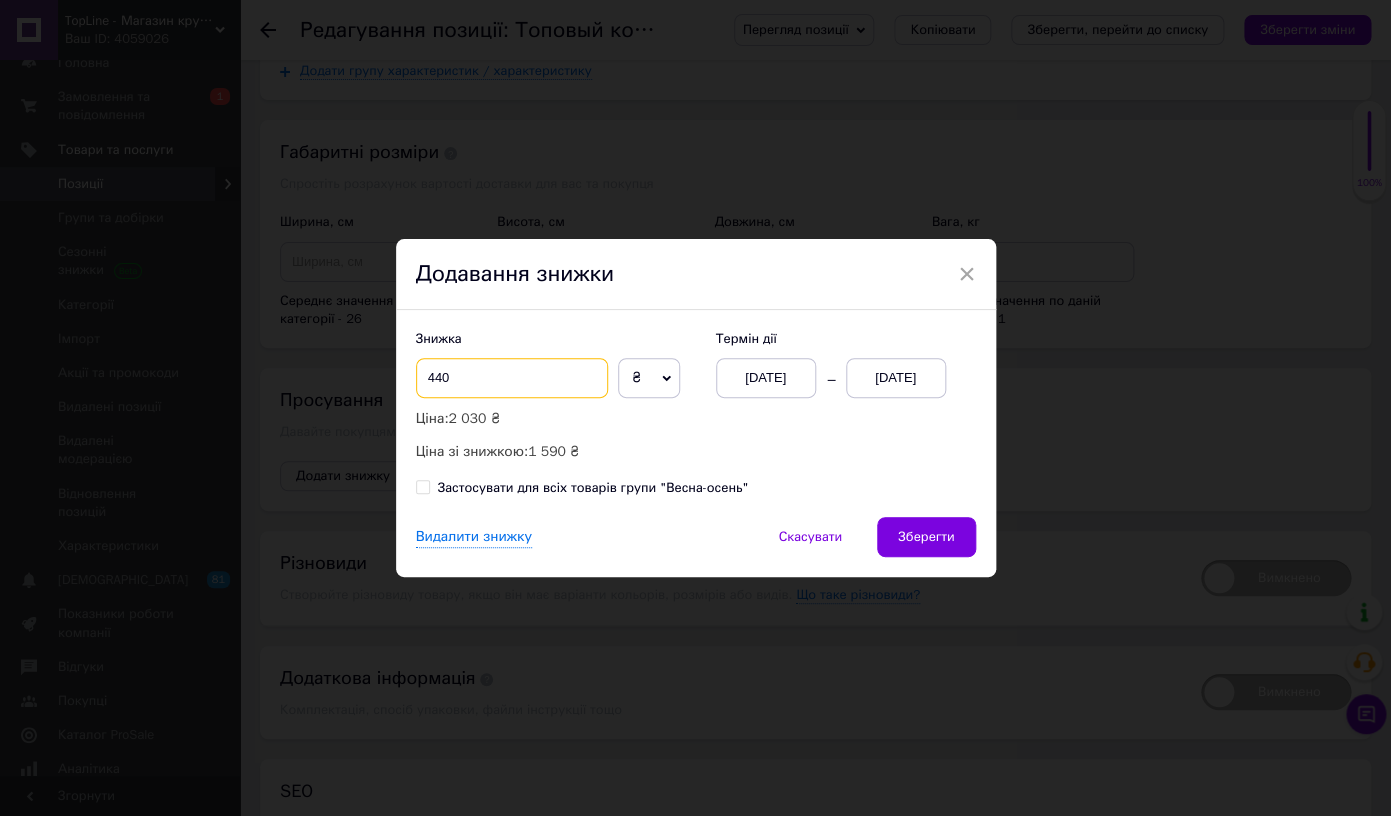 type on "440" 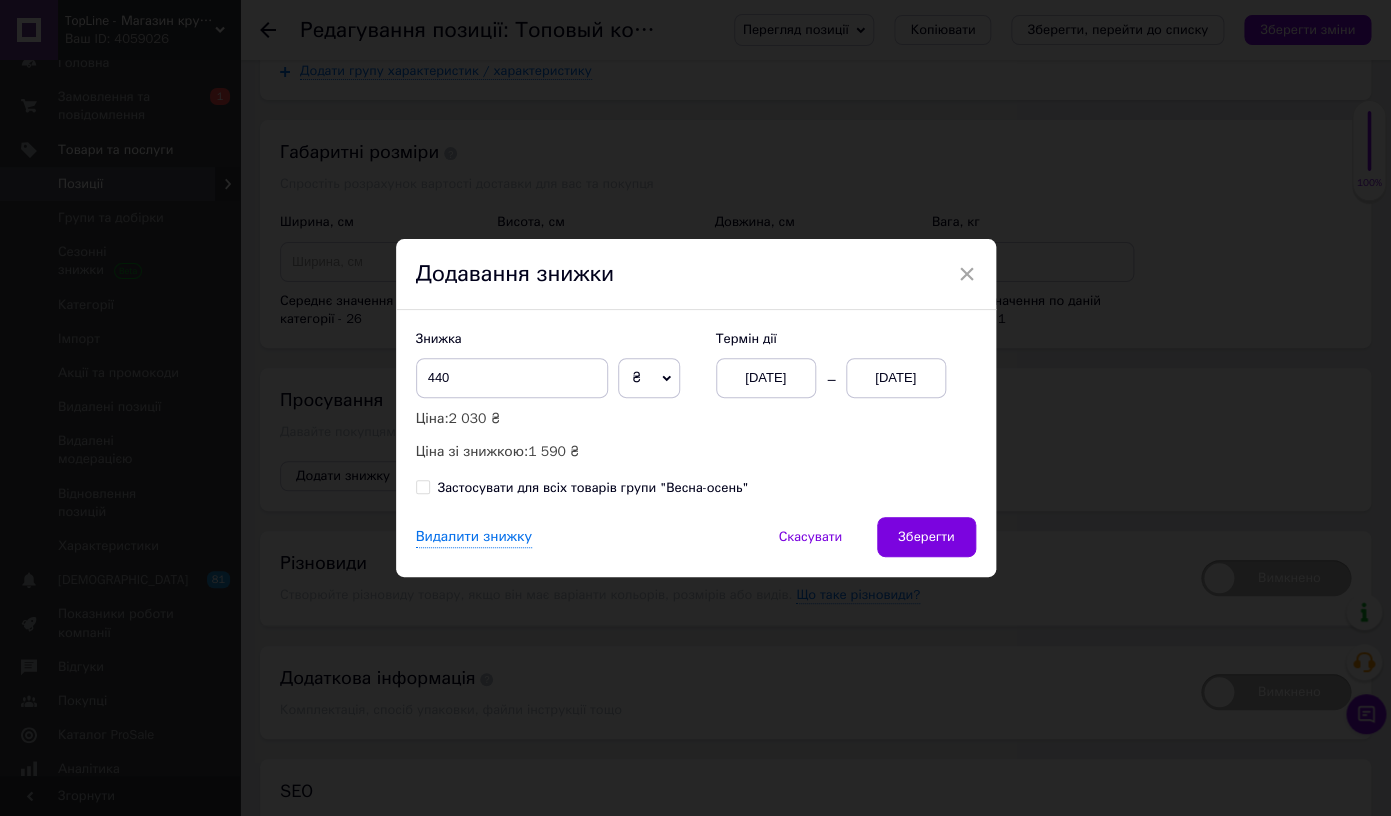 click on "[DATE]" at bounding box center [896, 378] 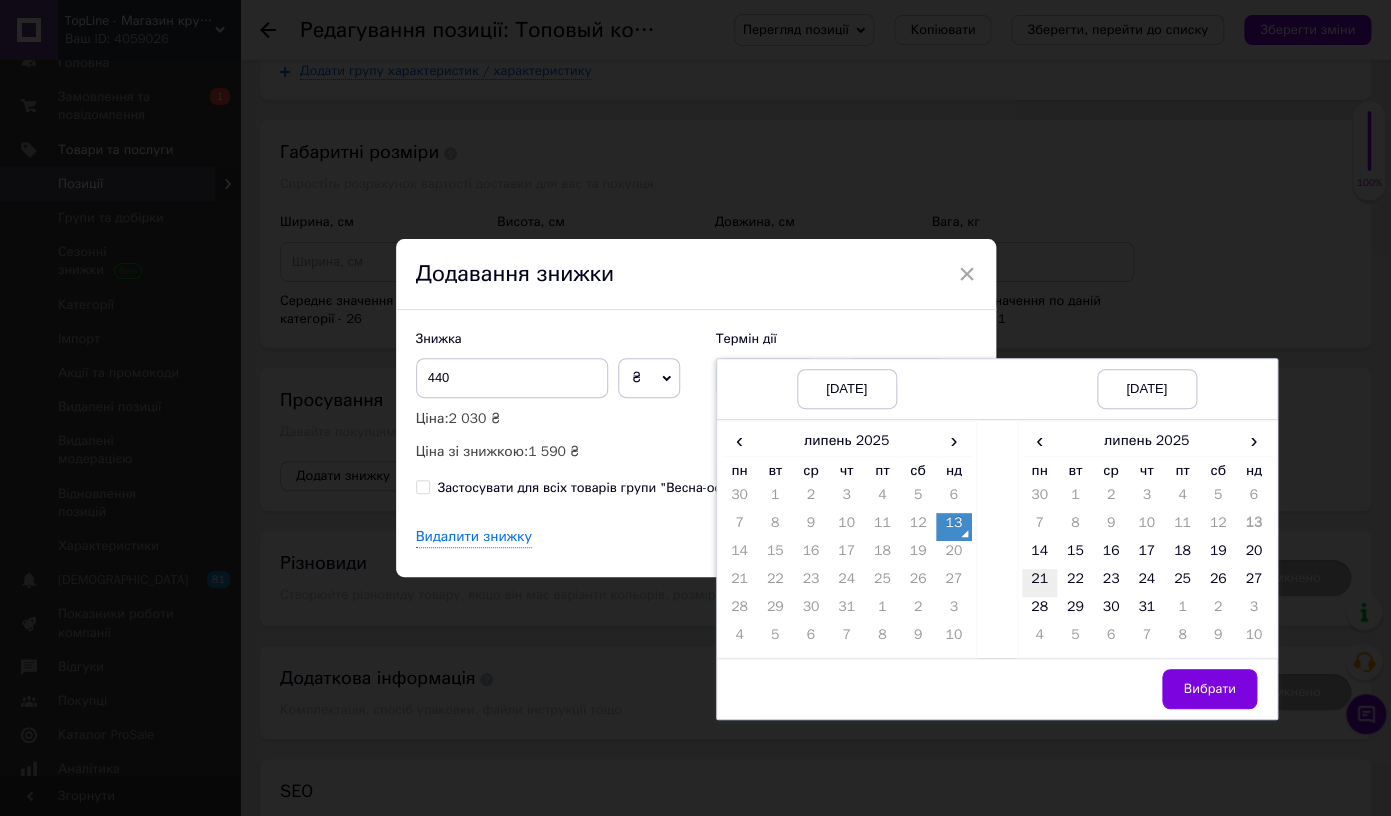 click on "21" at bounding box center [1040, 583] 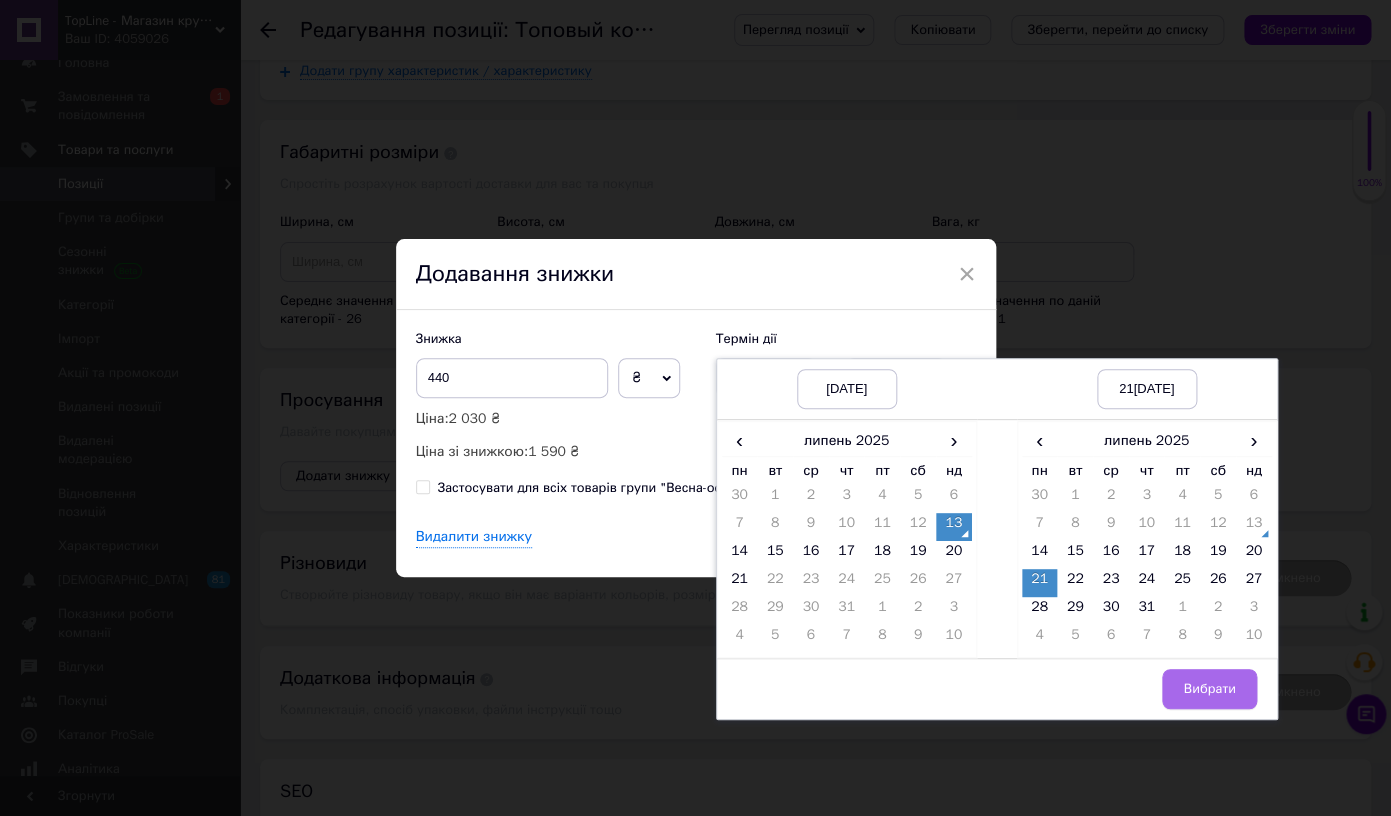 click on "Вибрати" at bounding box center [1209, 689] 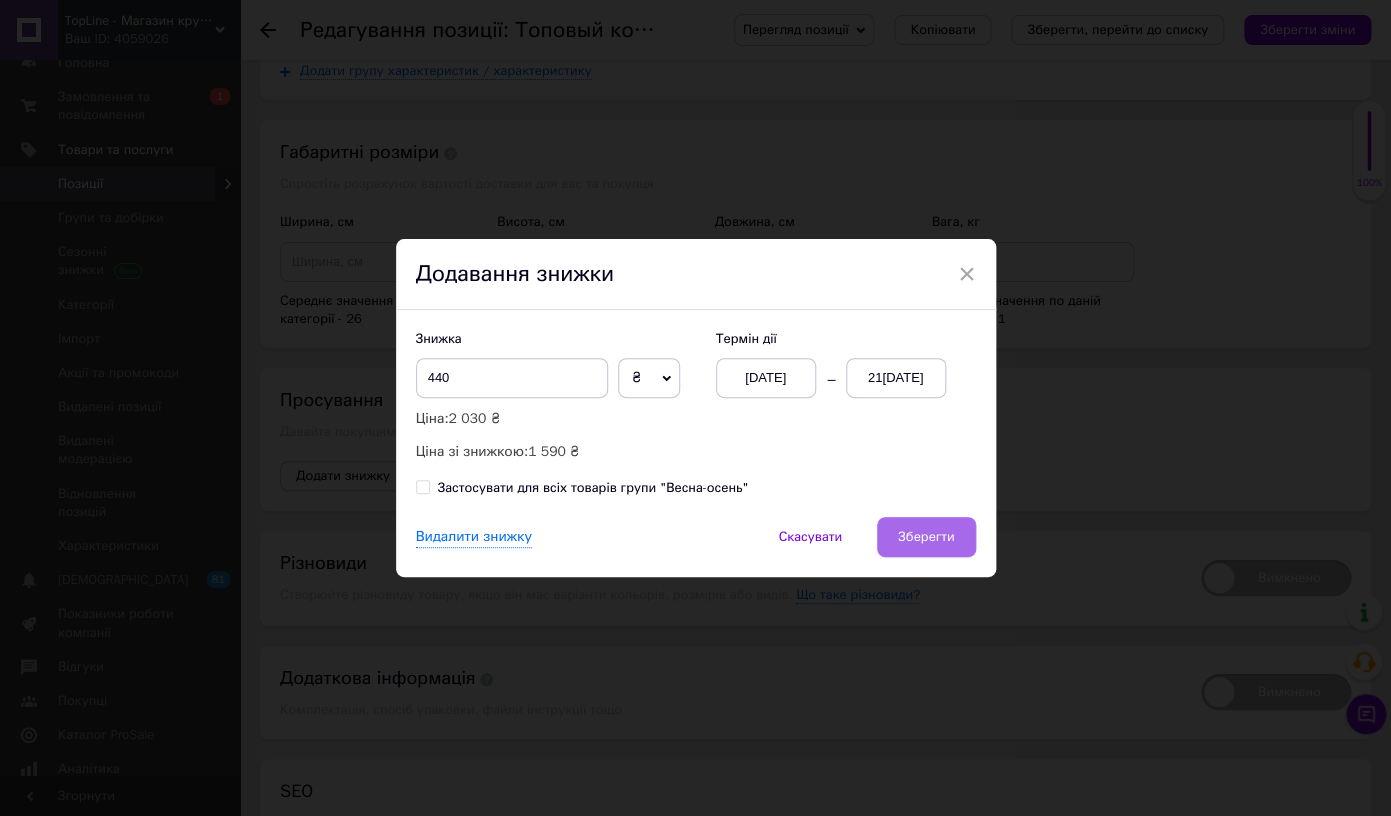 click on "Зберегти" at bounding box center [926, 537] 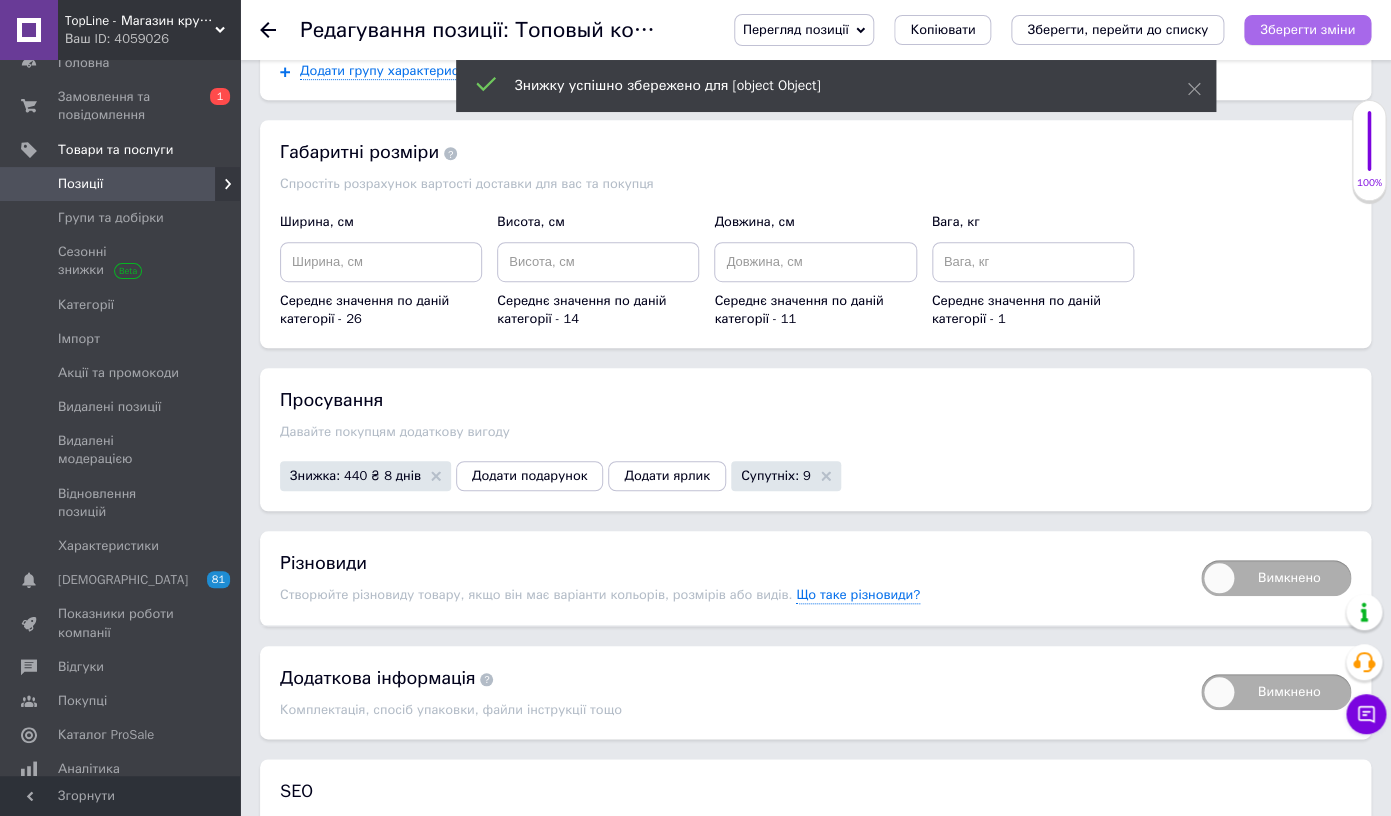 click on "Зберегти зміни" at bounding box center (1307, 29) 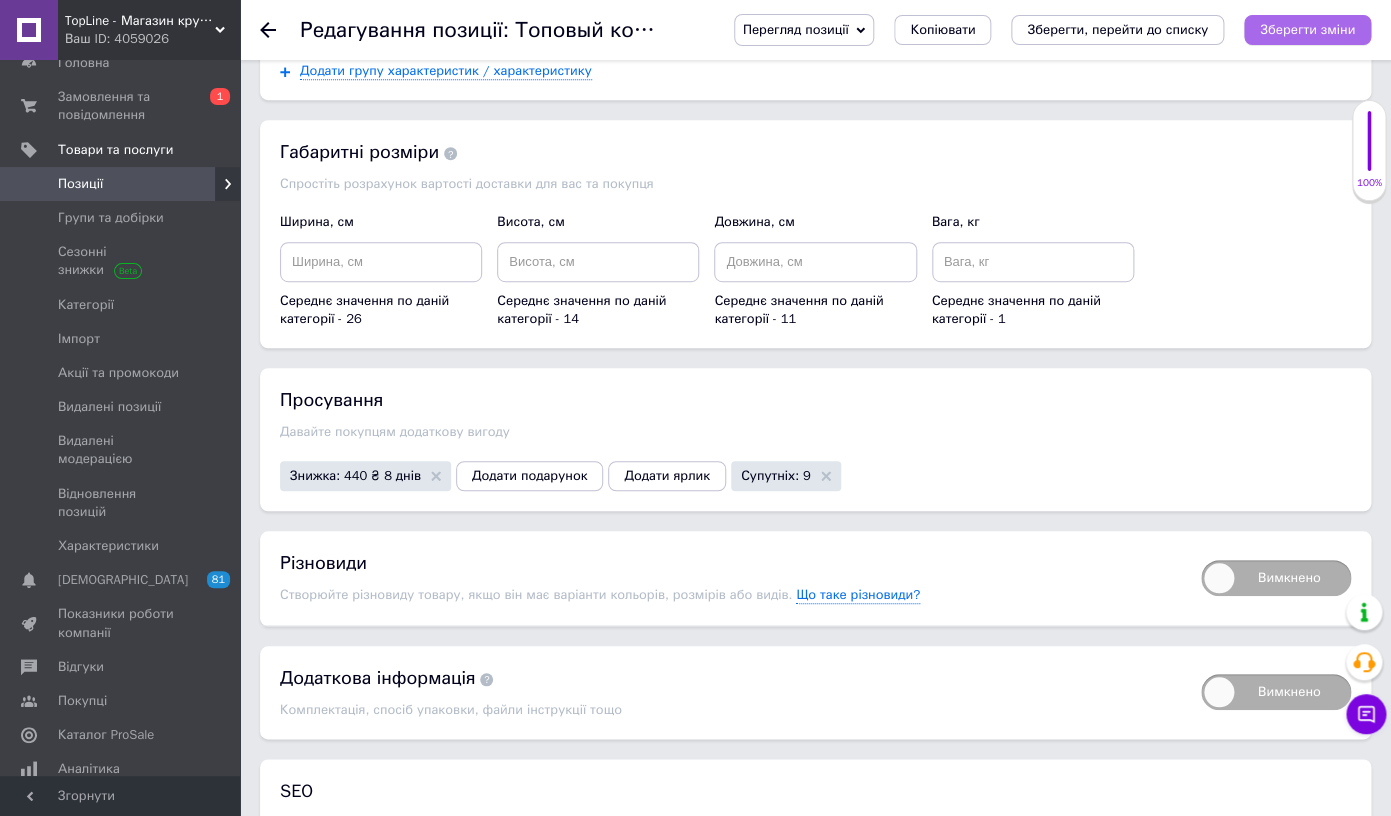click on "Зберегти зміни" at bounding box center [1307, 29] 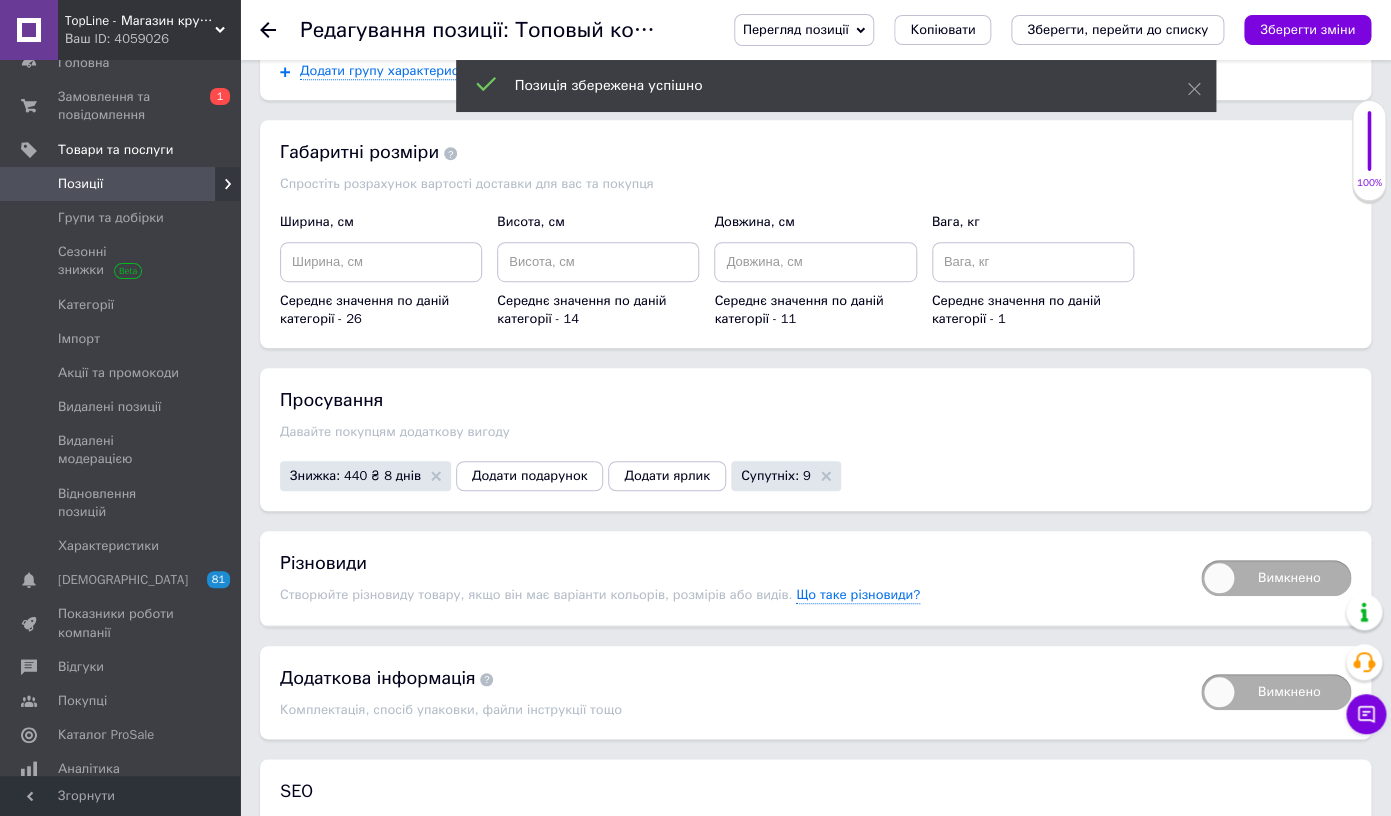 click on "Вимкнено" at bounding box center (1276, 578) 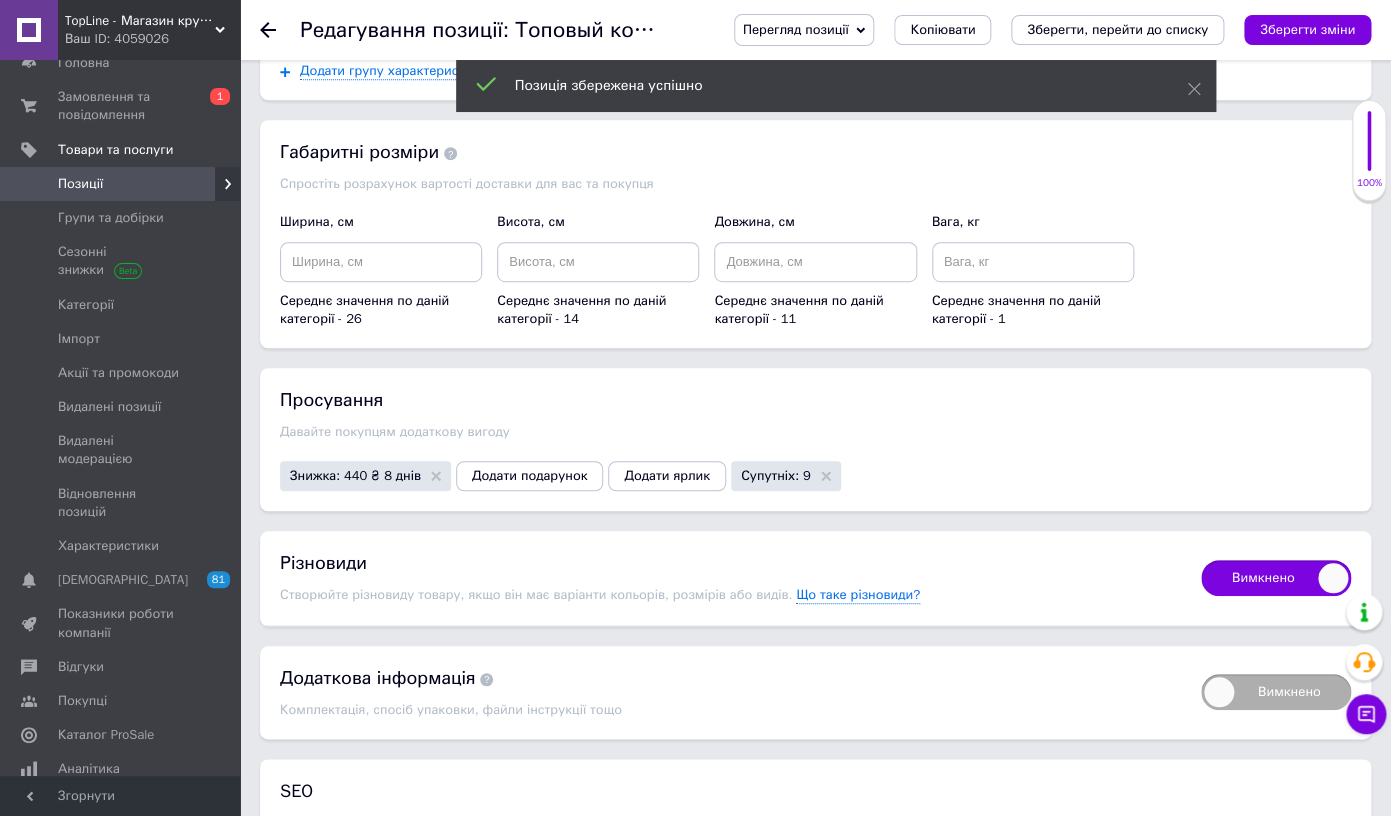 checkbox on "true" 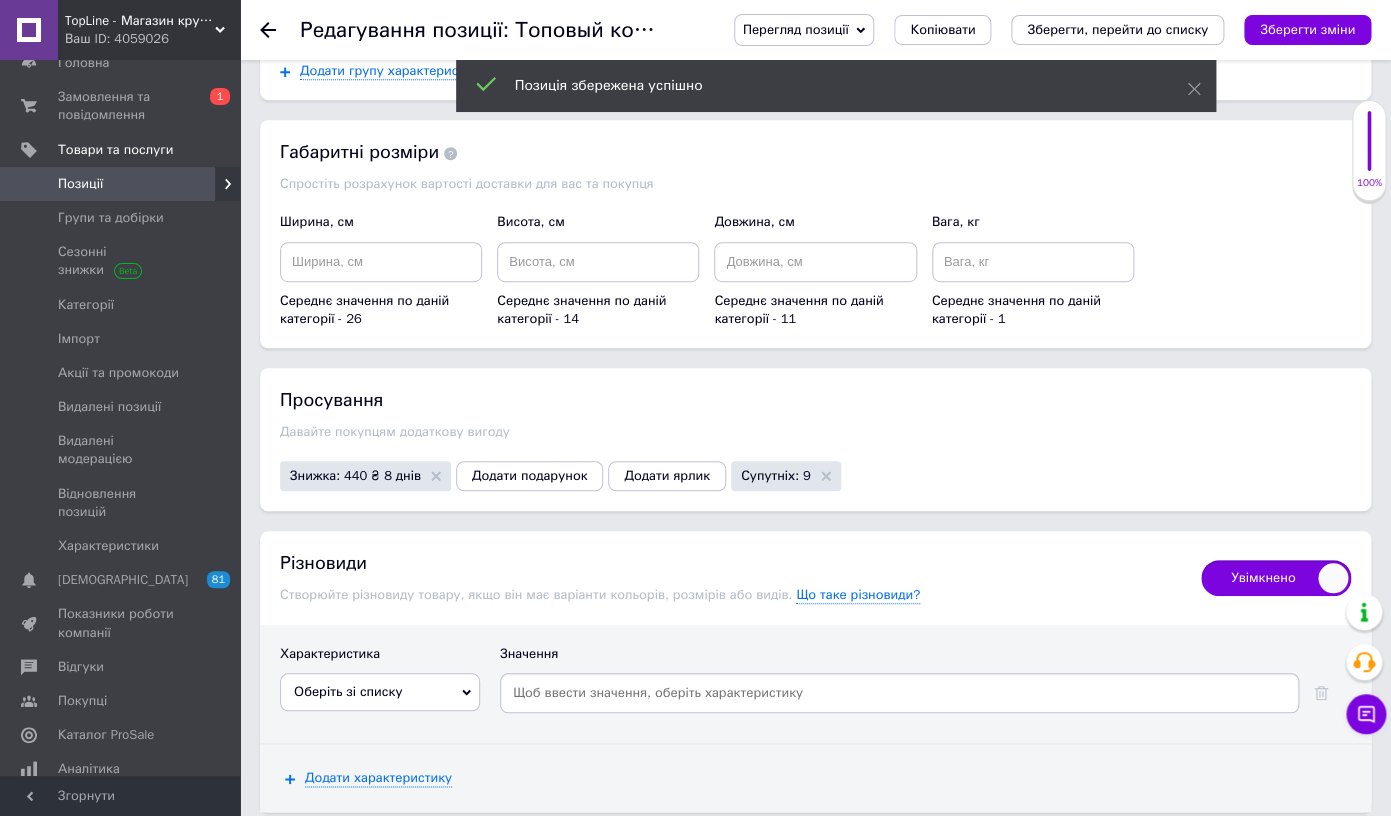 click on "Оберіть зі списку" at bounding box center (380, 692) 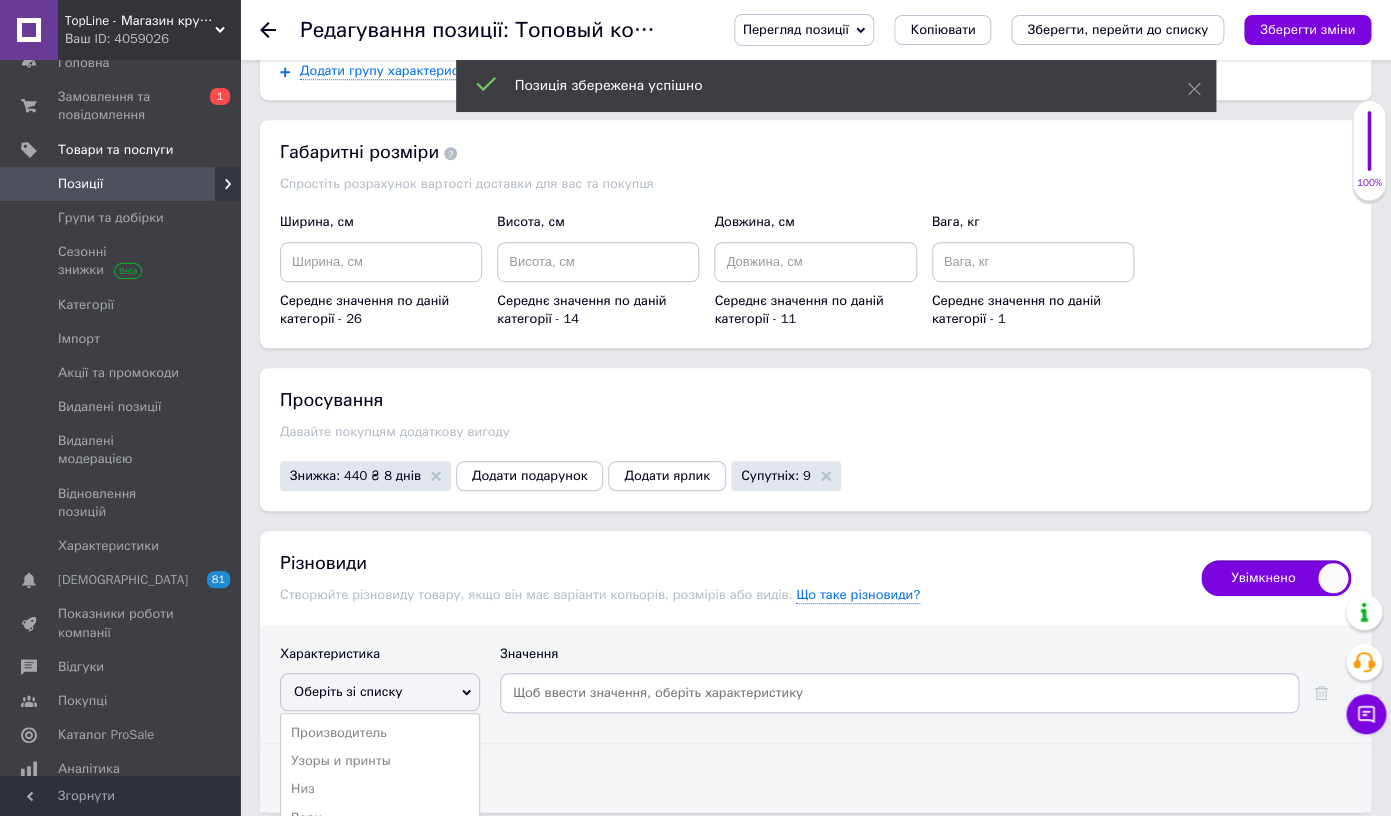 scroll, scrollTop: 3259, scrollLeft: 0, axis: vertical 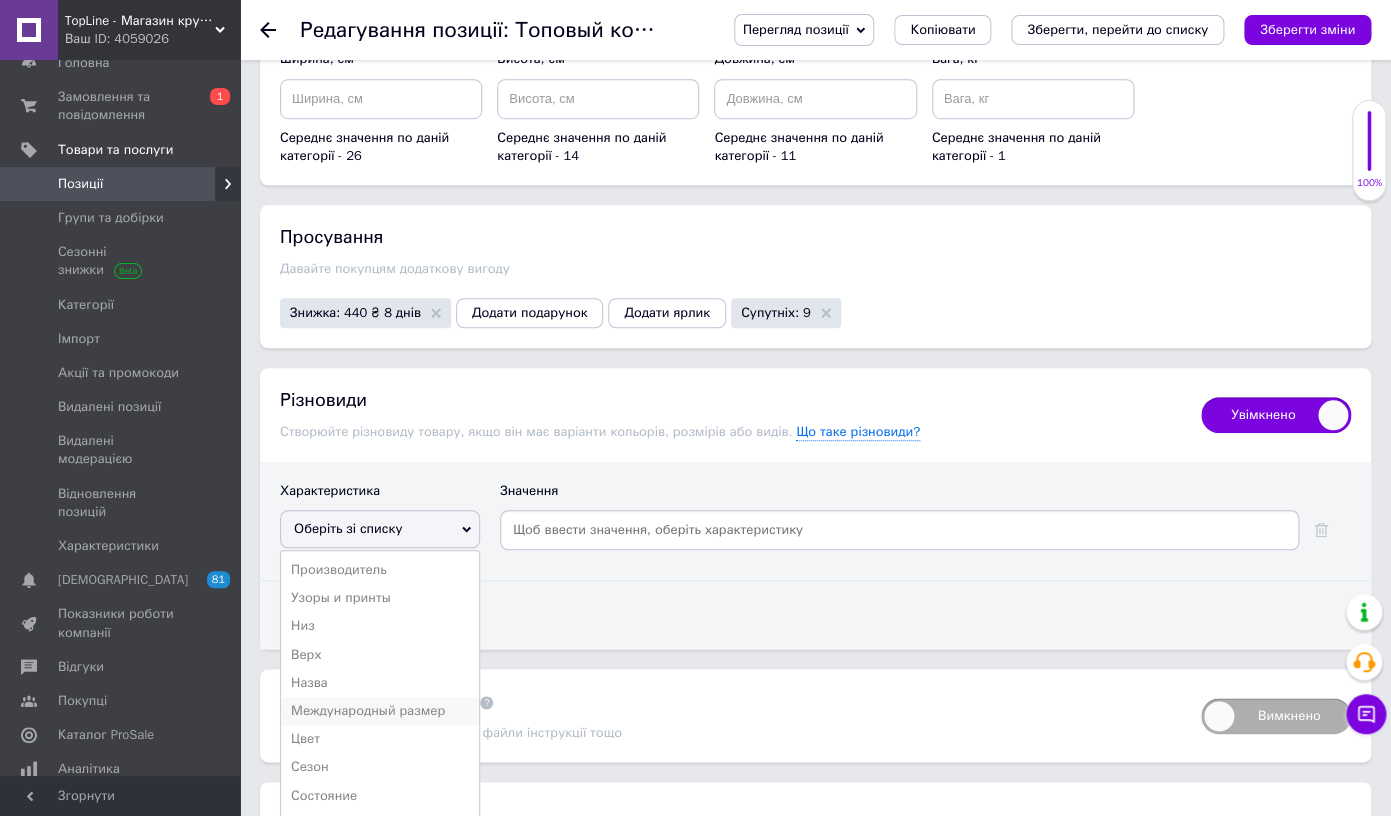 click on "Международный размер" at bounding box center (380, 711) 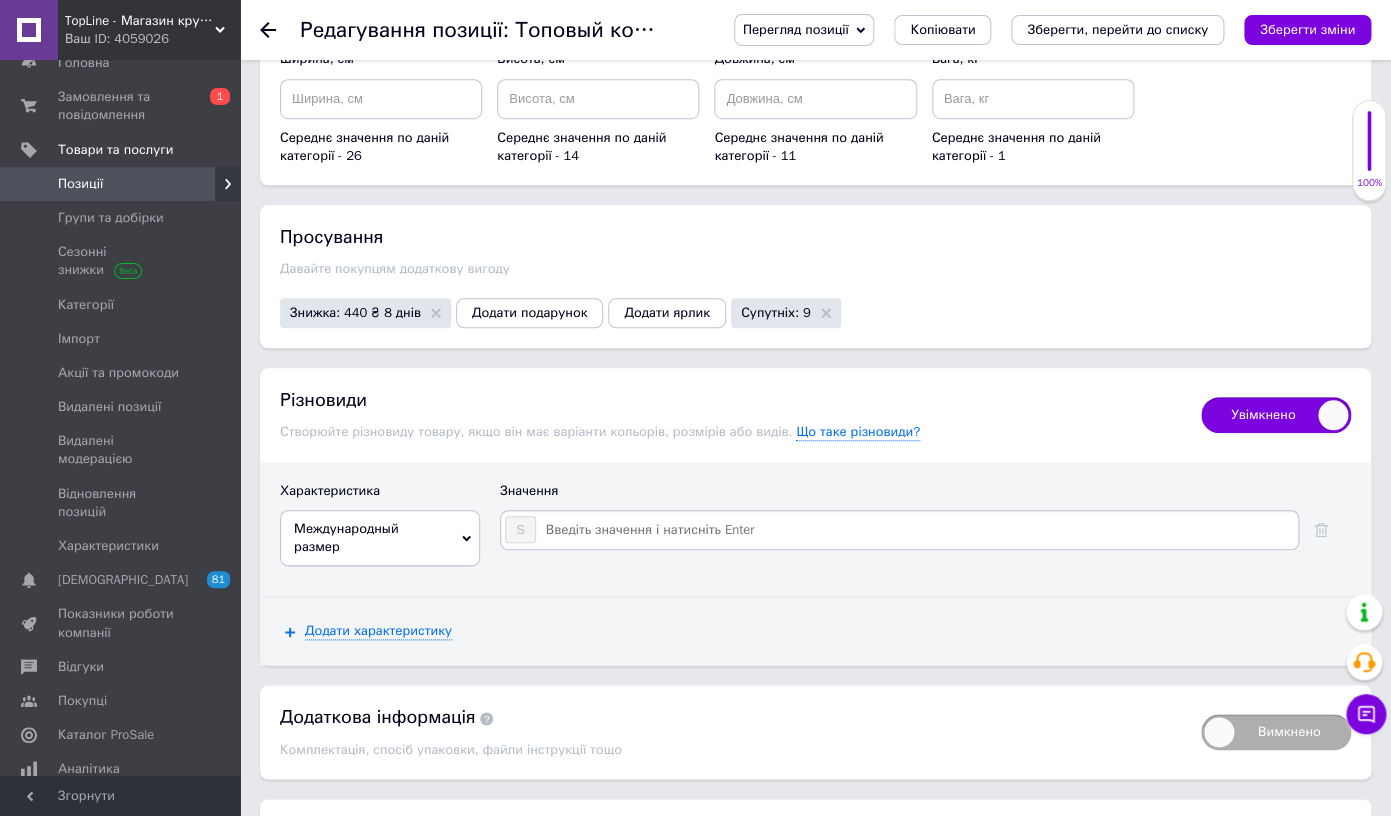 click at bounding box center [916, 530] 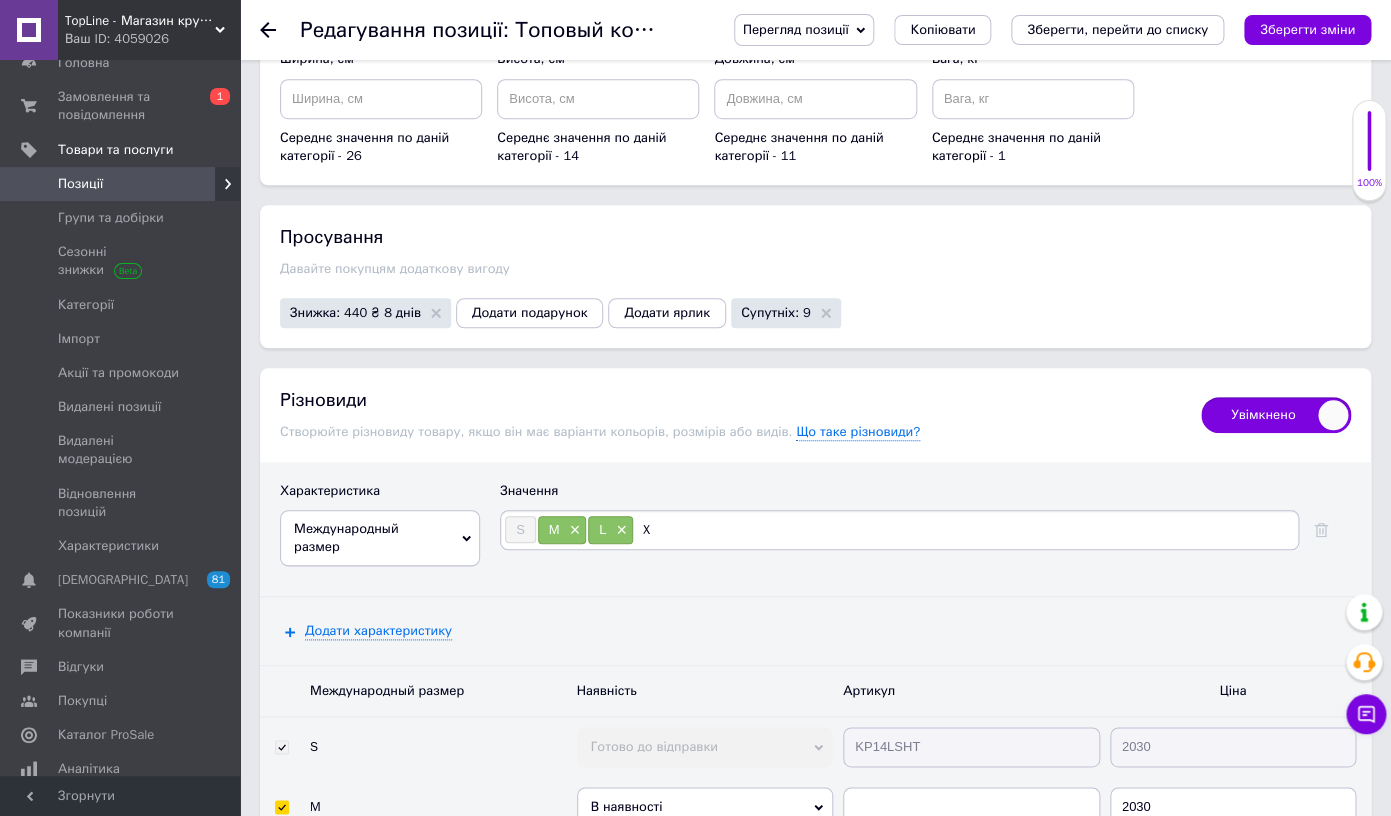 type on "XL" 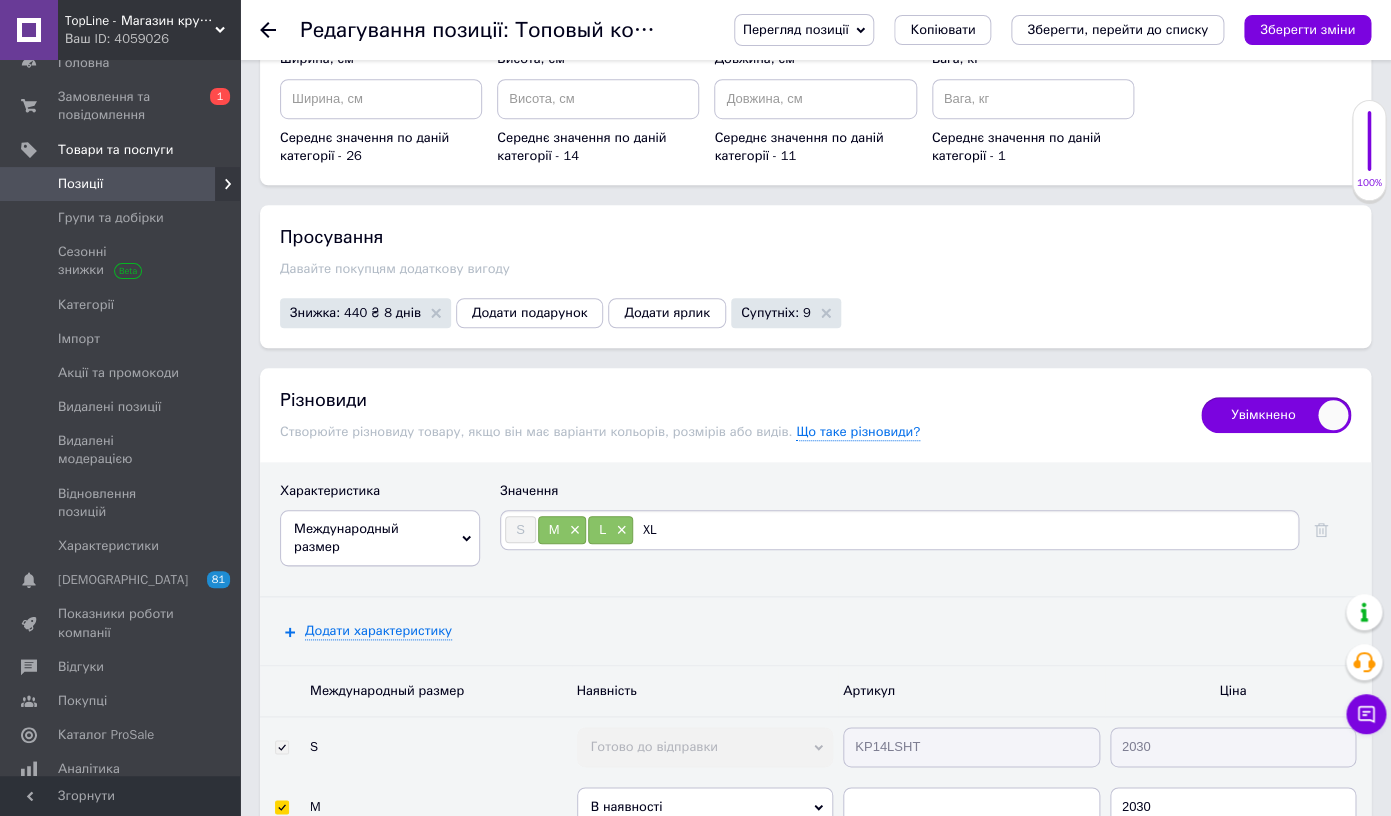 type 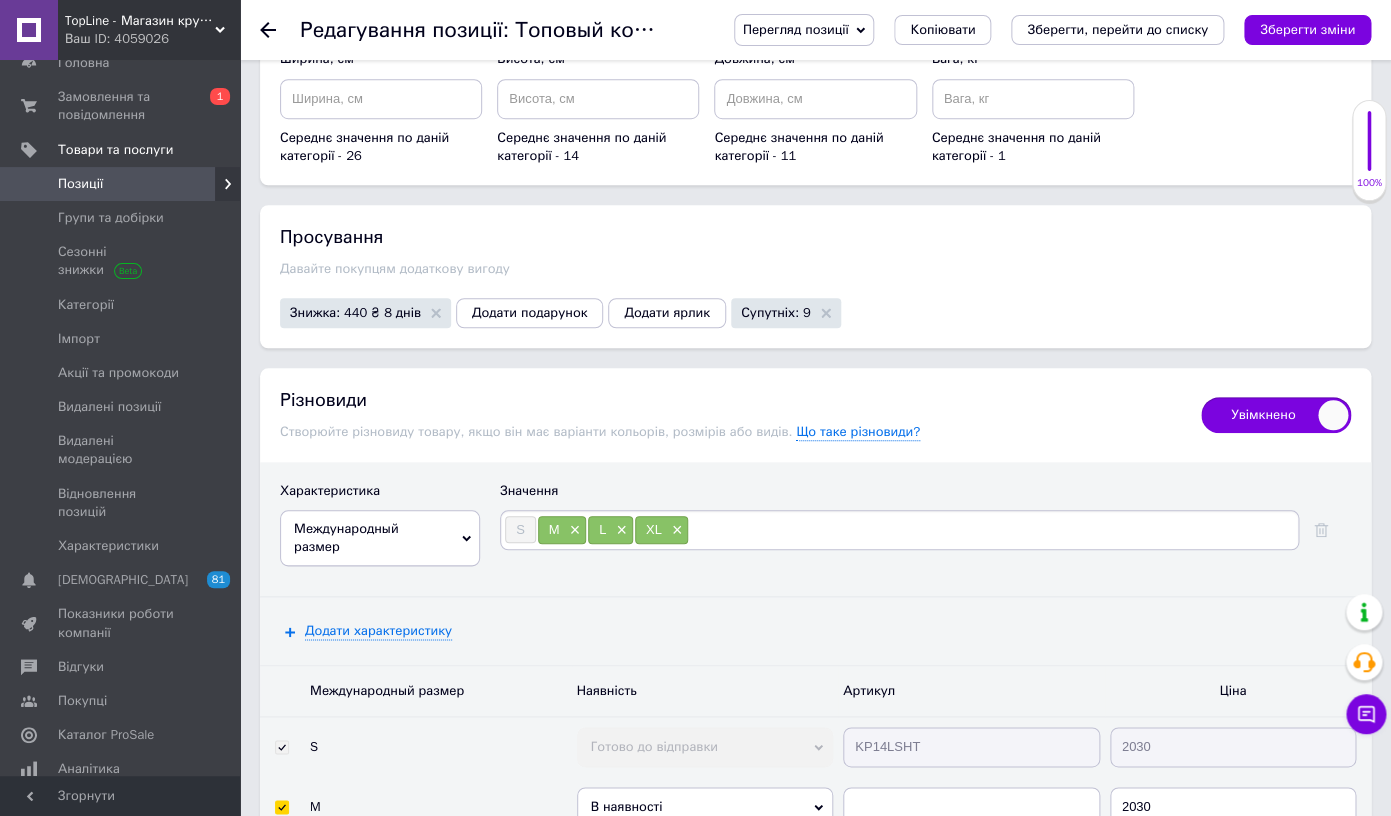 scroll, scrollTop: 3455, scrollLeft: 0, axis: vertical 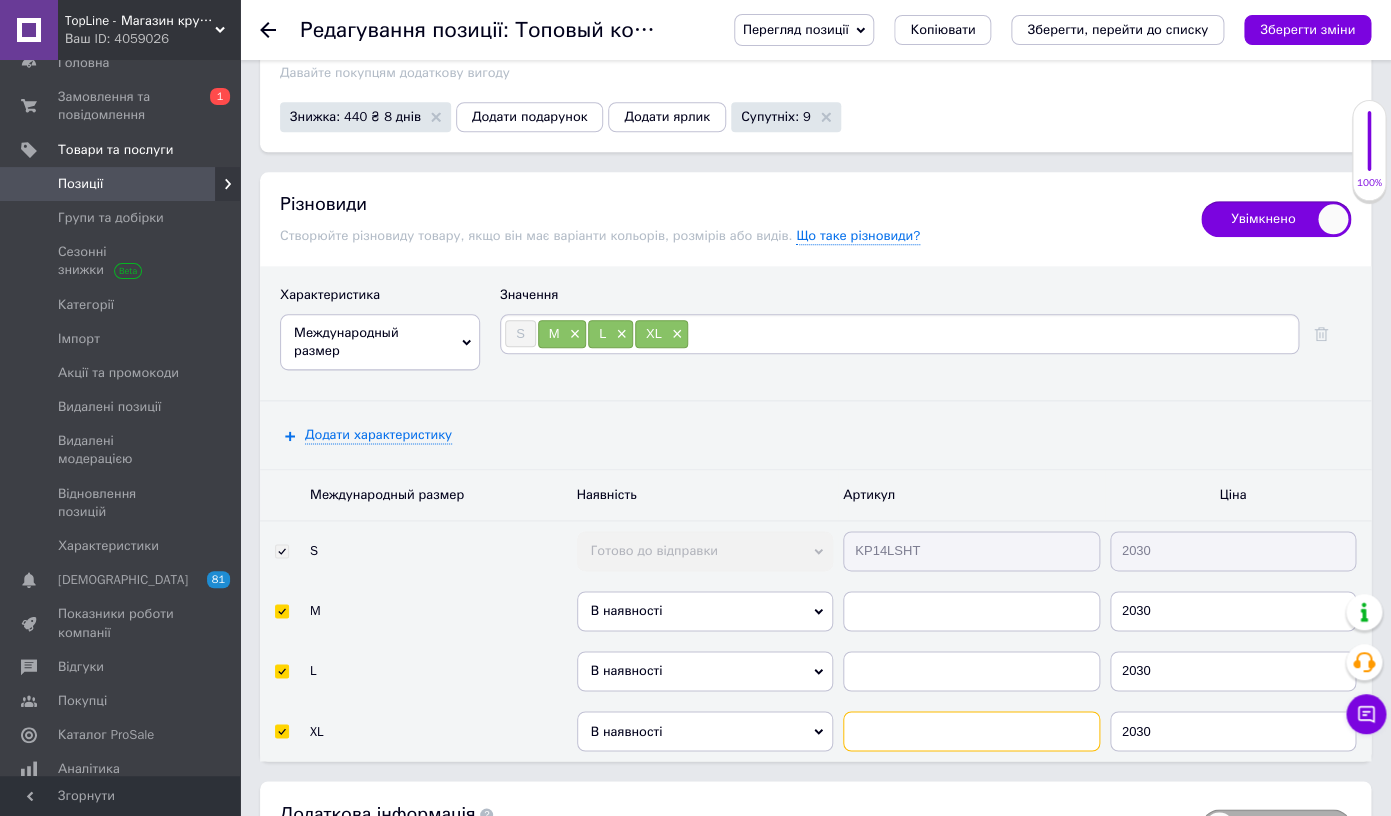 click at bounding box center [971, 731] 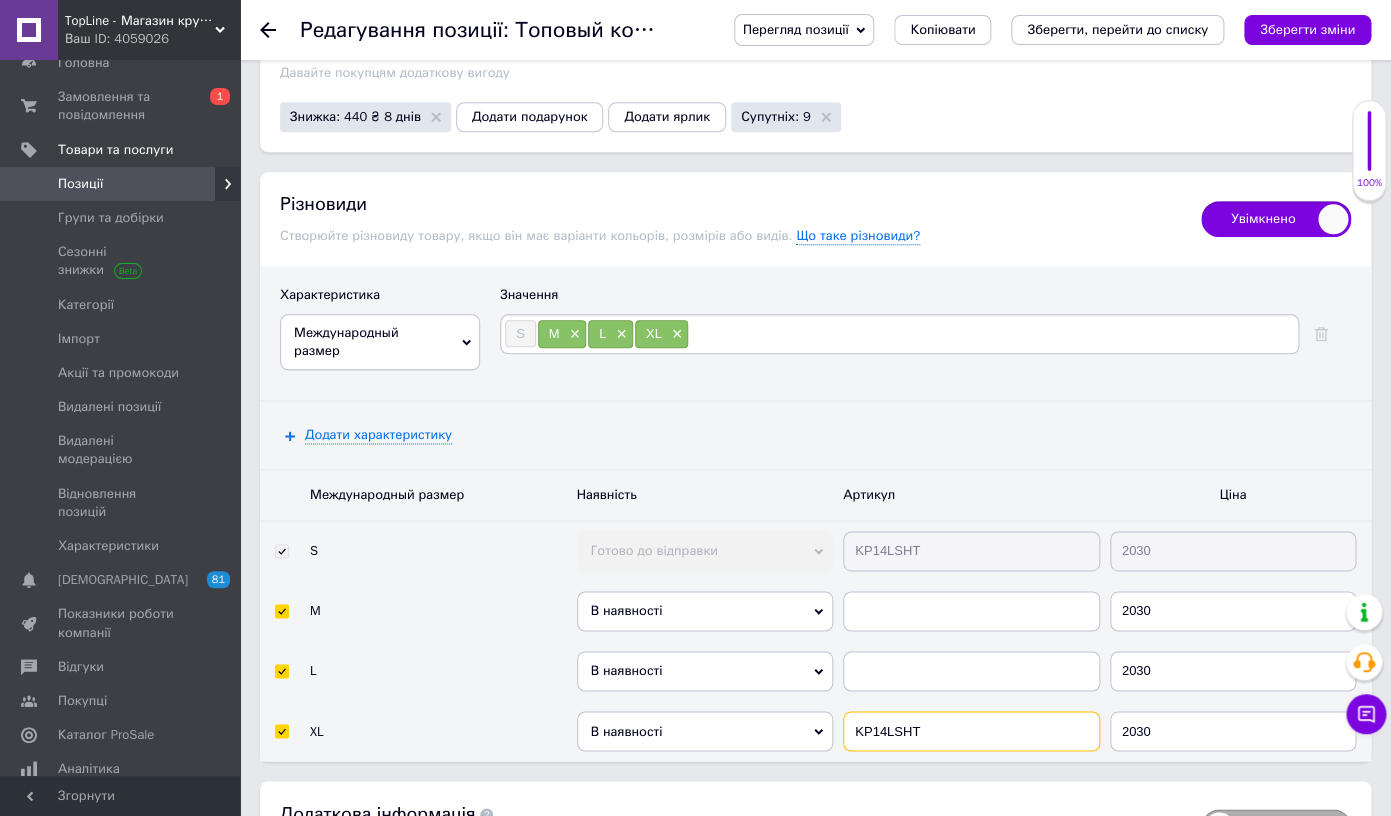 type on "KP14LSHT" 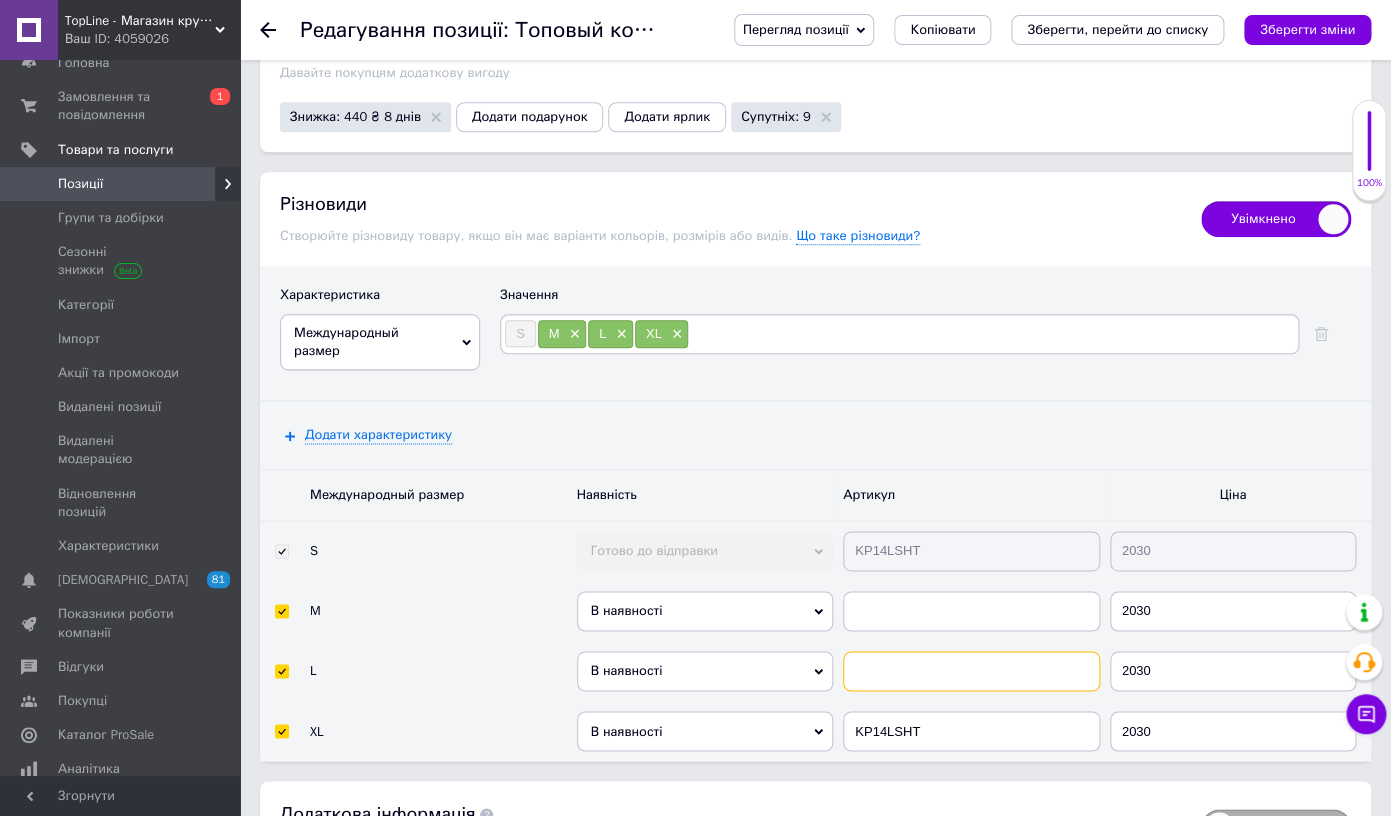 paste on "KP14LSHT" 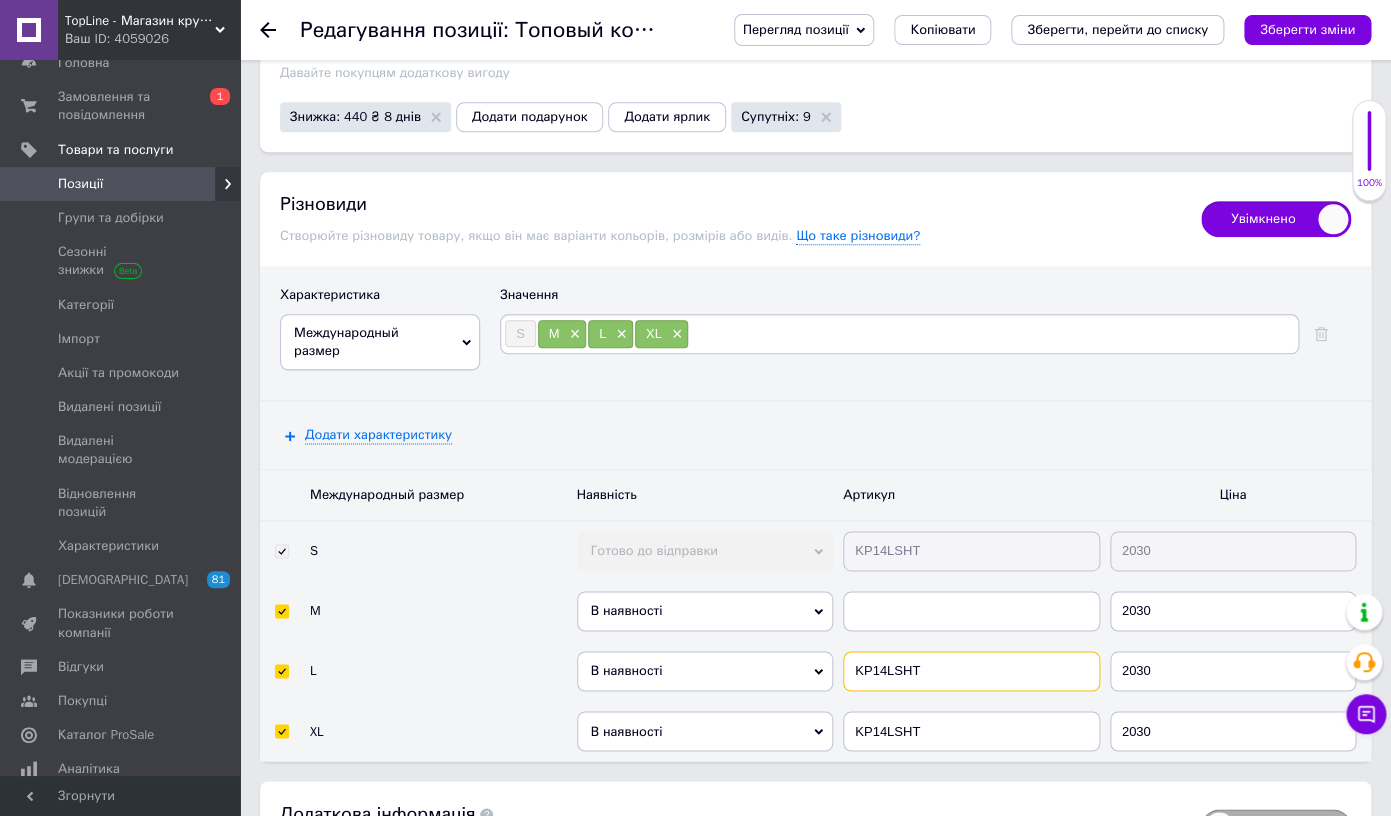 click on "KP14LSHT" at bounding box center [971, 671] 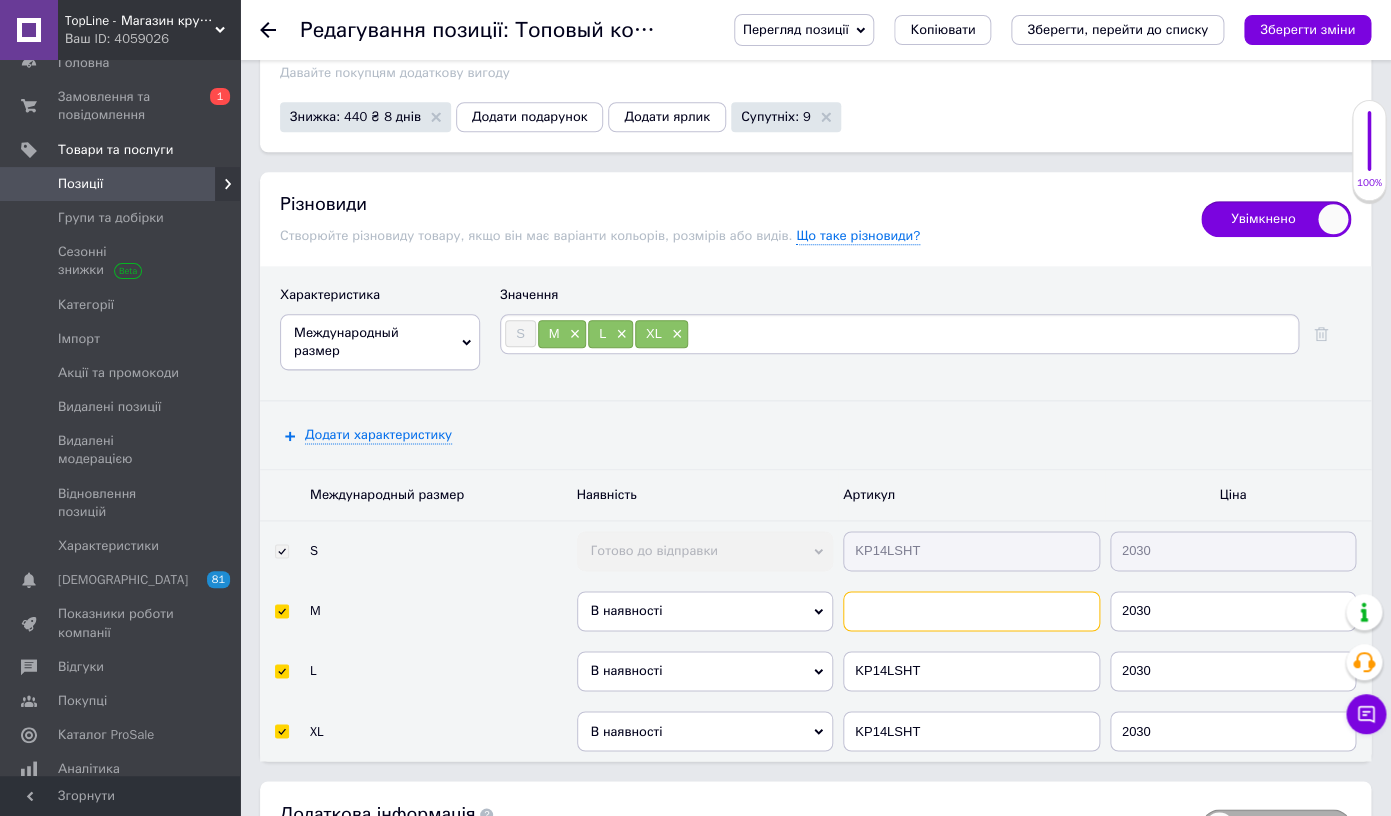 paste on "KP14LSHT" 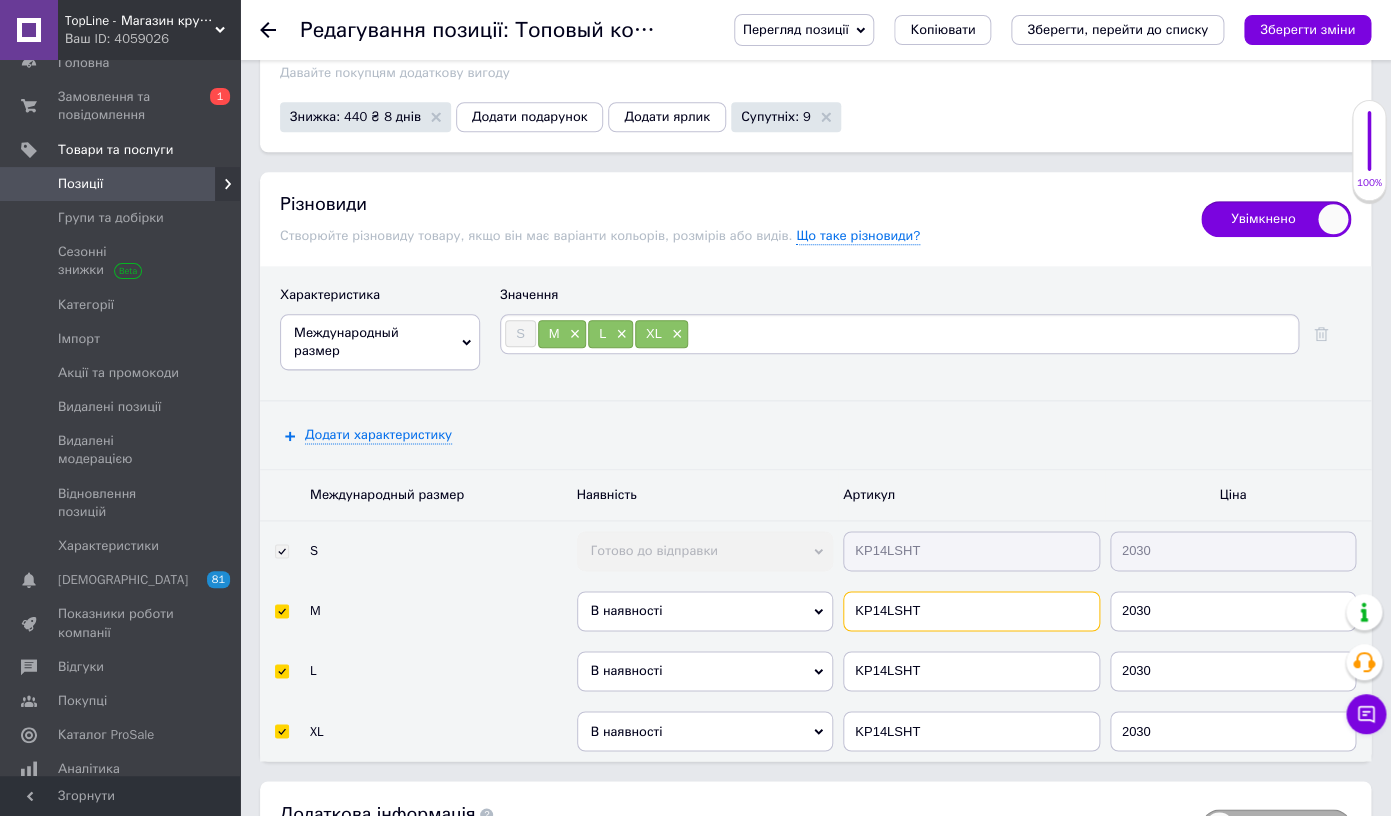 click on "KP14LSHT" at bounding box center (971, 611) 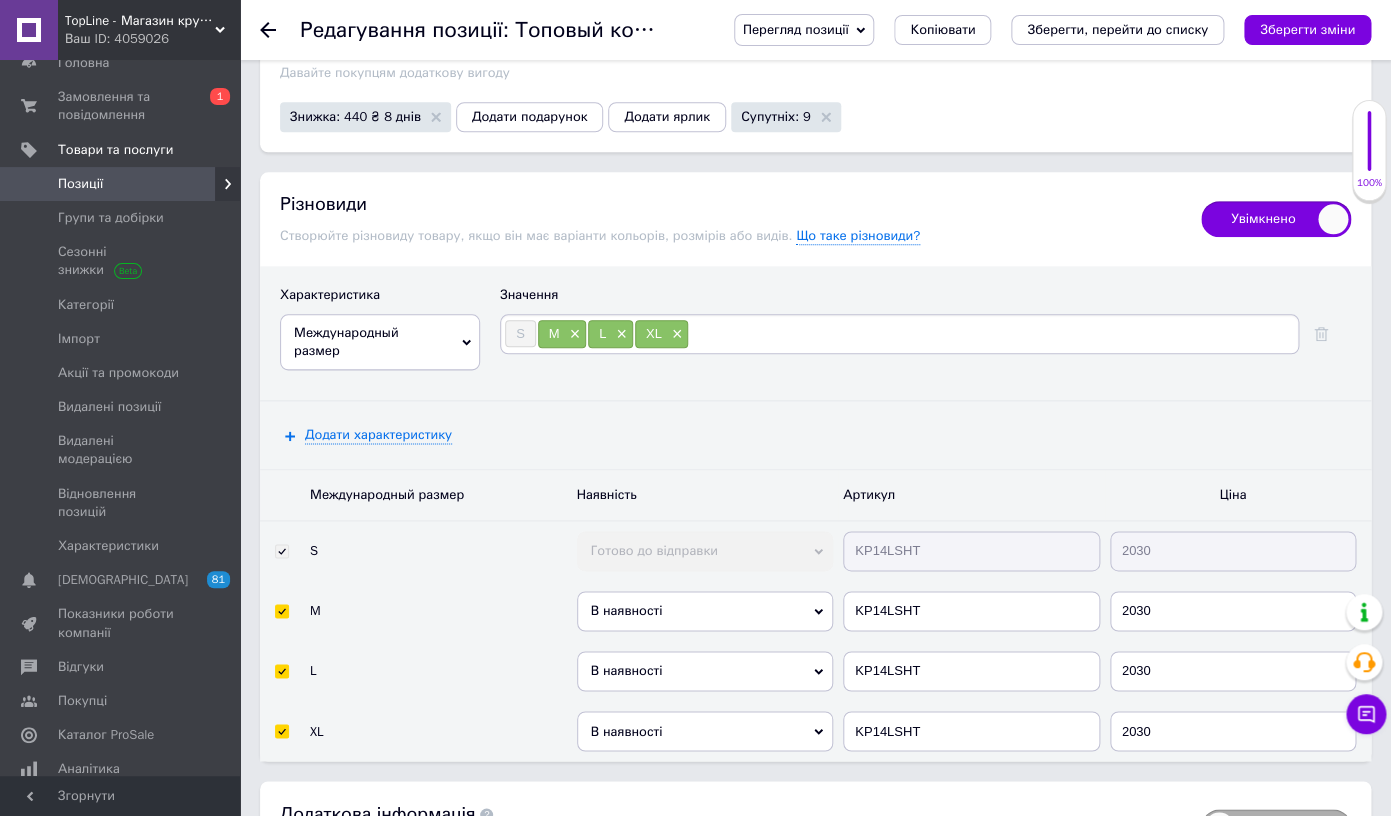 click on "Перегляд позиції Зберегти та переглянути на сайті Зберегти та переглянути на маркетплейсі Копіювати Зберегти, перейти до списку Зберегти зміни" at bounding box center [1032, 30] 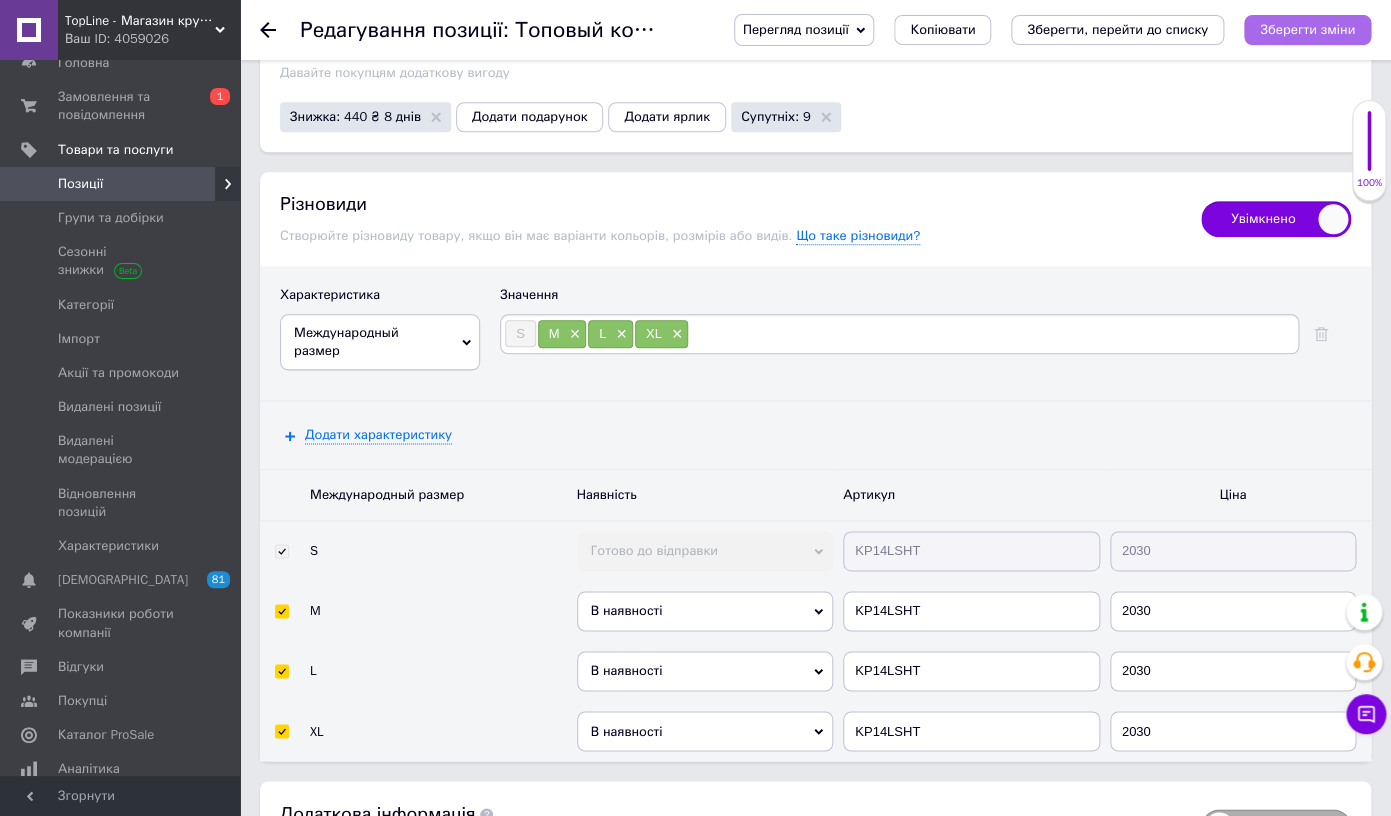 click on "Зберегти зміни" at bounding box center (1307, 30) 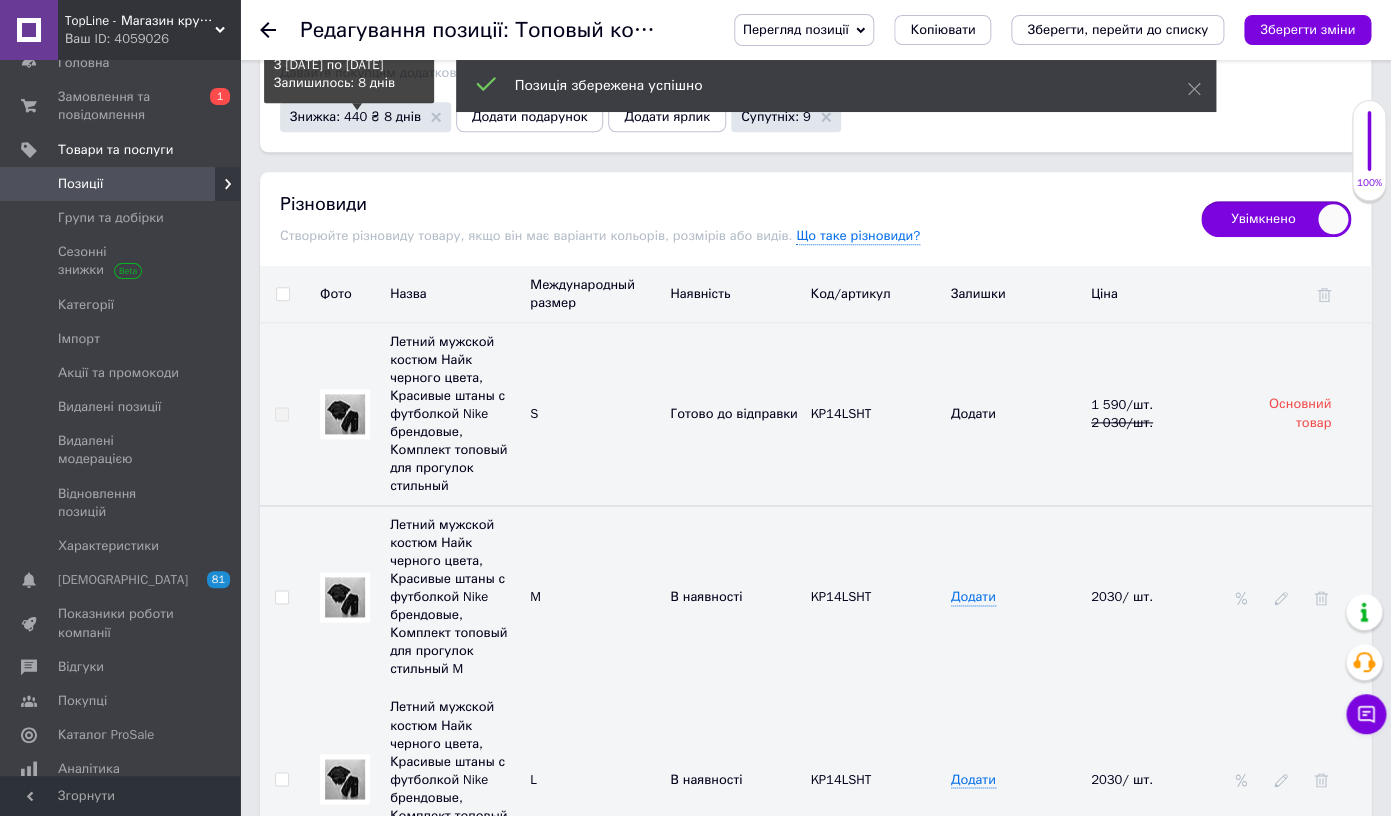 click on "Знижка: 440 ₴ 8 днів" at bounding box center [355, 116] 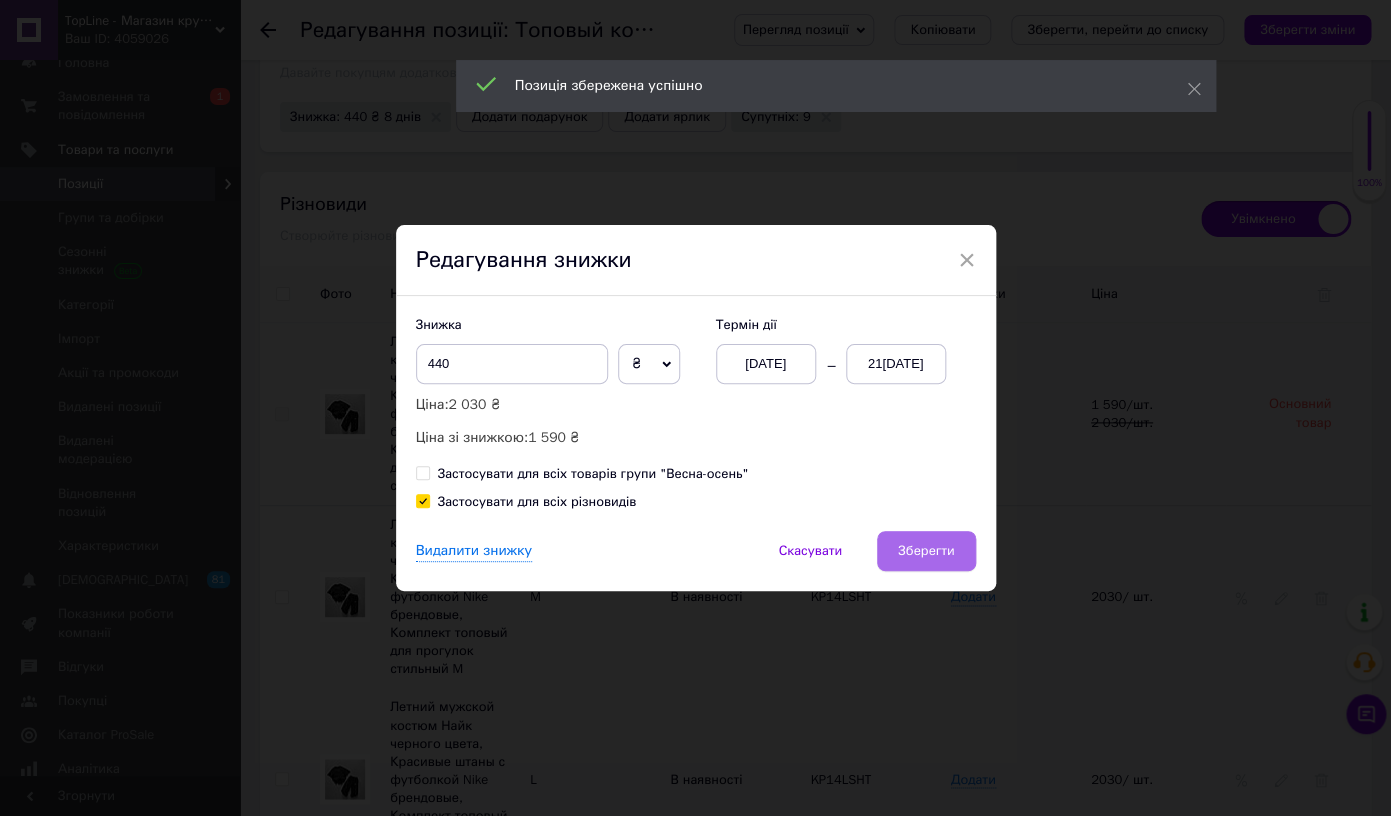 click on "Зберегти" at bounding box center (926, 551) 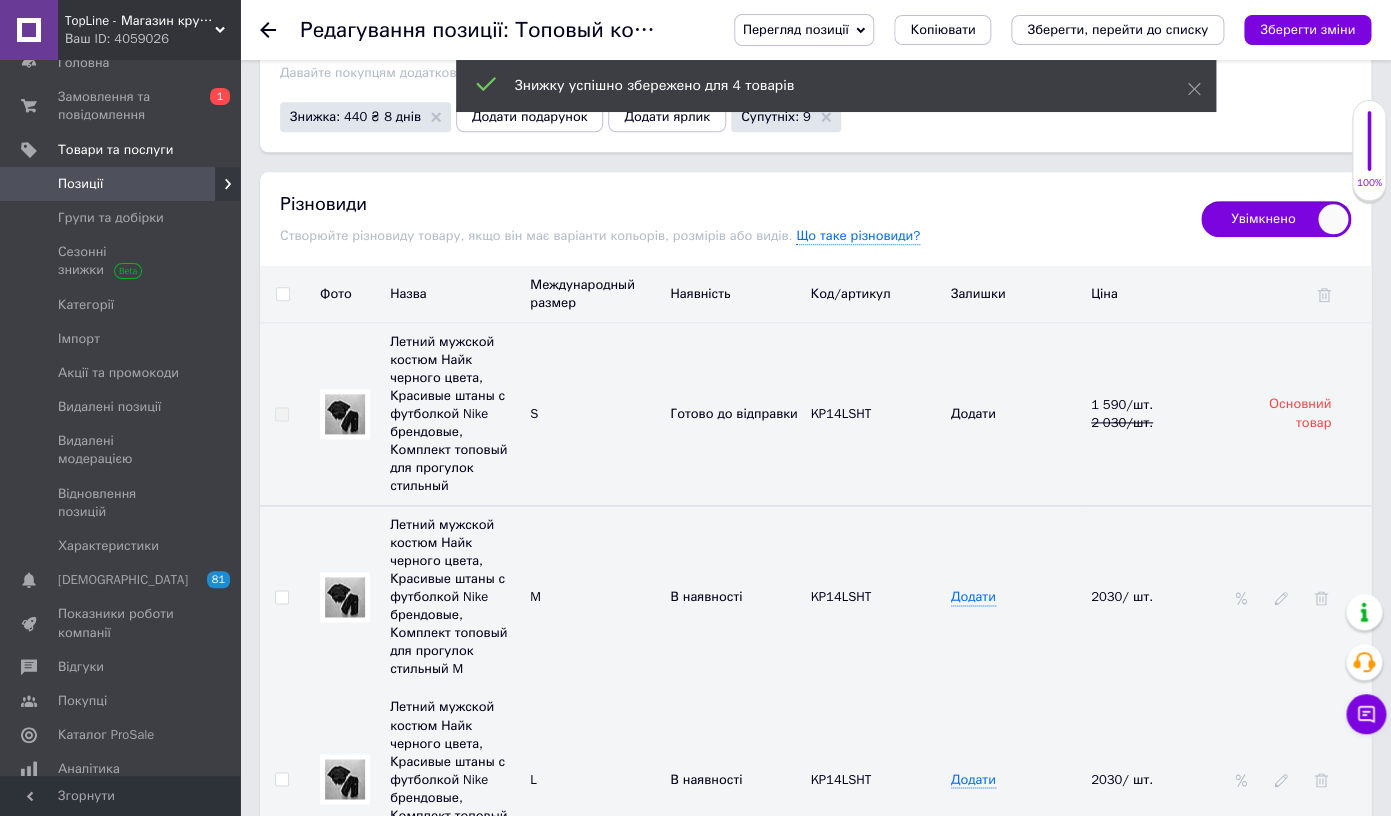click at bounding box center [345, 597] 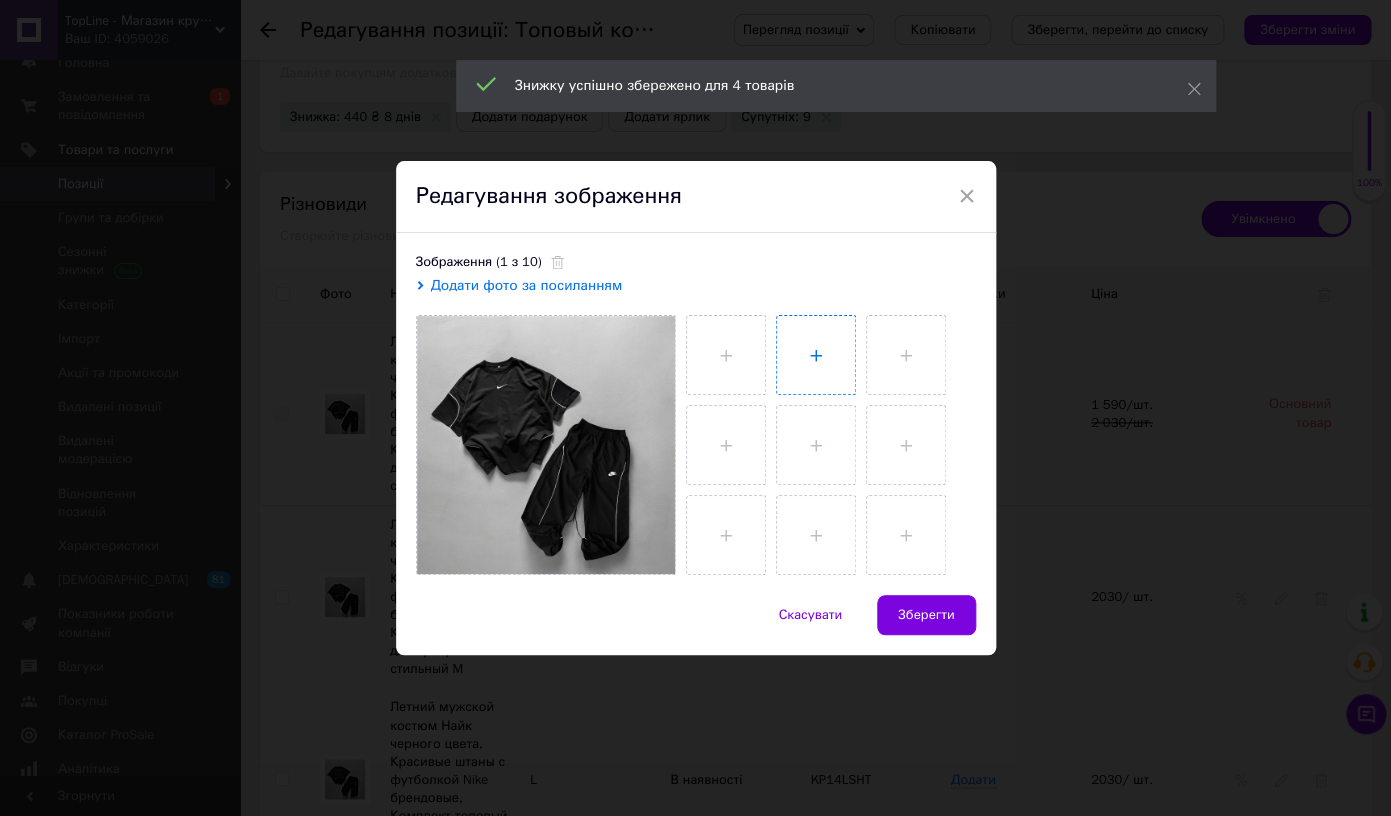 click at bounding box center [816, 355] 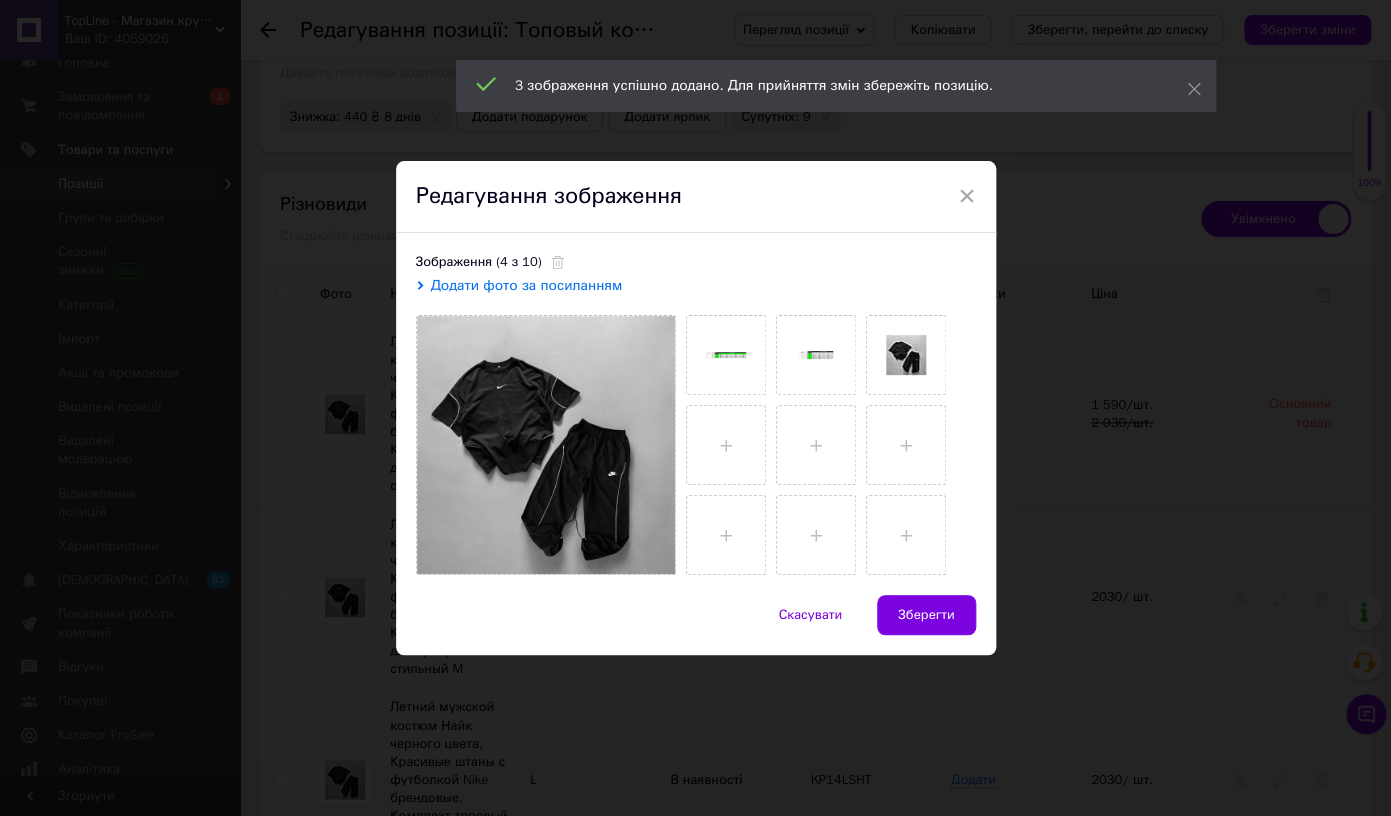 click on "Зберегти" at bounding box center (926, 615) 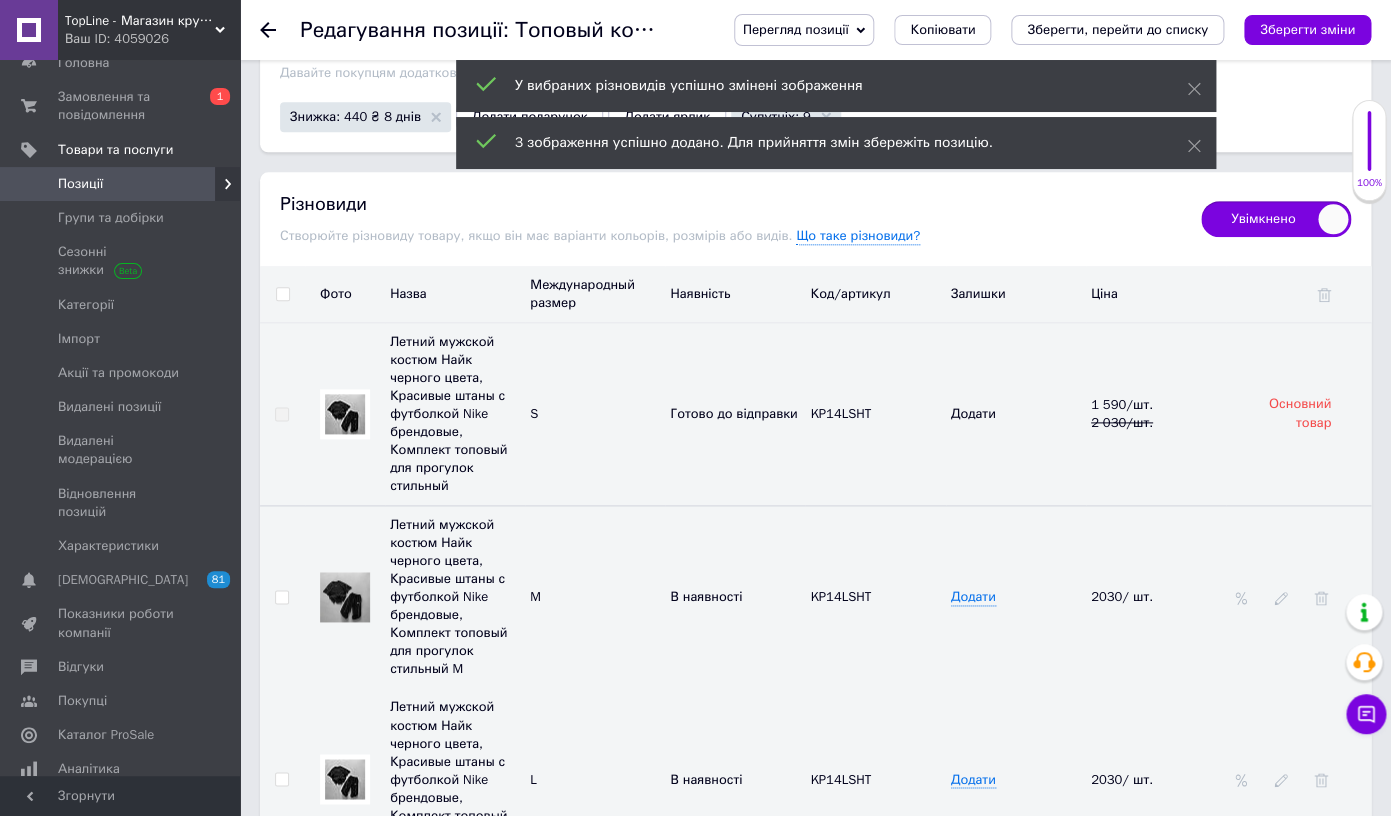 click at bounding box center (345, 779) 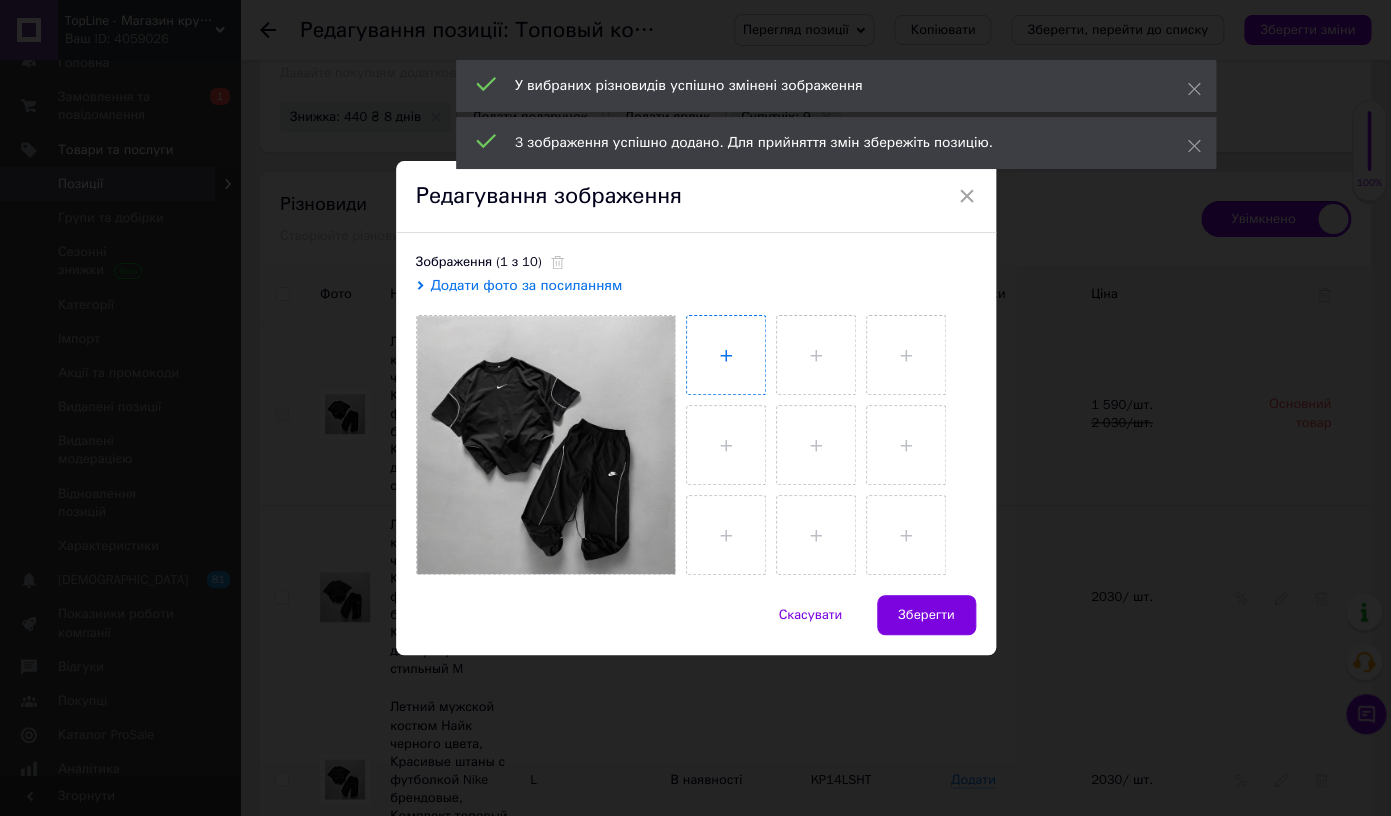 click at bounding box center [726, 355] 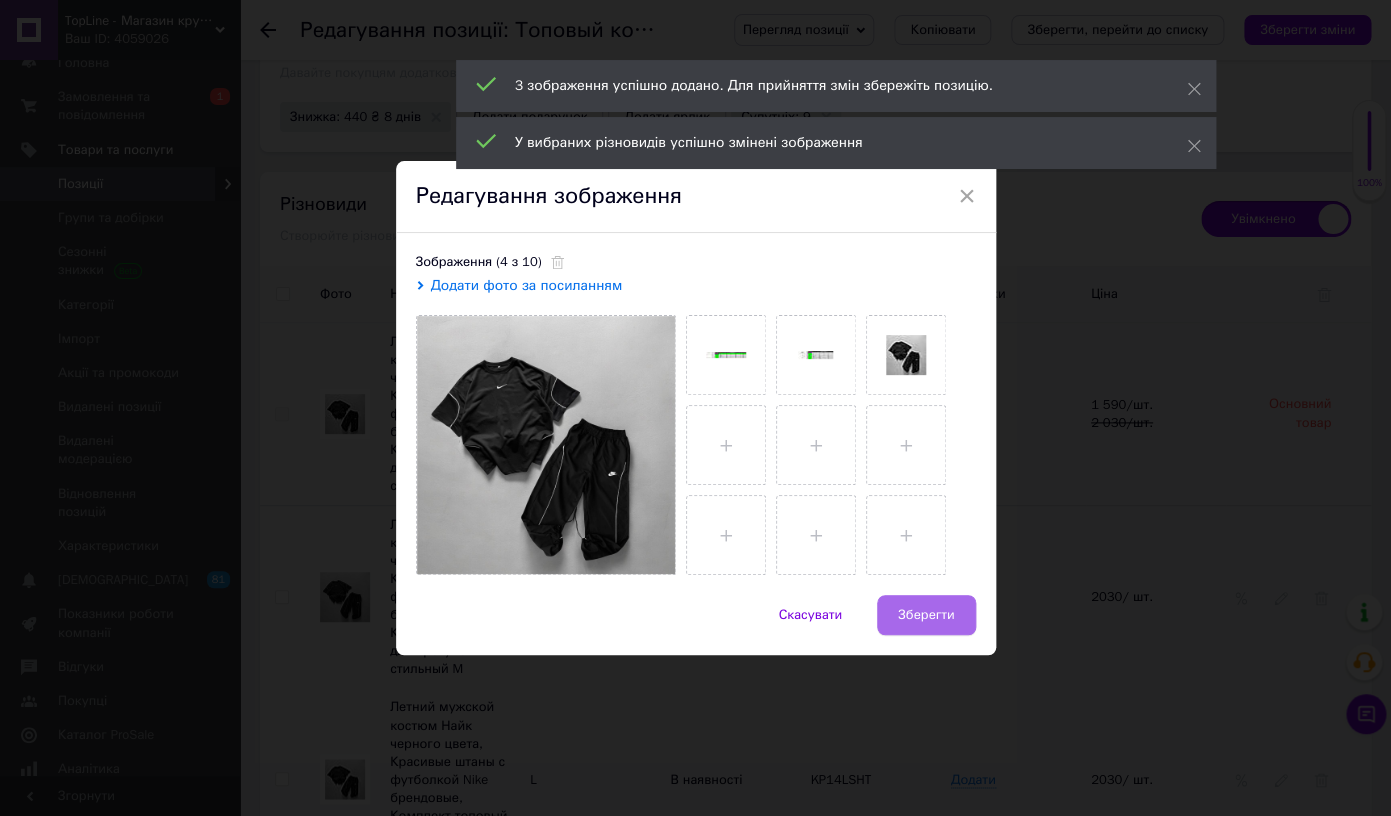 click on "Зберегти" at bounding box center [926, 615] 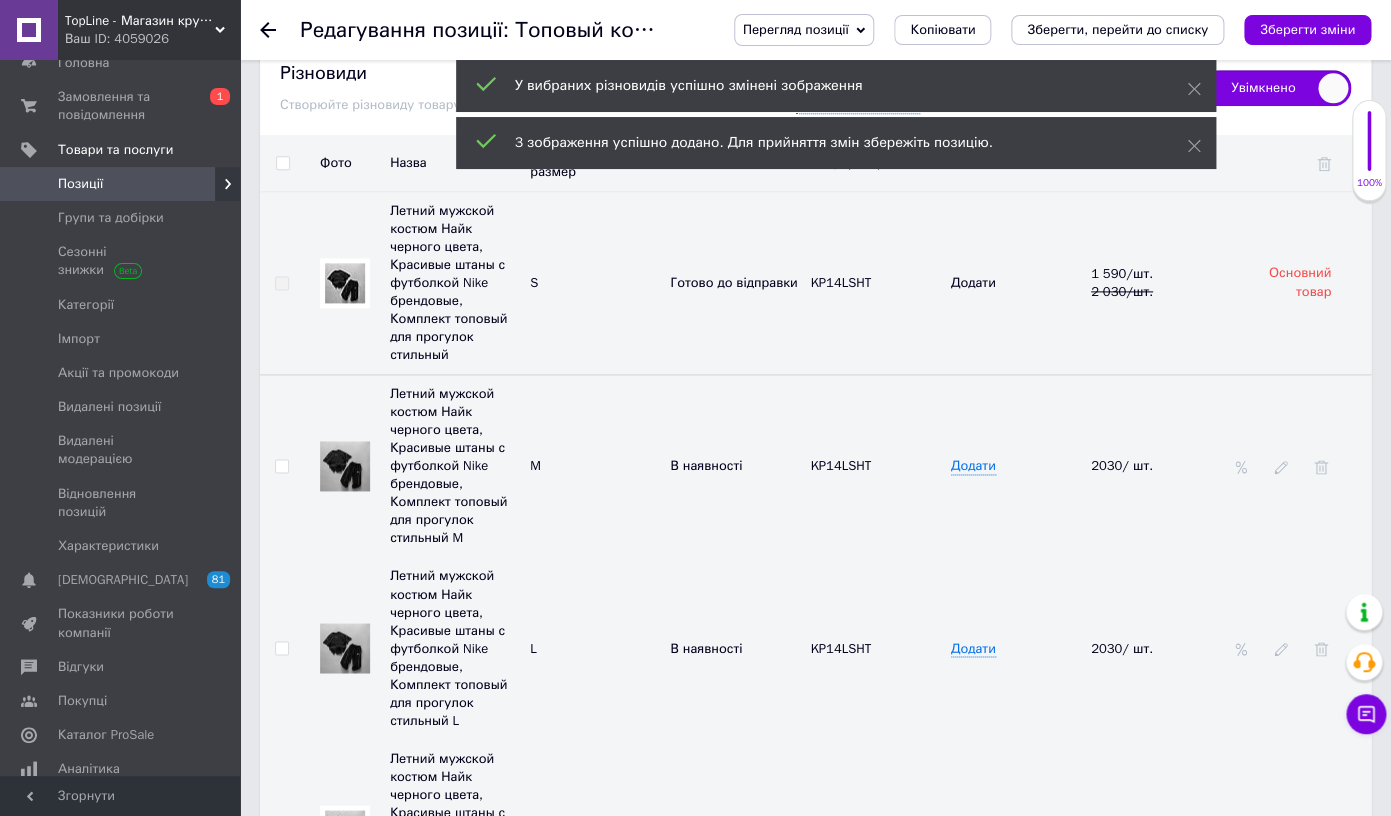 scroll, scrollTop: 3657, scrollLeft: 0, axis: vertical 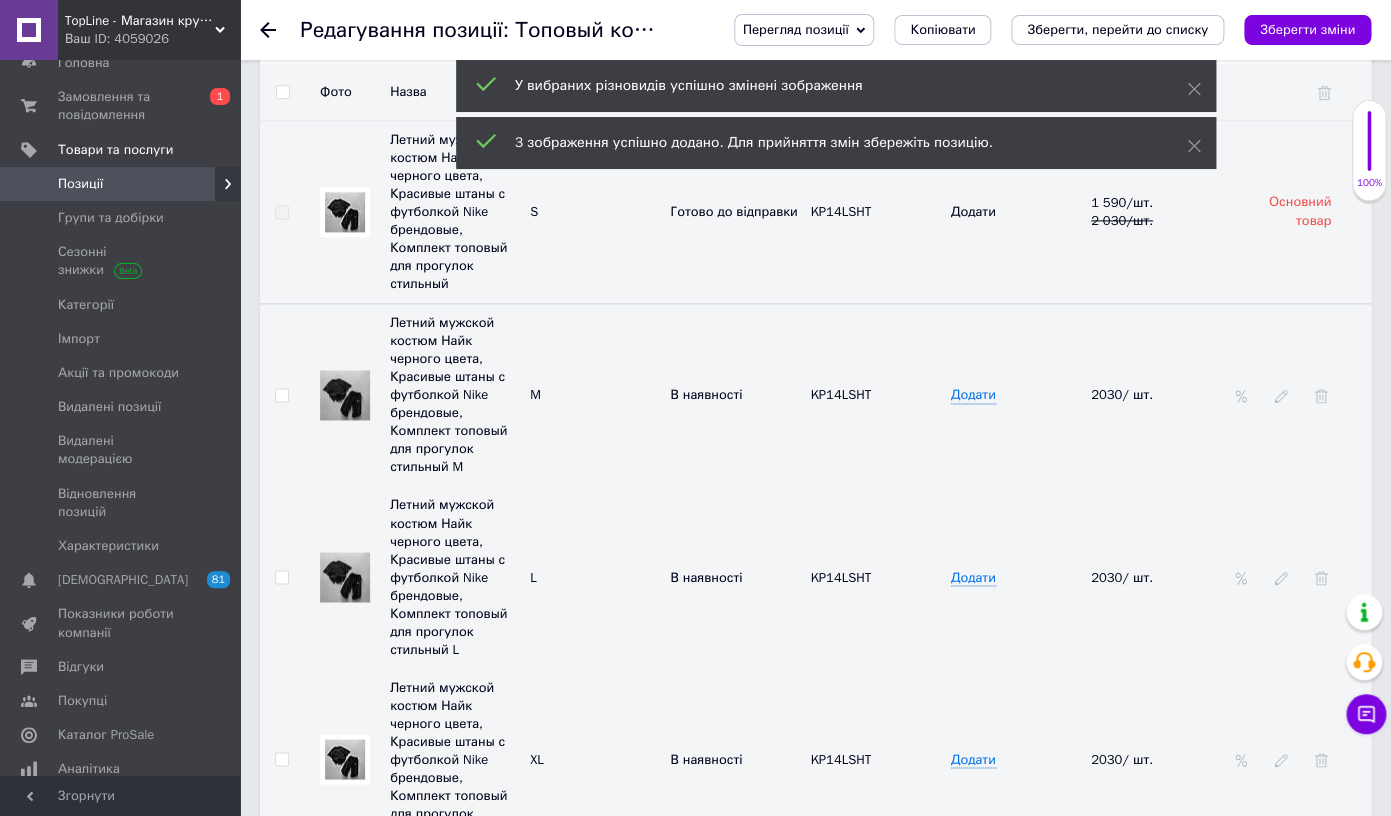 click at bounding box center [345, 759] 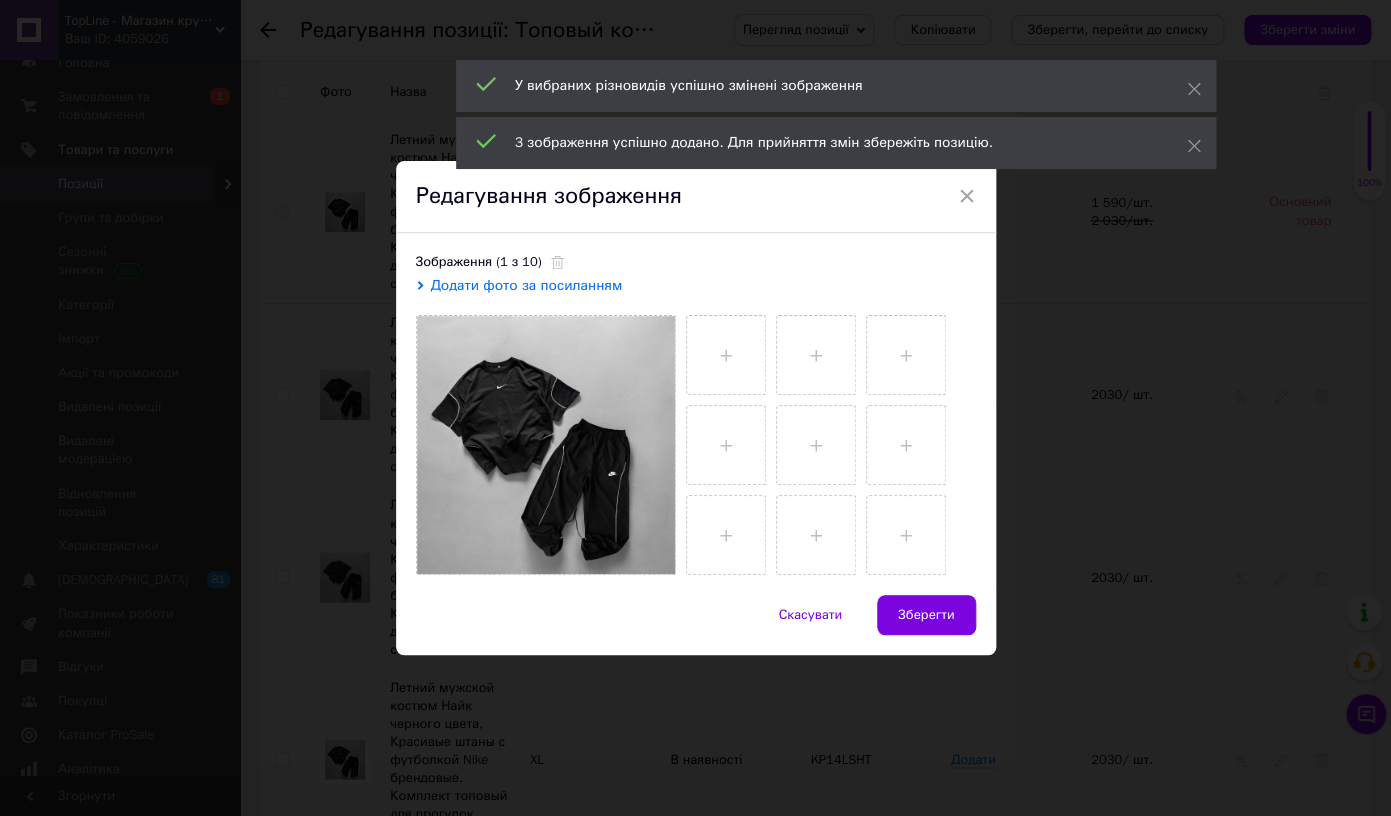 click at bounding box center [826, 440] 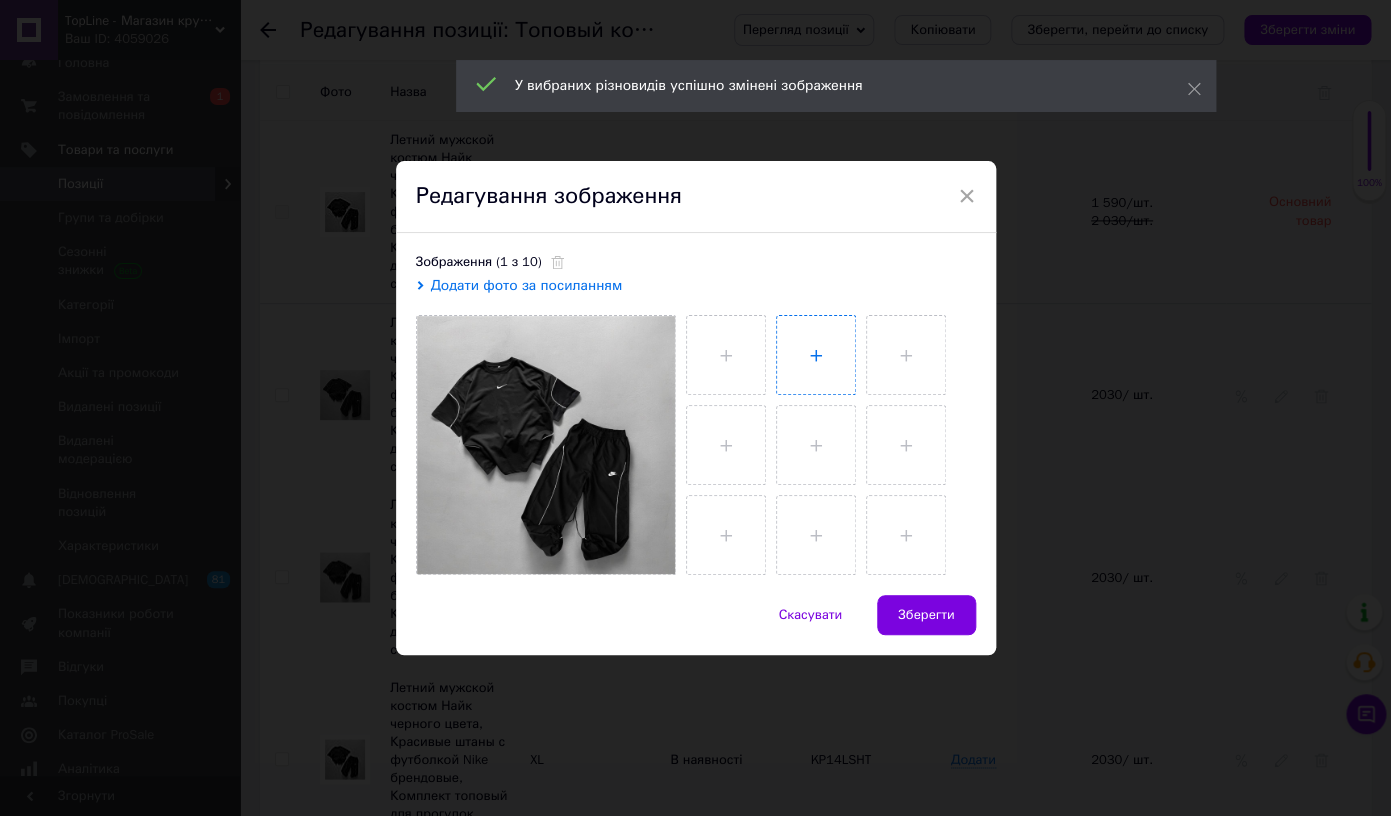 click at bounding box center [816, 355] 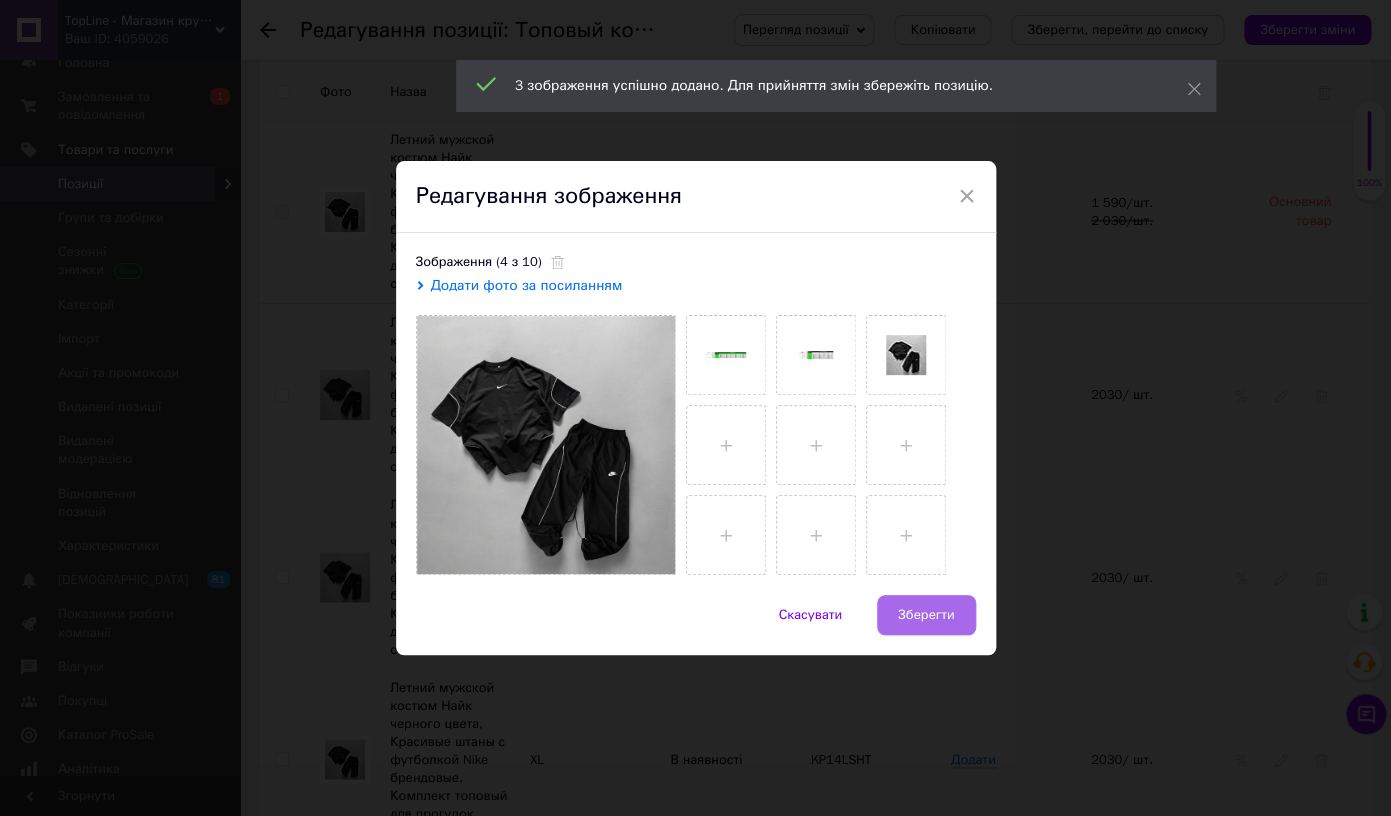 click on "Зберегти" at bounding box center (926, 615) 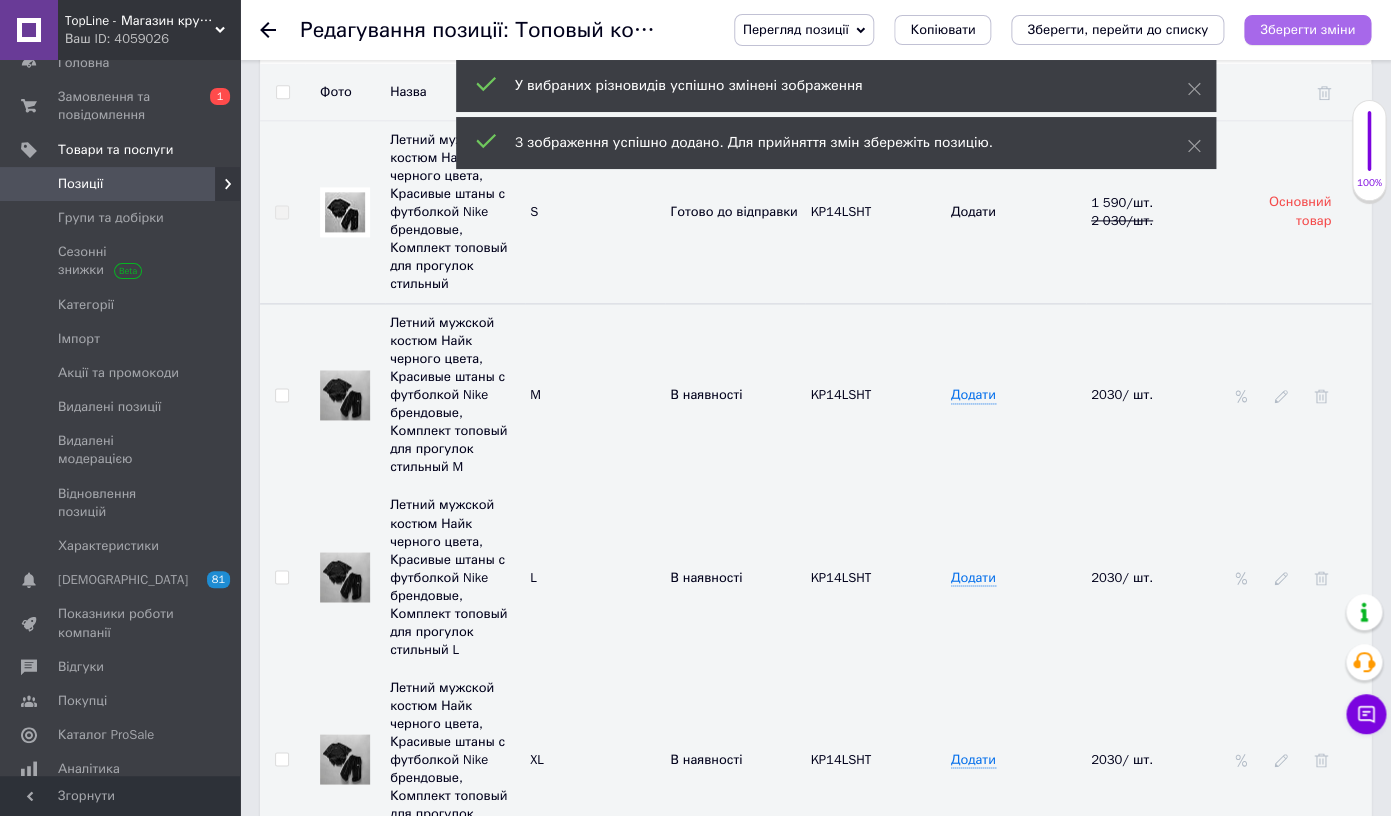 click on "Зберегти зміни" at bounding box center (1307, 29) 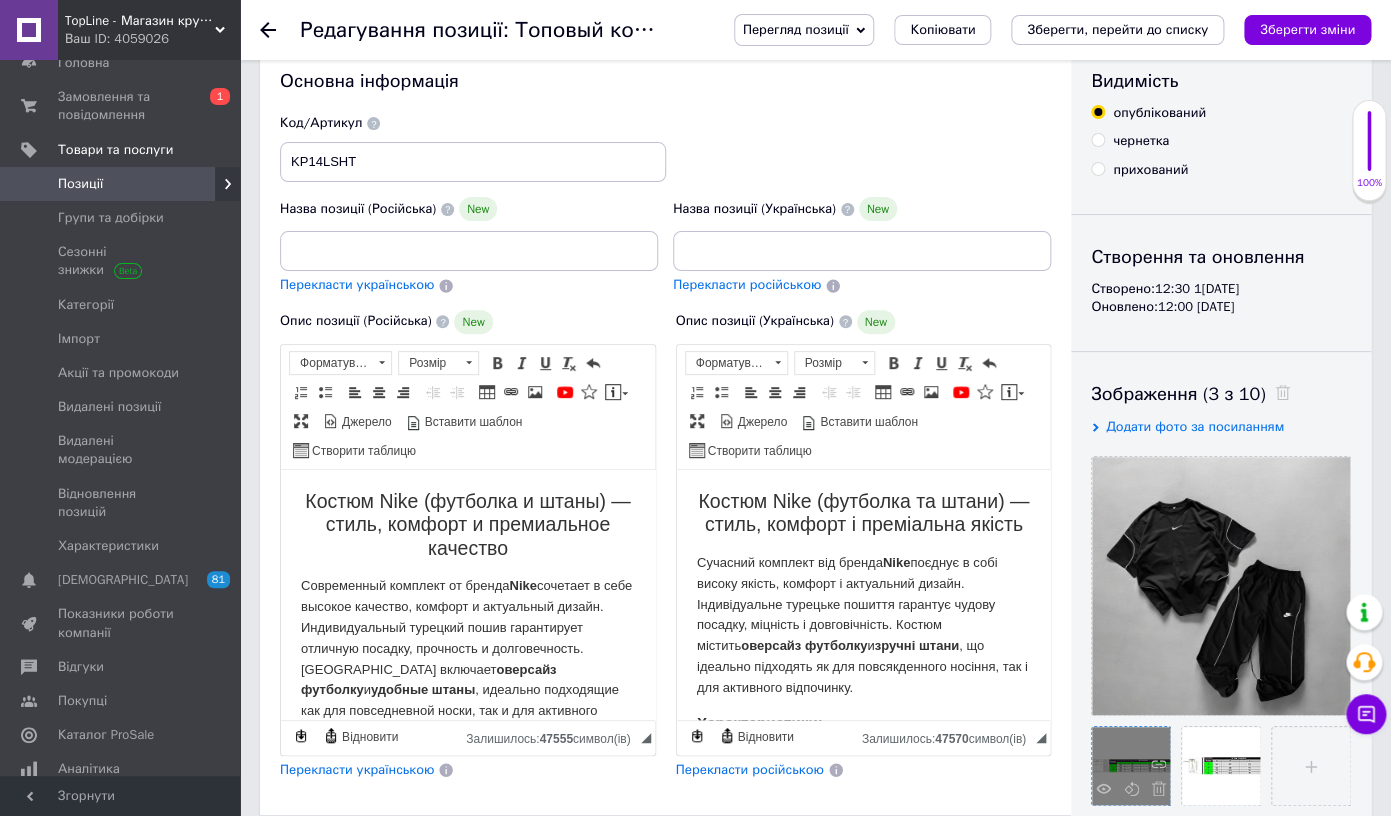 scroll, scrollTop: 35, scrollLeft: 0, axis: vertical 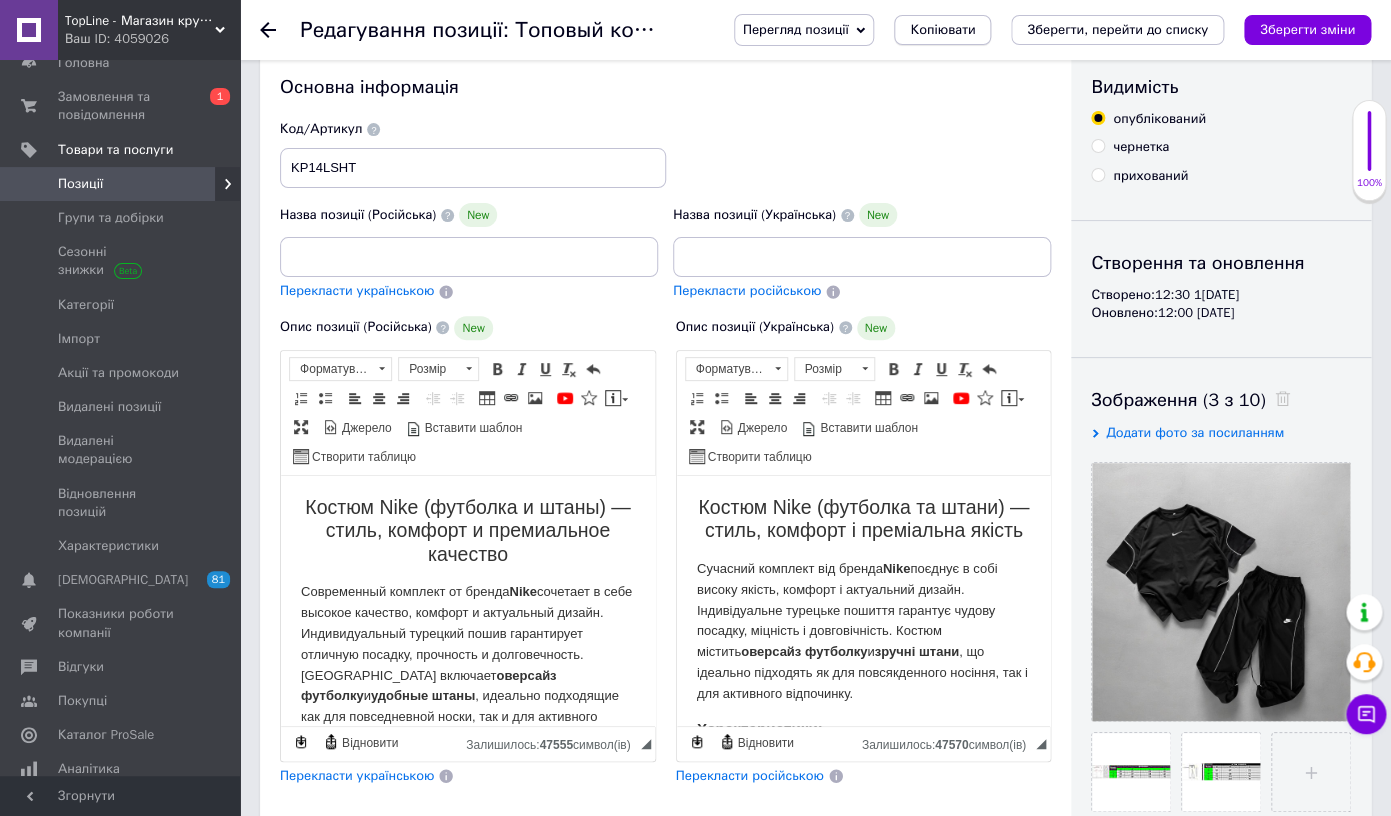 click on "Копіювати" at bounding box center (942, 30) 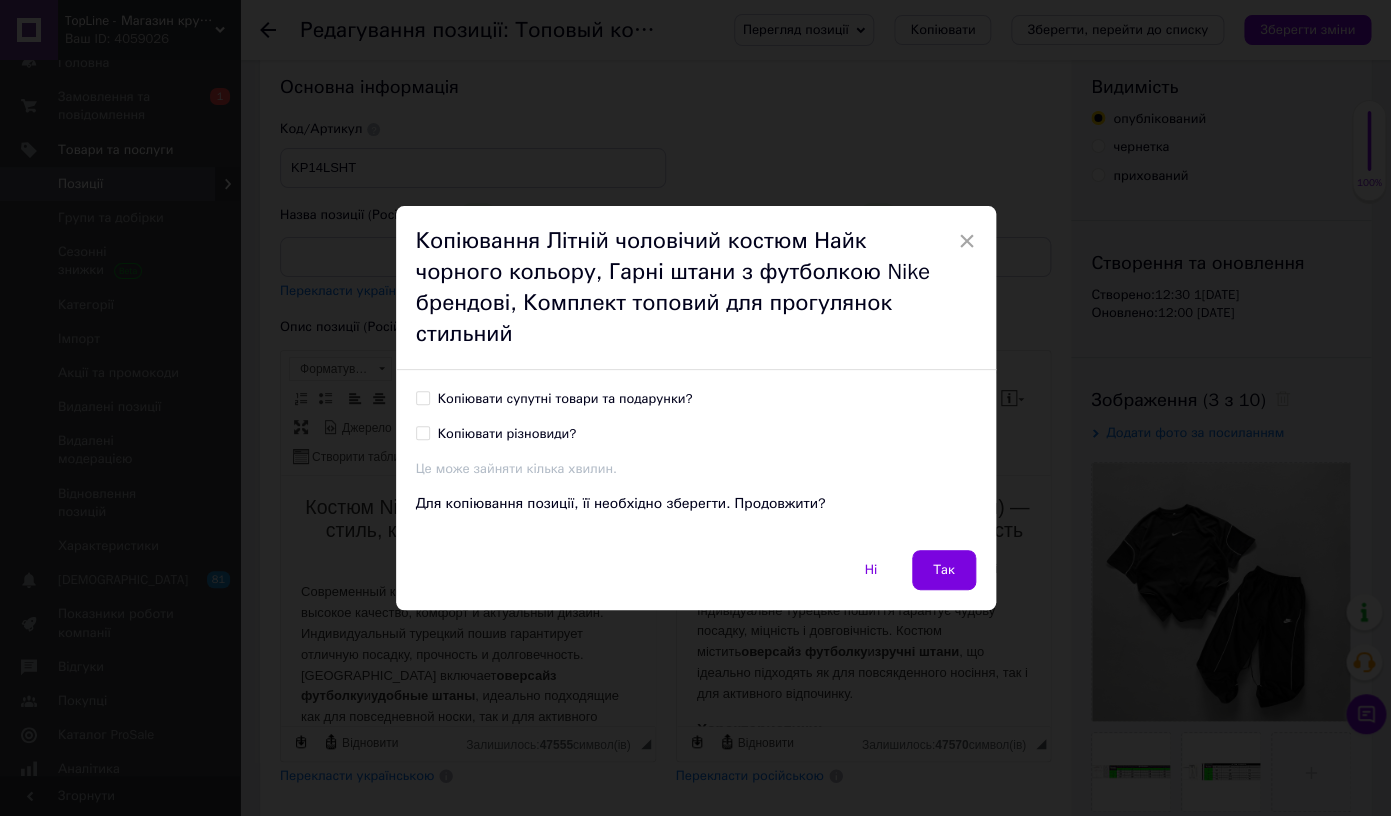 click on "Копіювати супутні товари та подарунки?" at bounding box center [565, 399] 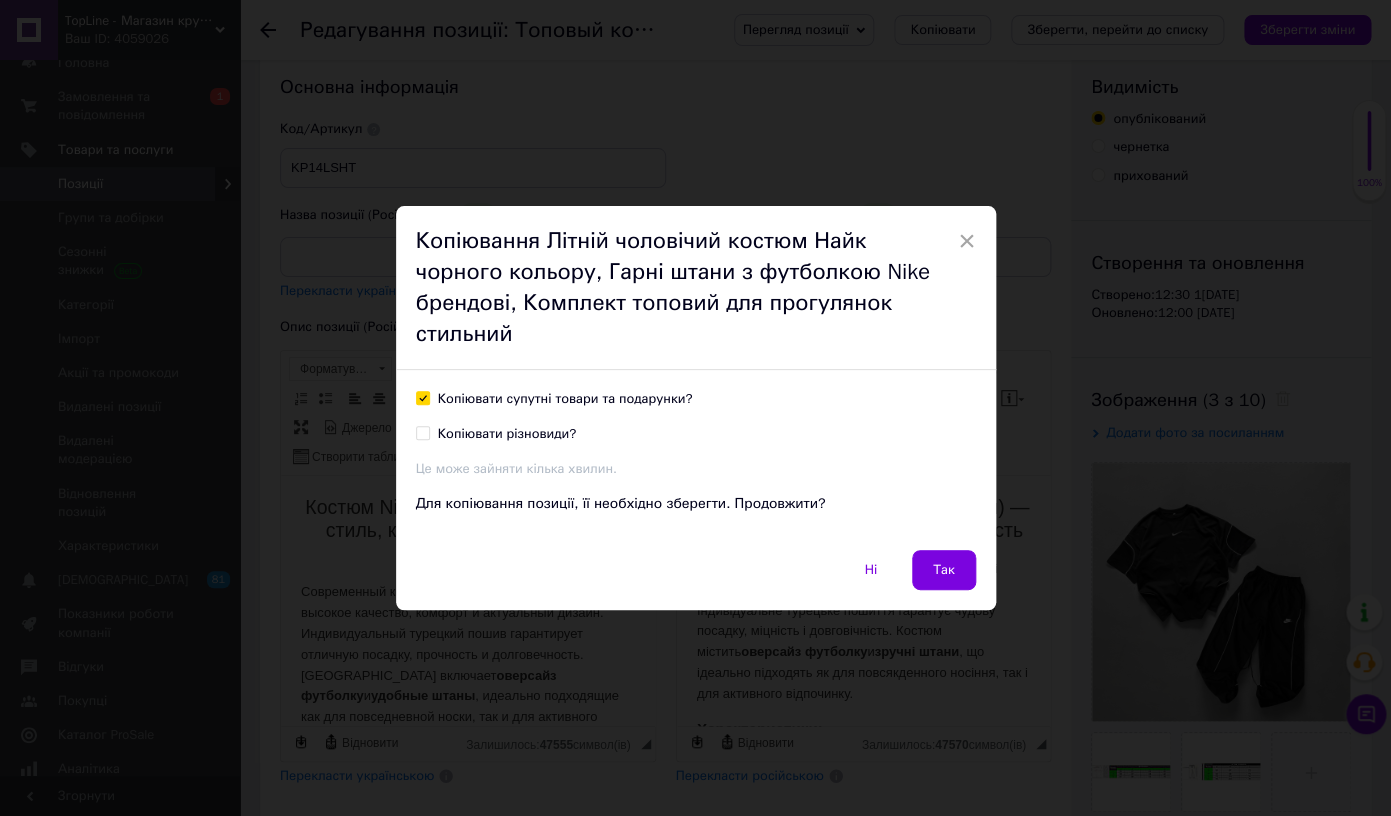 checkbox on "true" 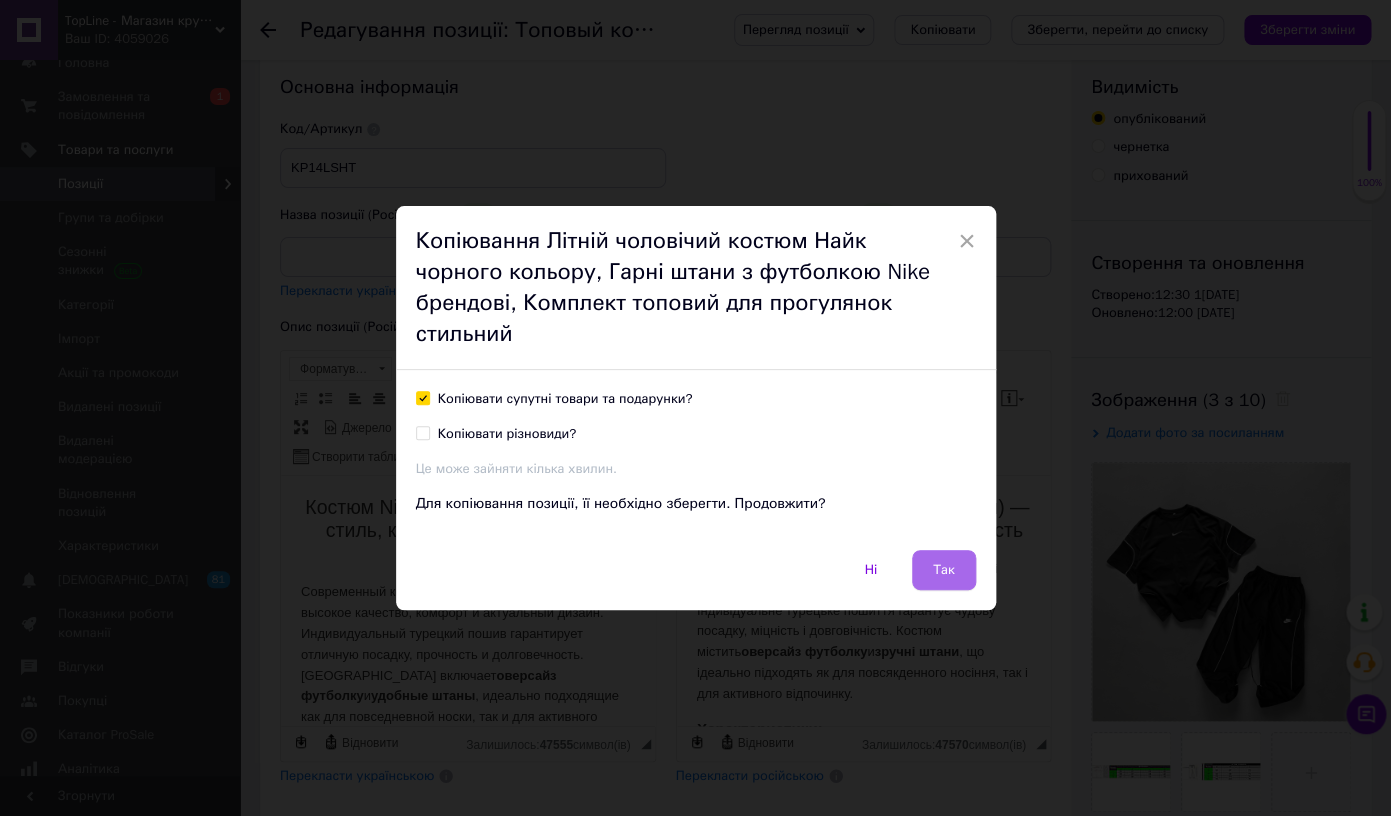 click on "Так" at bounding box center [944, 570] 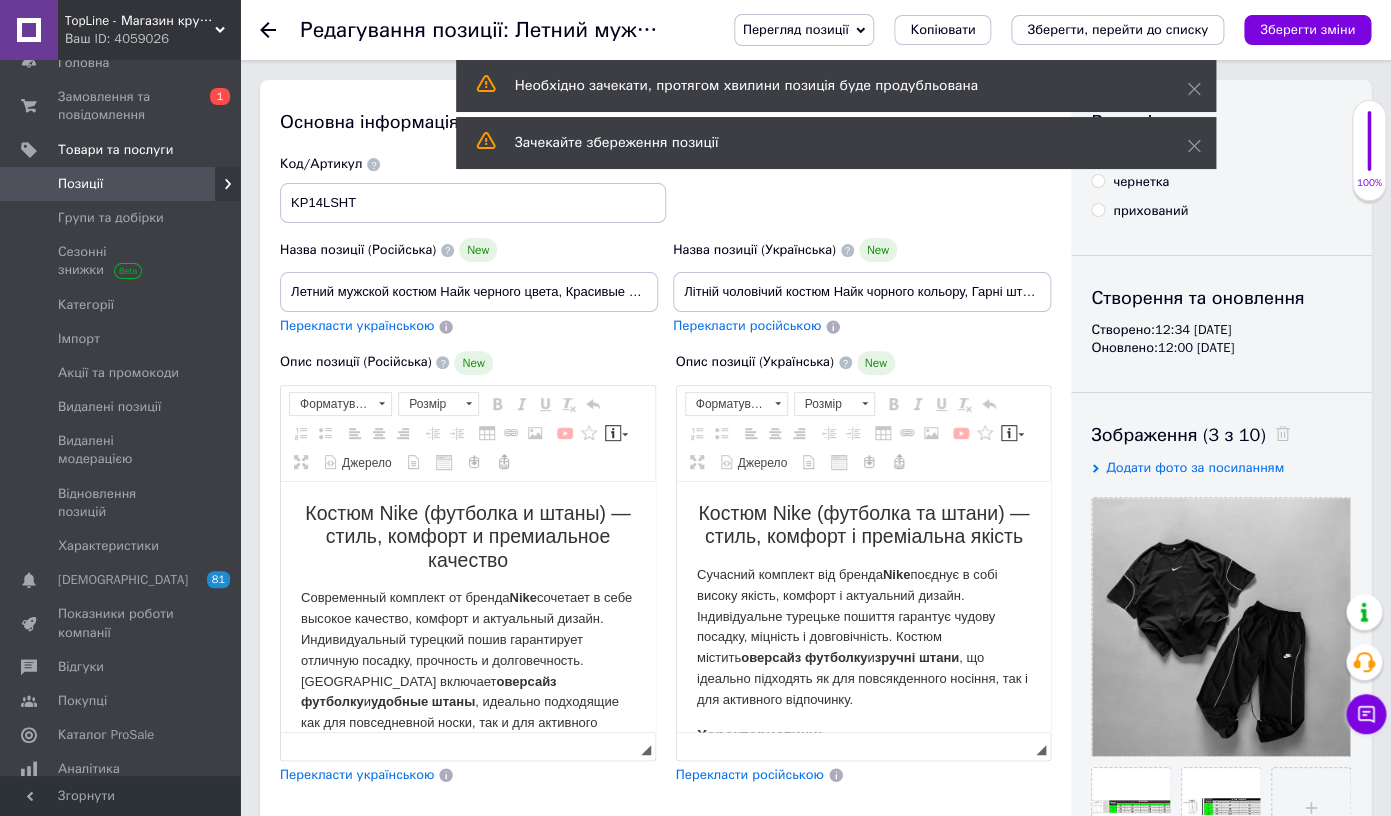 scroll, scrollTop: 0, scrollLeft: 0, axis: both 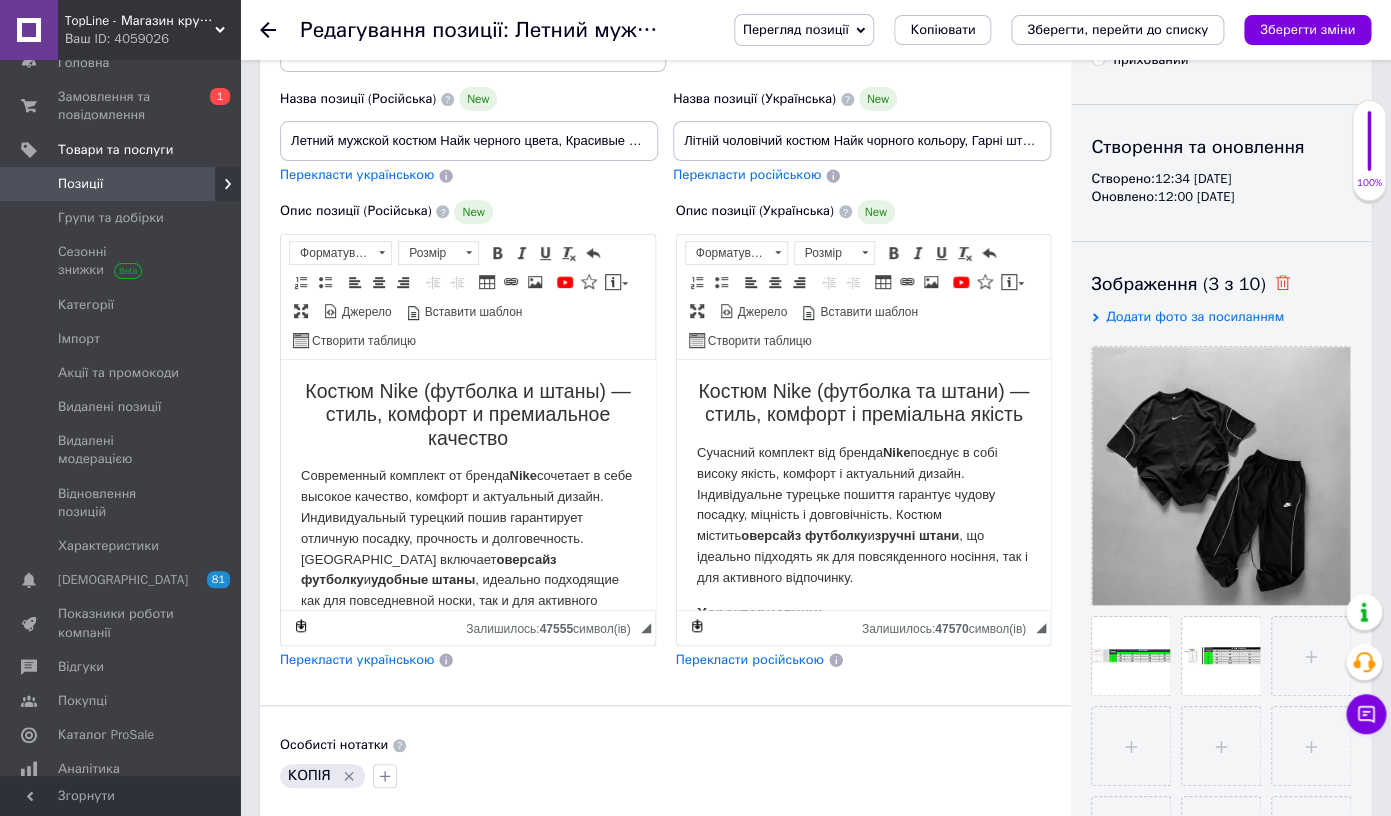 click 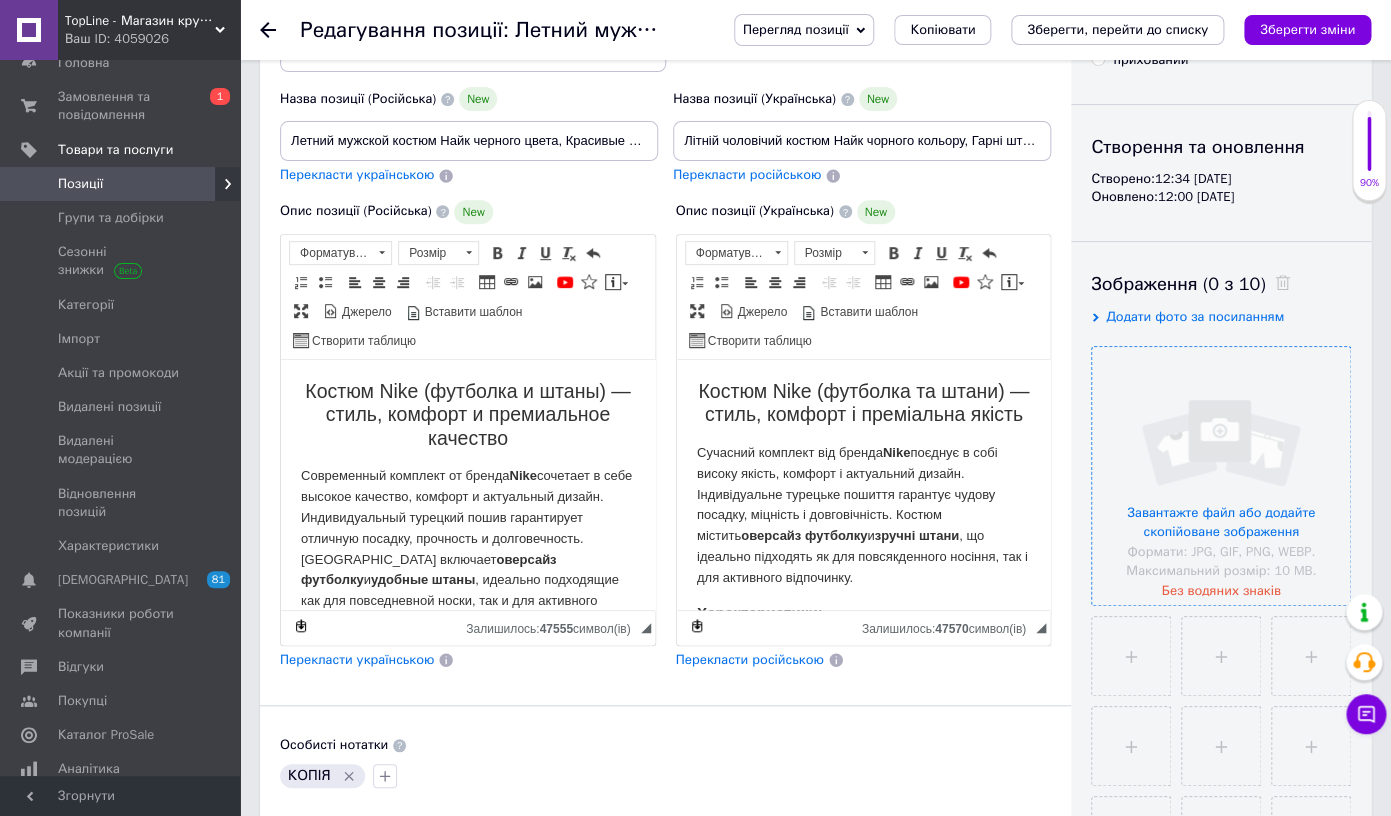 click at bounding box center [1221, 476] 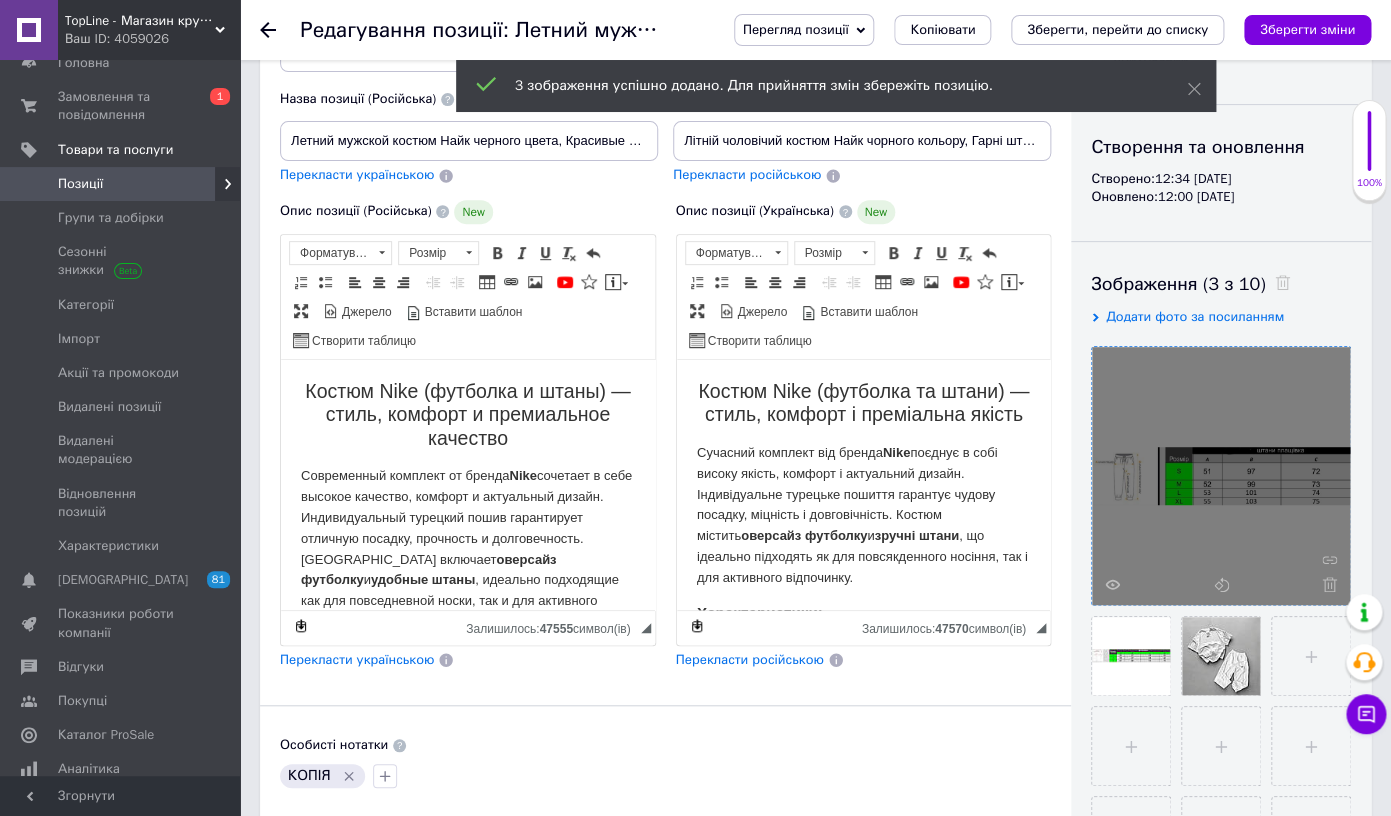 scroll, scrollTop: 0, scrollLeft: 0, axis: both 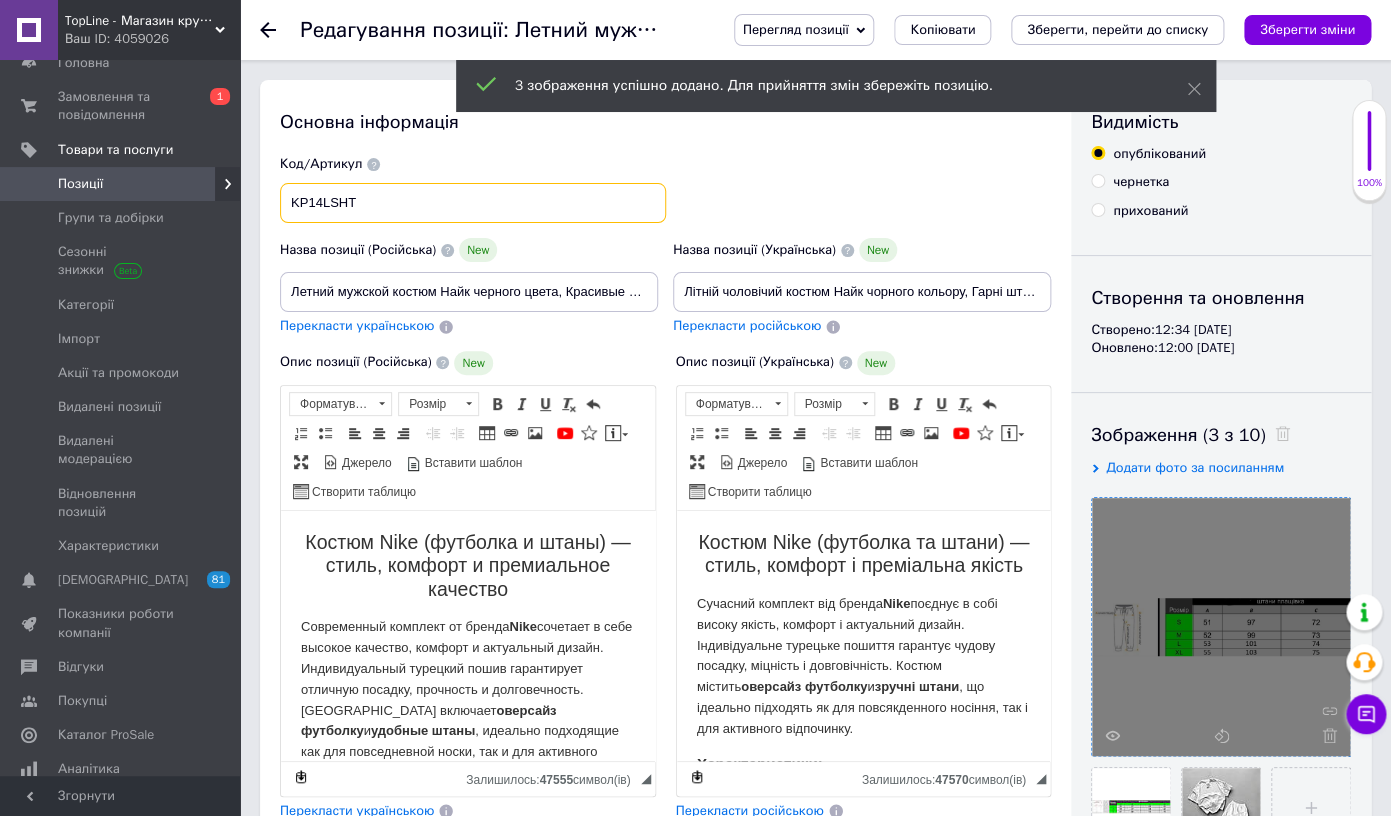 click on "KP14LSHT" at bounding box center (473, 203) 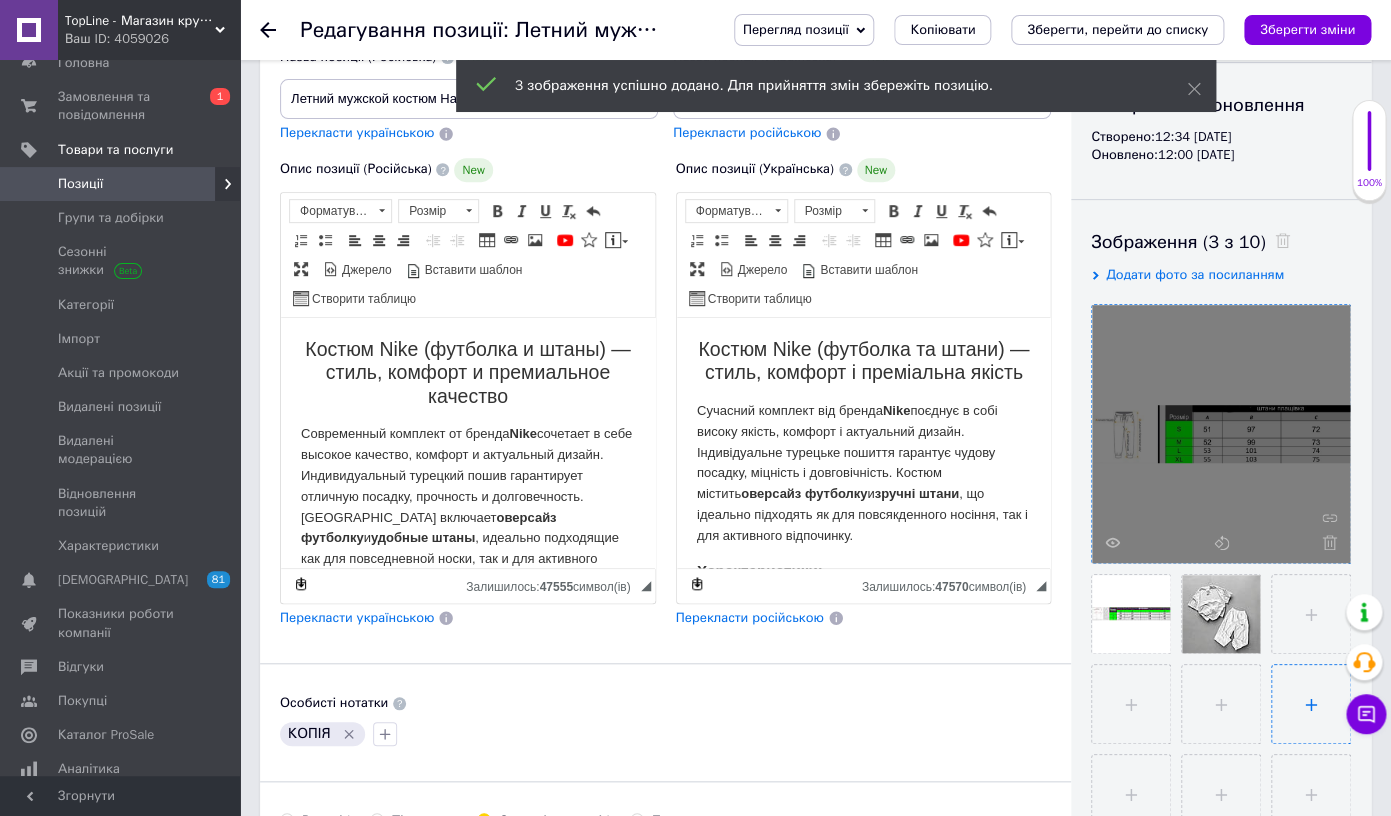 scroll, scrollTop: 211, scrollLeft: 0, axis: vertical 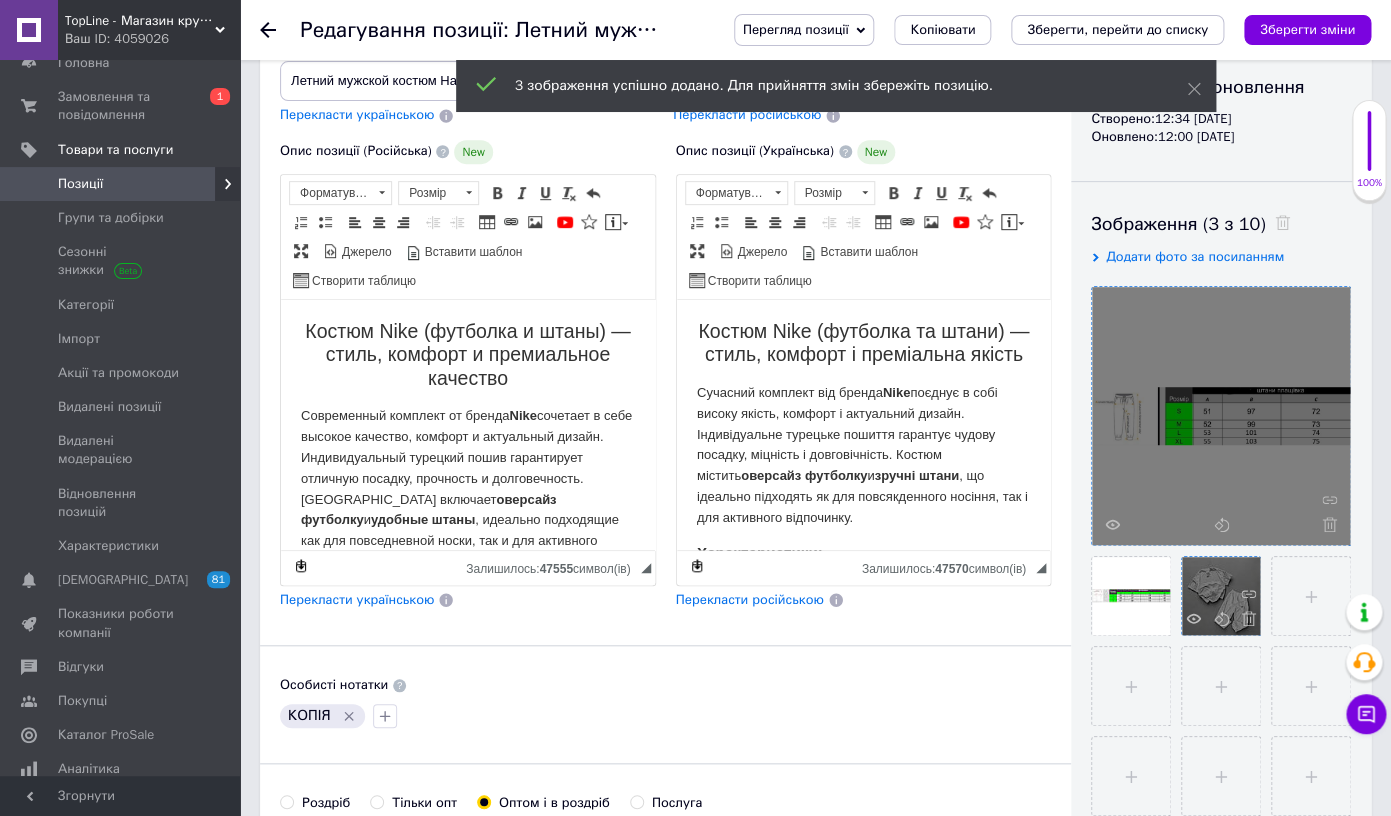 type on "KP16LSHT" 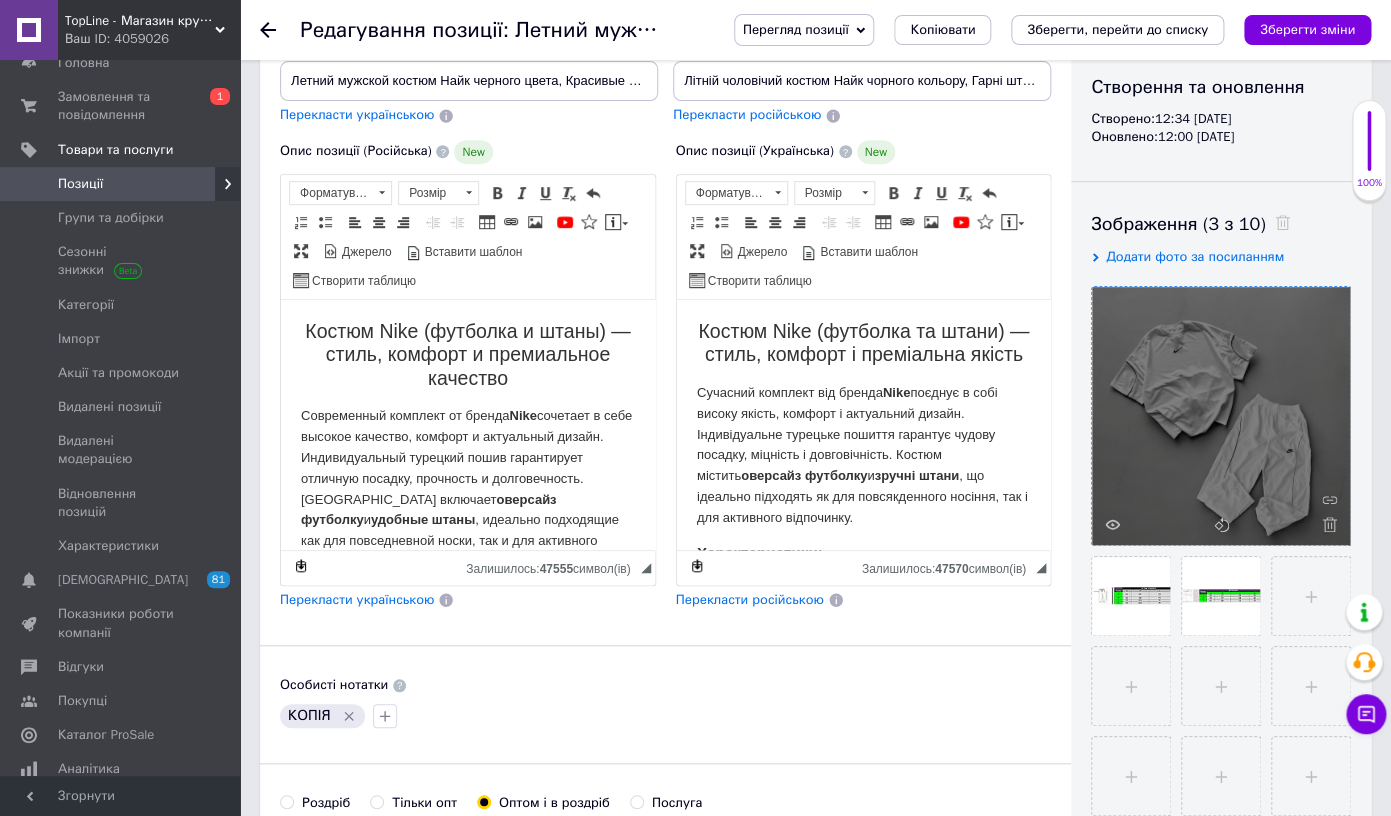 click at bounding box center [1221, 416] 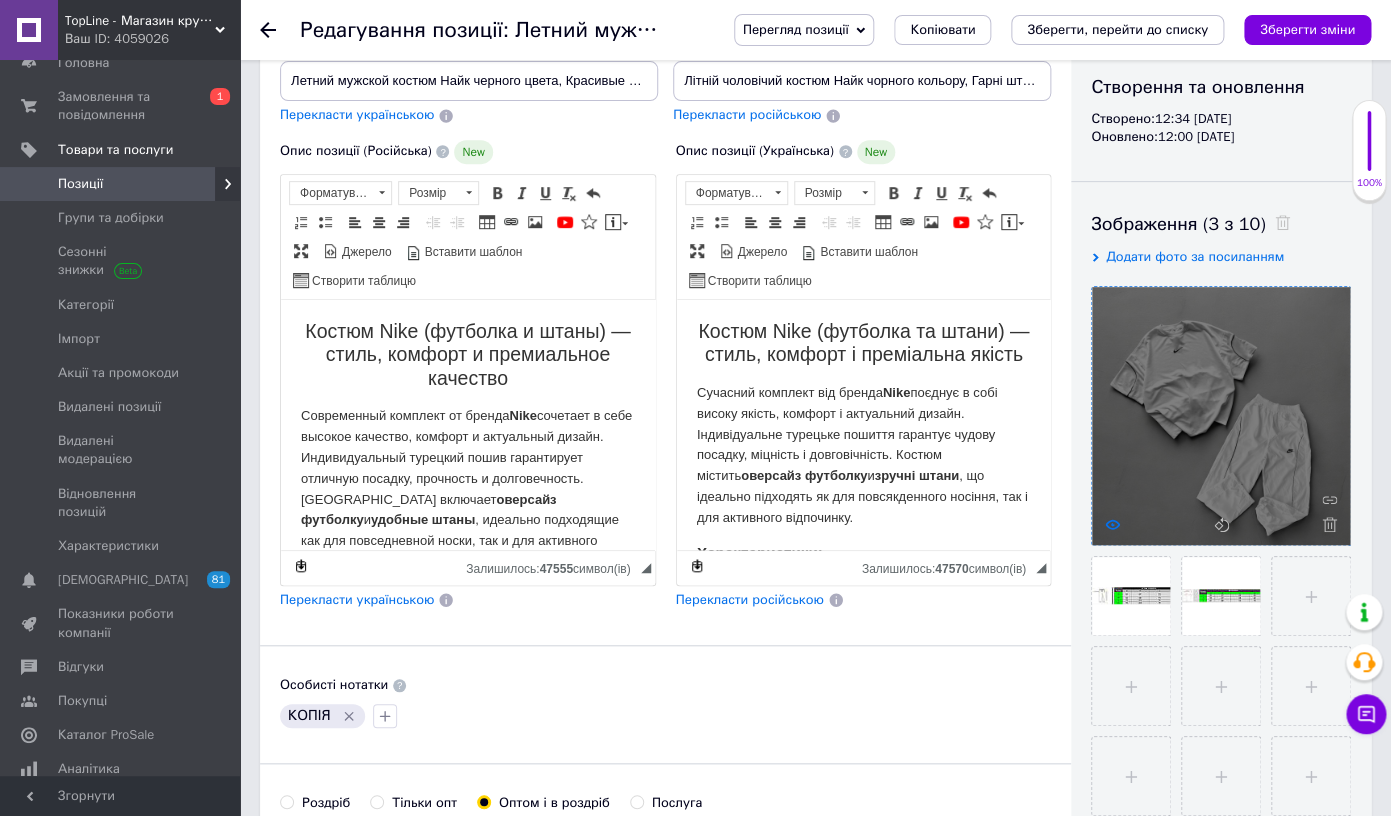 click 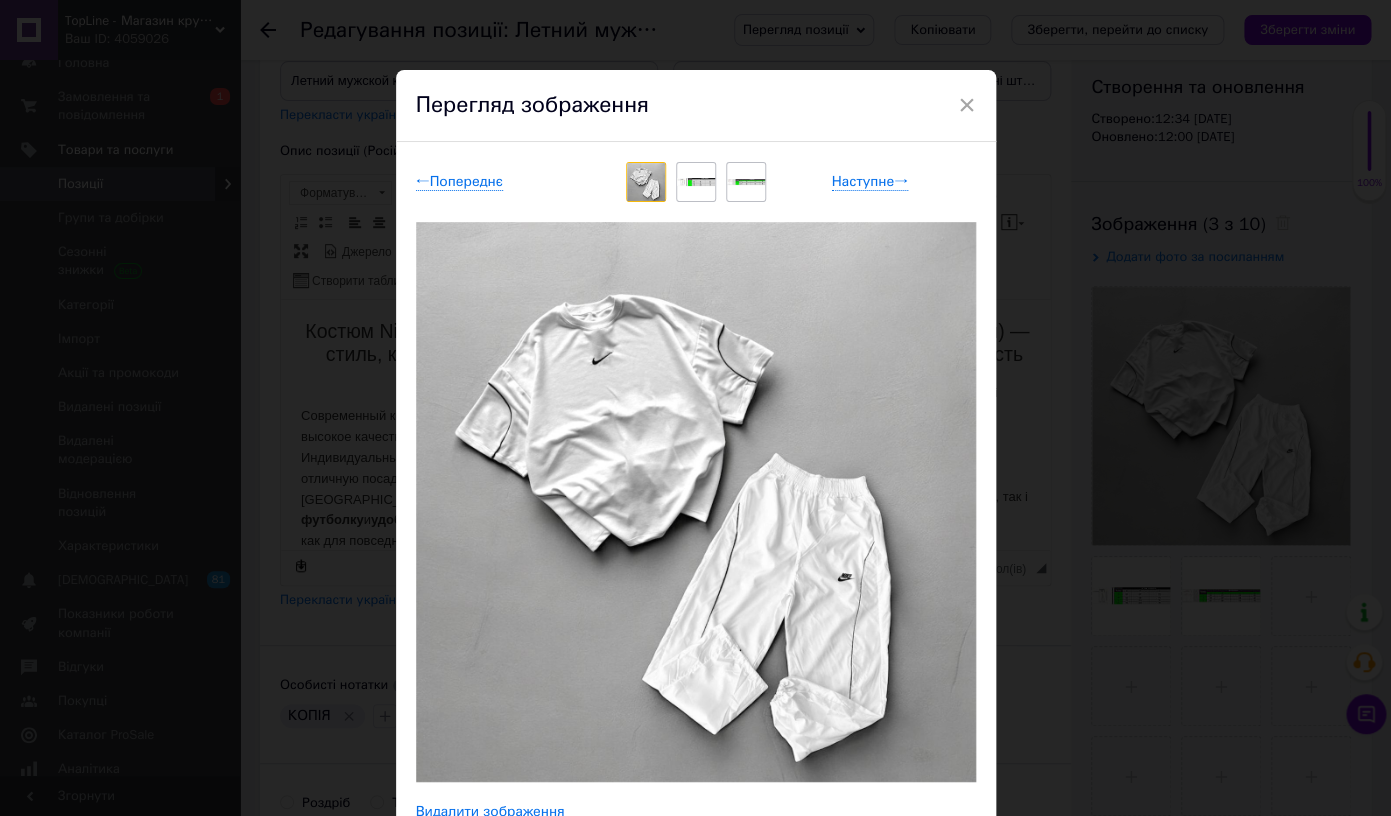 click on "× Перегляд зображення ← Попереднє Наступне → Видалити зображення Видалити всі зображення" at bounding box center (695, 408) 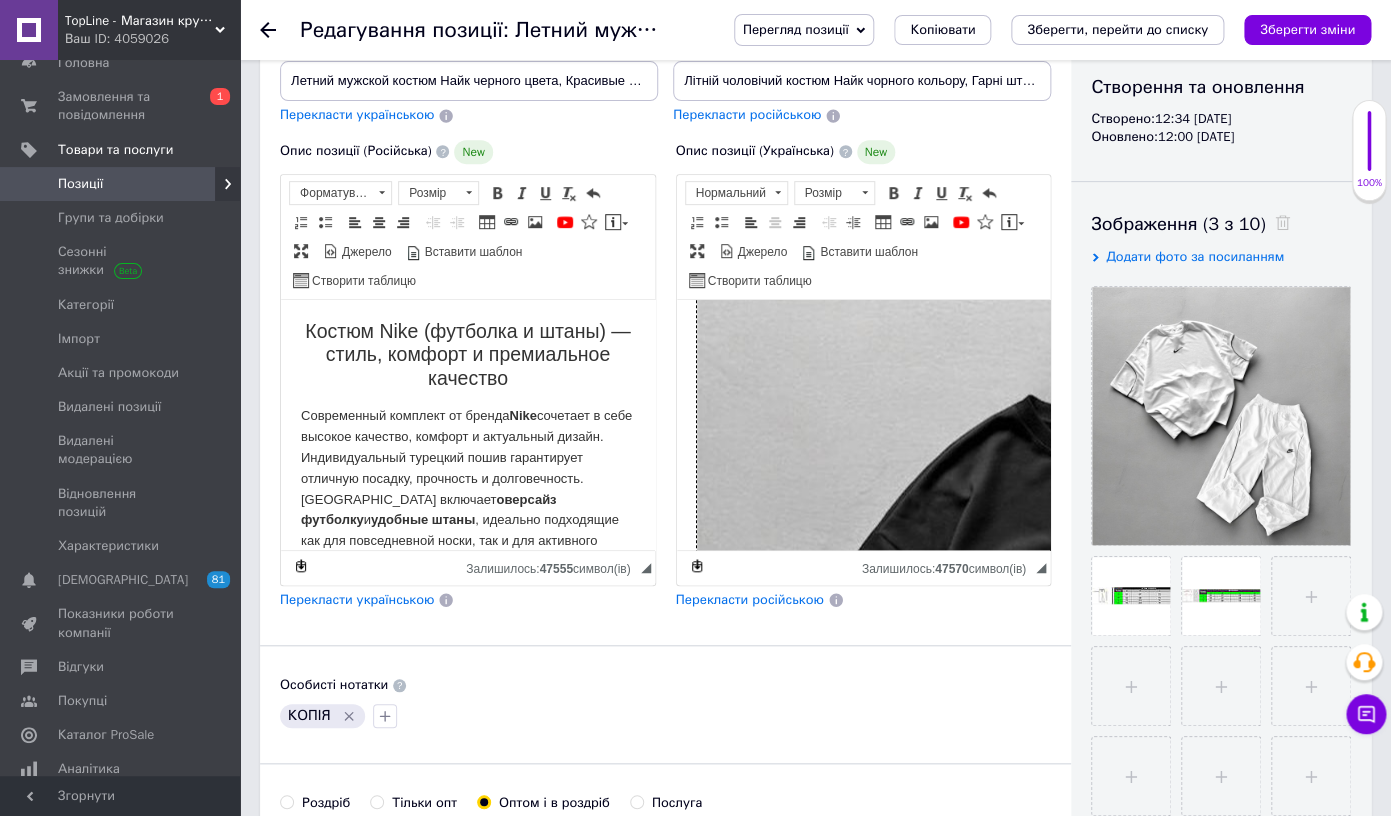 click at bounding box center (1336, 816) 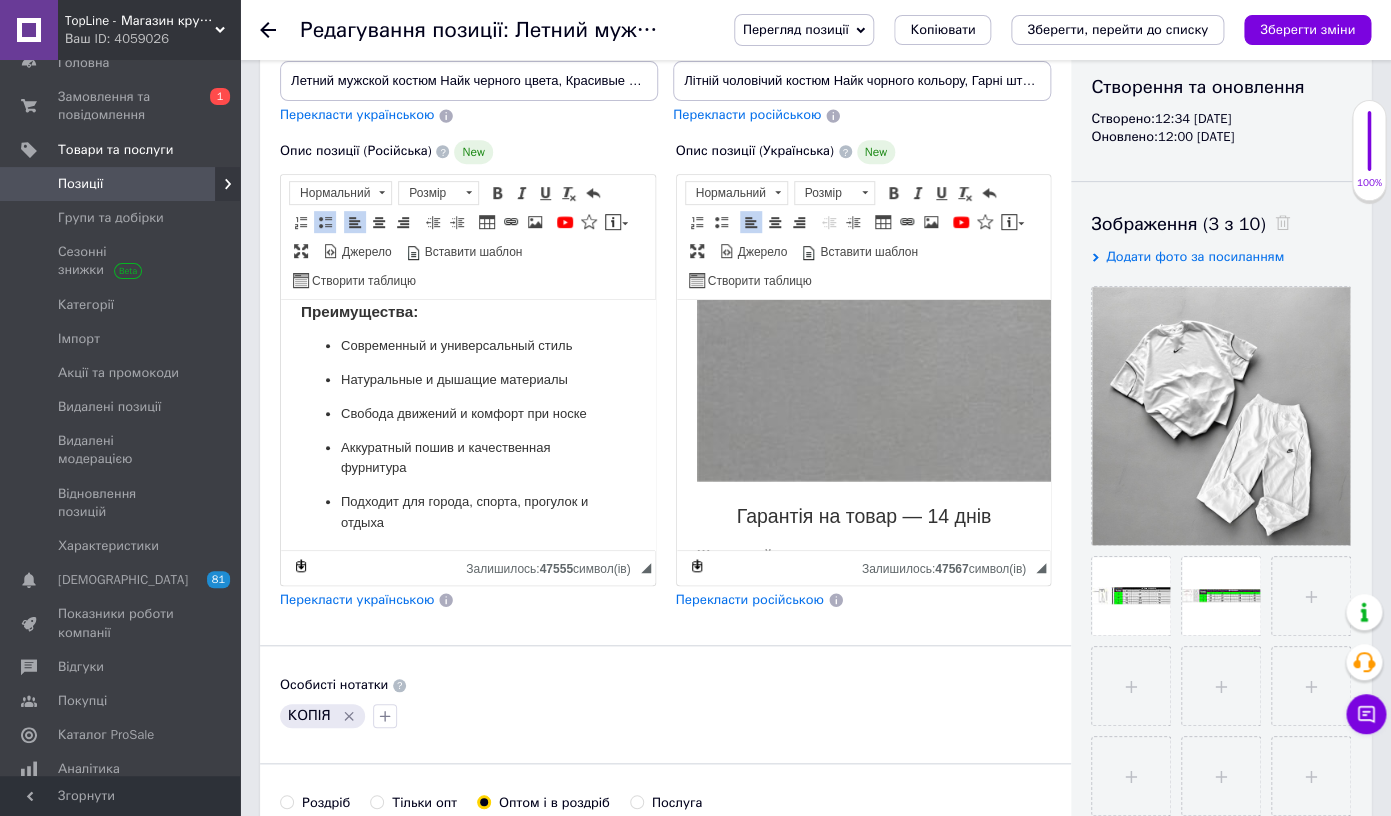 click on "Современный и универсальный стиль Натуральные и дышащие материалы Свобода движений и комфорт при носке Аккуратный пошив и качественная фурнитура Подходит для города, спорта, прогулок и отдыха" at bounding box center [468, 435] 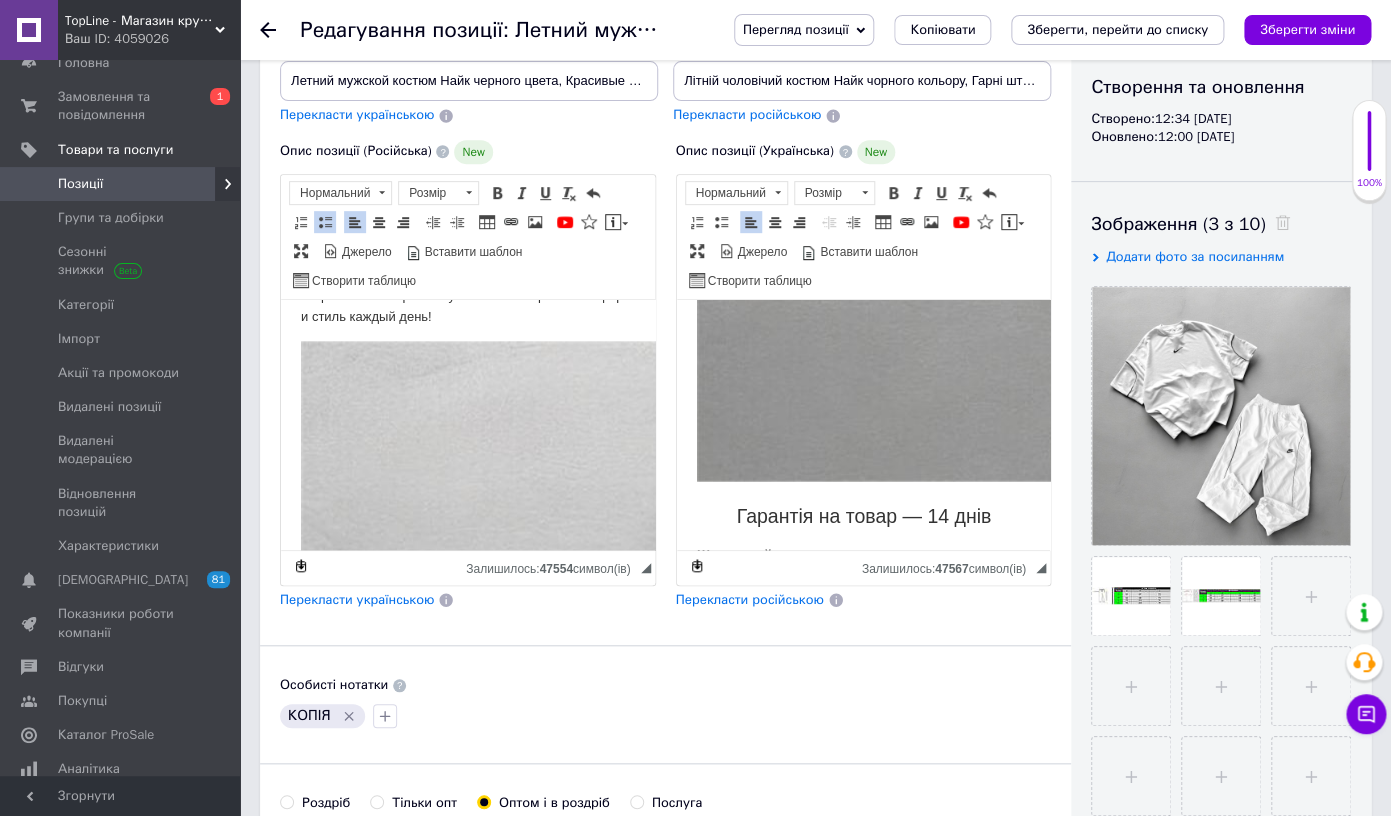 click at bounding box center [941, 981] 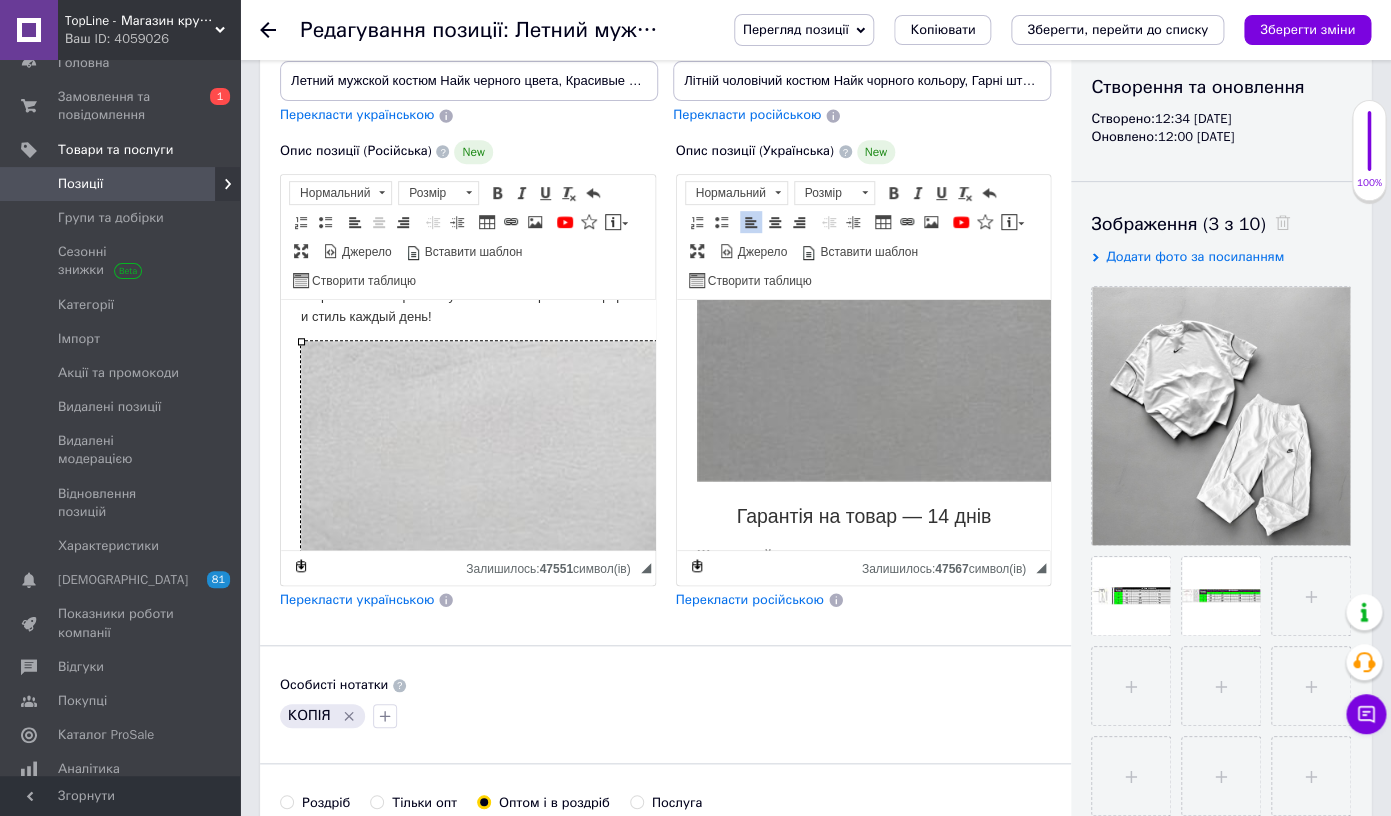 scroll, scrollTop: 1983, scrollLeft: 0, axis: vertical 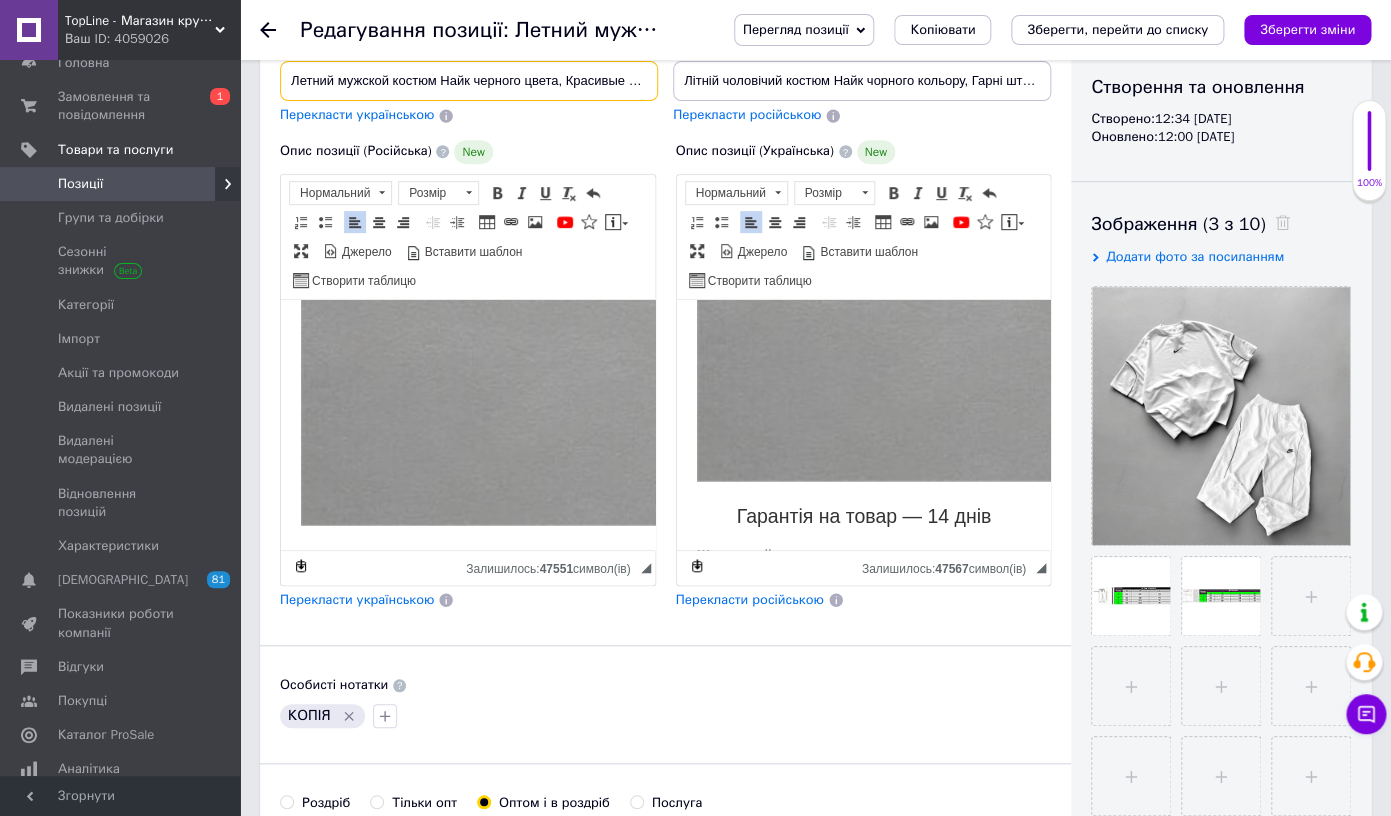 click on "Летний мужской костюм Найк черного цвета, Красивые штаны с футболкой Nike брендовые, Комплект топовый для прогулок стильный" at bounding box center (469, 81) 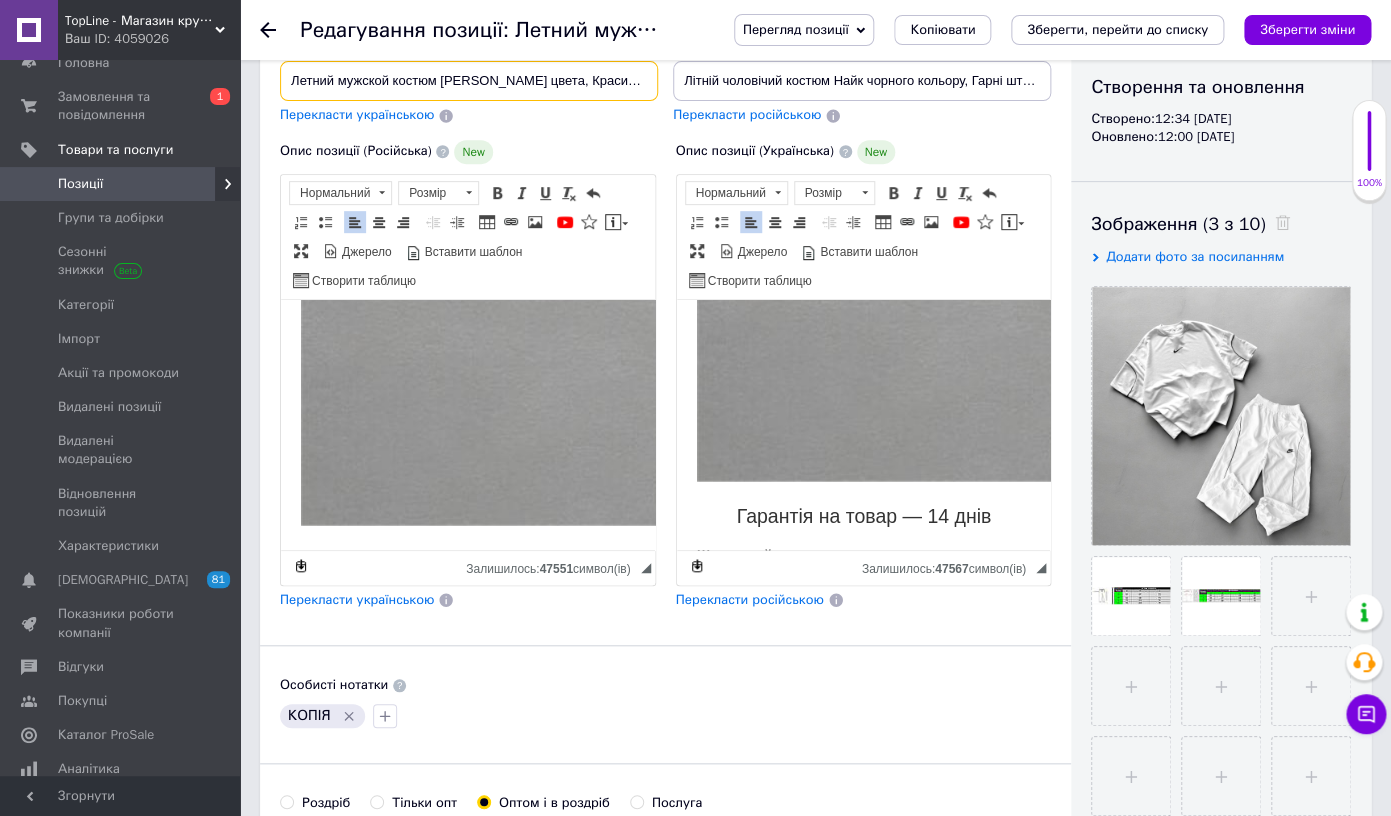 type on "Летний мужской костюм [PERSON_NAME] цвета, Красивые штаны с футболкой Nike брендовые, Комплект топовый для прогулок стильный" 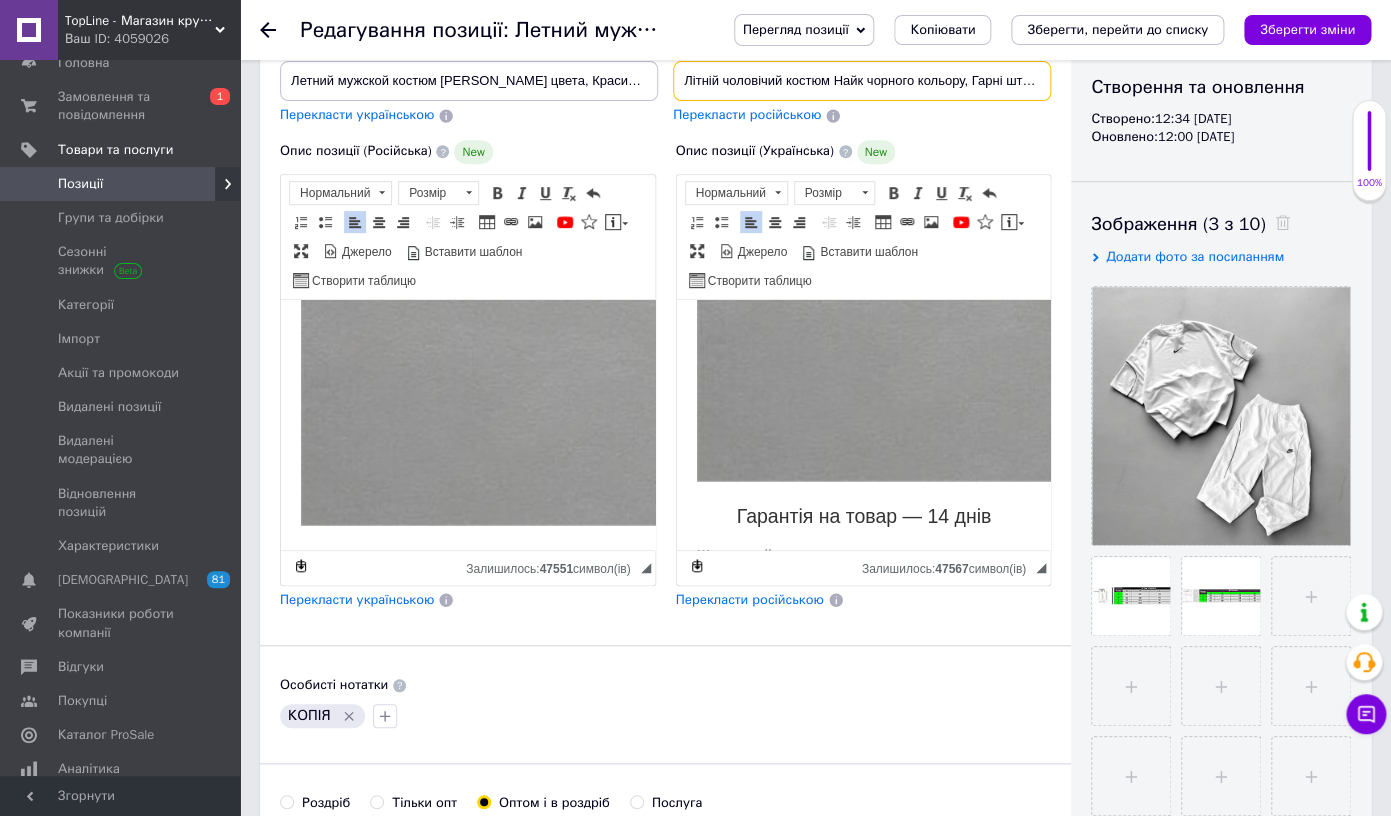 click on "Літній чоловічий костюм Найк чорного кольору, Гарні штани з футболкою Nike брендові, Комплект топовий для прогулянок стильний" at bounding box center [862, 81] 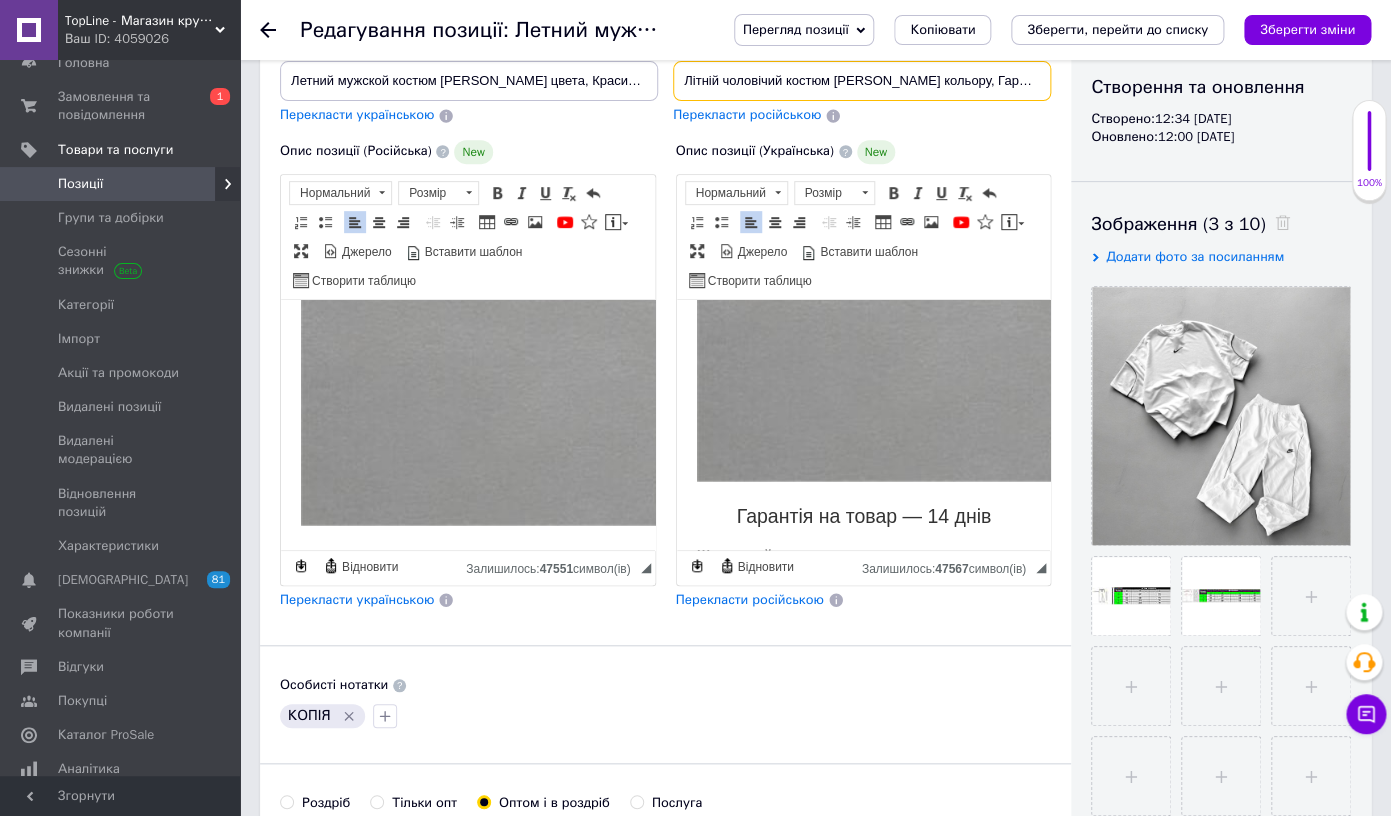 type on "Літній чоловічий костюм [PERSON_NAME] кольору, Гарні штани з футболкою Nike брендові, Комплект топовий для прогулянок стильний" 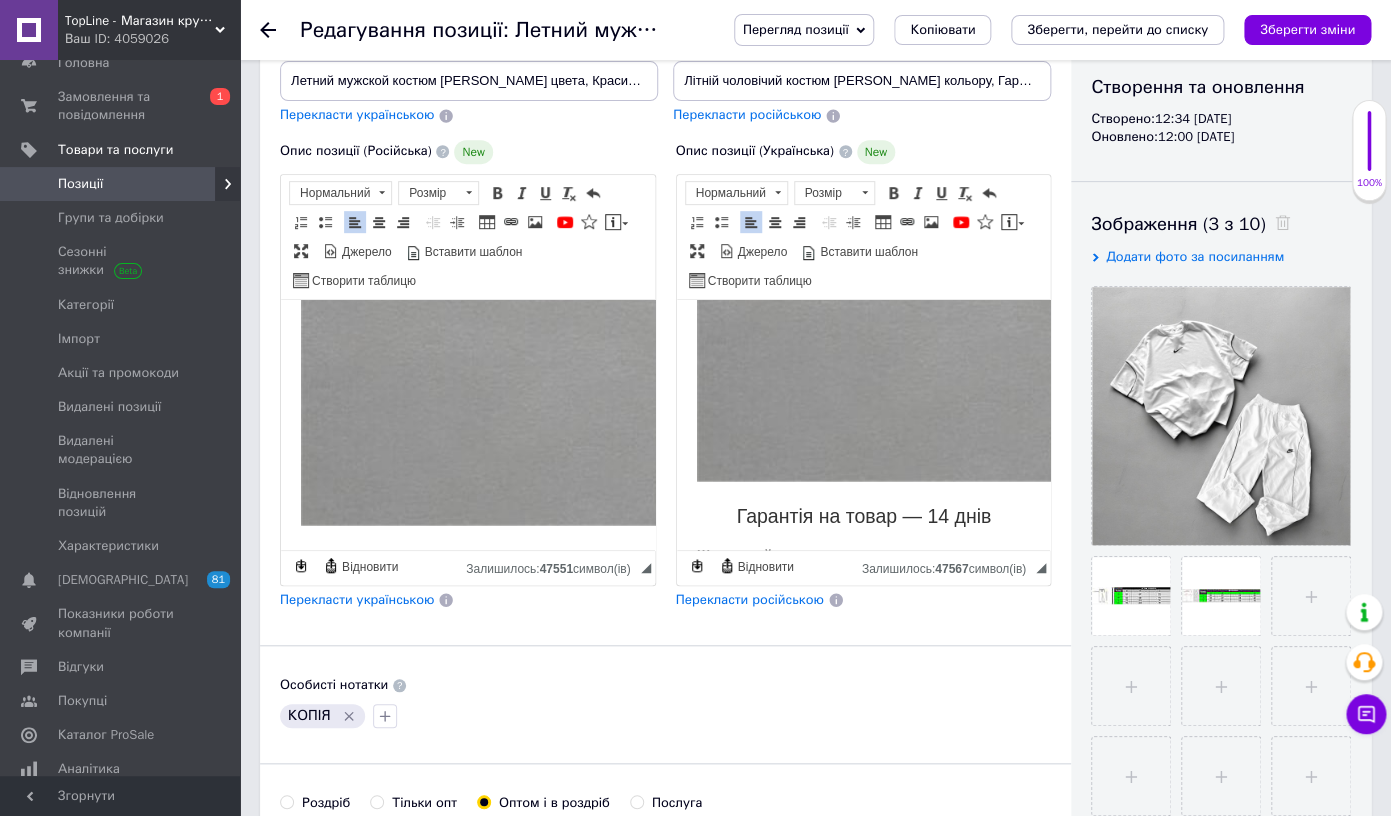 click 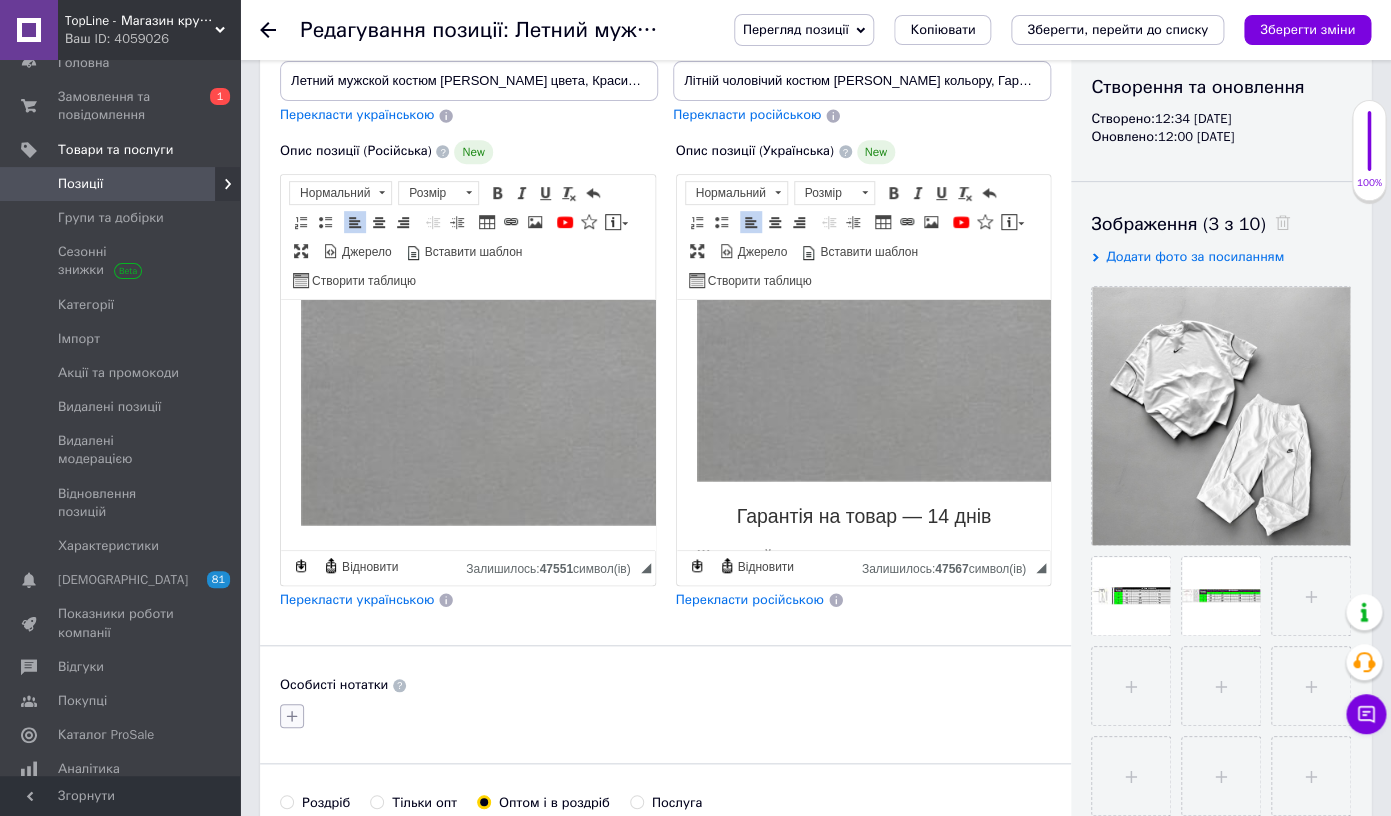 click 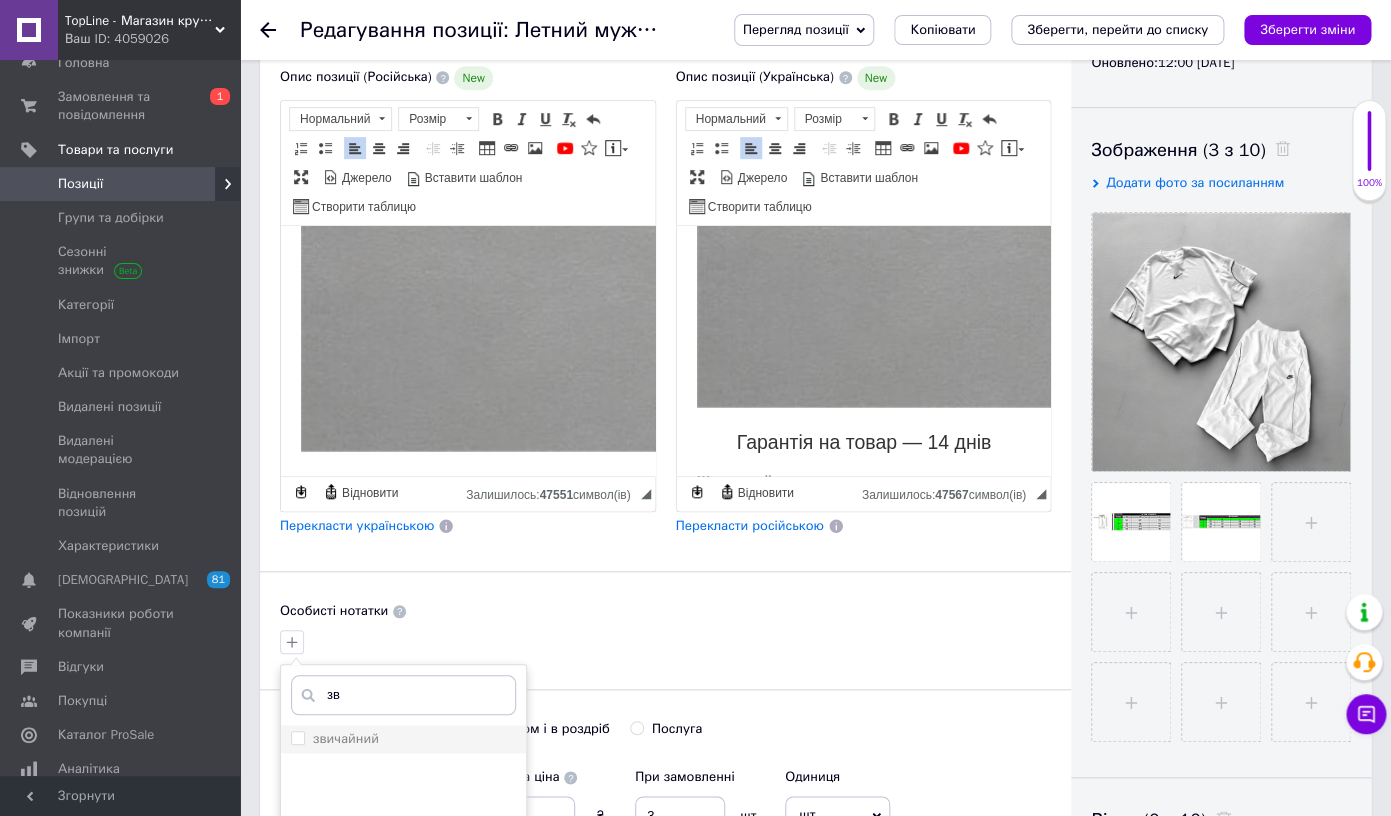 type on "зв" 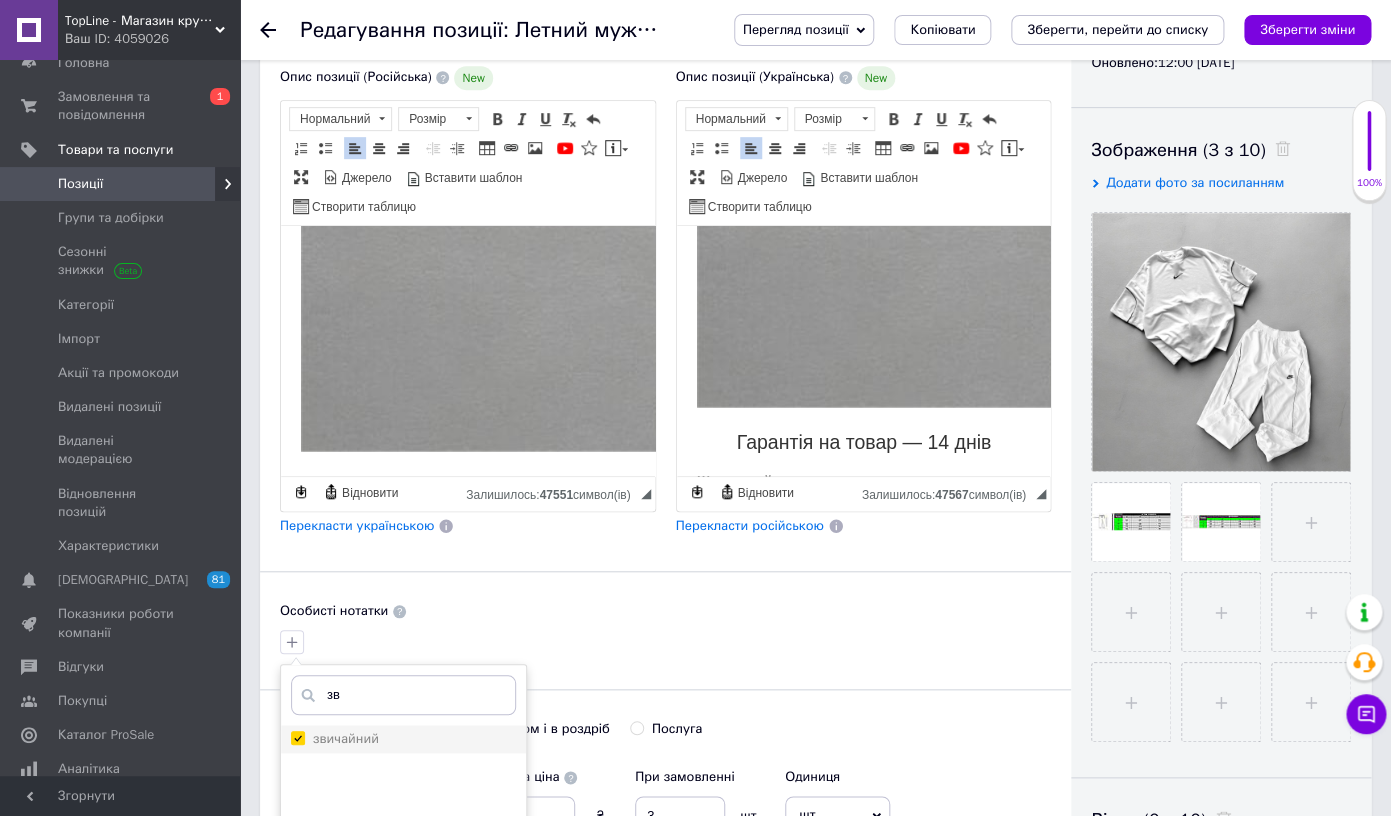 checkbox on "true" 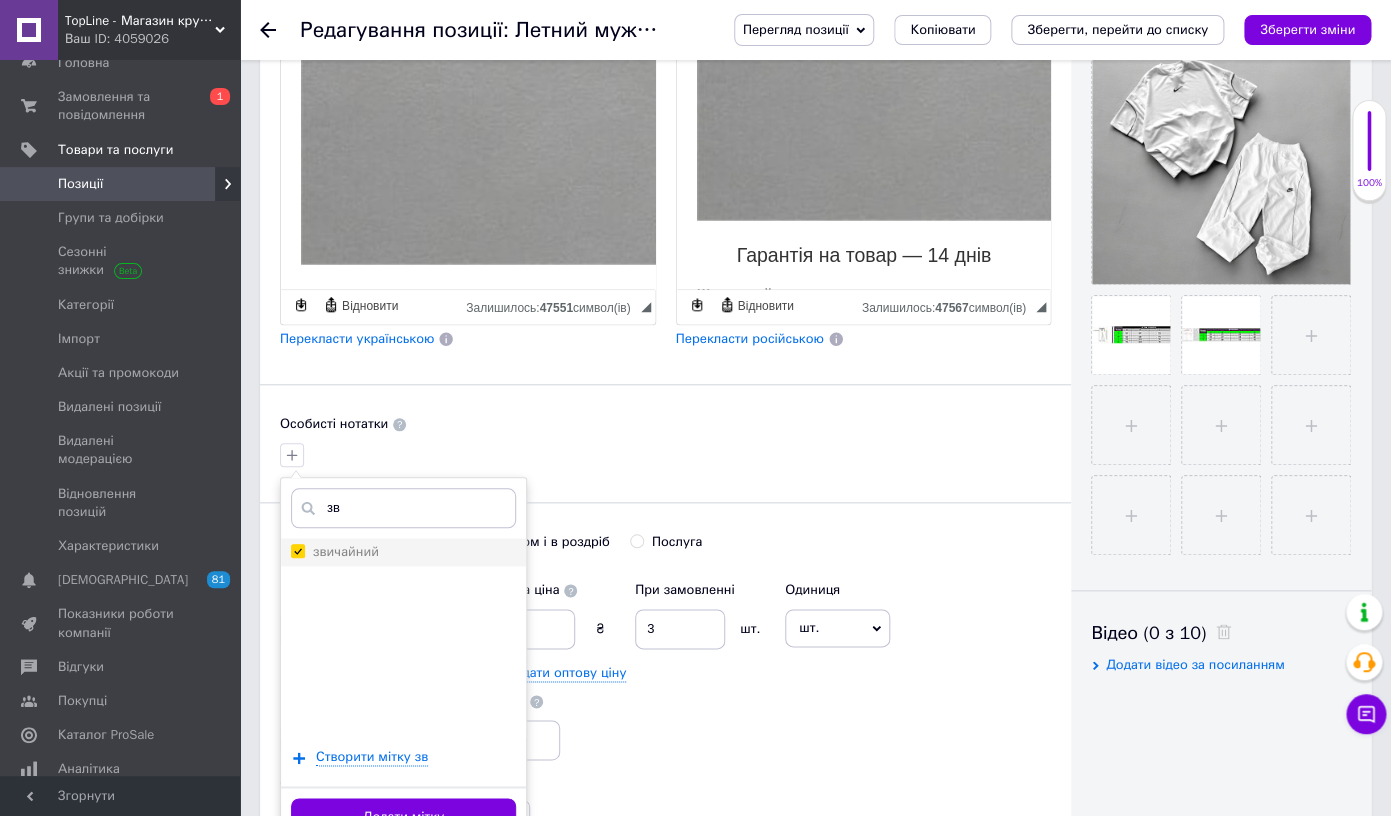 scroll, scrollTop: 576, scrollLeft: 0, axis: vertical 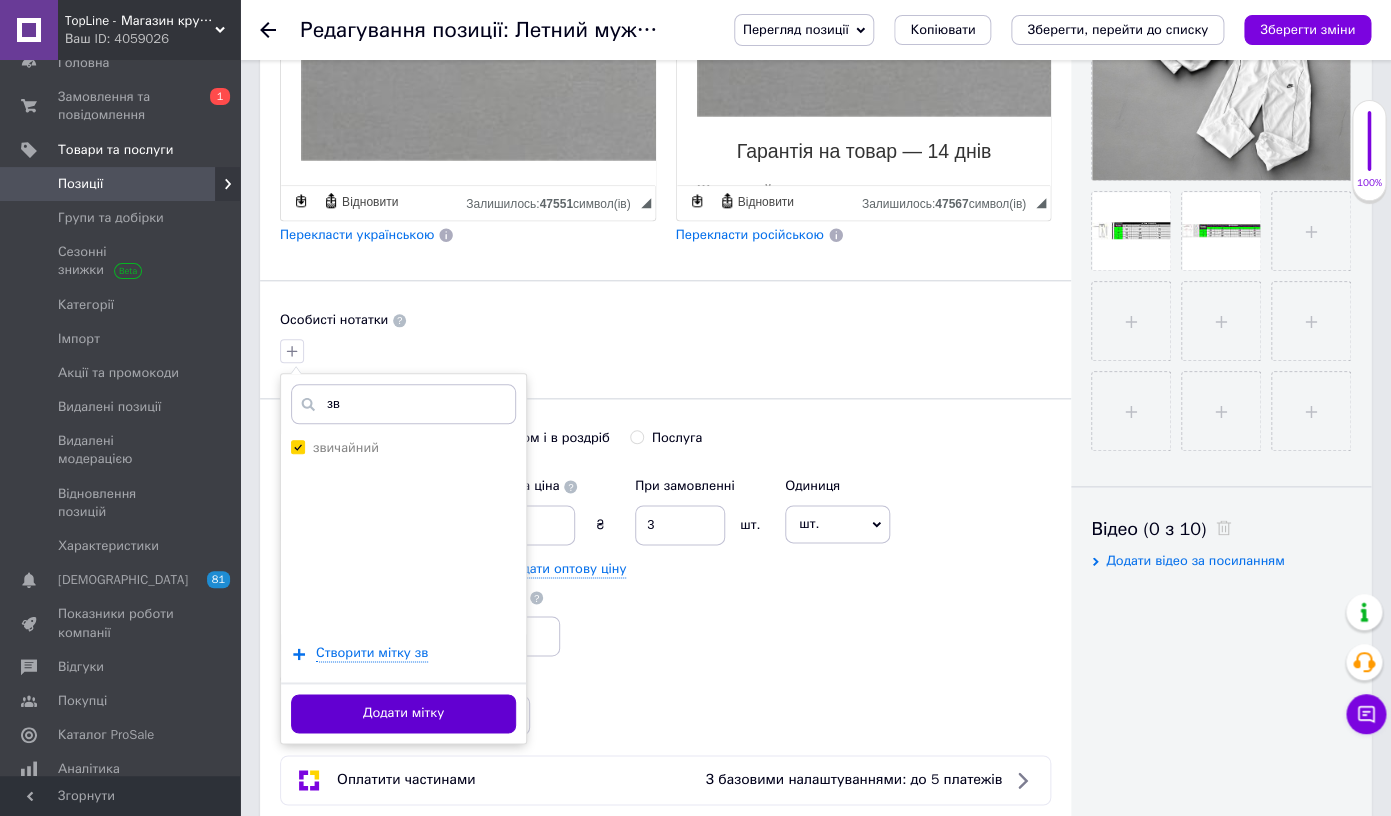 click on "Додати мітку" at bounding box center (403, 713) 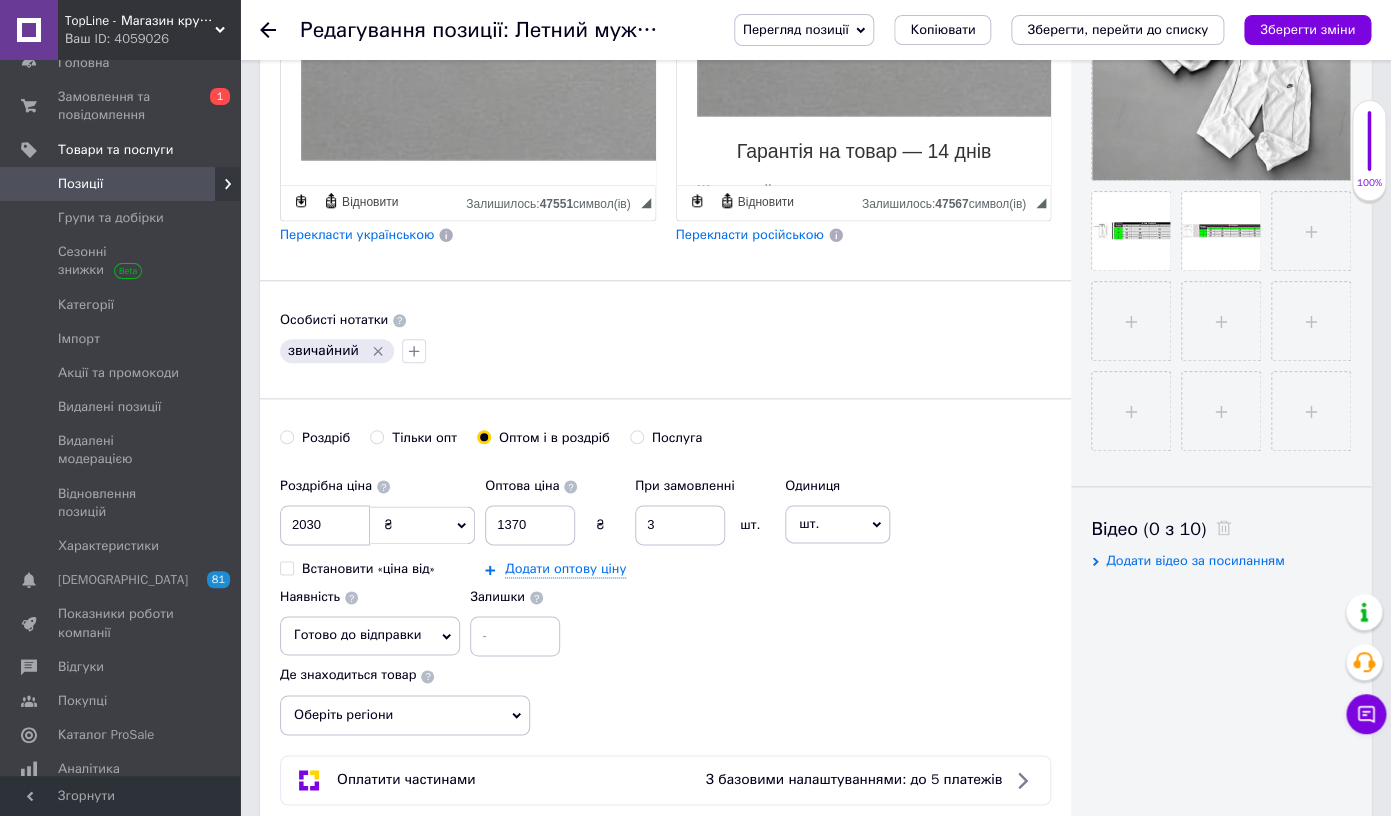 click on "Оберіть регіони" at bounding box center (405, 715) 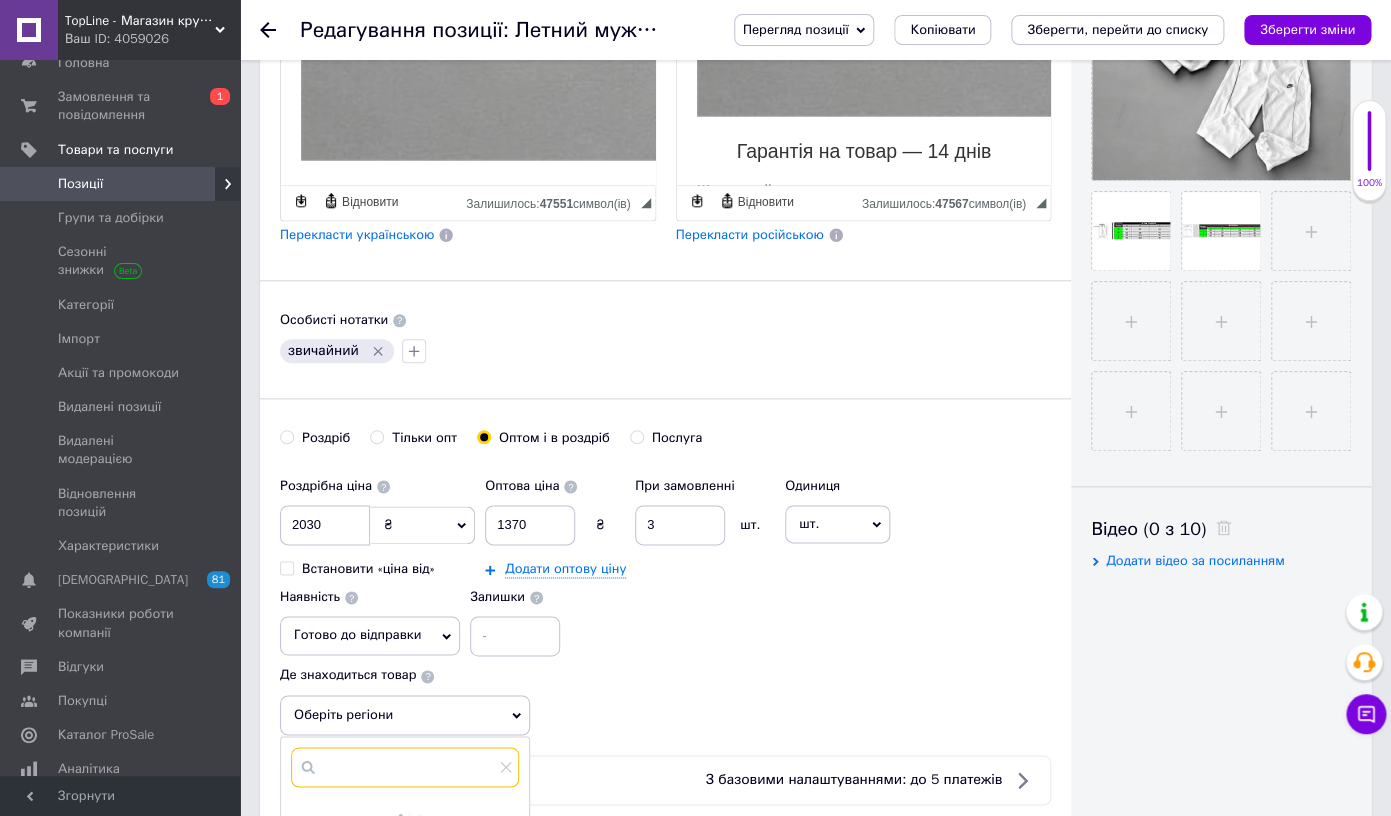 click at bounding box center (405, 767) 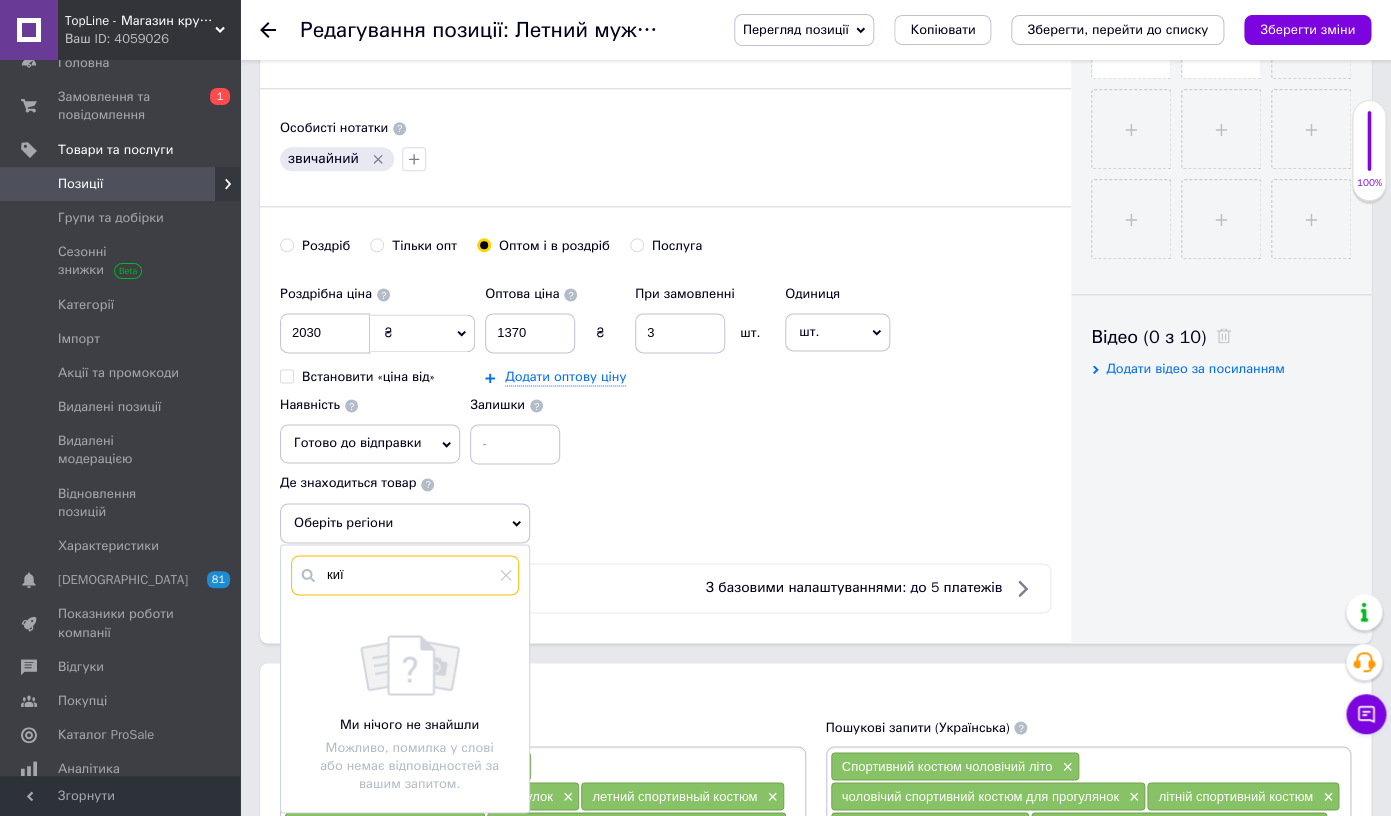 scroll, scrollTop: 915, scrollLeft: 0, axis: vertical 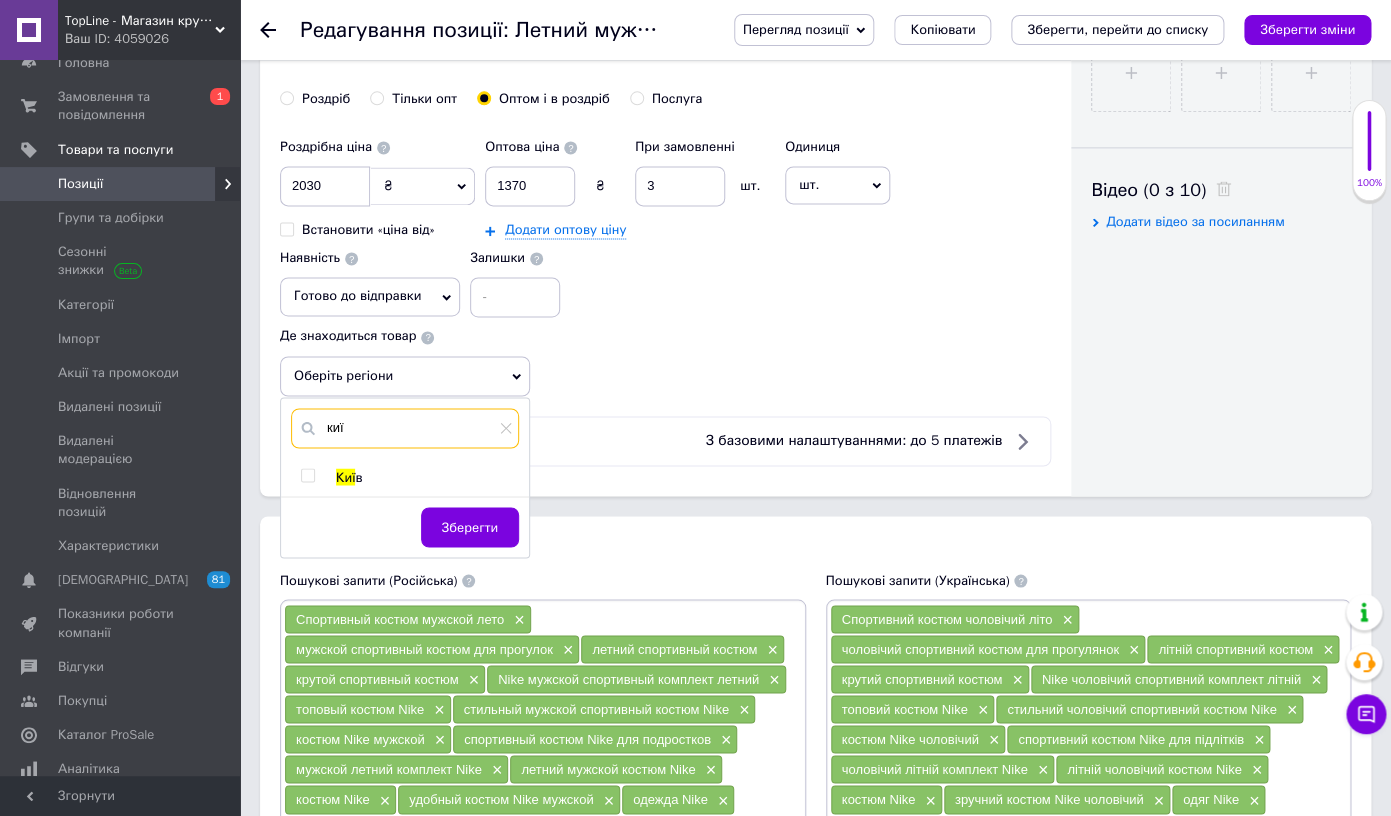 type on "киї" 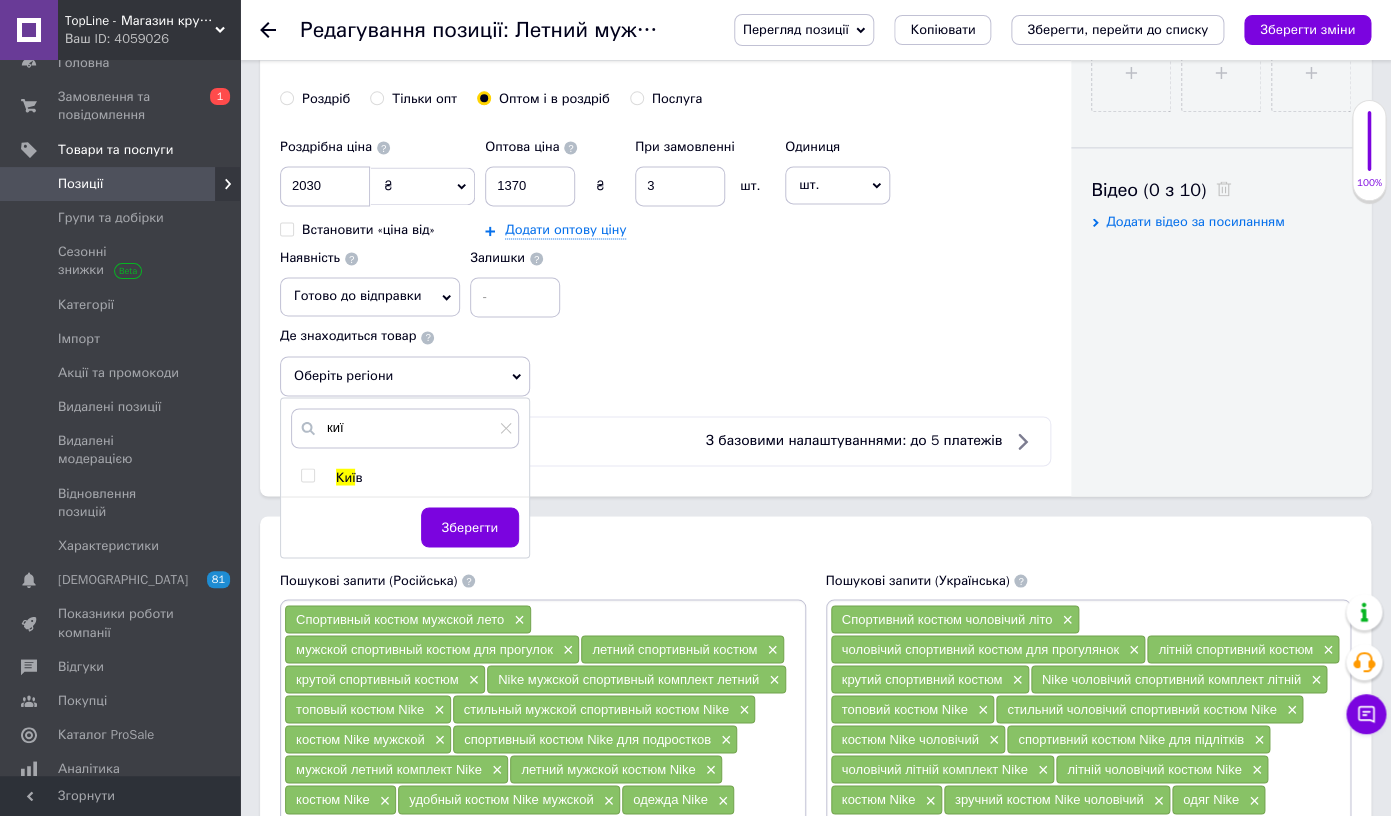 click on "Киї" at bounding box center [345, 476] 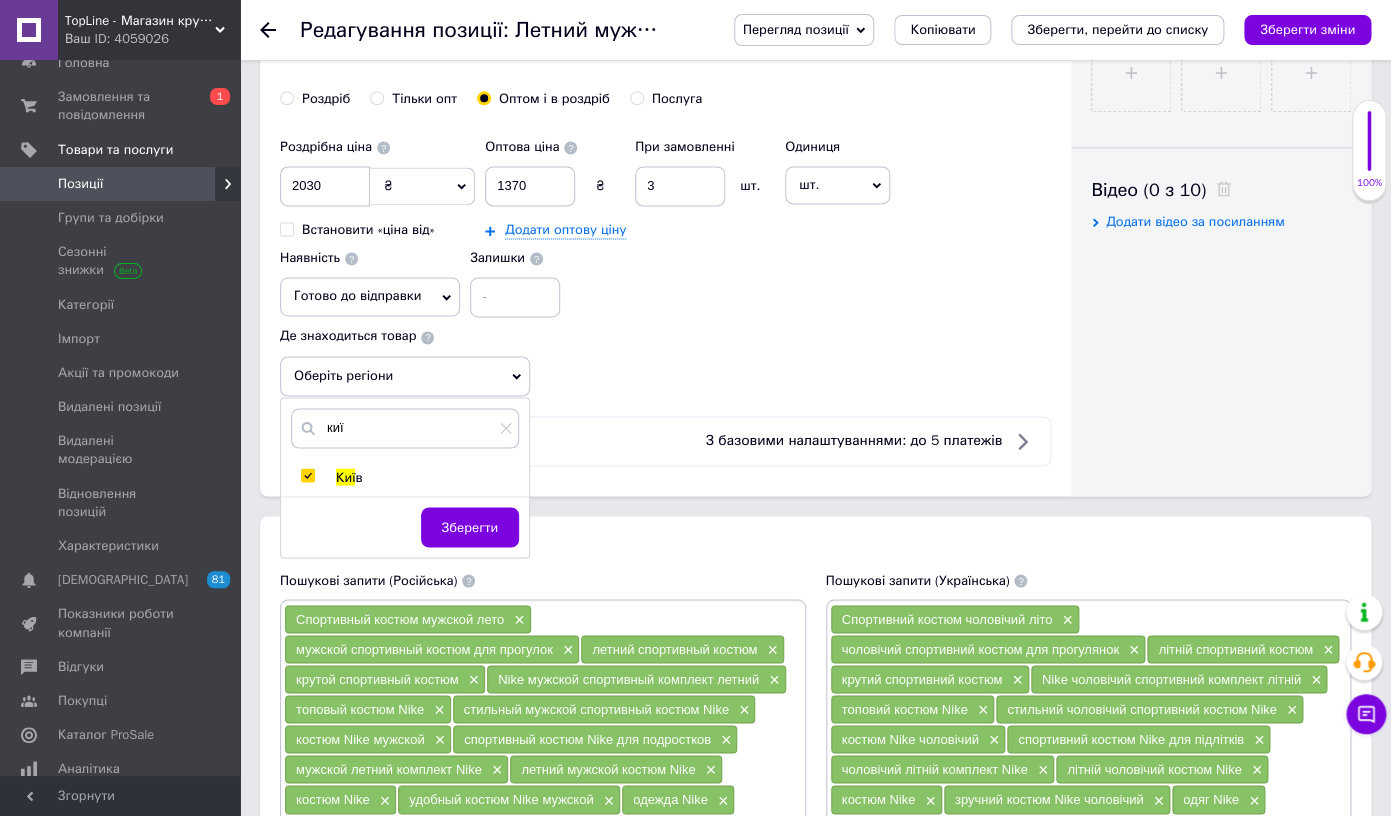 checkbox on "true" 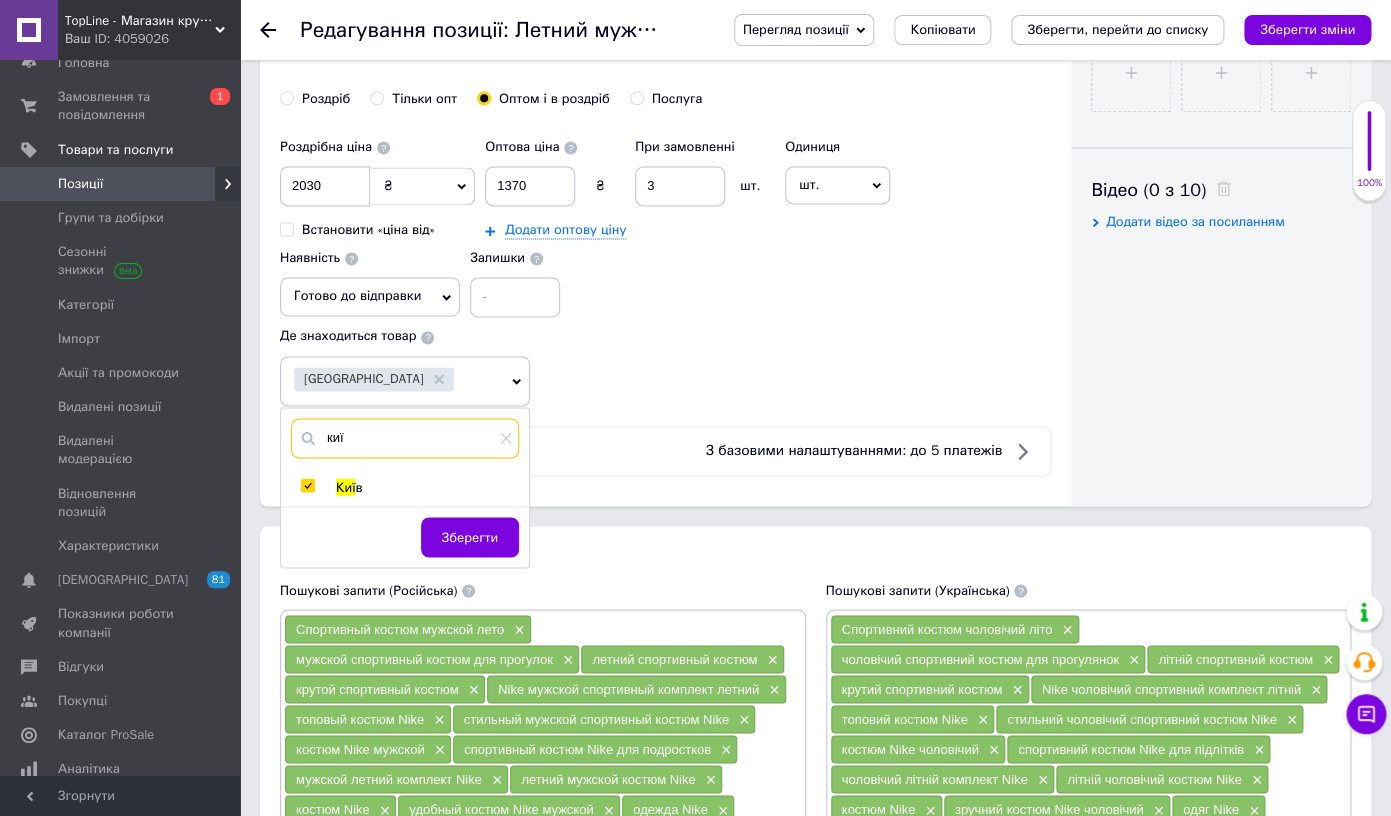 click on "киї" at bounding box center [405, 438] 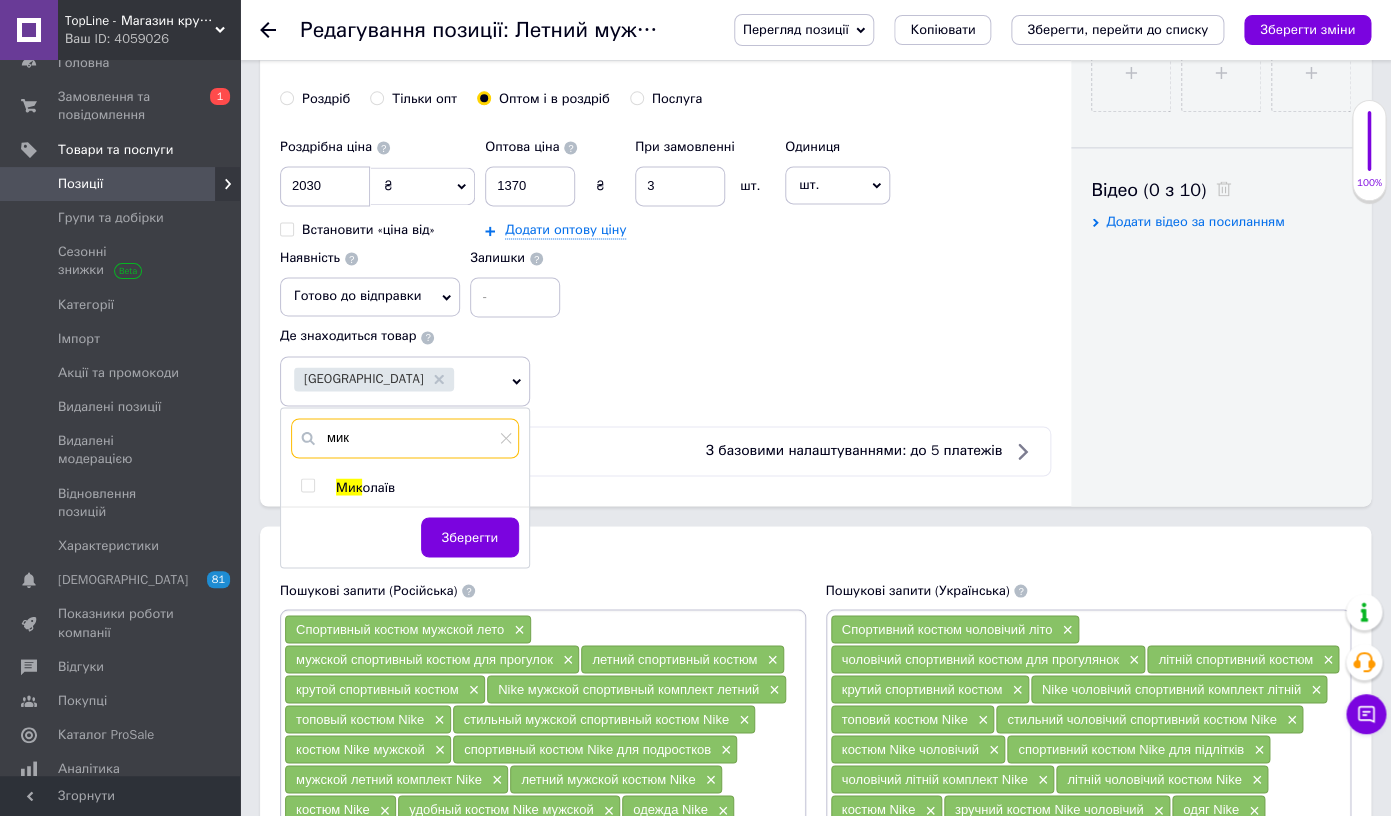 type on "мик" 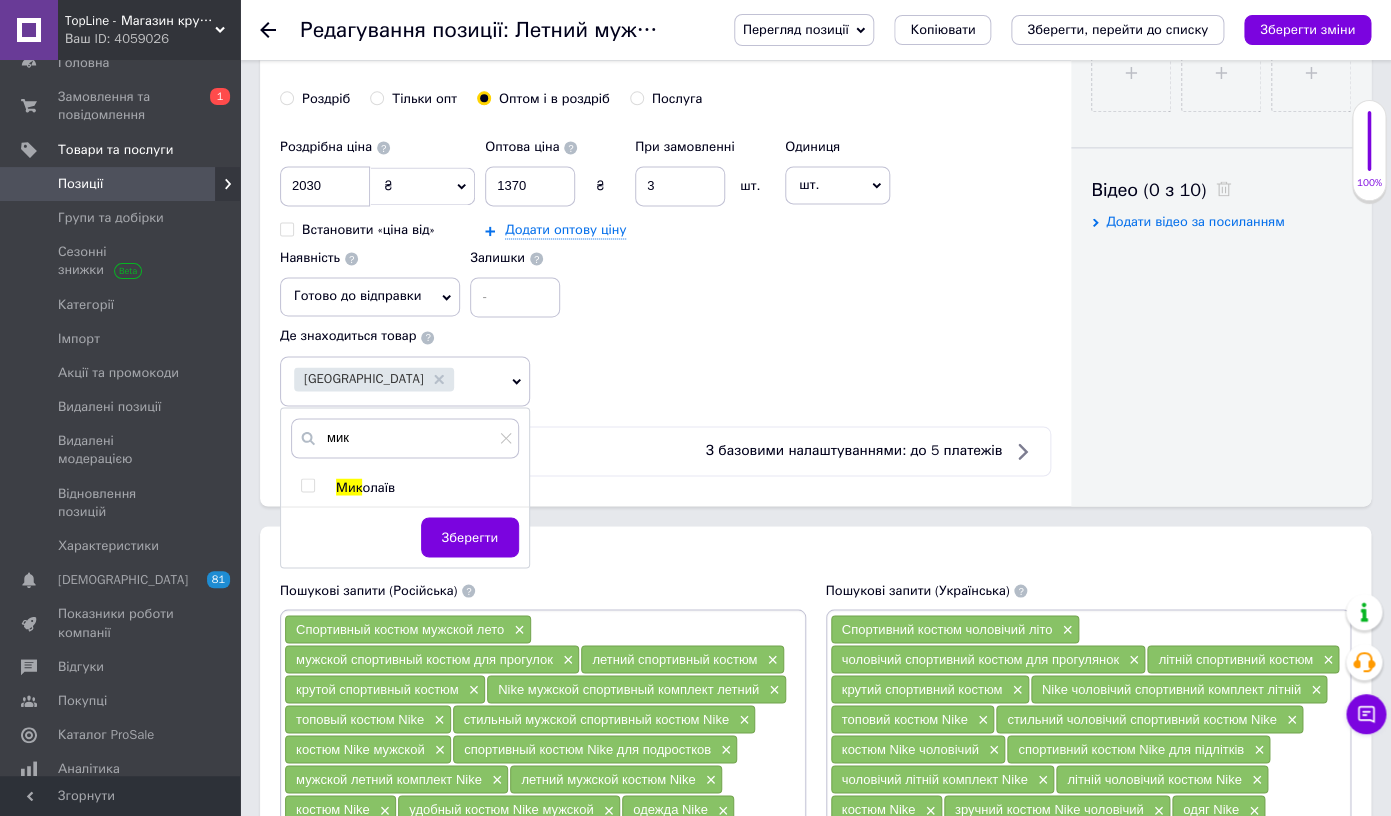 drag, startPoint x: 346, startPoint y: 492, endPoint x: 377, endPoint y: 462, distance: 43.13931 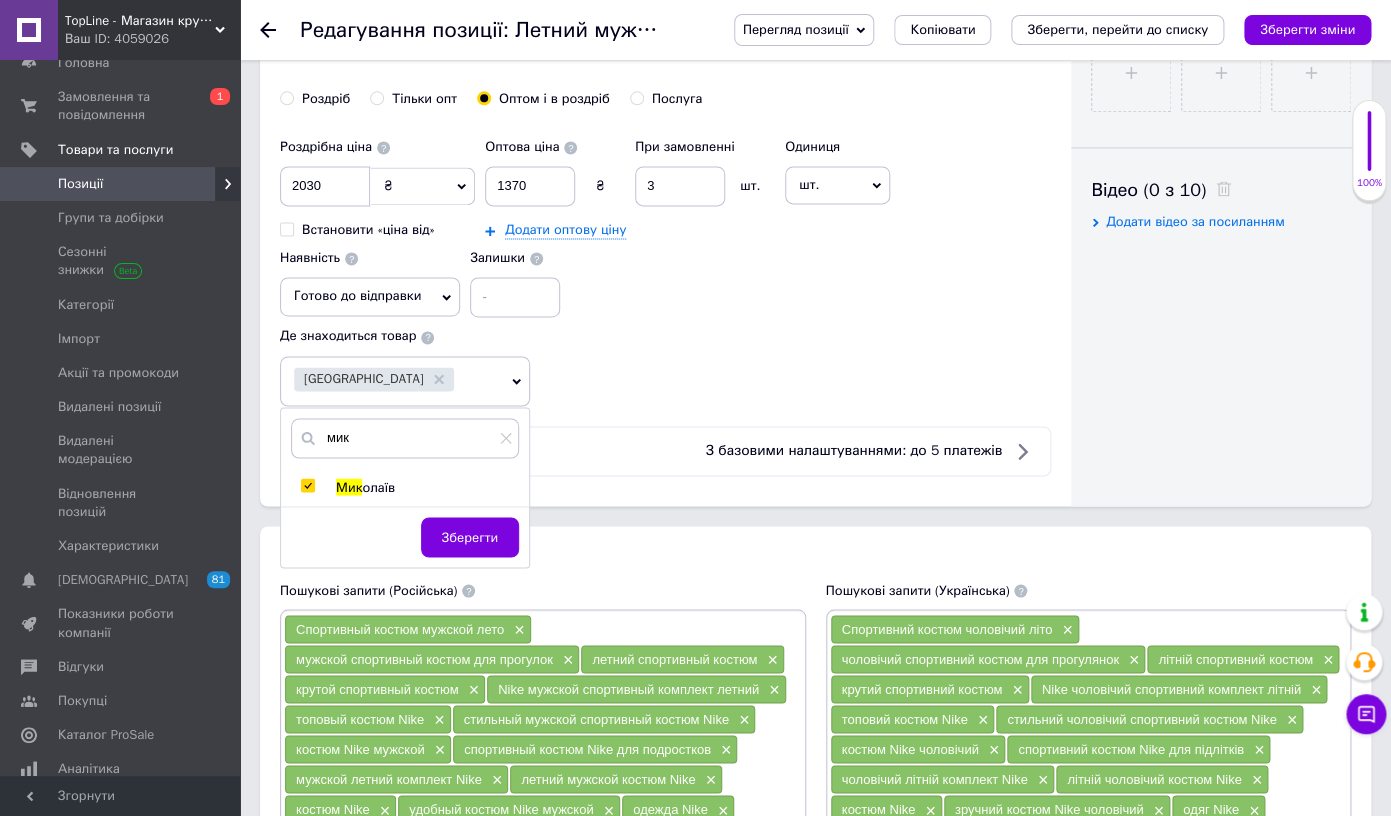 checkbox on "true" 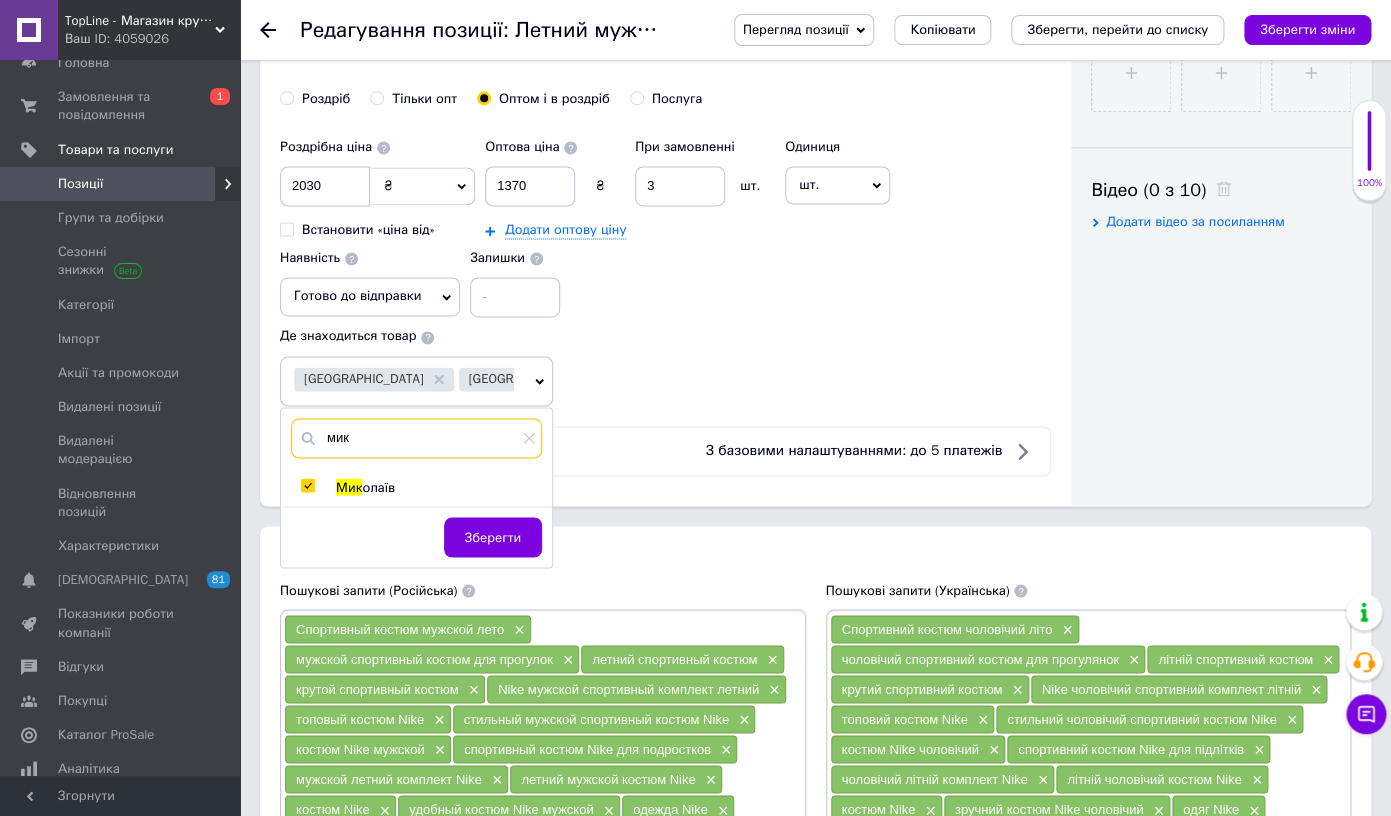 click on "мик" at bounding box center [416, 438] 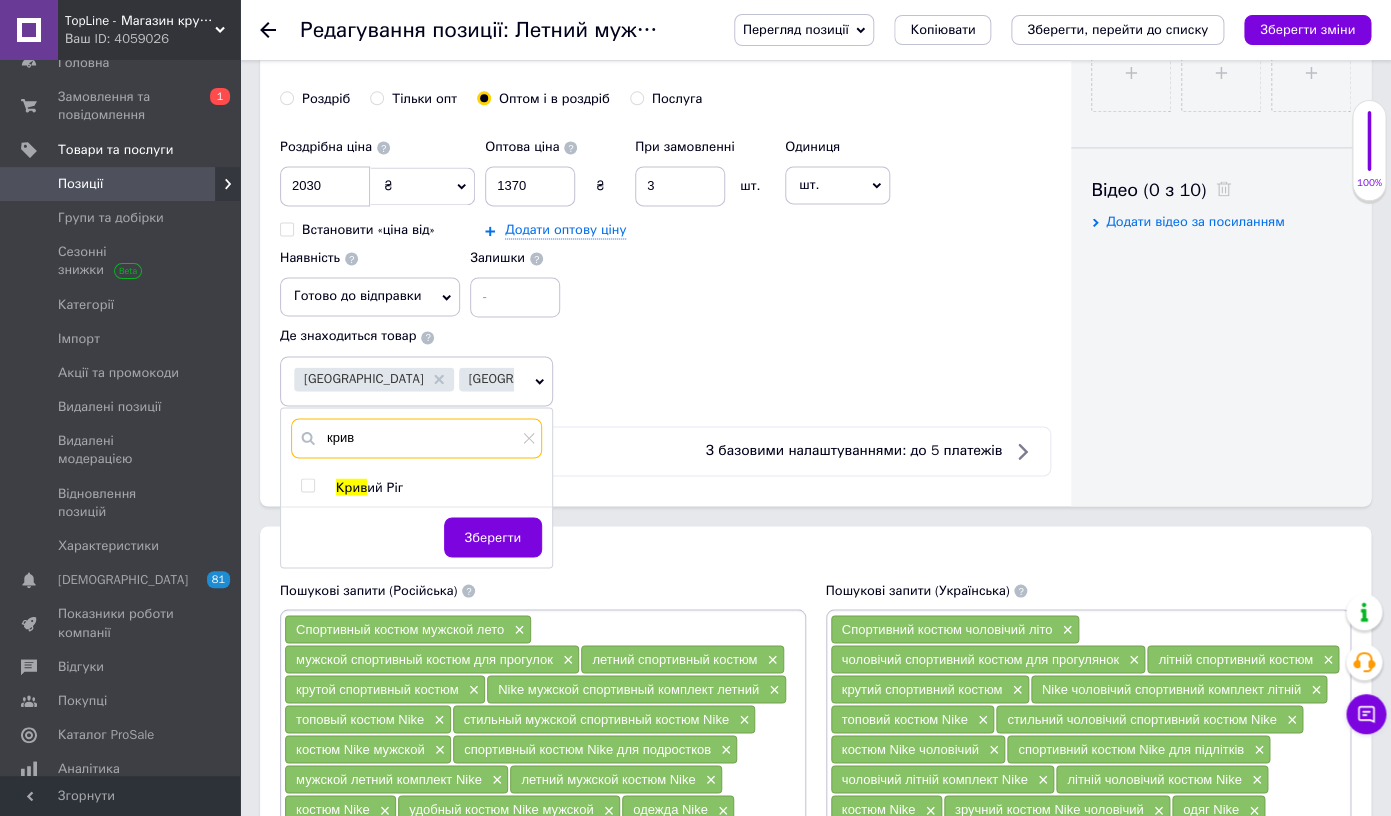 type on "крив" 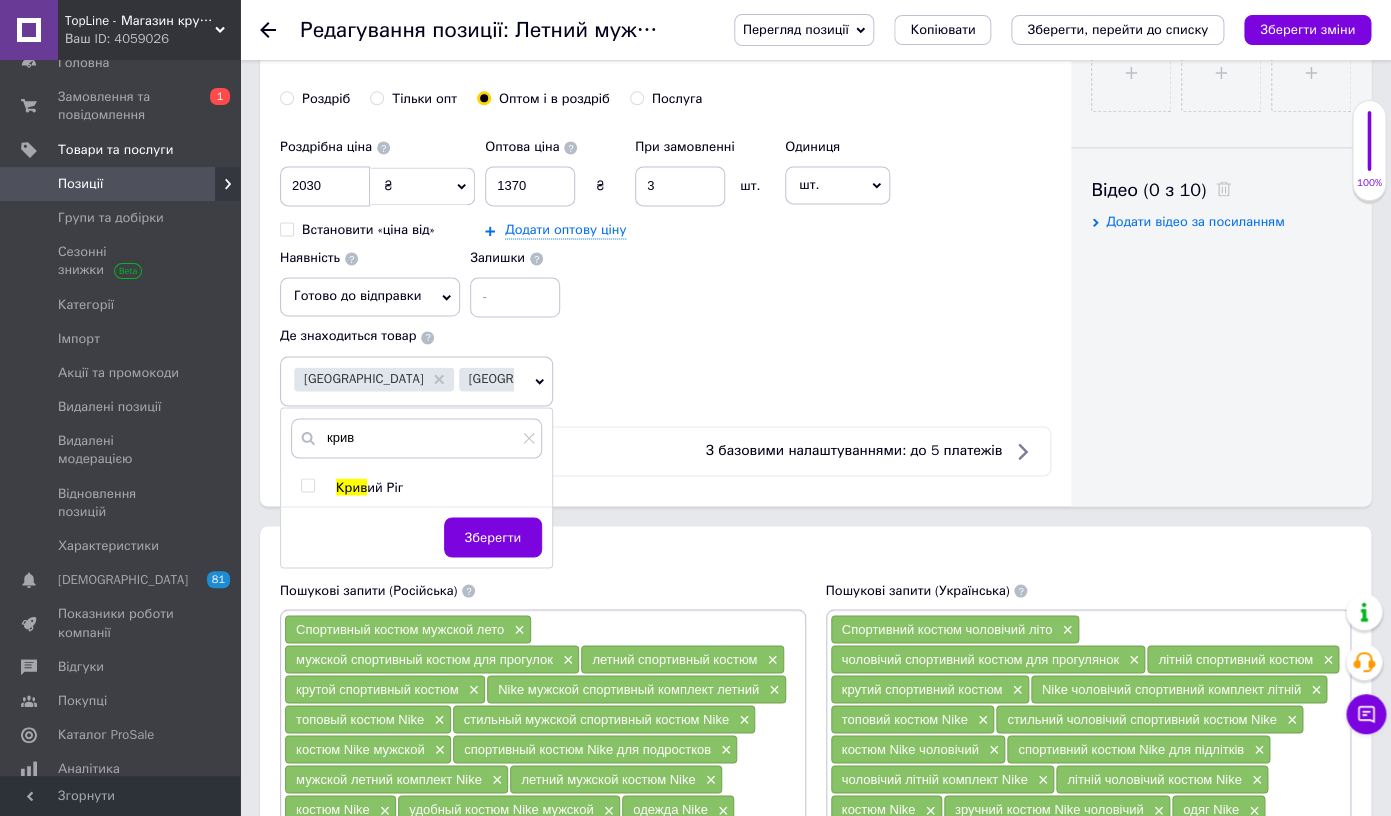 click on "ий Ріг" at bounding box center [385, 486] 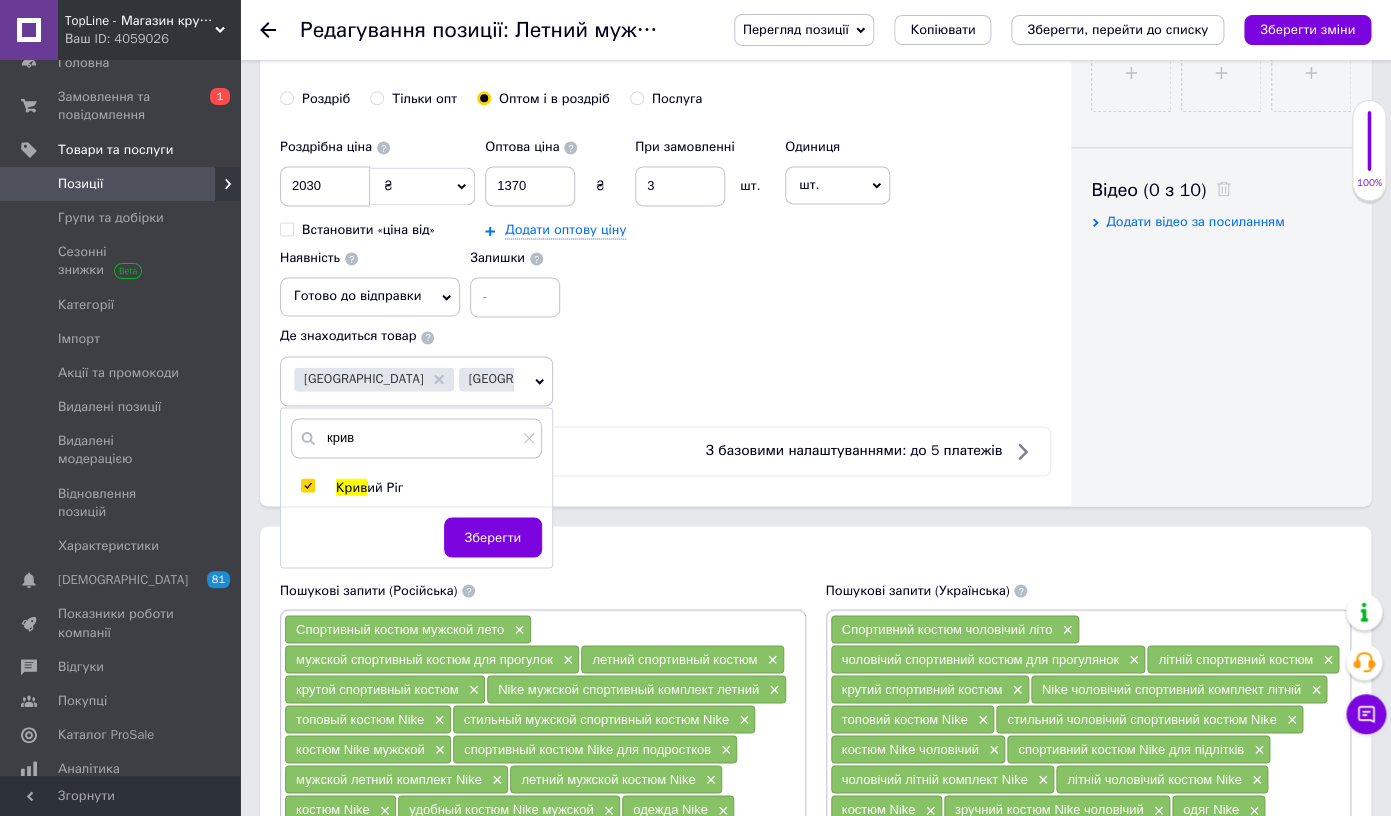 checkbox on "true" 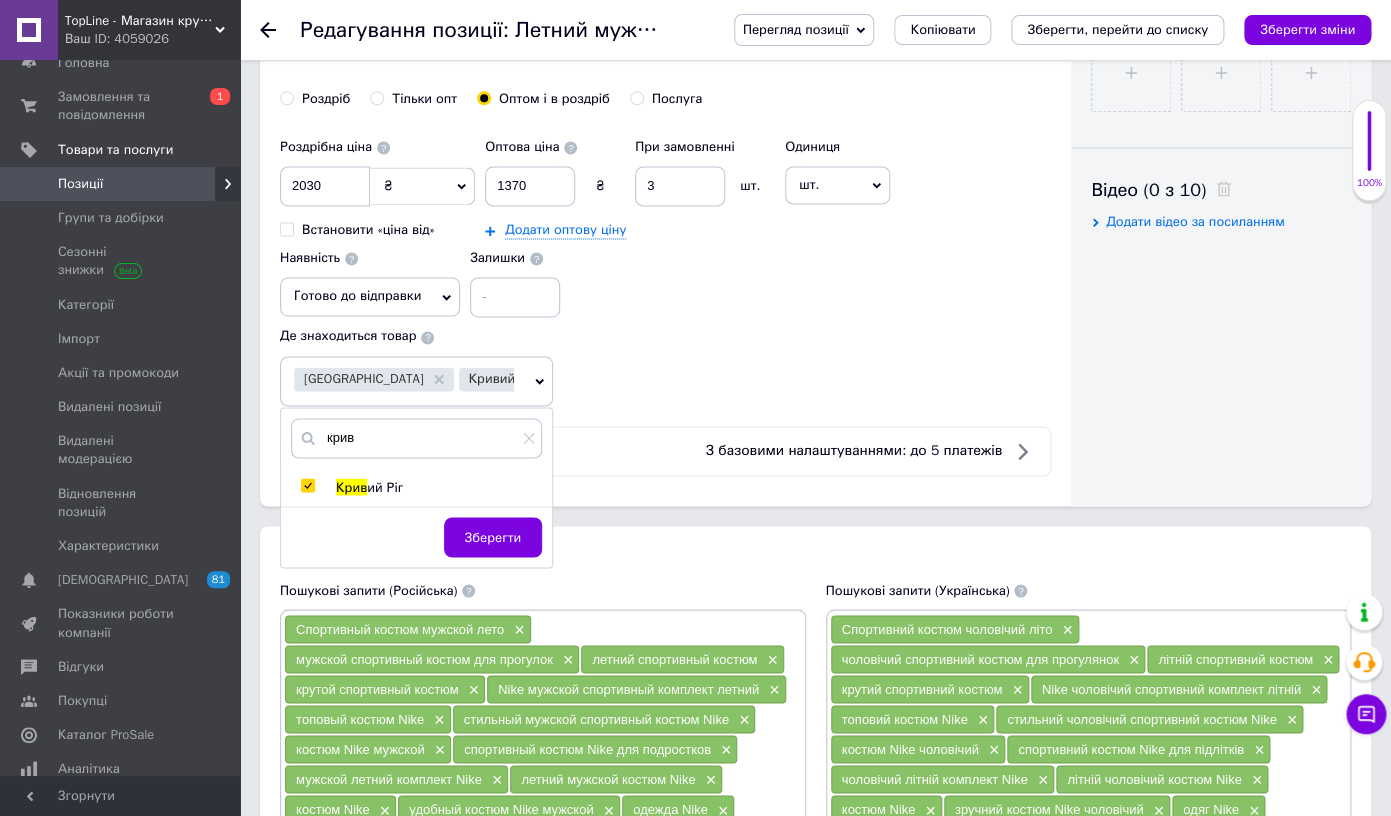 click on "Роздрібна ціна 2030 ₴ $ EUR CHF GBP ¥ PLN ₸ MDL HUF KGS CNY TRY KRW lei Встановити «ціна від» Оптова ціна 1370 ₴ При замовленні 3 шт. Додати оптову ціну Одиниця шт. Популярне комплект упаковка кв.м пара м кг пог.м послуга т а автоцистерна ампула б балон банка блістер бобіна бочка [PERSON_NAME] бухта в ват виїзд відро г г га година гр/кв.м гігакалорія д дал два місяці день доба доза є єврокуб з зміна к кВт каністра карат кв.дм кв.м кв.см кв.фут квартал кг кг/кв.м км колесо комплект коробка куб.дм куб.м л л лист м м мВт мл мм моток місяць мішок н набір номер о об'єкт од. осіб п палетомісце пара партія 1" at bounding box center (665, 223) 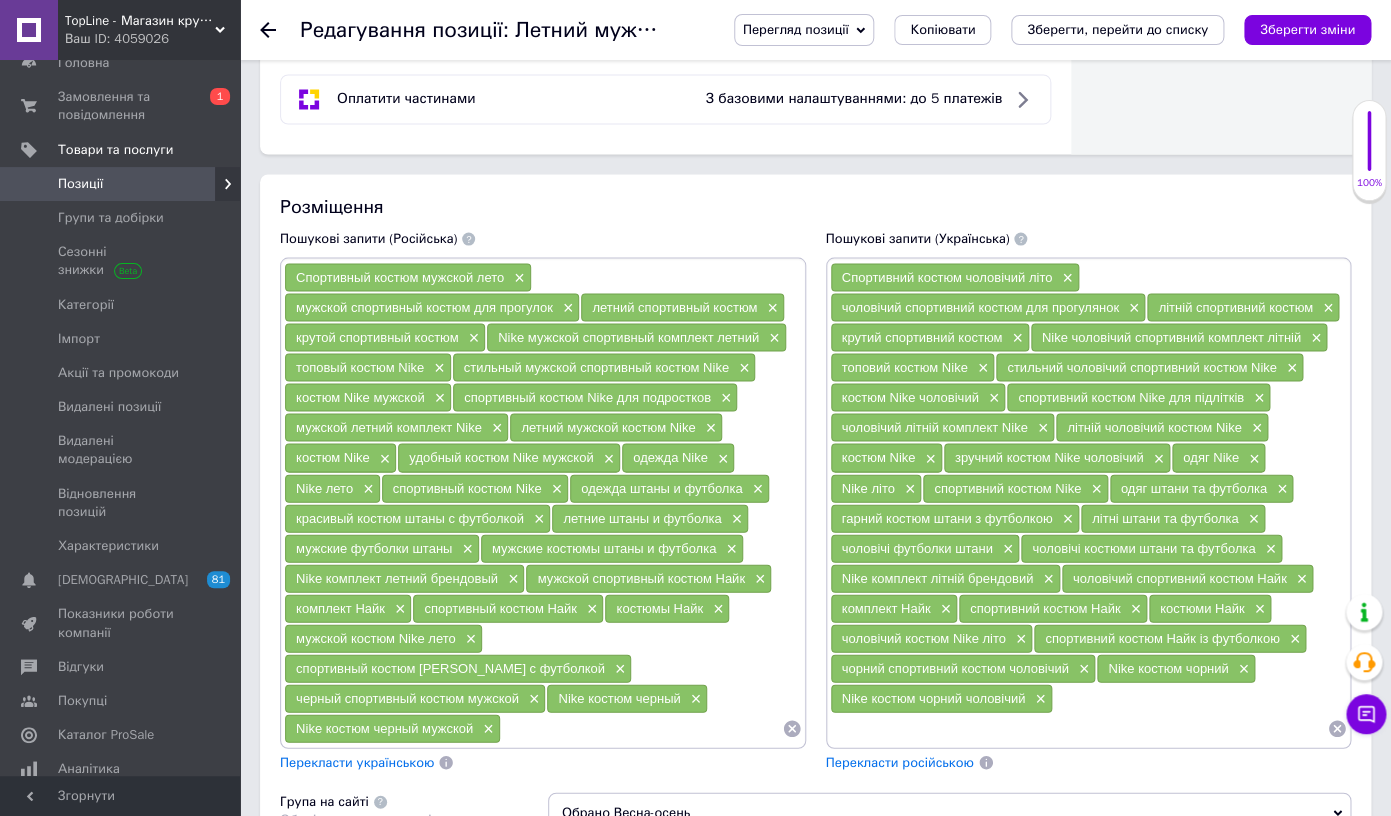 scroll, scrollTop: 1280, scrollLeft: 0, axis: vertical 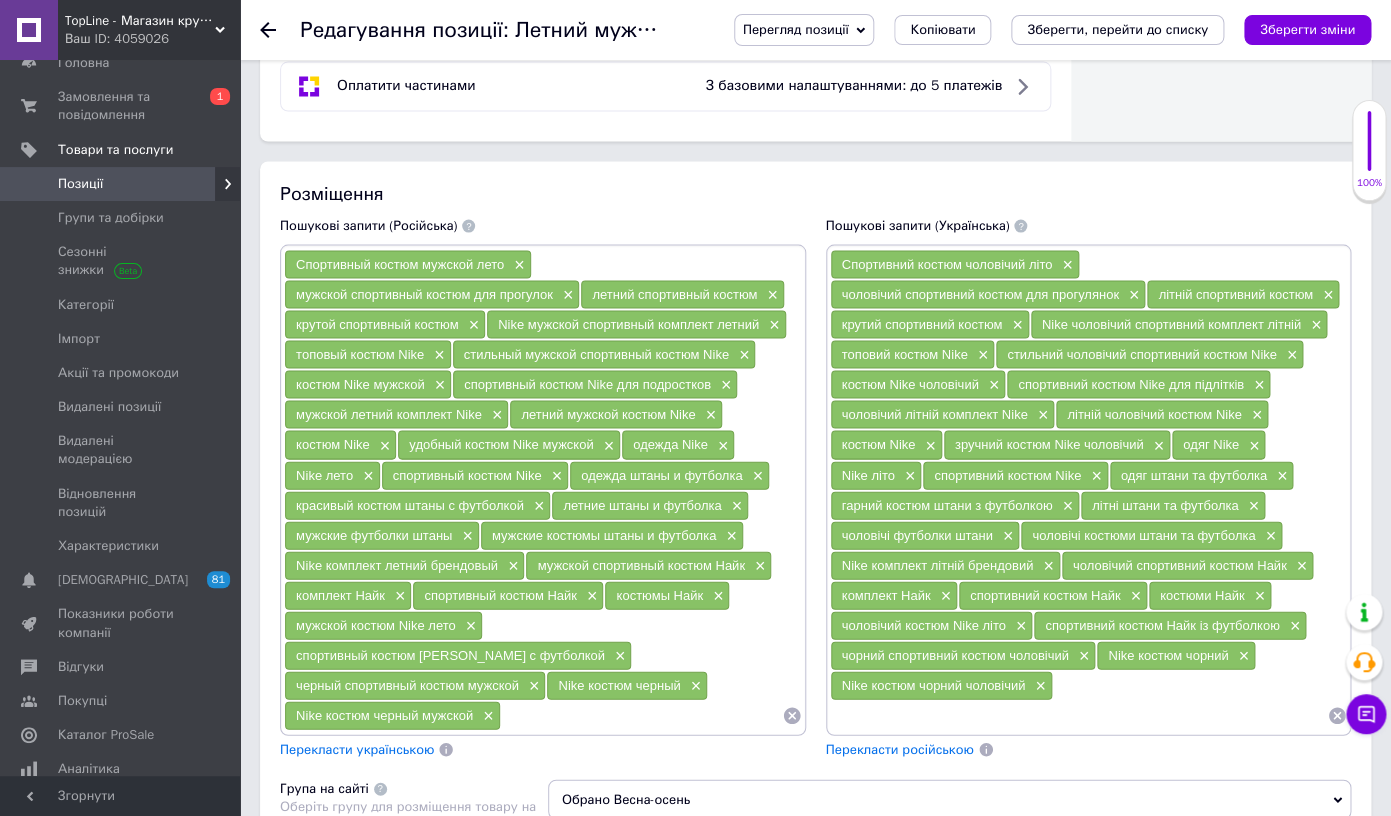click at bounding box center [641, 715] 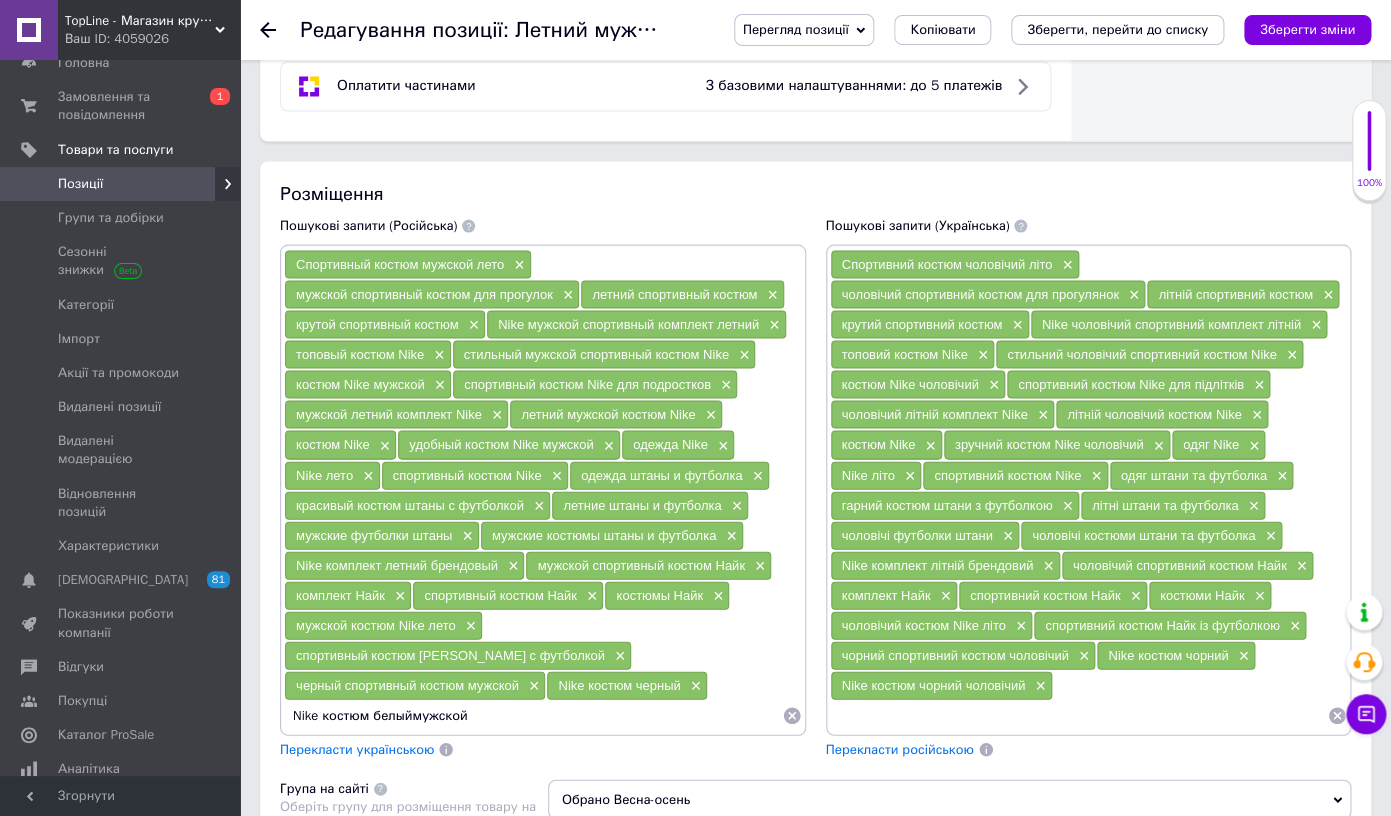 type on "Nike костюм белый мужской" 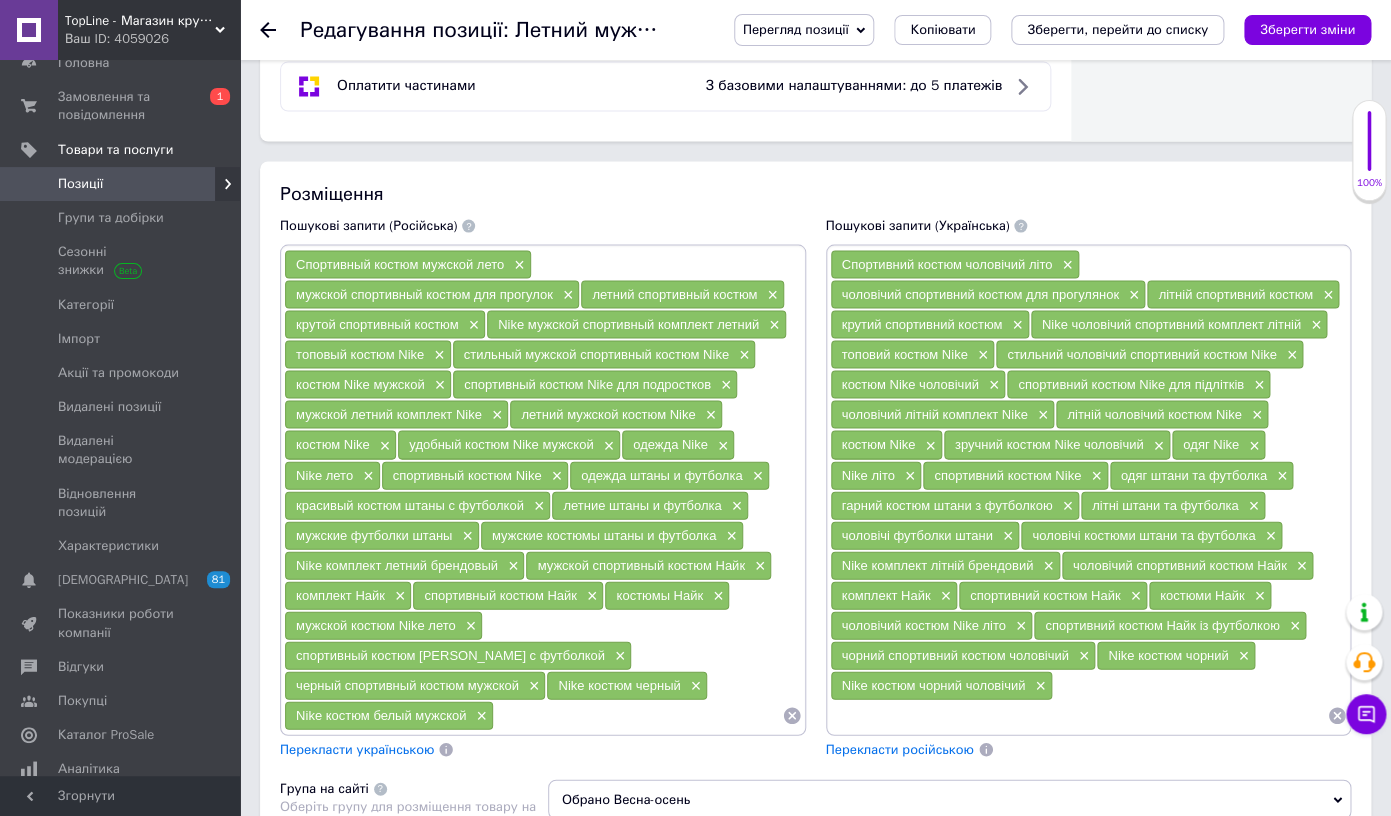 paste on "Nike костюм белый" 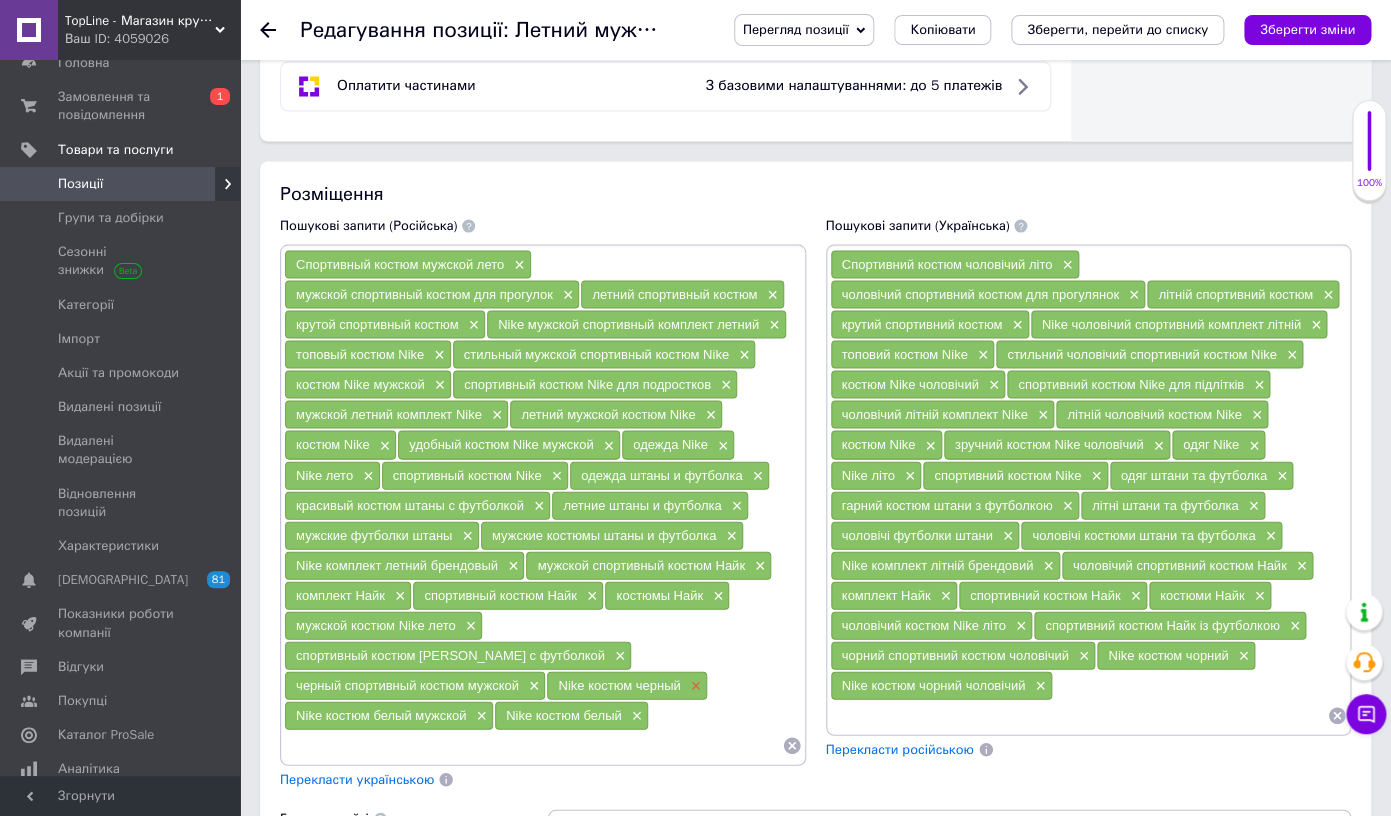 click on "×" at bounding box center (694, 685) 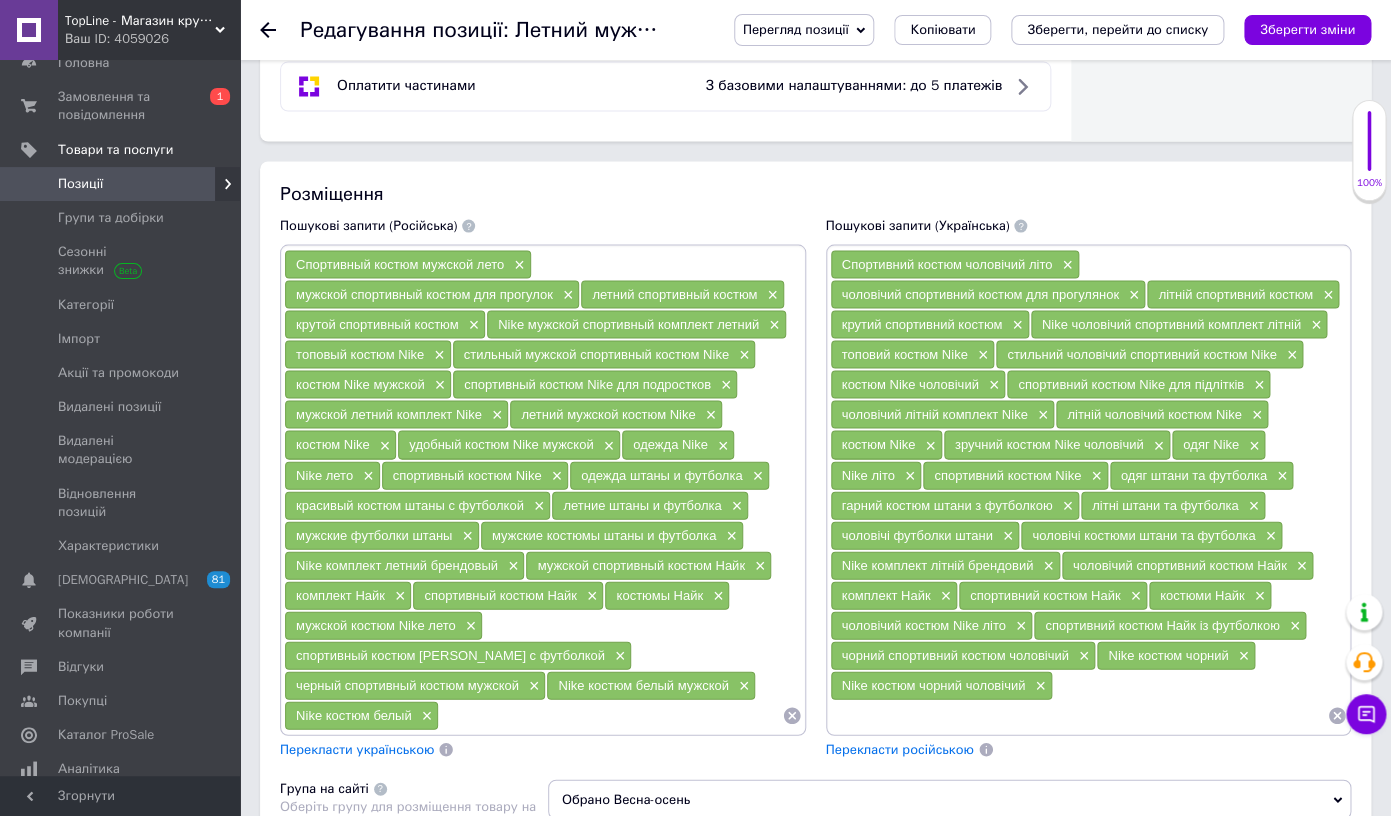 click on "черный спортивный костюм мужской" at bounding box center [407, 684] 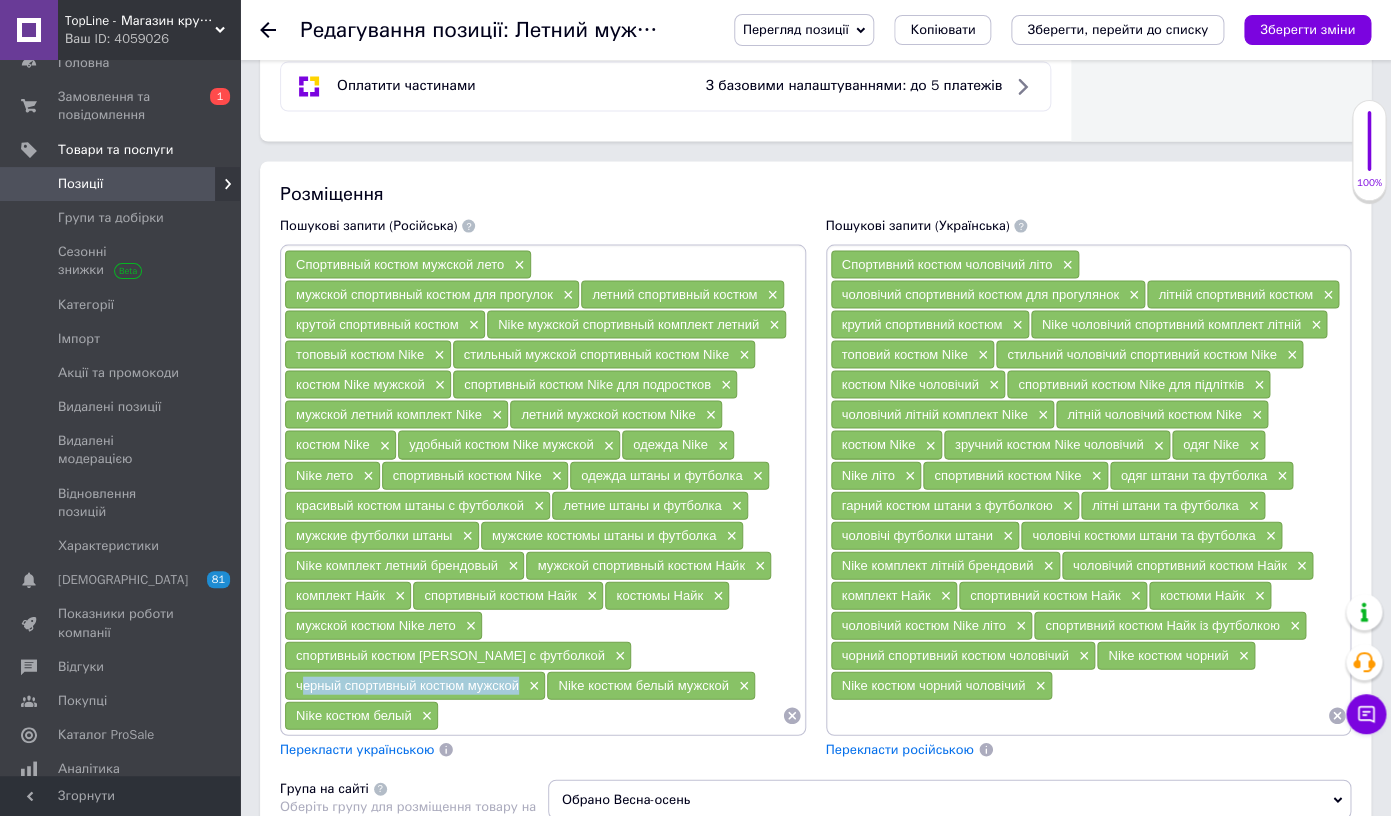 drag, startPoint x: 304, startPoint y: 652, endPoint x: 473, endPoint y: 653, distance: 169.00296 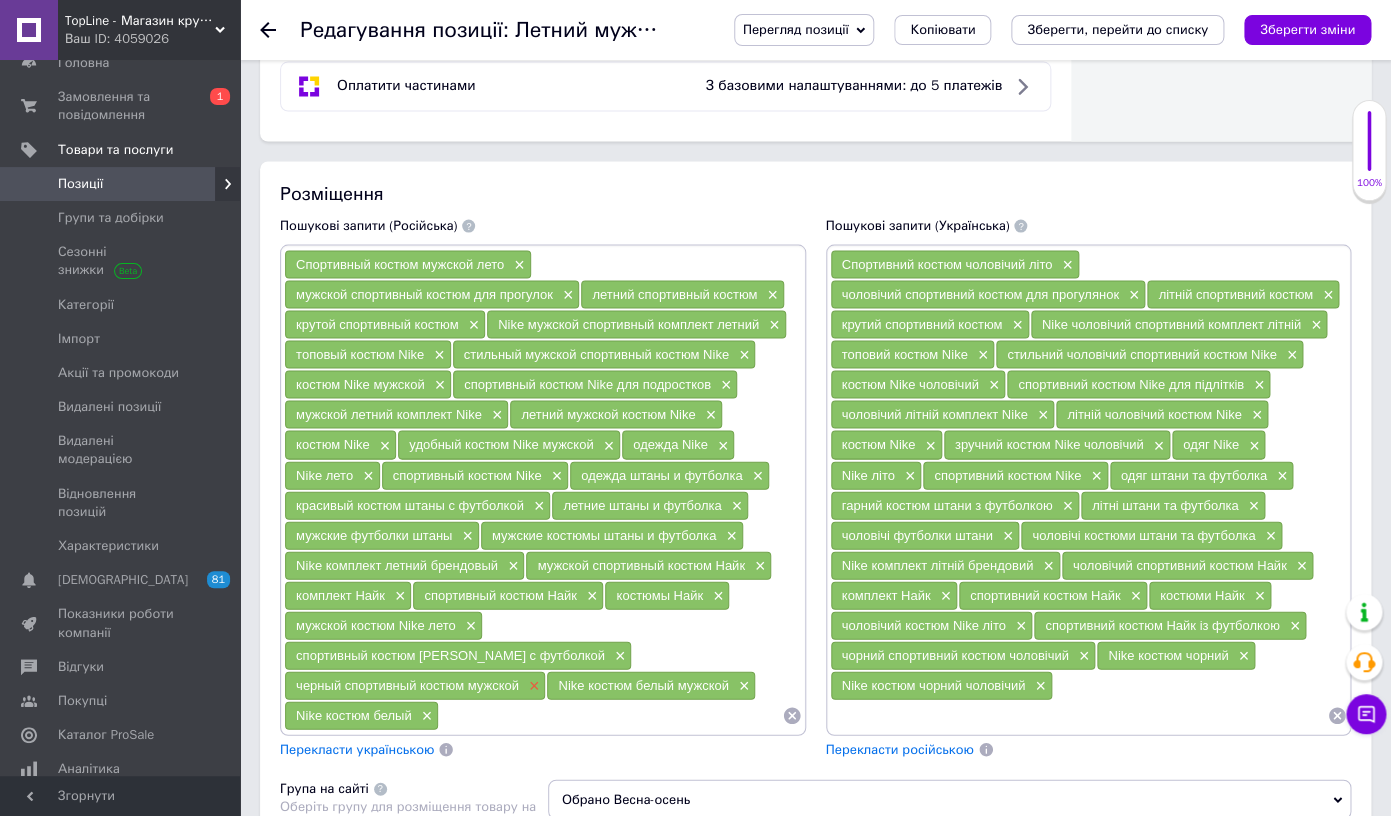 click on "×" at bounding box center (532, 685) 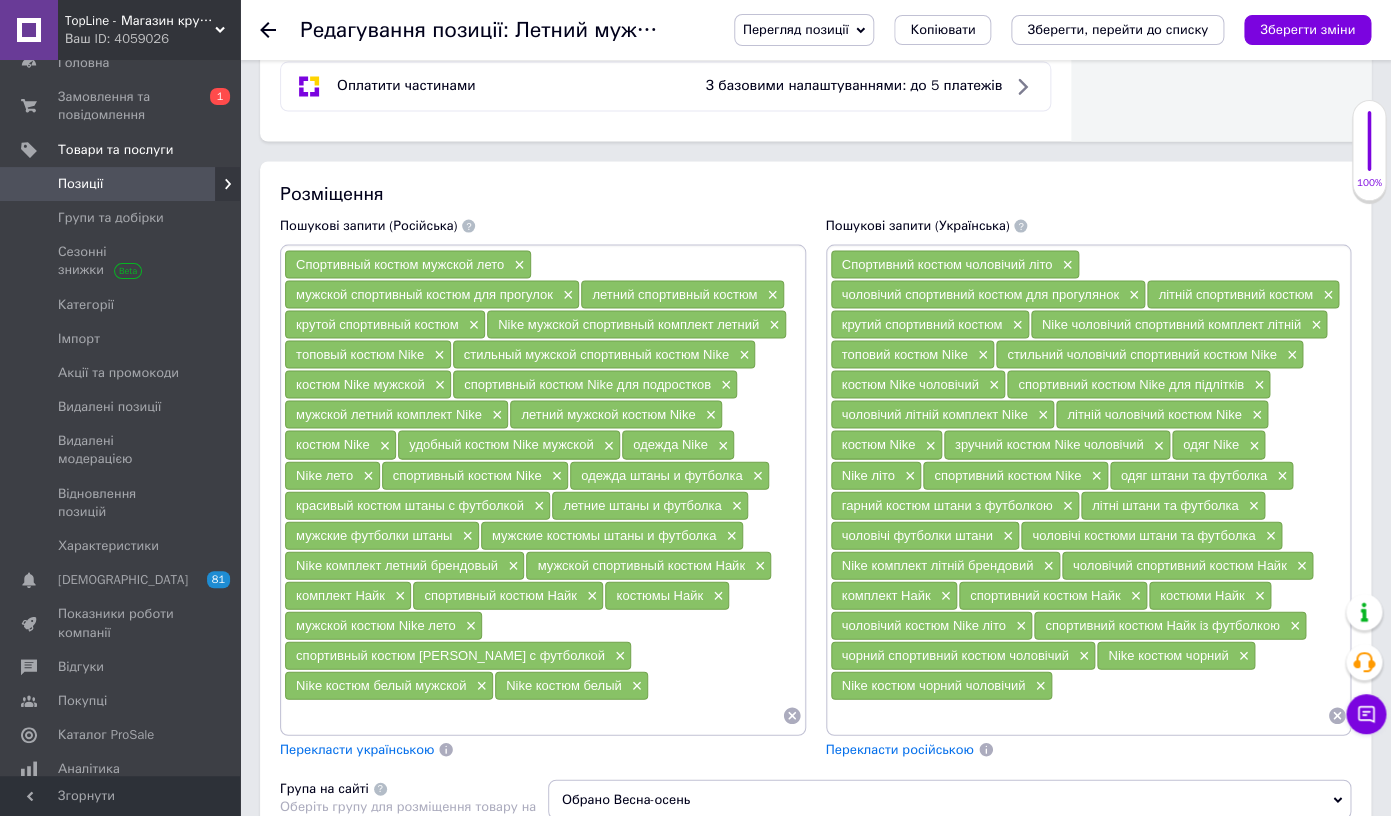 click at bounding box center [533, 715] 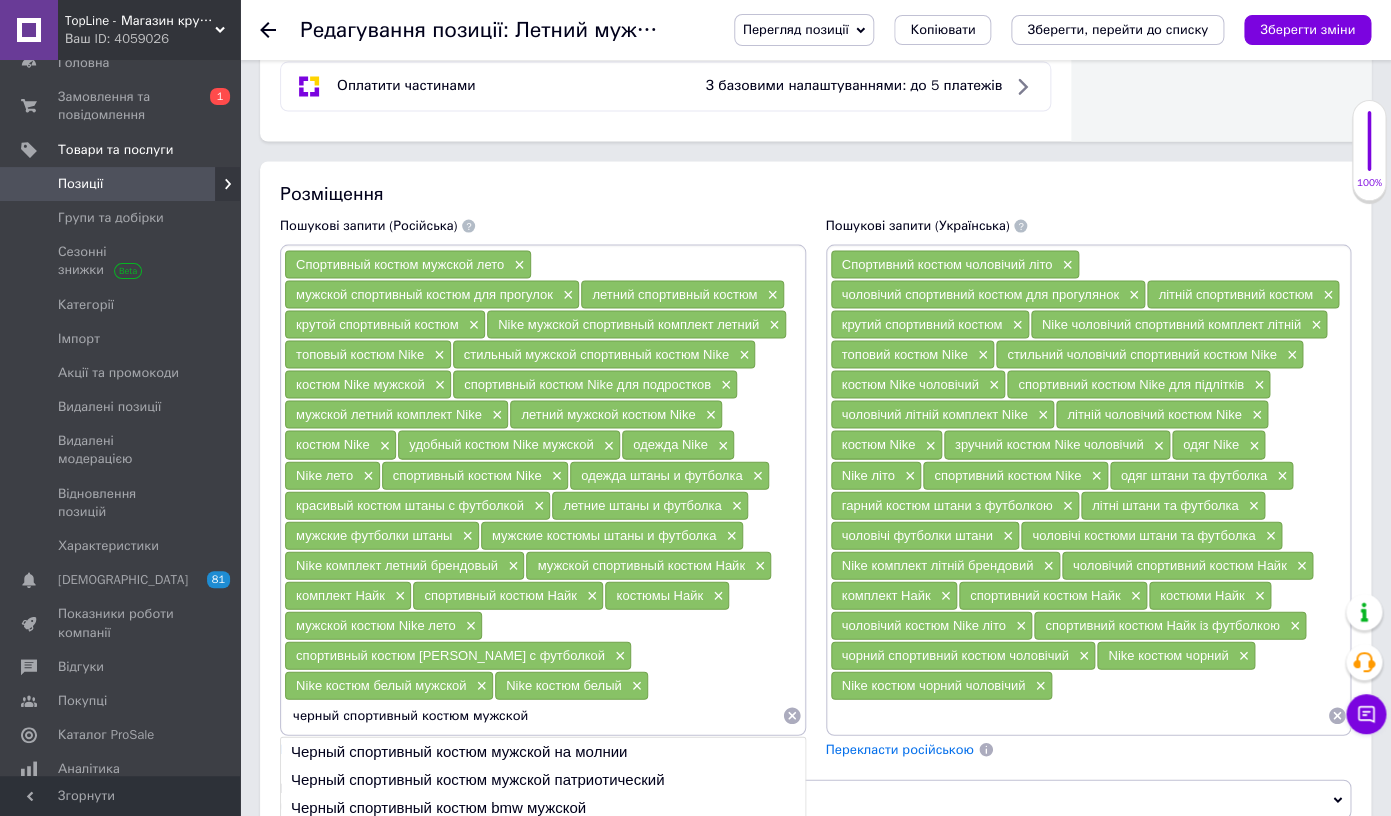 click on "Nike костюм белый мужской" at bounding box center (381, 684) 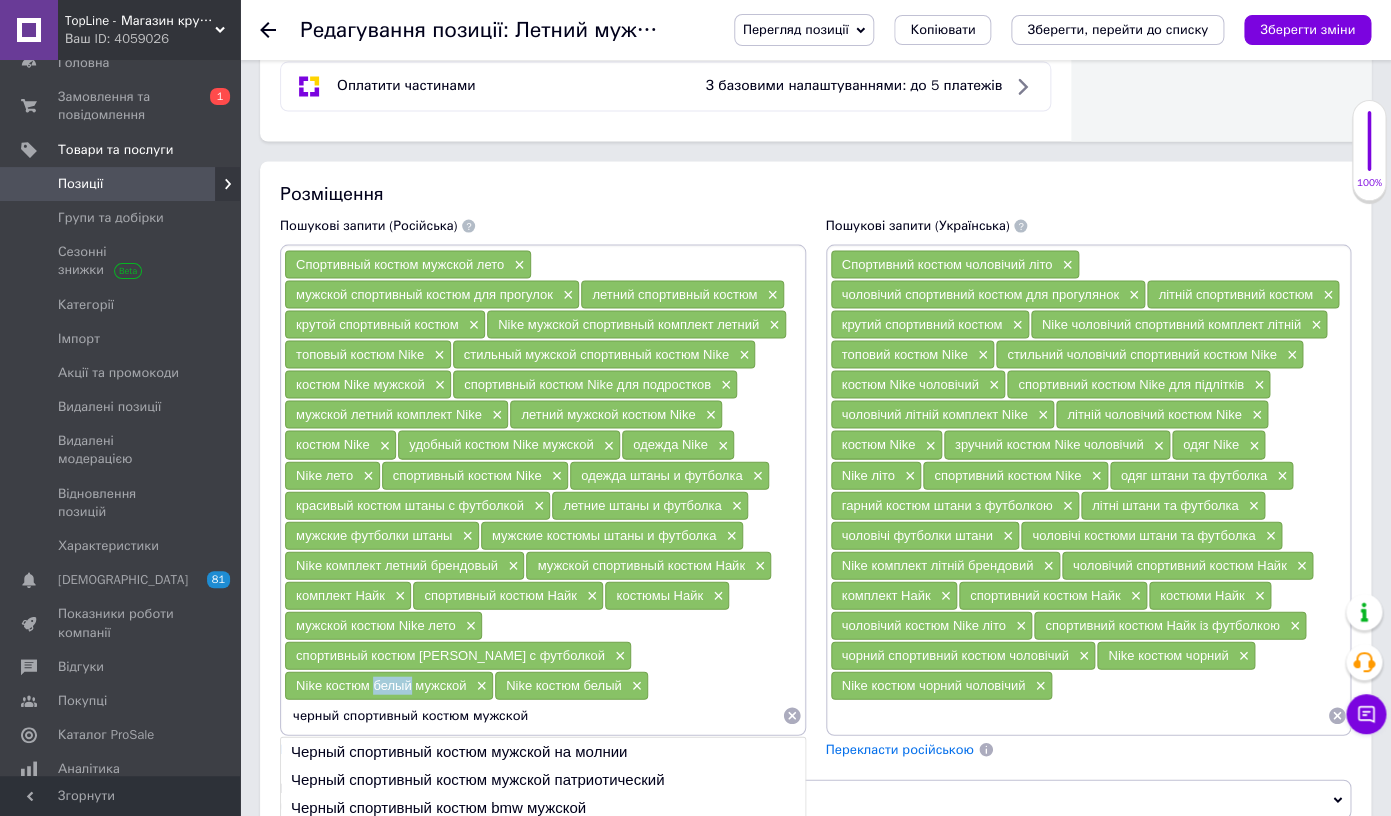 click on "Nike костюм белый мужской" at bounding box center [381, 684] 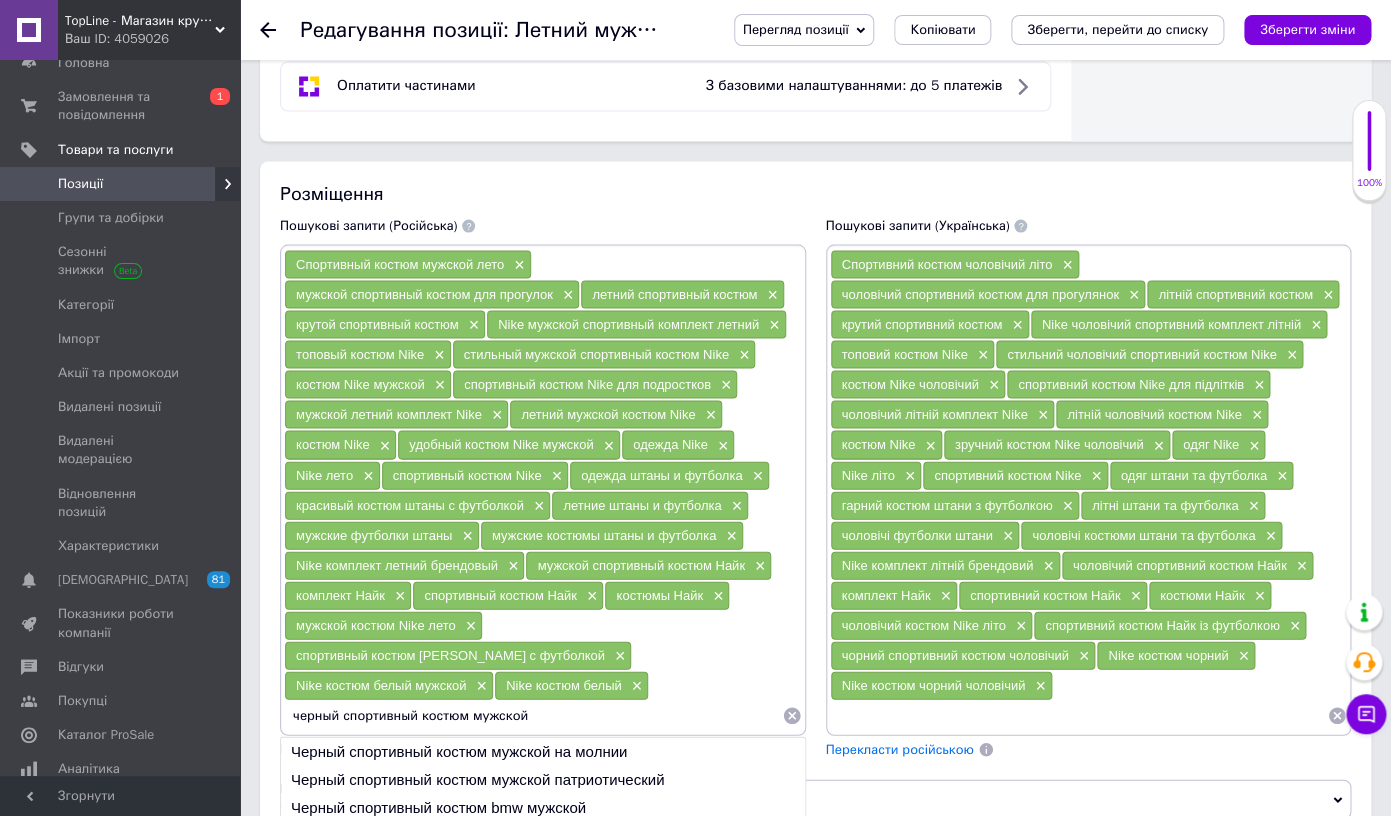 click on "черный спортивный костюм мужской" at bounding box center [533, 715] 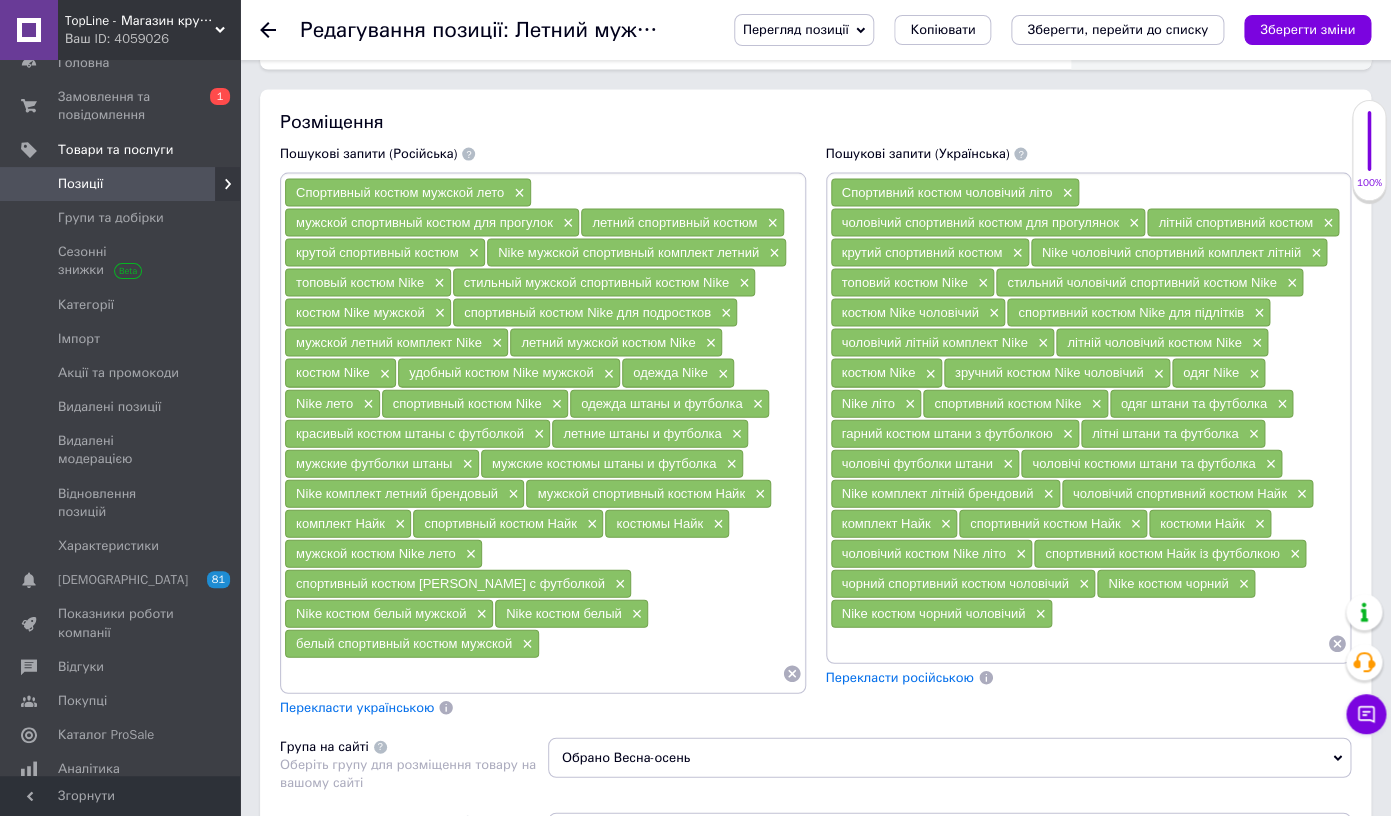 scroll, scrollTop: 1371, scrollLeft: 0, axis: vertical 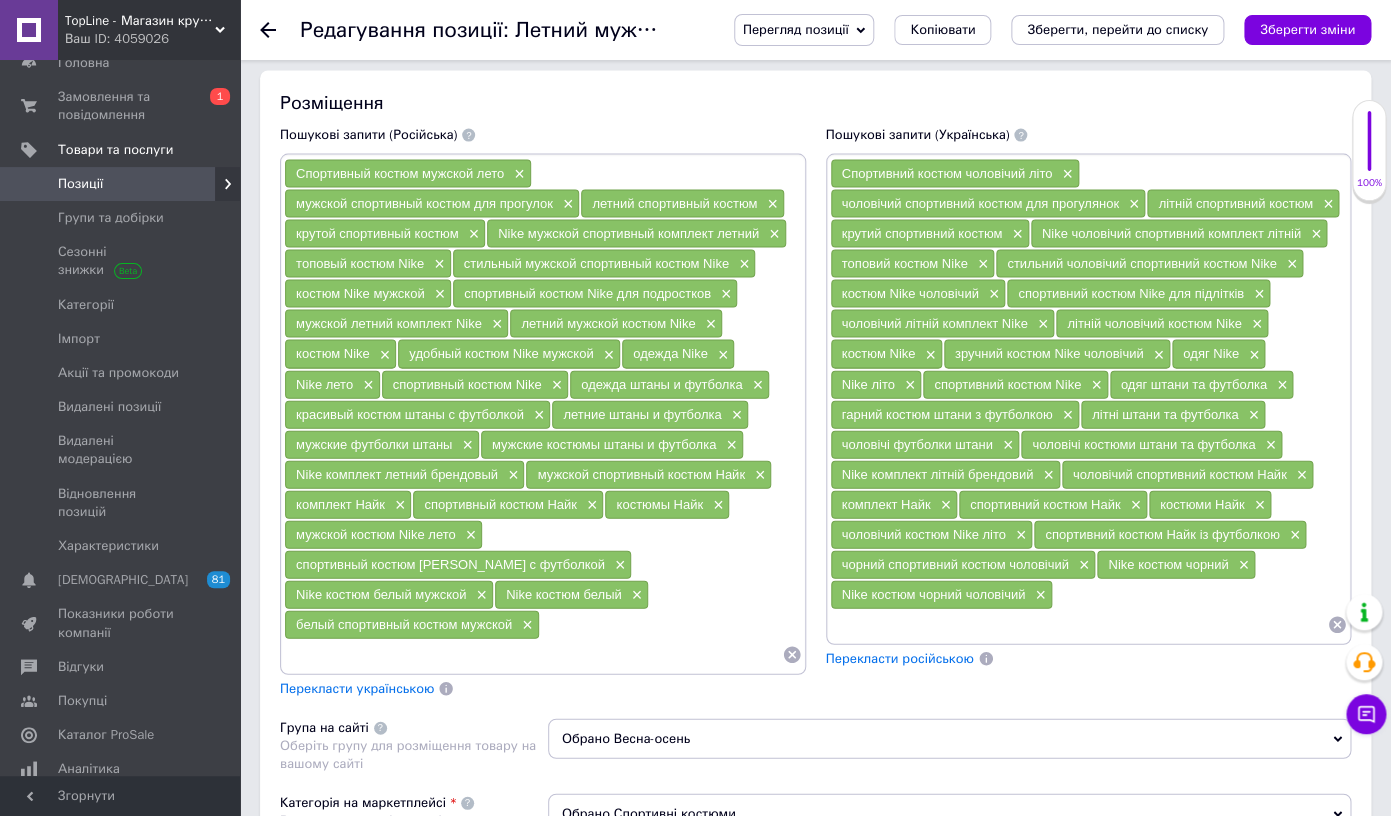 type 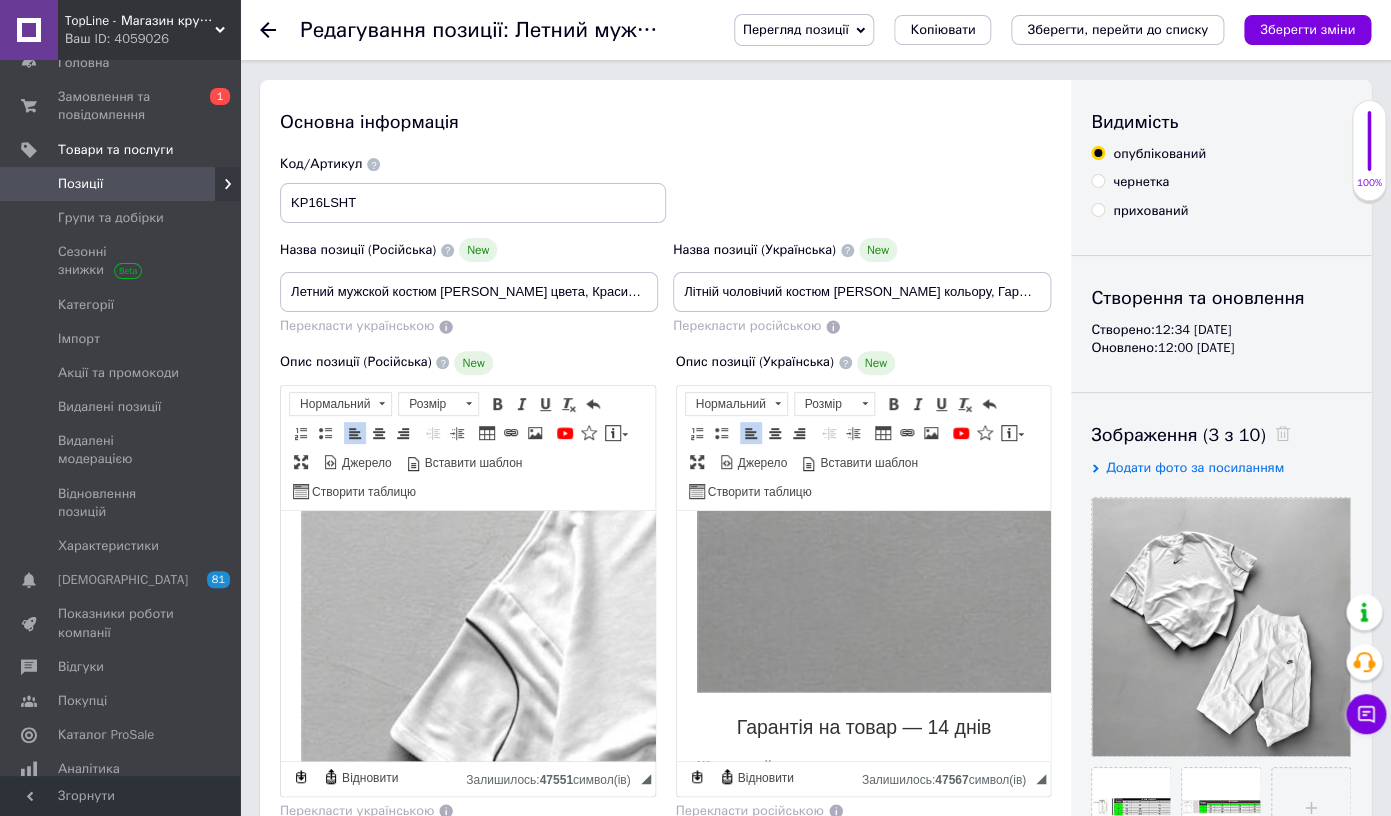 scroll, scrollTop: 1020, scrollLeft: 0, axis: vertical 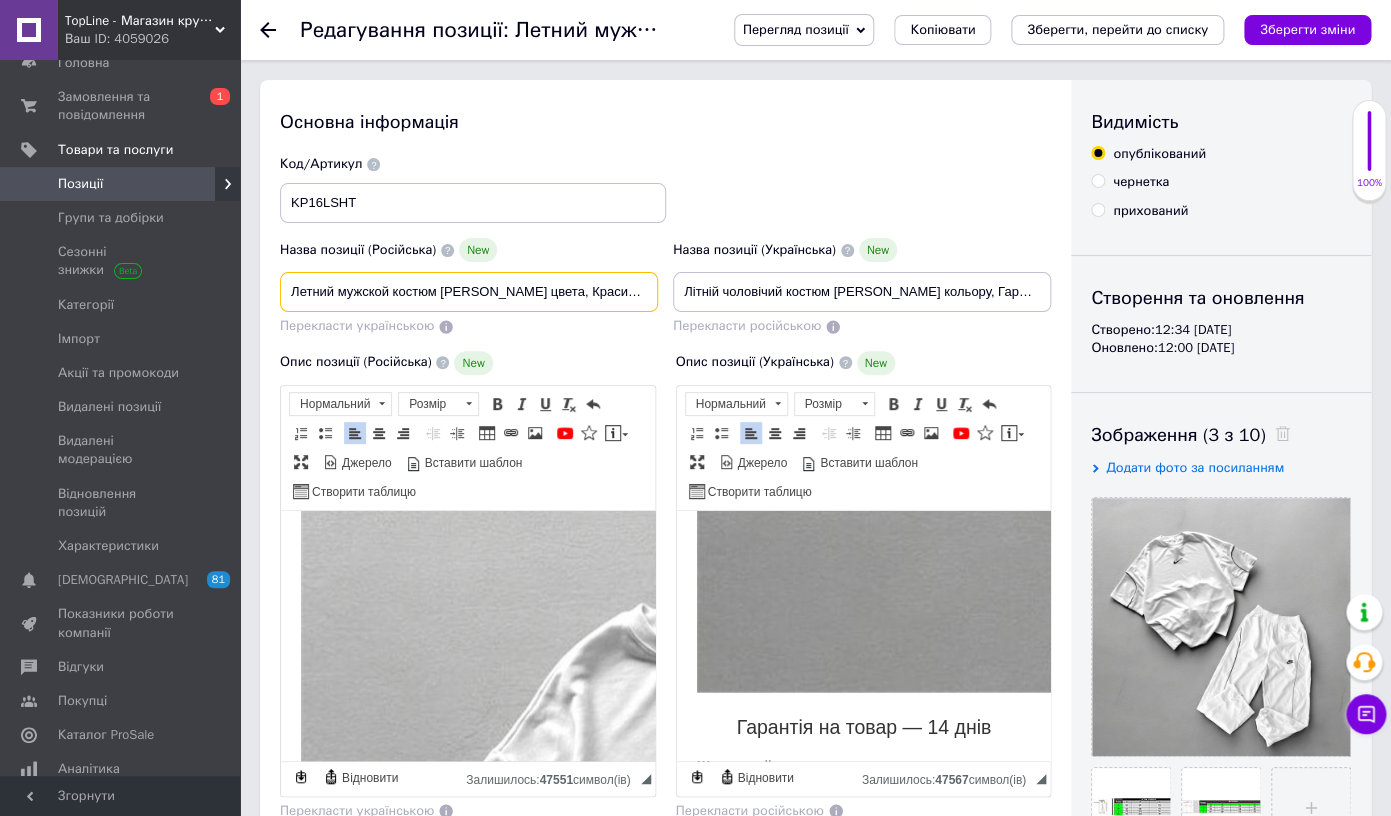 click on "Летний мужской костюм [PERSON_NAME] цвета, Красивые штаны с футболкой Nike брендовые, Комплект топовый для прогулок стильный" at bounding box center [469, 292] 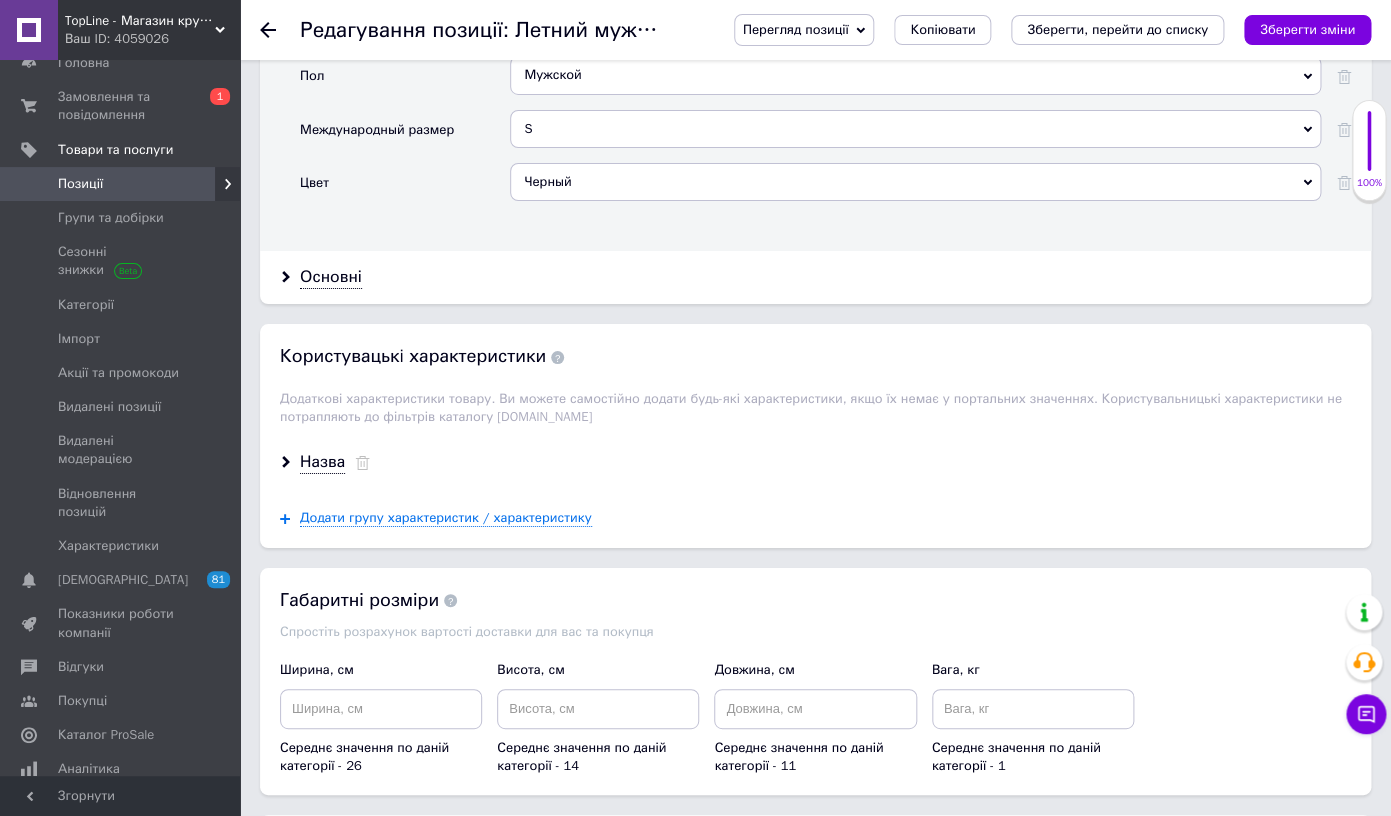 scroll, scrollTop: 2555, scrollLeft: 0, axis: vertical 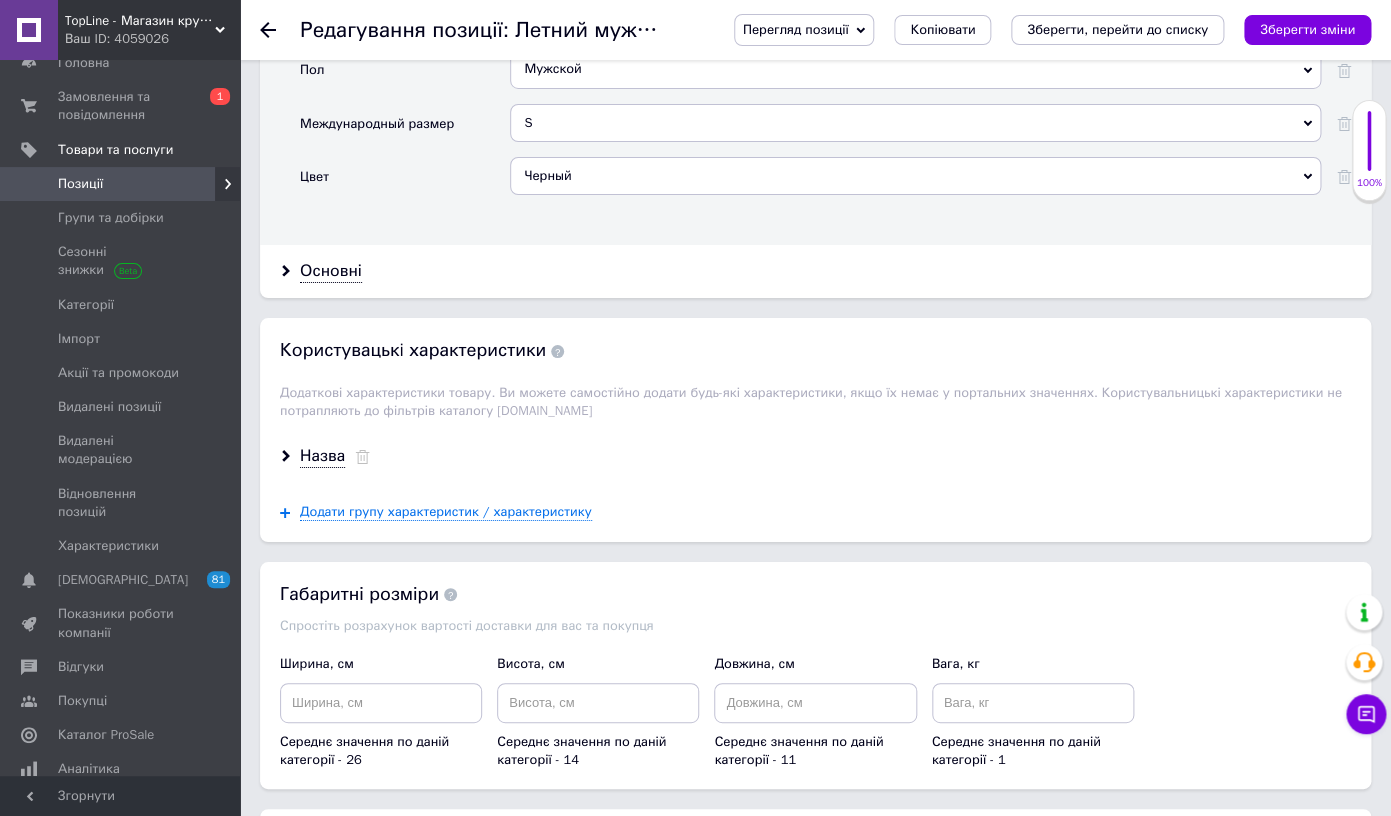 click on "Черный" at bounding box center [915, 176] 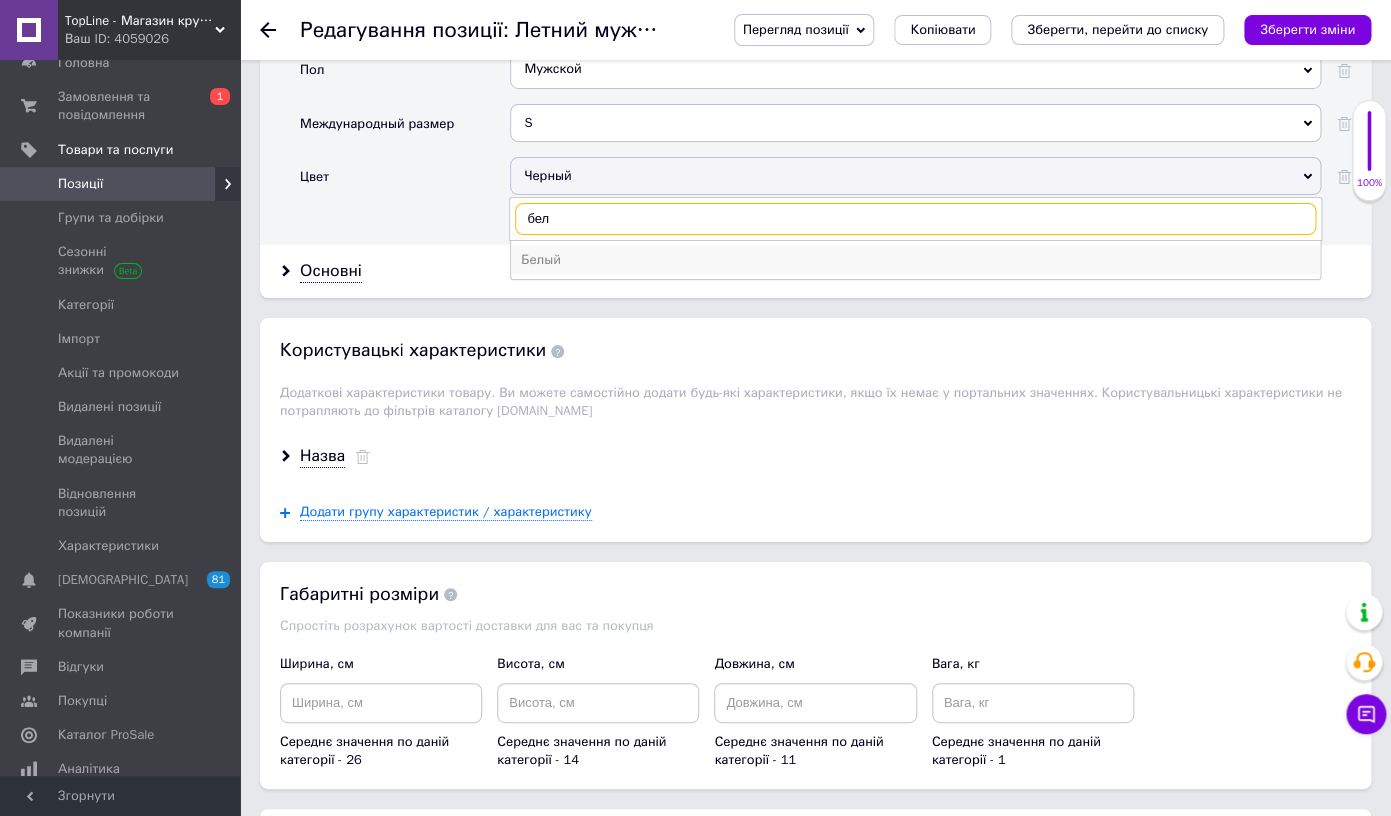 type on "бел" 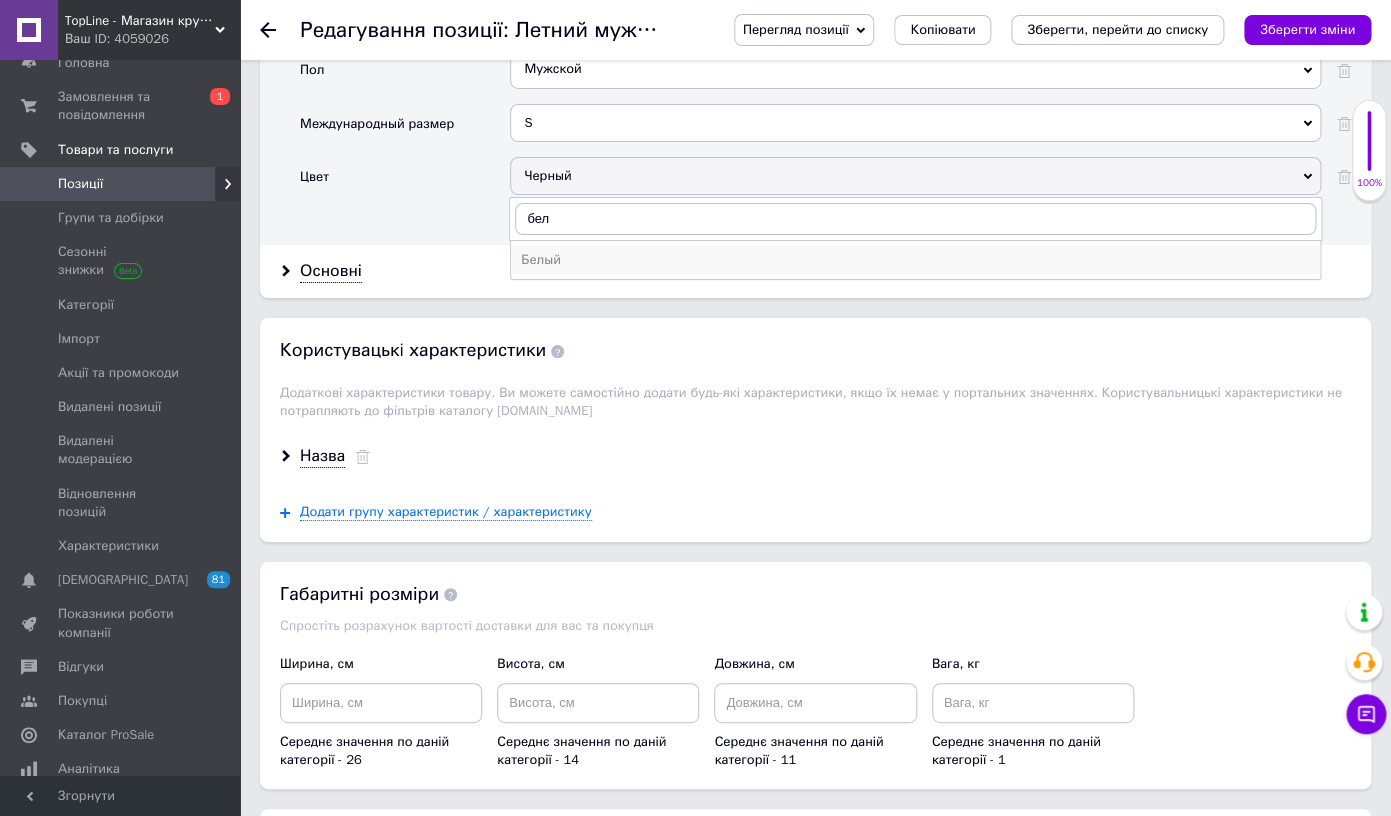 click on "Белый" at bounding box center (915, 260) 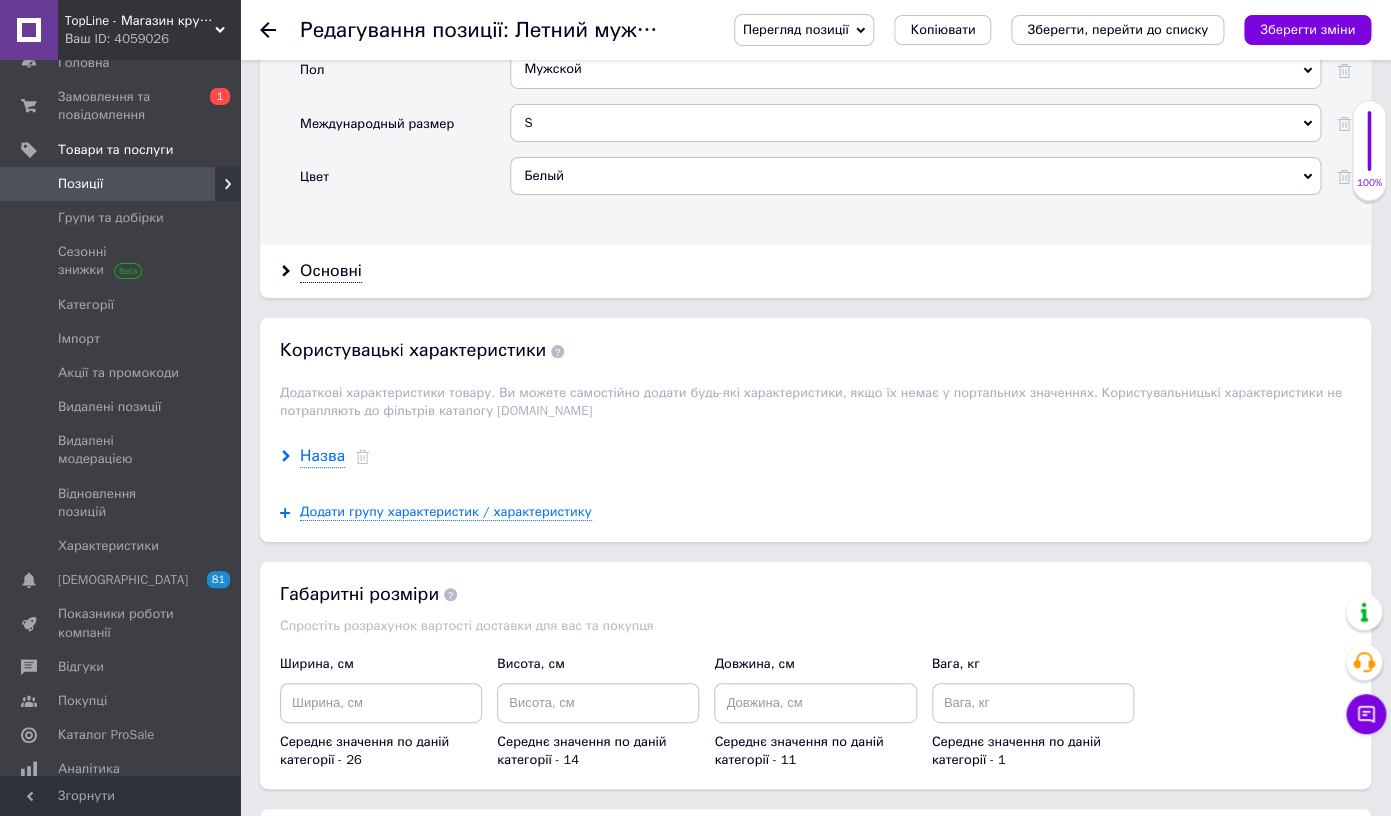 click on "Назва" at bounding box center (322, 456) 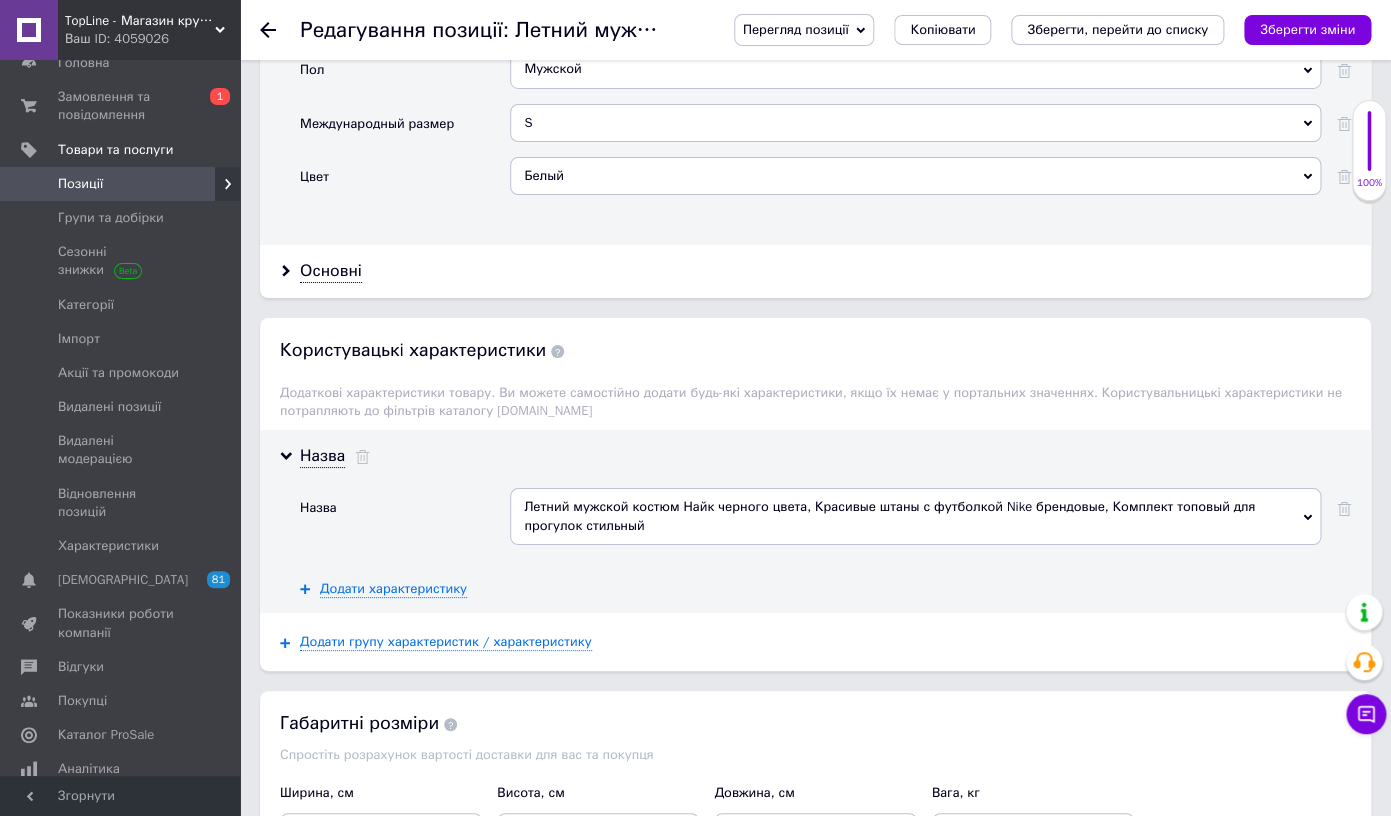 click on "Летний мужской костюм Найк черного цвета, Красивые штаны с футболкой Nike брендовые, Комплект топовый для прогулок стильный" at bounding box center (915, 516) 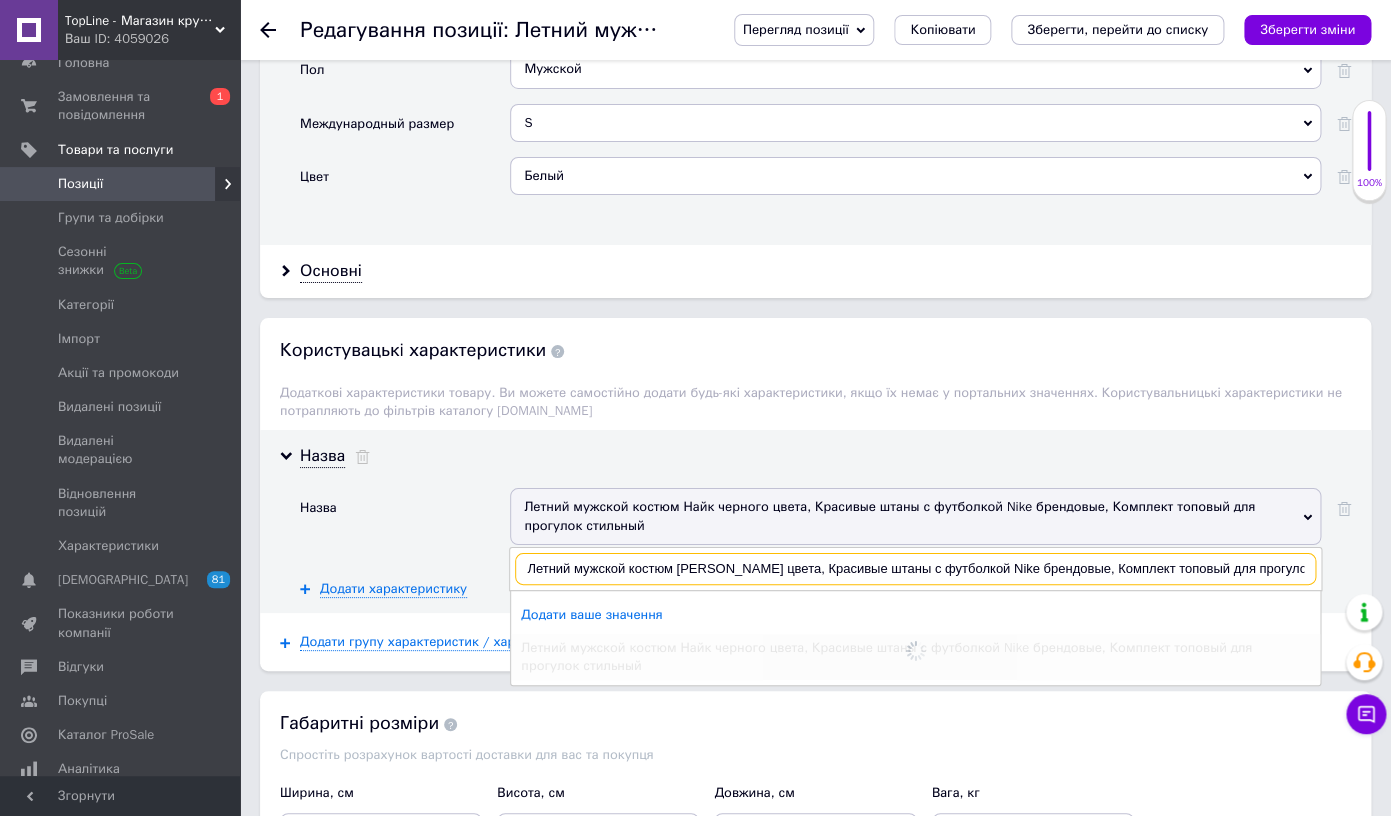 scroll, scrollTop: 0, scrollLeft: 38, axis: horizontal 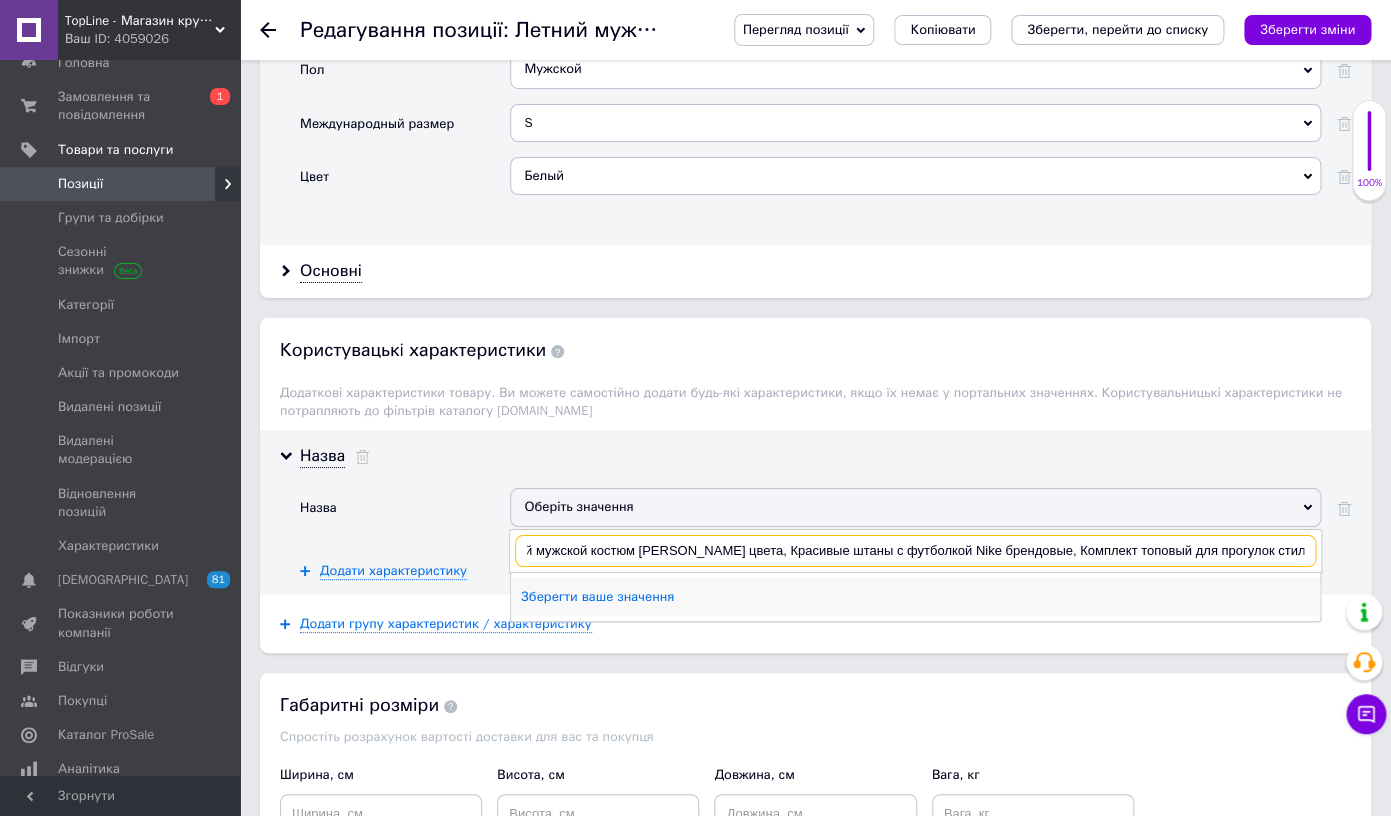 type on "Летний мужской костюм [PERSON_NAME] цвета, Красивые штаны с футболкой Nike брендовые, Комплект топовый для прогулок стильный" 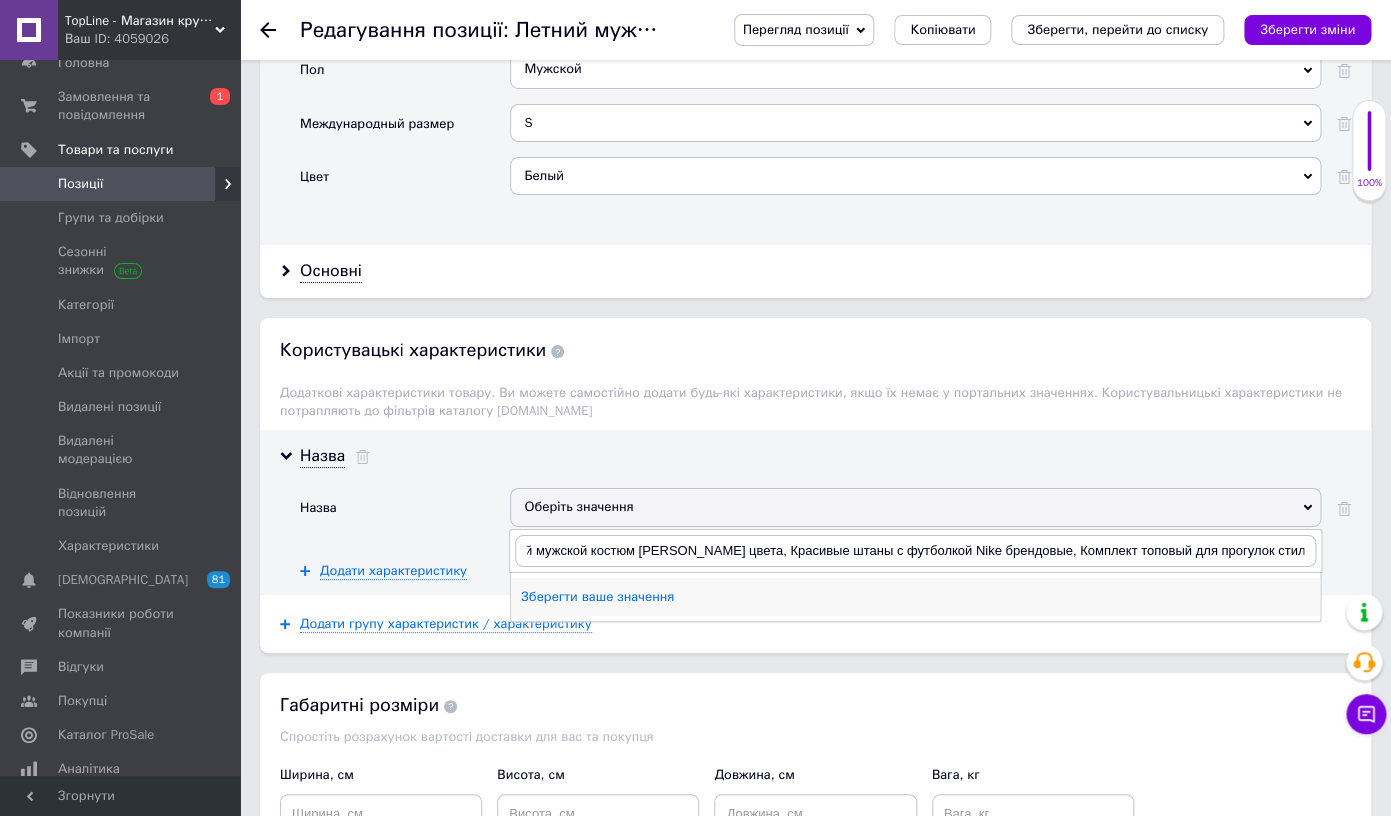 click on "Зберегти ваше значення" at bounding box center (915, 597) 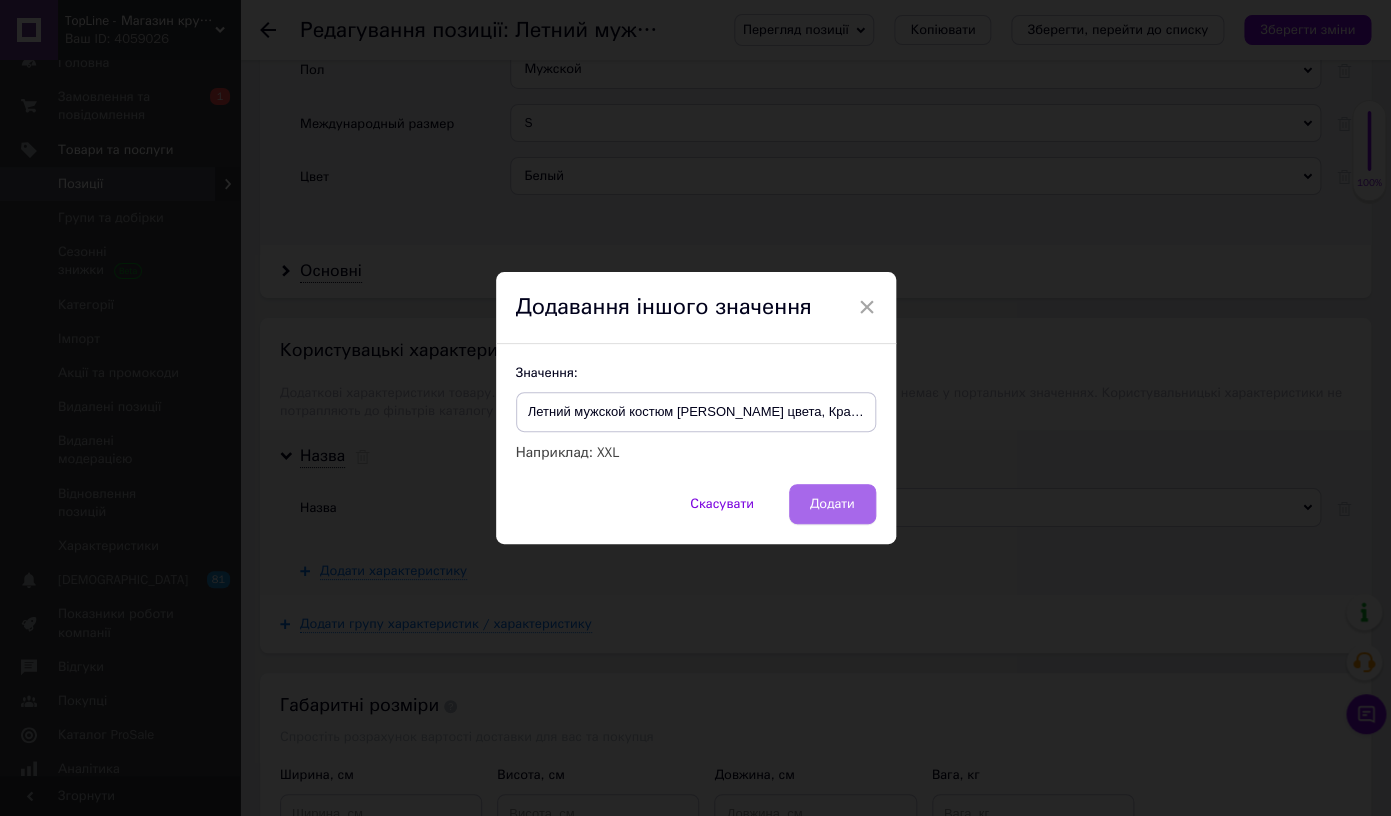 click on "Додати" at bounding box center (832, 504) 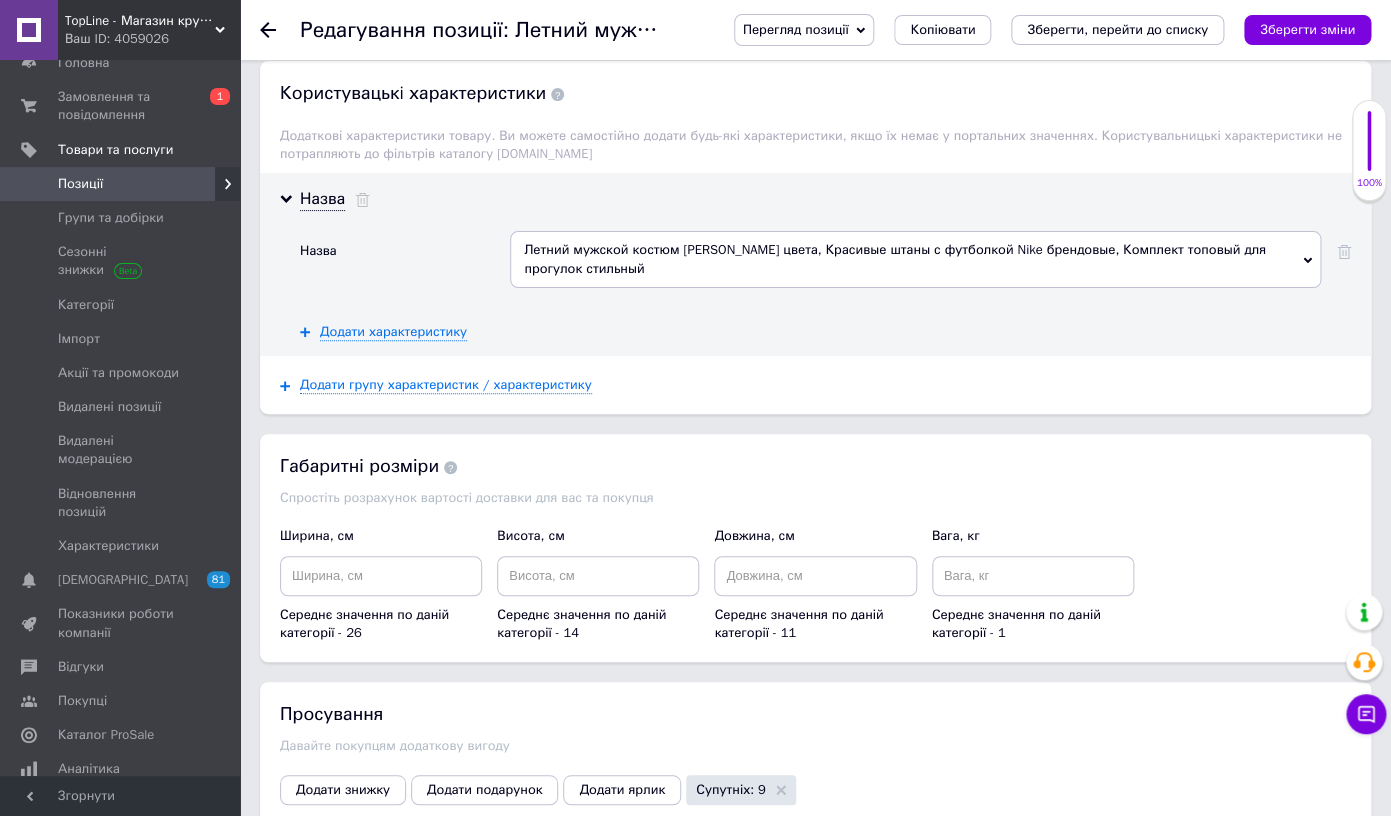 scroll, scrollTop: 3262, scrollLeft: 0, axis: vertical 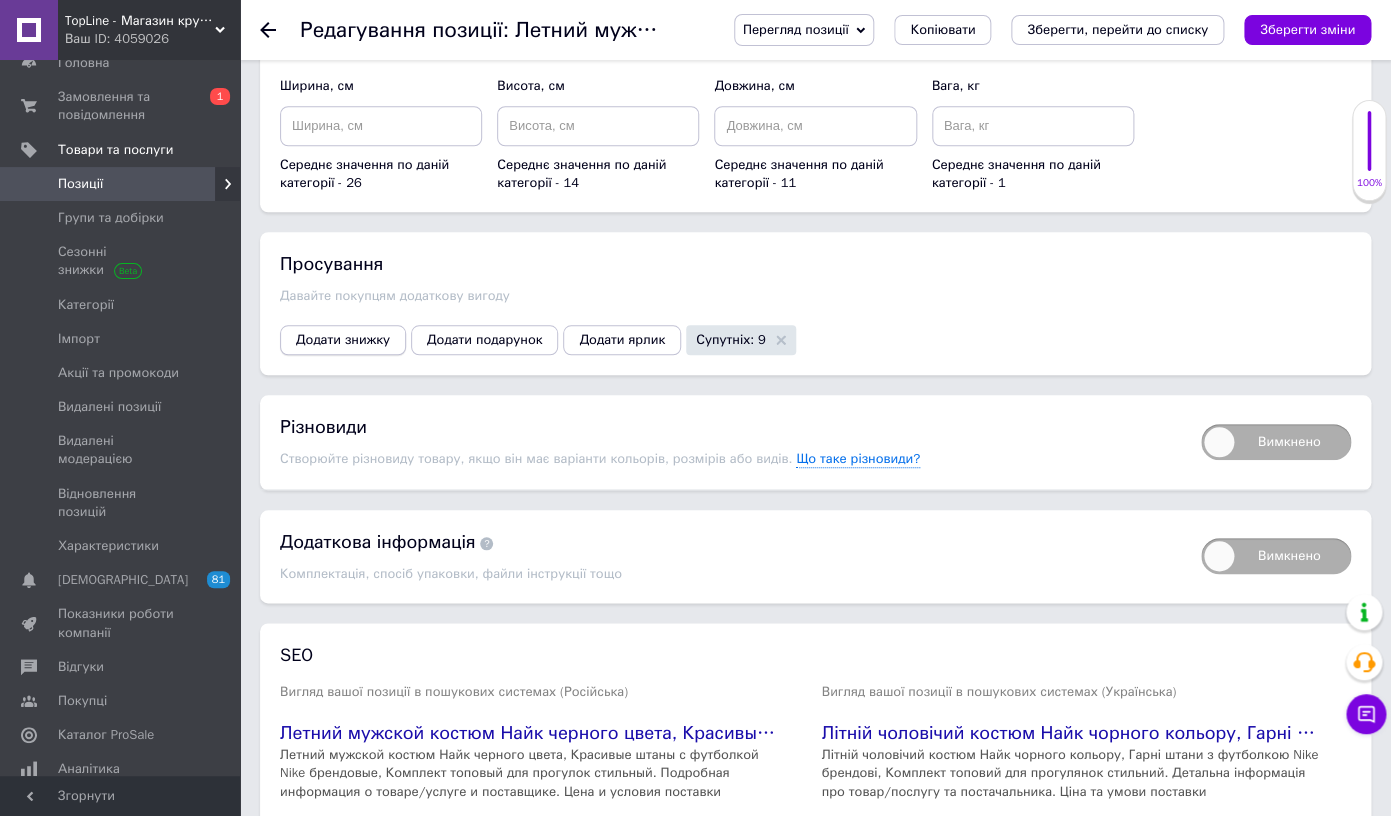 click on "Додати знижку" at bounding box center (343, 340) 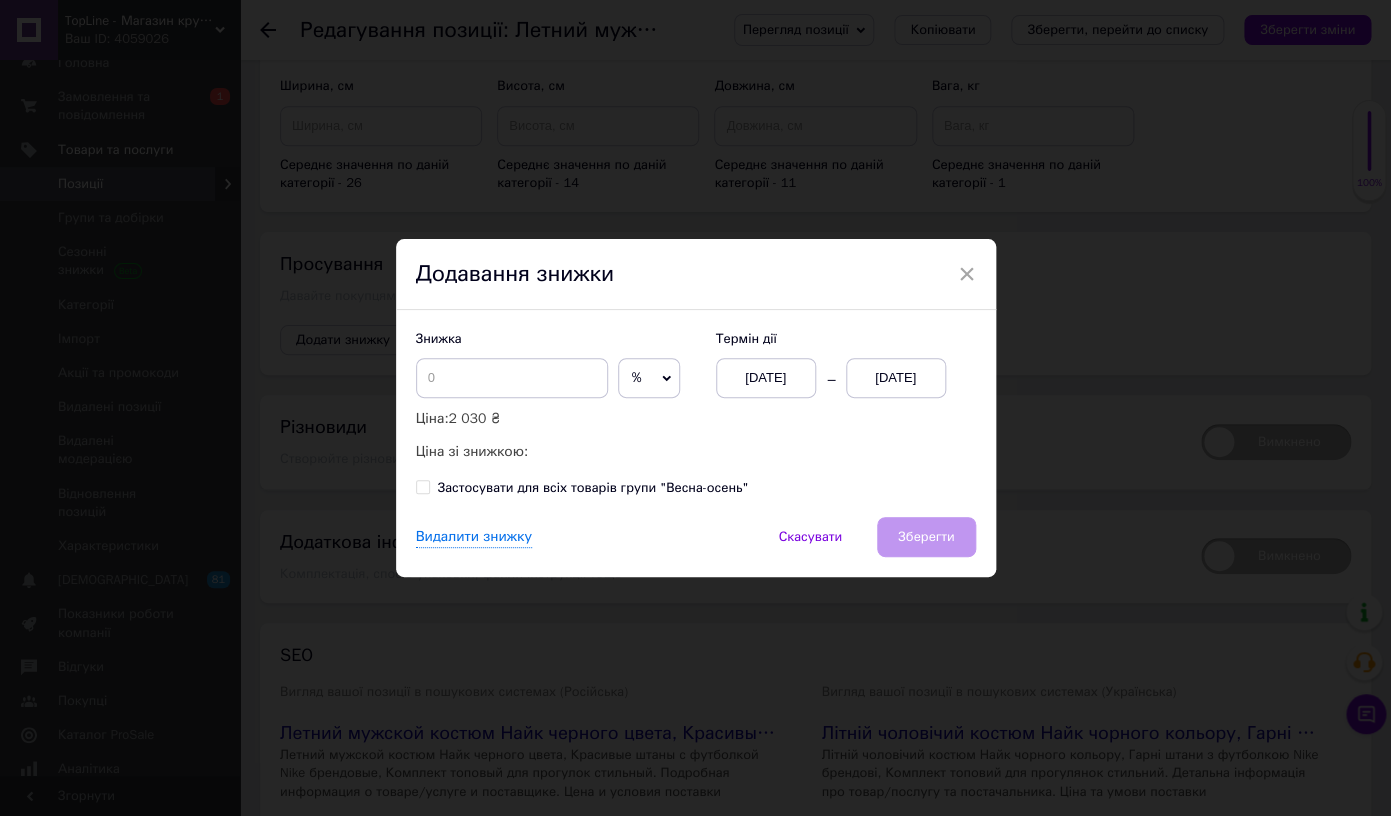 click 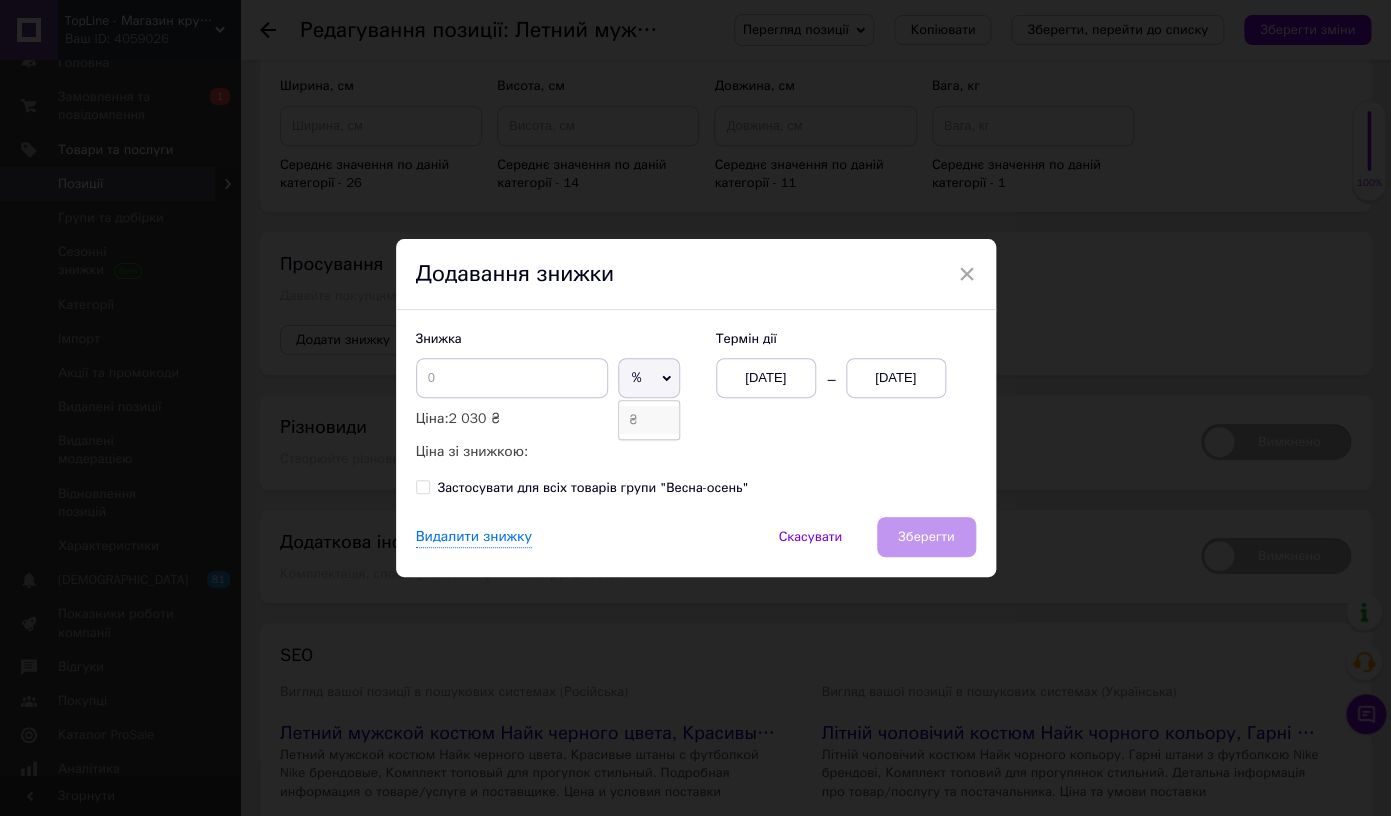 click on "₴" at bounding box center (649, 420) 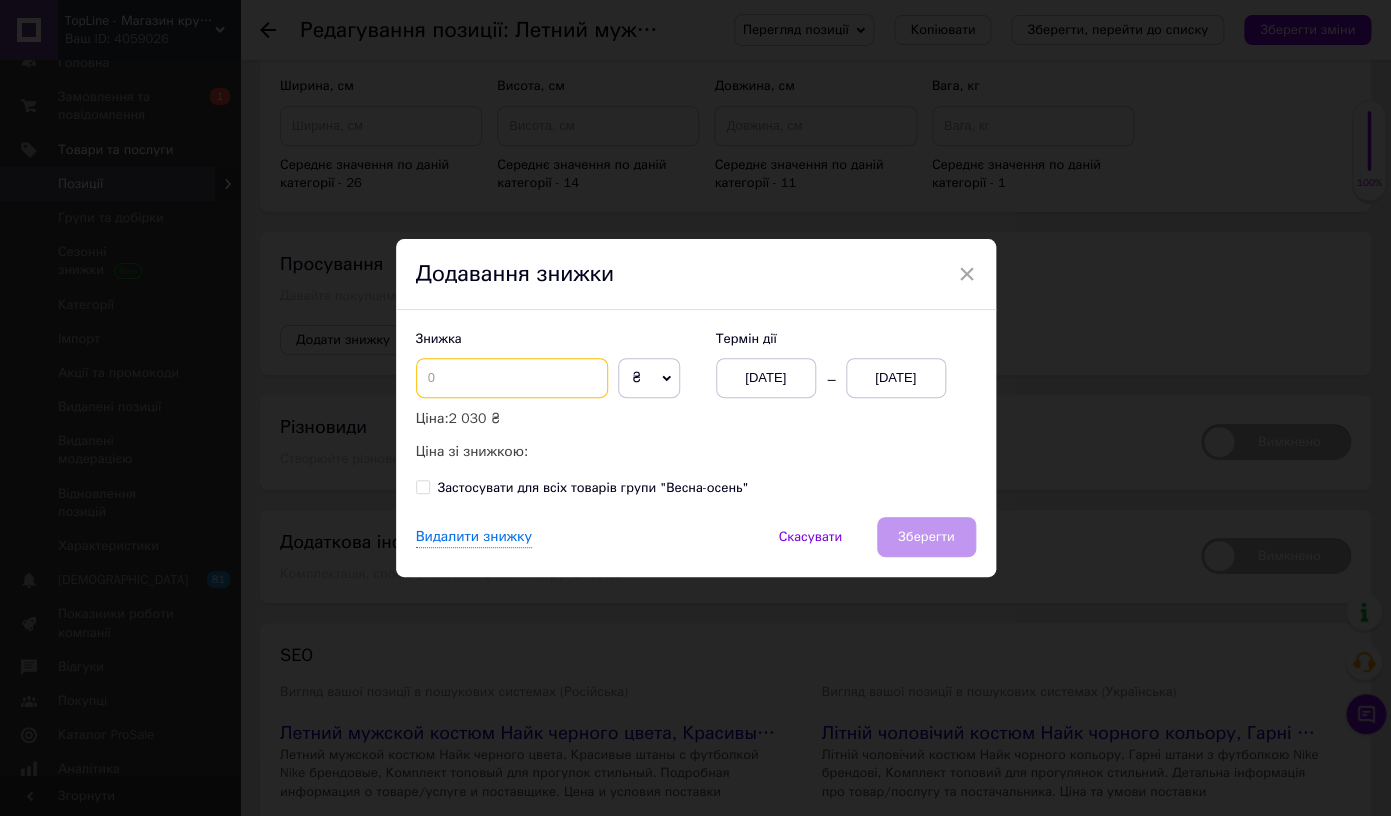 click at bounding box center (512, 378) 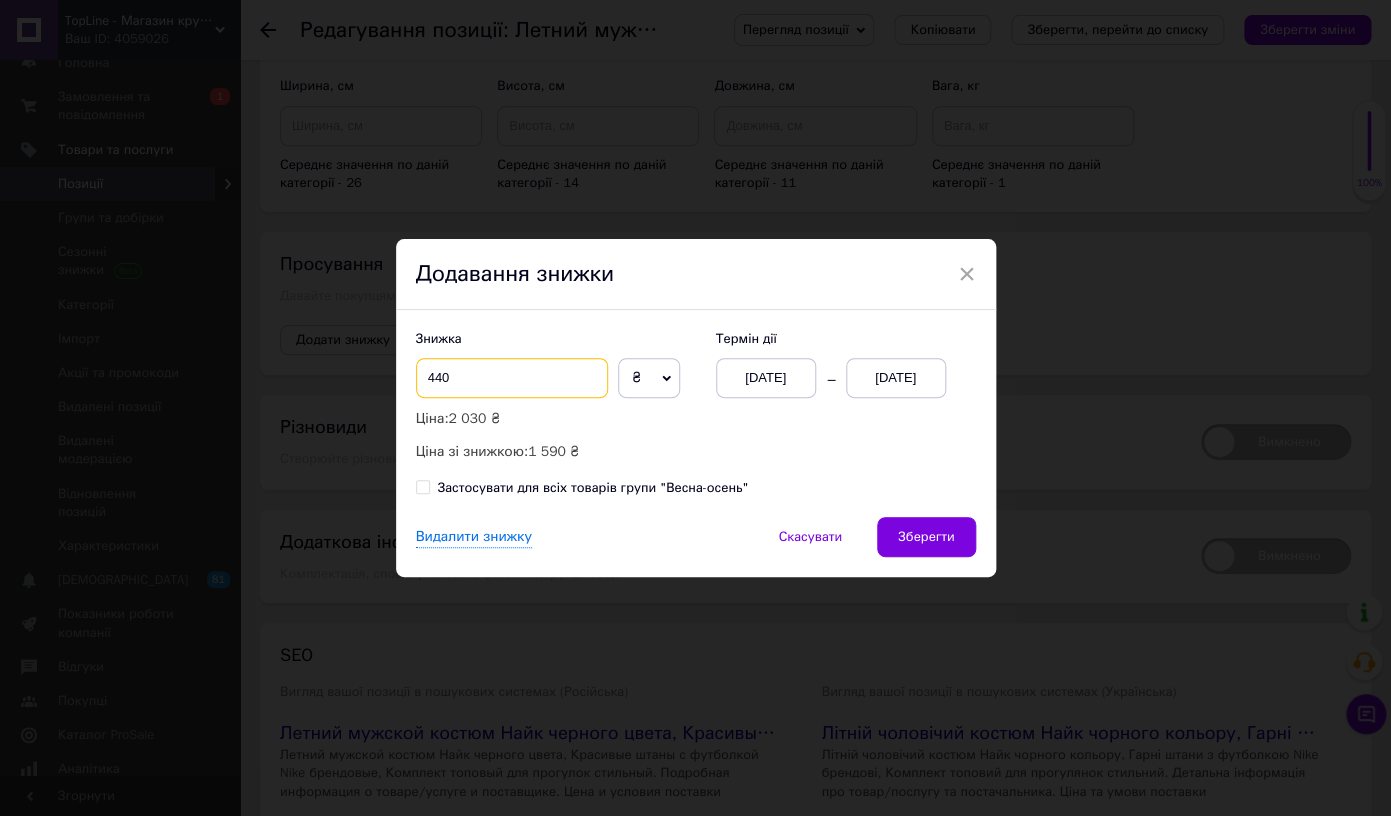 type on "440" 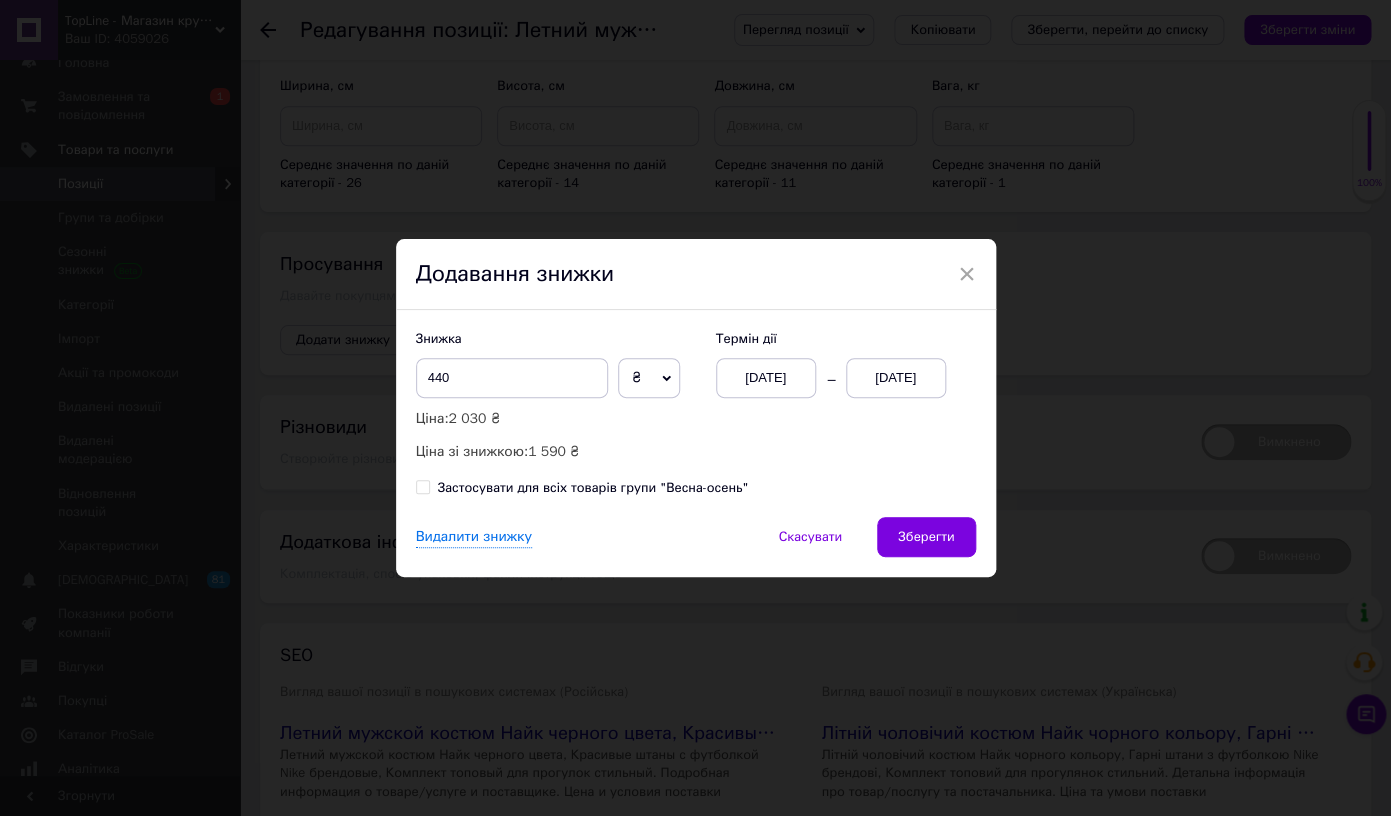 click on "[DATE]" at bounding box center [896, 378] 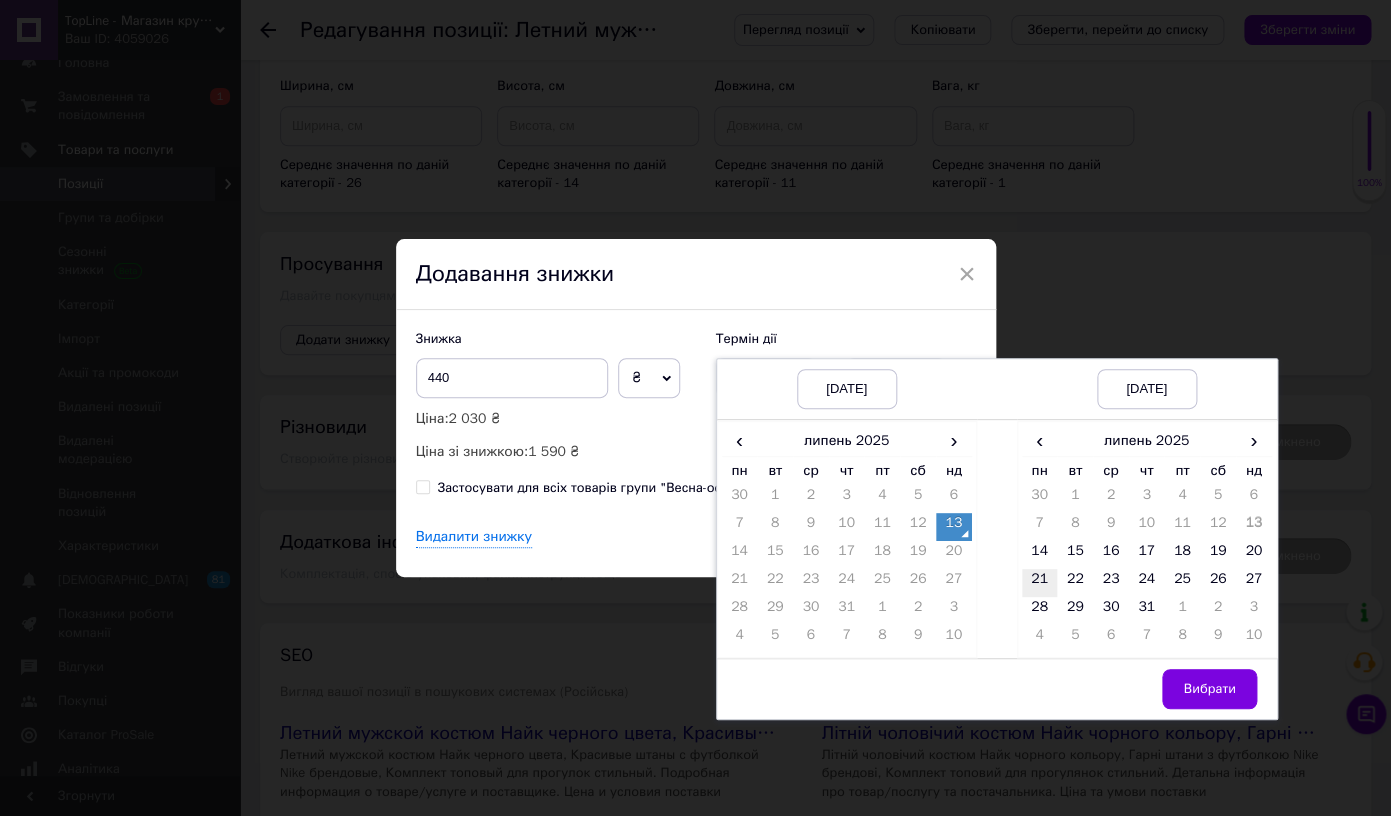 click on "21" at bounding box center [1040, 583] 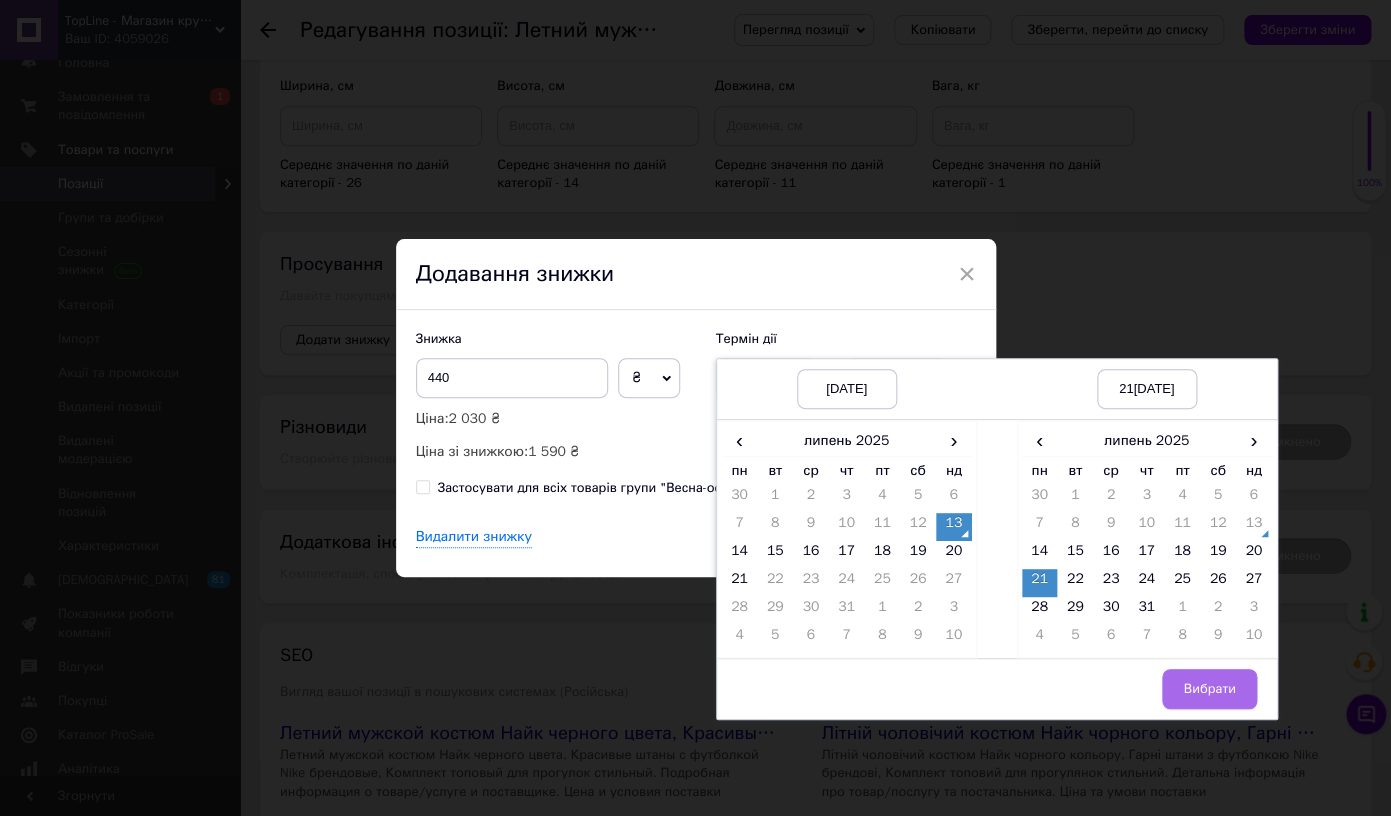 click on "Вибрати" at bounding box center [1209, 689] 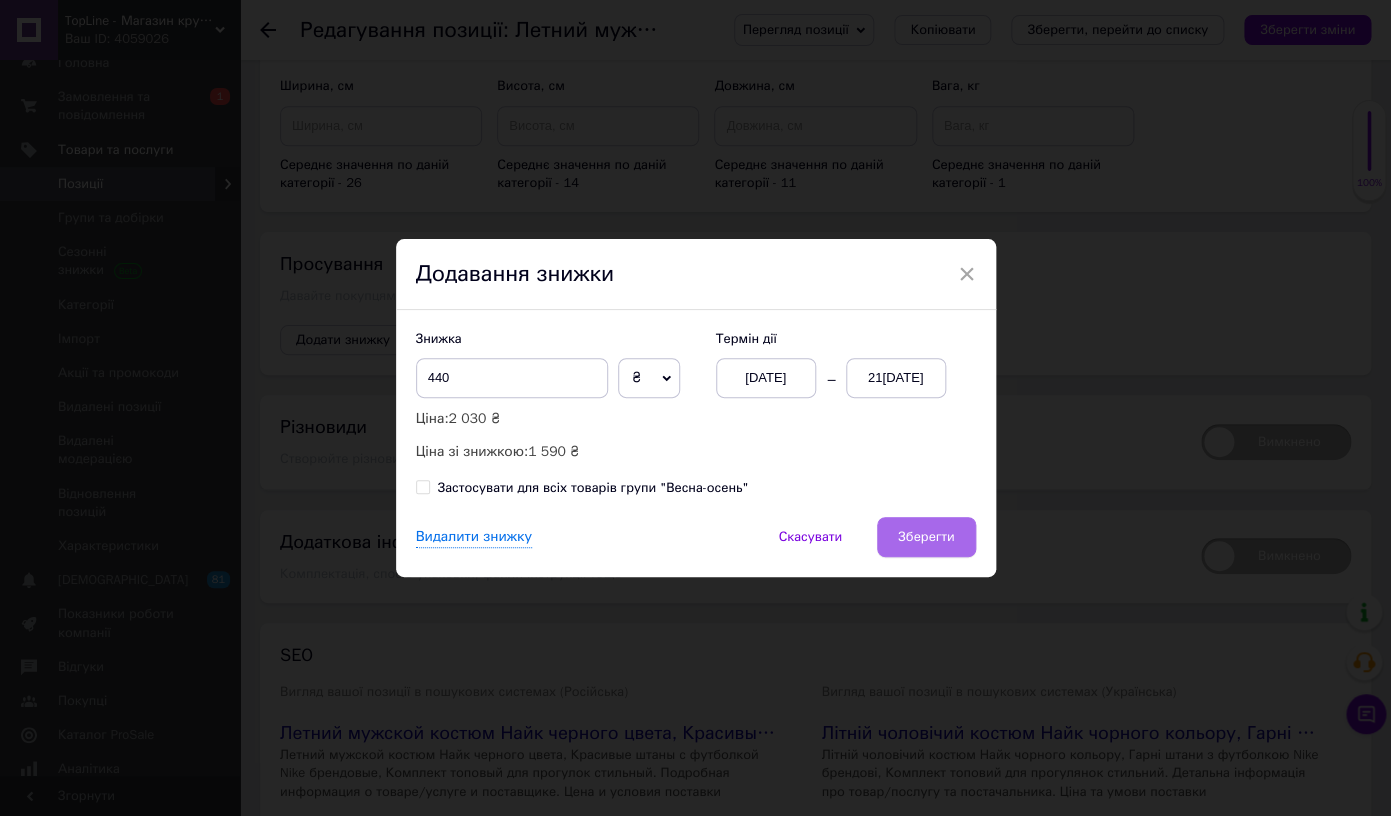 click on "Зберегти" at bounding box center [926, 537] 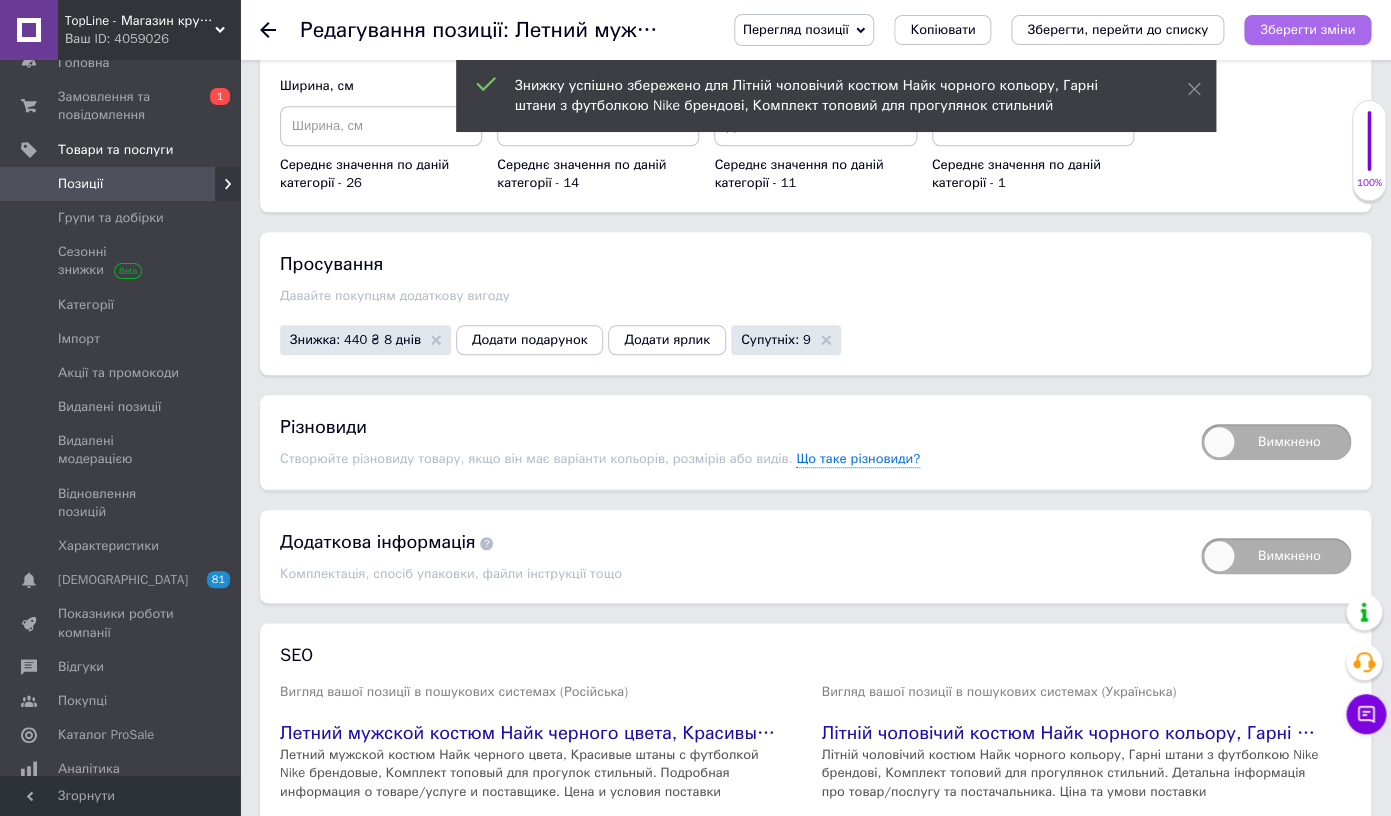 click on "Зберегти зміни" at bounding box center [1307, 29] 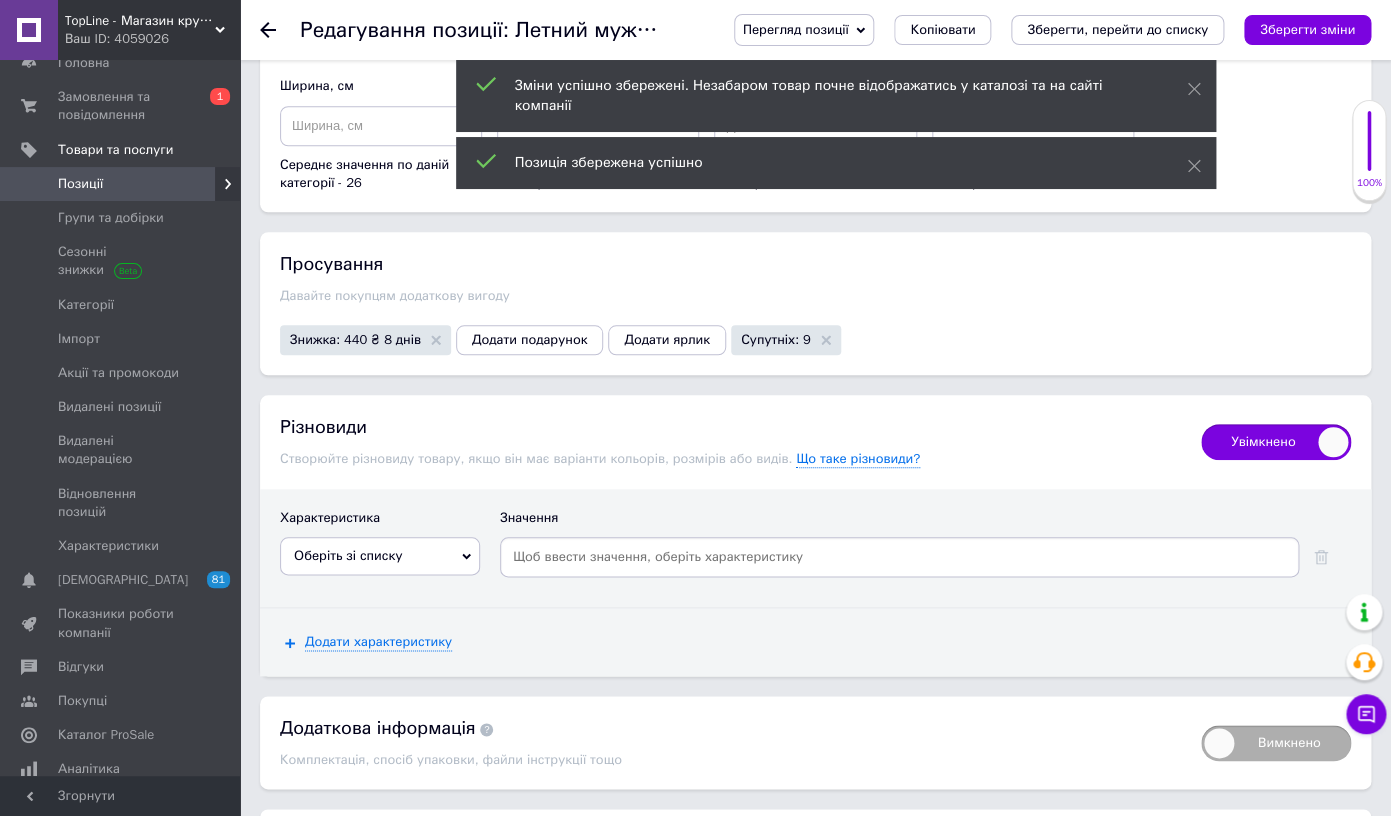 click on "Оберіть зі списку" at bounding box center [380, 556] 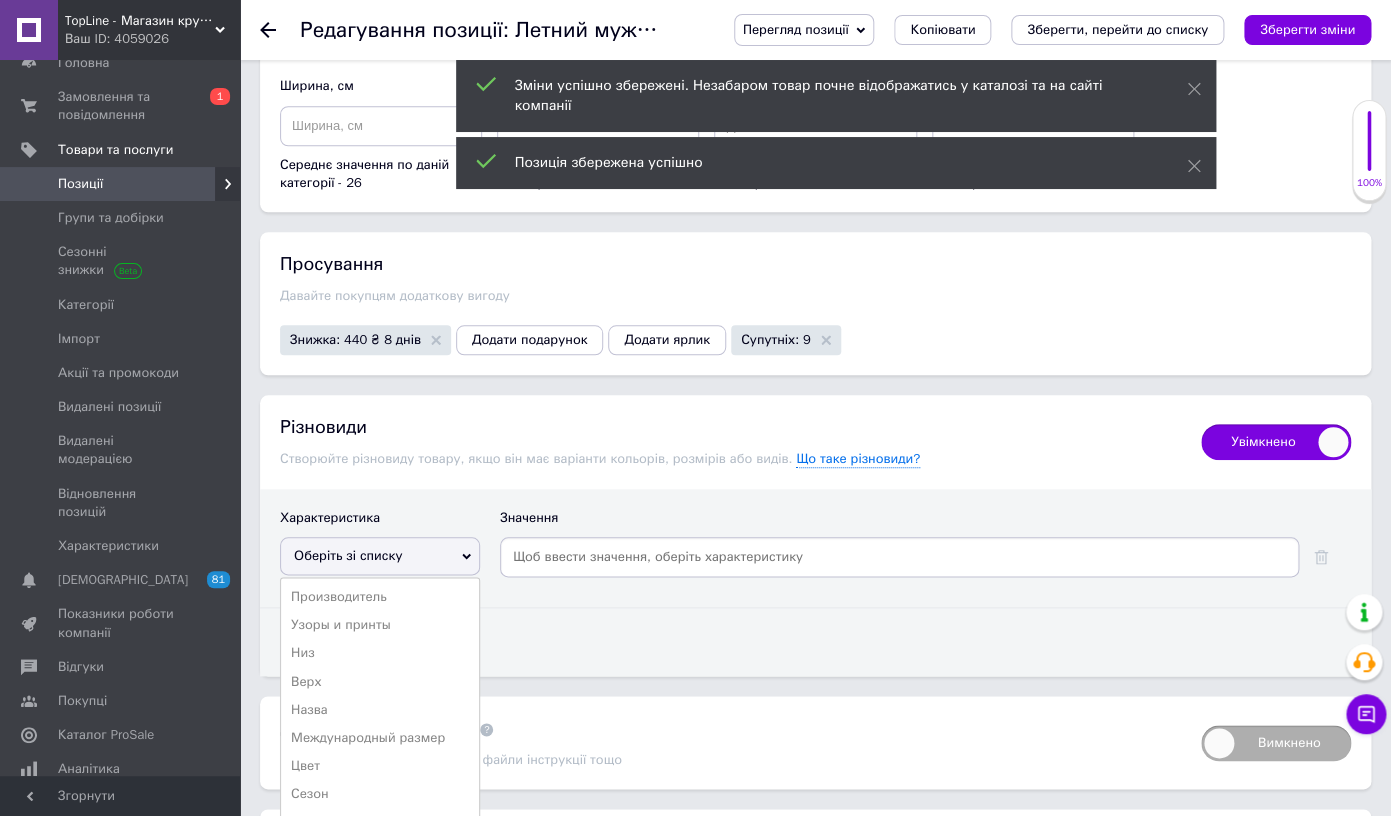 scroll, scrollTop: 0, scrollLeft: 0, axis: both 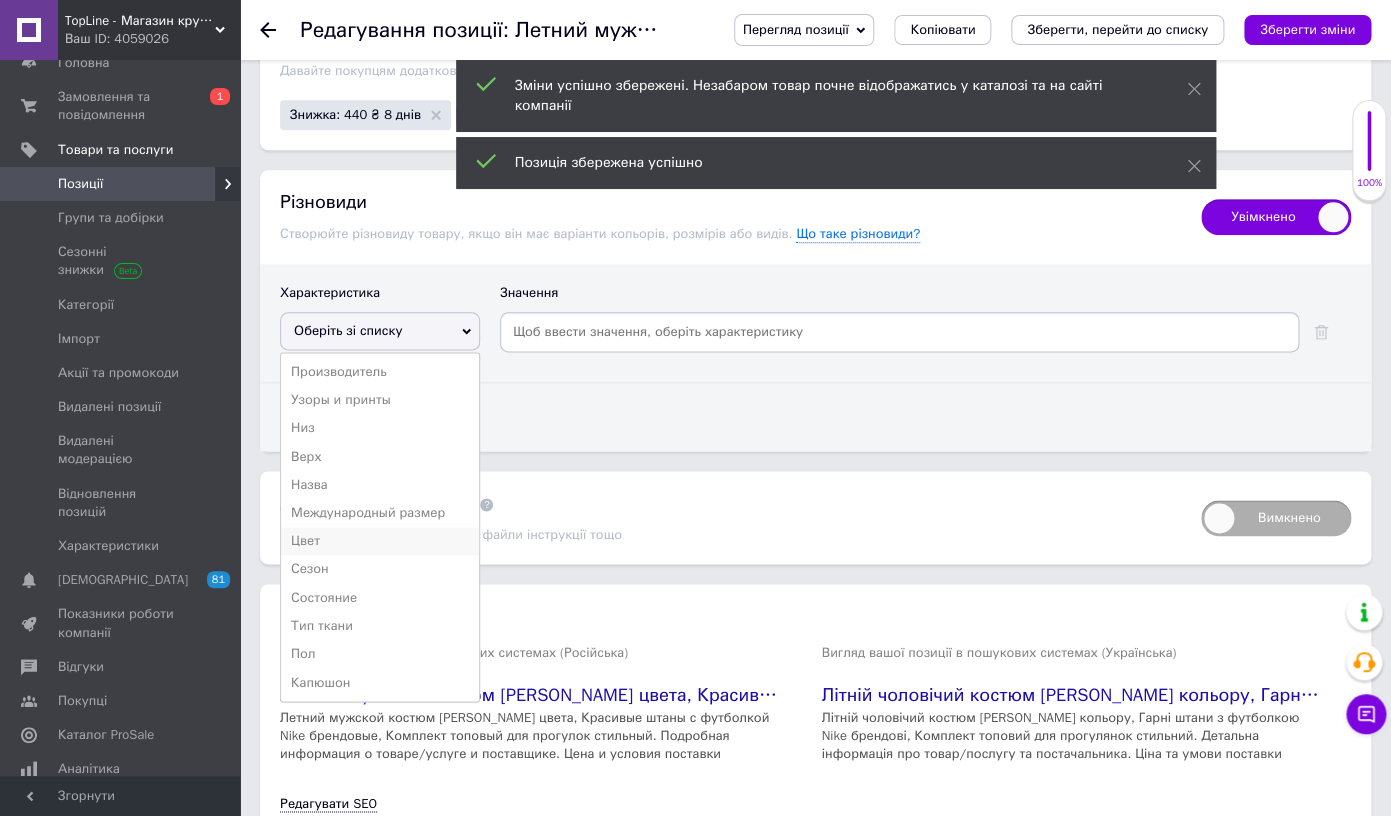 click on "Цвет" at bounding box center (380, 541) 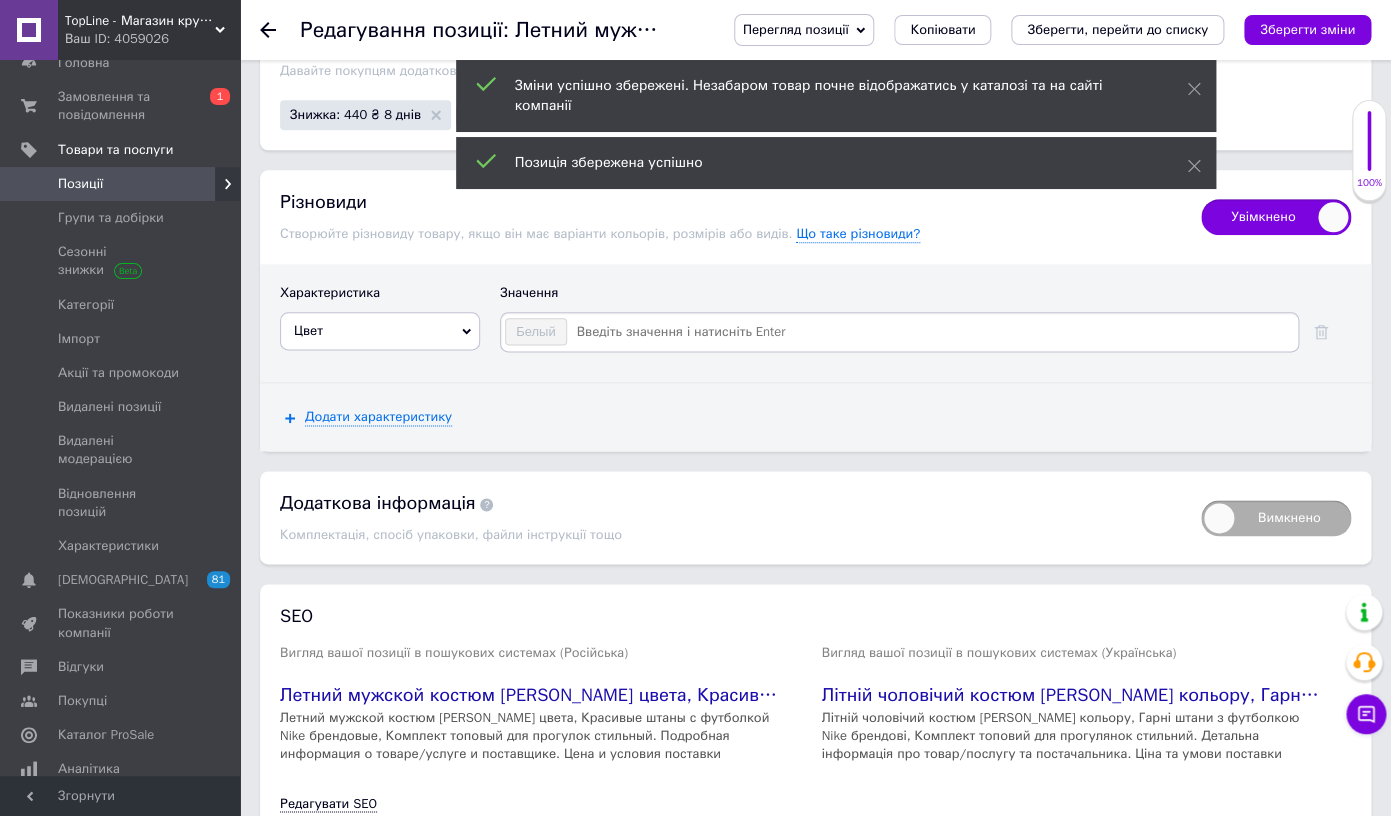 click on "Цвет" at bounding box center [380, 331] 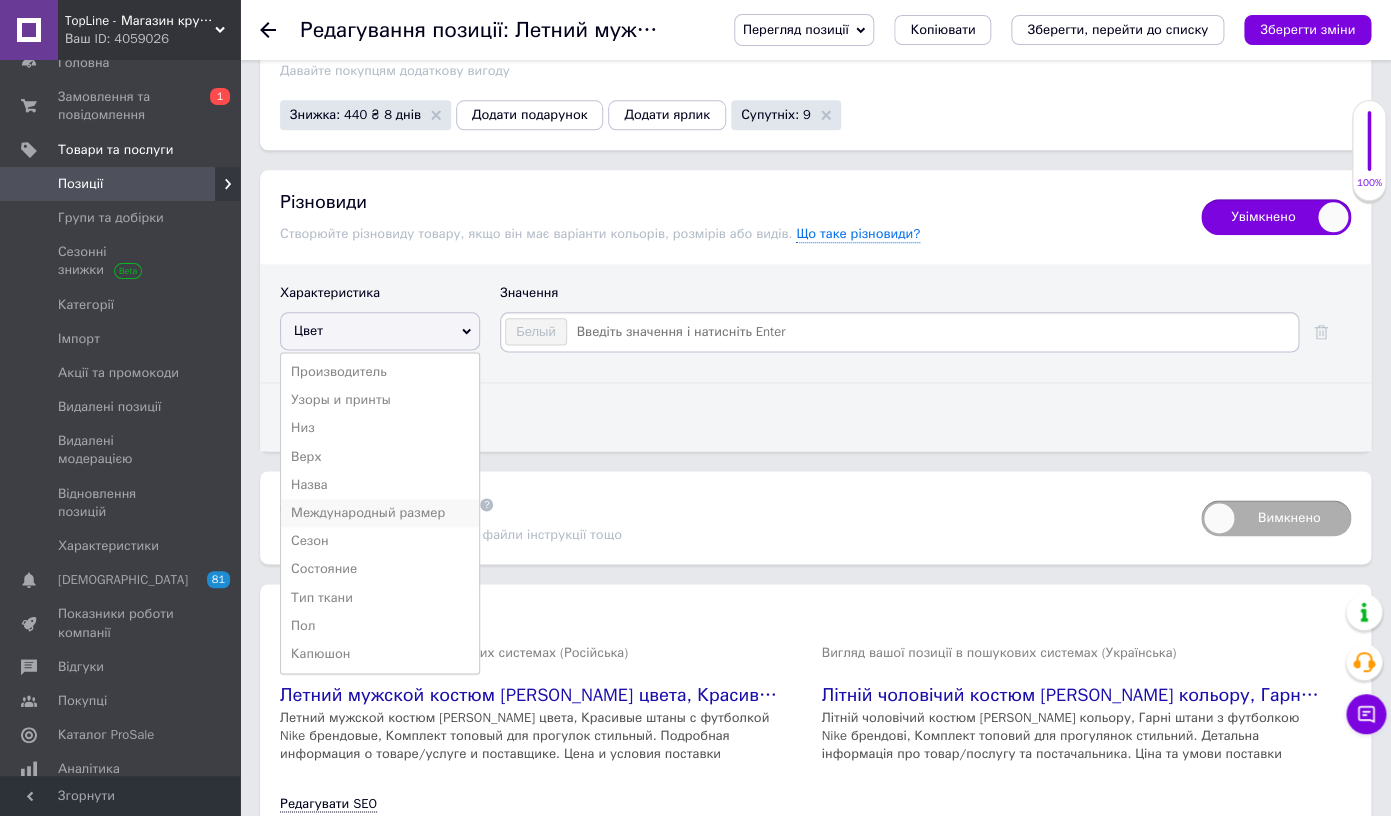 click on "Международный размер" at bounding box center [380, 513] 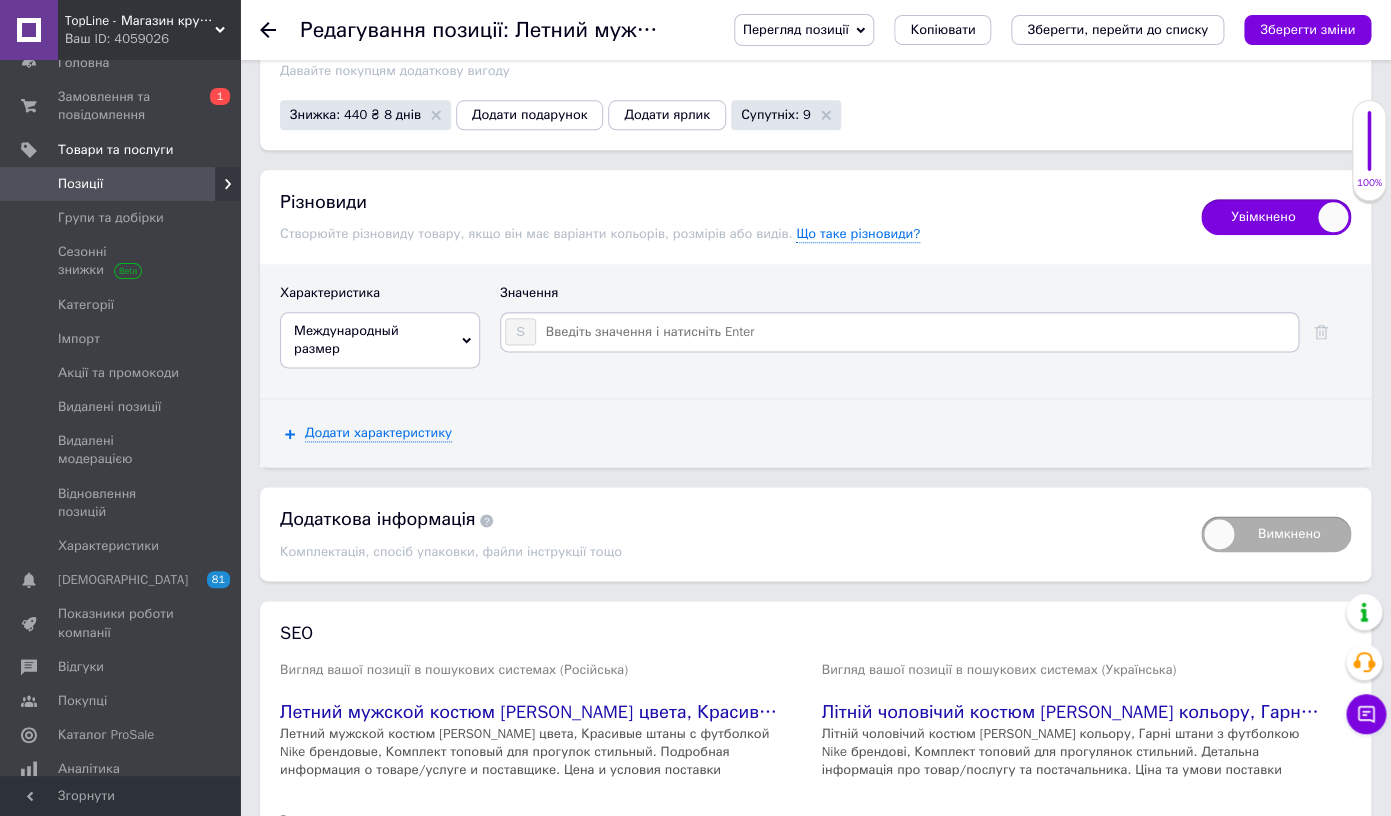 click on "Значення" at bounding box center (925, 298) 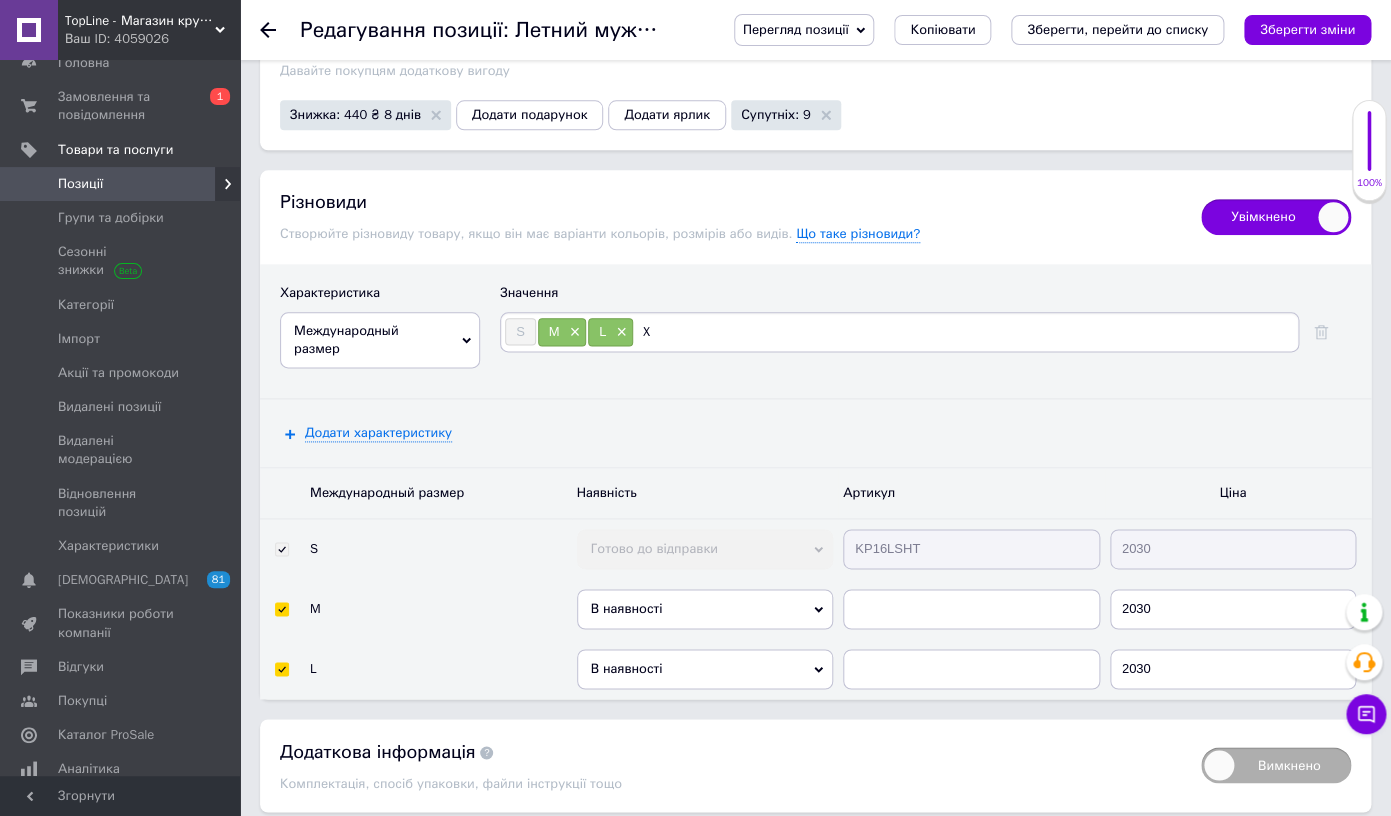 type on "XL" 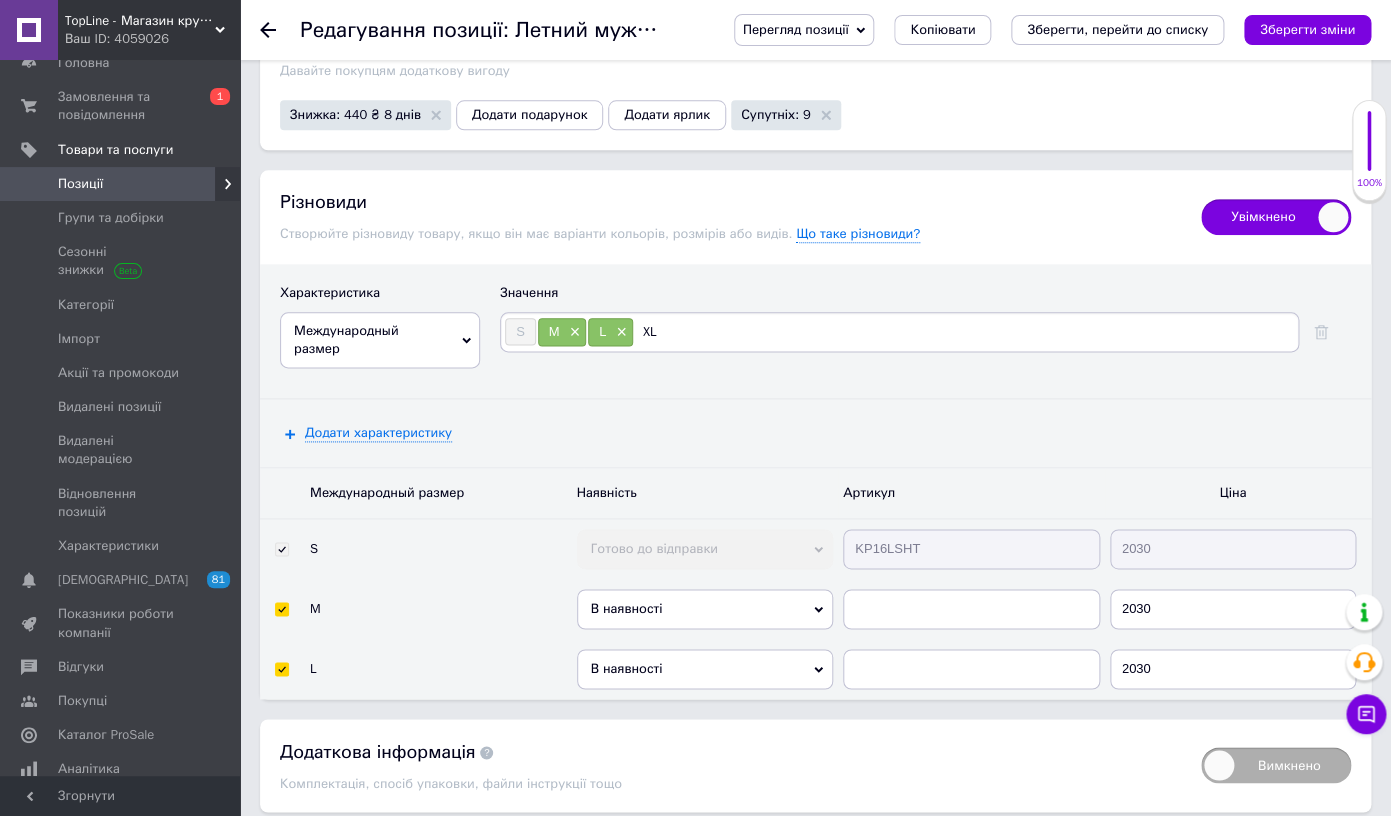 type 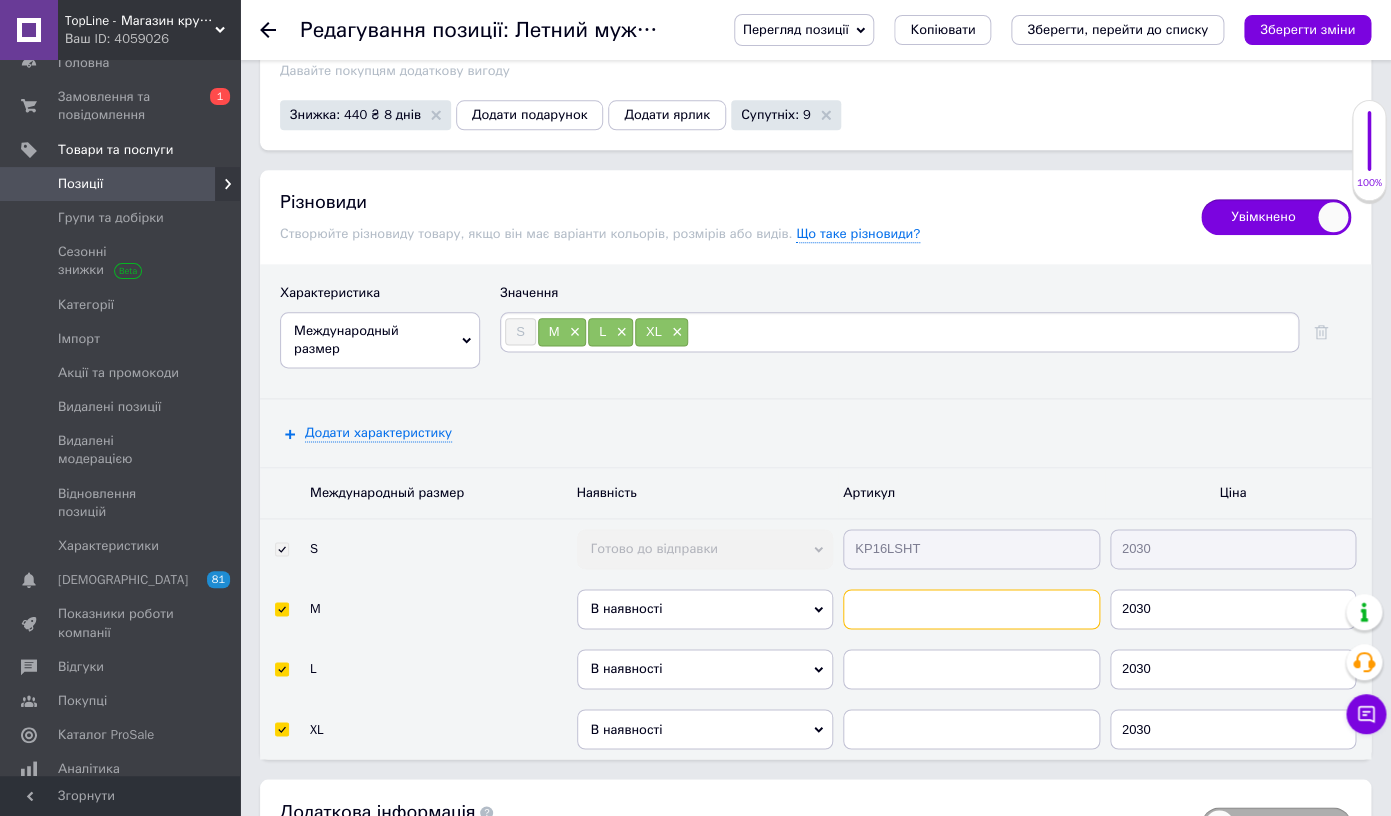 paste on "KP16LSHT" 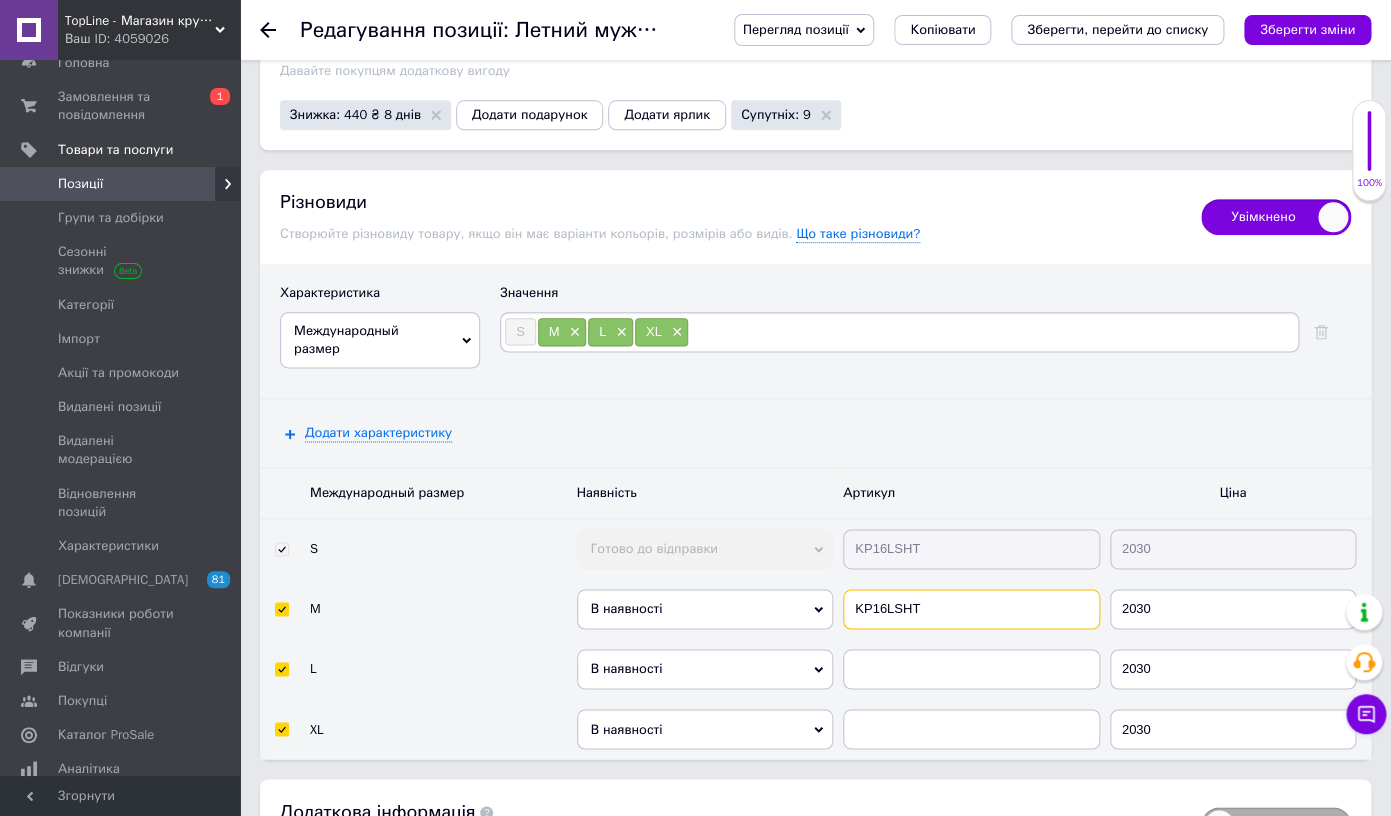 click on "KP16LSHT" at bounding box center (971, 609) 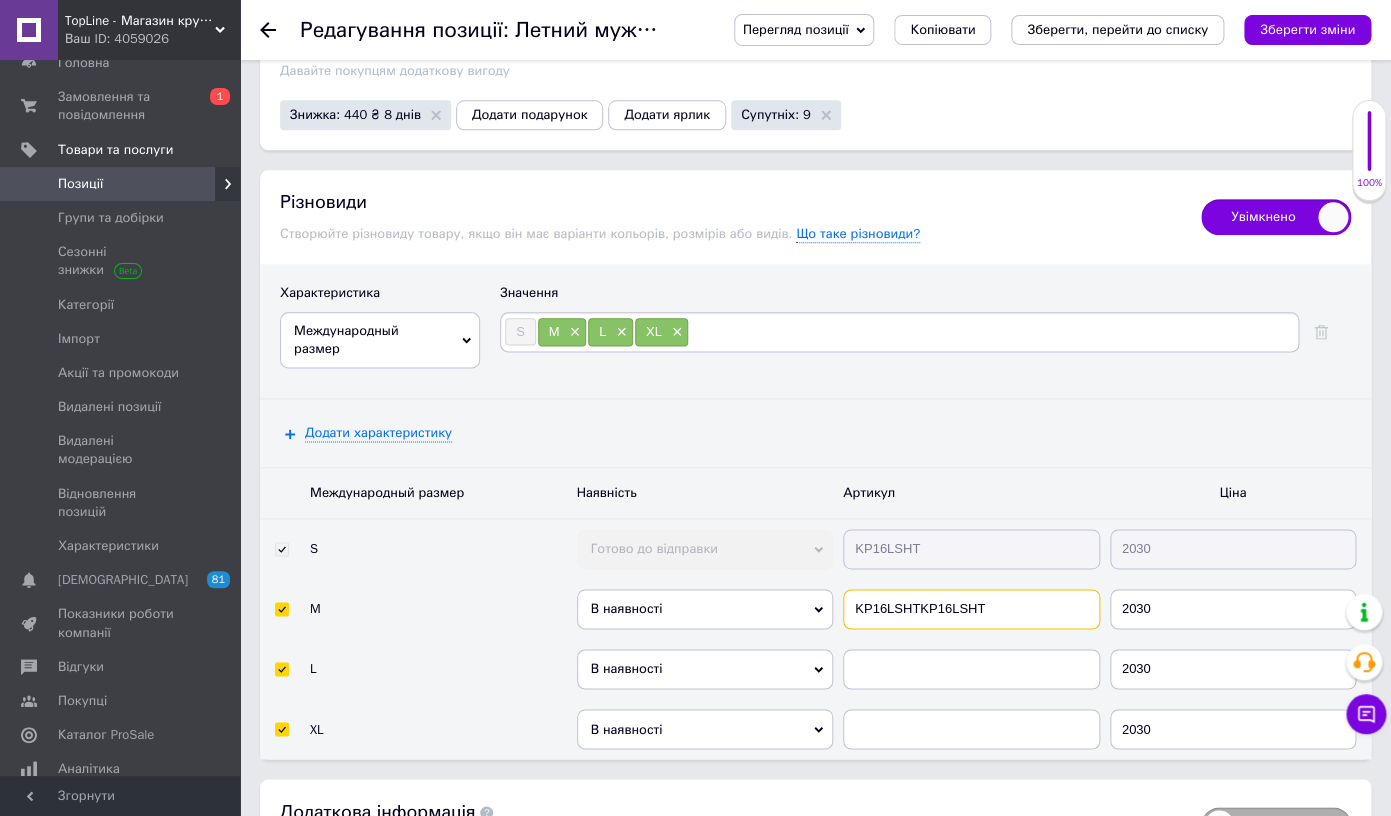 type on "KP16LSHTKP16LSHT" 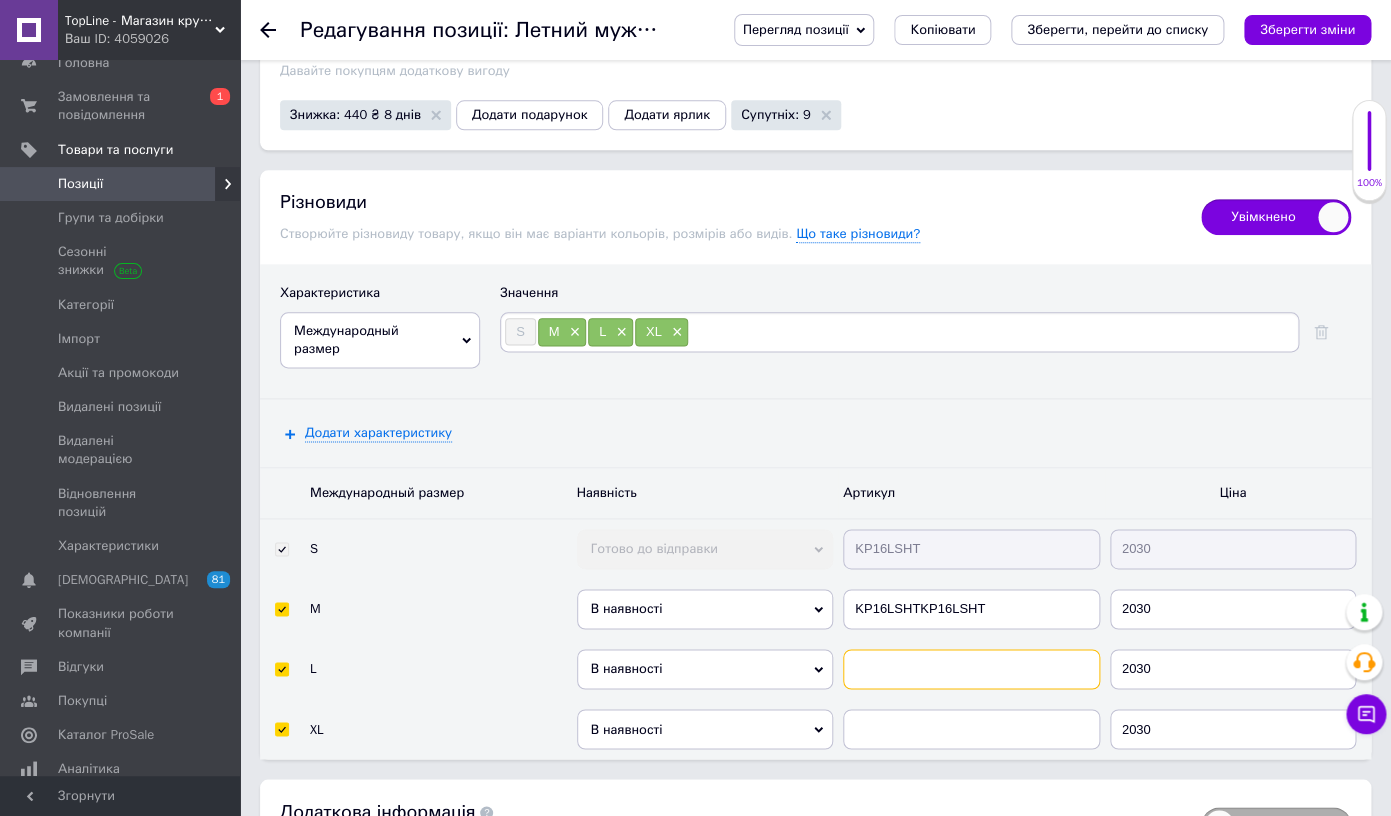click at bounding box center [971, 669] 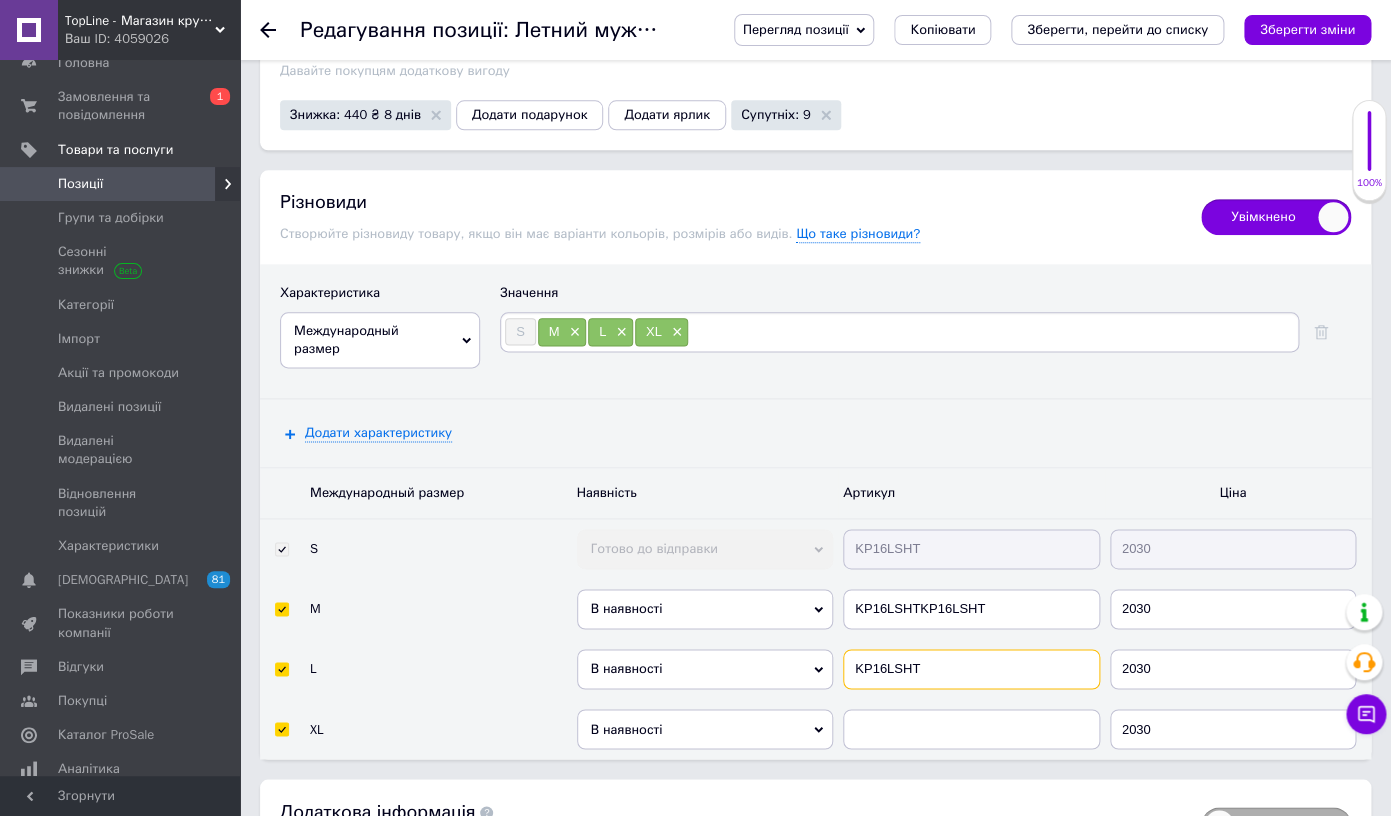 type on "KP16LSHT" 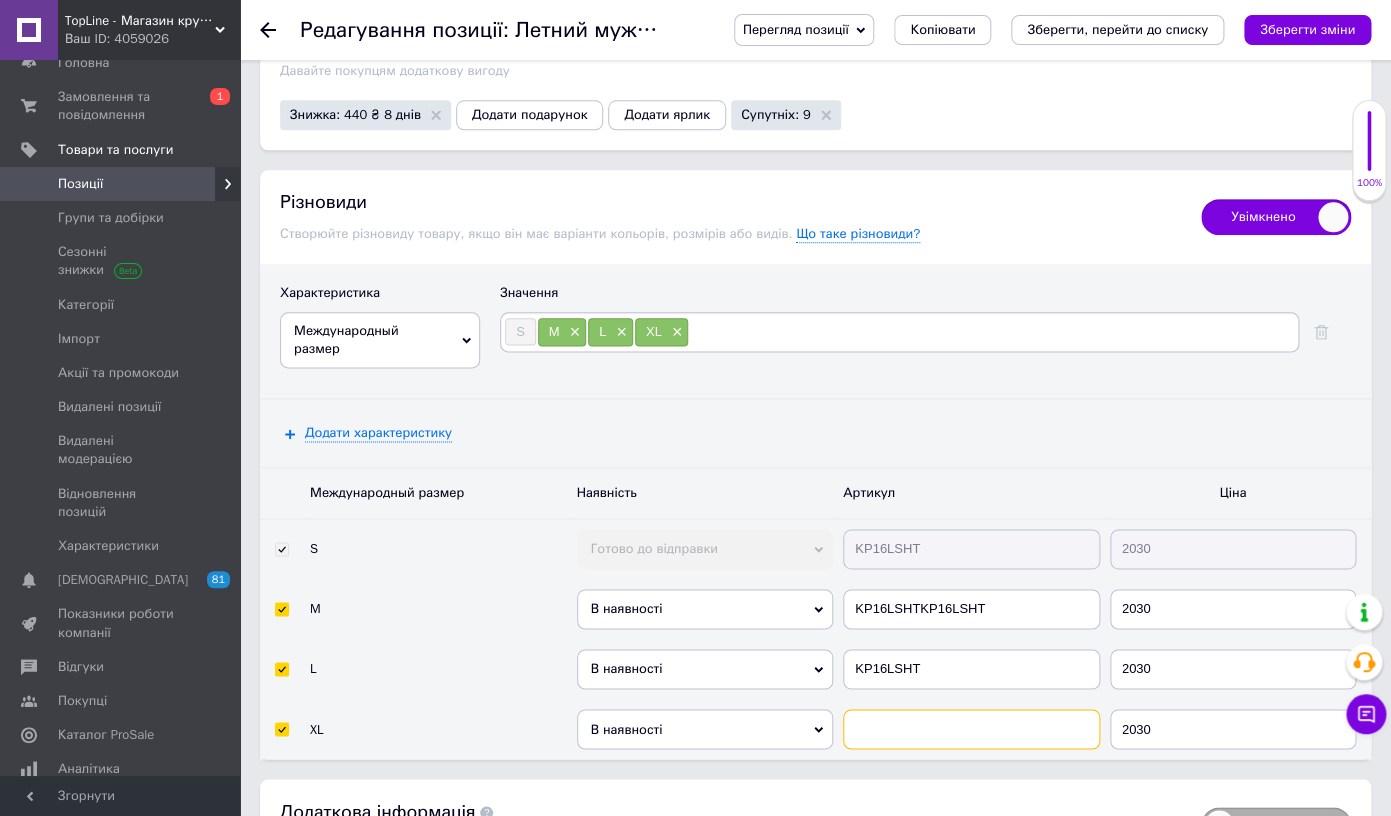 click at bounding box center [971, 729] 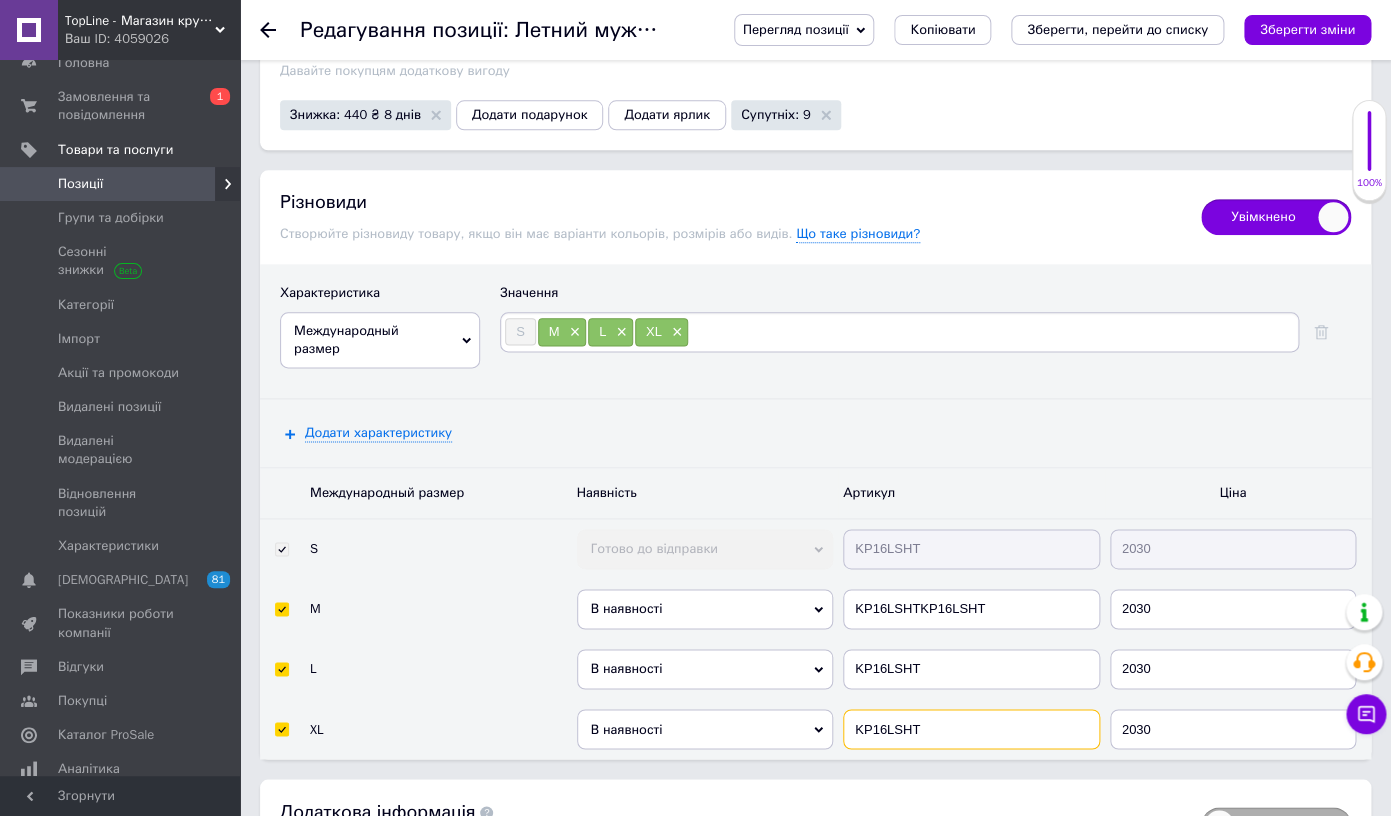type on "KP16LSHT" 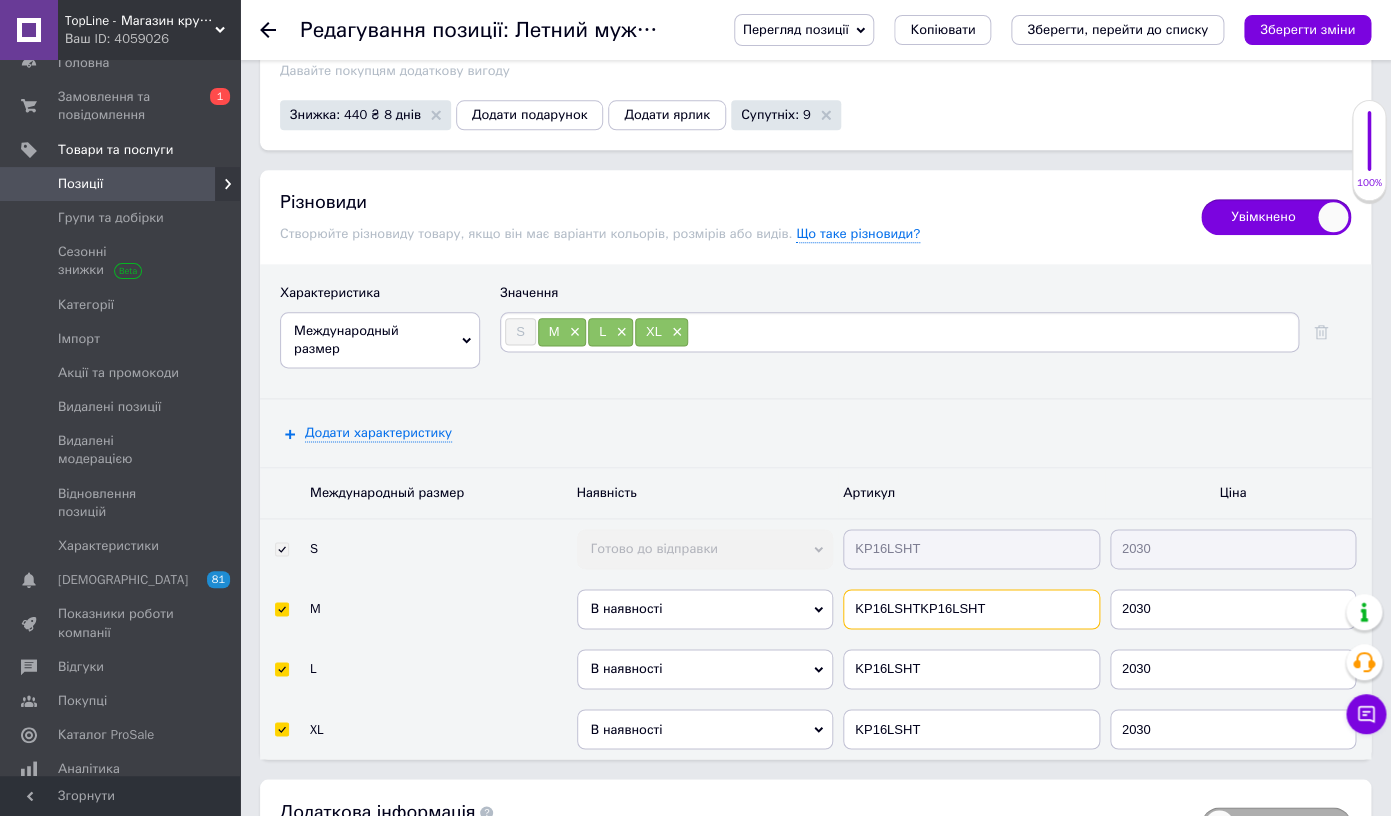 click on "KP16LSHTKP16LSHT" at bounding box center [971, 609] 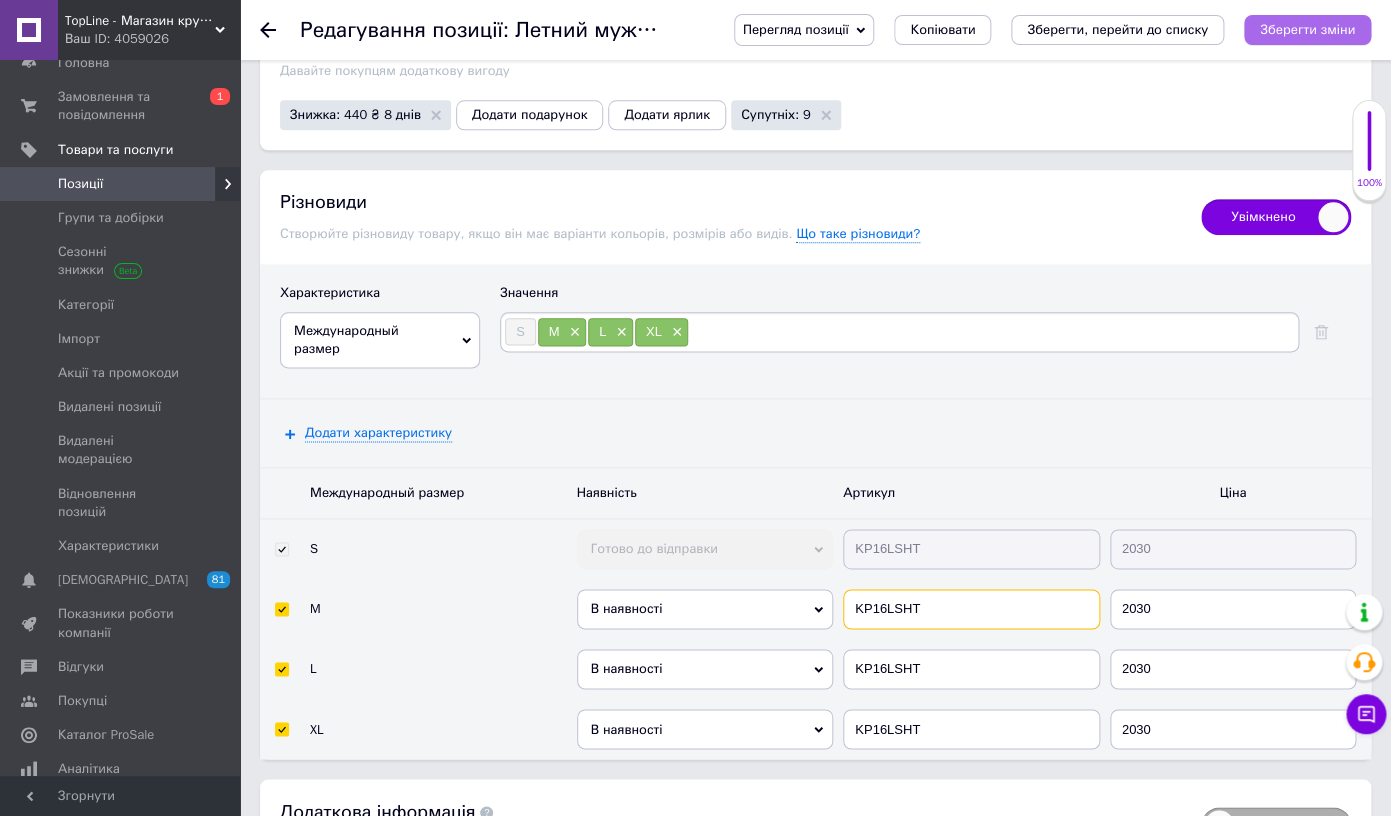 type on "KP16LSHT" 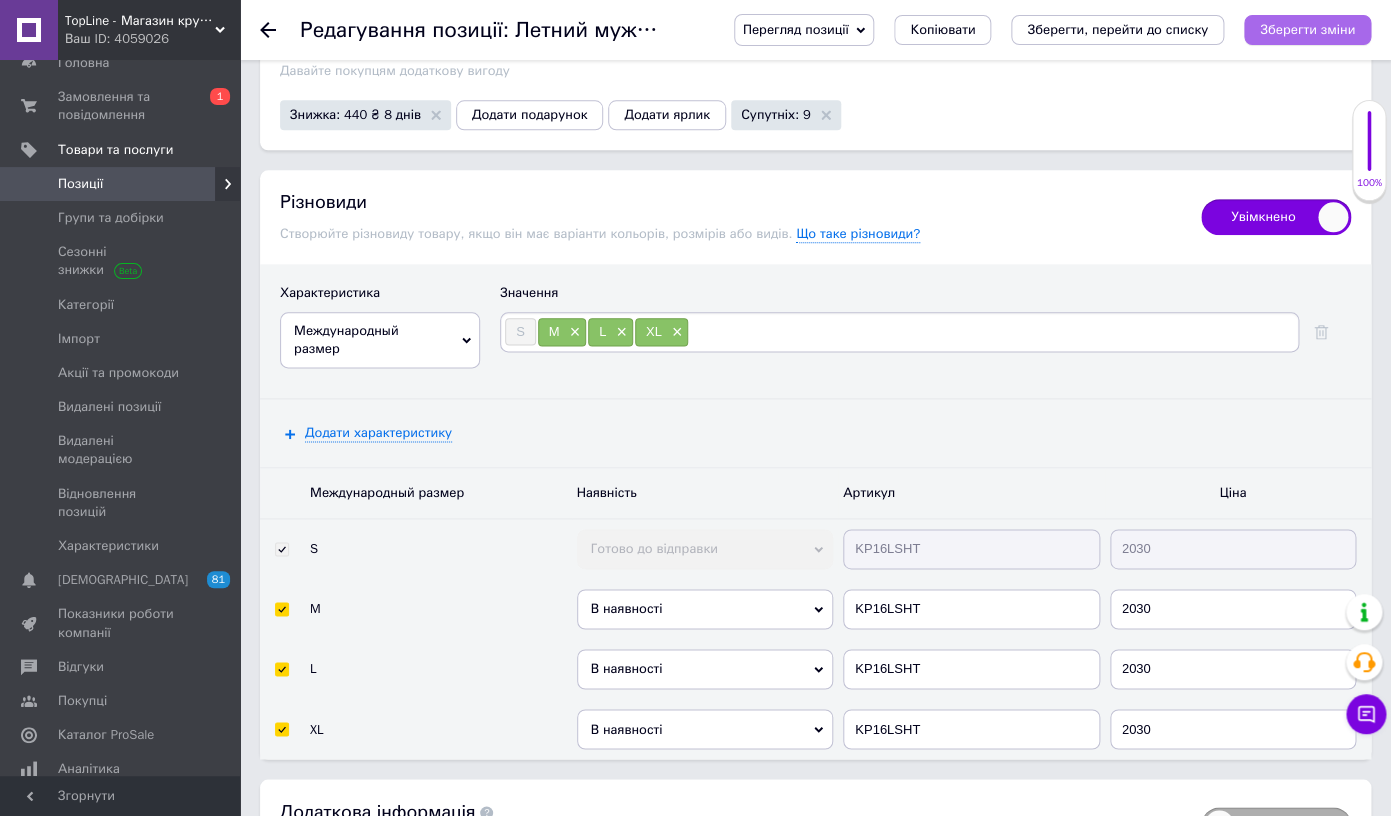 click on "Зберегти зміни" at bounding box center (1307, 30) 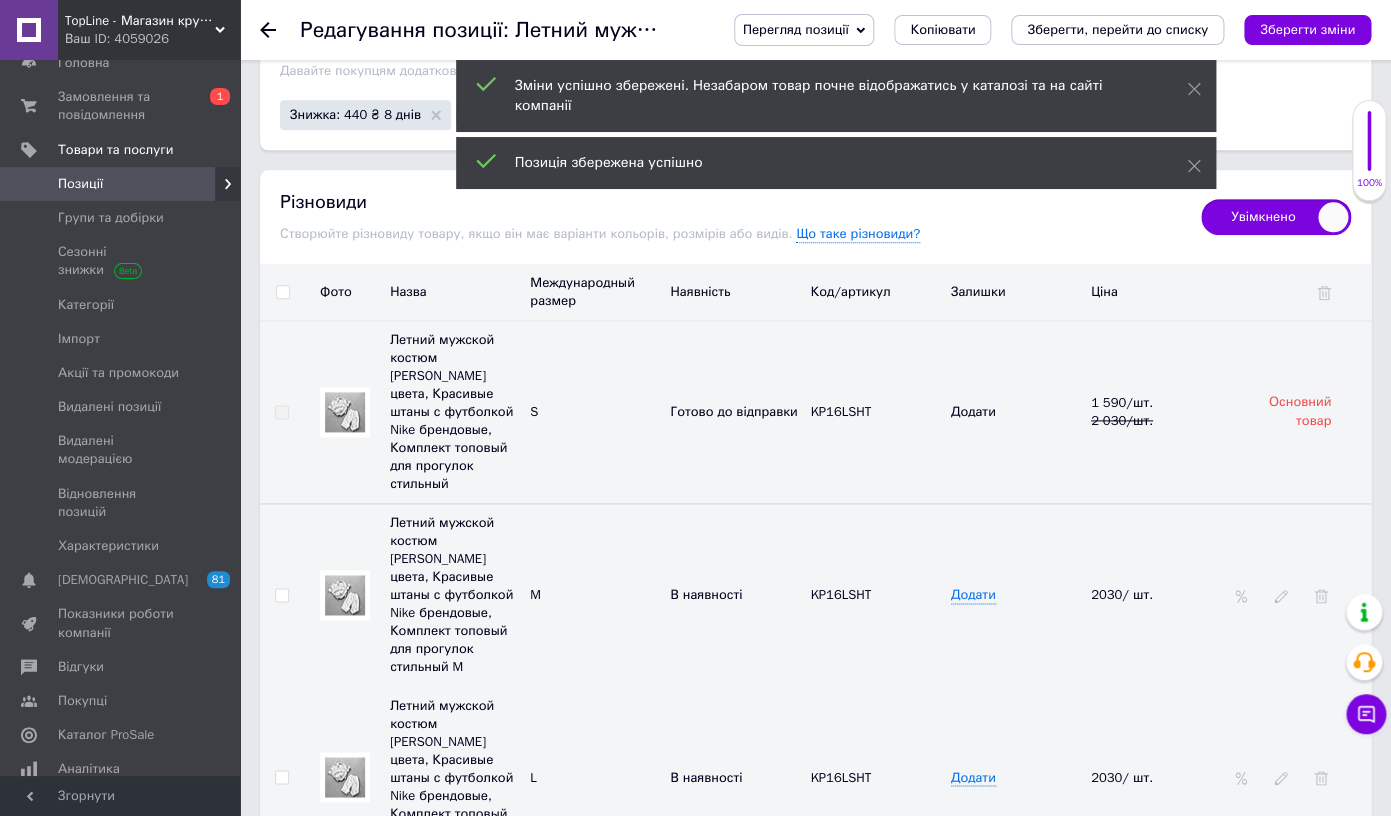 scroll, scrollTop: 3424, scrollLeft: 0, axis: vertical 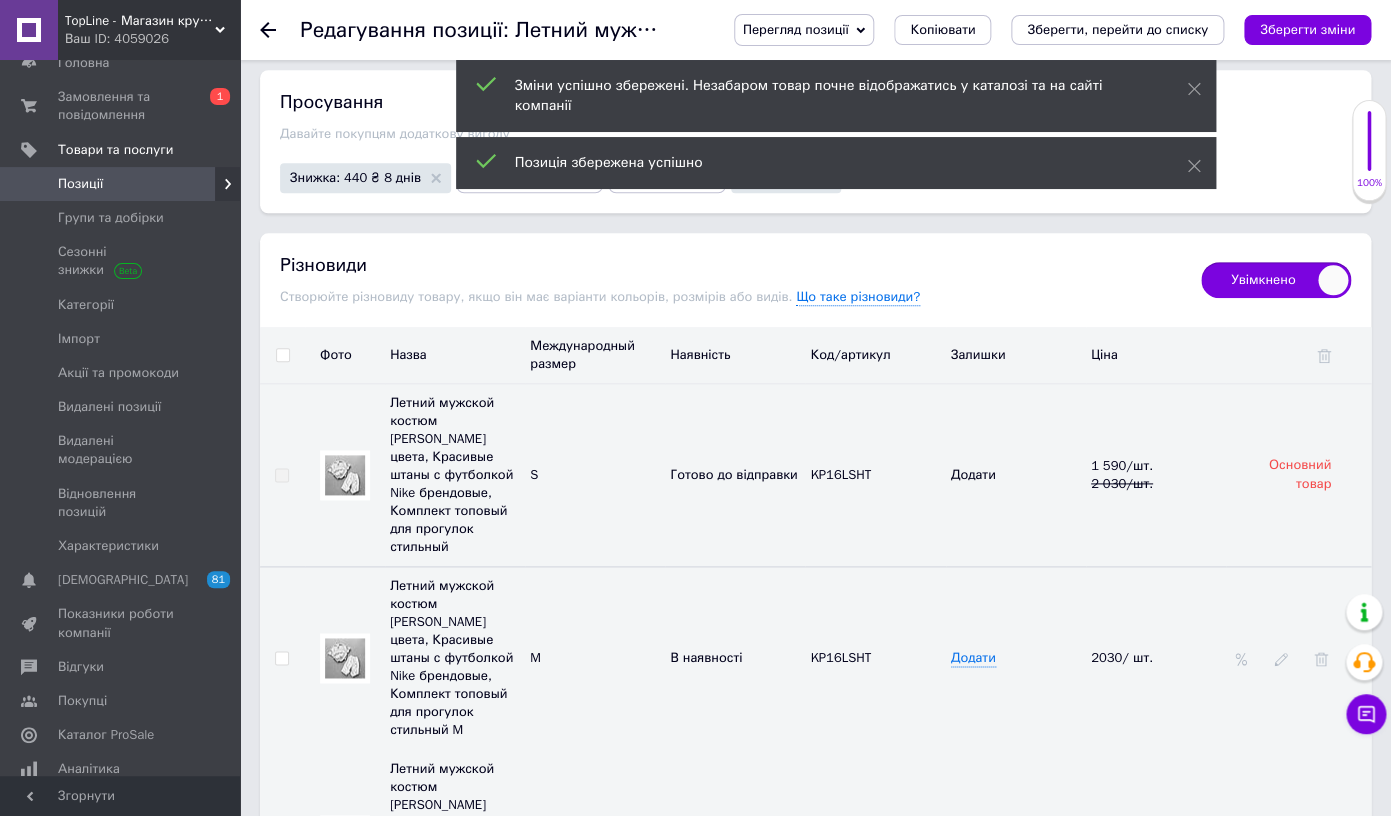 click on "Знижка: 440 ₴ 8 днів" at bounding box center (355, 177) 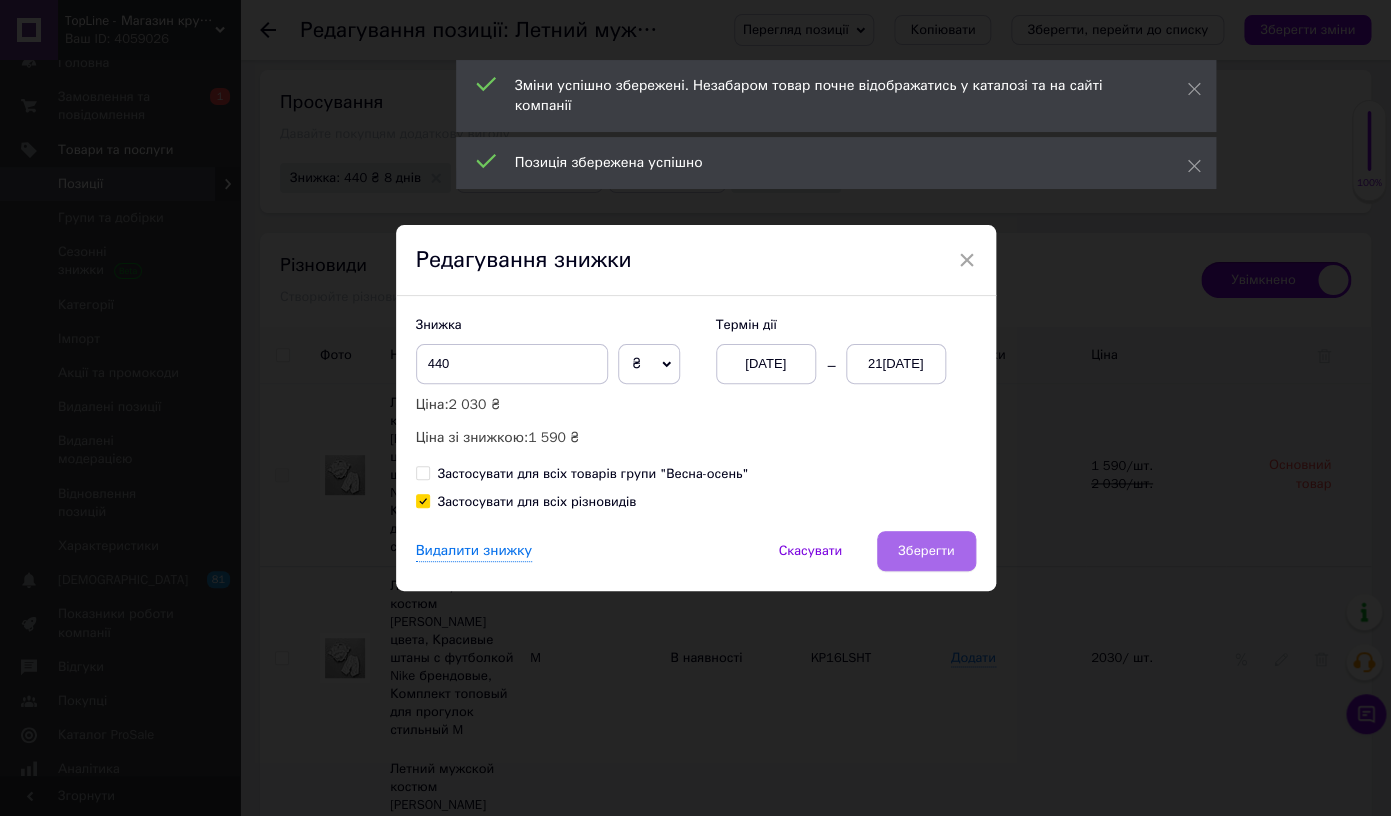 click on "Зберегти" at bounding box center [926, 551] 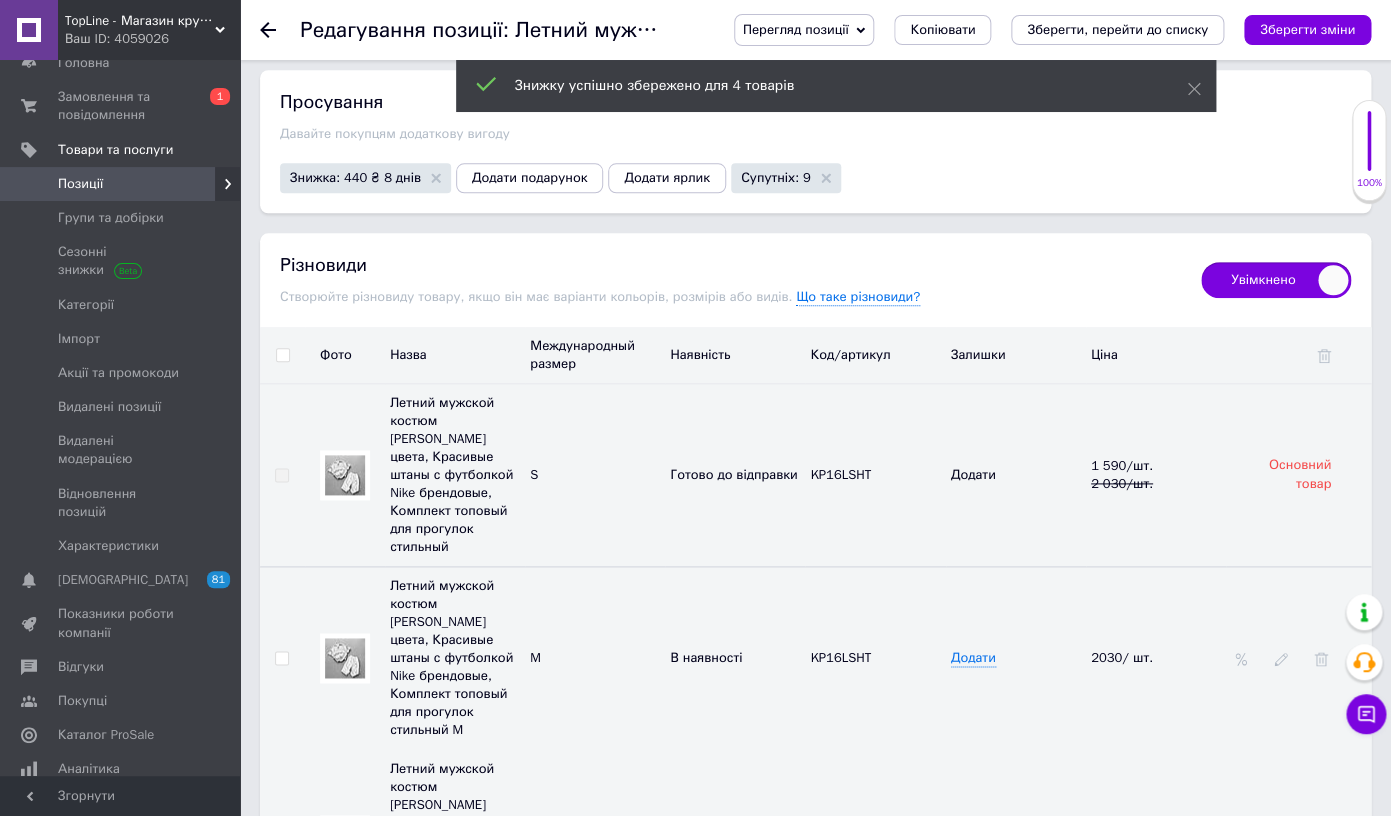 click at bounding box center [345, 658] 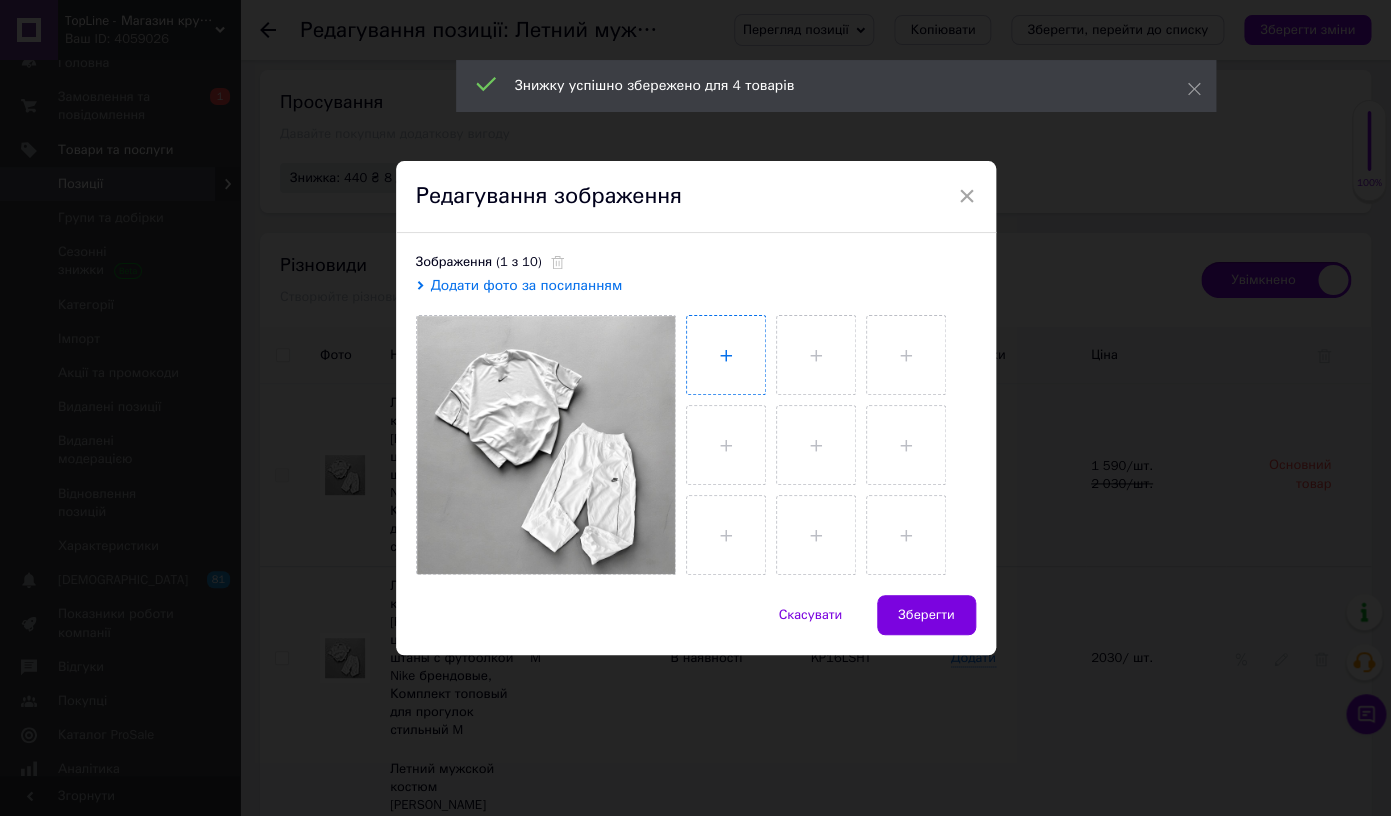 click at bounding box center (726, 355) 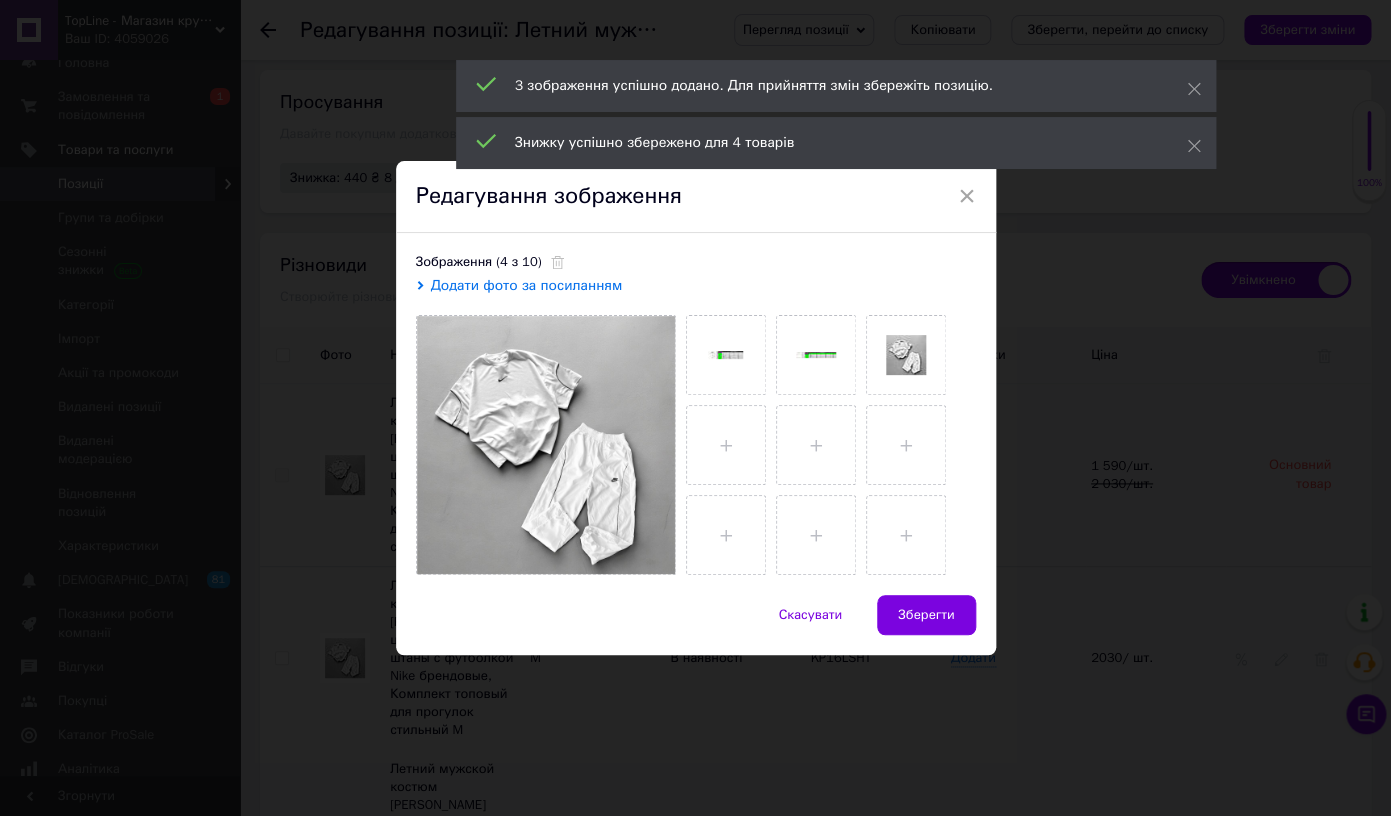 click on "Зображення (4 з 10) Додати фото за посиланням" at bounding box center (696, 414) 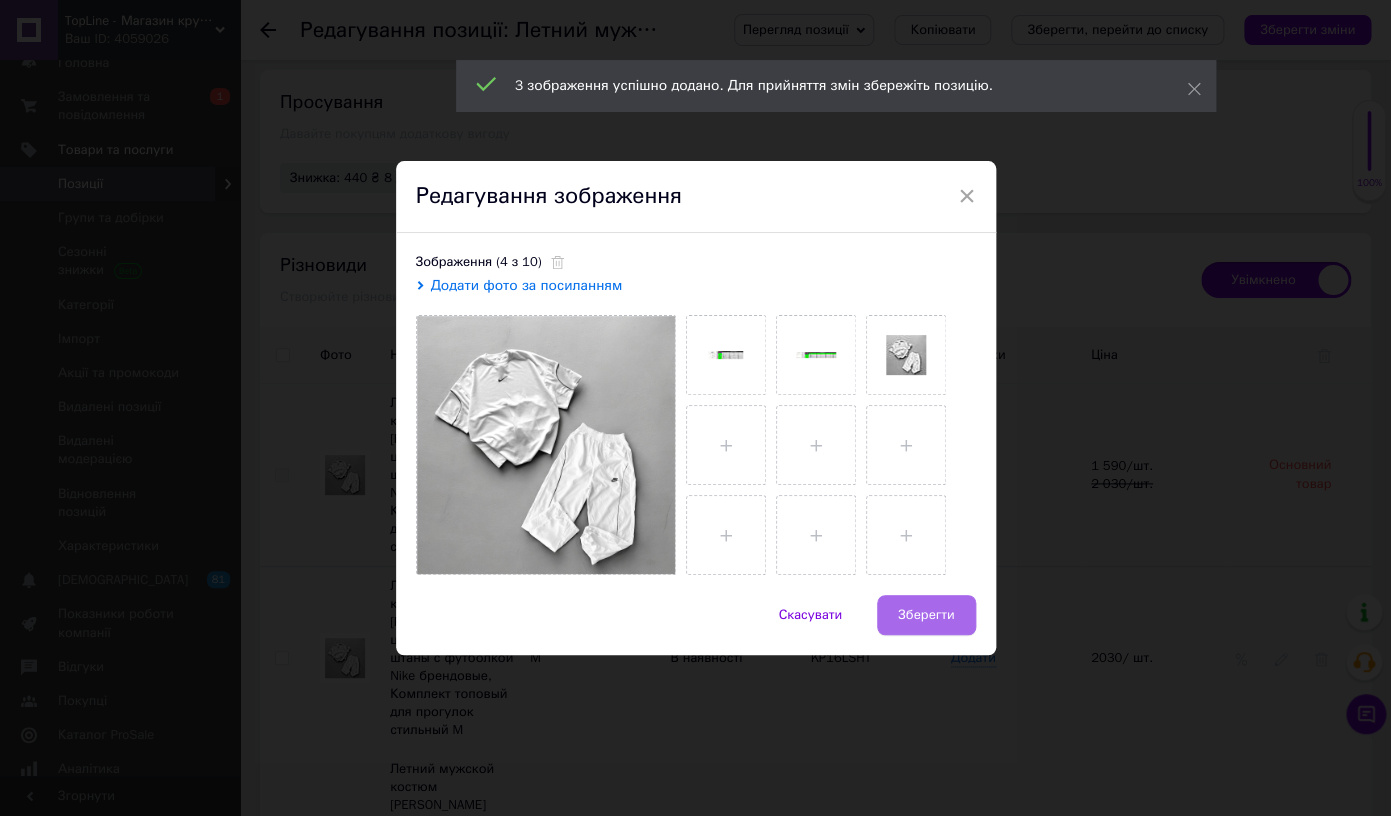 click on "Зберегти" at bounding box center [926, 615] 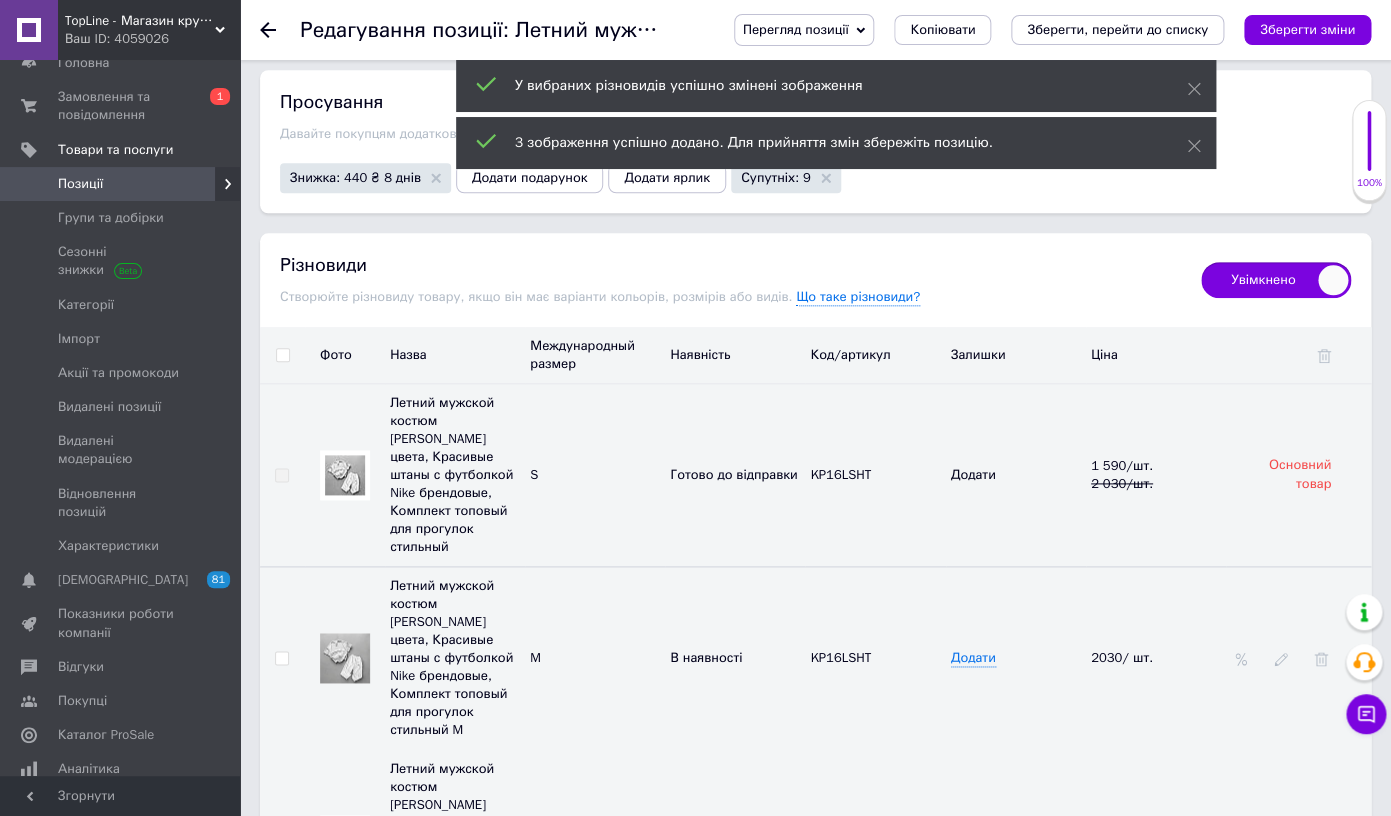 click at bounding box center (345, 840) 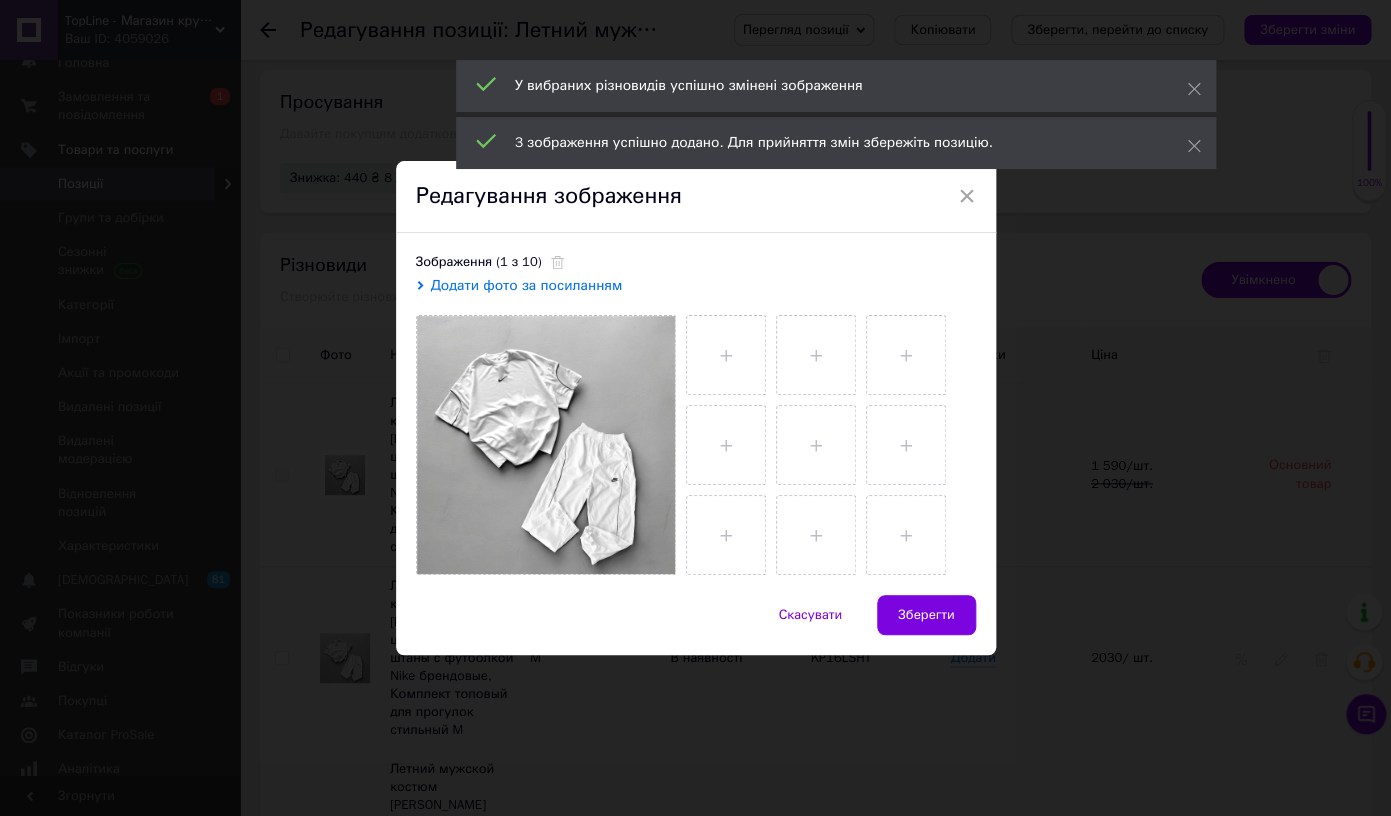 click at bounding box center (826, 440) 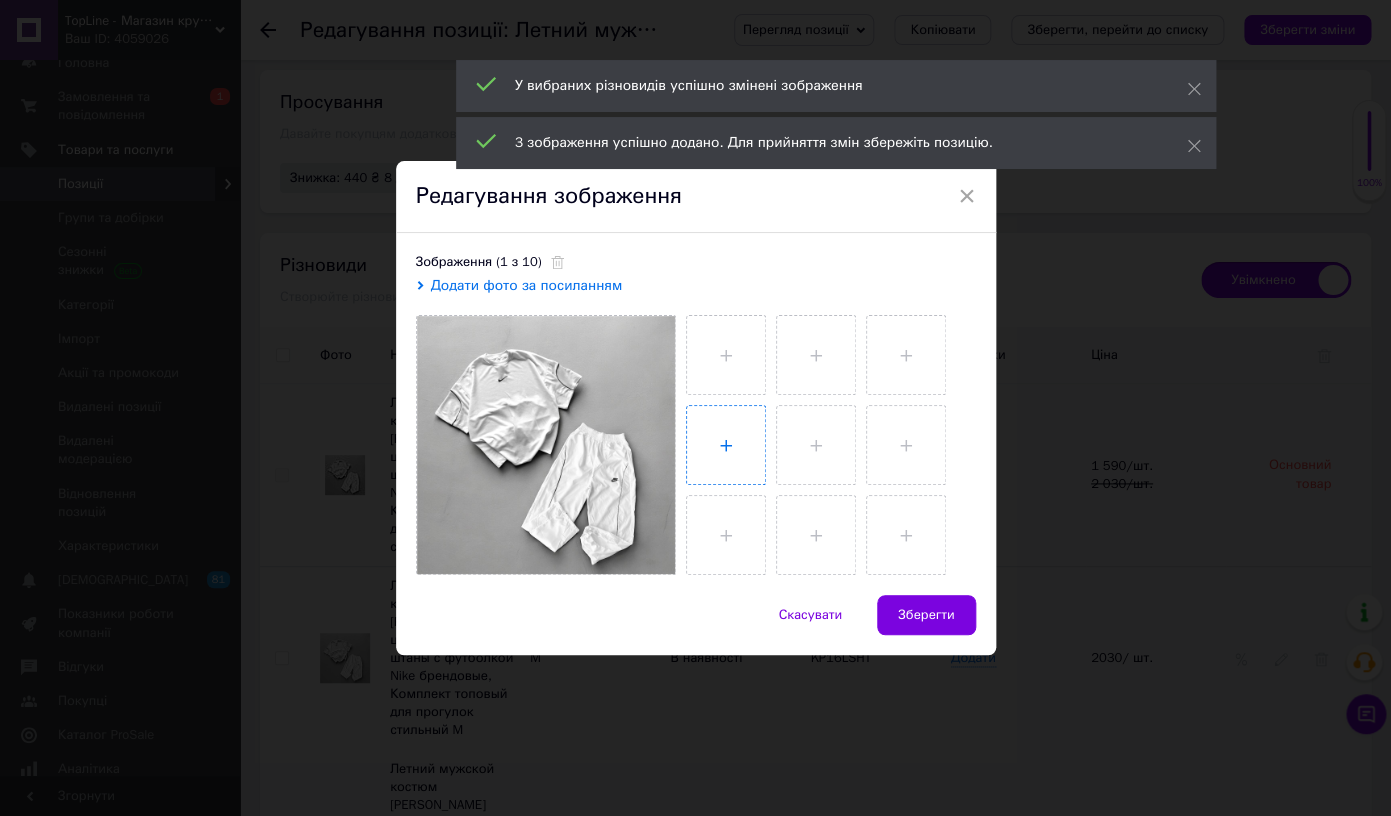 click at bounding box center [726, 445] 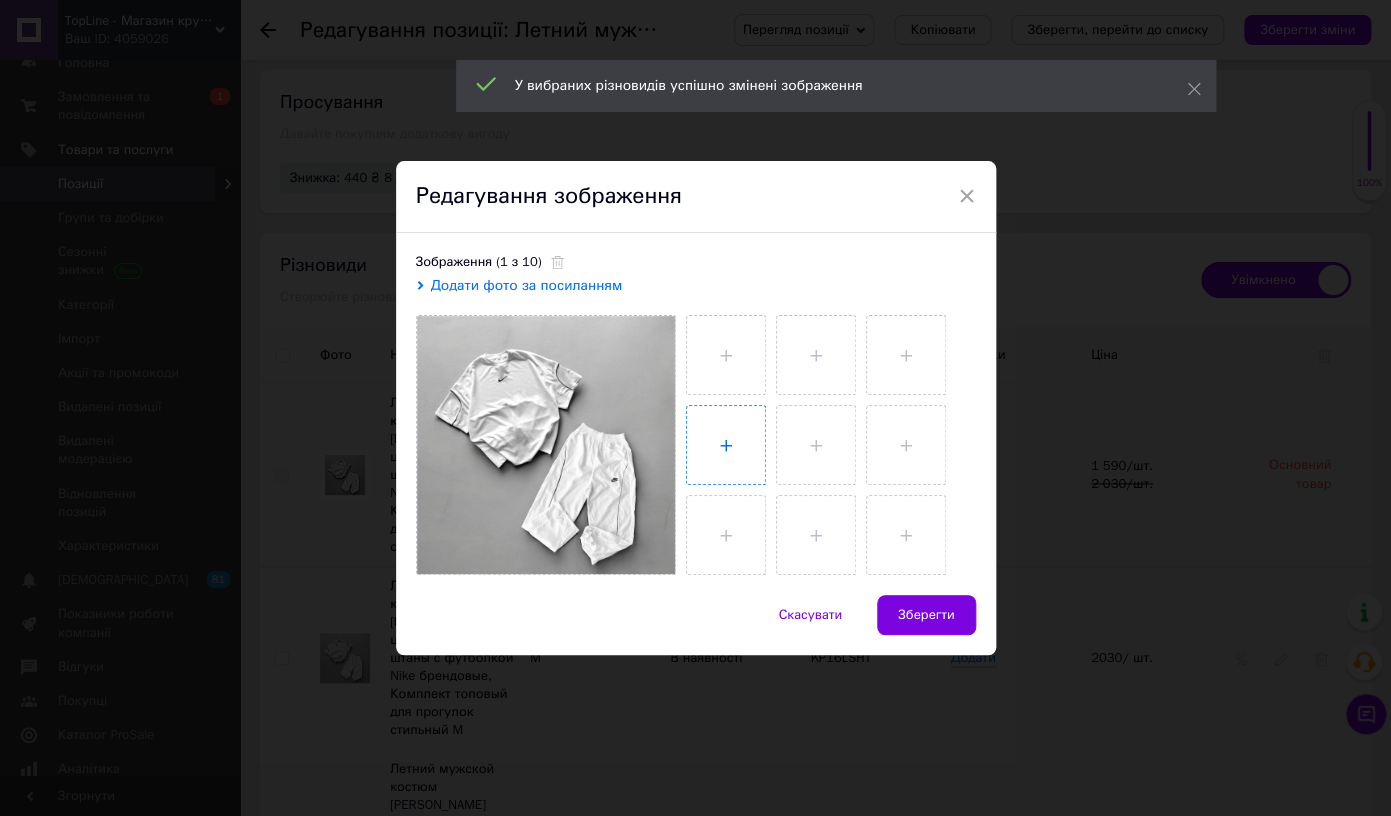 type on "C:\fakepath\20[DATE]2[DATE]pg" 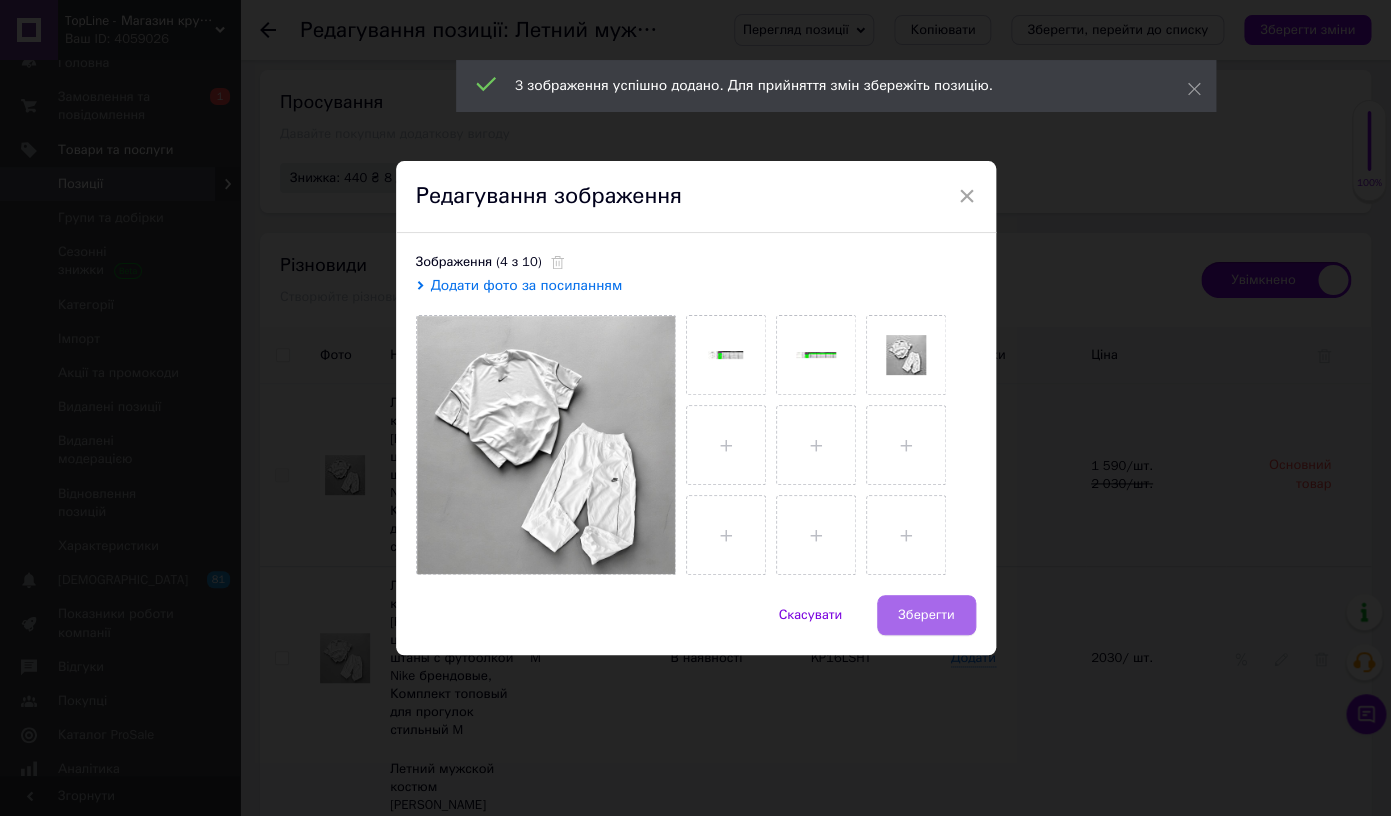 click on "Зберегти" at bounding box center (926, 615) 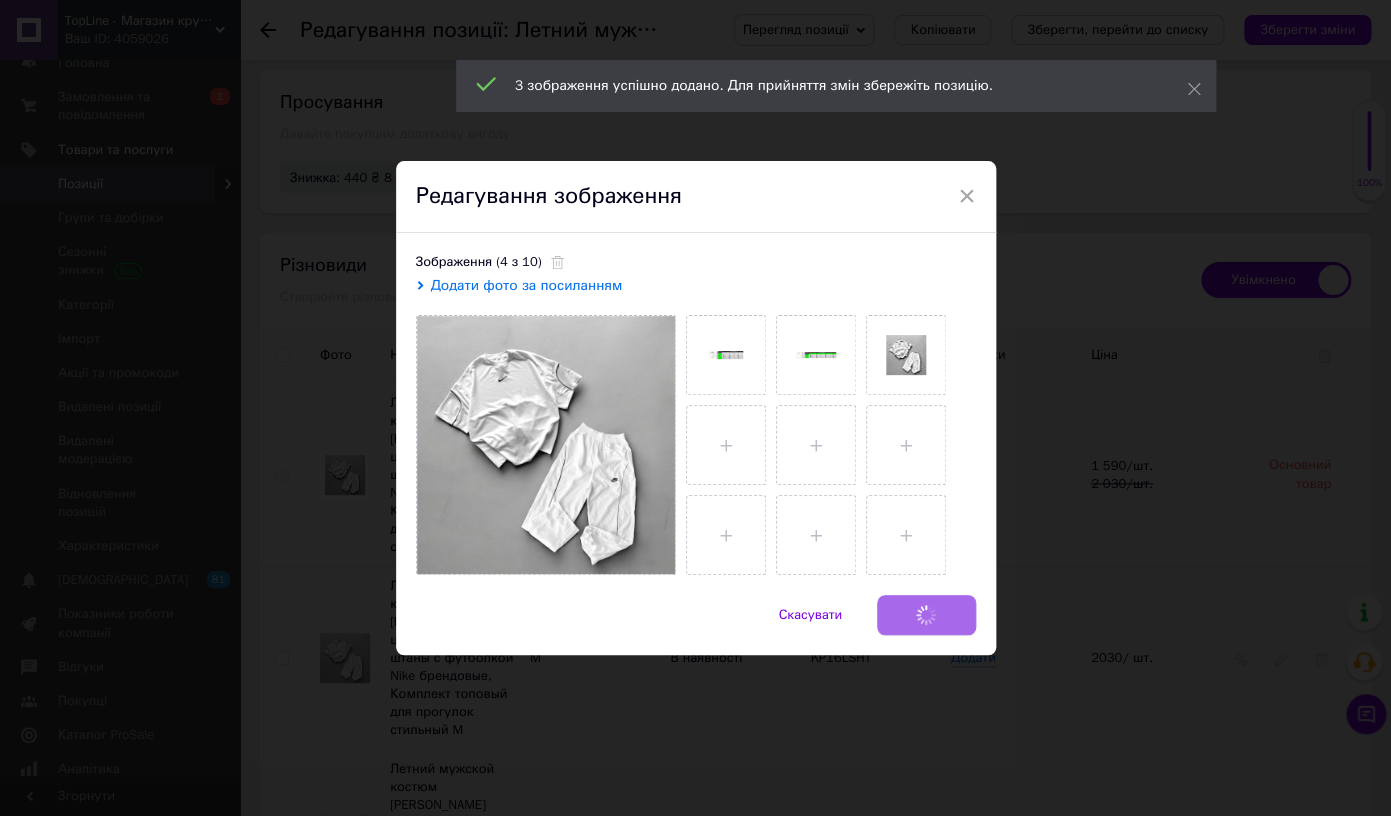type 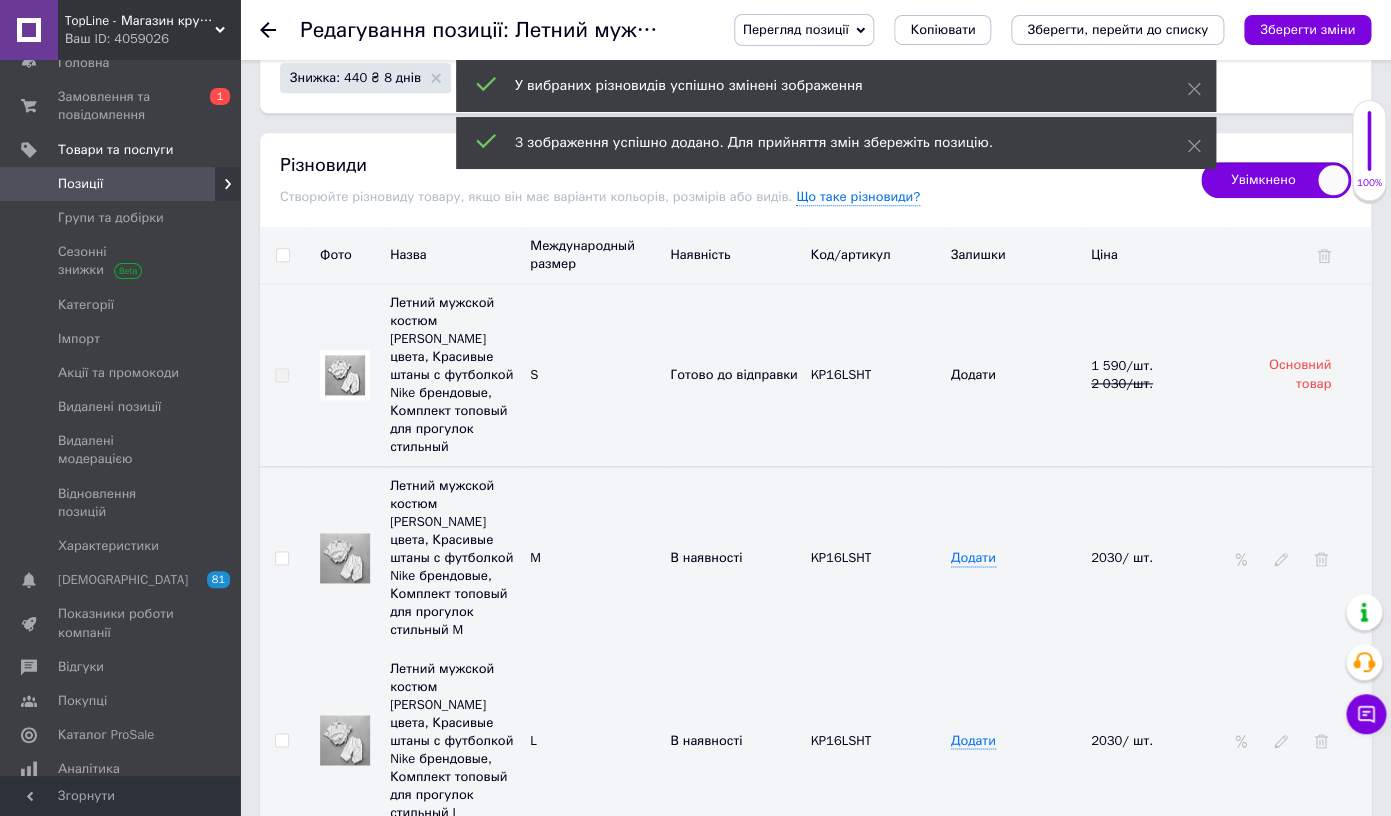 scroll, scrollTop: 3545, scrollLeft: 0, axis: vertical 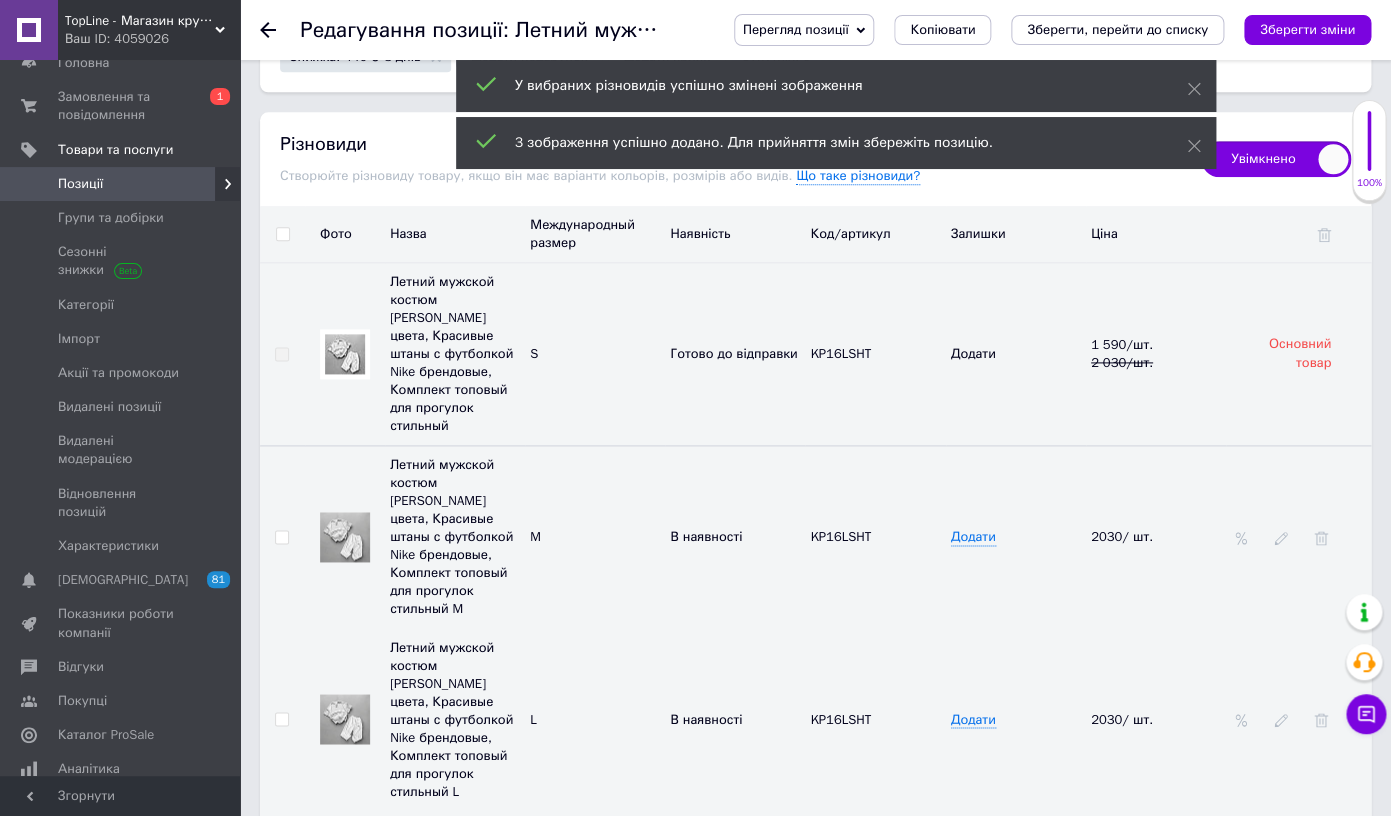 click at bounding box center (345, 901) 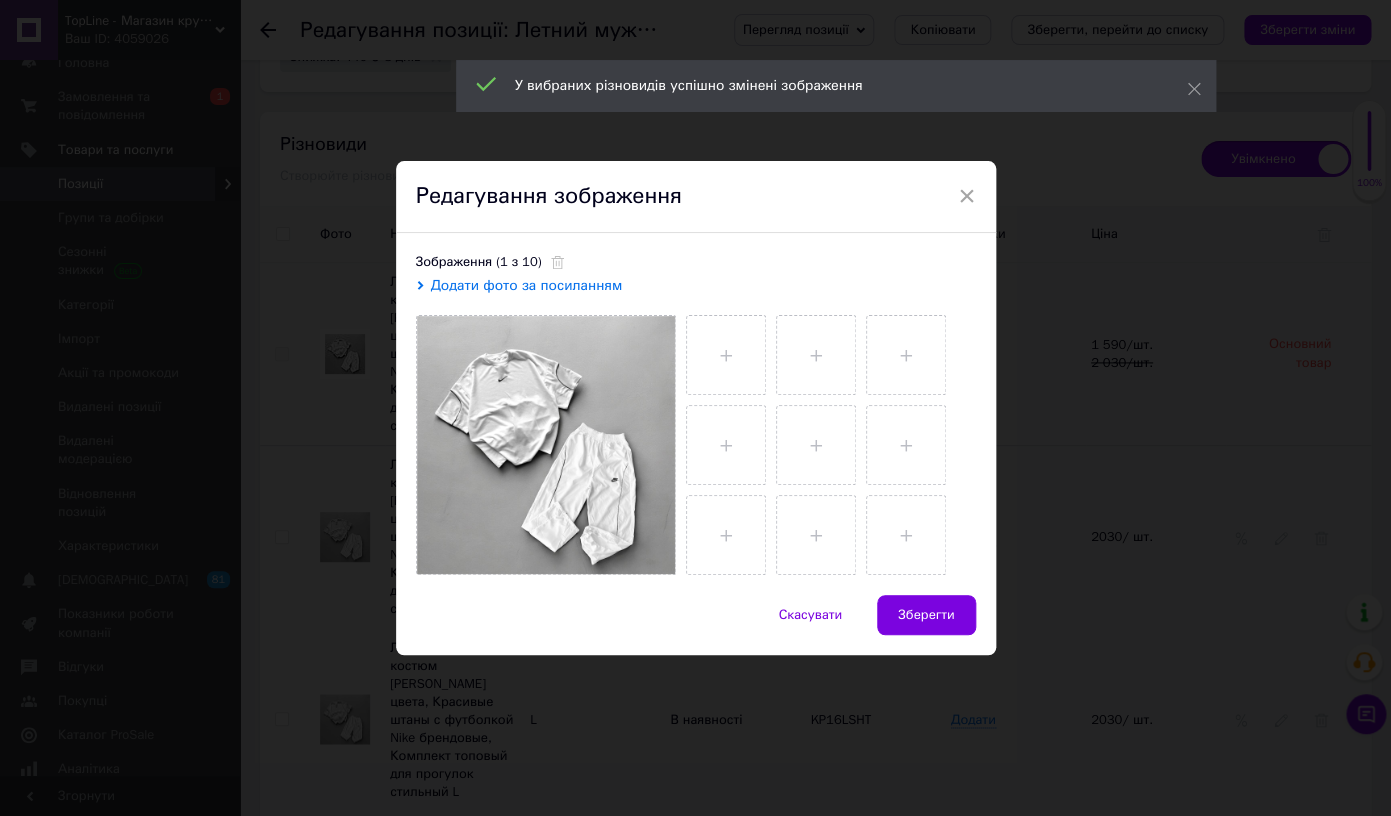 click at bounding box center (826, 440) 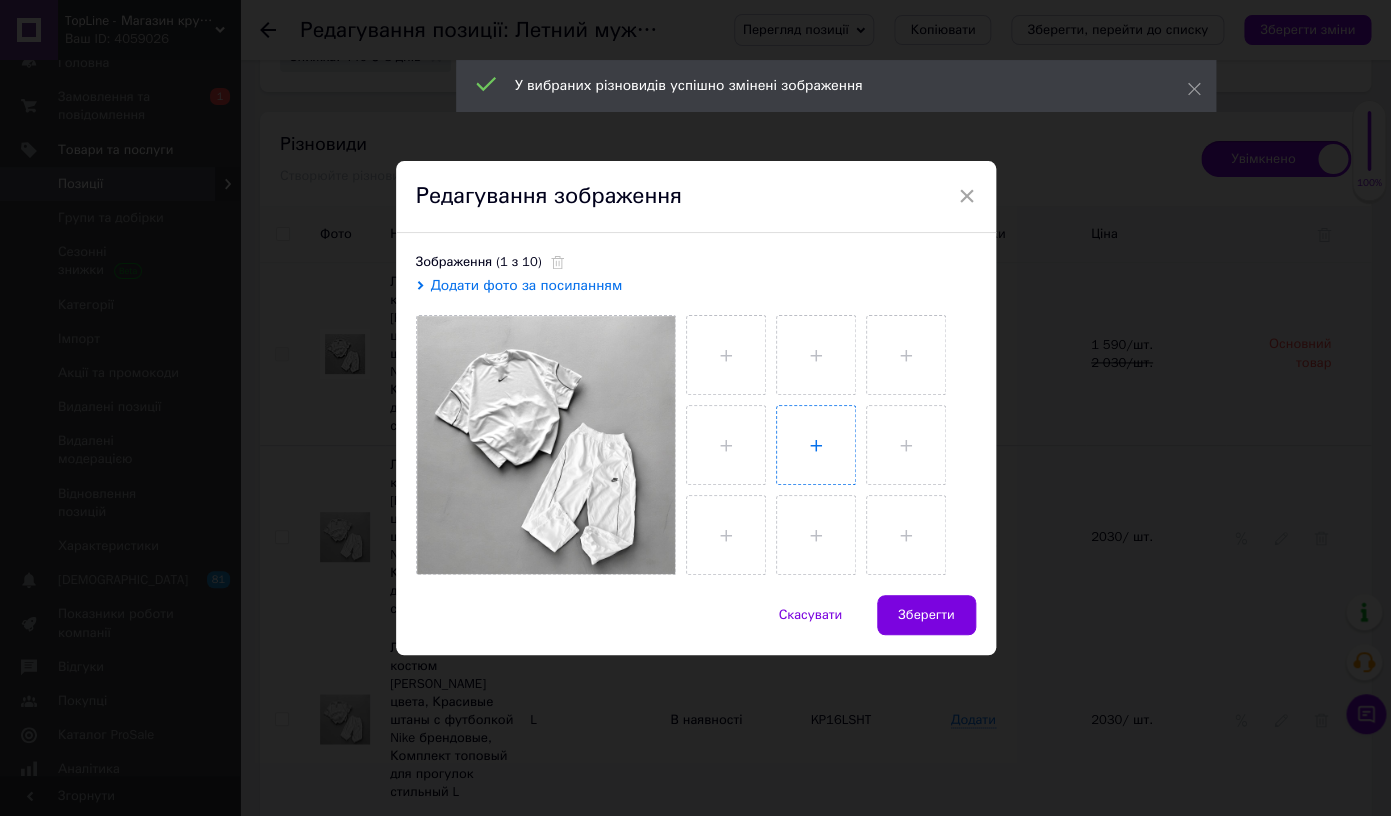 click at bounding box center [816, 445] 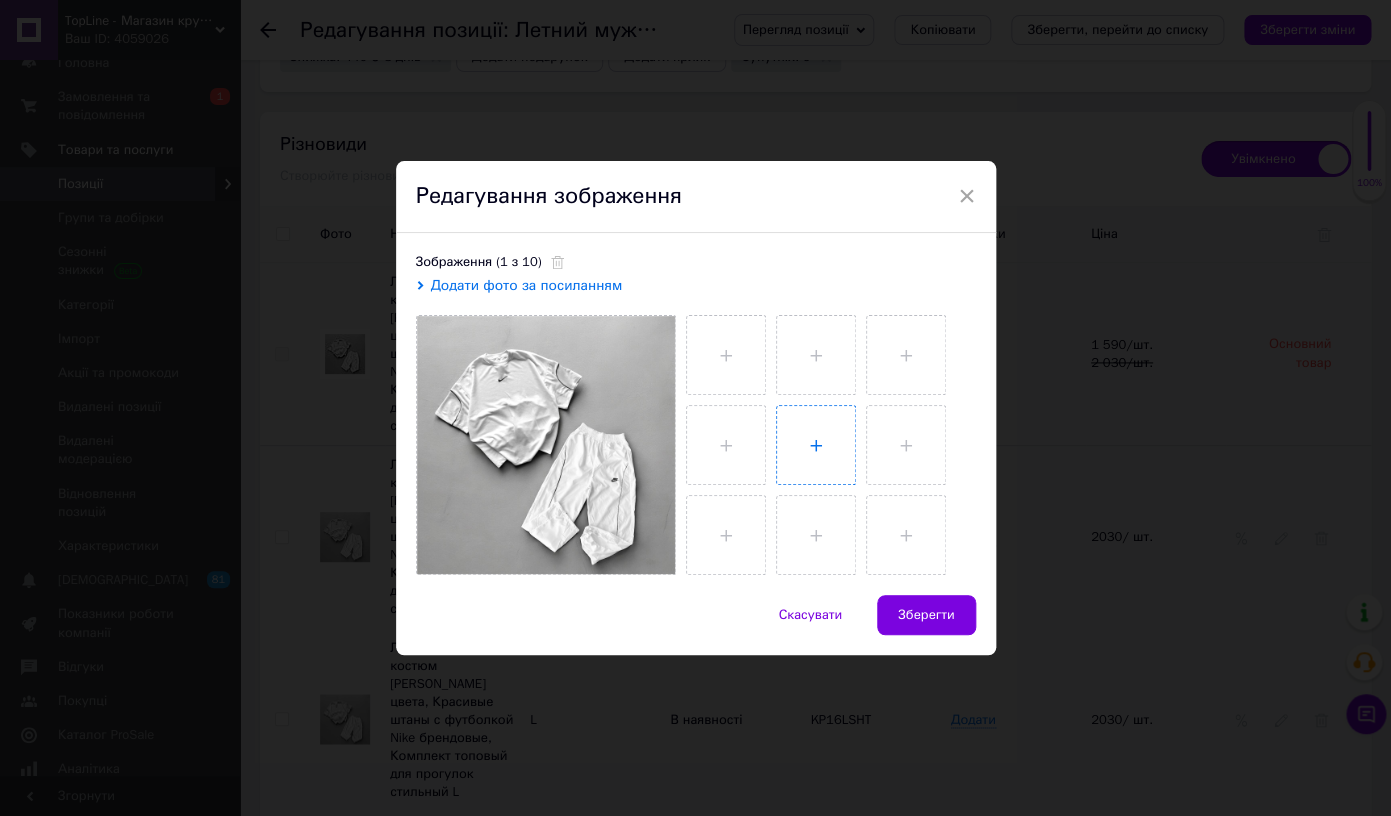 type on "C:\fakepath\20[DATE]2[DATE]pg" 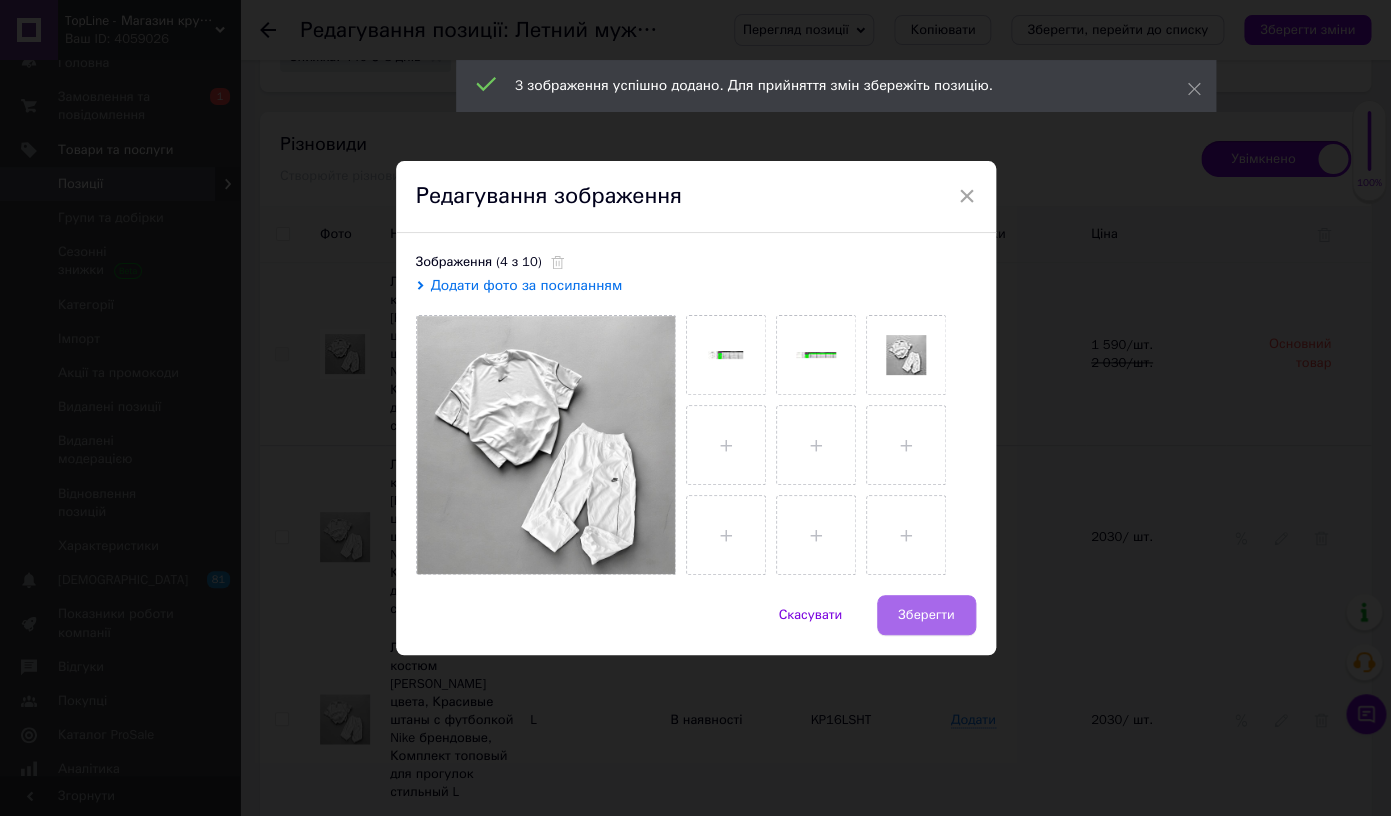 click on "Зберегти" at bounding box center (926, 615) 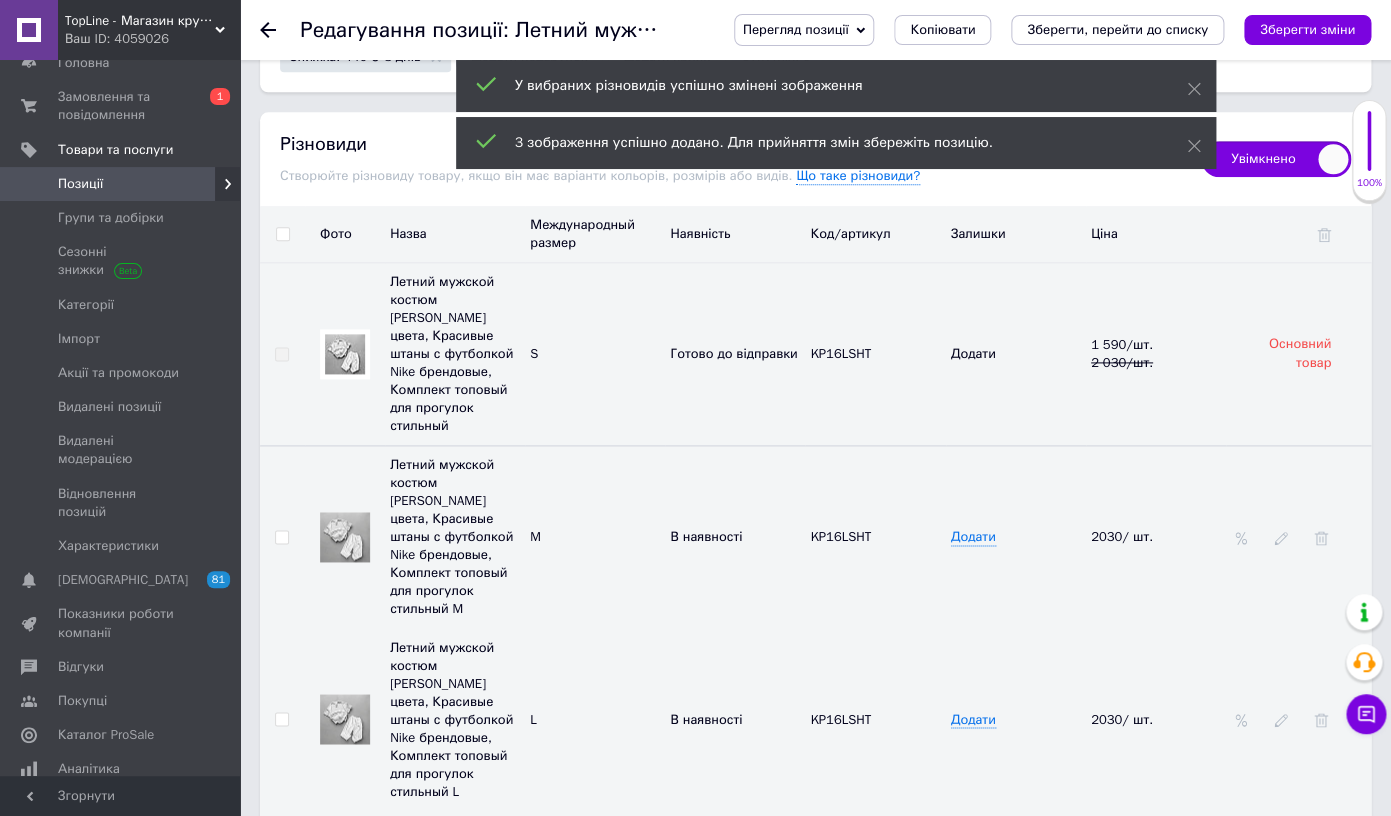 click on "Перегляд позиції Зберегти та переглянути на сайті Зберегти та переглянути на маркетплейсі Копіювати Зберегти, перейти до списку Зберегти зміни" at bounding box center [1032, 30] 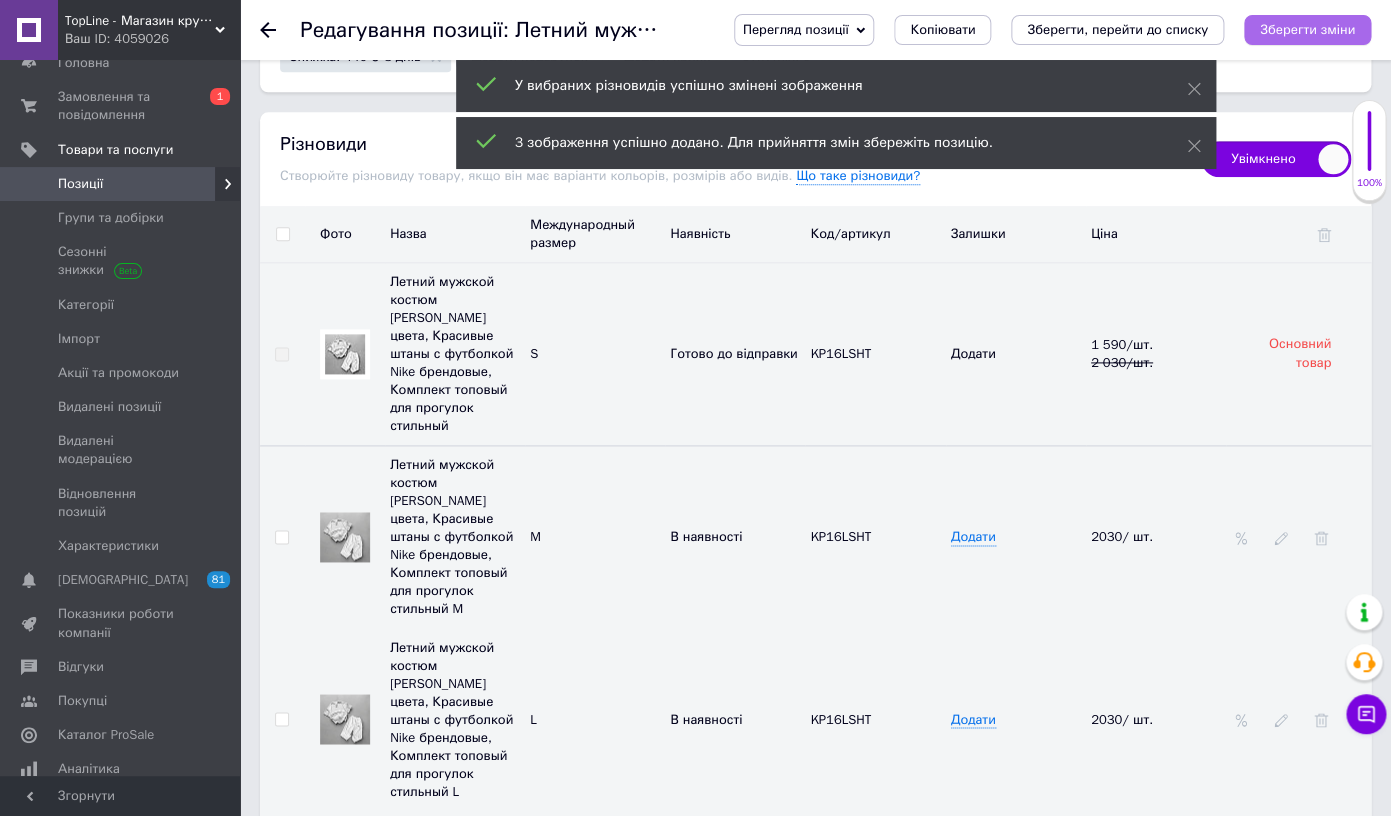 click on "Зберегти зміни" at bounding box center [1307, 30] 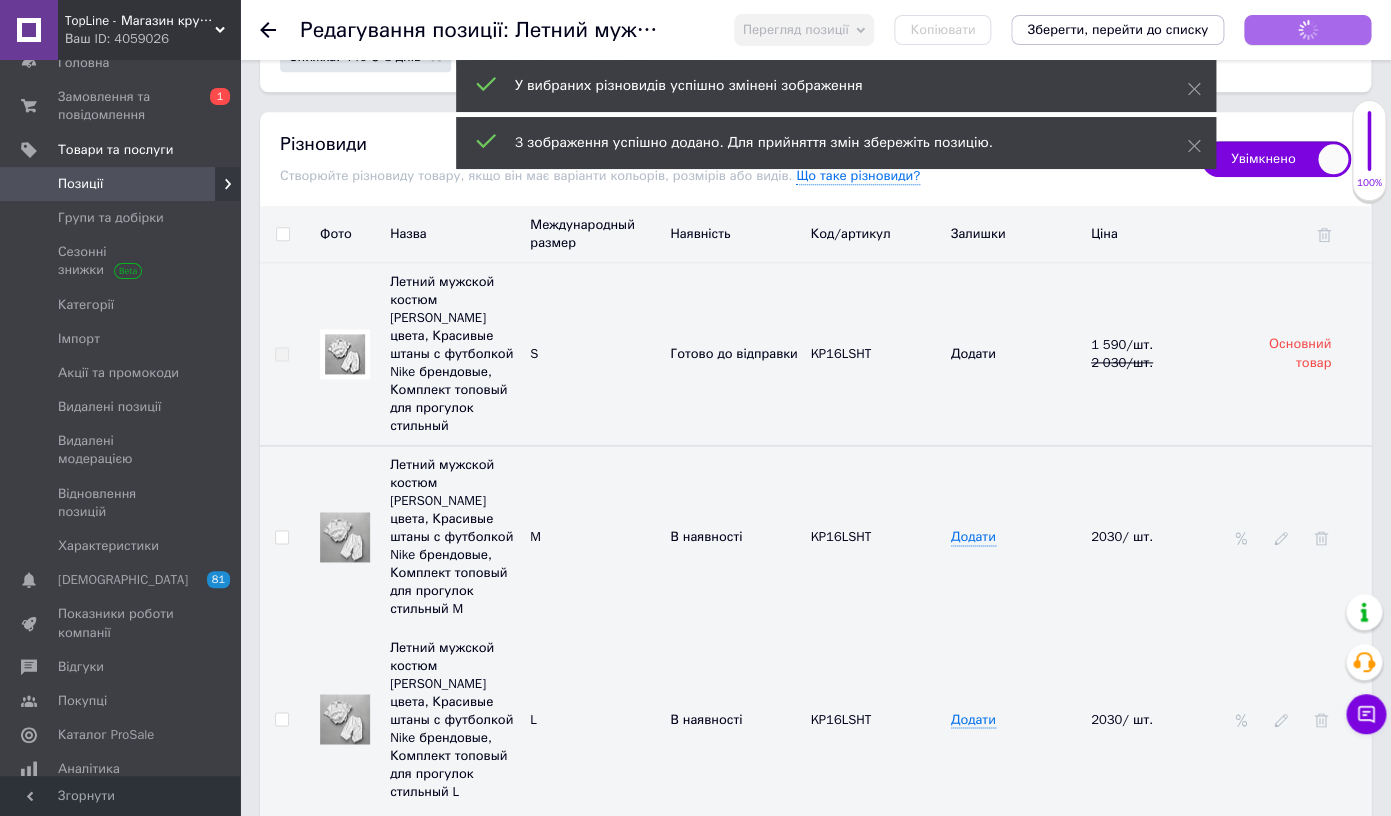 type 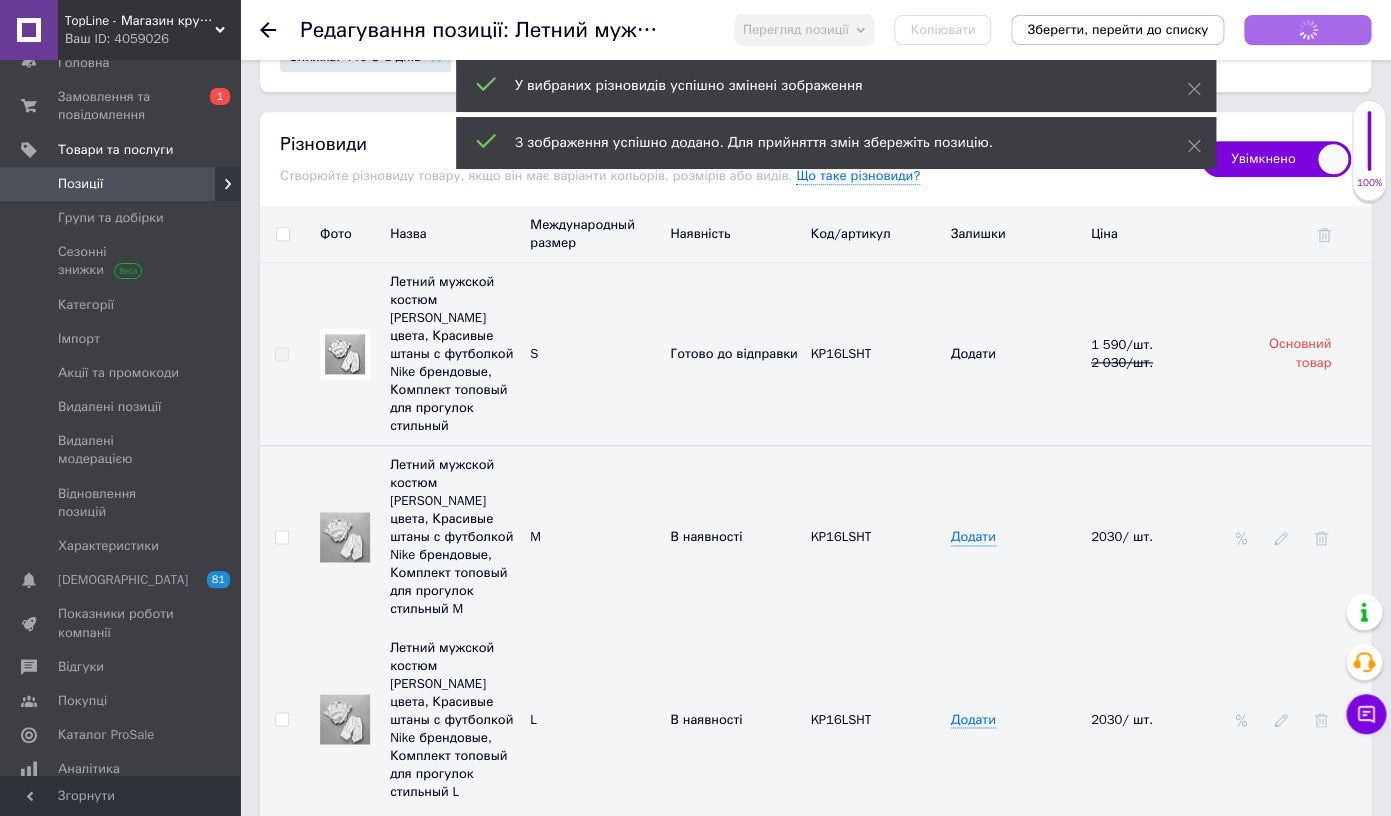 click on "Зберегти зміни" at bounding box center (1307, 30) 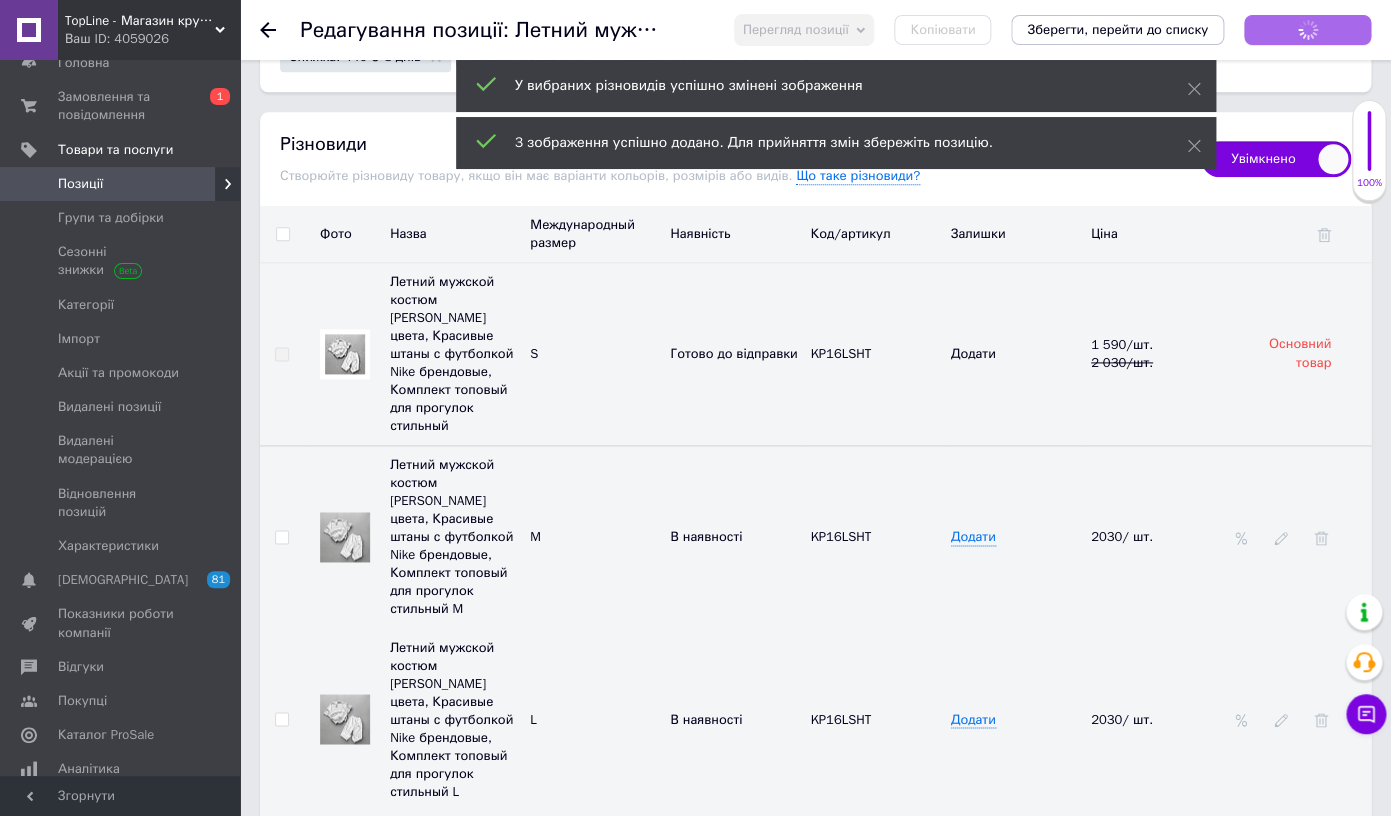 click on "Зберегти зміни" at bounding box center (1307, 30) 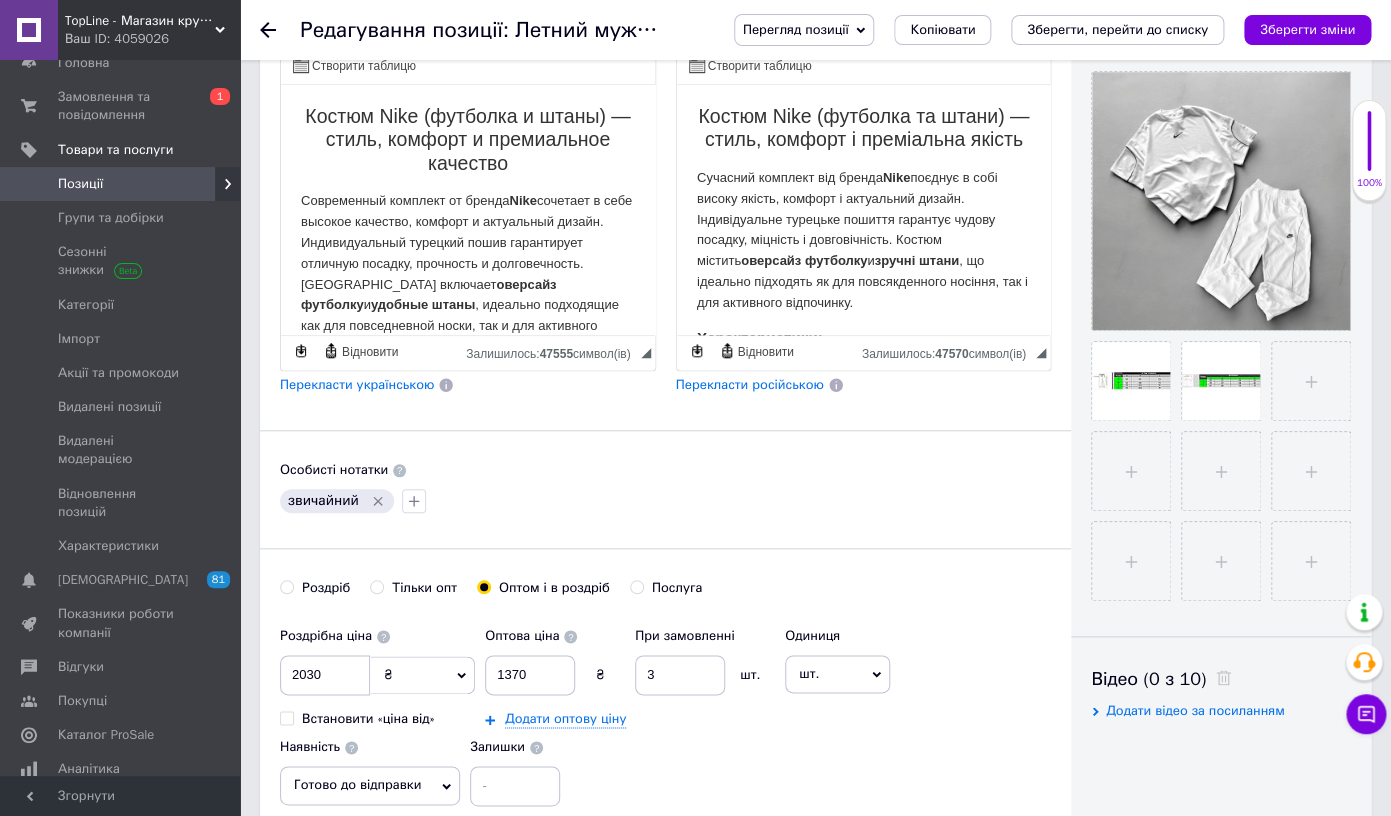 scroll, scrollTop: 427, scrollLeft: 0, axis: vertical 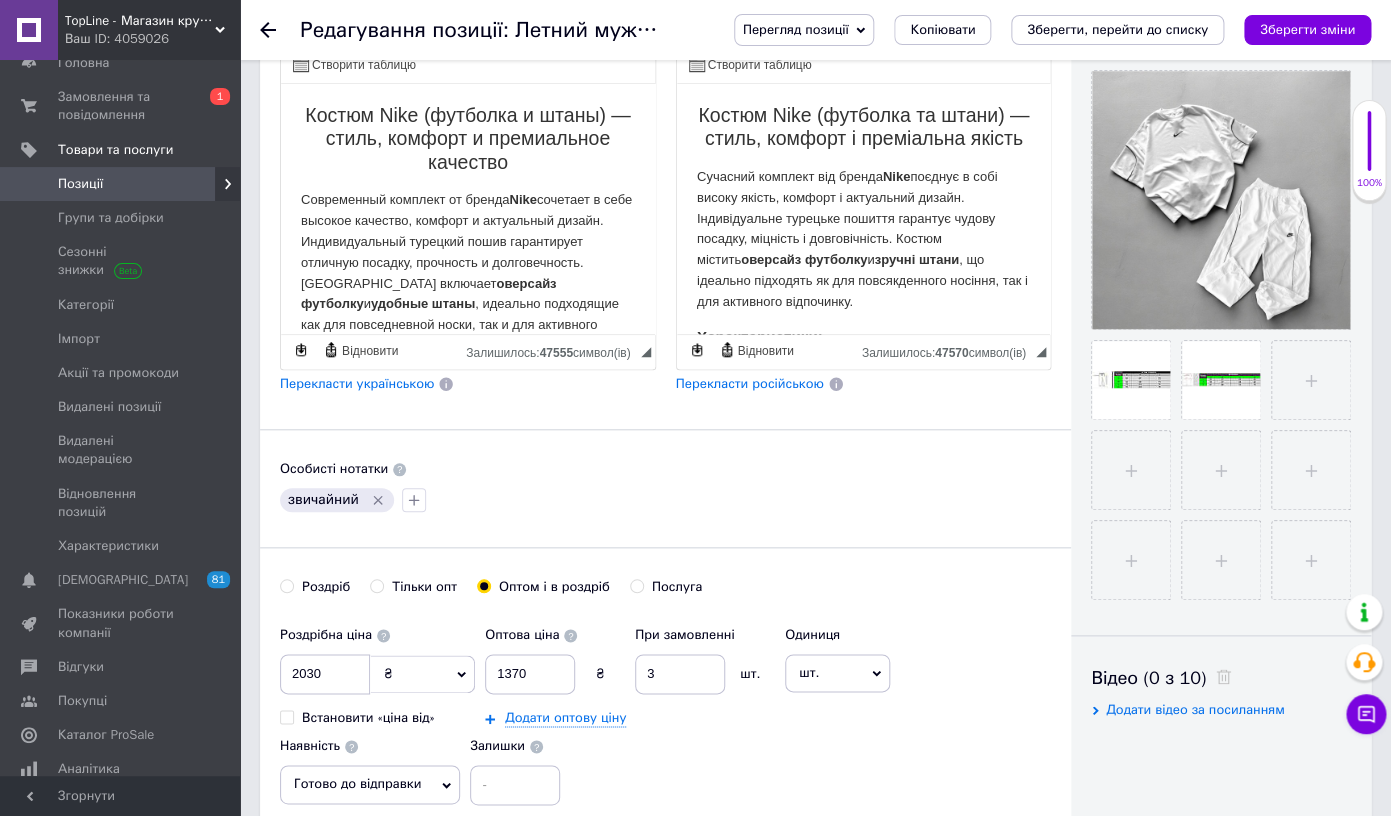 click on "Позиції" at bounding box center [121, 184] 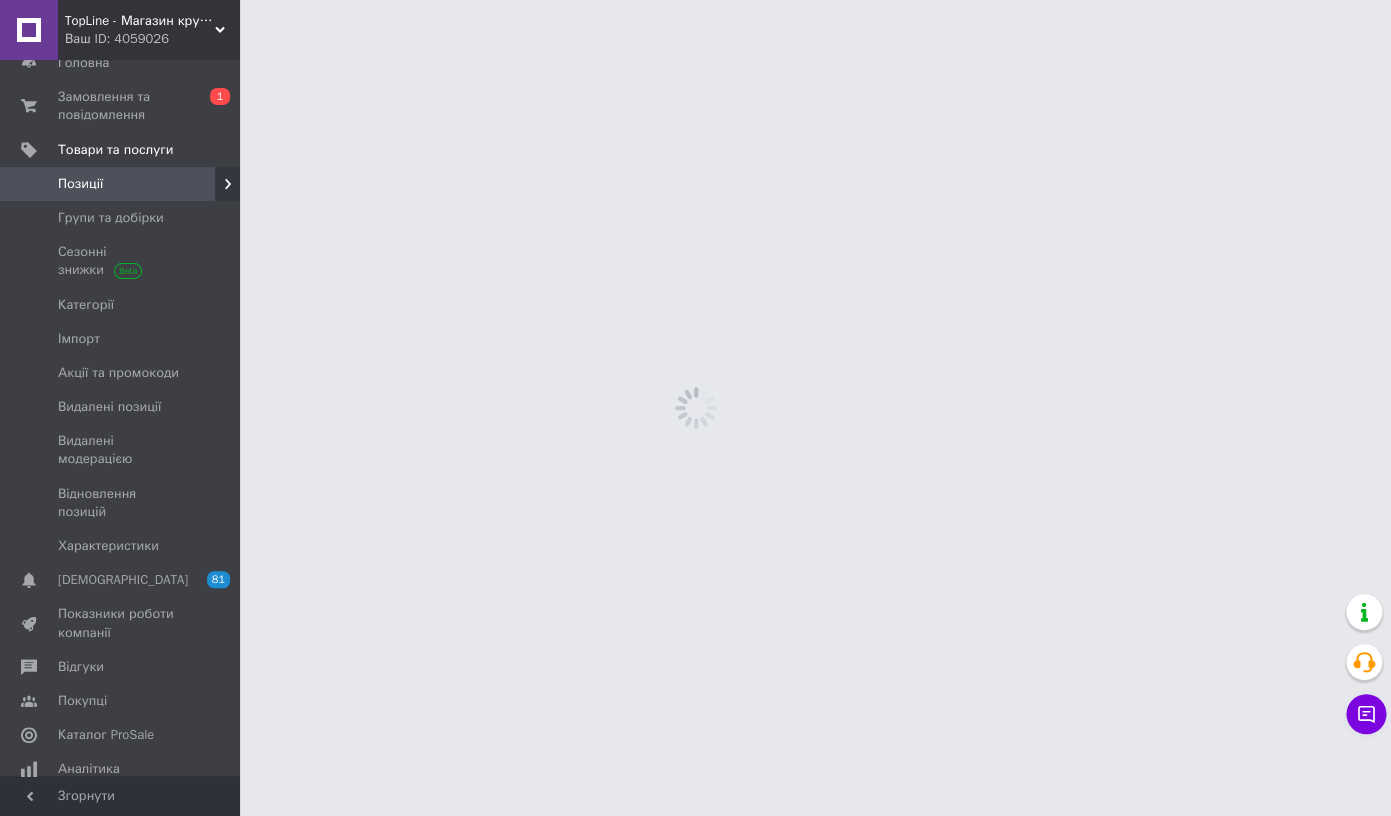 scroll, scrollTop: 0, scrollLeft: 0, axis: both 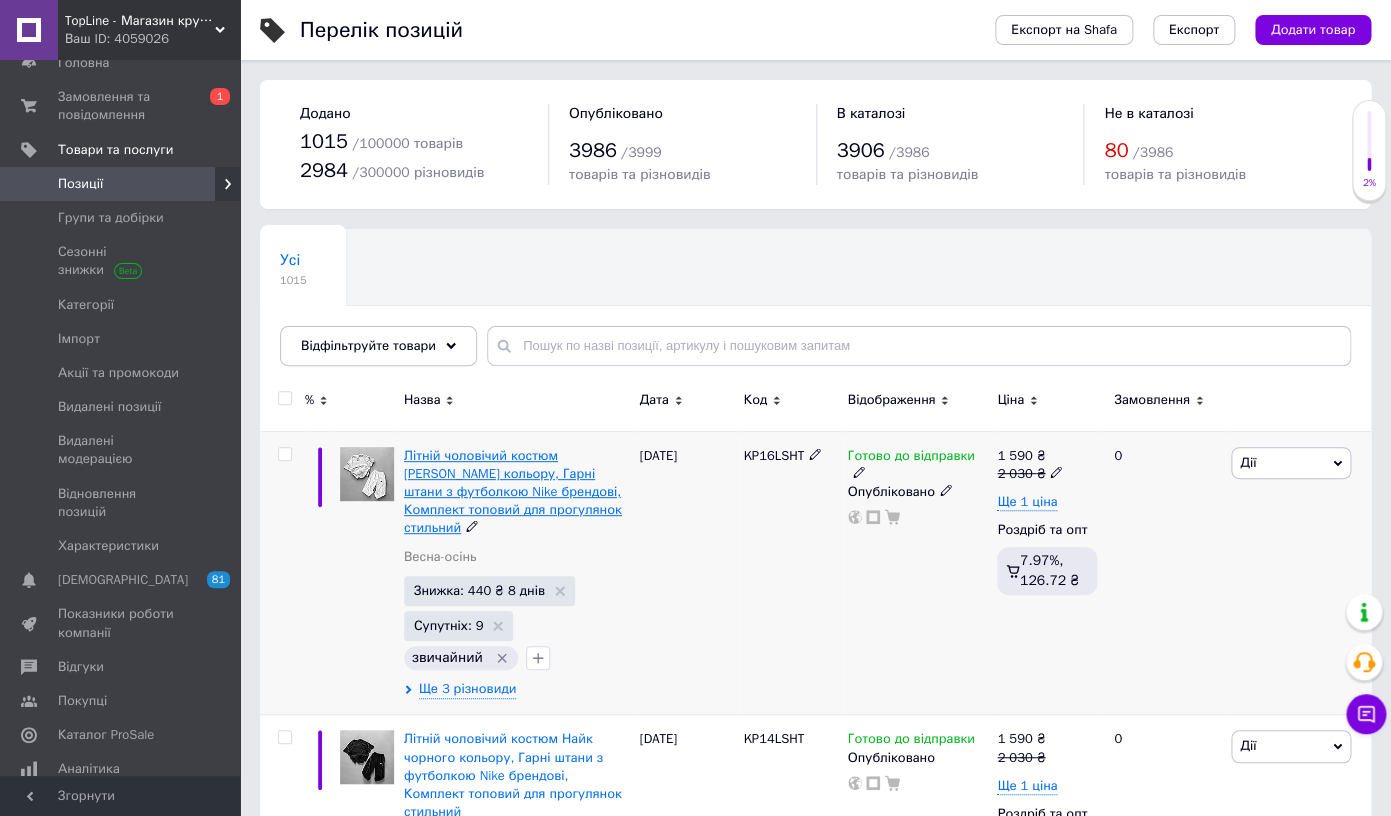 click on "Літній чоловічий костюм [PERSON_NAME] кольору, Гарні штани з футболкою Nike брендові, Комплект топовий для прогулянок стильний" at bounding box center [513, 492] 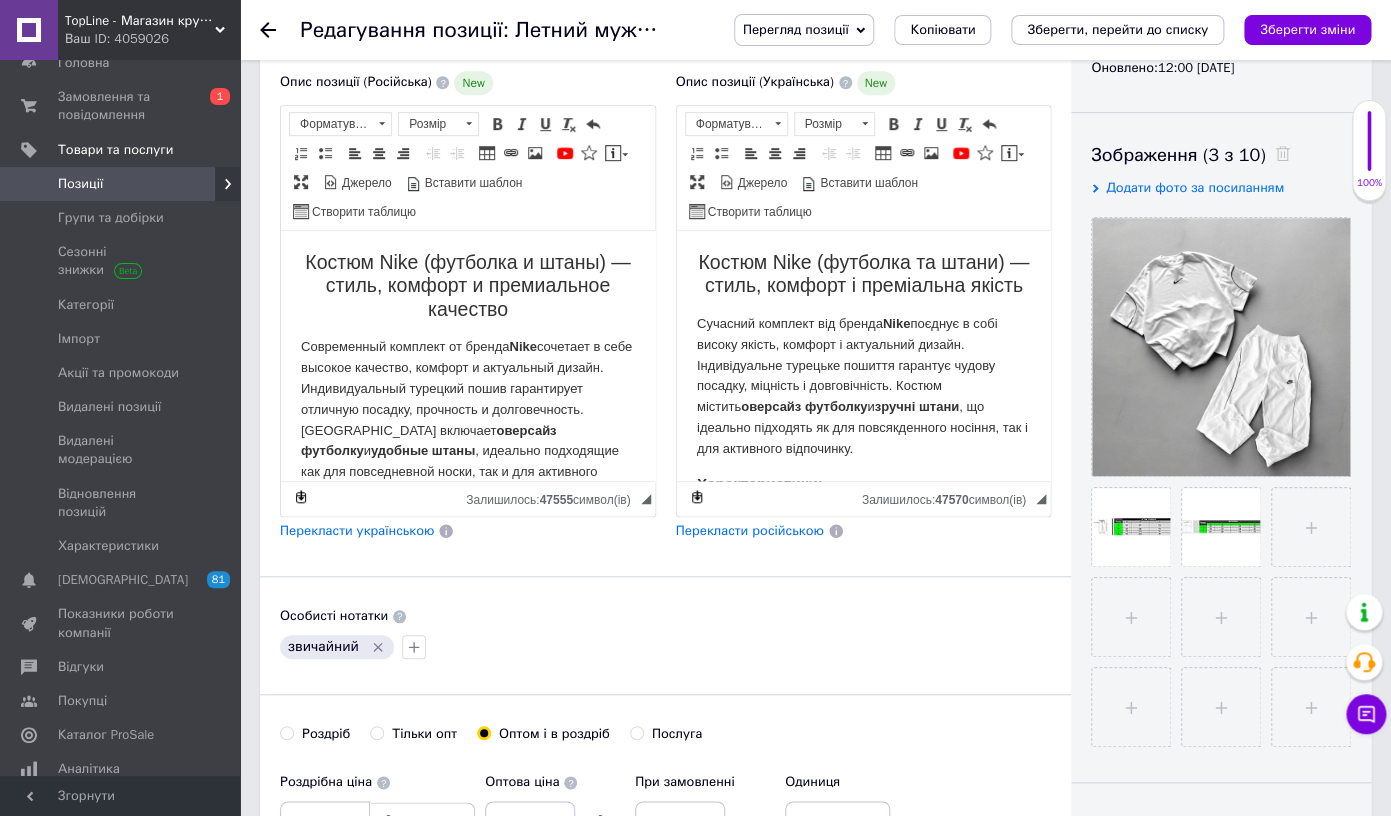 scroll, scrollTop: 583, scrollLeft: 0, axis: vertical 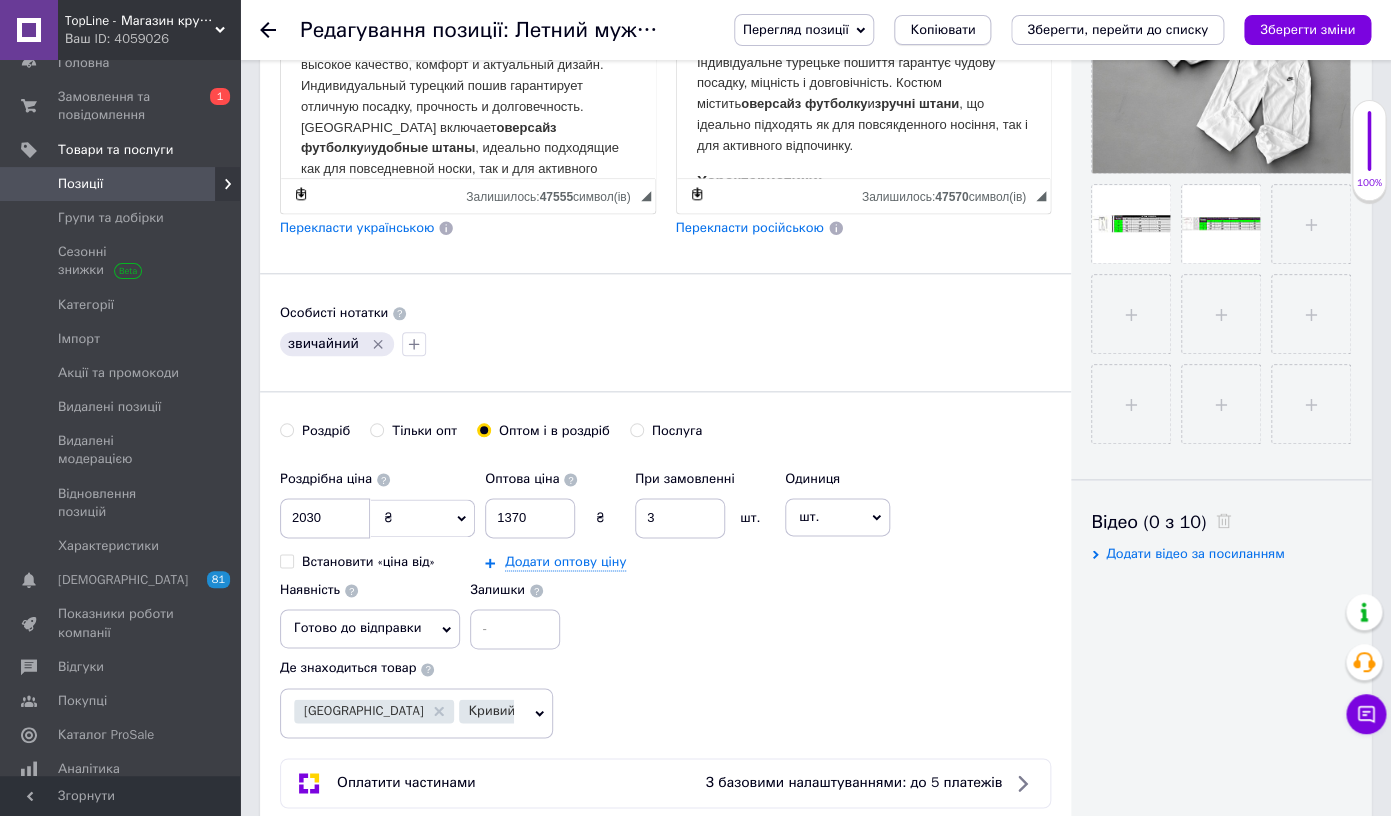 click on "Копіювати" at bounding box center [942, 30] 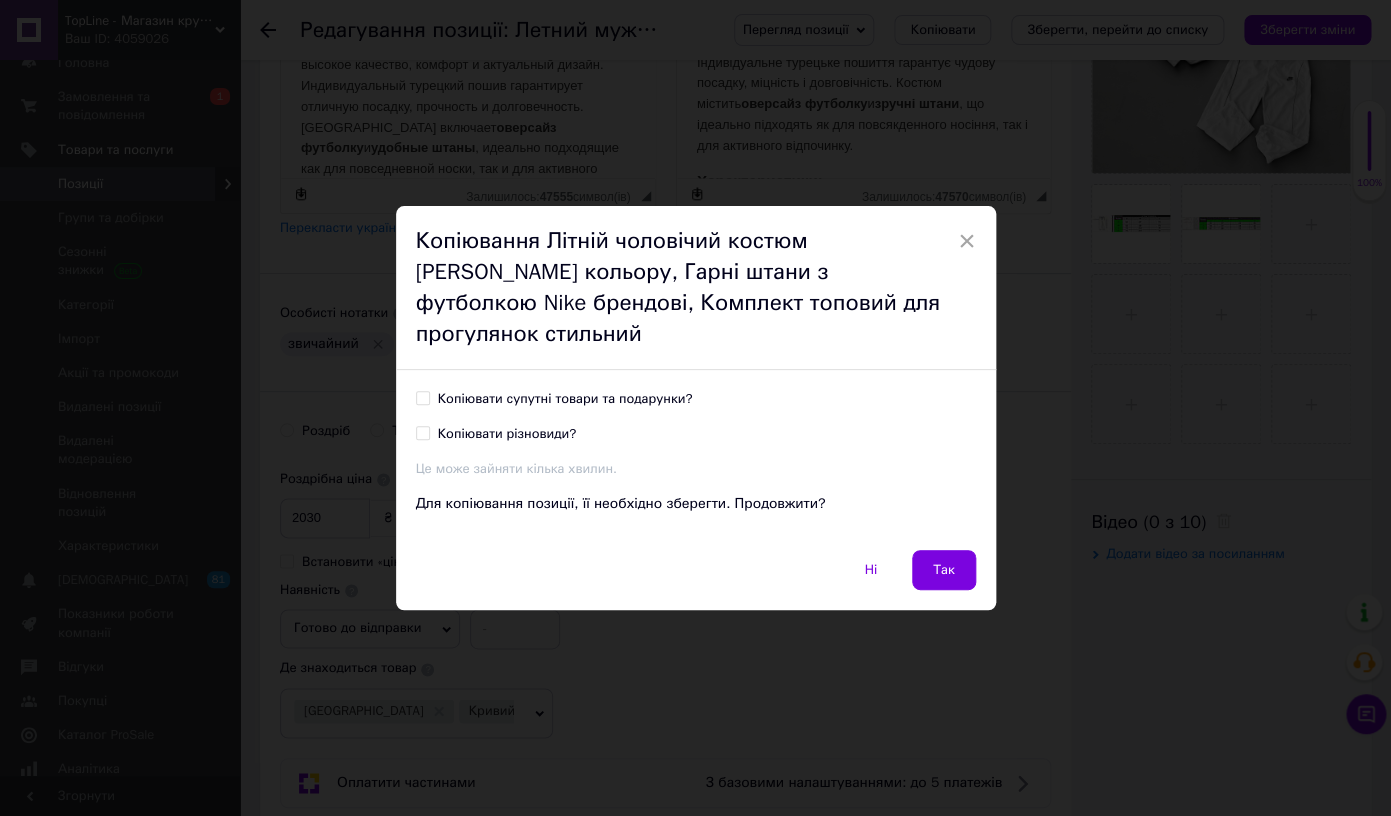 click on "Копіювати супутні товари та подарунки?" at bounding box center [565, 399] 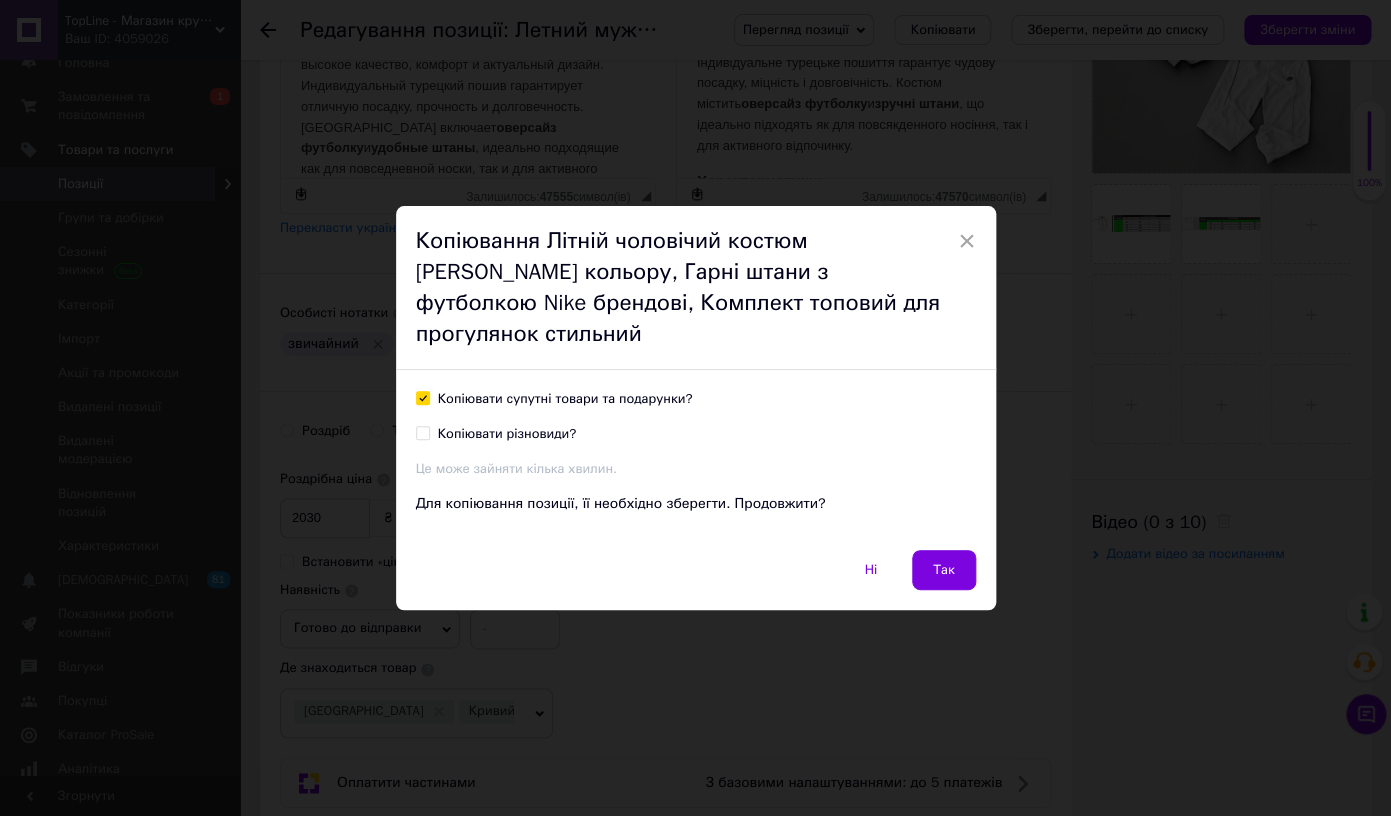 checkbox on "true" 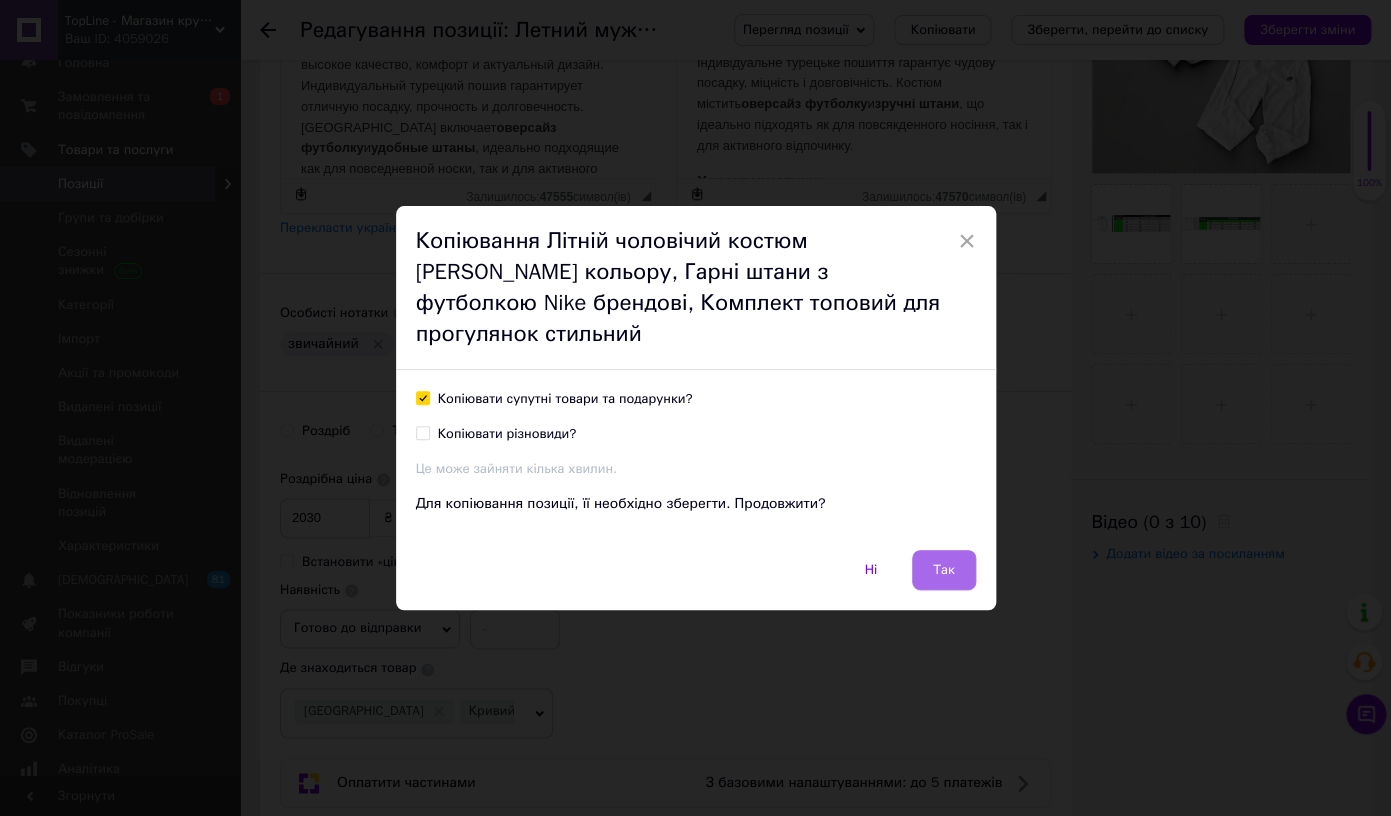 click on "Так" at bounding box center [944, 570] 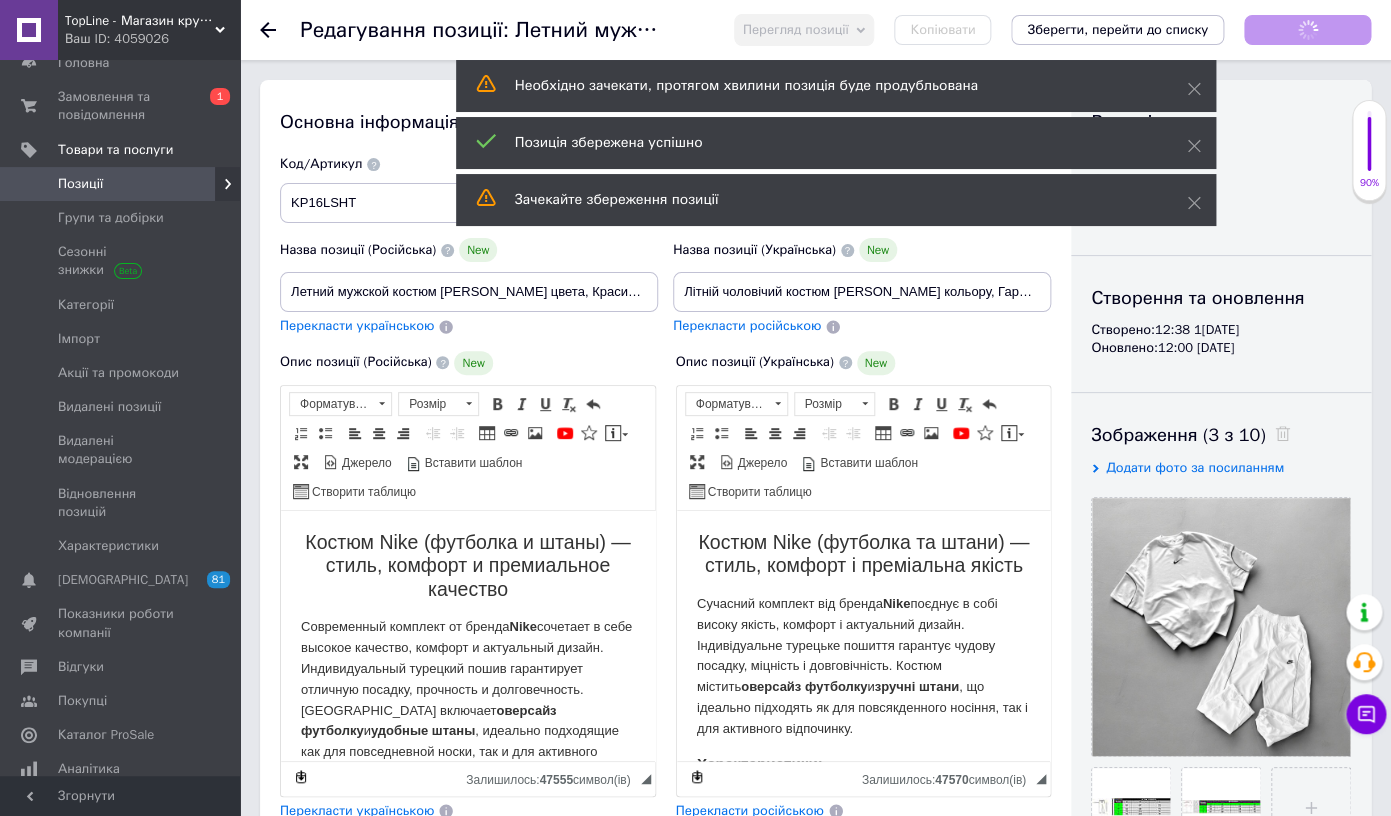 scroll, scrollTop: 0, scrollLeft: 0, axis: both 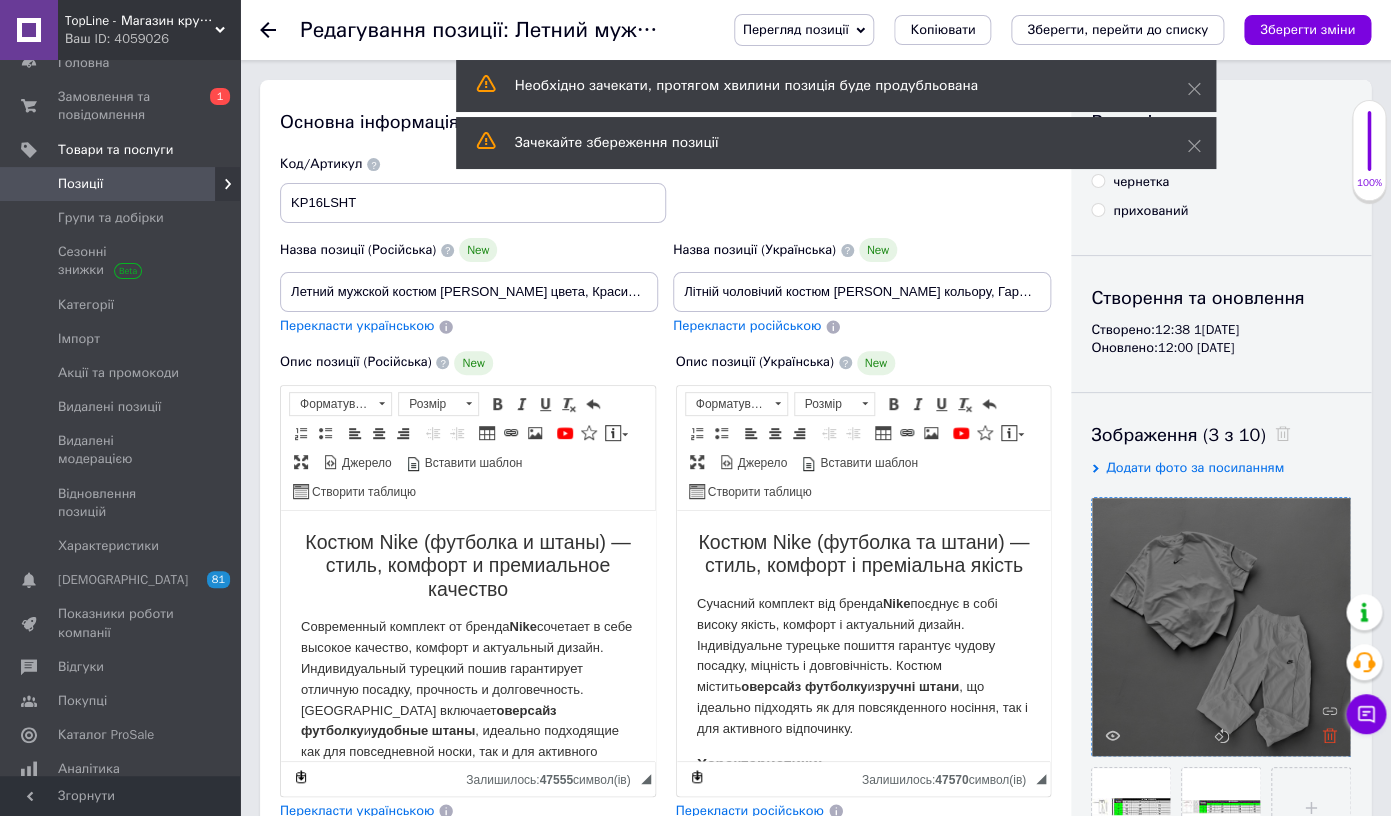 click 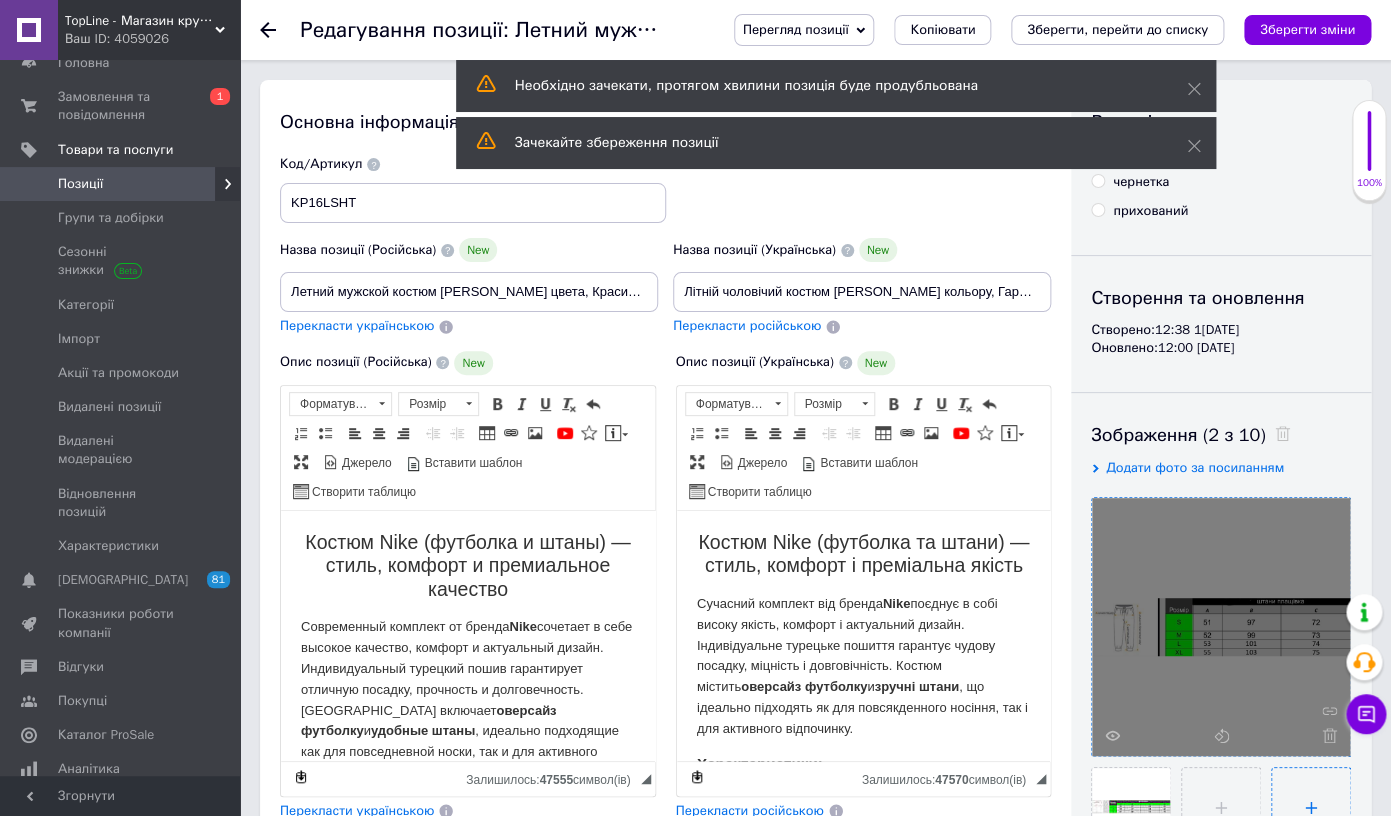 click at bounding box center (1311, 807) 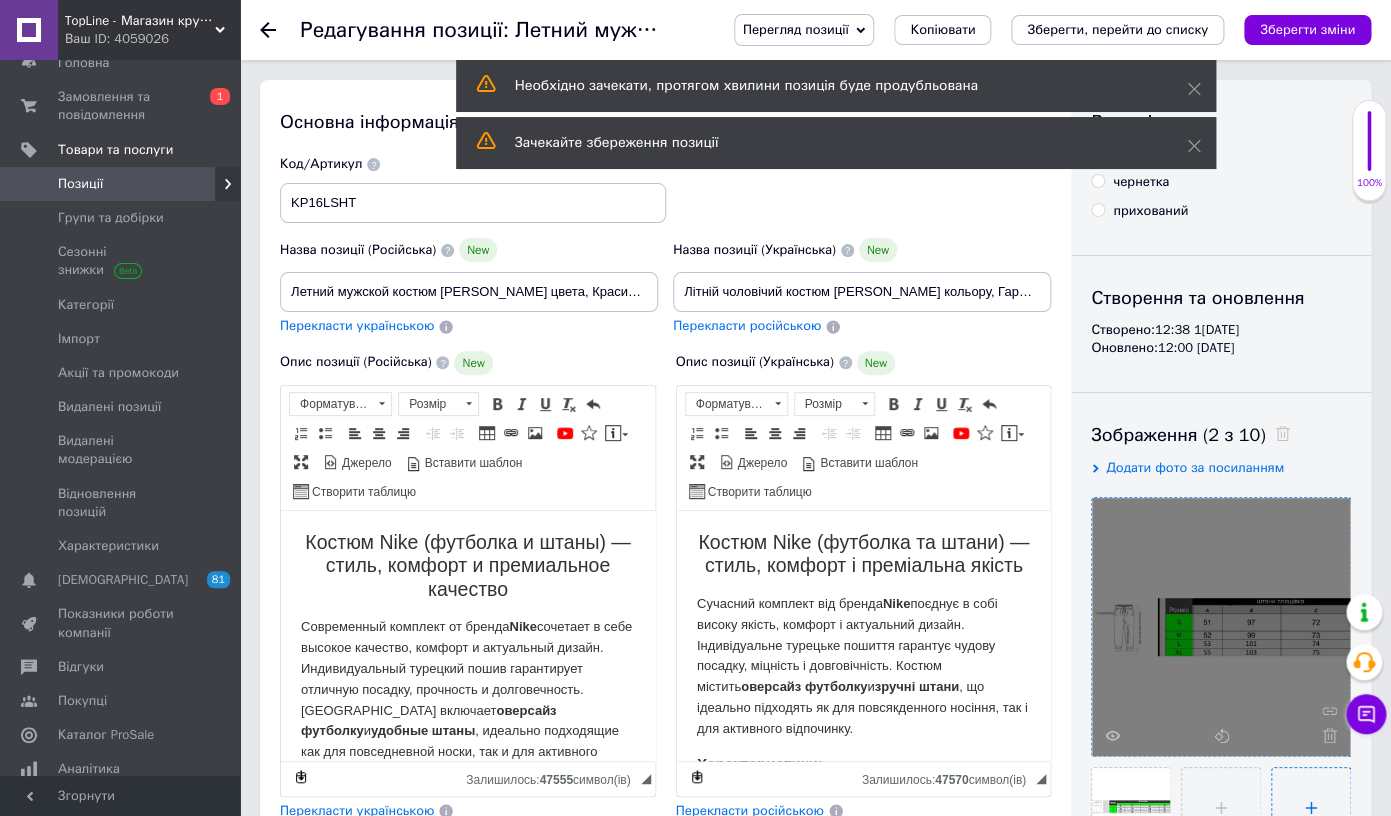 type on "C:\fakepath\[DATE] 12.38.06.jpg" 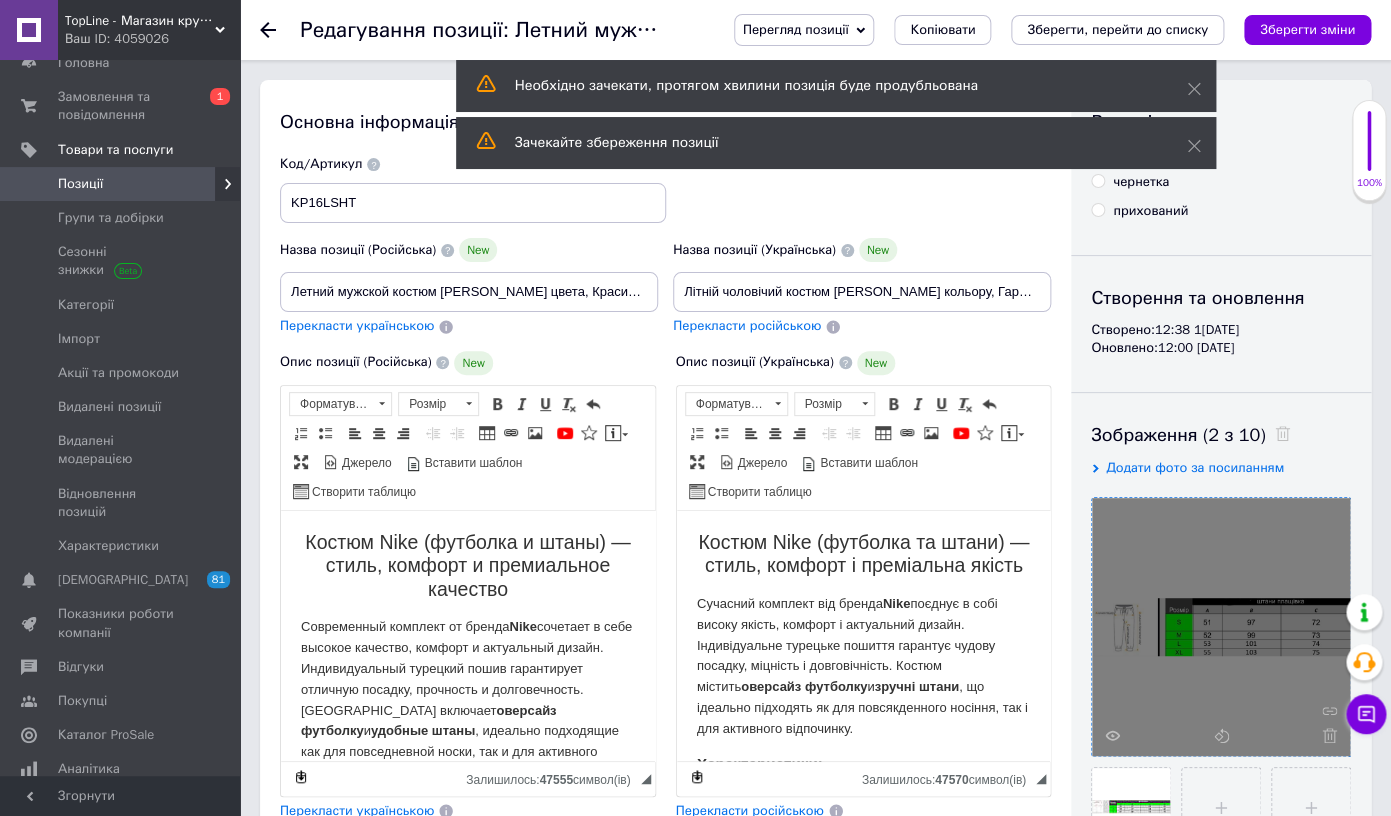 type 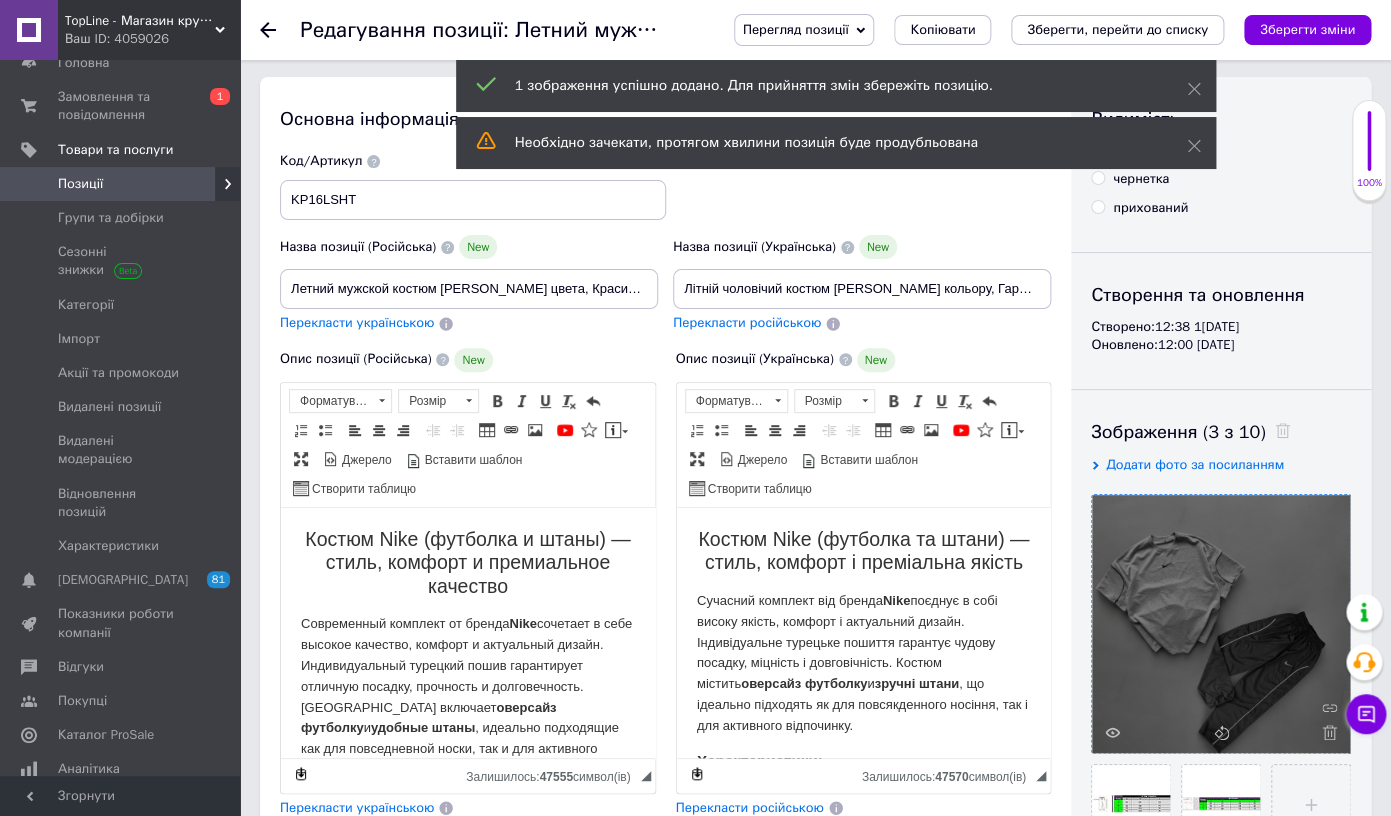 scroll, scrollTop: 0, scrollLeft: 0, axis: both 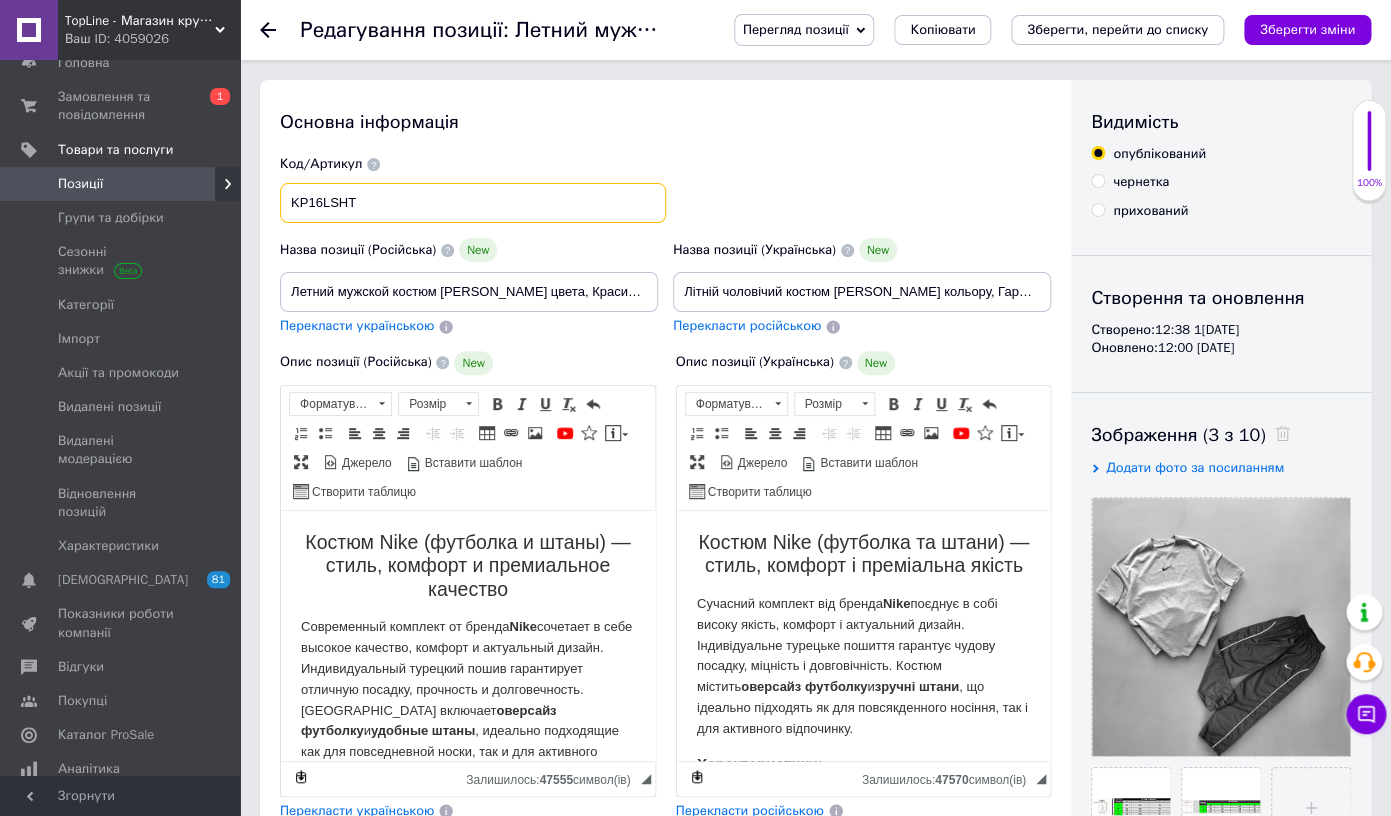 click on "KP16LSHT" at bounding box center [473, 203] 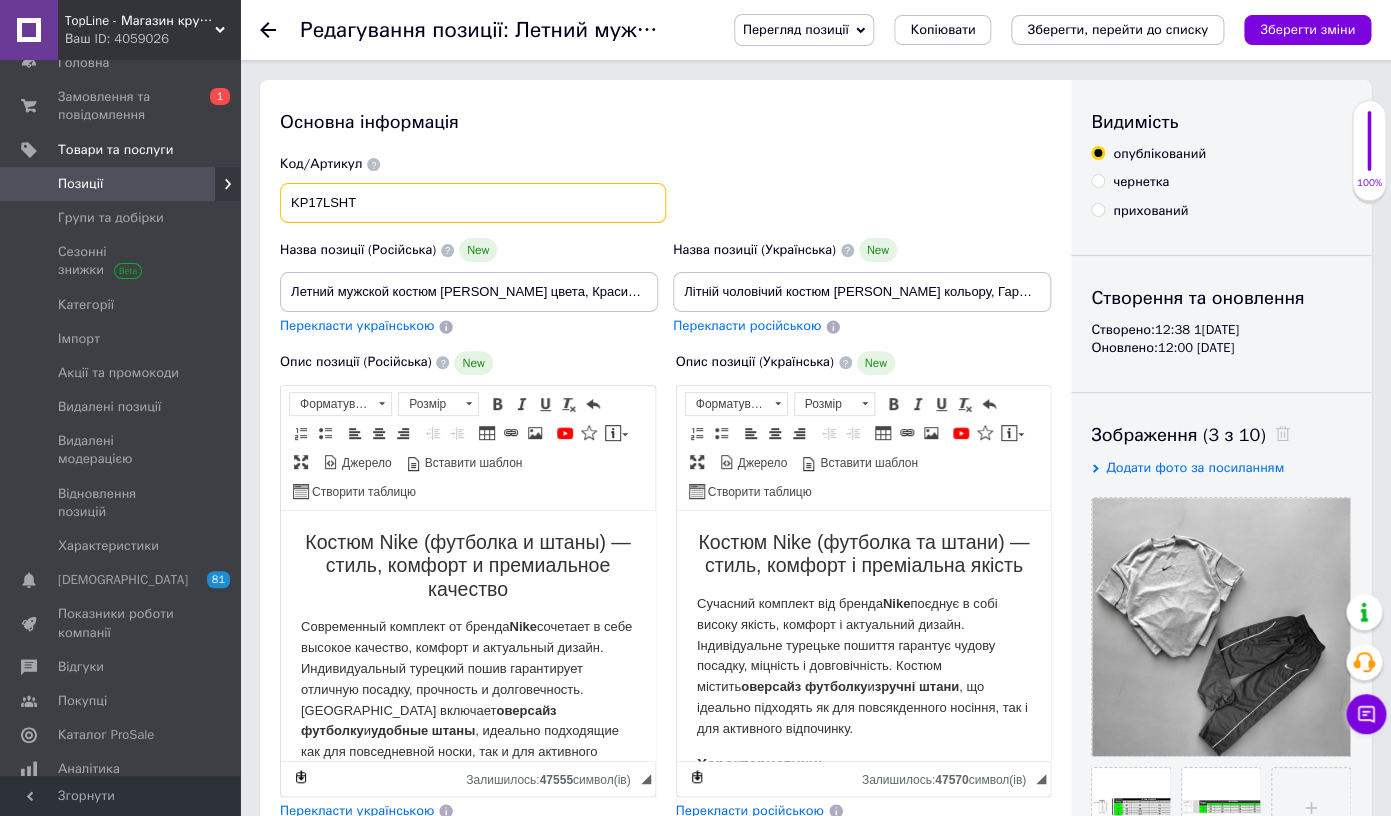 type on "KP17LSHT" 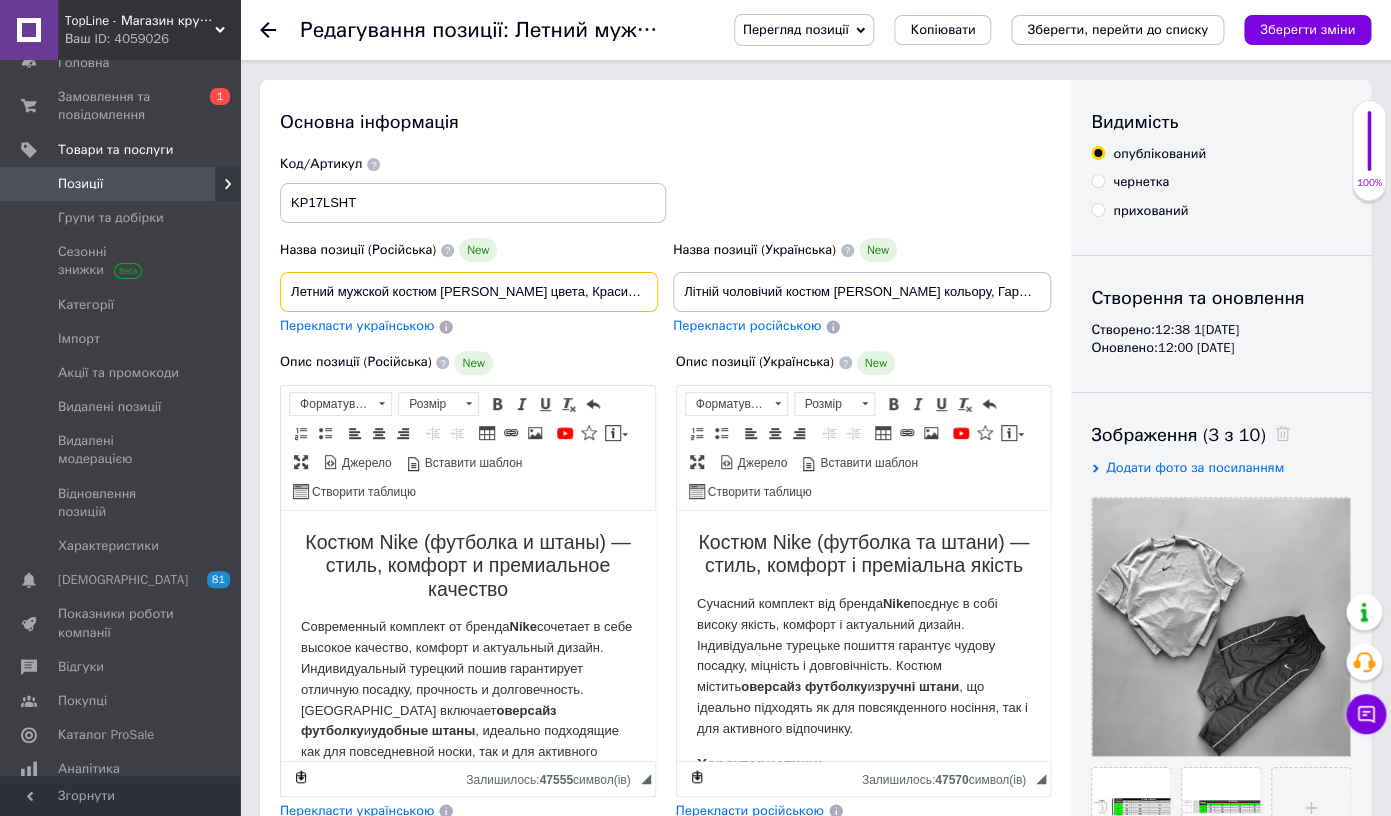 click on "Летний мужской костюм [PERSON_NAME] цвета, Красивые штаны с футболкой Nike брендовые, Комплект топовый для прогулок стильный" at bounding box center (469, 292) 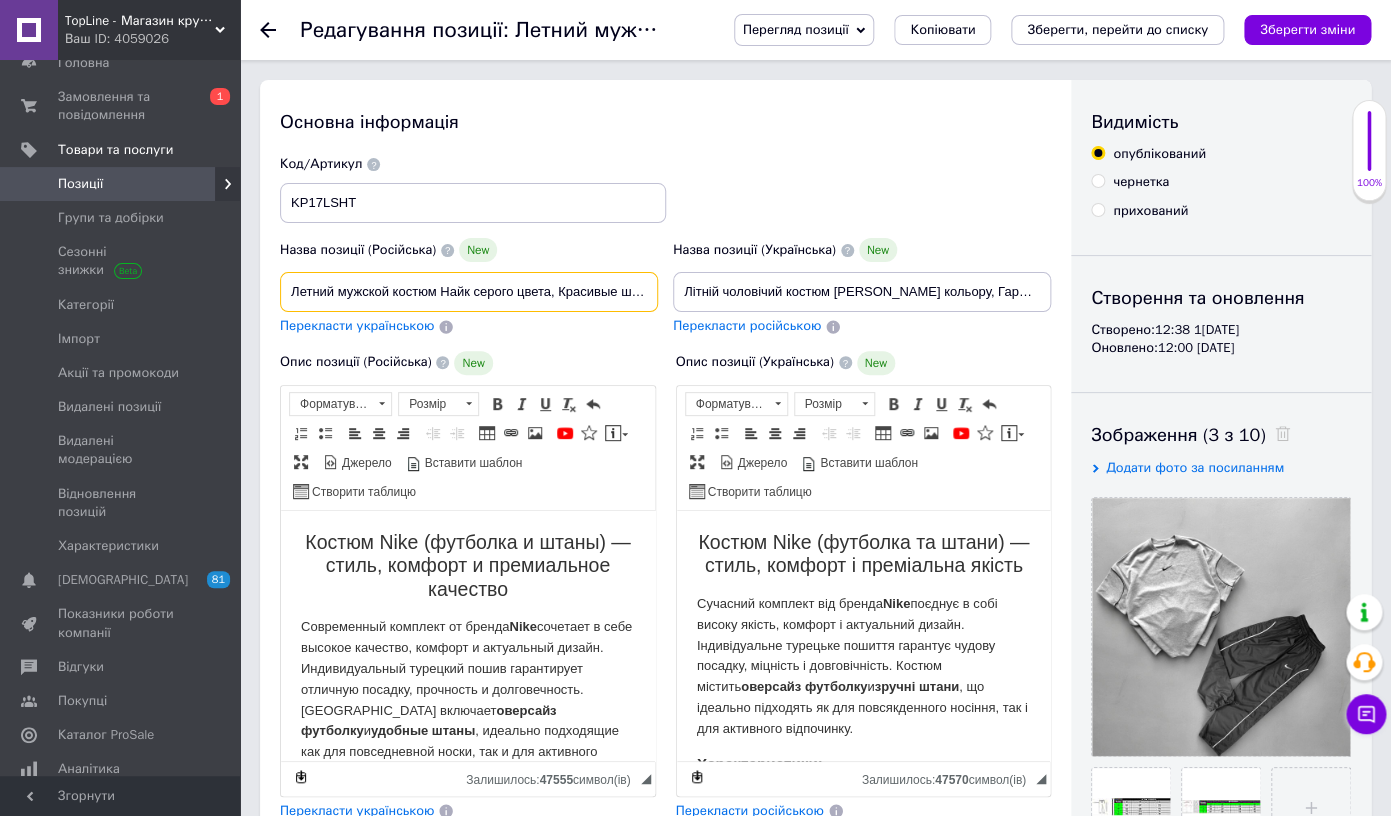 type on "Летний мужской костюм Найк серого цвета, Красивые штаны с футболкой Nike брендовые, Комплект топовый для прогулок стильный" 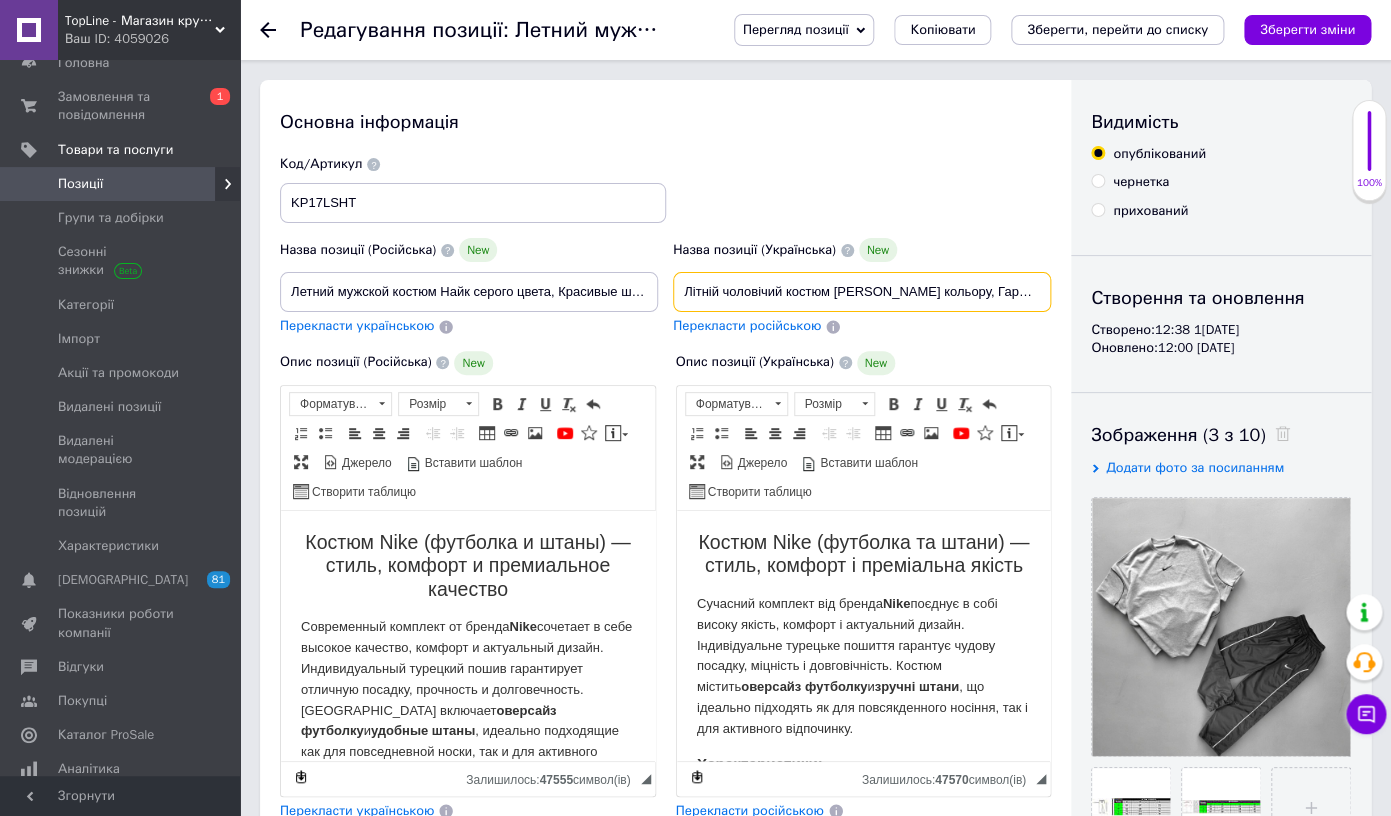 click on "Літній чоловічий костюм [PERSON_NAME] кольору, Гарні штани з футболкою Nike брендові, Комплект топовий для прогулянок стильний" at bounding box center [862, 292] 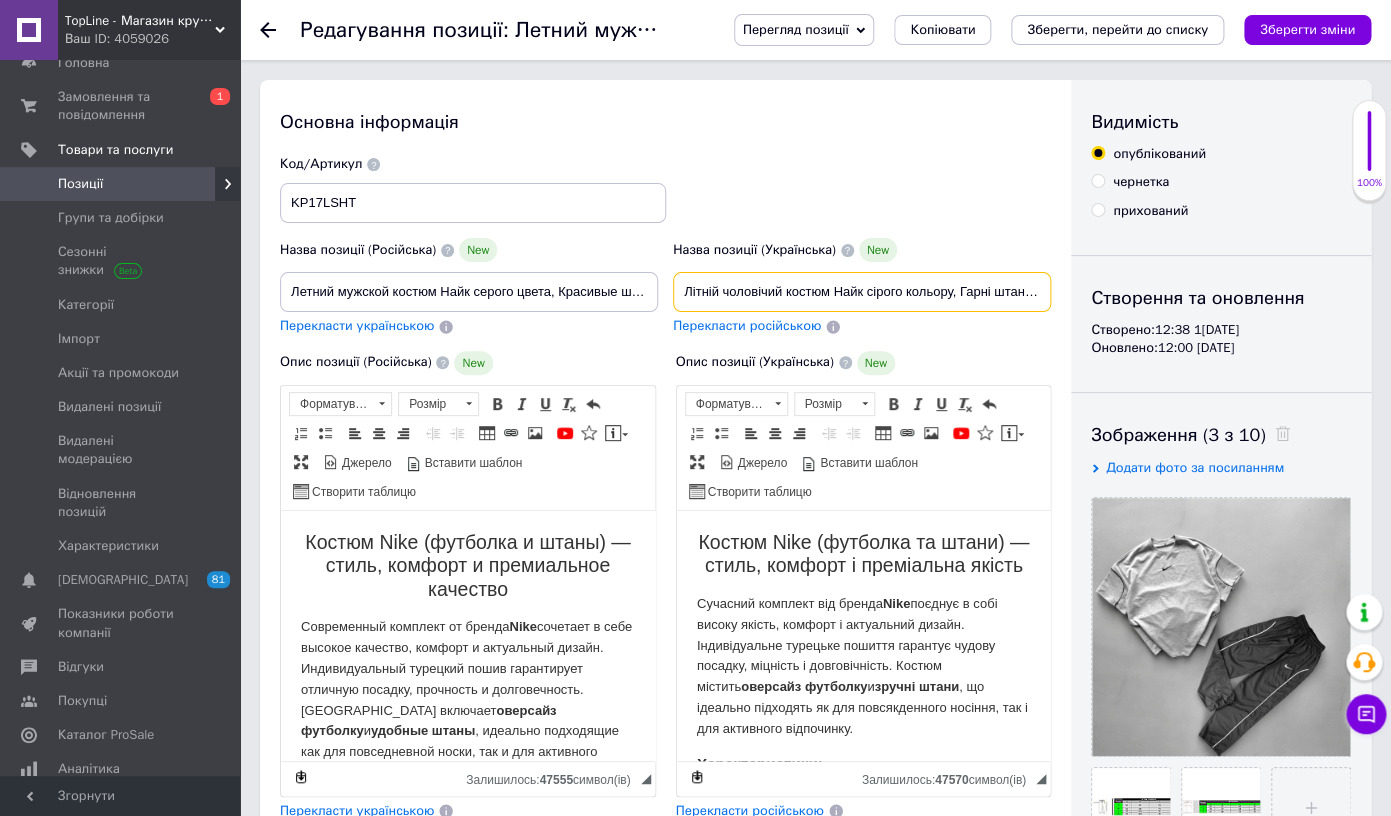 type on "Літній чоловічий костюм Найк сірого кольору, Гарні штани з футболкою Nike брендові, Комплект топовий для прогулянок стильний" 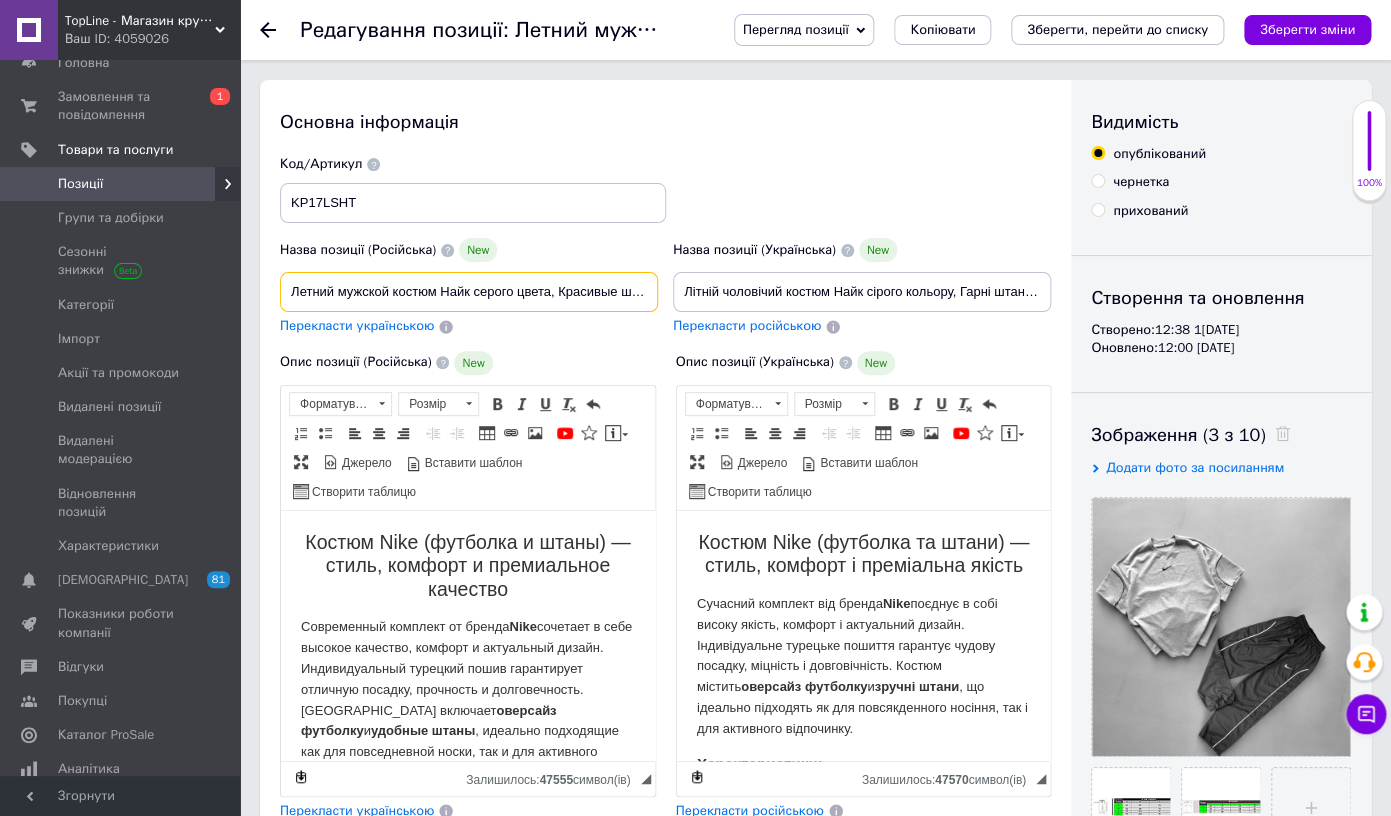 click on "Летний мужской костюм Найк серого цвета, Красивые штаны с футболкой Nike брендовые, Комплект топовый для прогулок стильный" at bounding box center (469, 292) 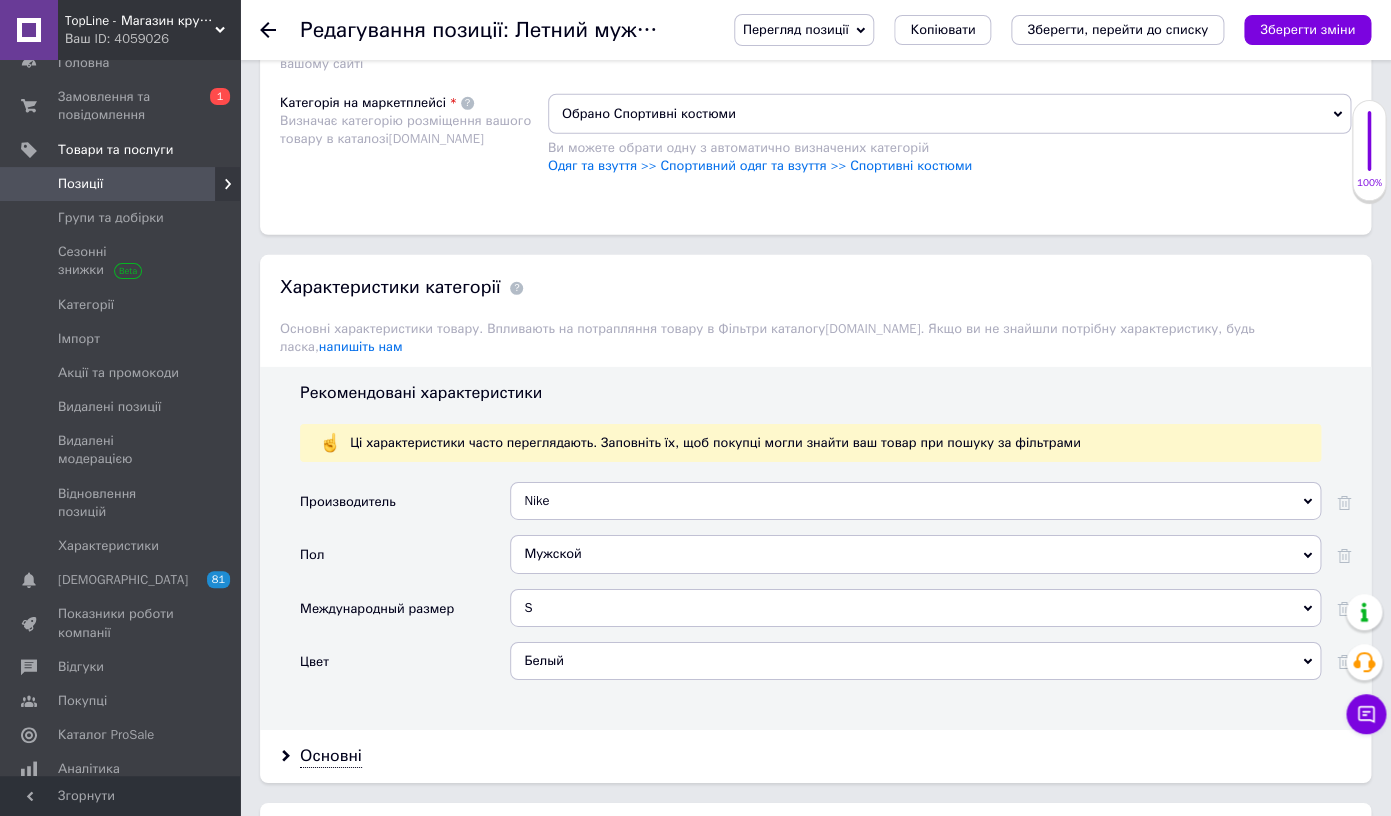 scroll, scrollTop: 2066, scrollLeft: 0, axis: vertical 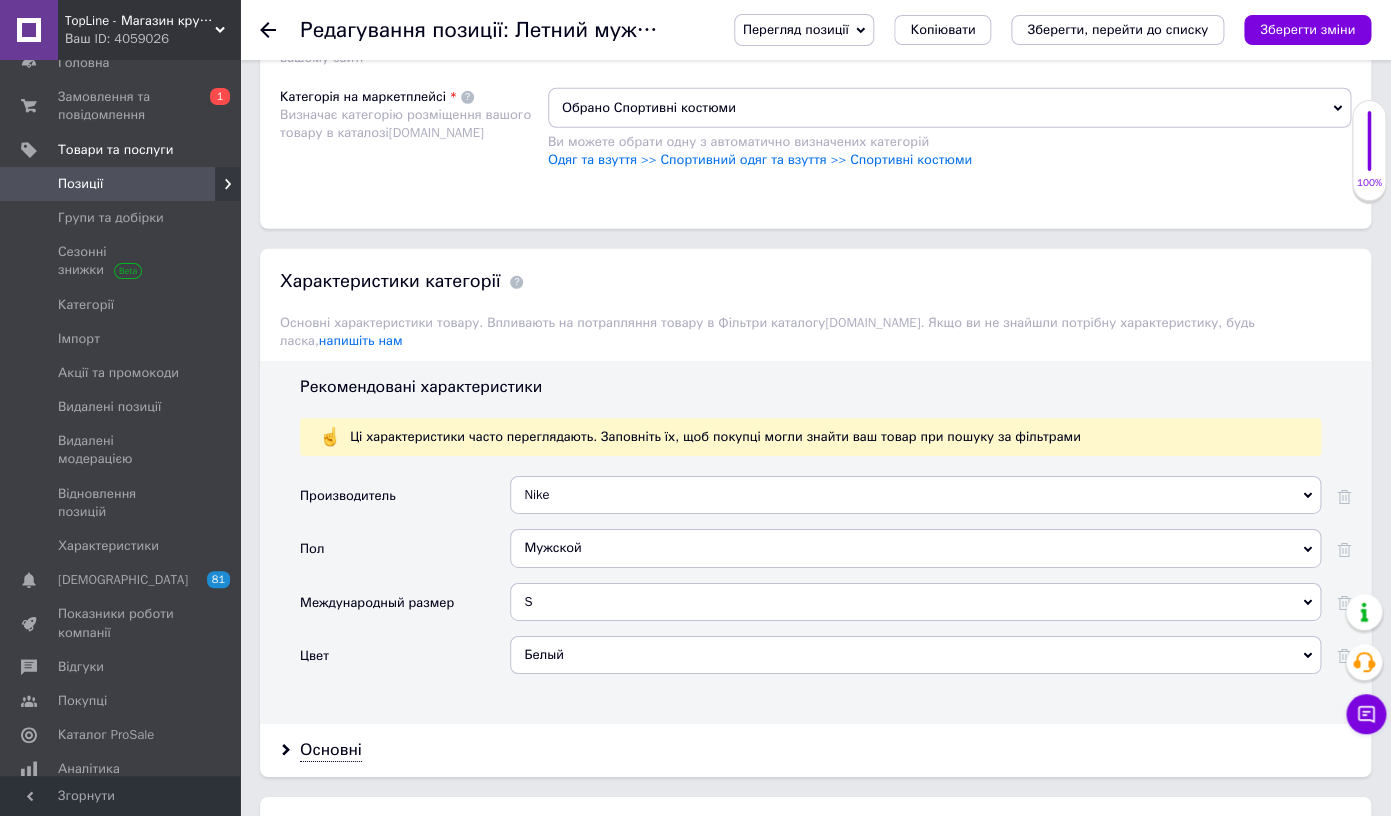 click on "Белый" at bounding box center [915, 655] 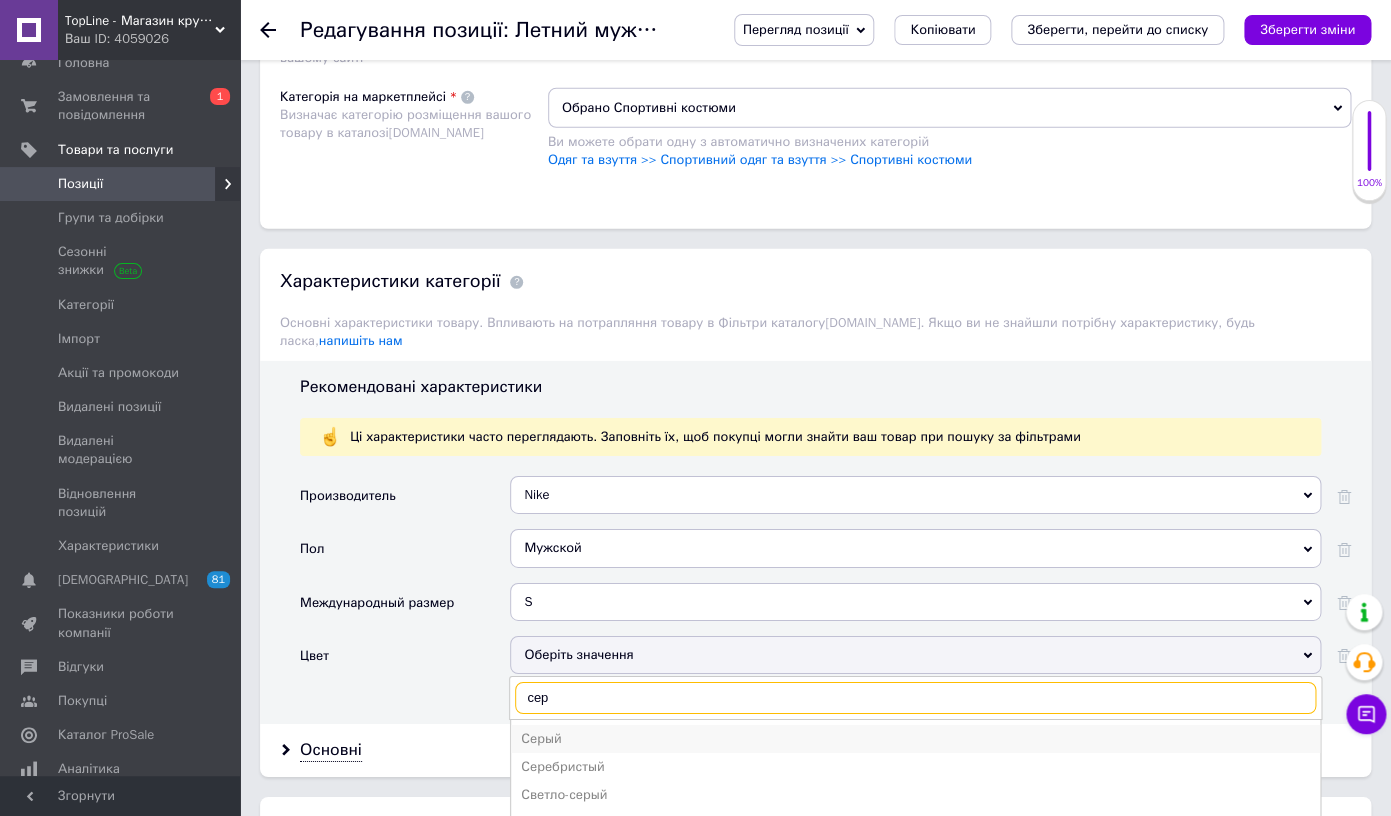type on "сер" 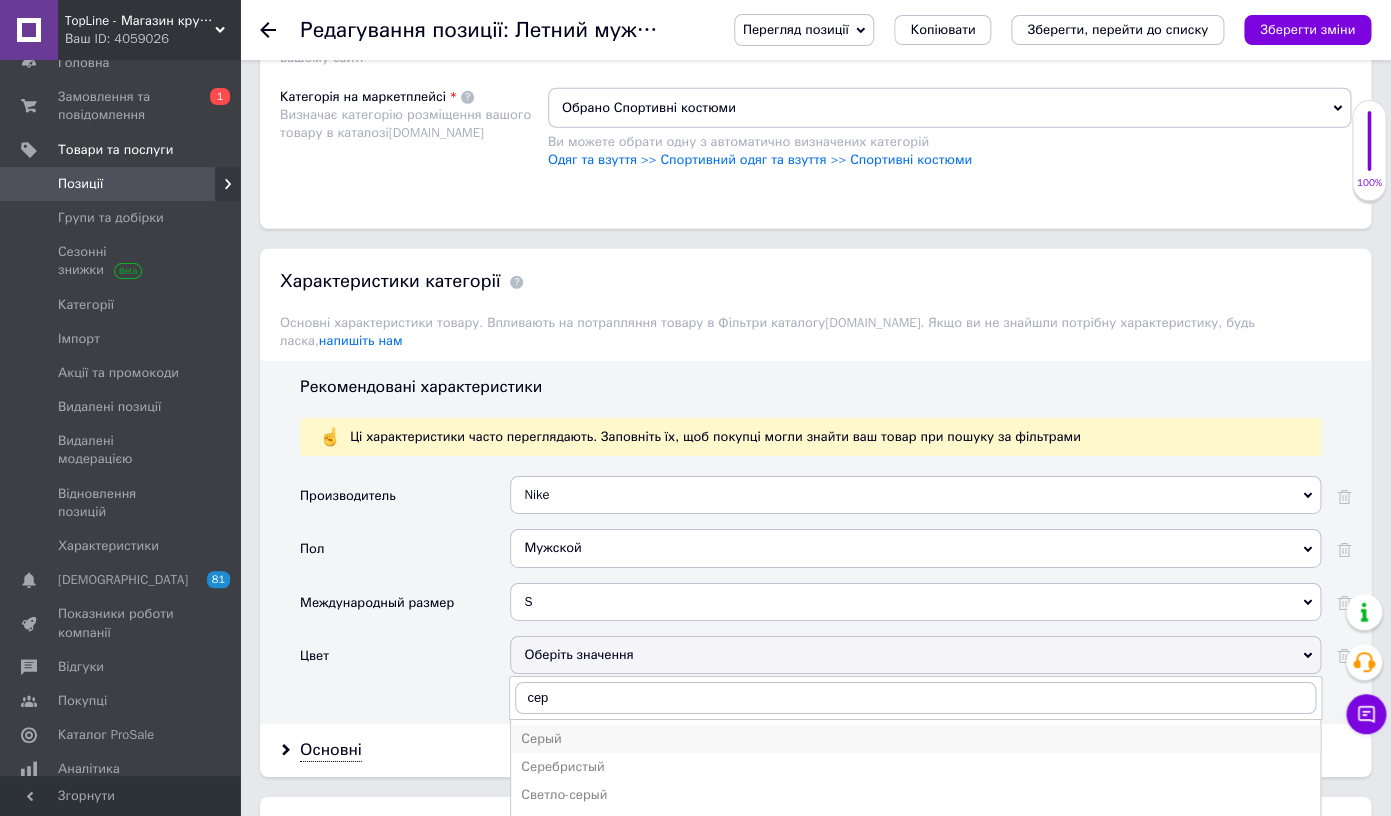 click on "Серый" at bounding box center (915, 739) 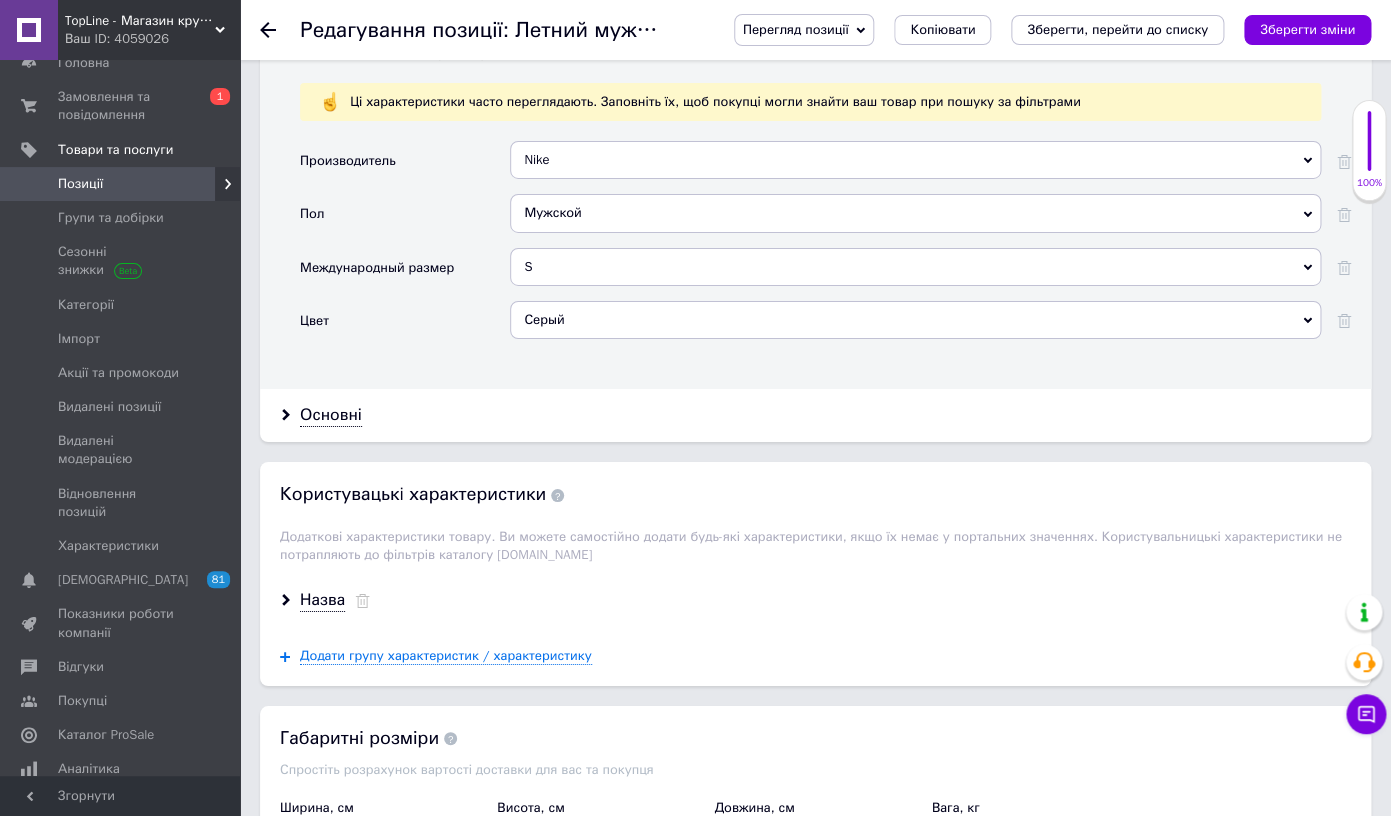 scroll, scrollTop: 2421, scrollLeft: 0, axis: vertical 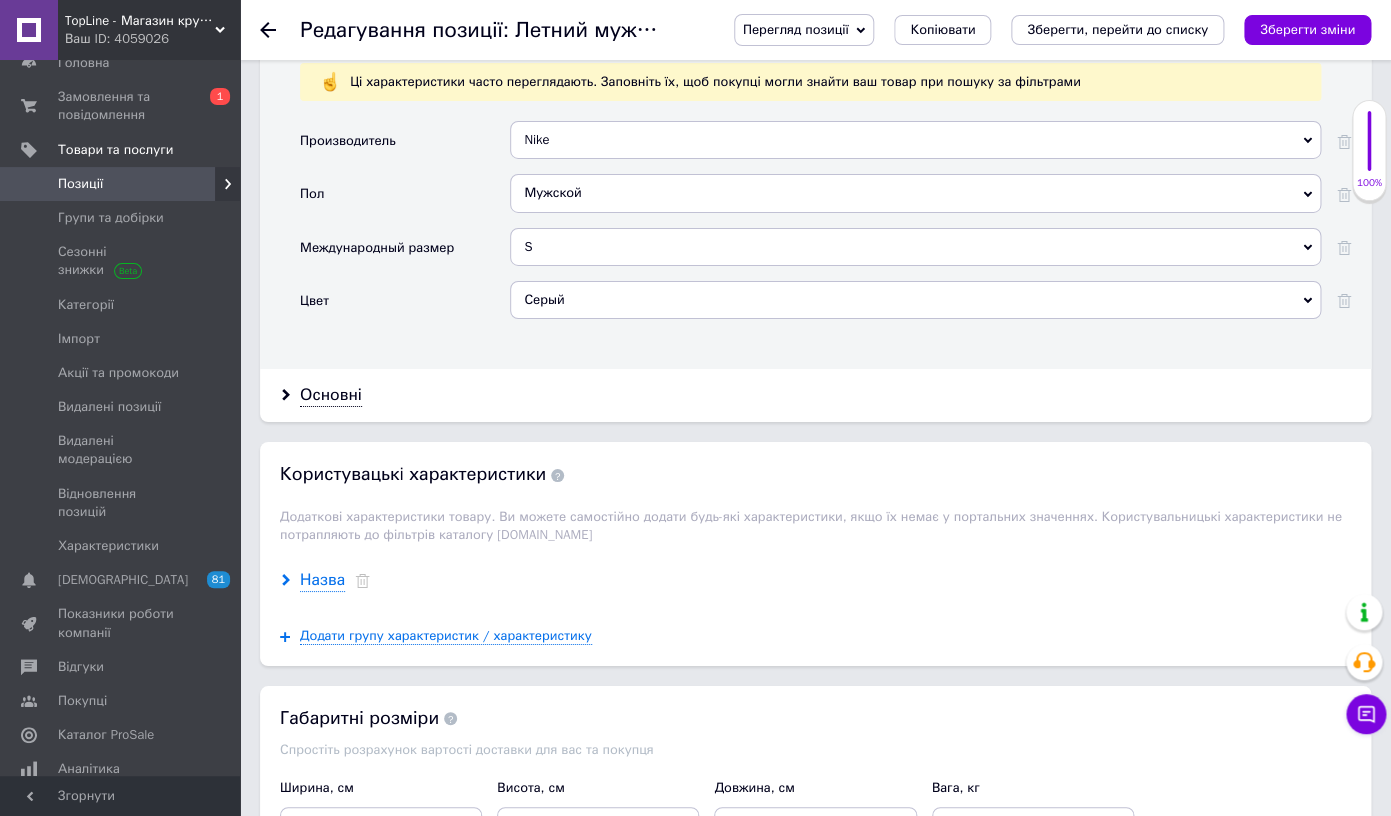 click on "Назва" at bounding box center (322, 580) 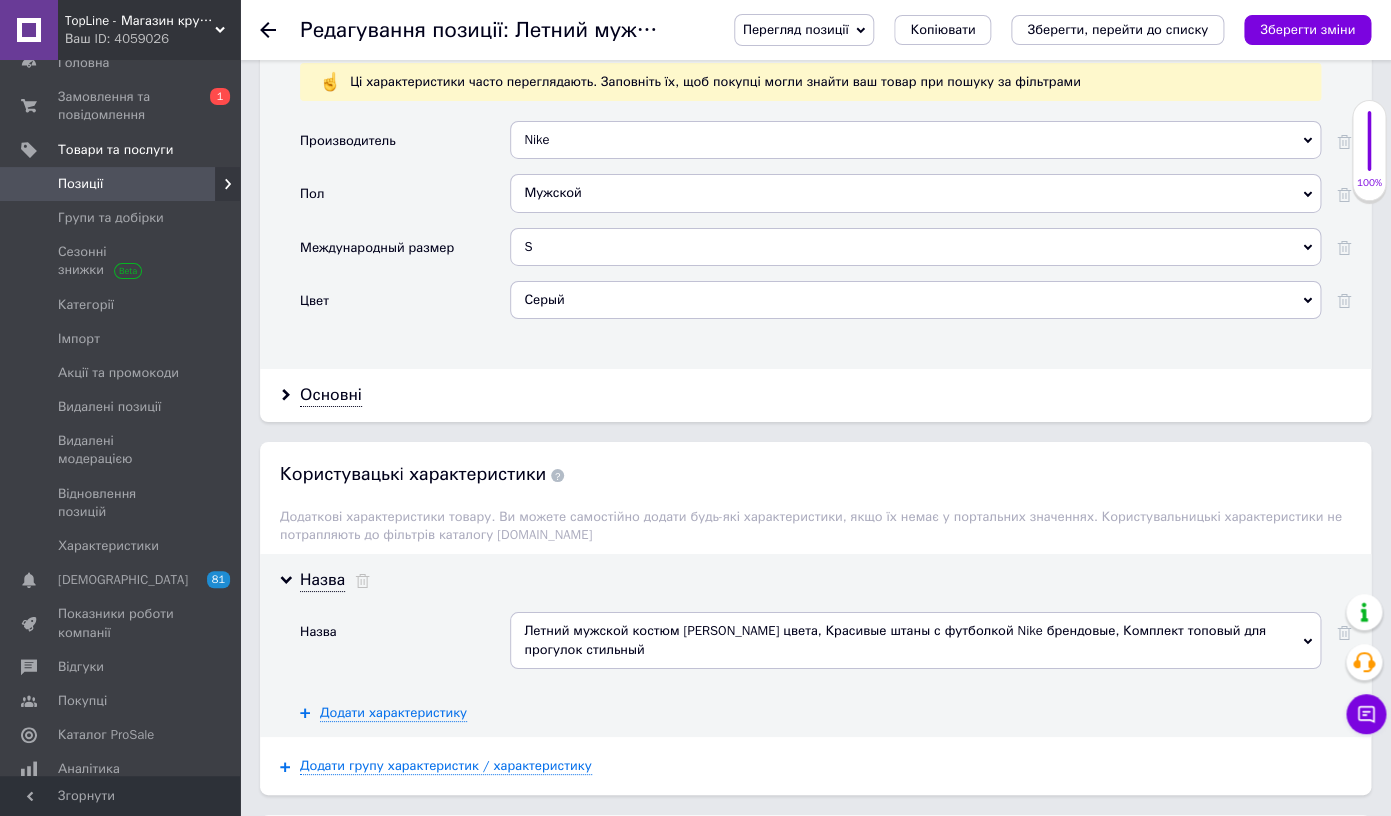 click on "Летний мужской костюм [PERSON_NAME] цвета, Красивые штаны с футболкой Nike брендовые, Комплект топовый для прогулок стильный" at bounding box center (915, 640) 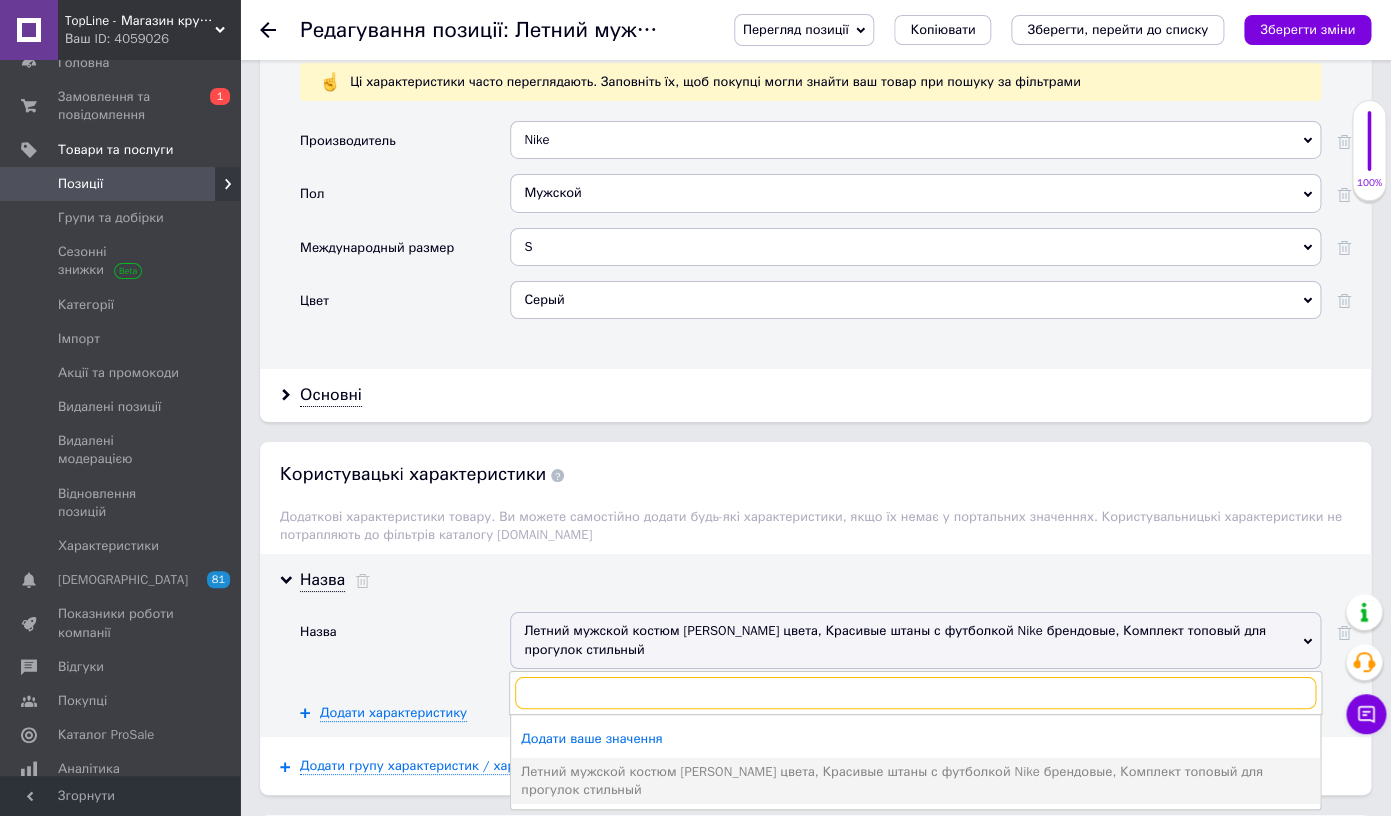 paste on "Летний мужской костюм Найк серого цвета, Красивые штаны с футболкой Nike брендовые, Комплект топовый для прогулок стильный" 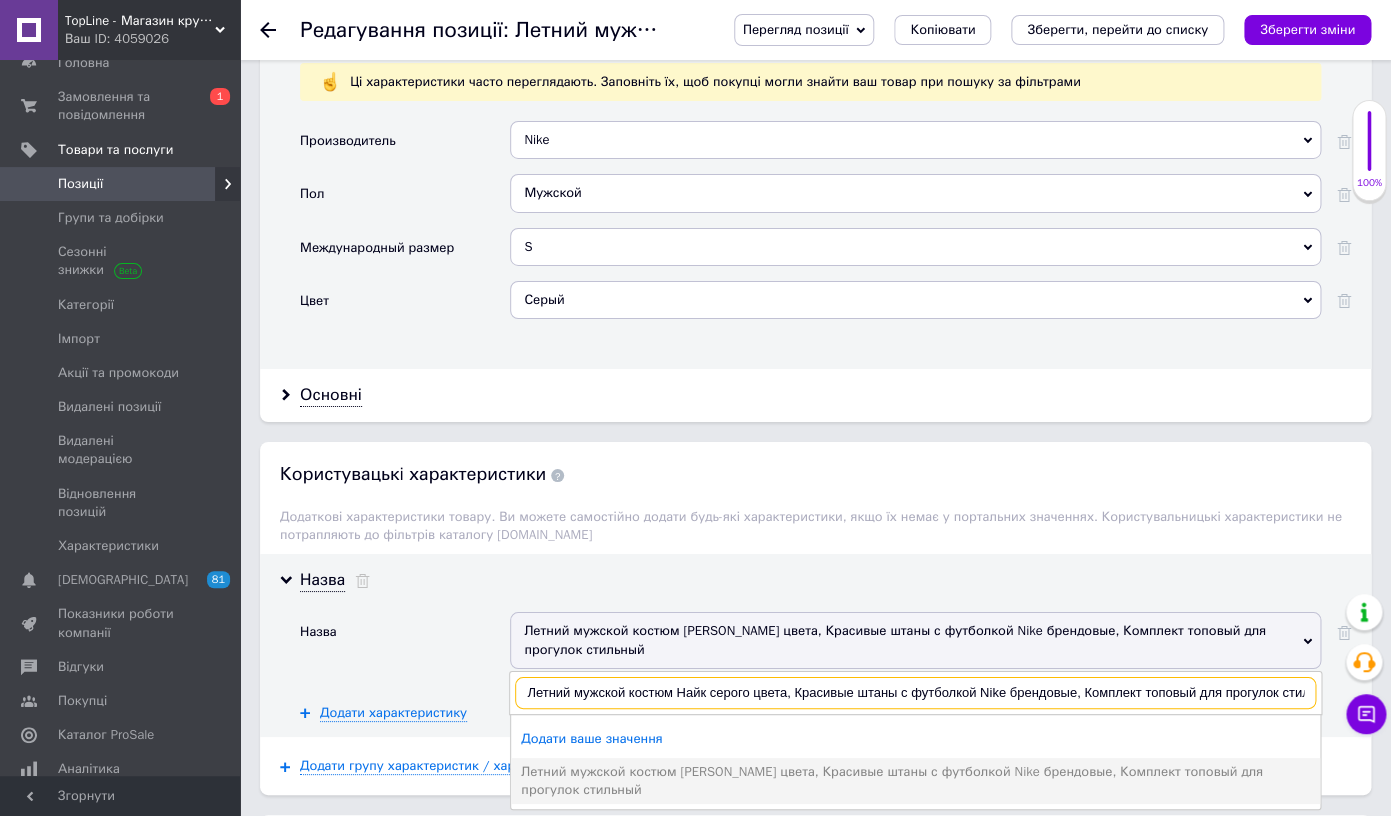 scroll, scrollTop: 0, scrollLeft: 37, axis: horizontal 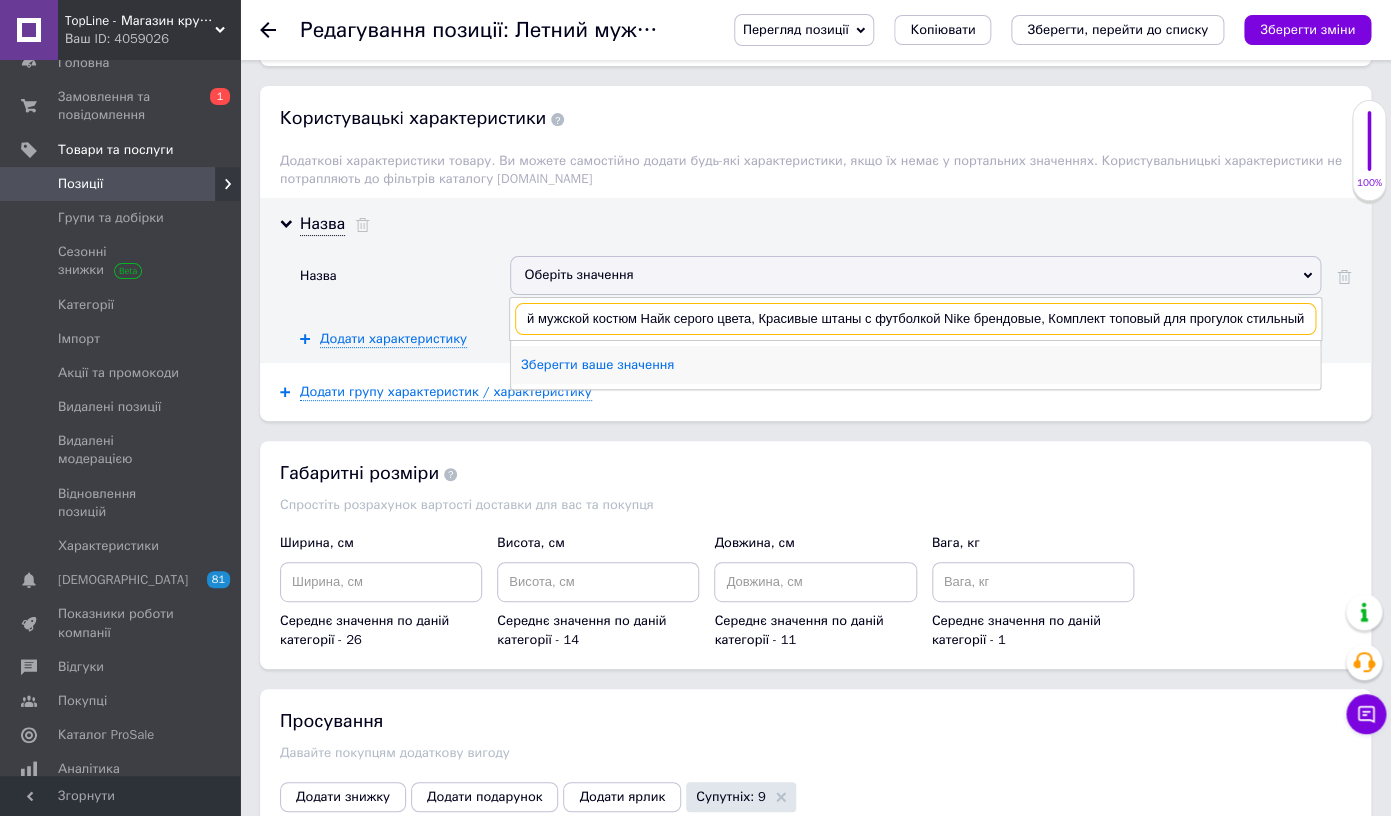 type on "Летний мужской костюм Найк серого цвета, Красивые штаны с футболкой Nike брендовые, Комплект топовый для прогулок стильный" 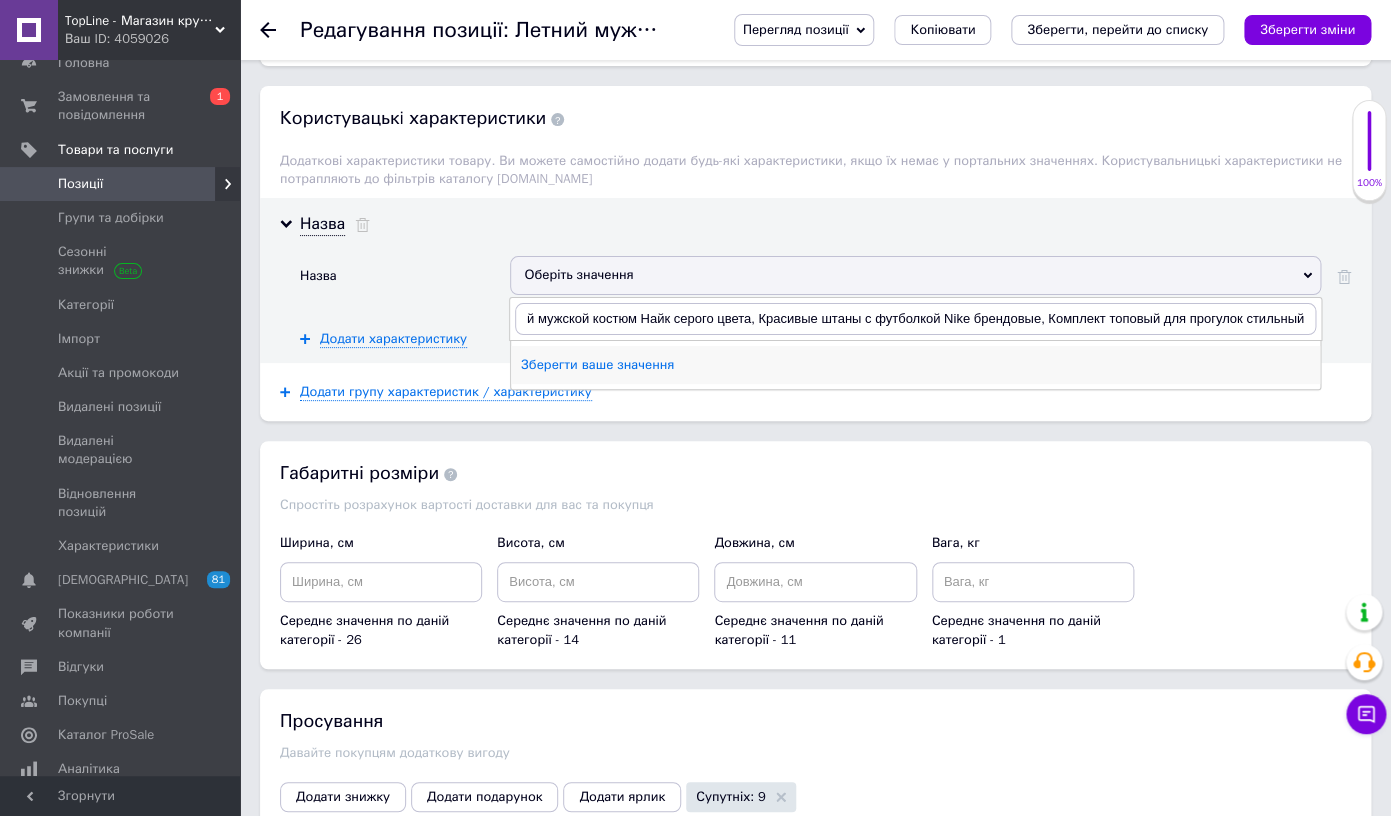 click on "Зберегти ваше значення" at bounding box center [915, 365] 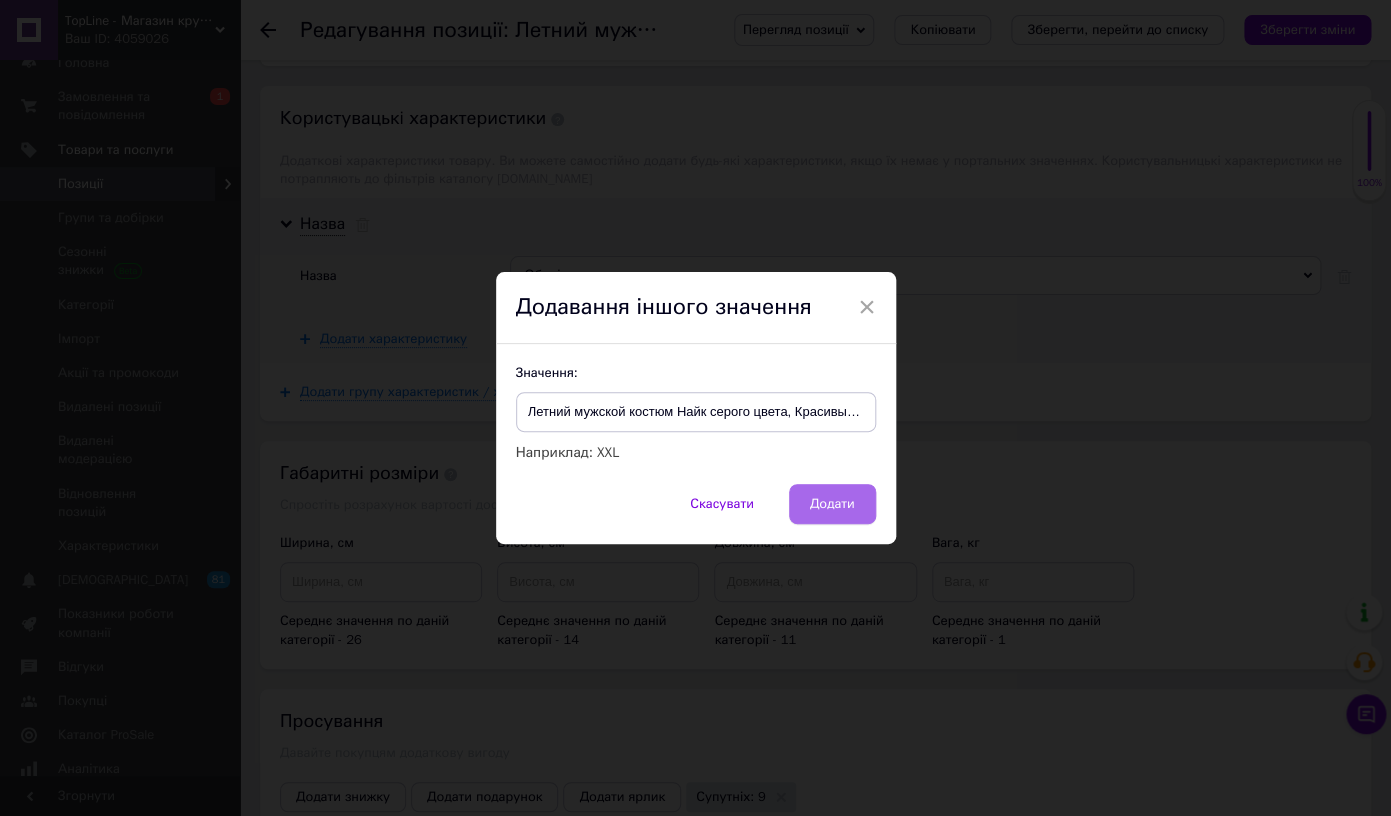 click on "Додати" at bounding box center (832, 504) 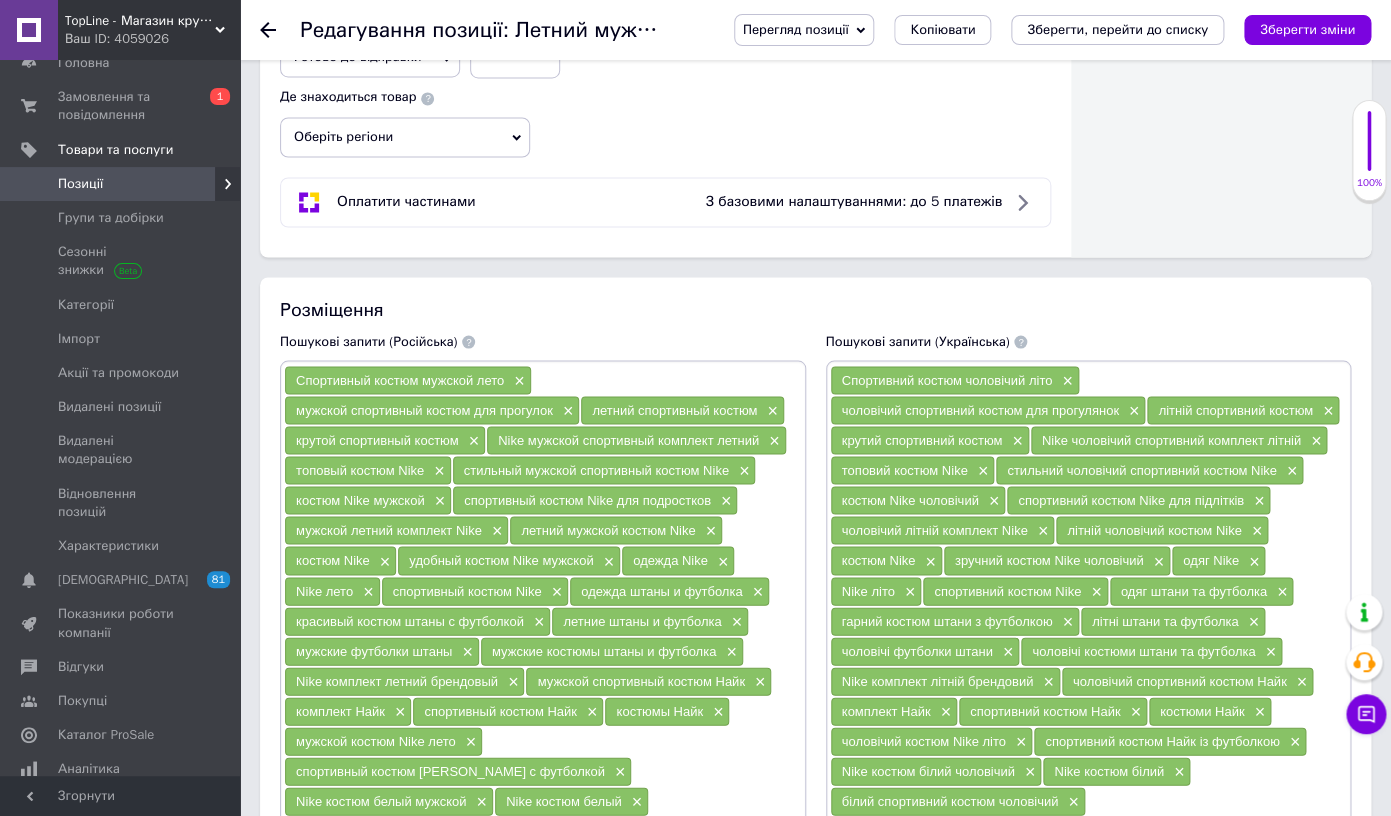 scroll, scrollTop: 1152, scrollLeft: 0, axis: vertical 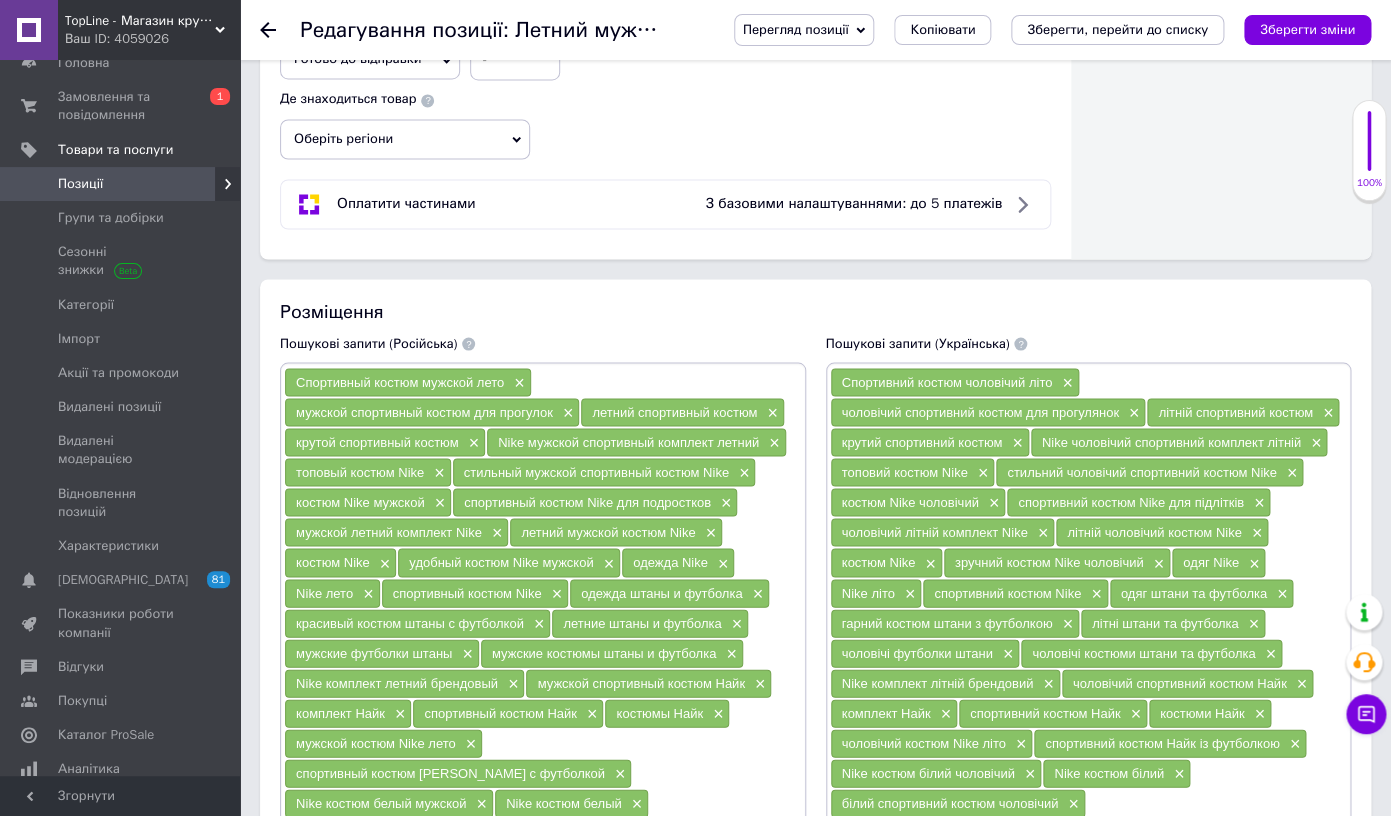 click on "Оберіть регіони" at bounding box center (405, 139) 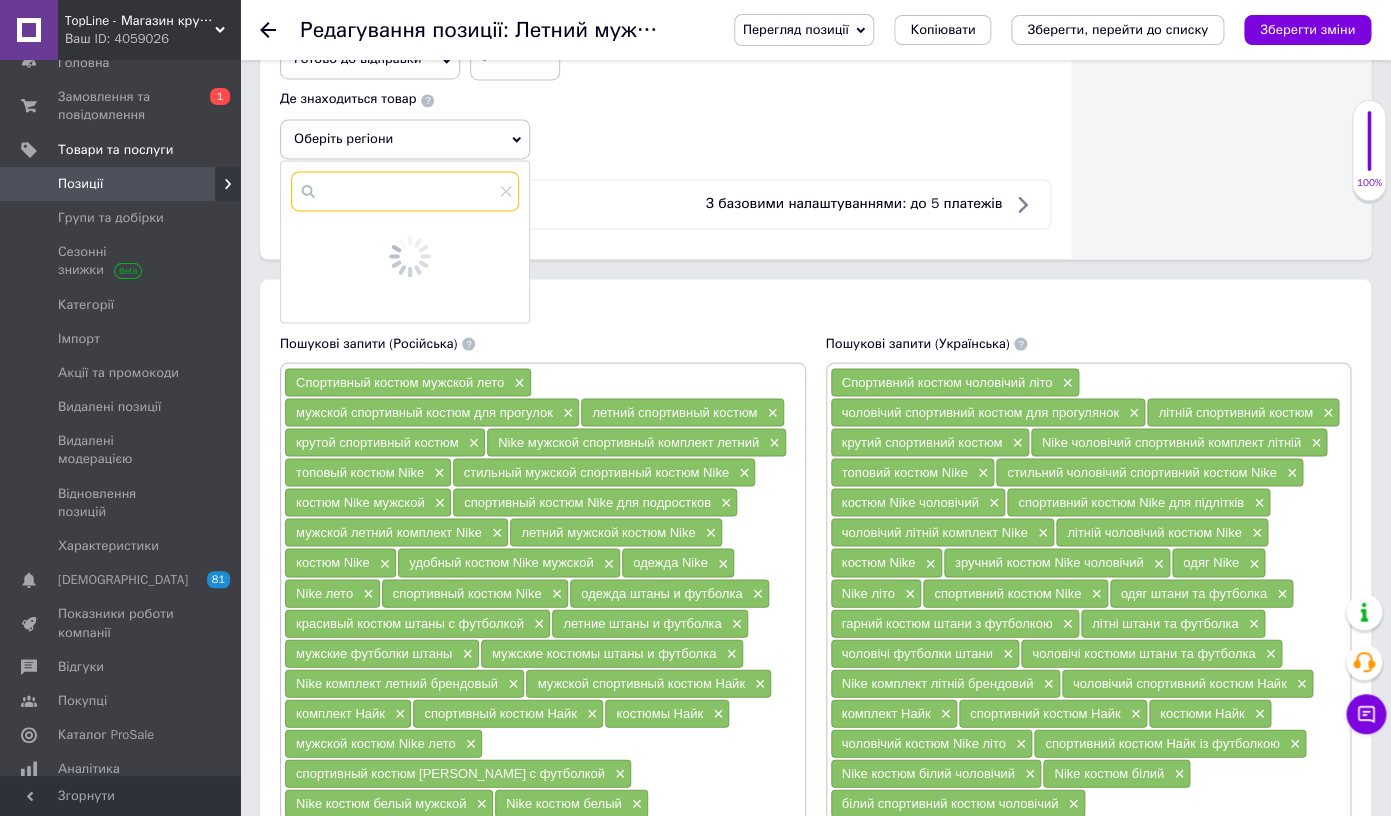 click at bounding box center (405, 191) 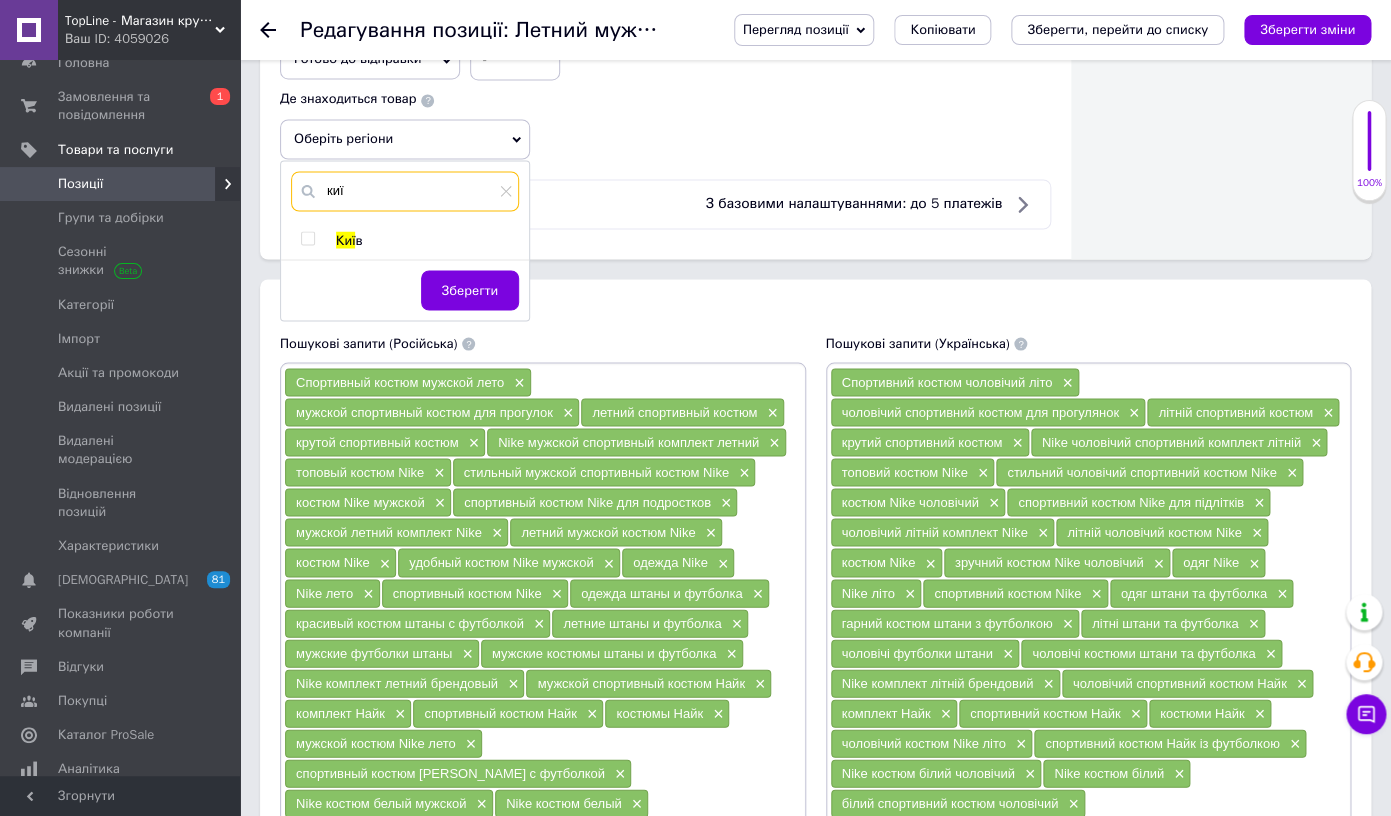 type on "киї" 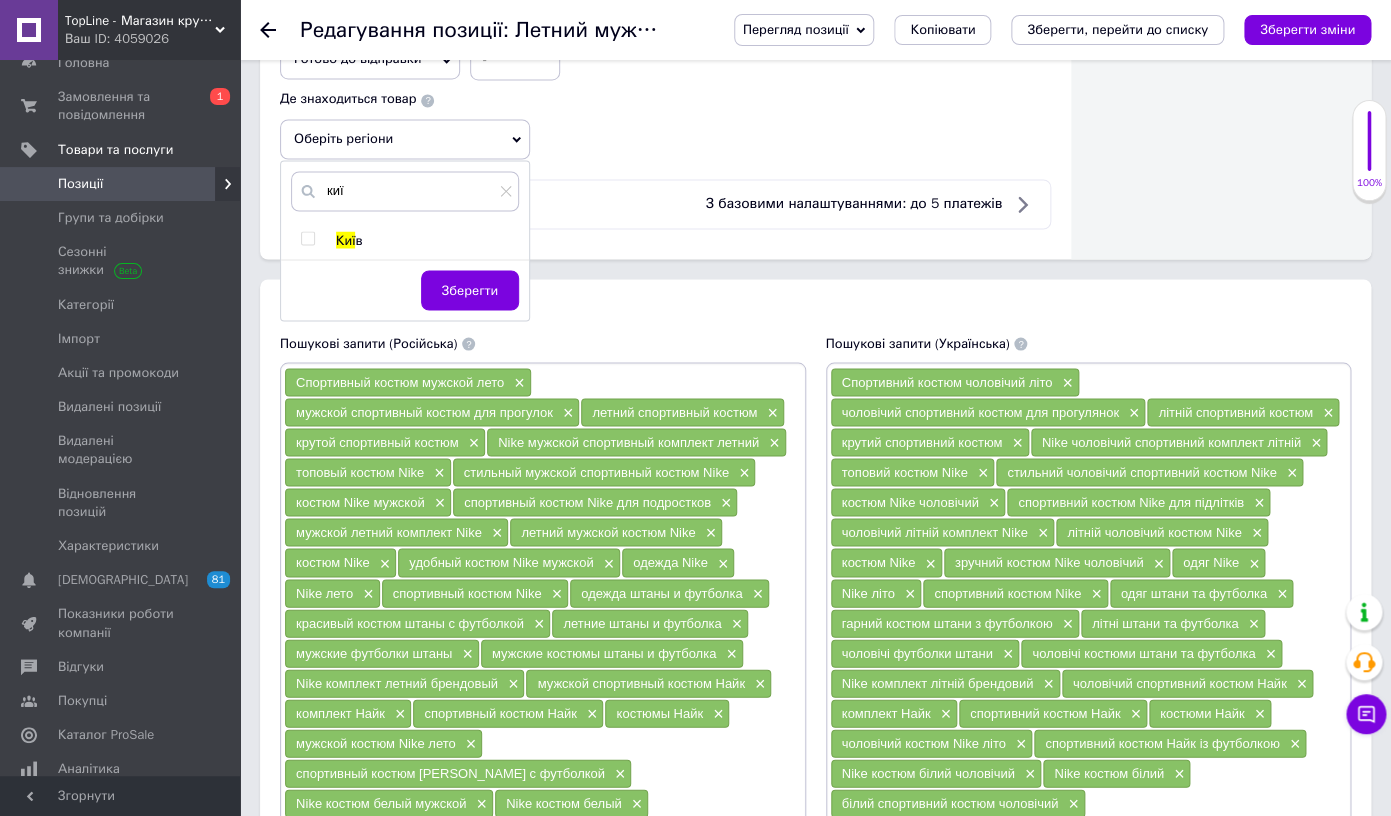 click on "киї Киї в Зберегти" at bounding box center [405, 240] 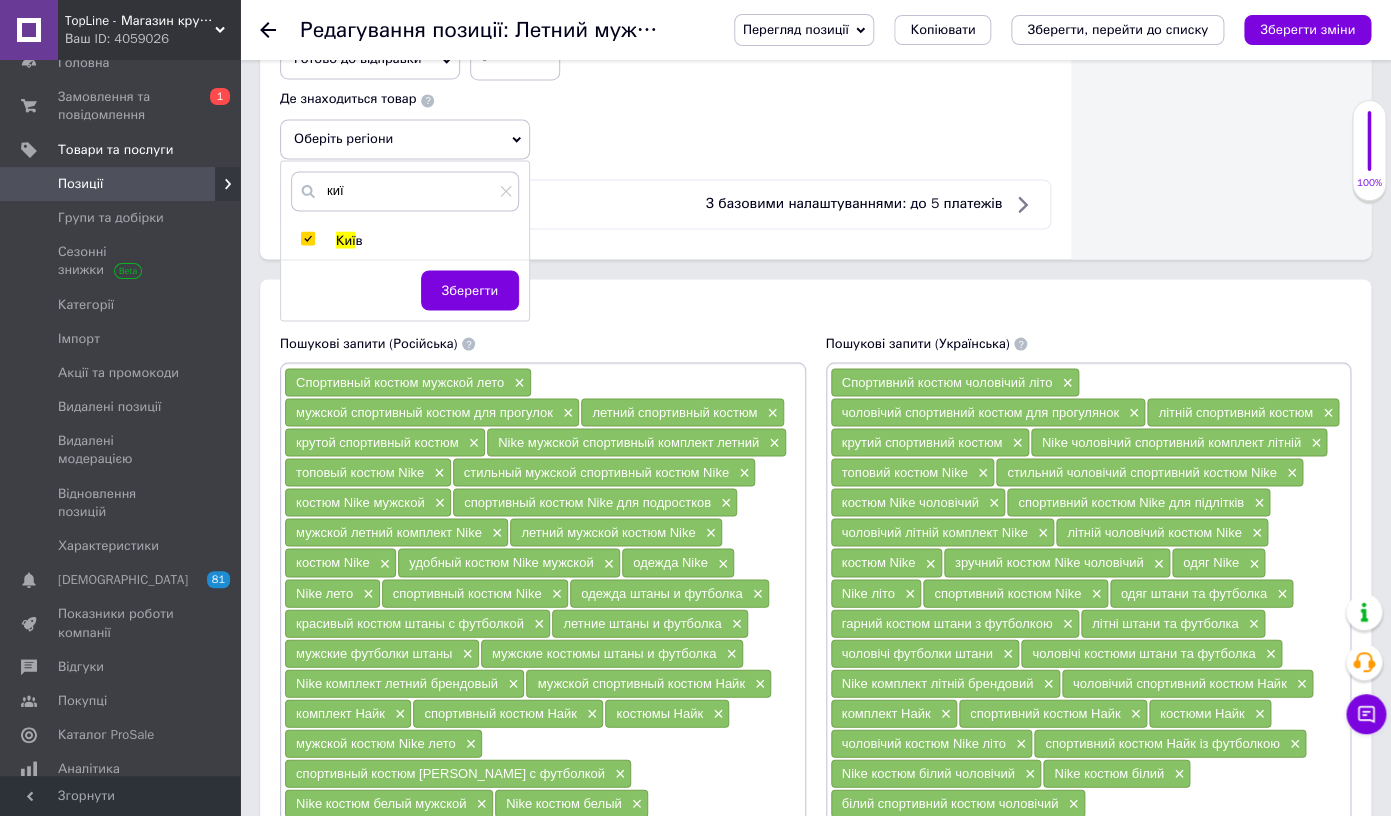 checkbox on "true" 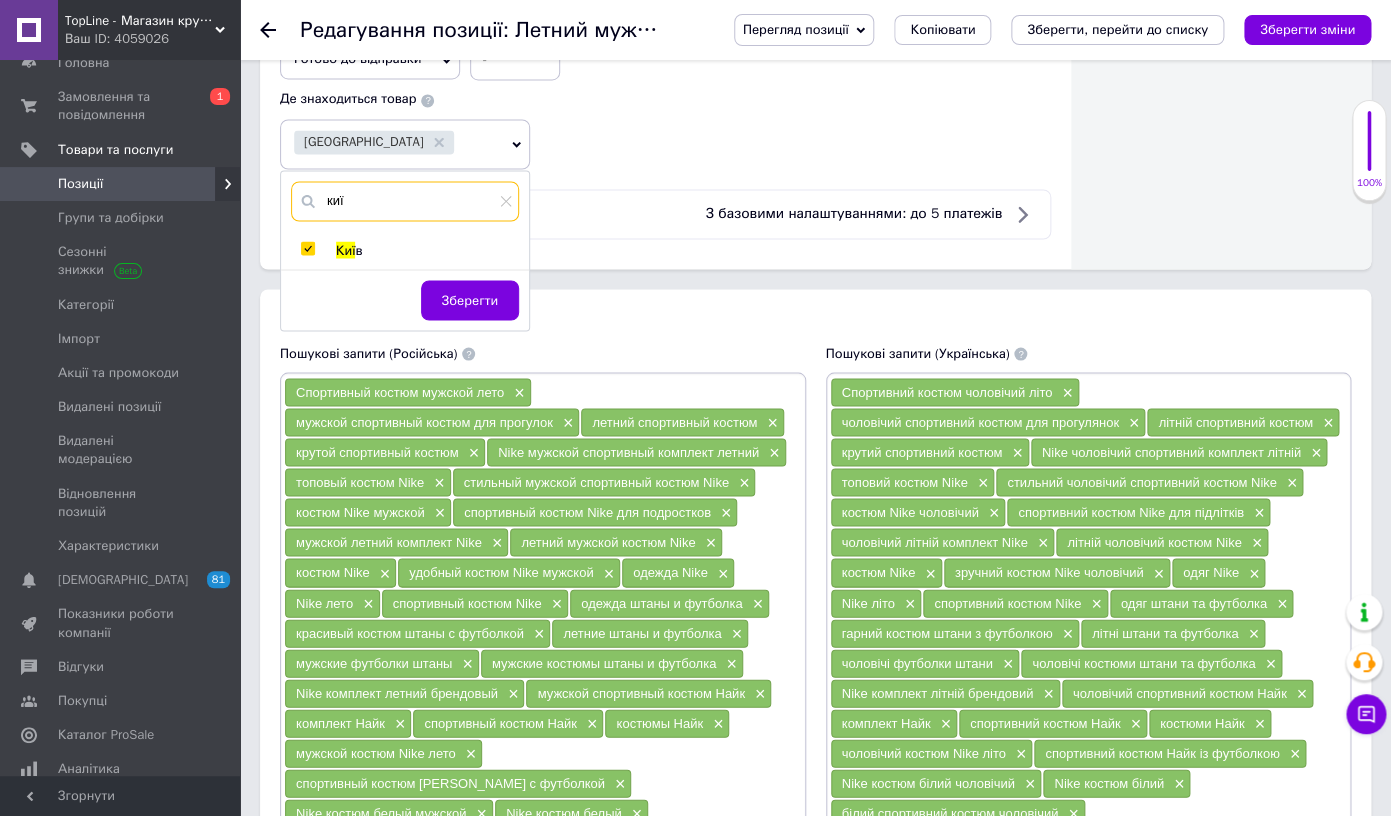 click on "киї" at bounding box center [405, 201] 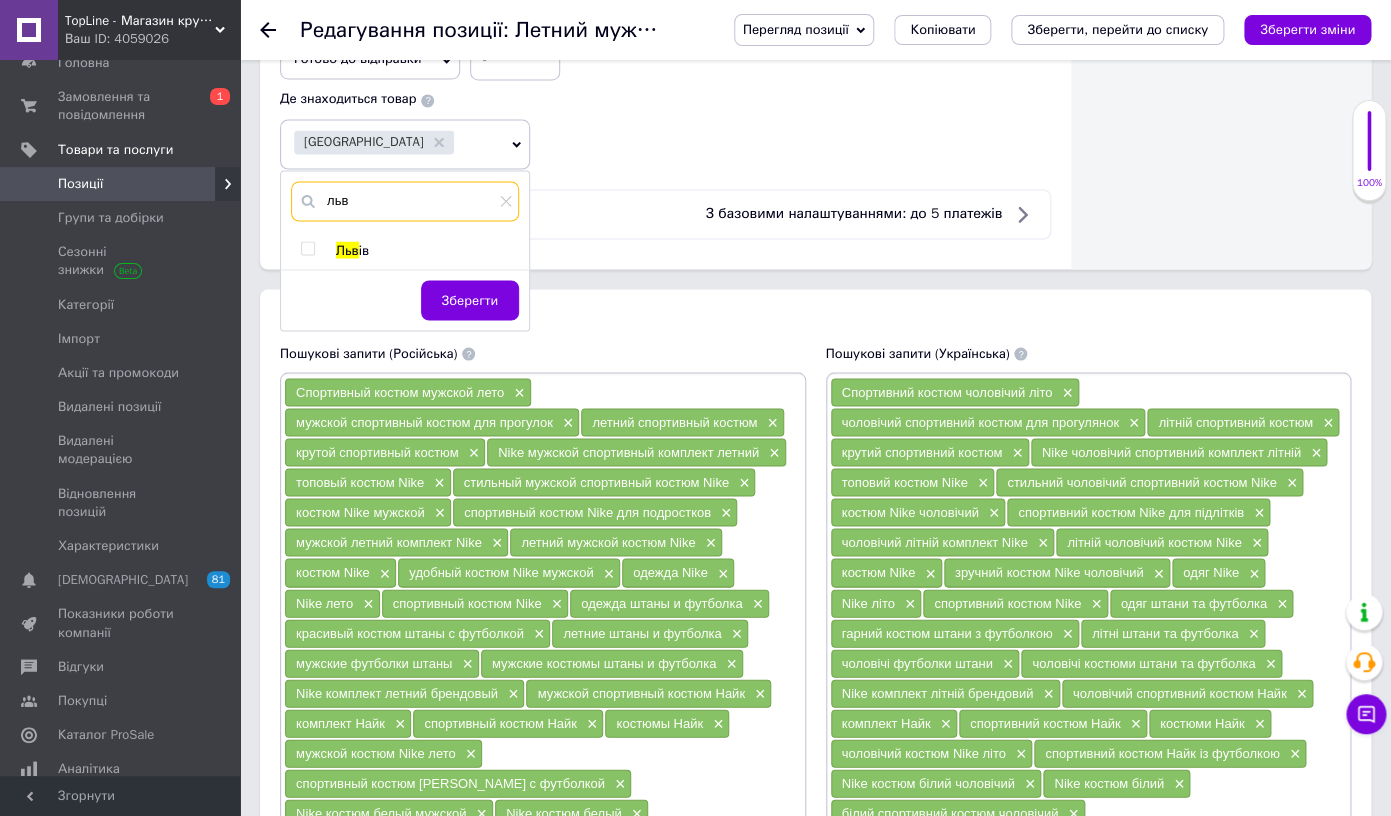 type on "льв" 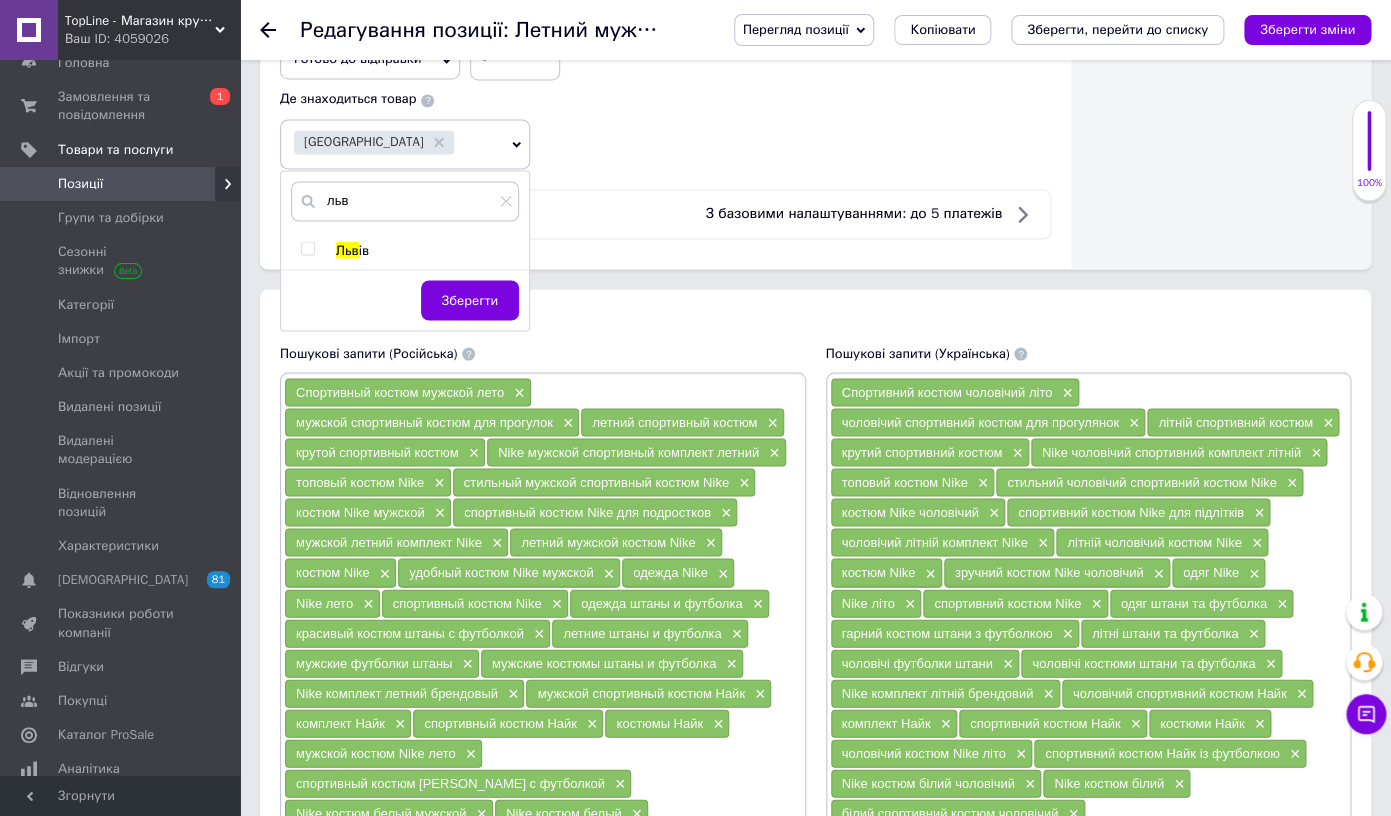 click on "Льв" at bounding box center [347, 249] 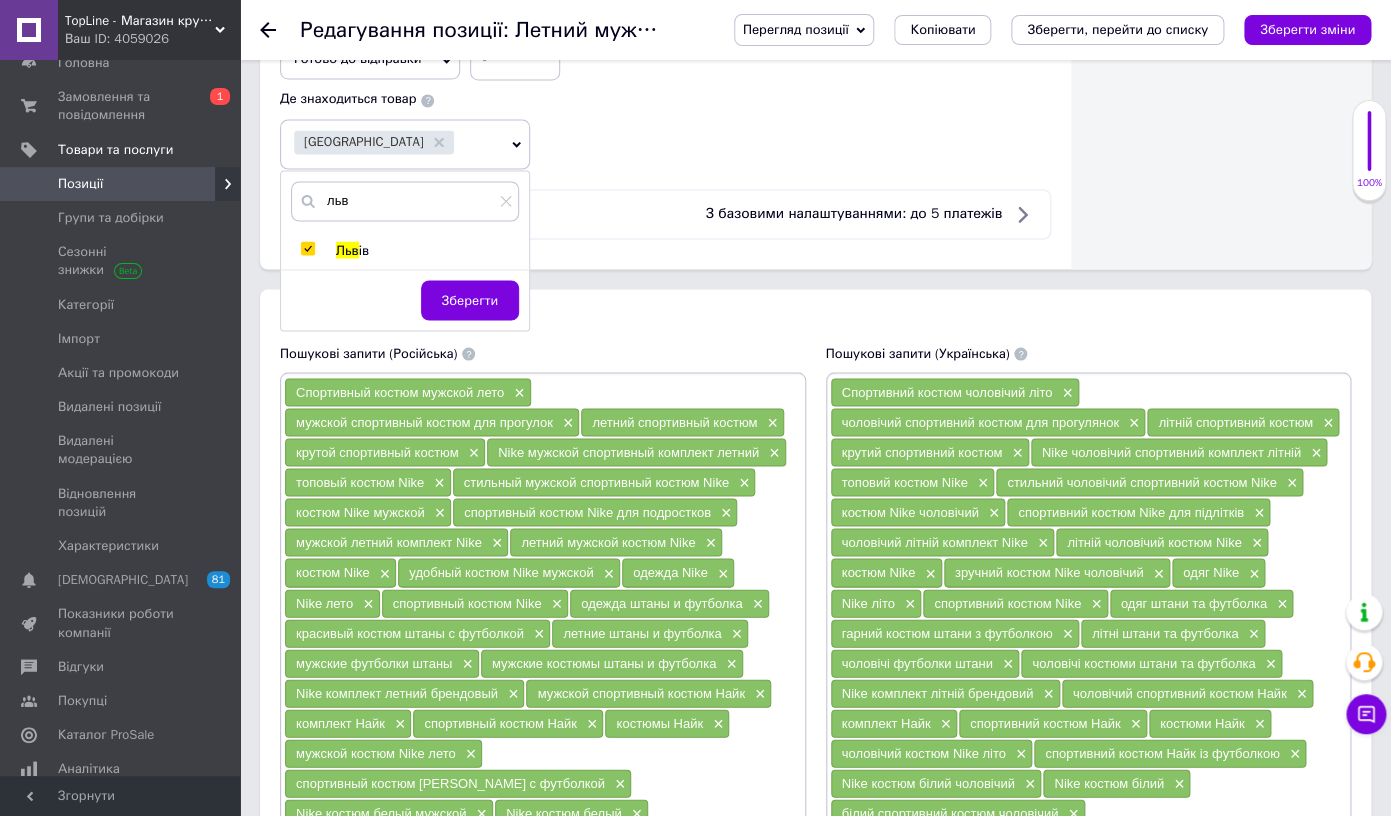 checkbox on "true" 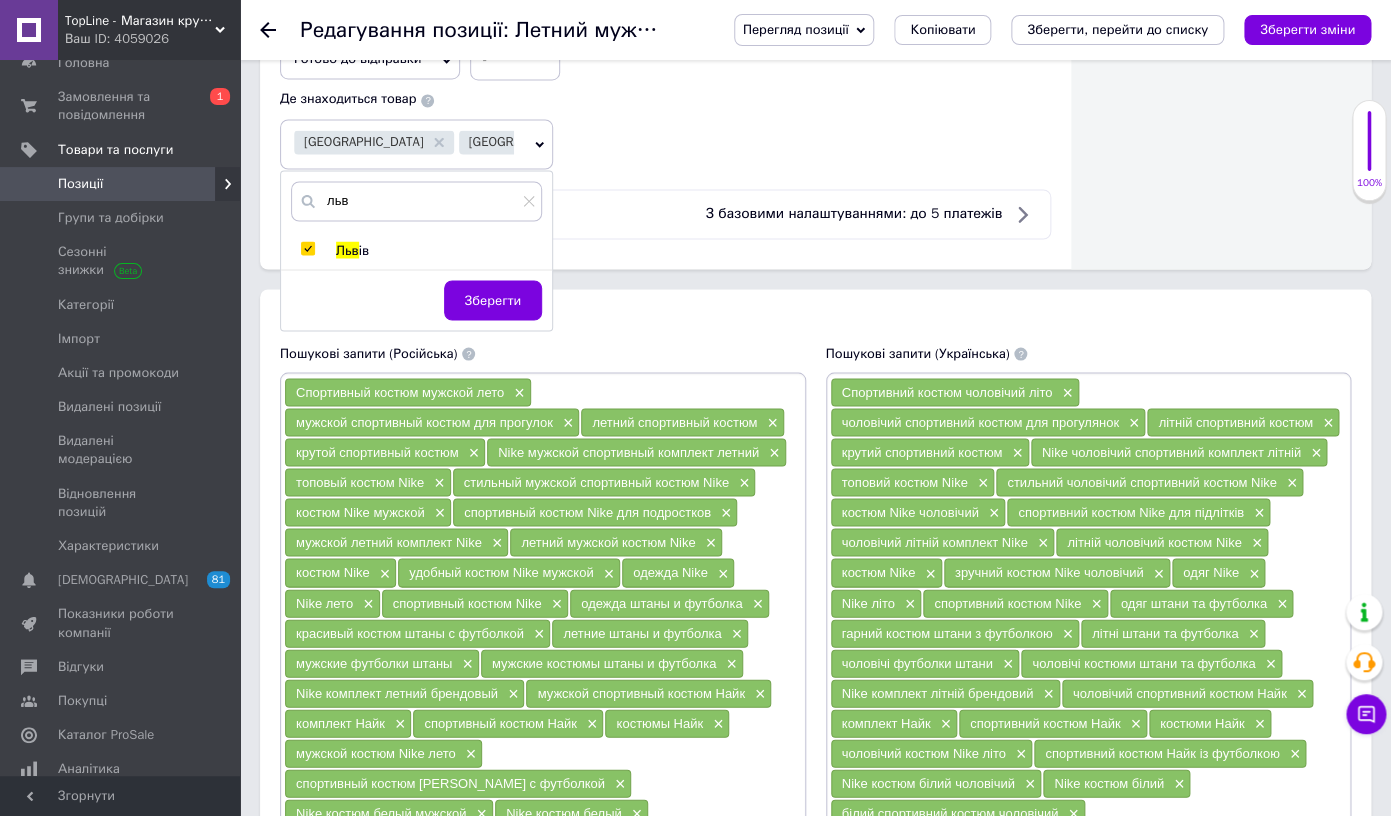 click on "льв" at bounding box center [416, 201] 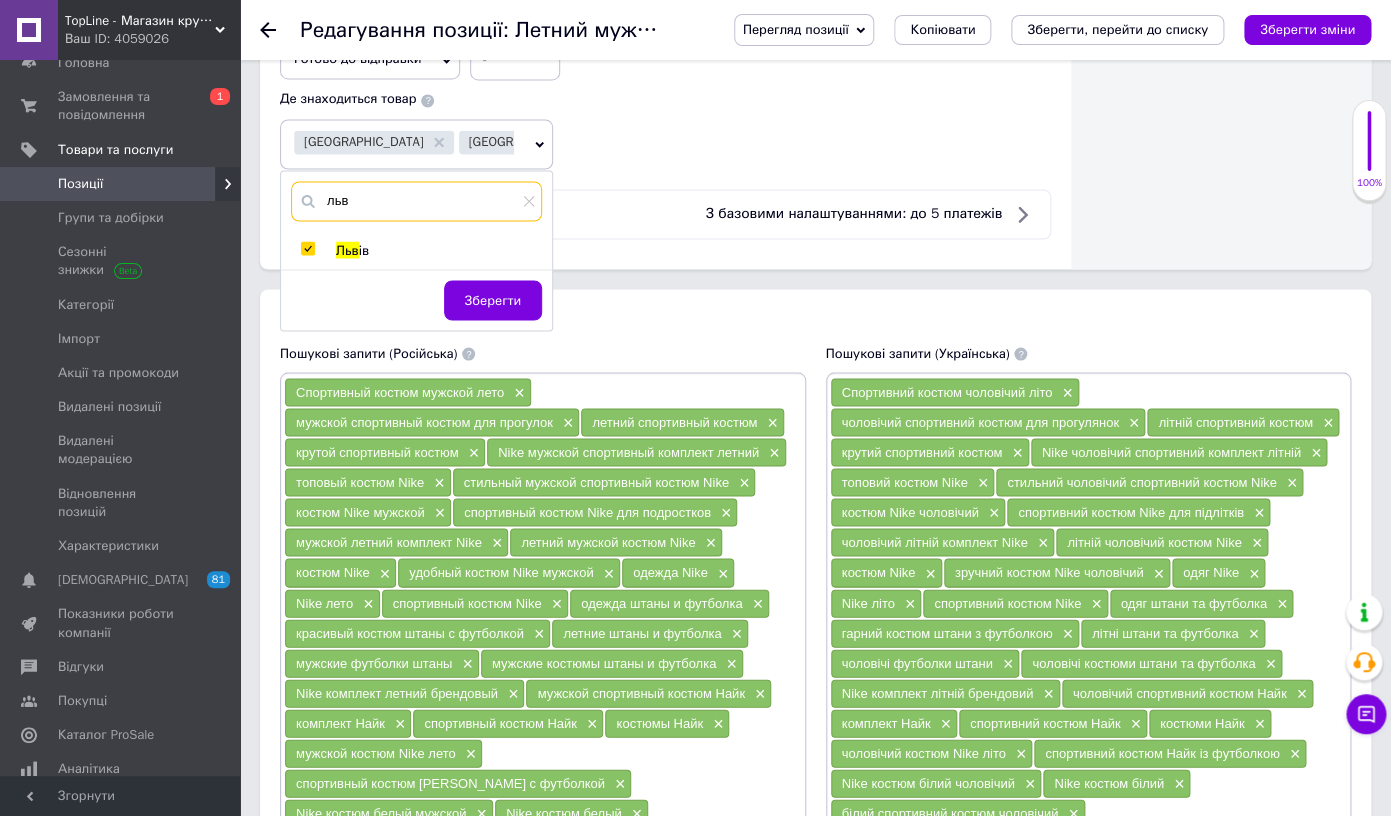 click on "льв" at bounding box center (416, 201) 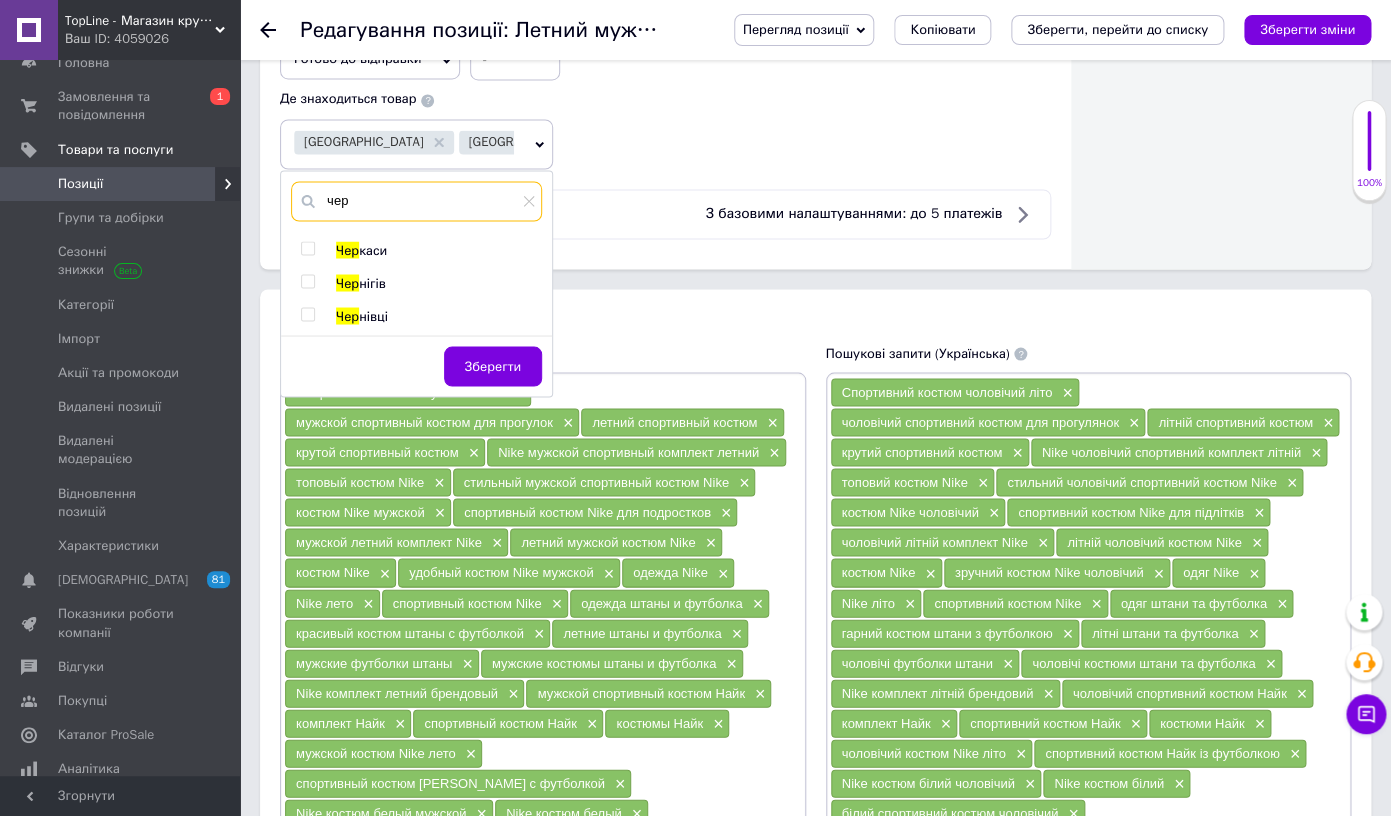 type on "чер" 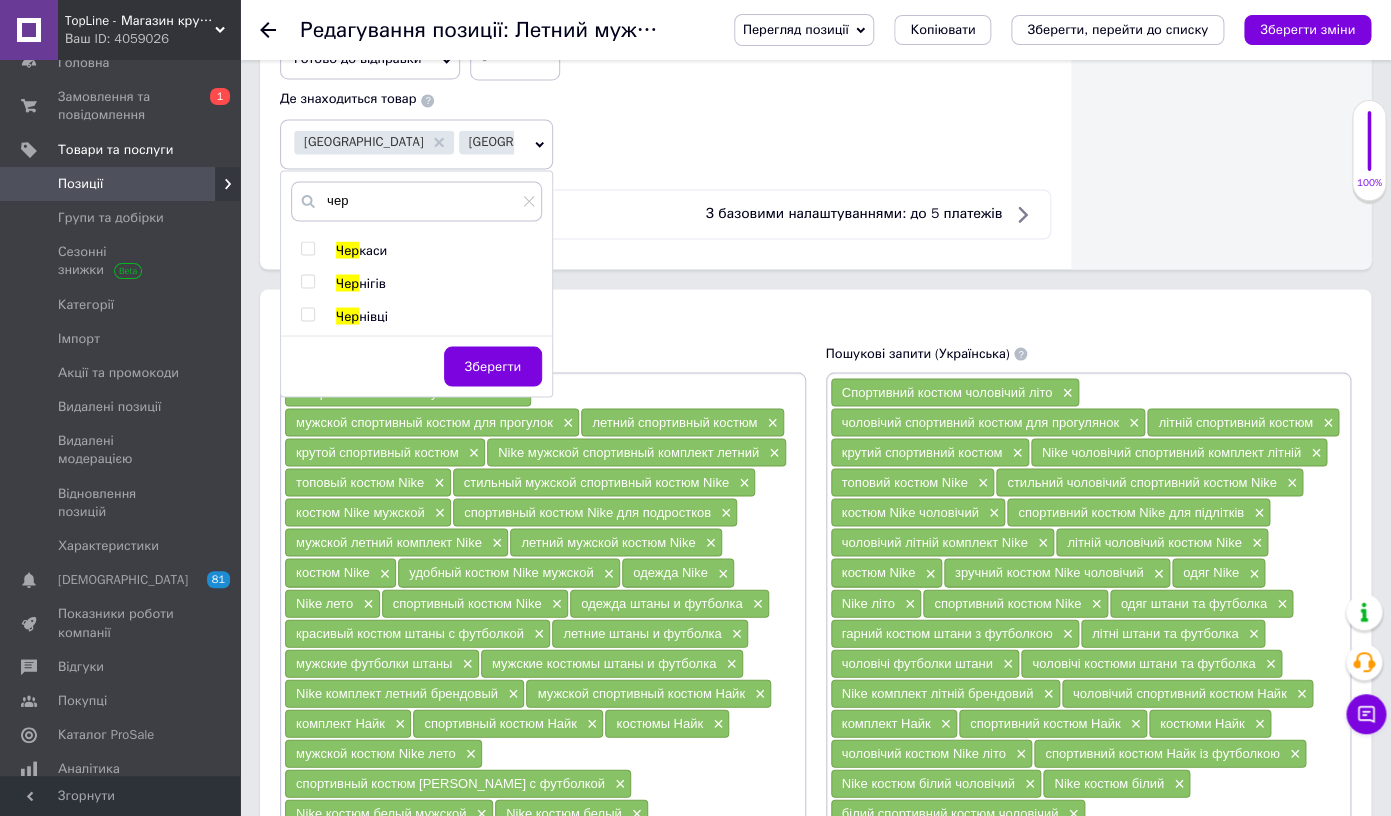 click on "Чер" at bounding box center [347, 249] 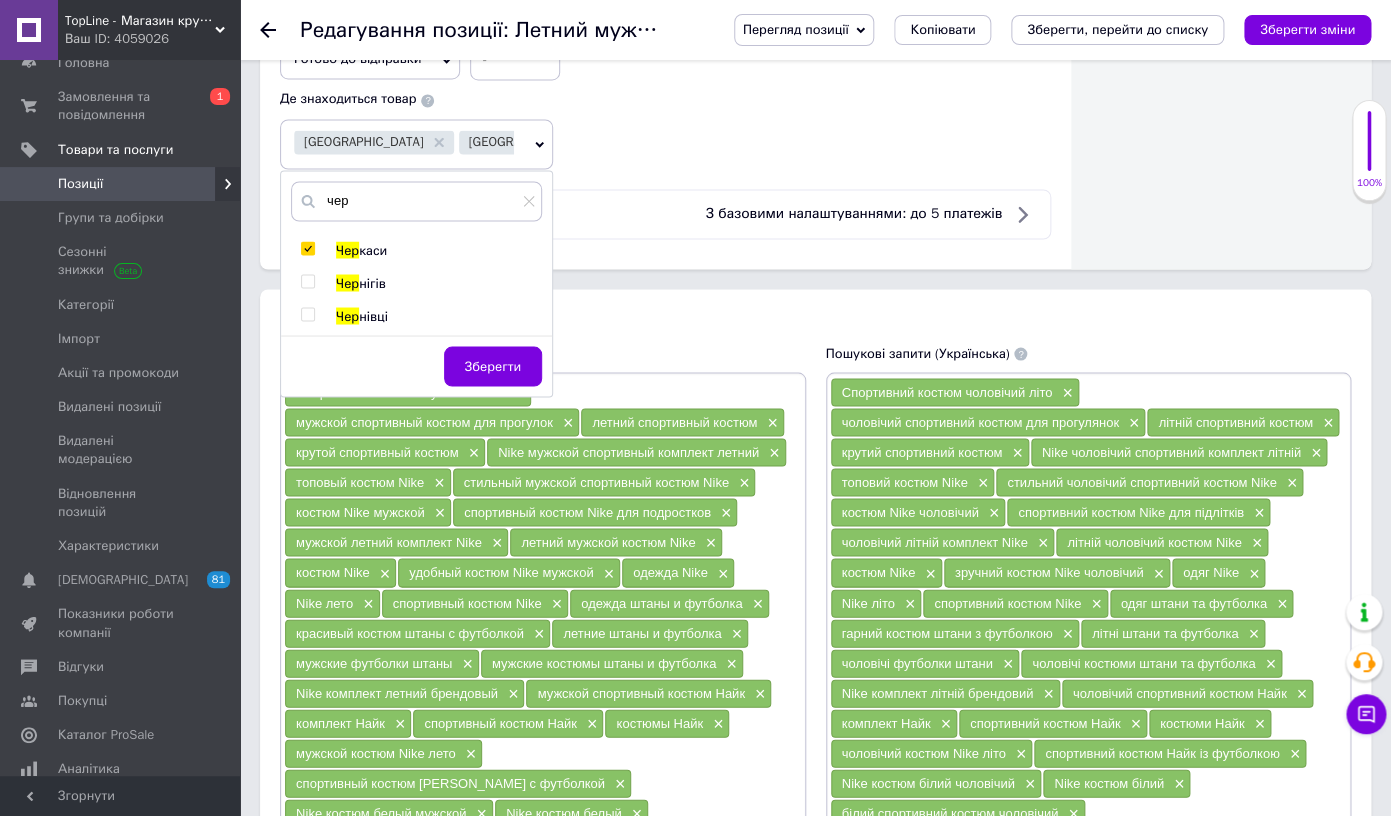 checkbox on "true" 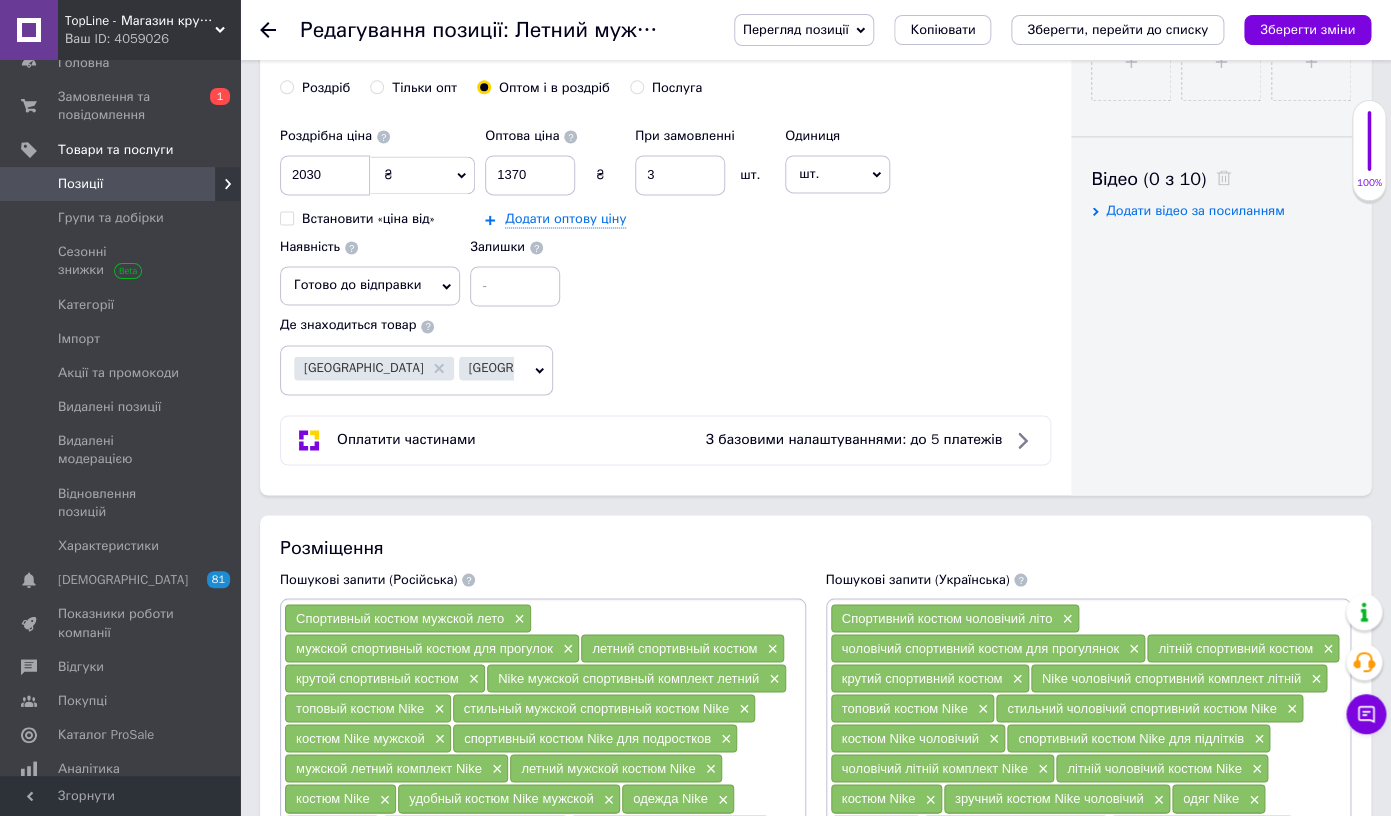 scroll, scrollTop: 843, scrollLeft: 0, axis: vertical 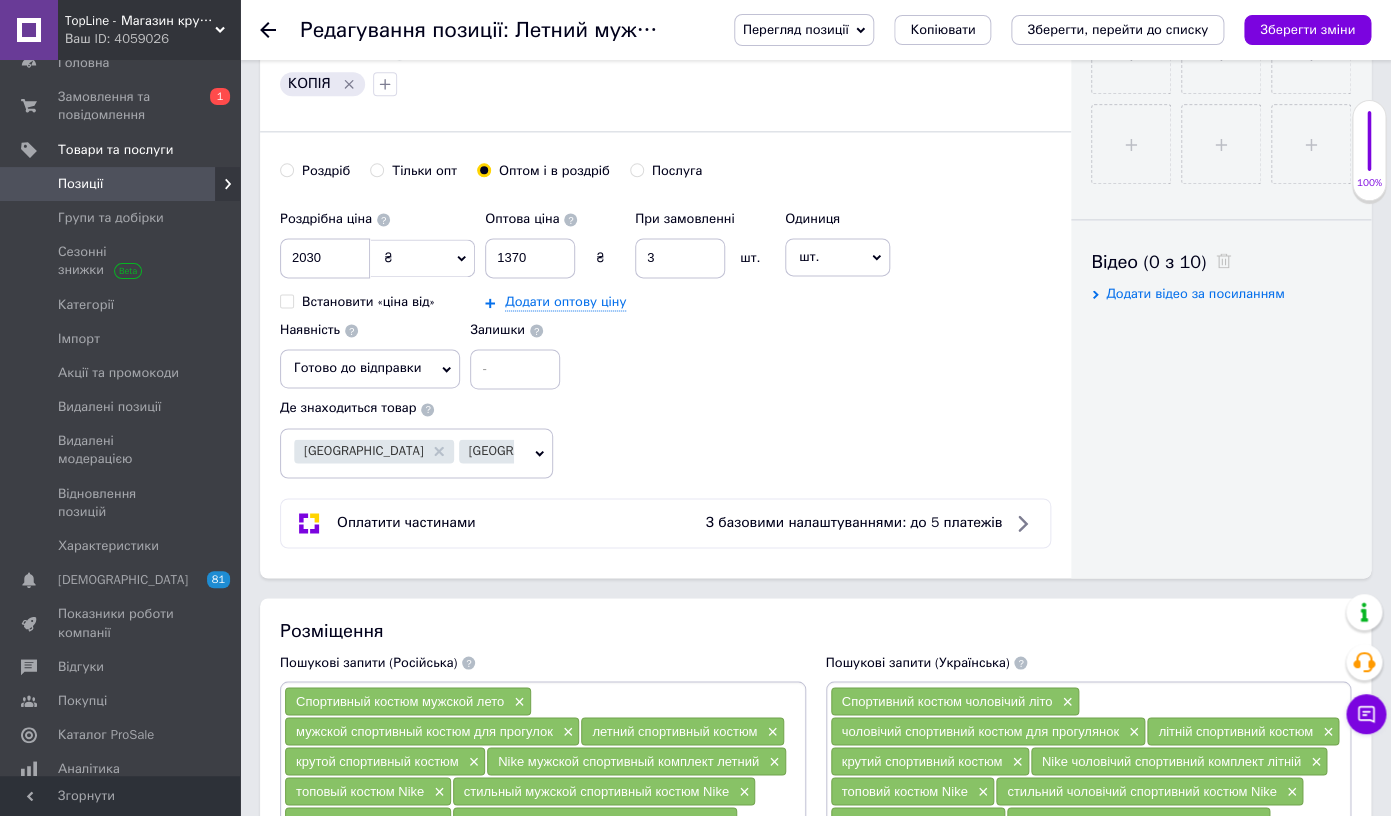 click 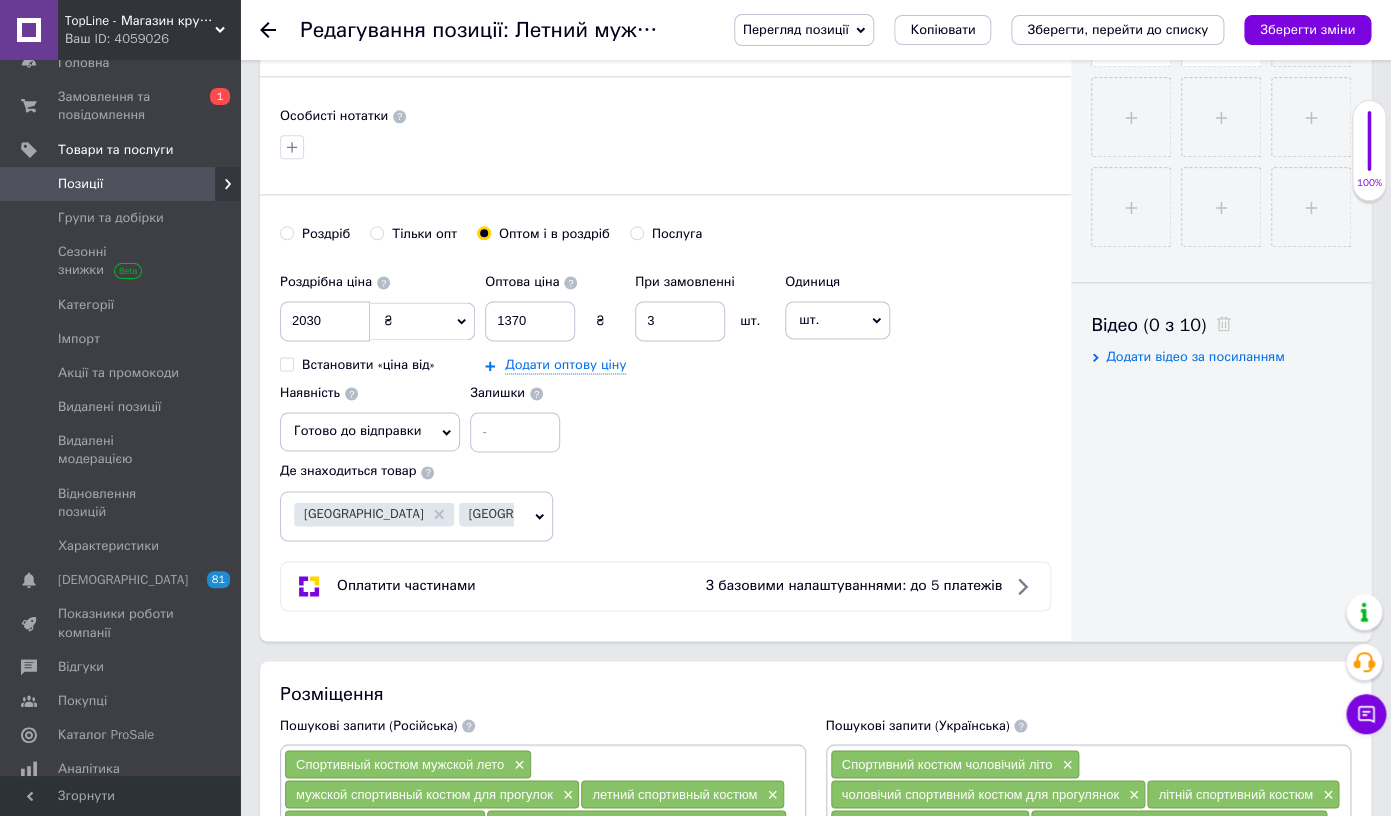 scroll, scrollTop: 715, scrollLeft: 0, axis: vertical 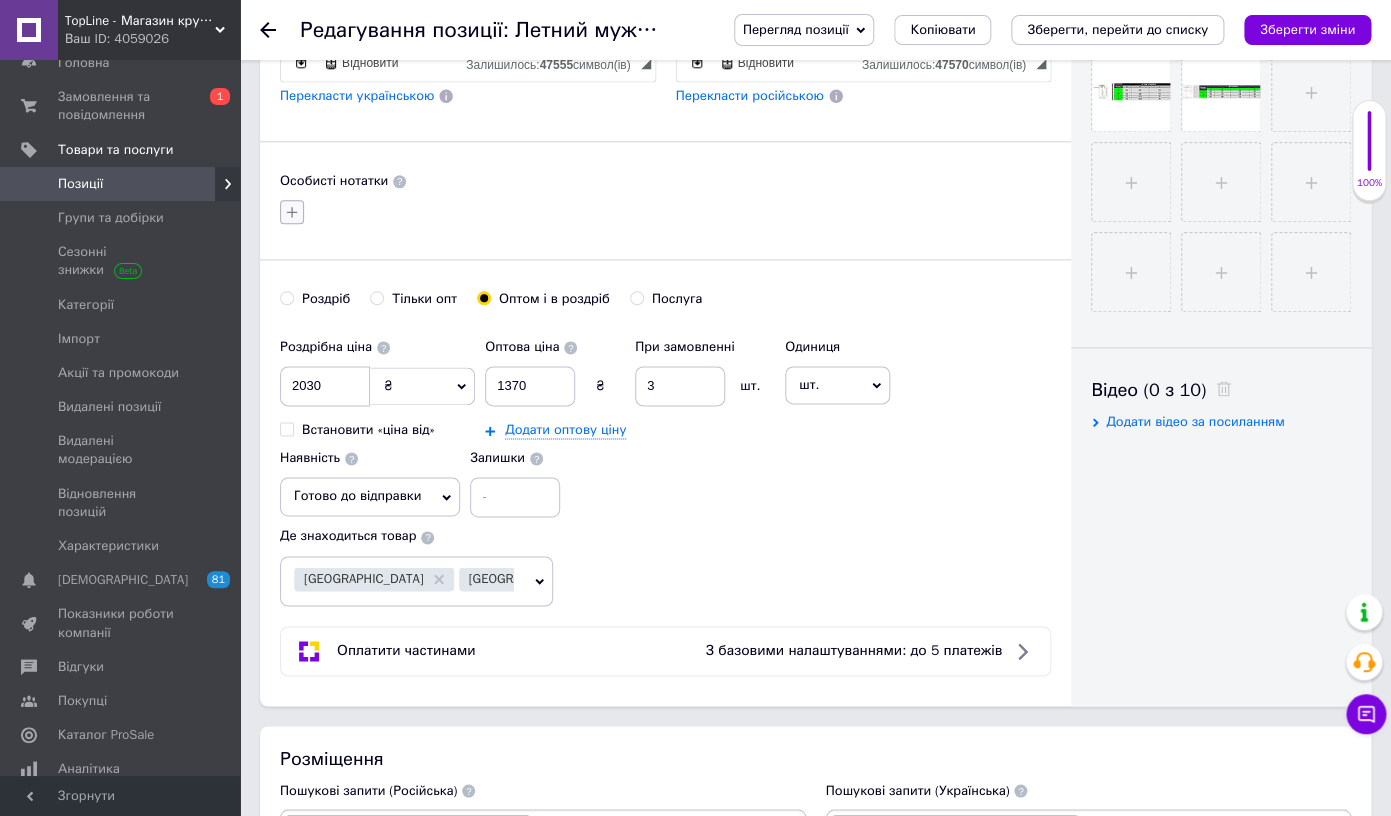 click 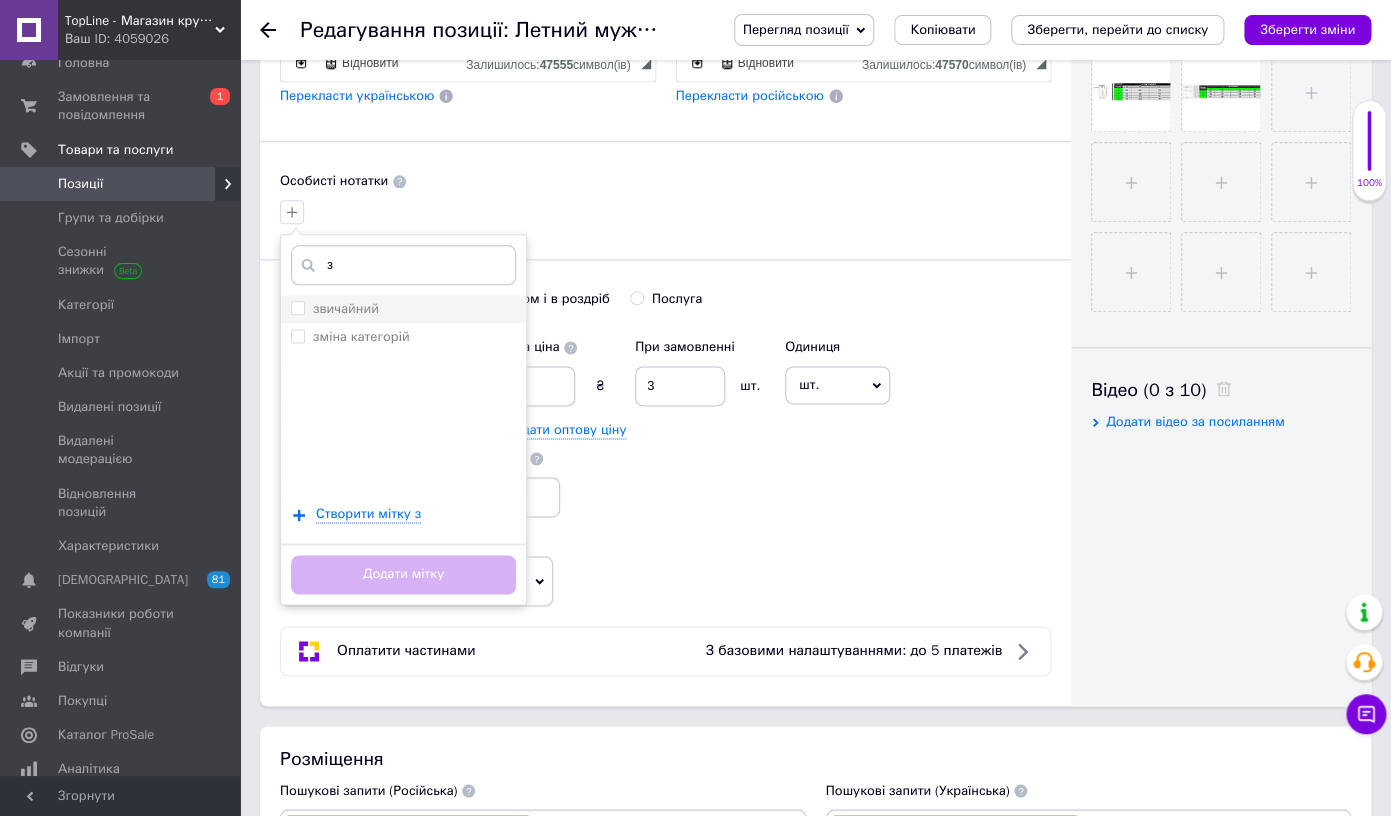 type on "з" 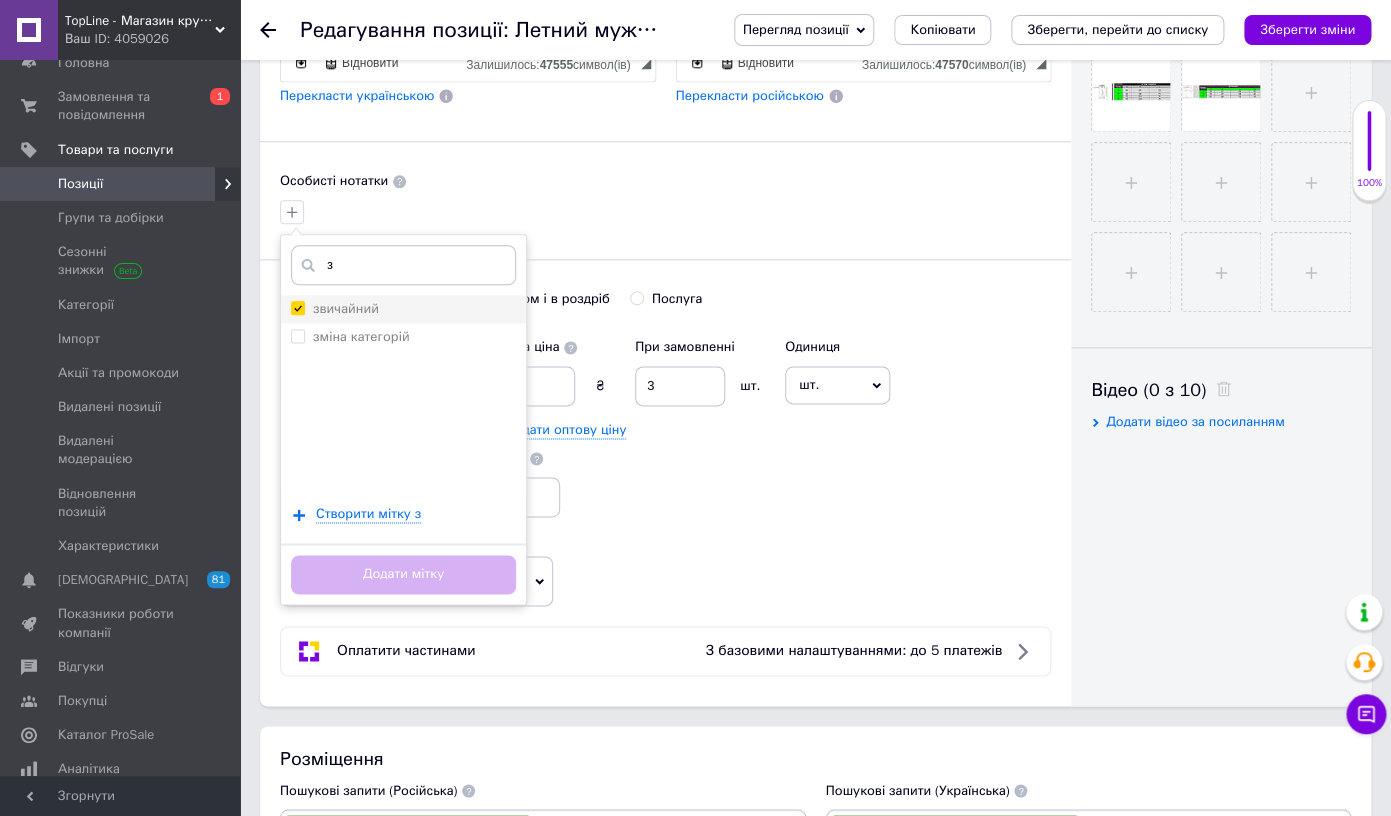 checkbox on "true" 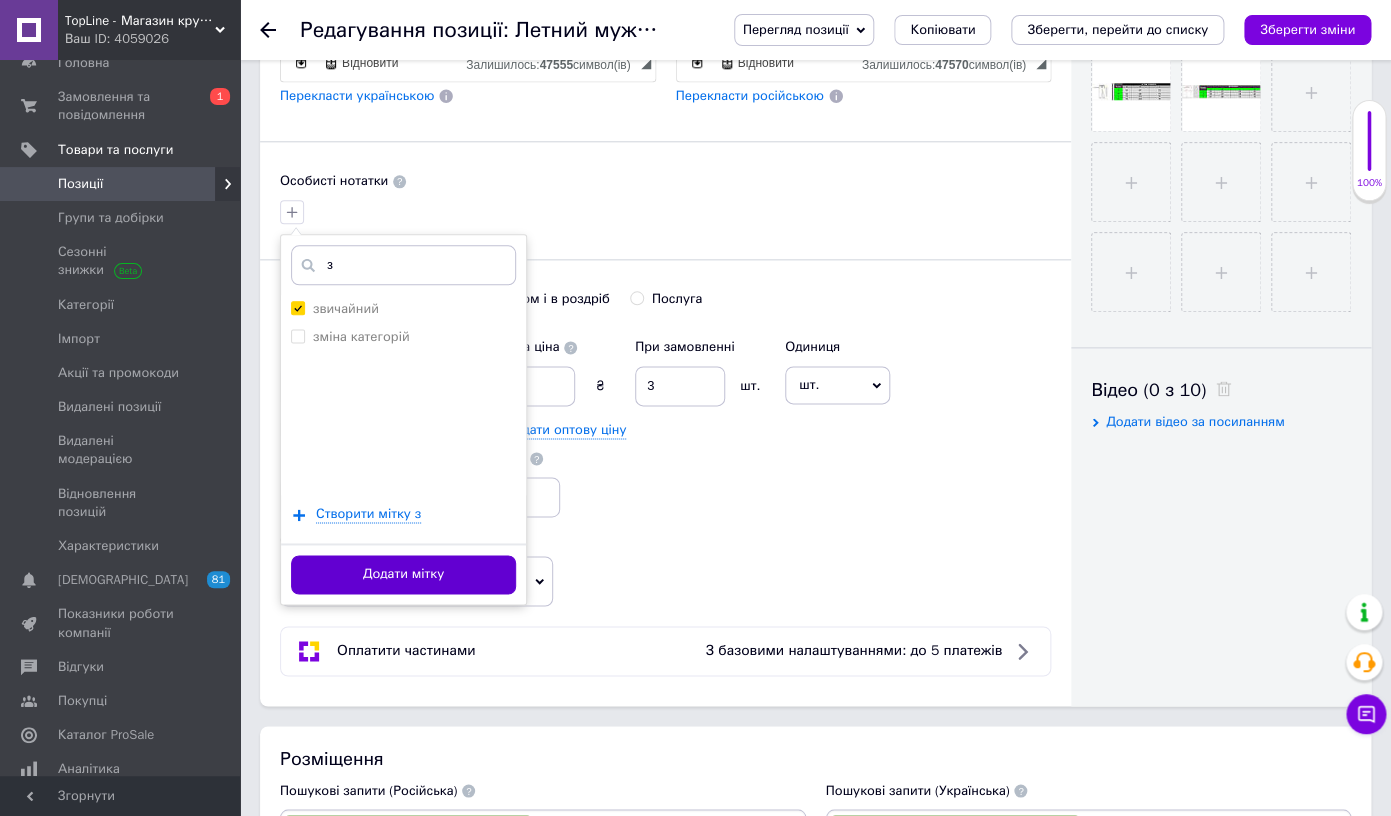 click on "Додати мітку" at bounding box center (403, 574) 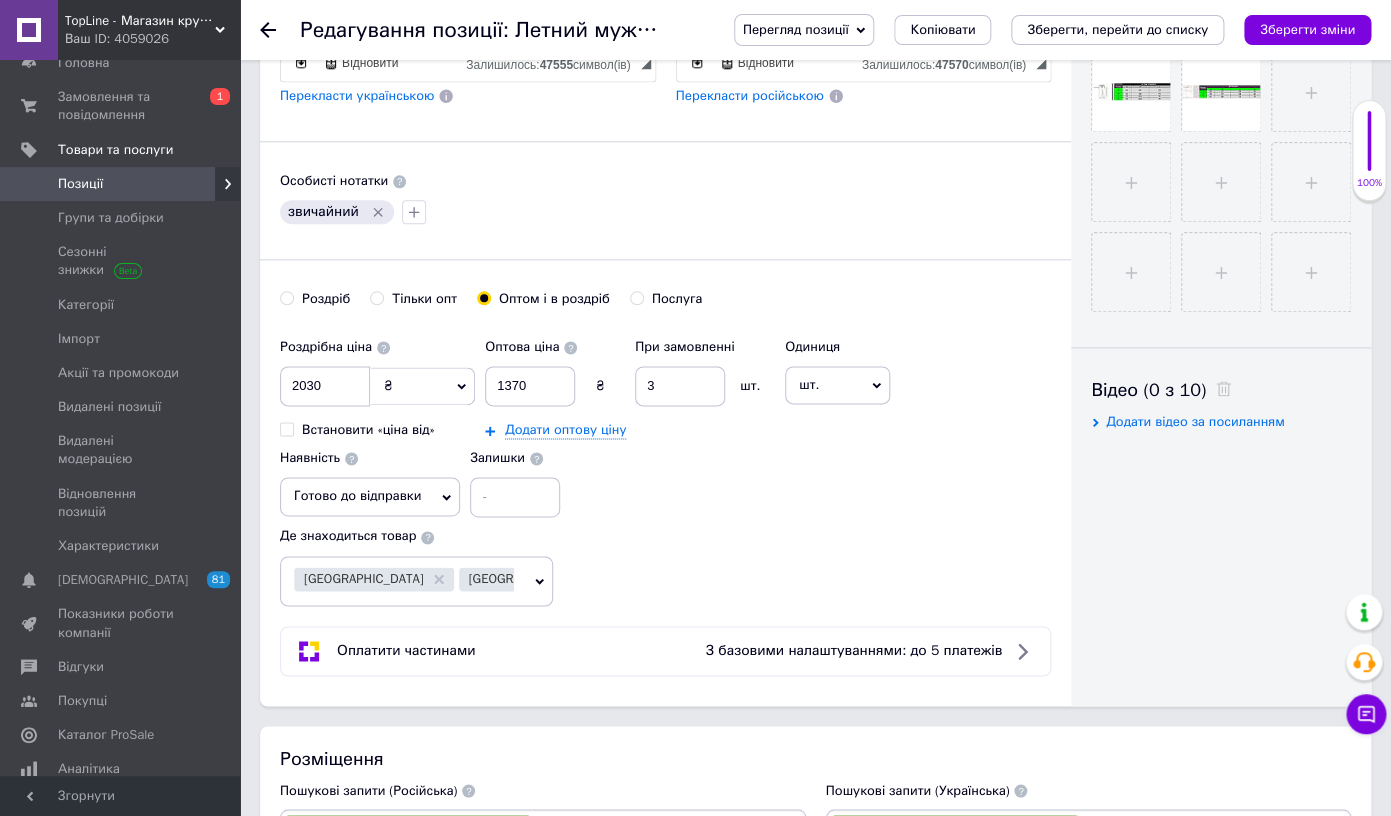 click on "[GEOGRAPHIC_DATA]" at bounding box center (529, 578) 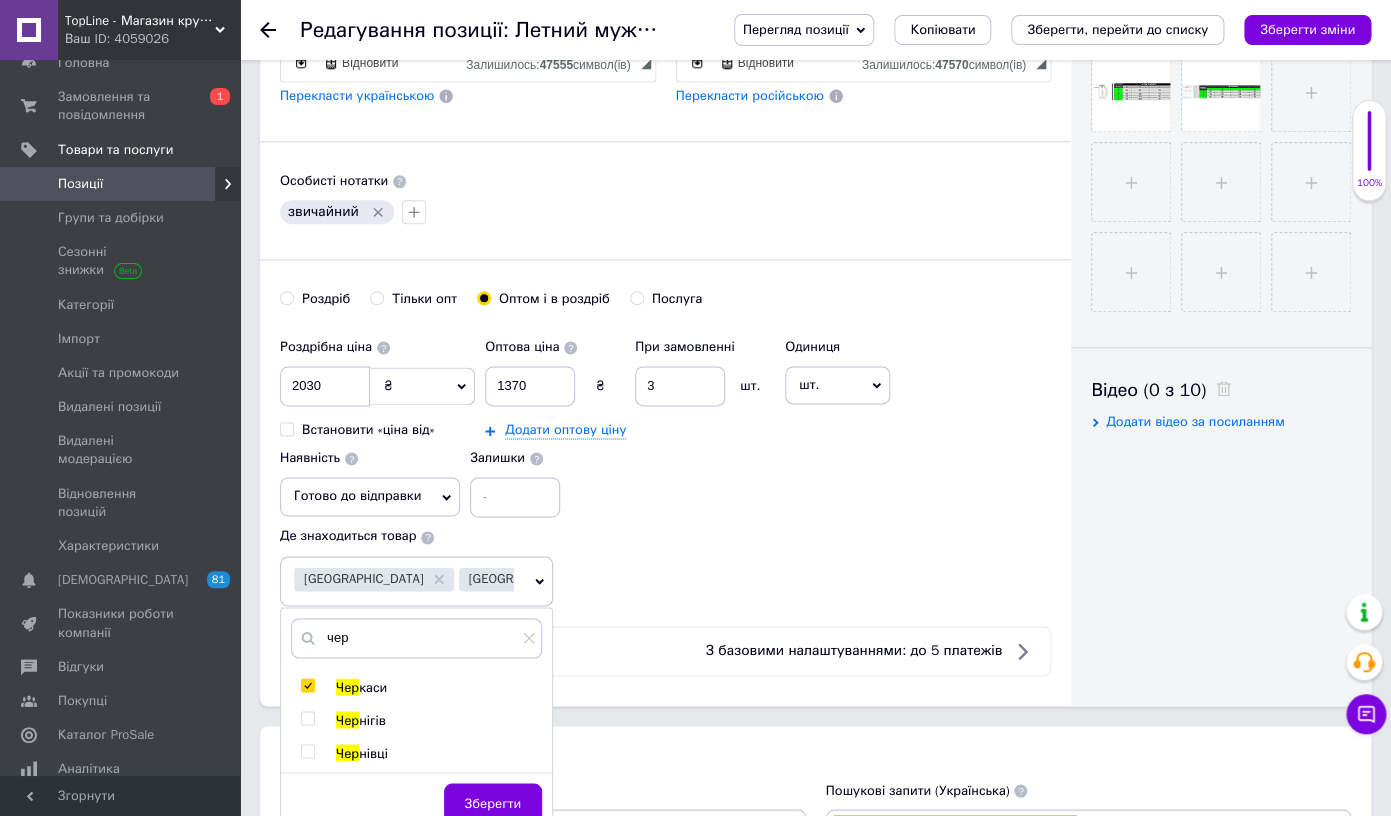 click on "Наявність [PERSON_NAME] до відправки В наявності Немає в наявності Під замовлення" at bounding box center (370, 477) 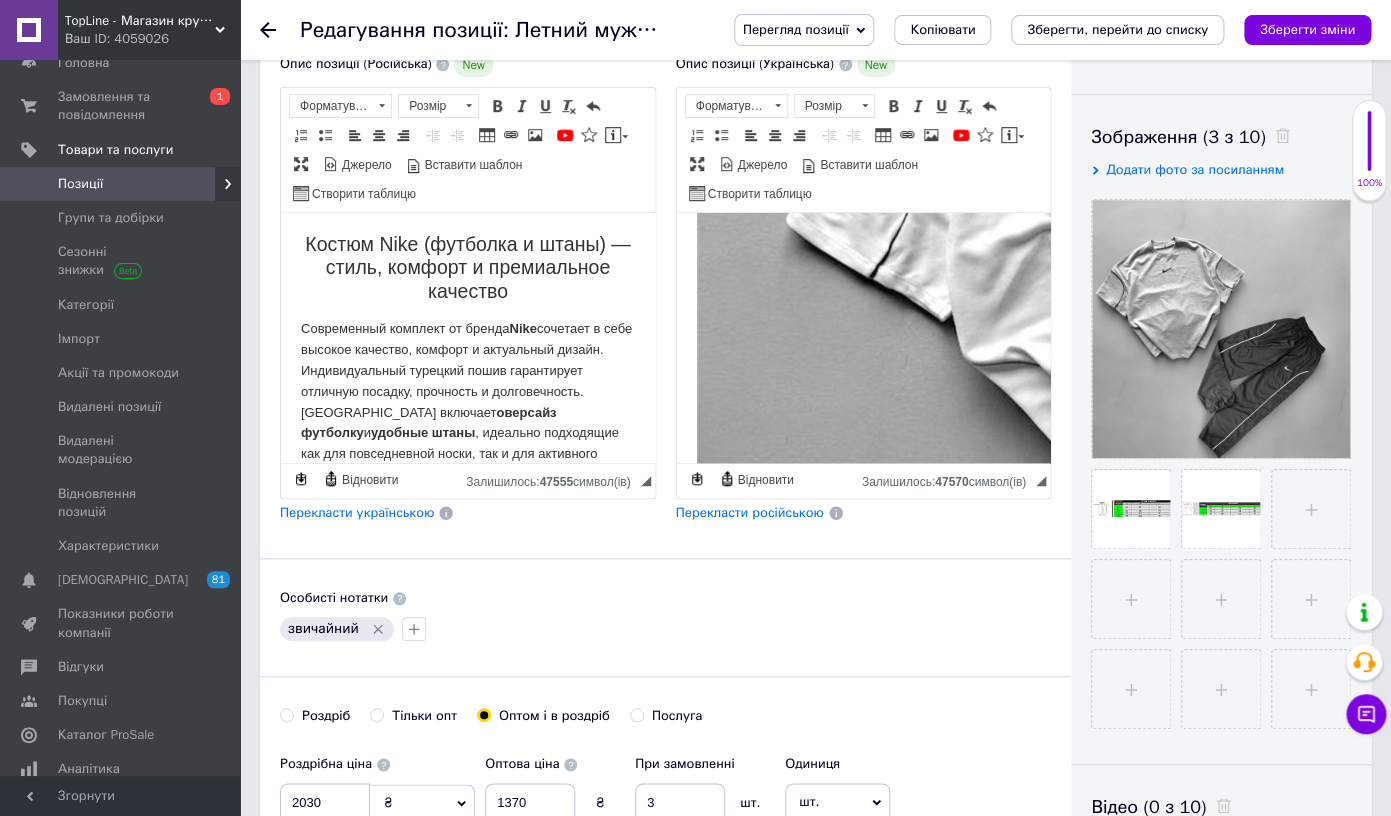 scroll, scrollTop: 1313, scrollLeft: 0, axis: vertical 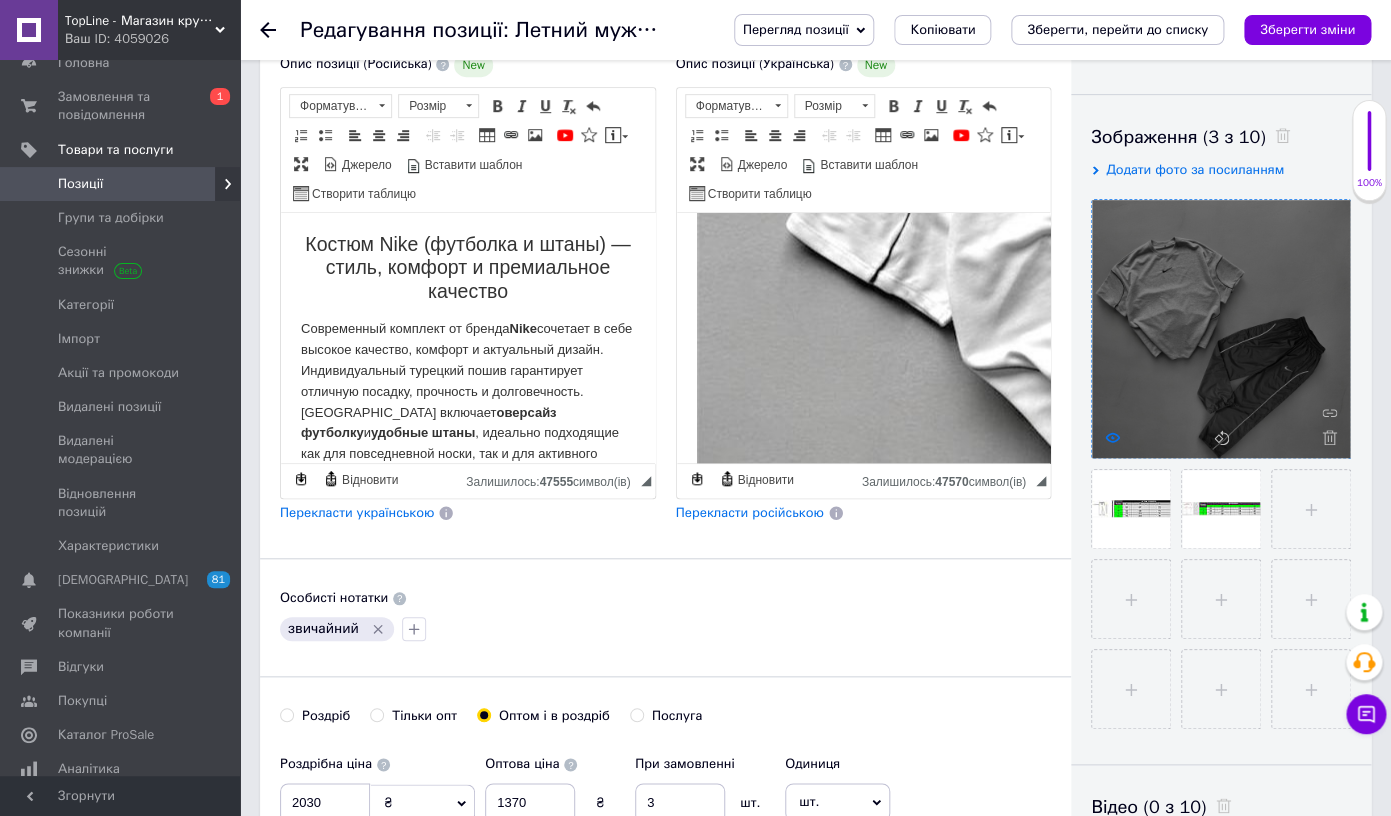 click 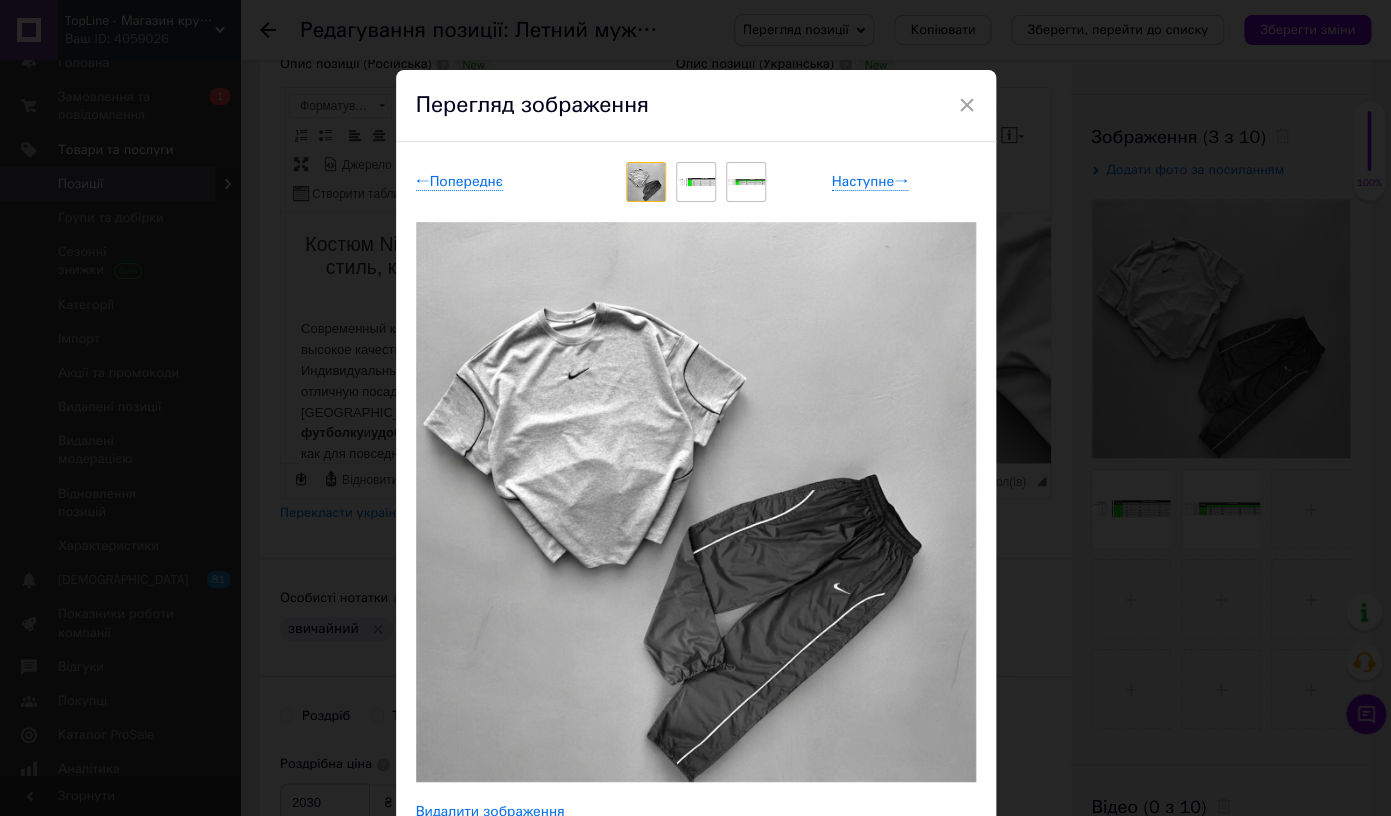 click on "← Попереднє Наступне → Видалити зображення Видалити всі зображення" at bounding box center (696, 501) 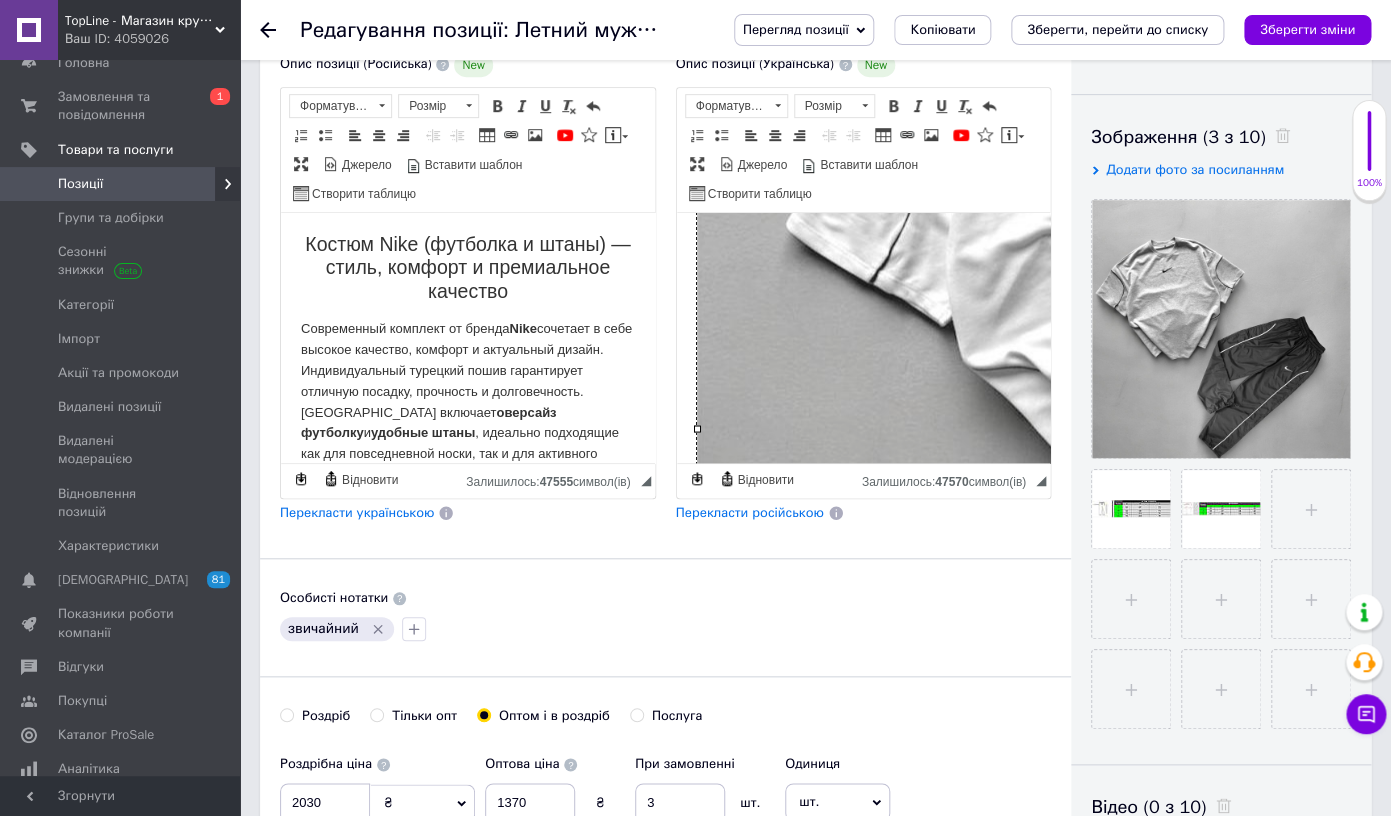 click at bounding box center (1336, 383) 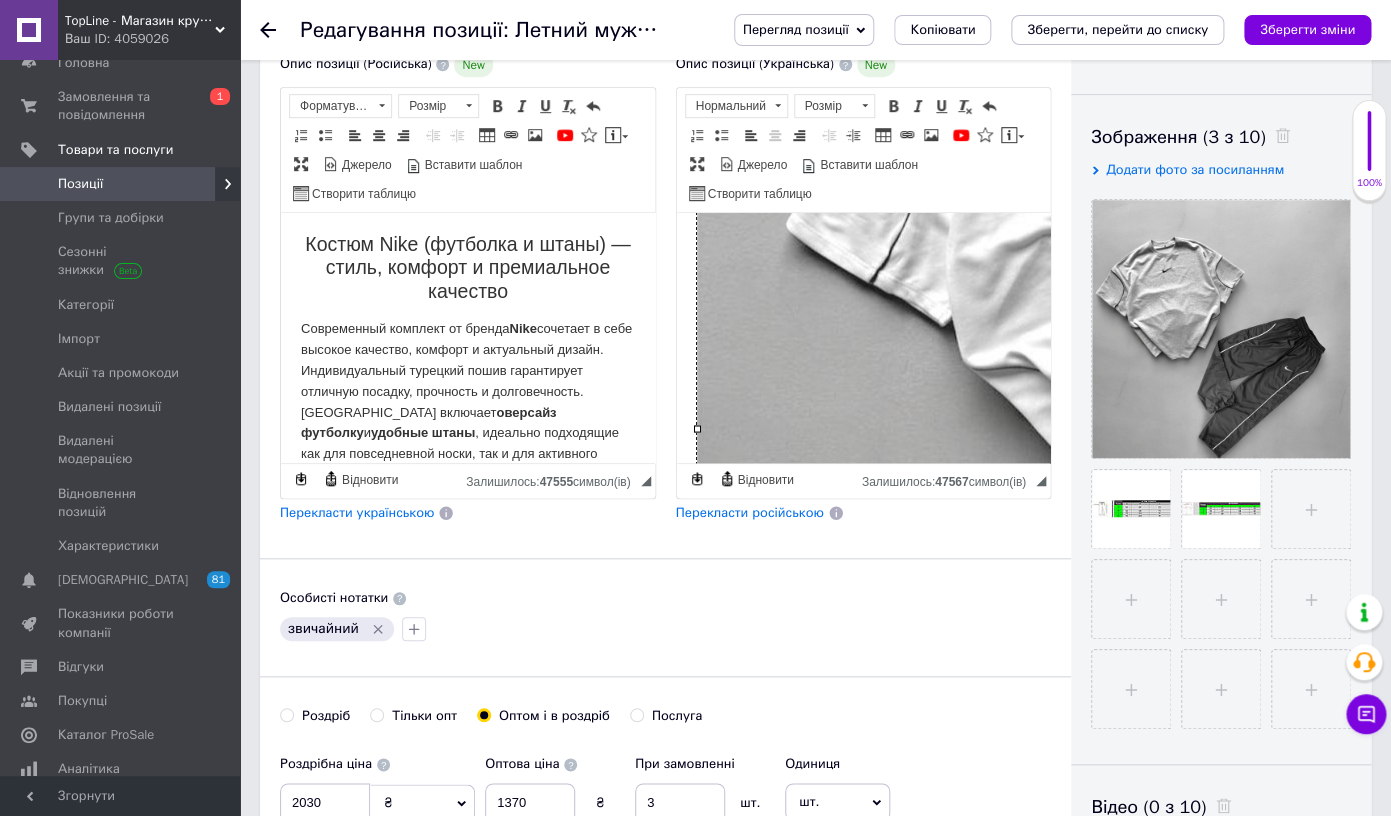 scroll, scrollTop: 1941, scrollLeft: 0, axis: vertical 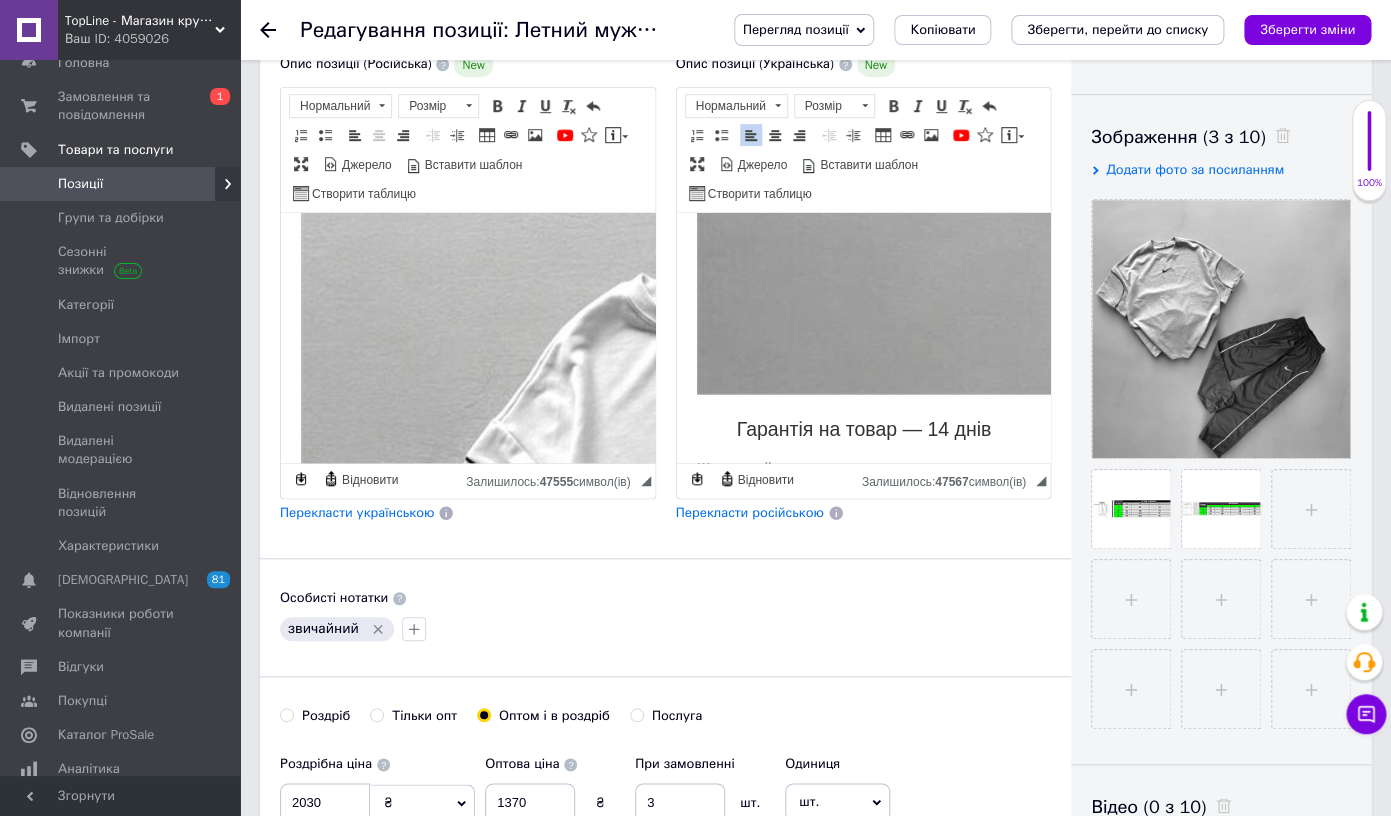 click at bounding box center (941, 730) 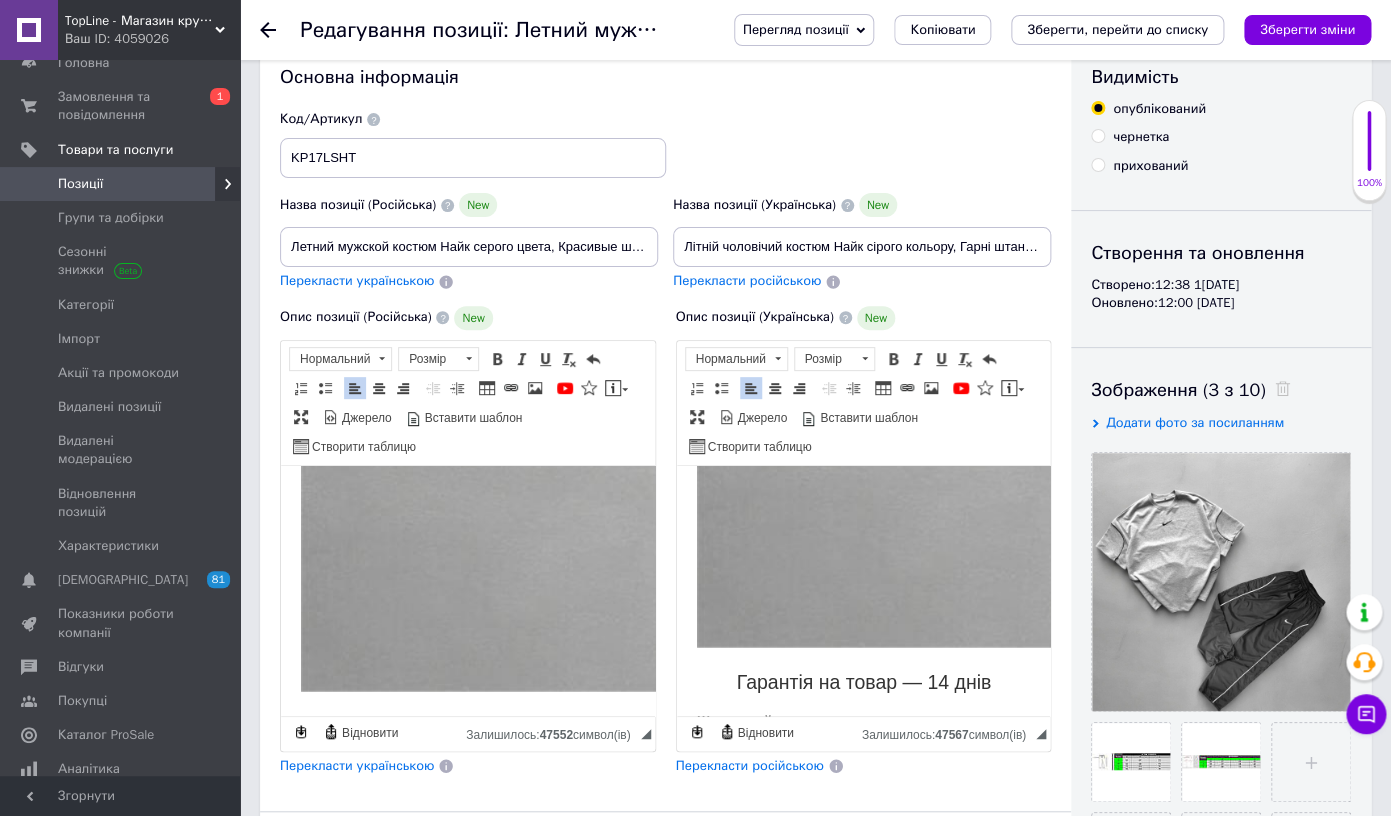 scroll, scrollTop: 0, scrollLeft: 0, axis: both 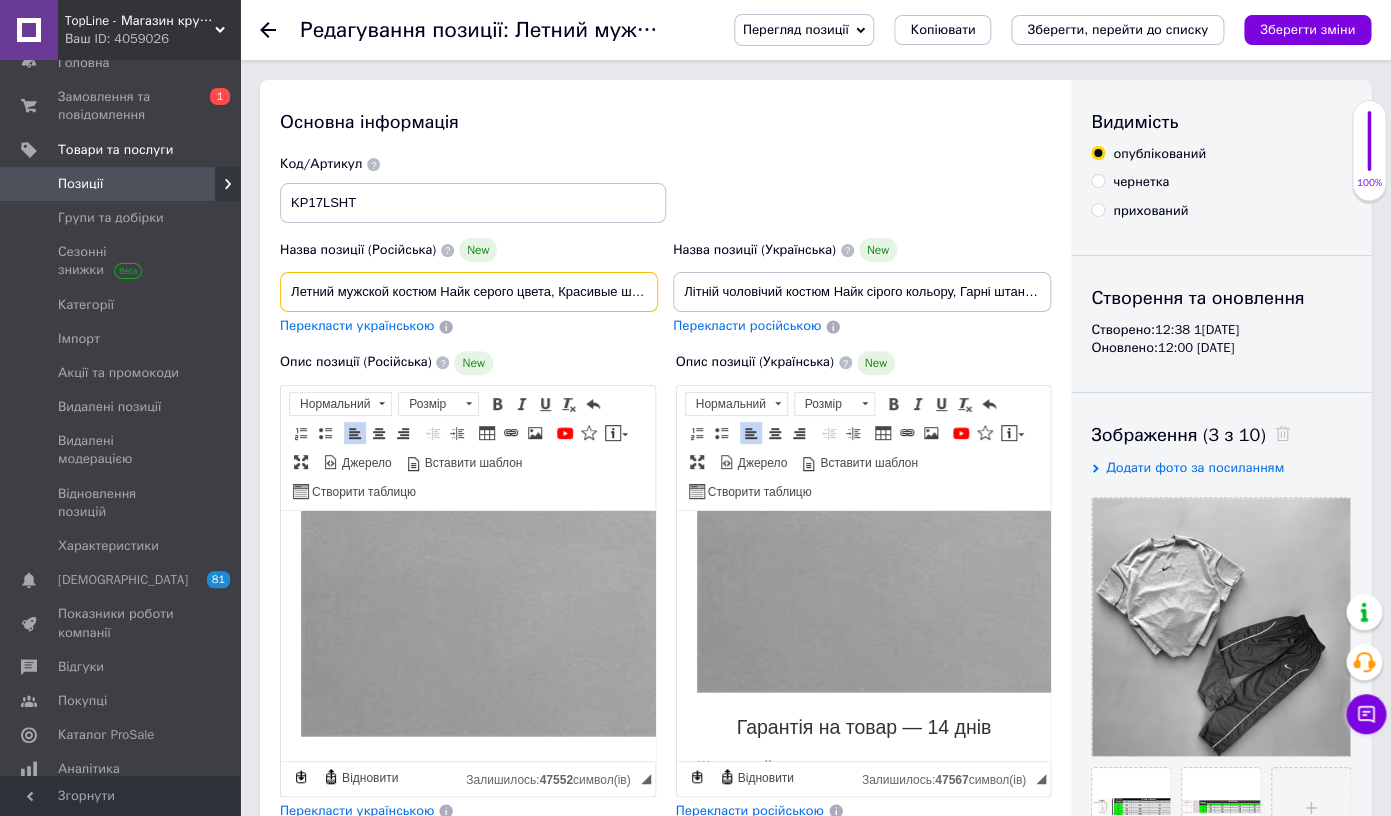click on "Летний мужской костюм Найк серого цвета, Красивые штаны с футболкой Nike брендовые, Комплект топовый для прогулок стильный" at bounding box center (469, 292) 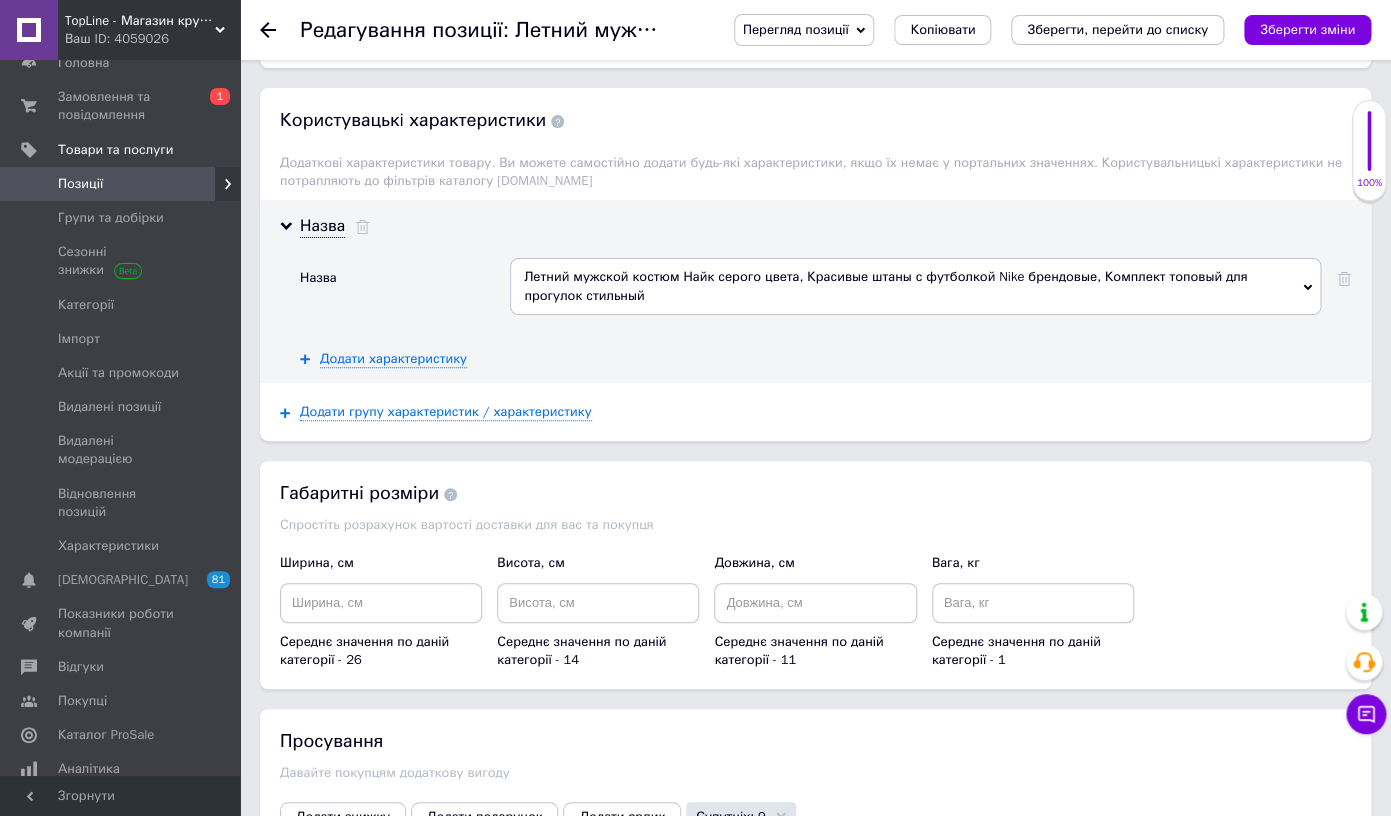 scroll, scrollTop: 3369, scrollLeft: 0, axis: vertical 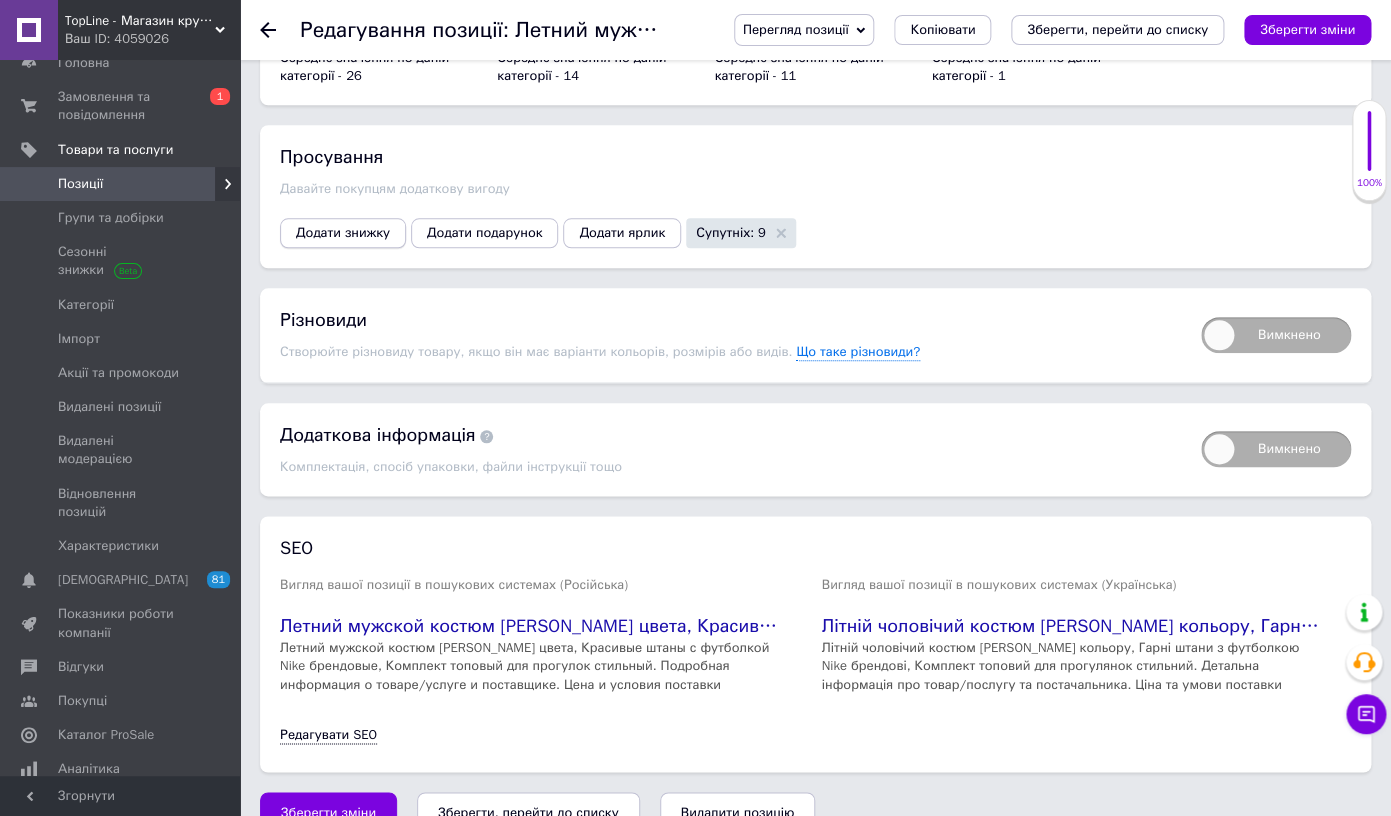 click on "Додати знижку" at bounding box center [343, 233] 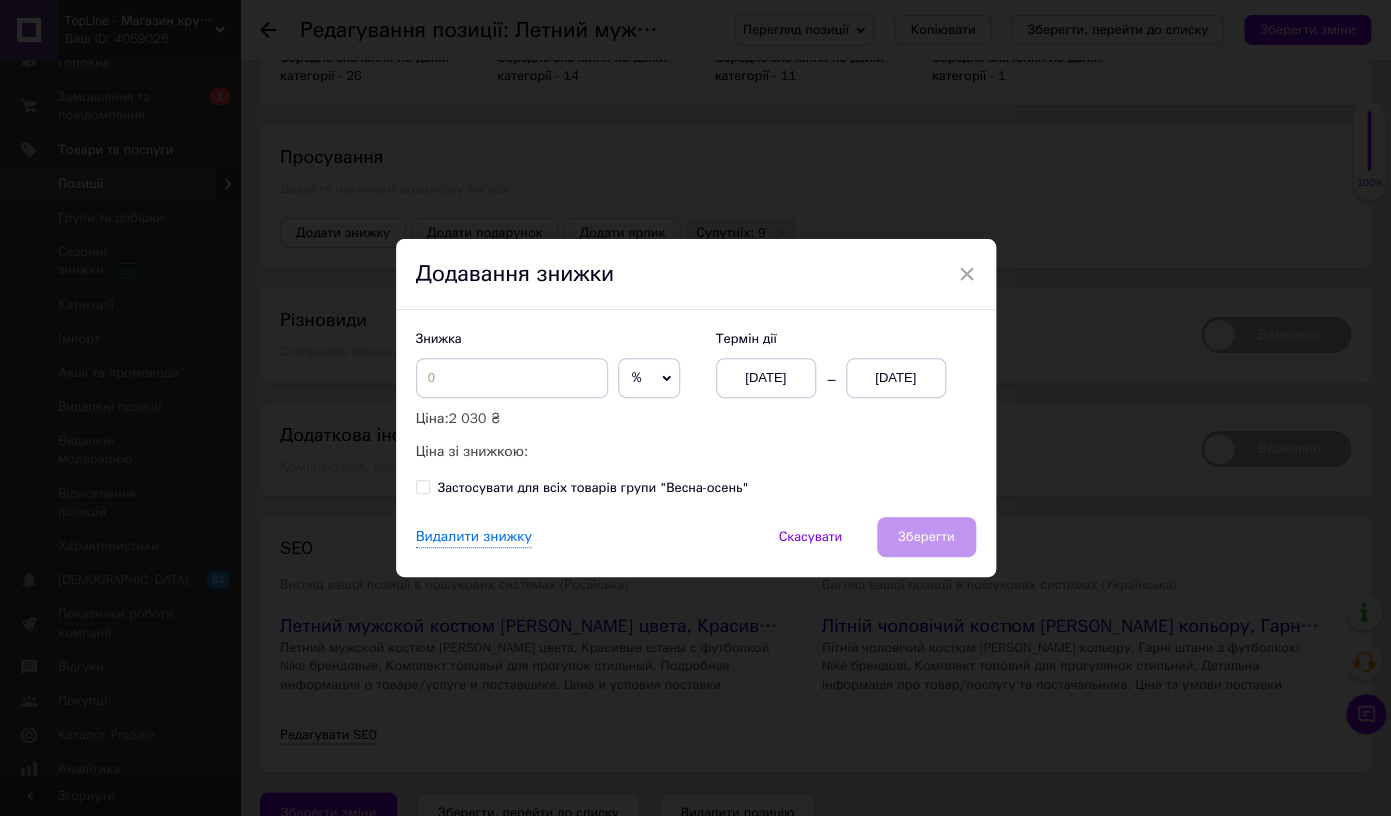 click on "%" at bounding box center (649, 378) 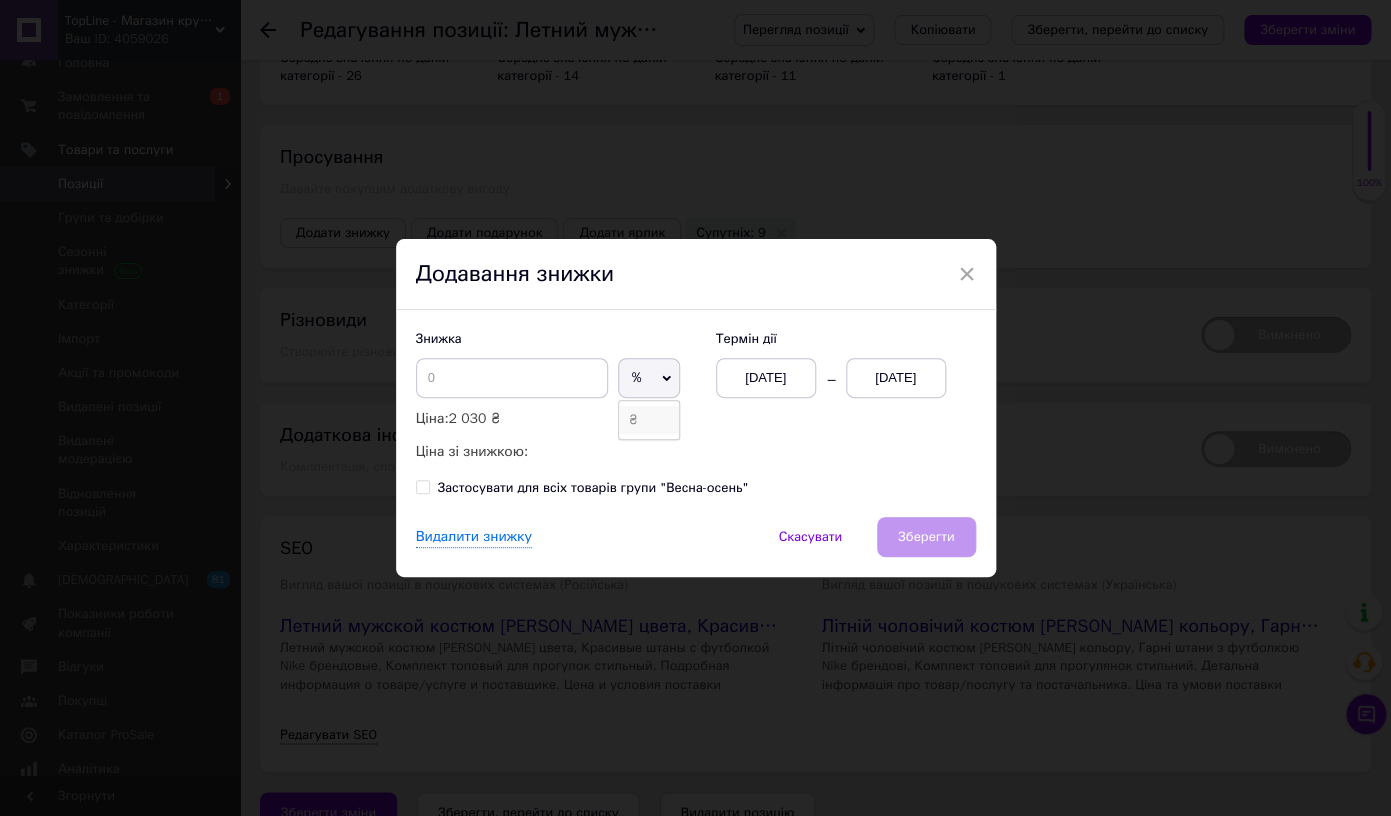 click on "₴" at bounding box center (649, 420) 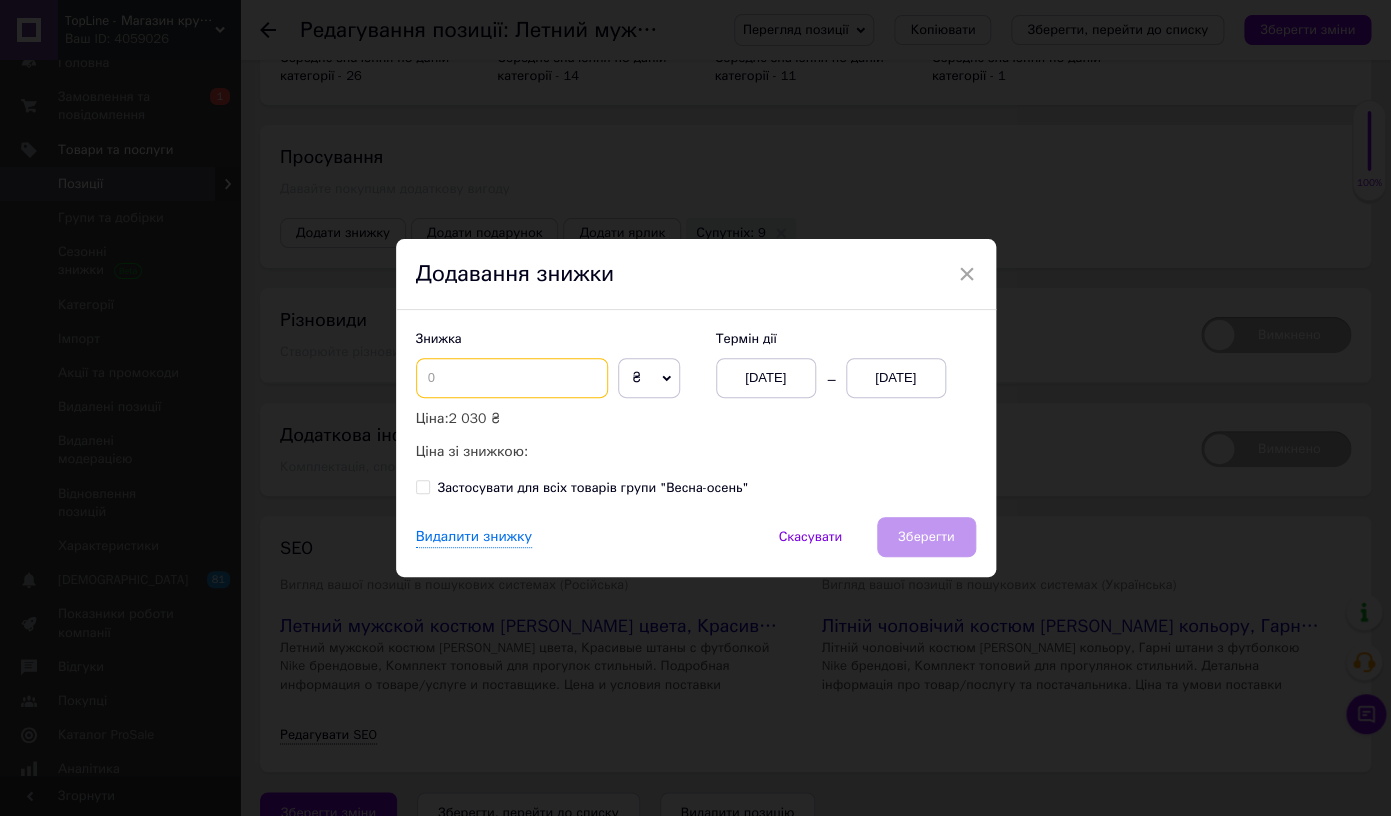 click at bounding box center [512, 378] 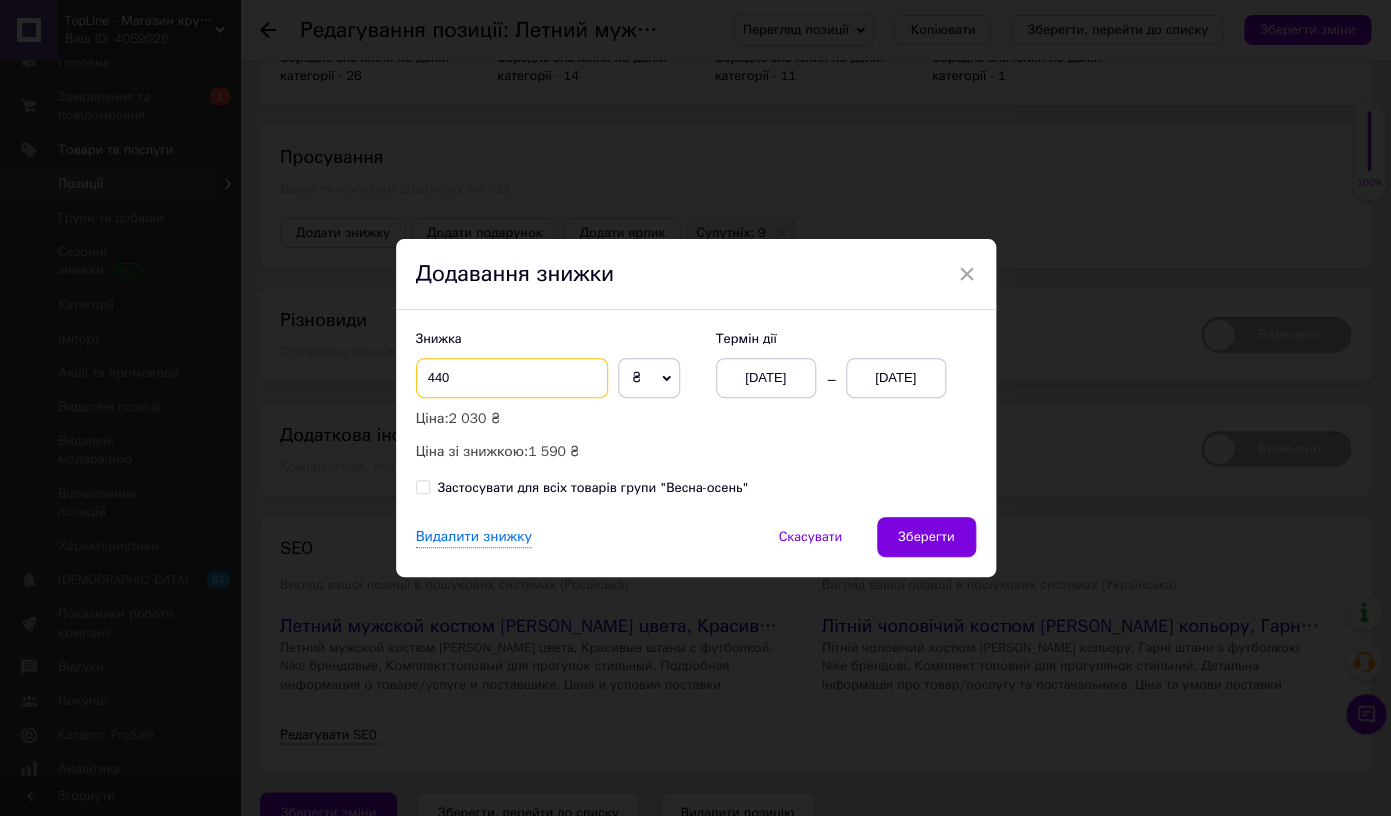 type on "440" 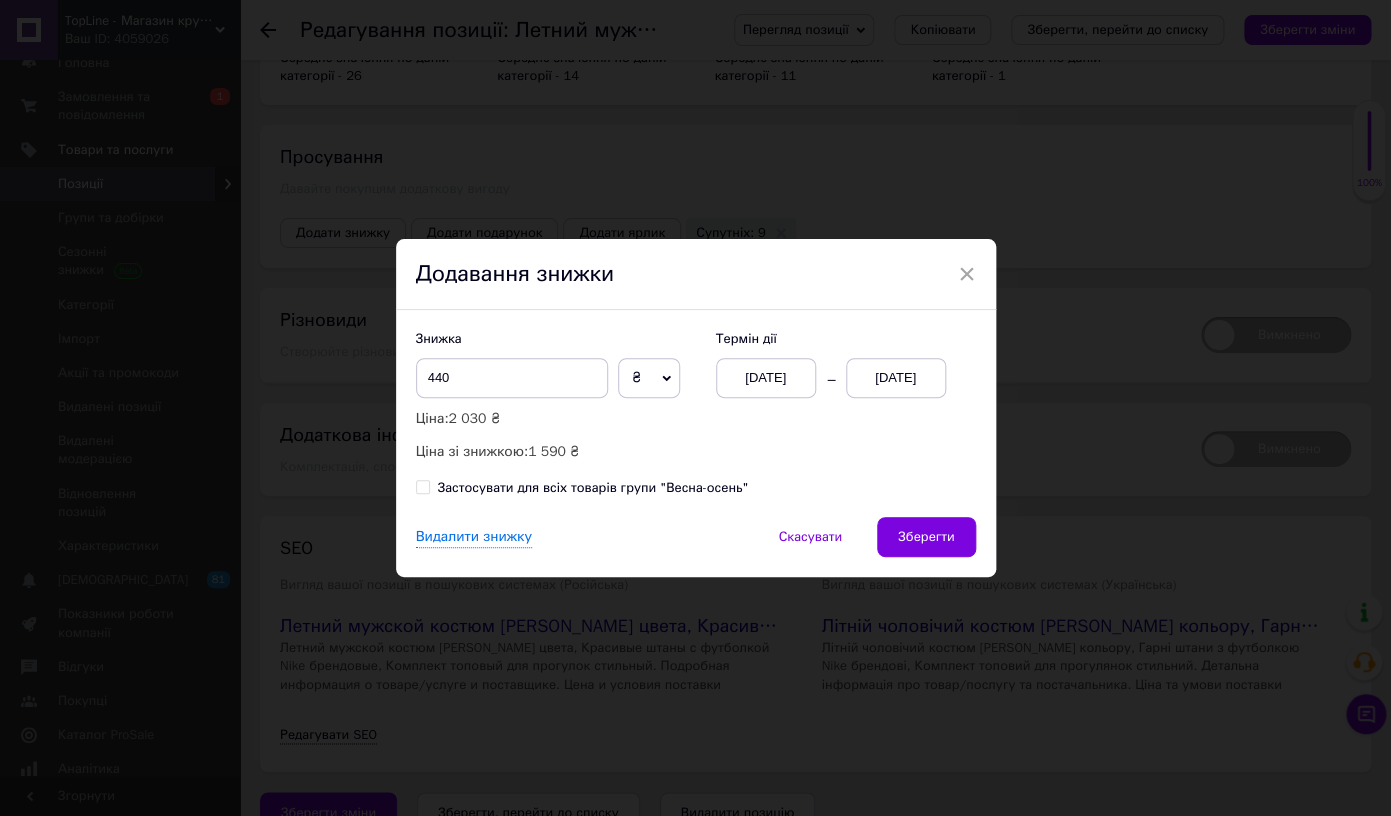 click on "[DATE]" at bounding box center [896, 378] 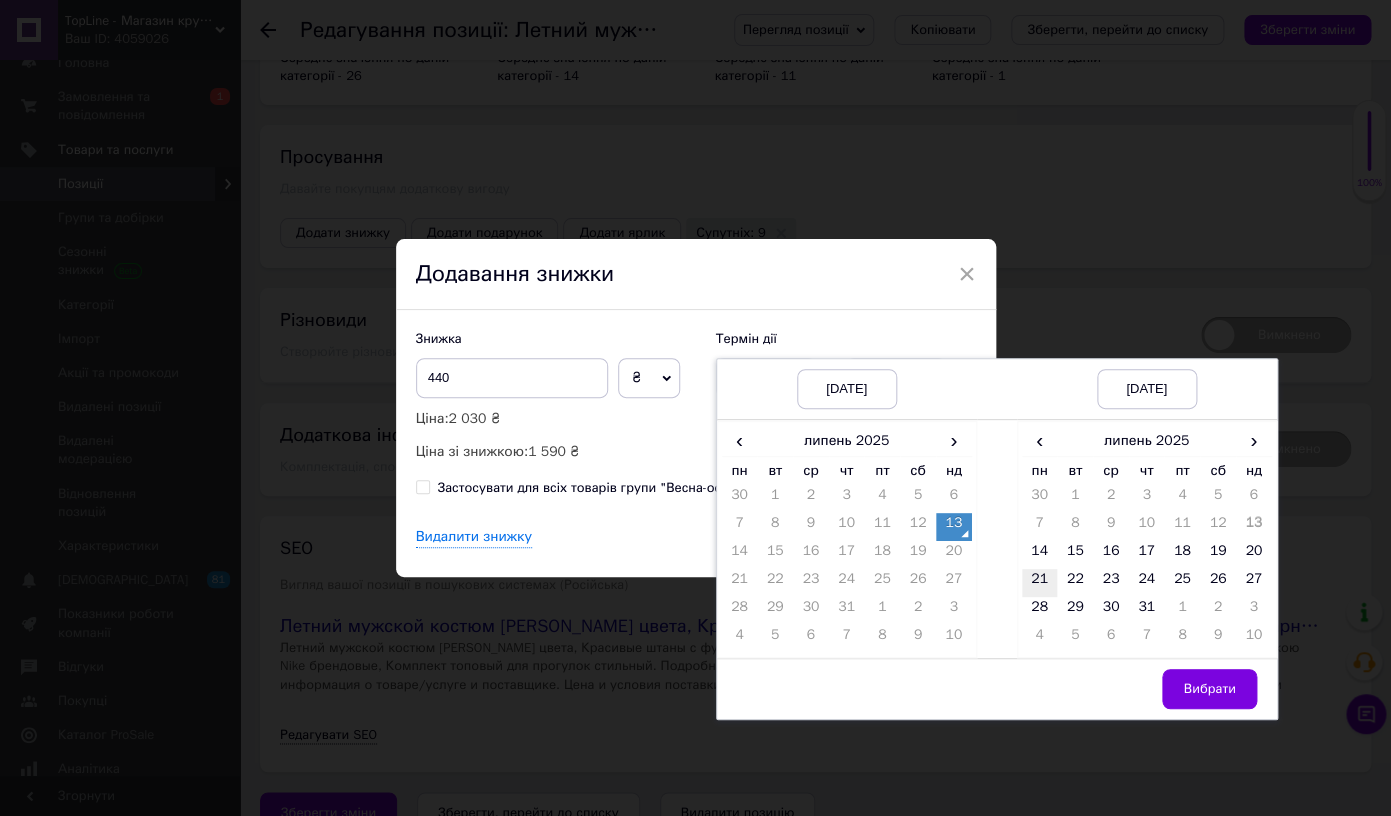 click on "21" at bounding box center [1040, 583] 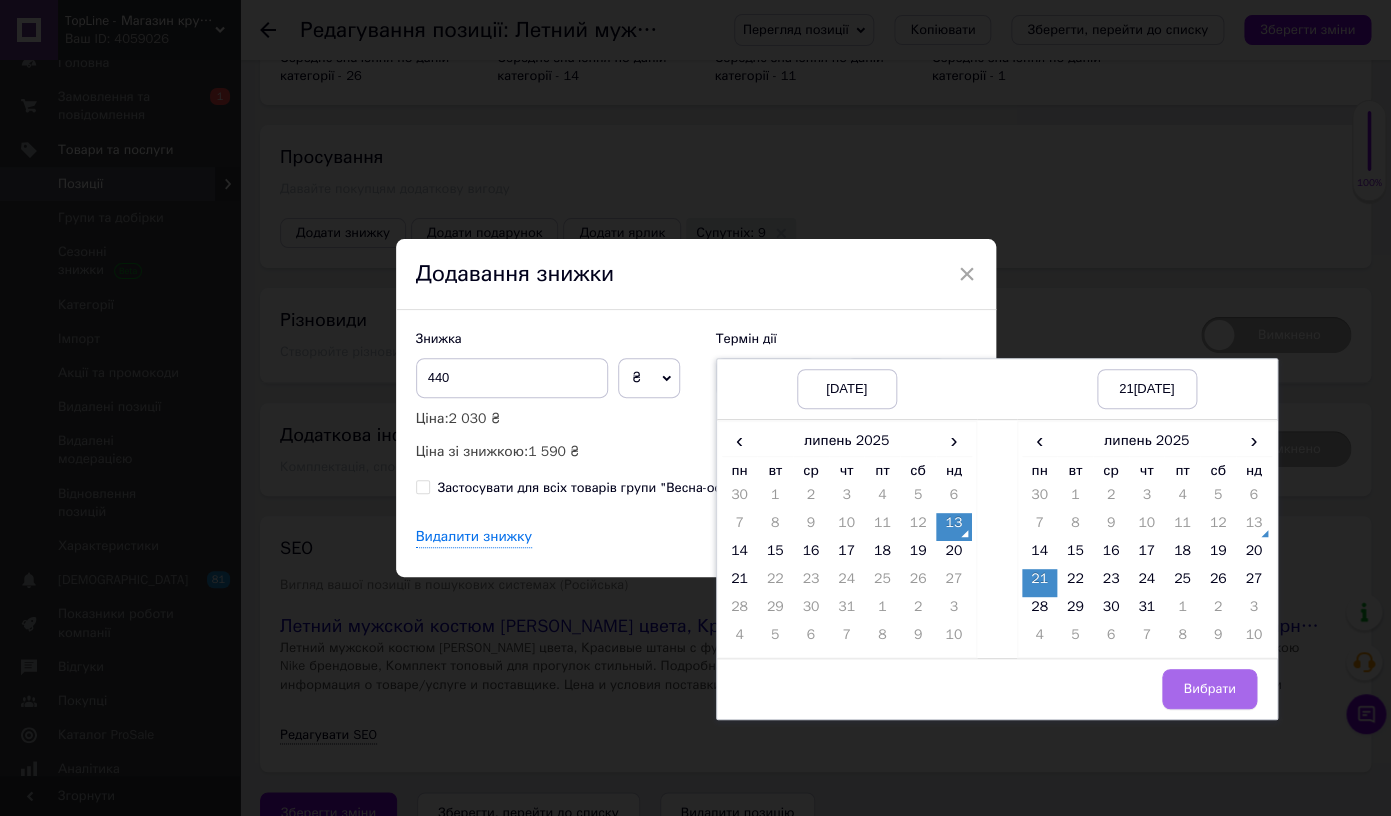 click on "Вибрати" at bounding box center [1209, 689] 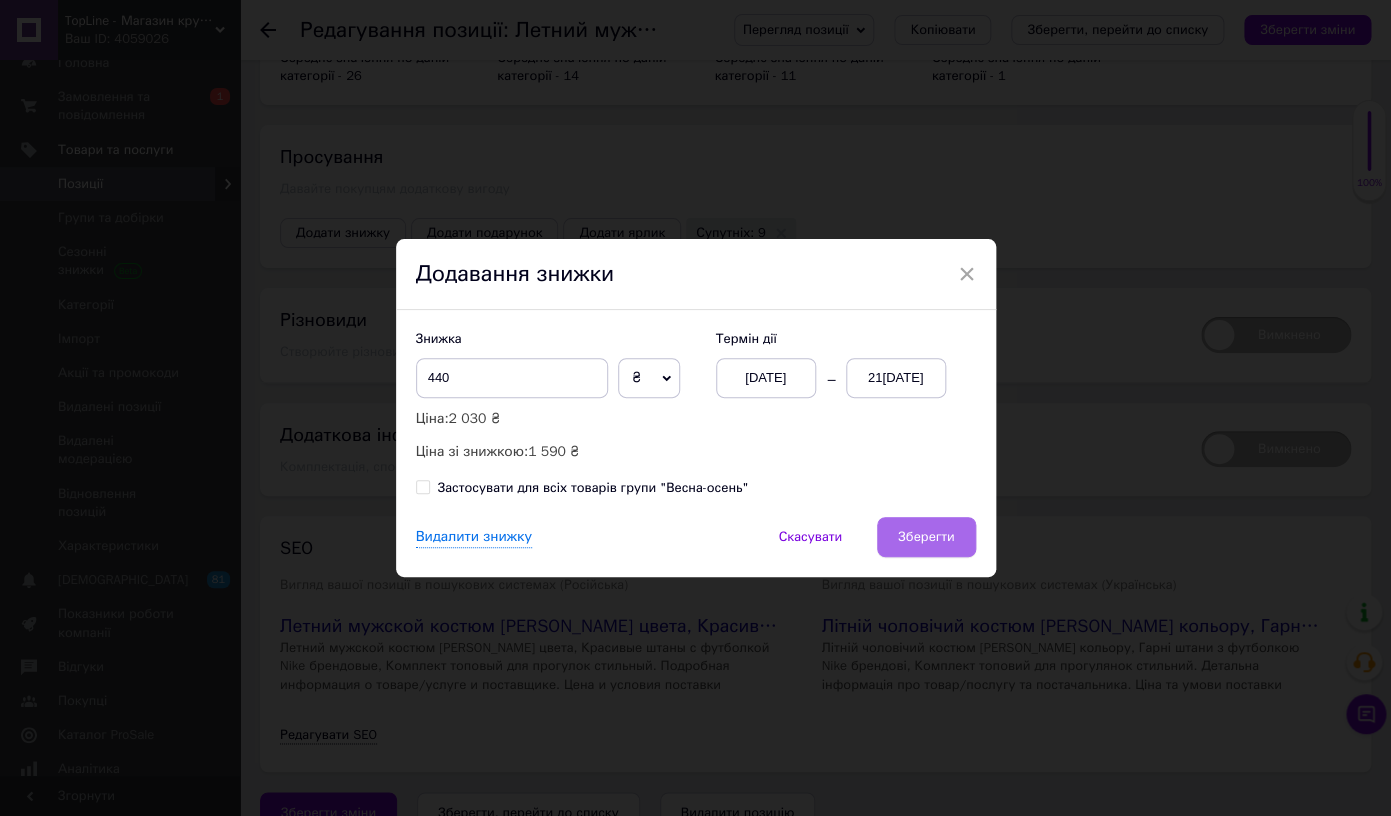 click on "Зберегти" at bounding box center (926, 537) 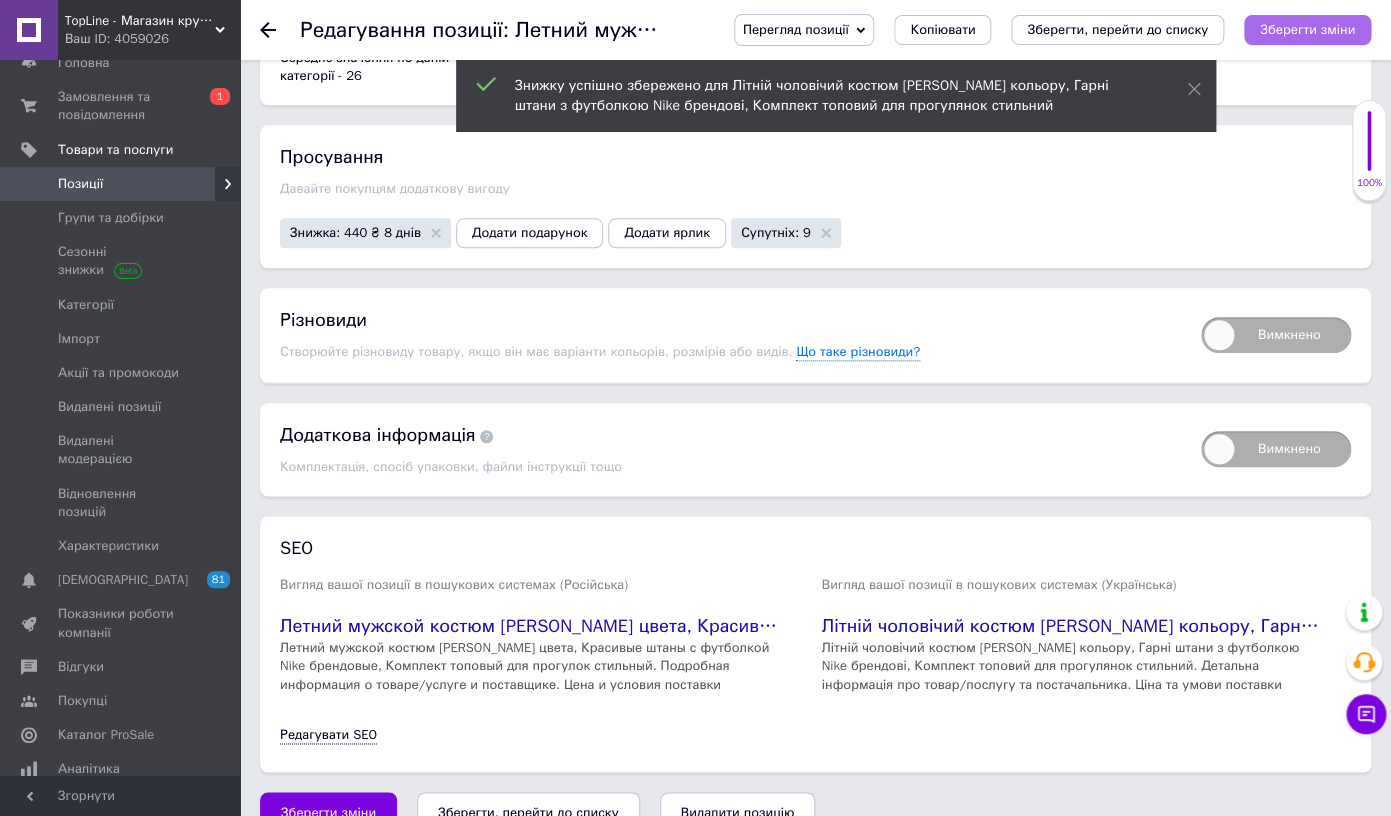 click on "Зберегти зміни" at bounding box center (1307, 29) 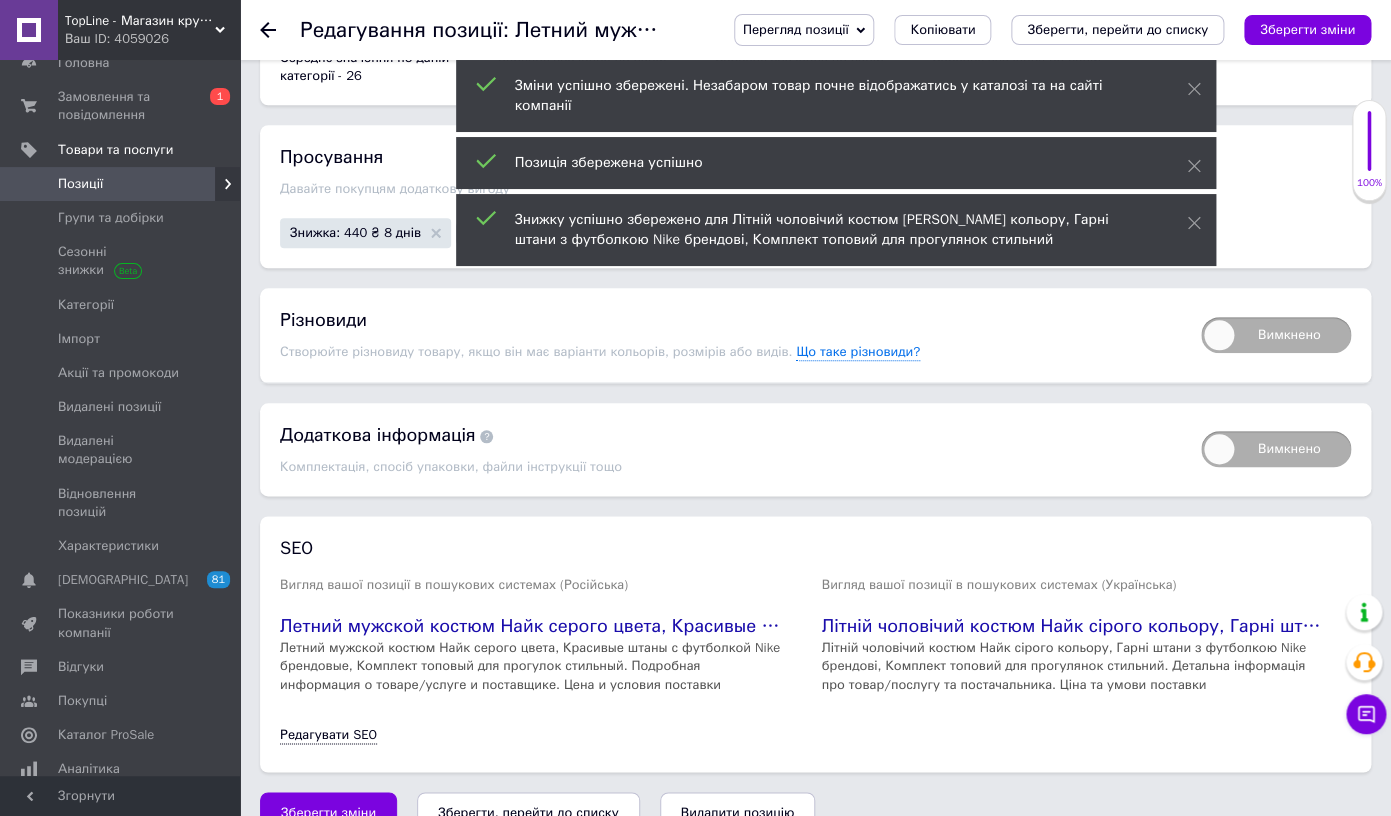 click on "Вимкнено" at bounding box center [1276, 335] 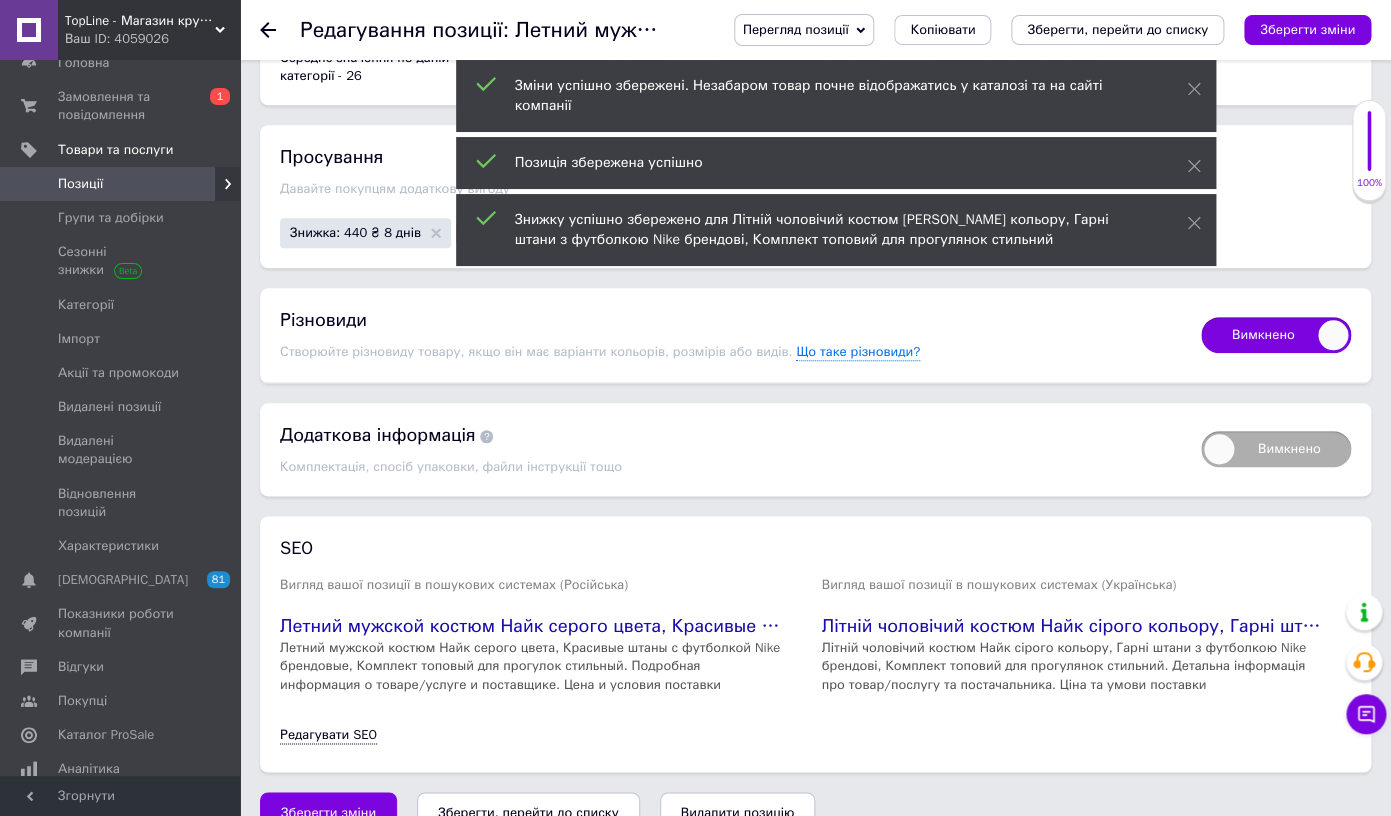checkbox on "true" 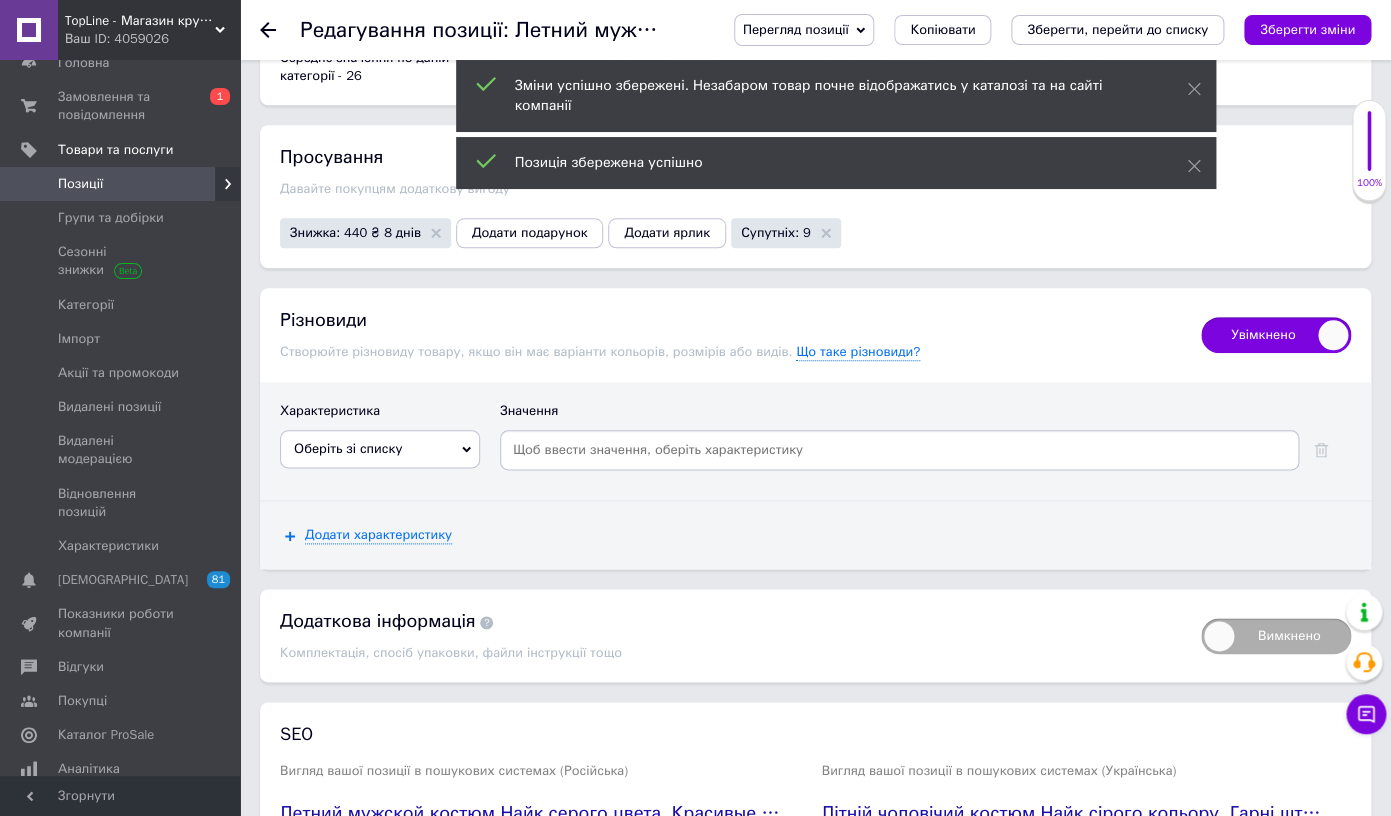 click on "Оберіть зі списку" at bounding box center (380, 449) 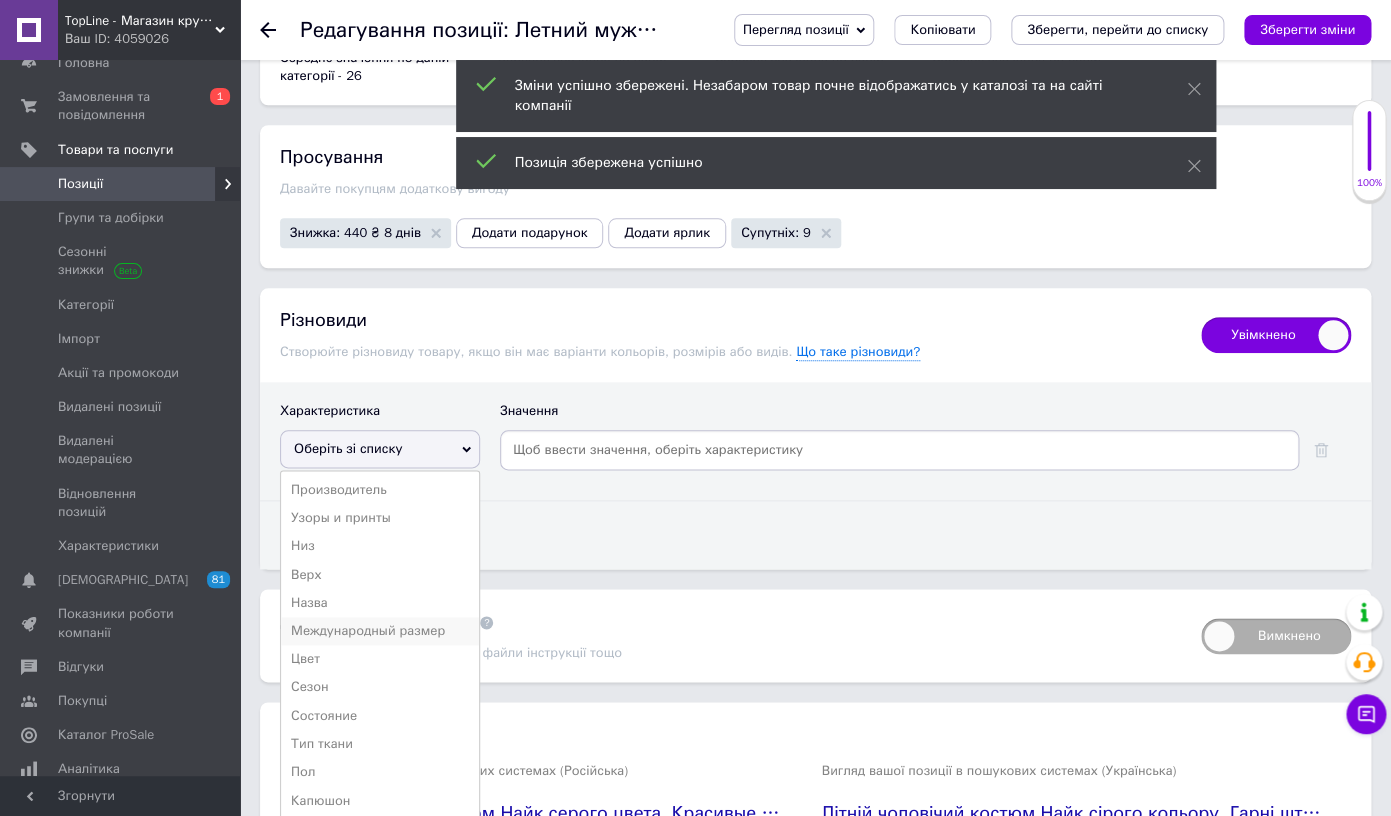click on "Международный размер" at bounding box center (380, 631) 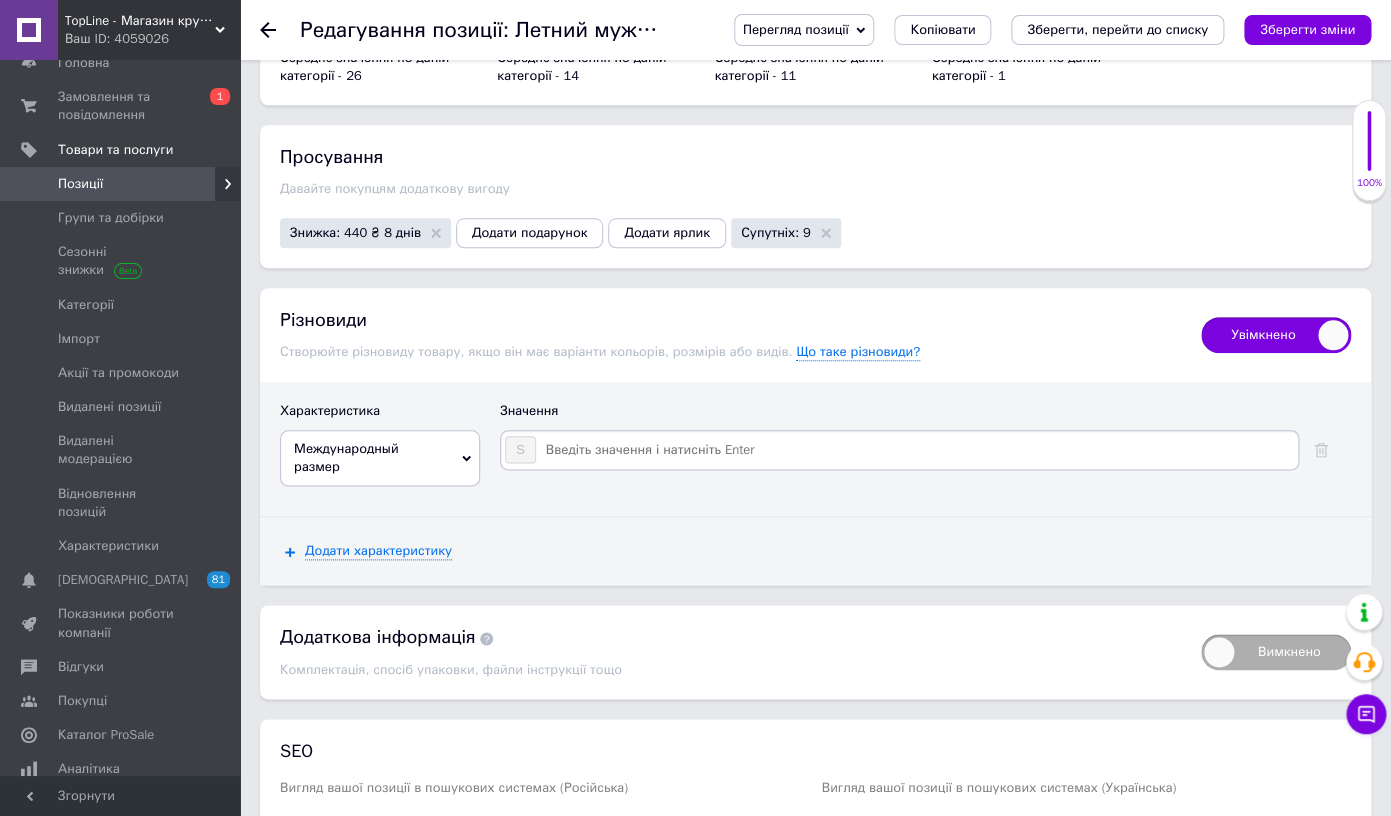 click at bounding box center (916, 450) 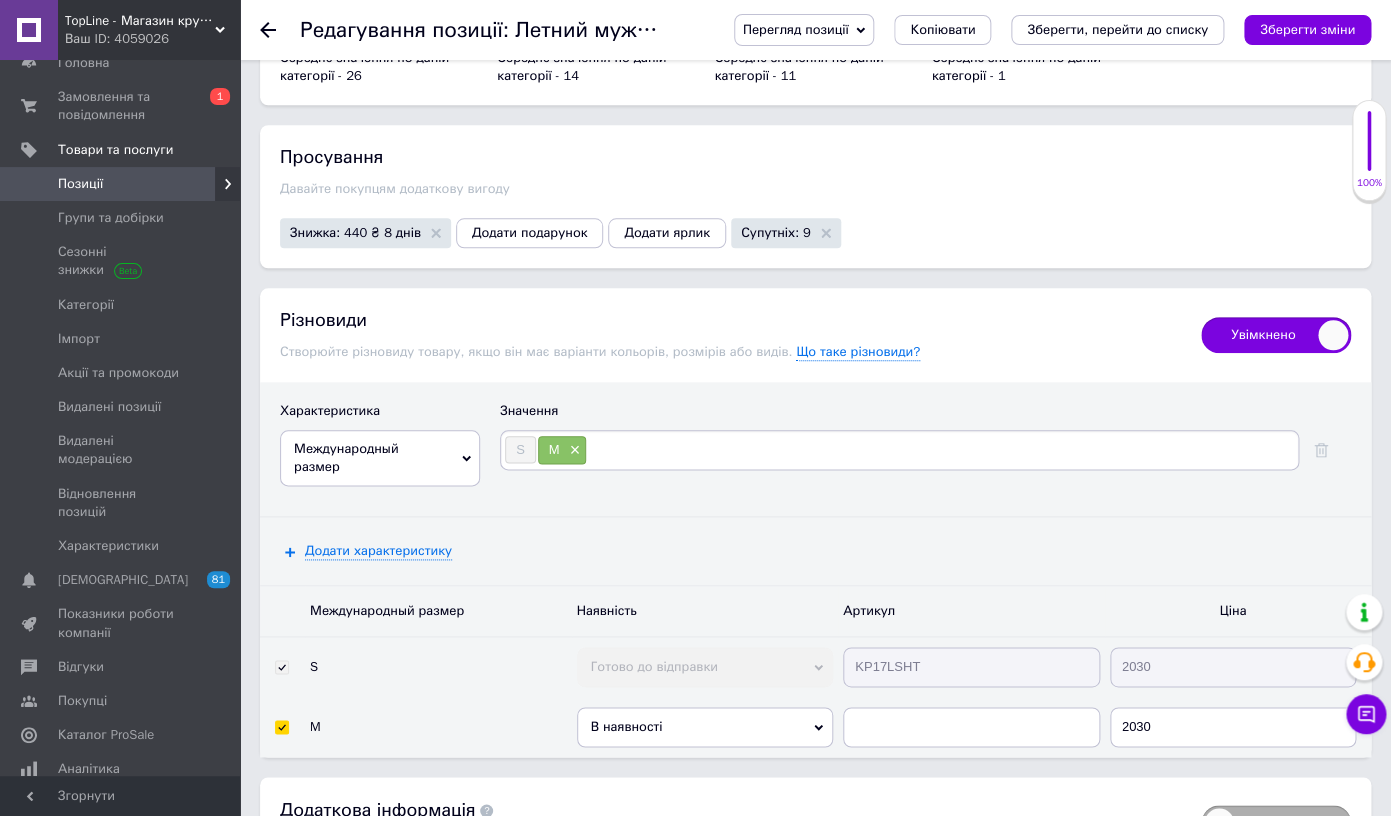 type on "L" 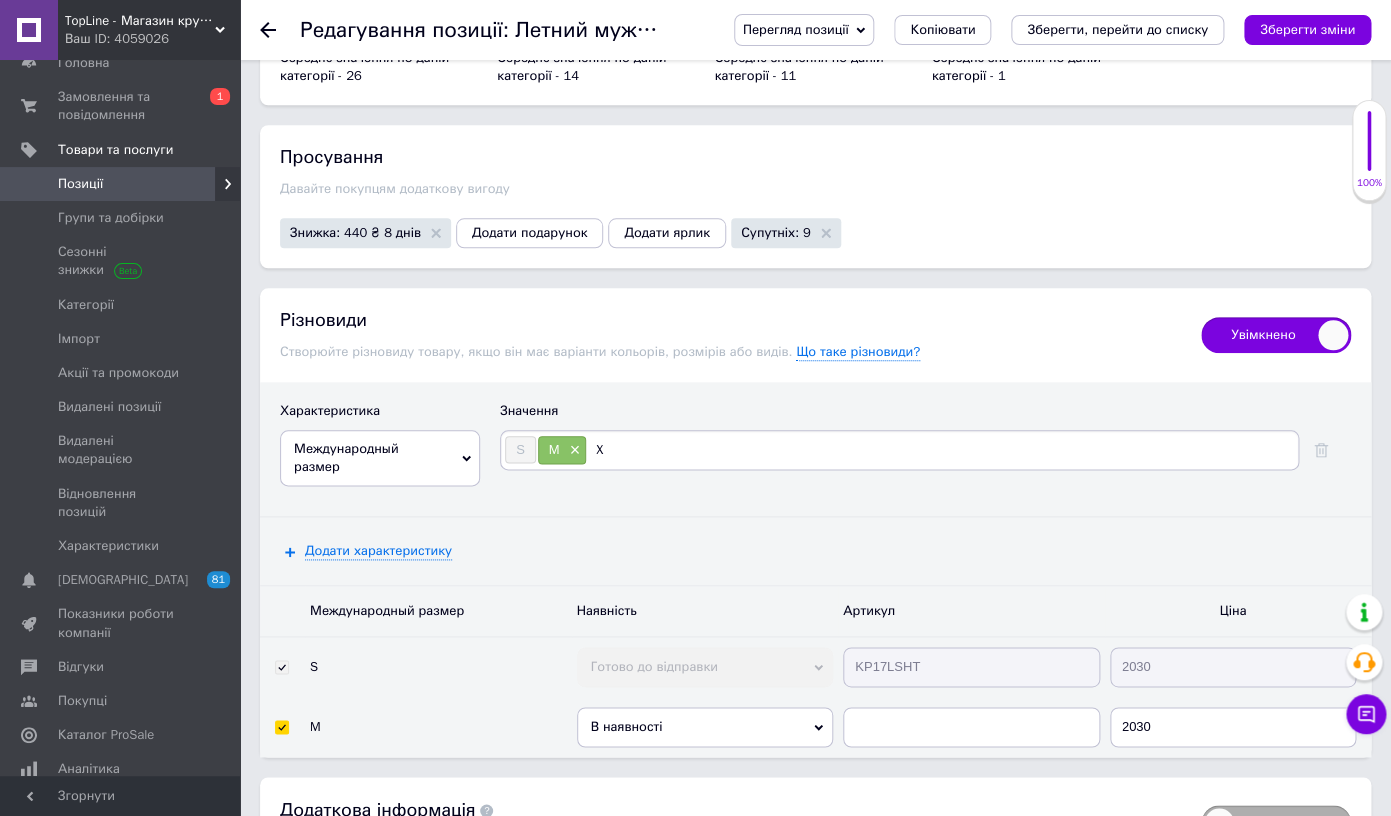 type on "XL" 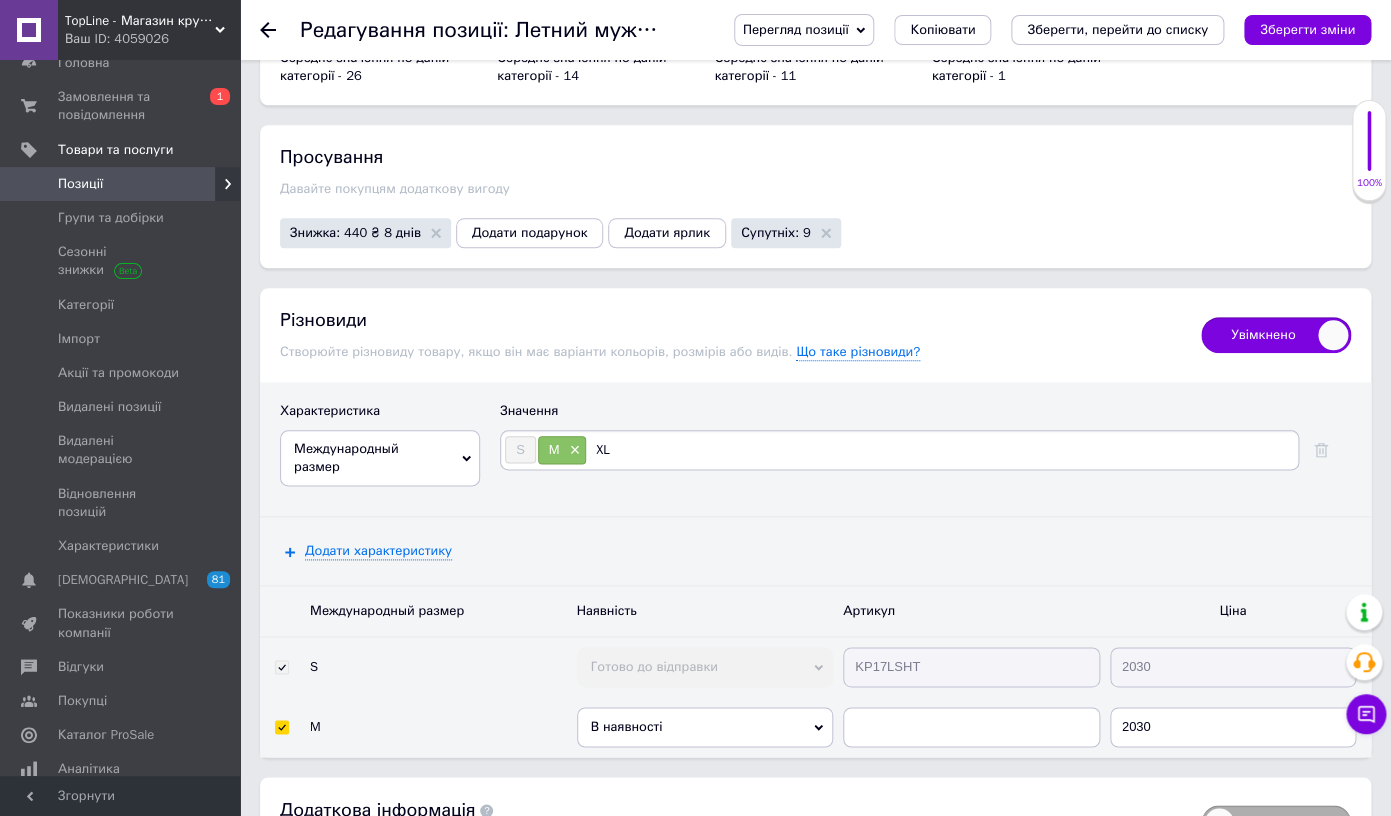 type 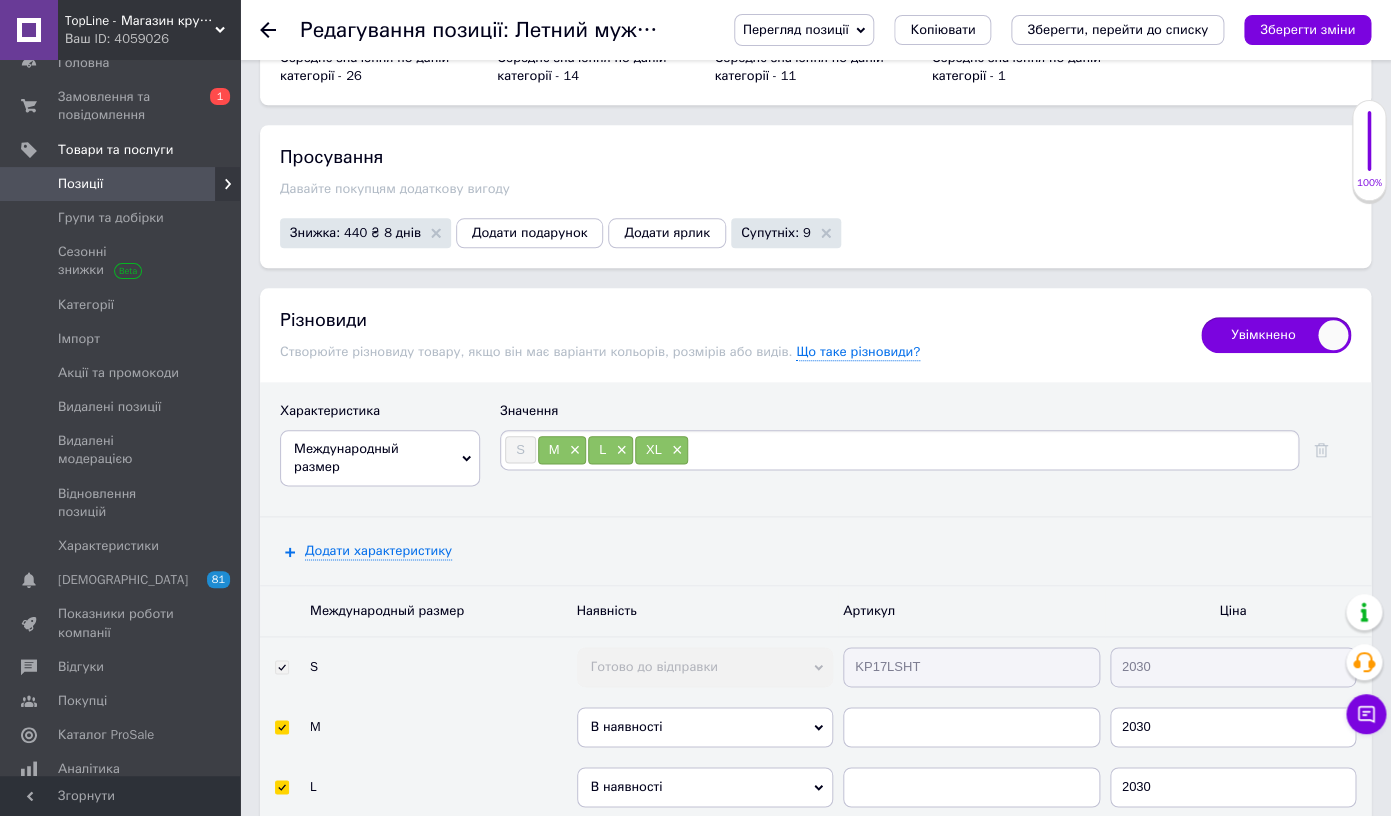 paste on "KP17LSHT" 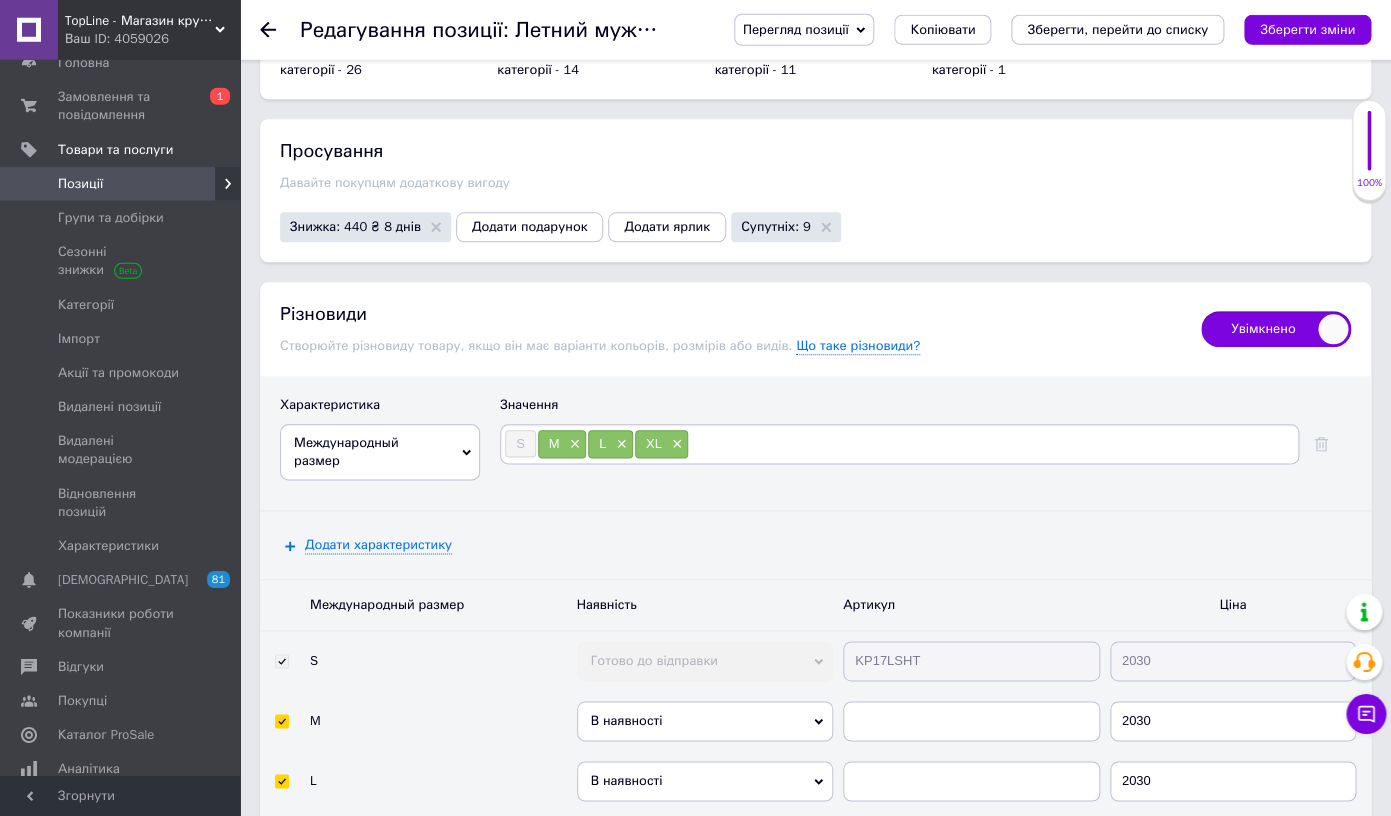 click on "KP17LSHT" at bounding box center (971, 841) 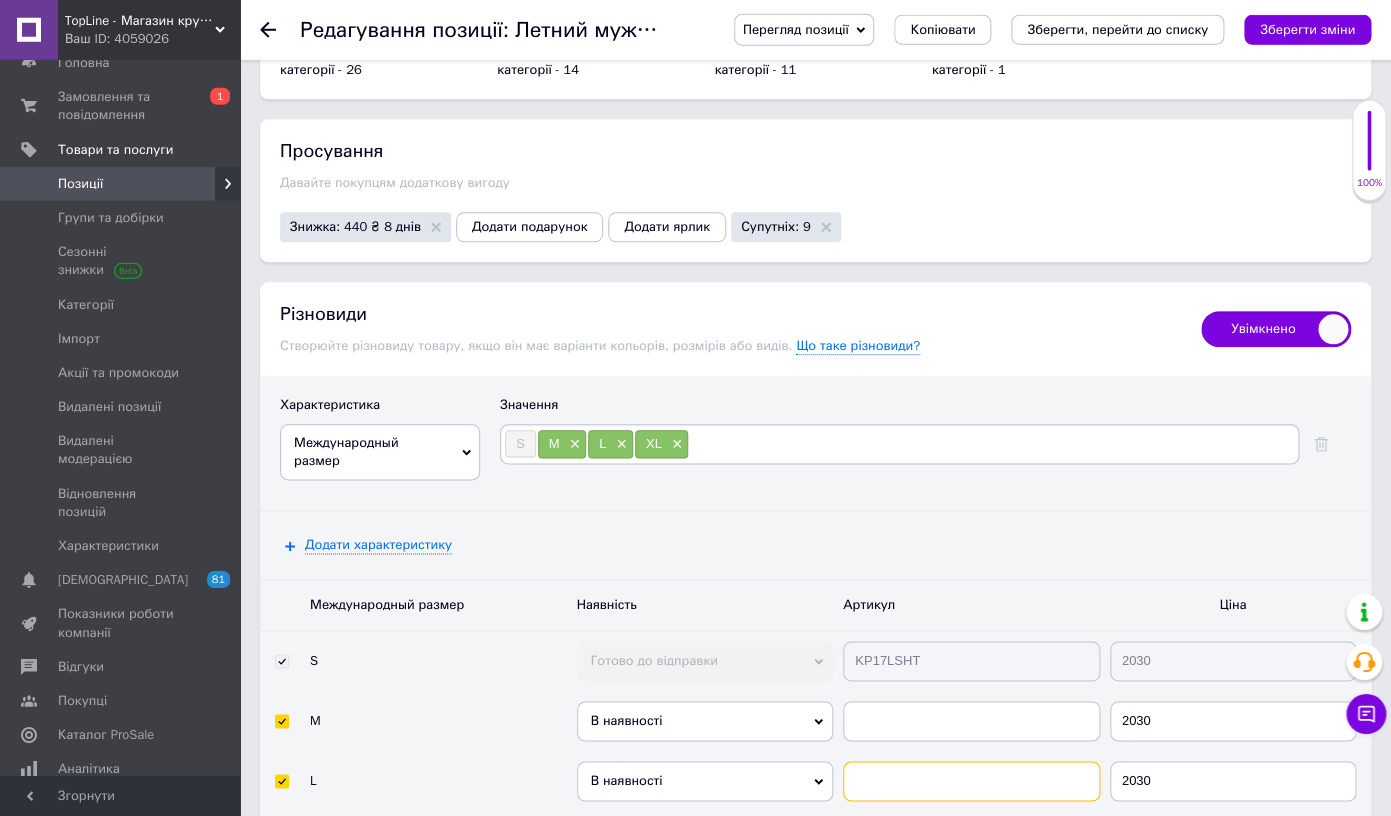 paste on "KP17LSHT" 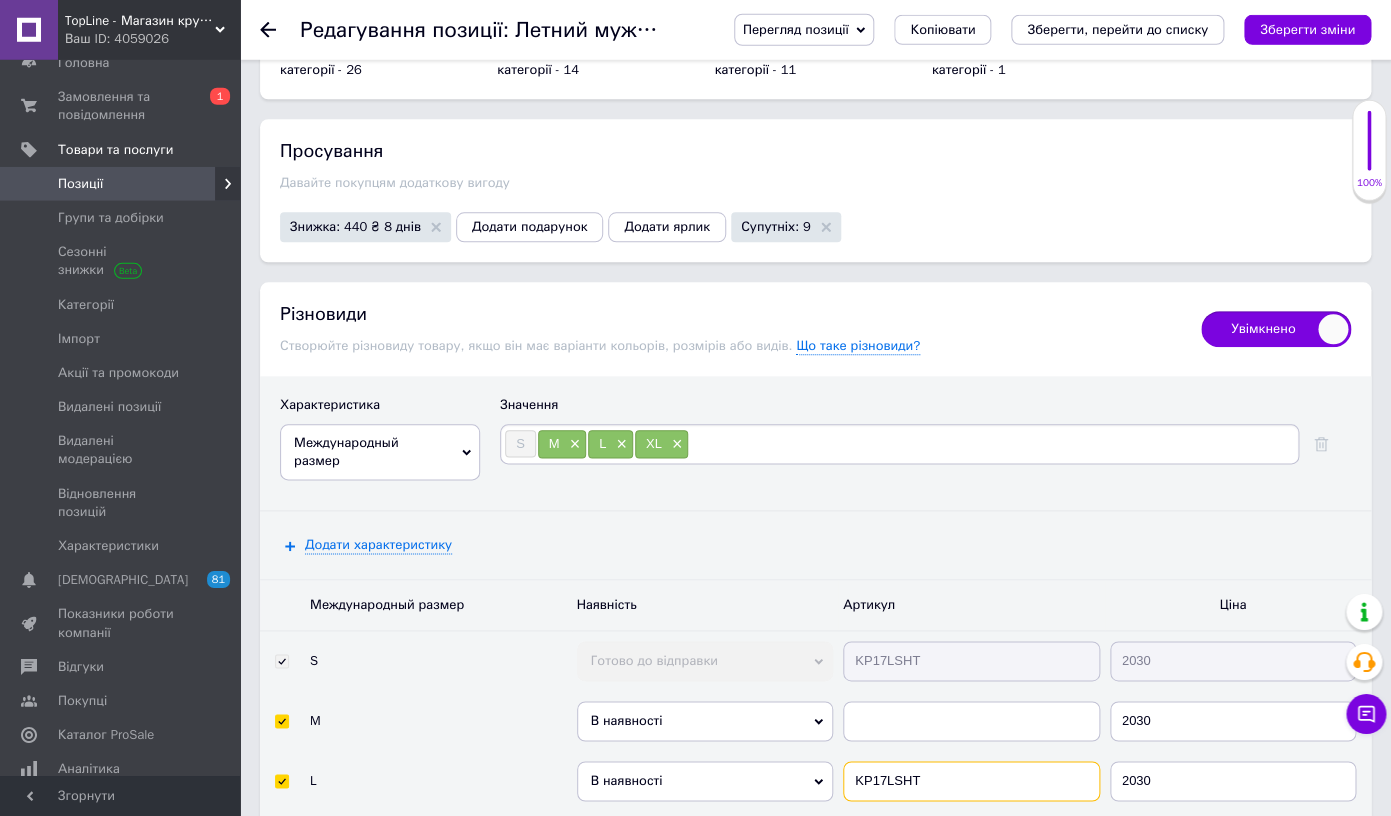 scroll, scrollTop: 3375, scrollLeft: 0, axis: vertical 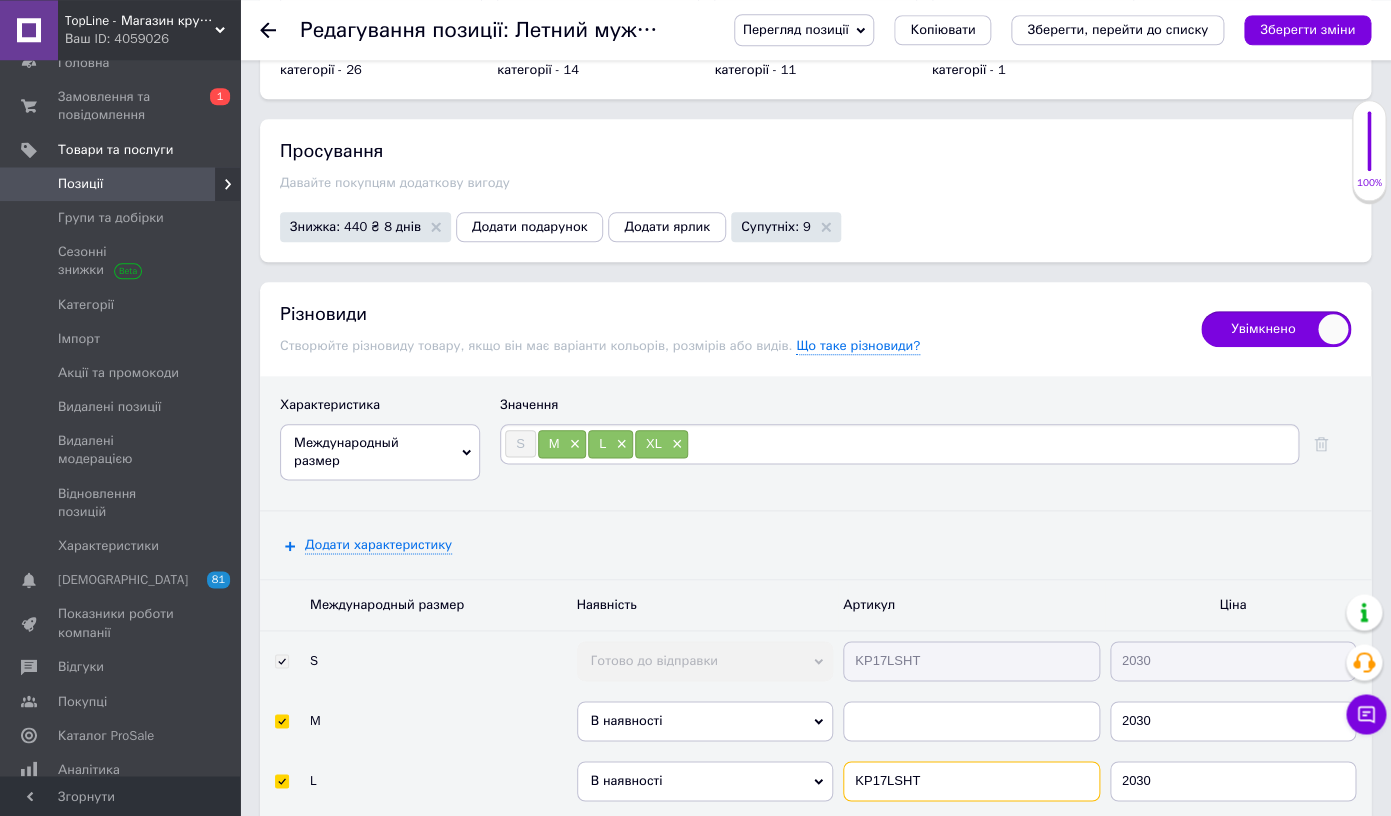 click on "KP17LSHT" at bounding box center [971, 781] 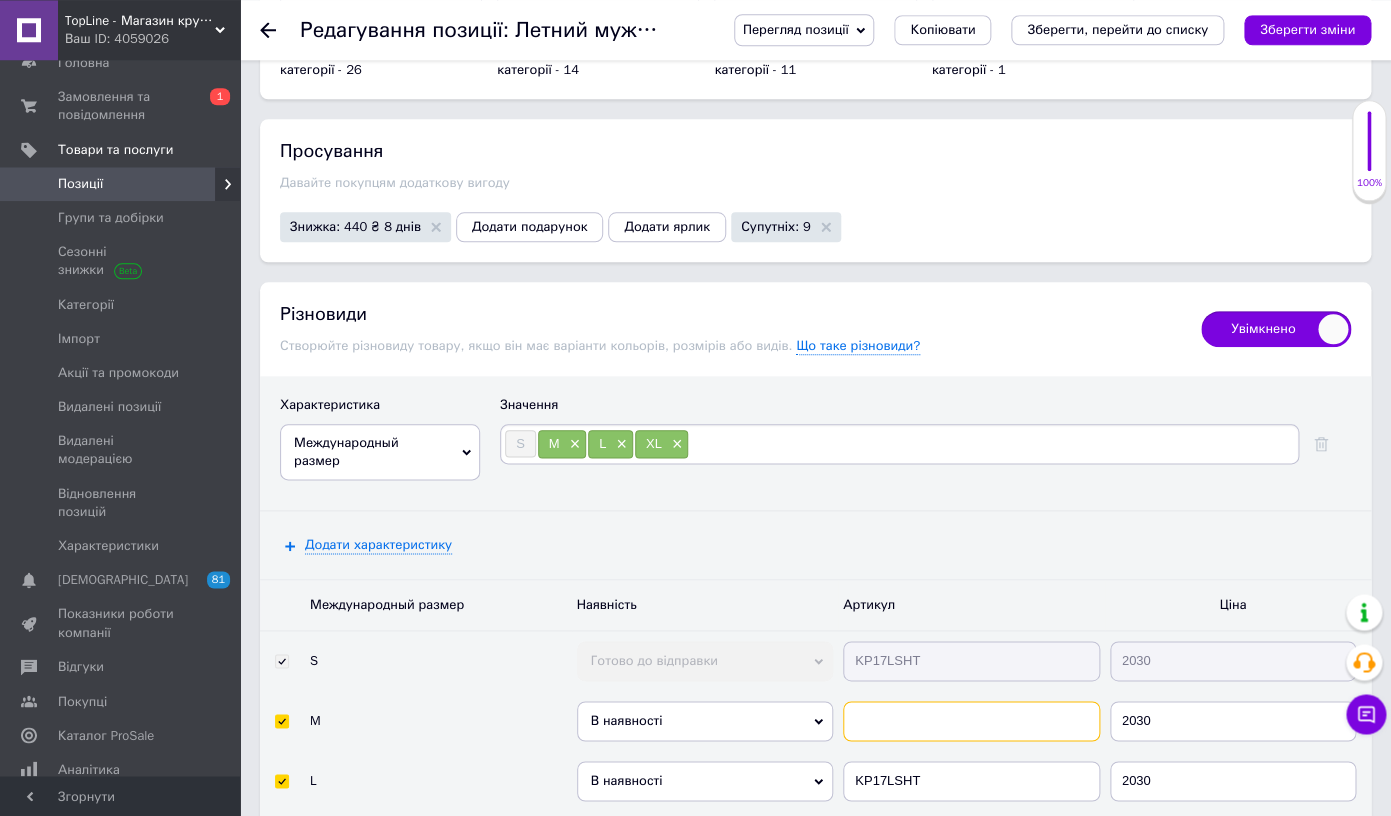 paste on "KP17LSHT" 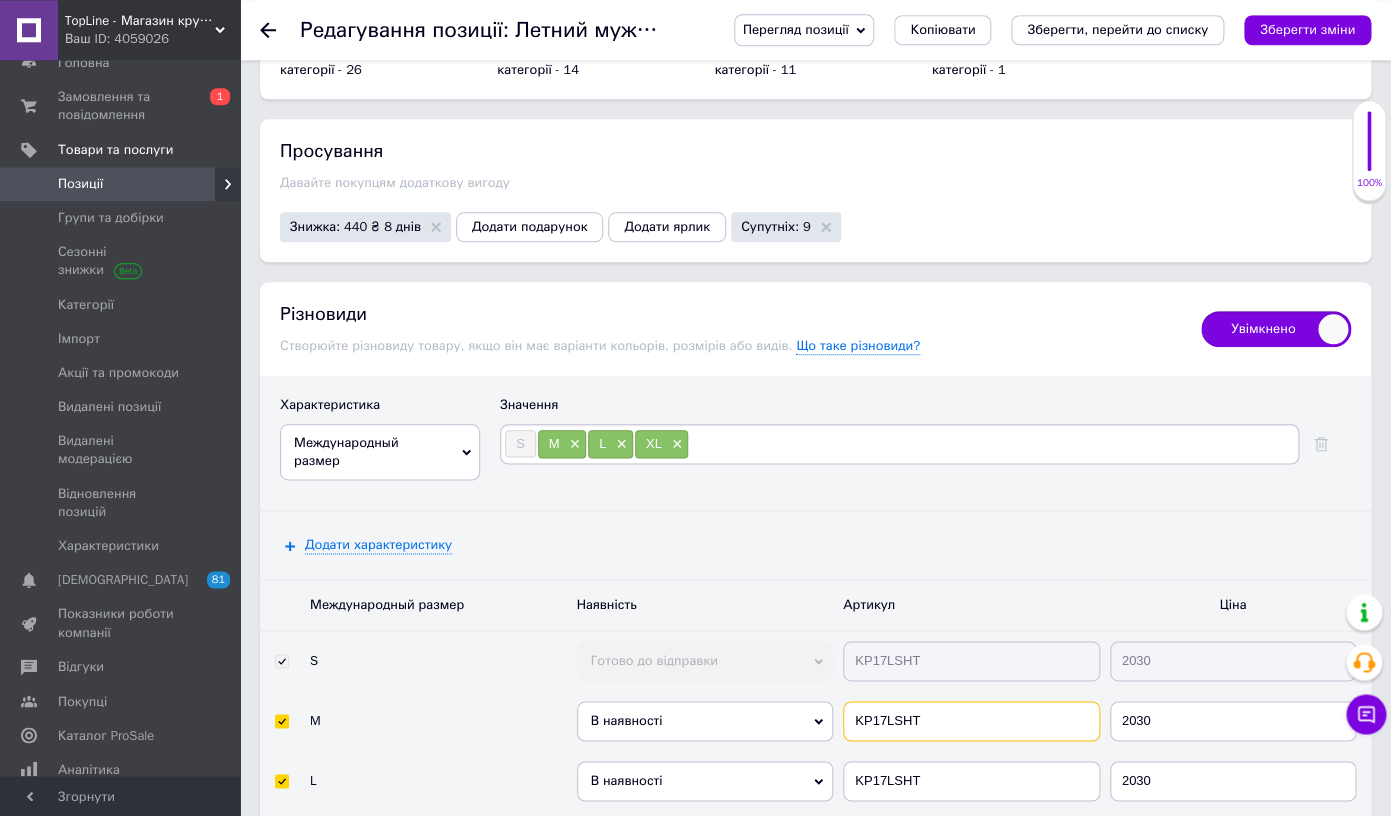 click on "KP17LSHT" at bounding box center (971, 721) 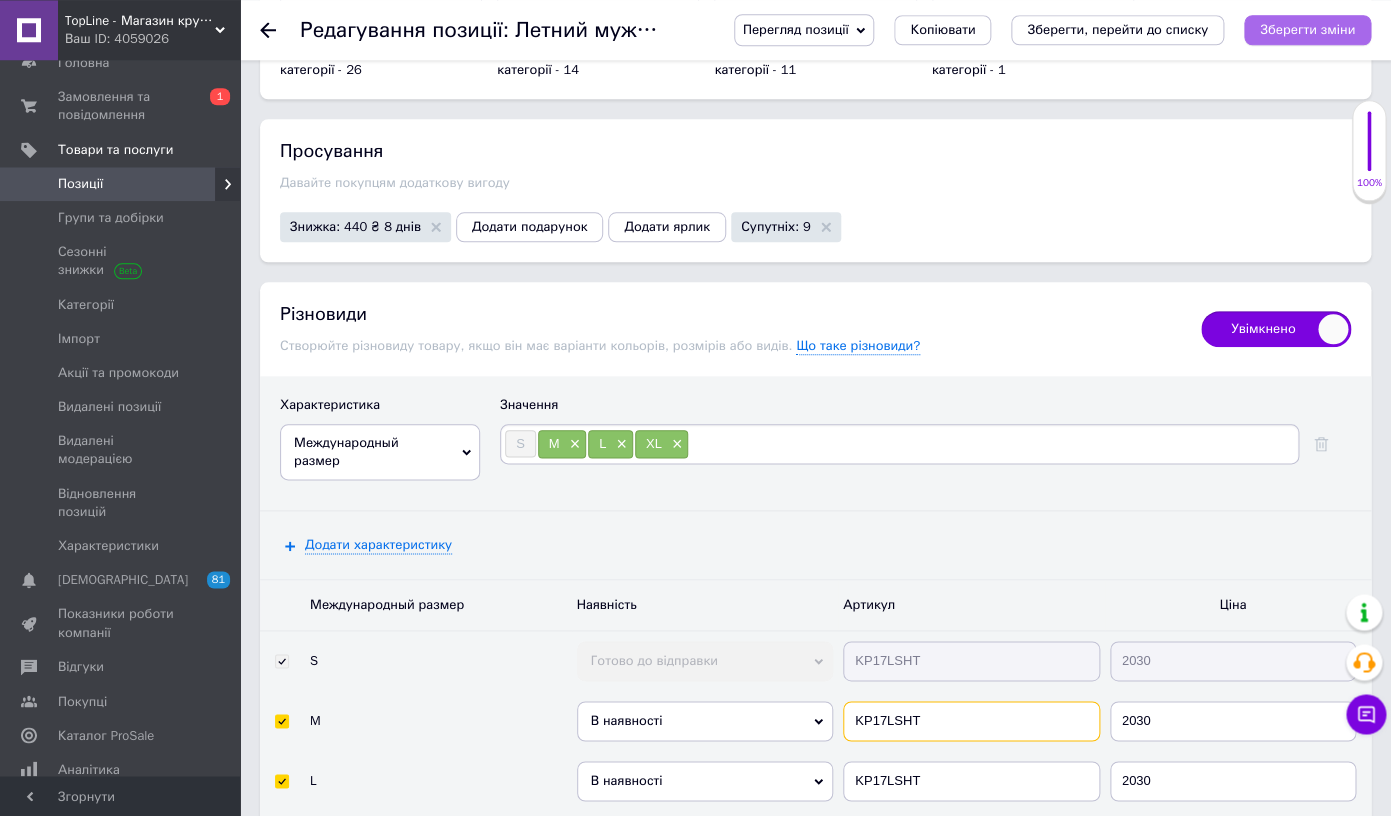 type on "KP17LSHT" 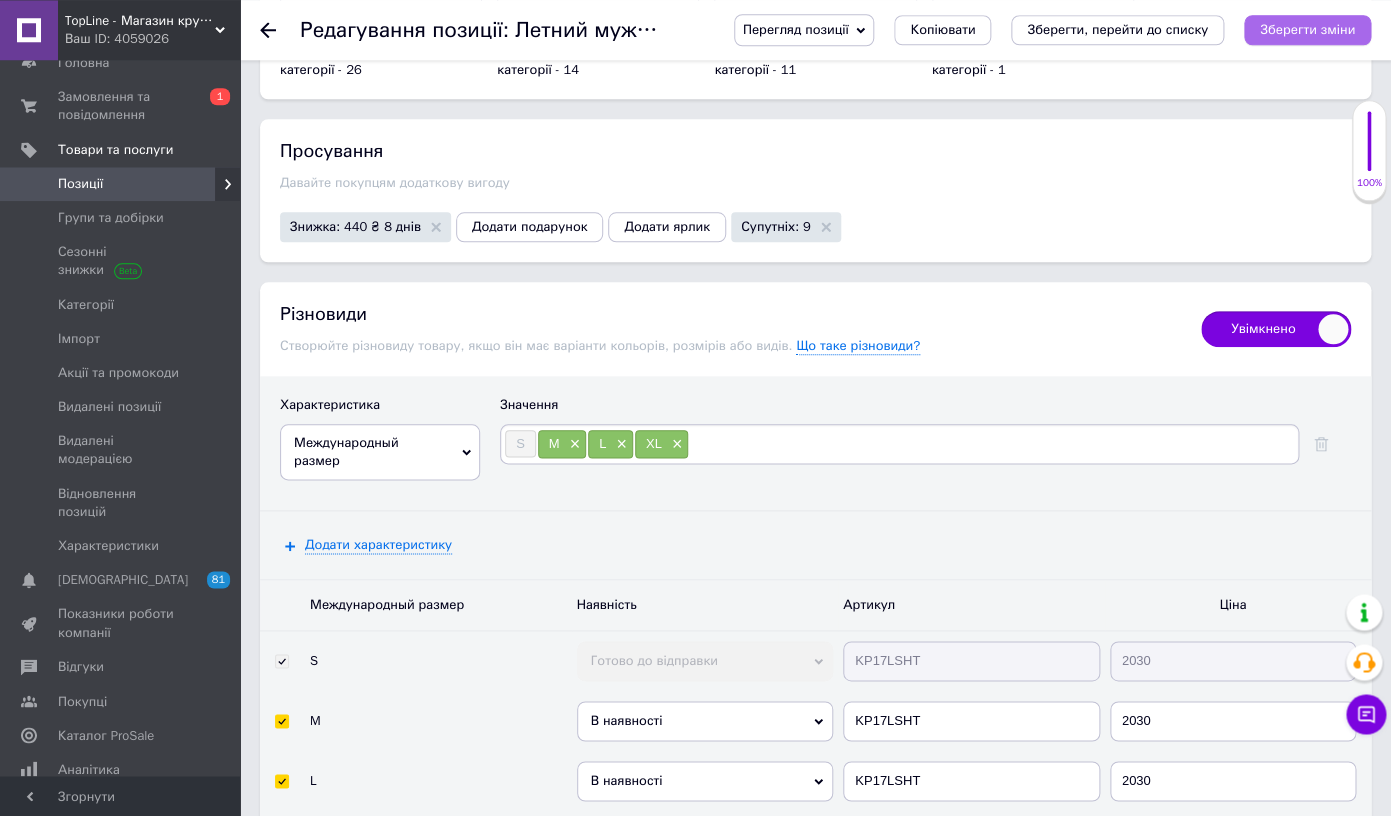 click on "Зберегти зміни" at bounding box center [1307, 30] 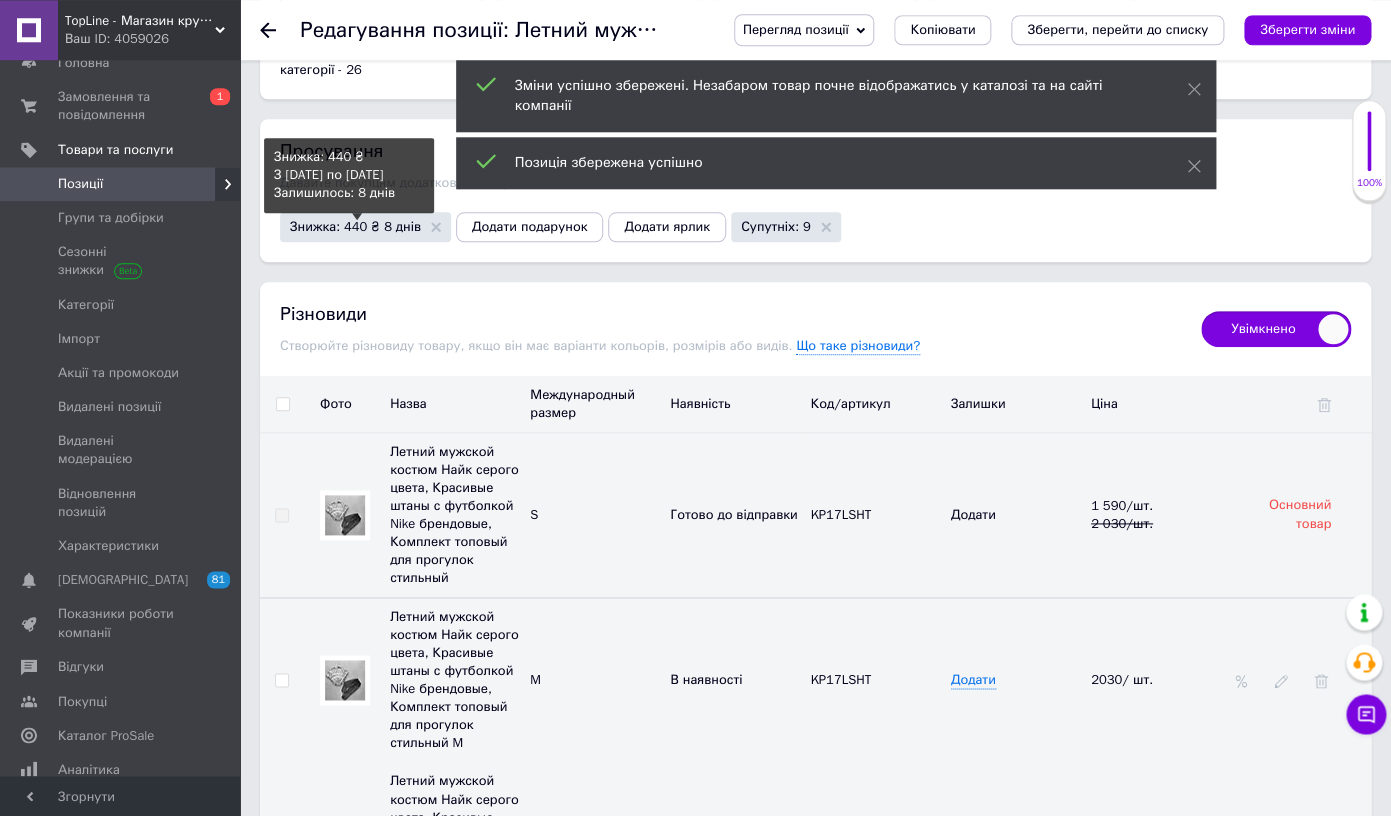 scroll, scrollTop: 3375, scrollLeft: 0, axis: vertical 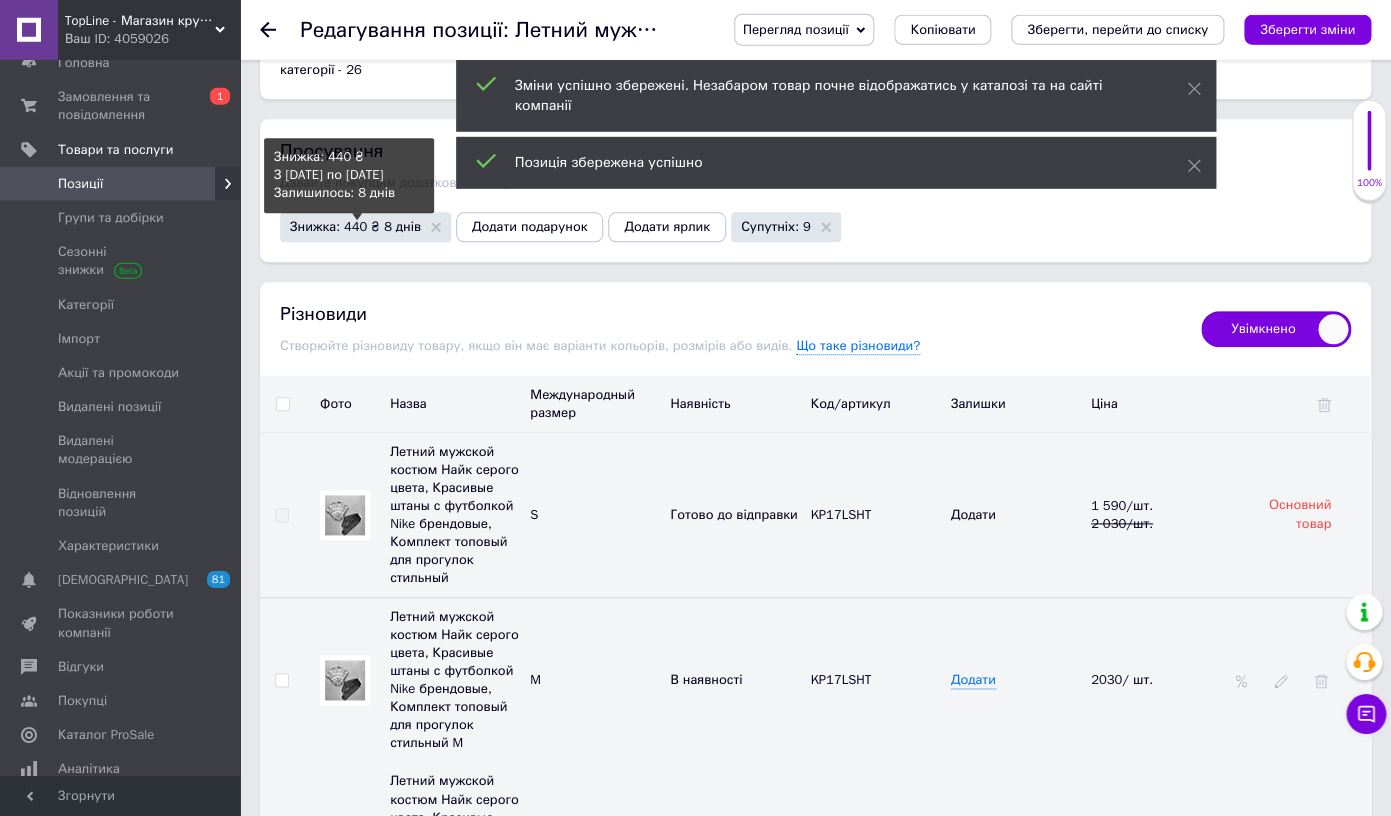 click on "Знижка: 440 ₴ 8 днів" at bounding box center [355, 226] 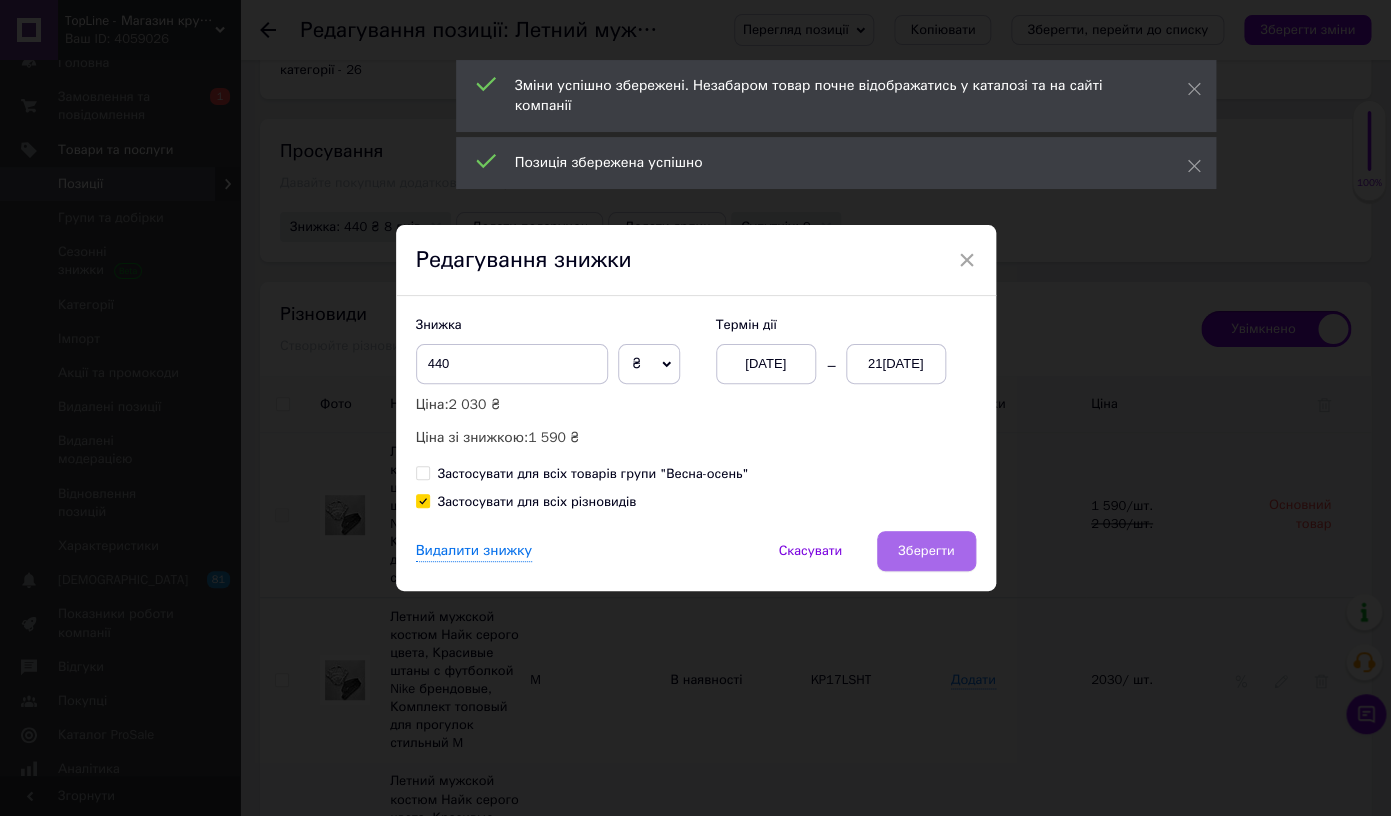 click on "Зберегти" at bounding box center (926, 551) 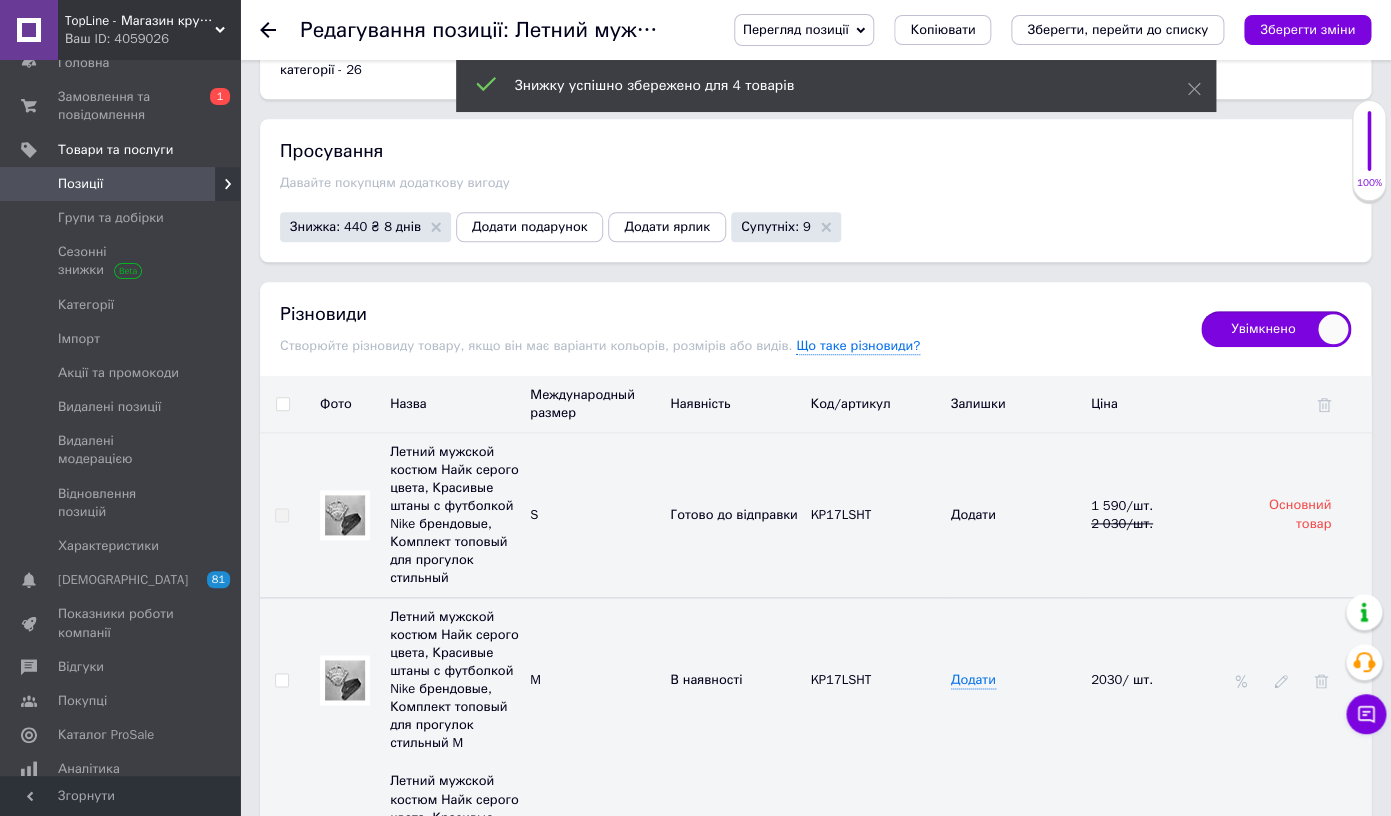 click at bounding box center [345, 680] 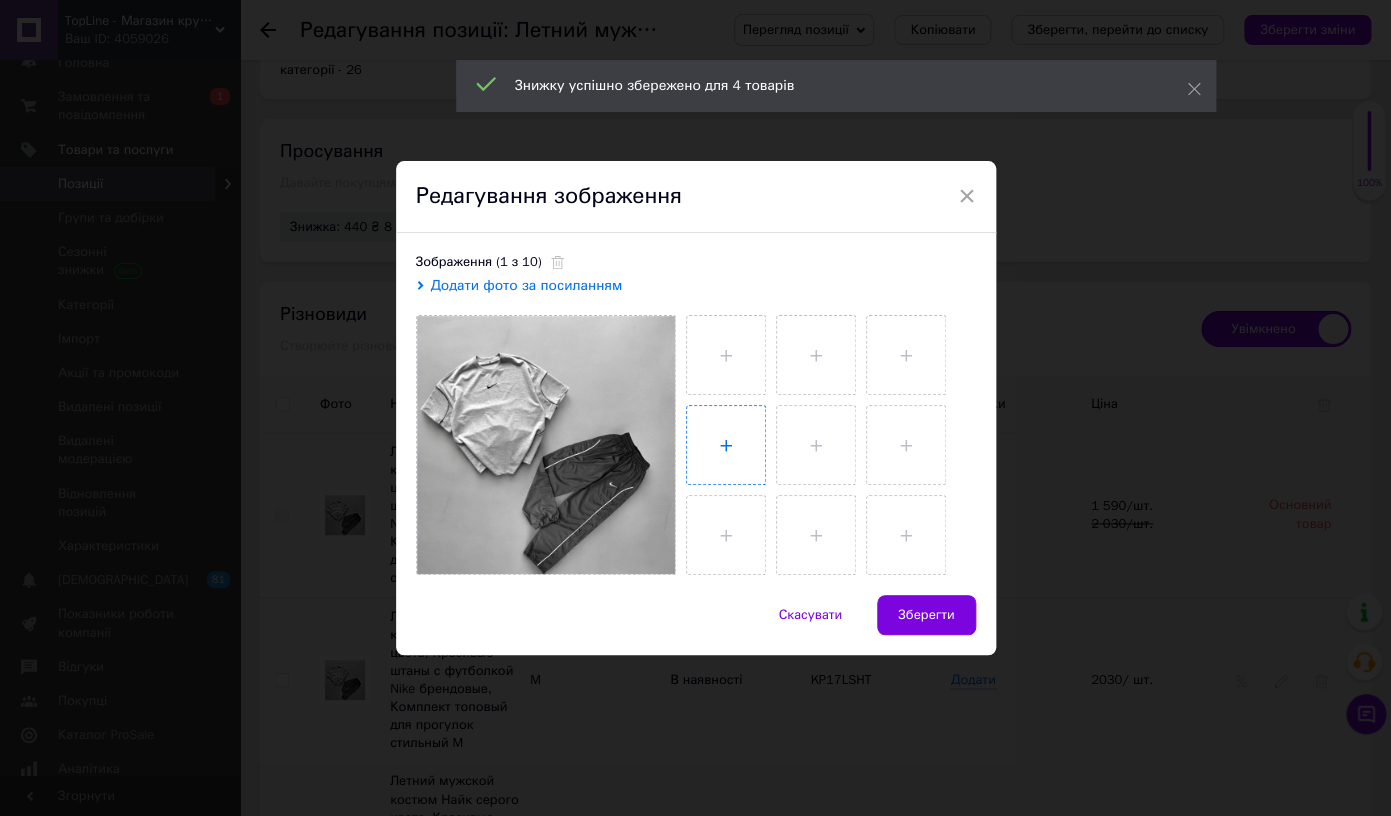 click at bounding box center [726, 445] 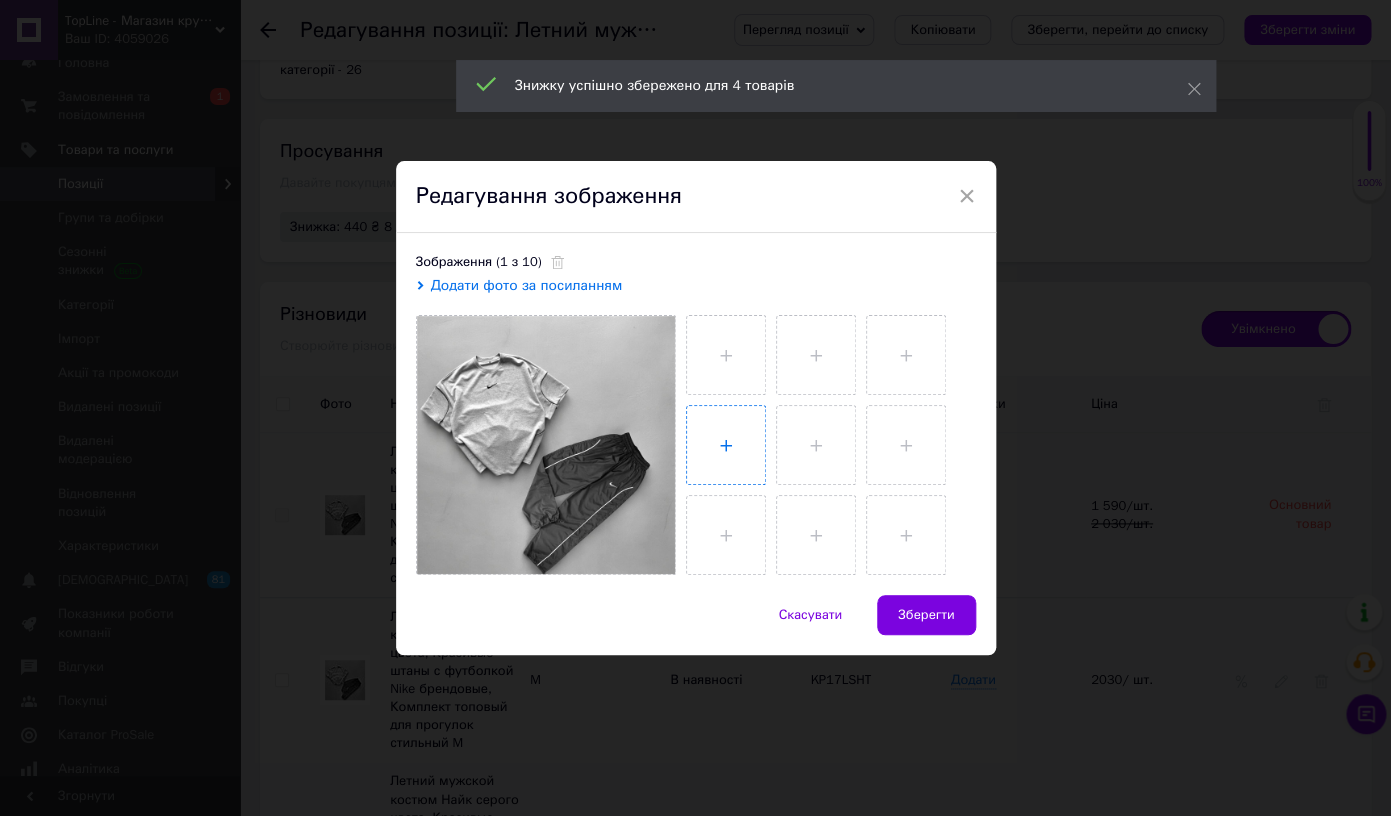 type on "C:\fakepath\20[DATE]2[DATE]pg" 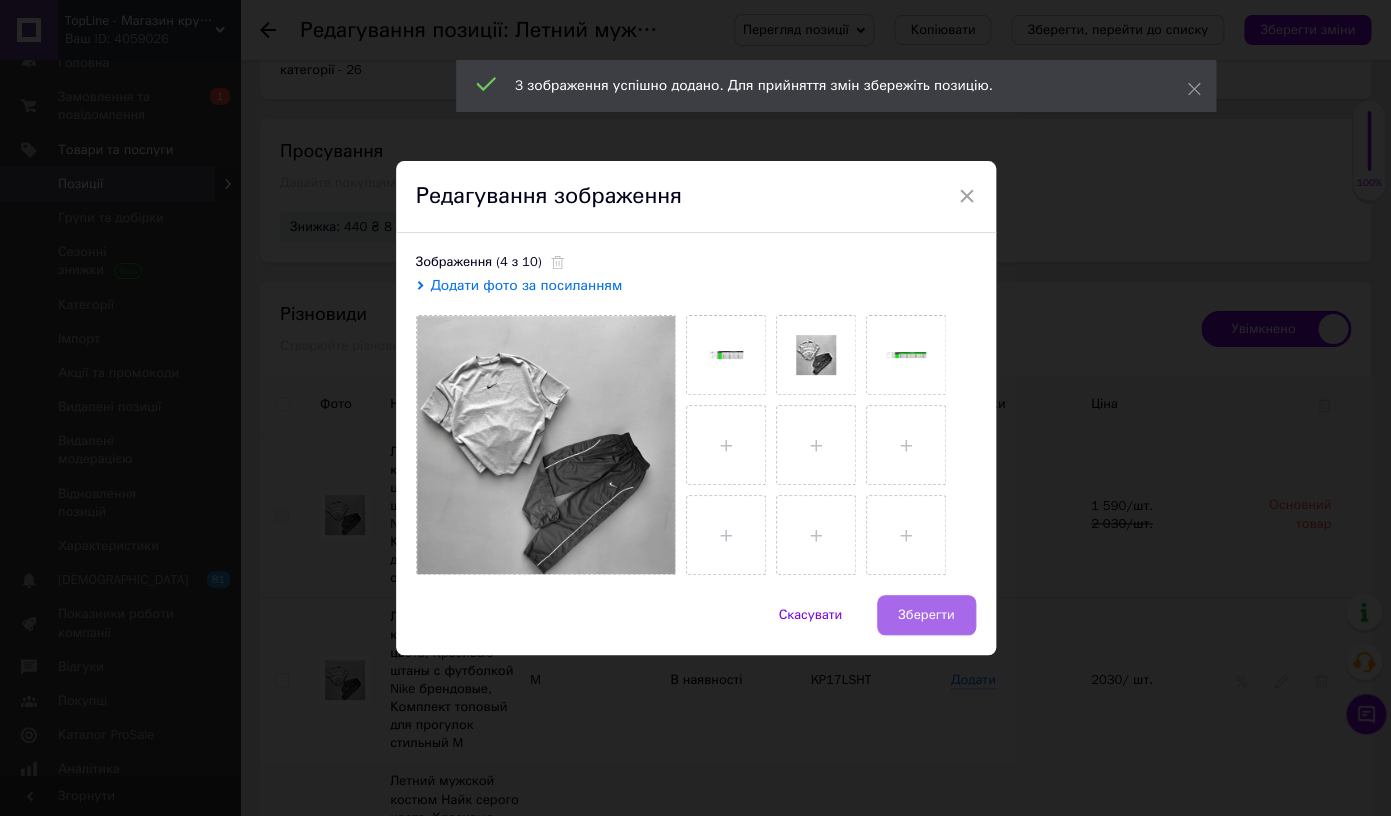 click on "Зберегти" at bounding box center (926, 615) 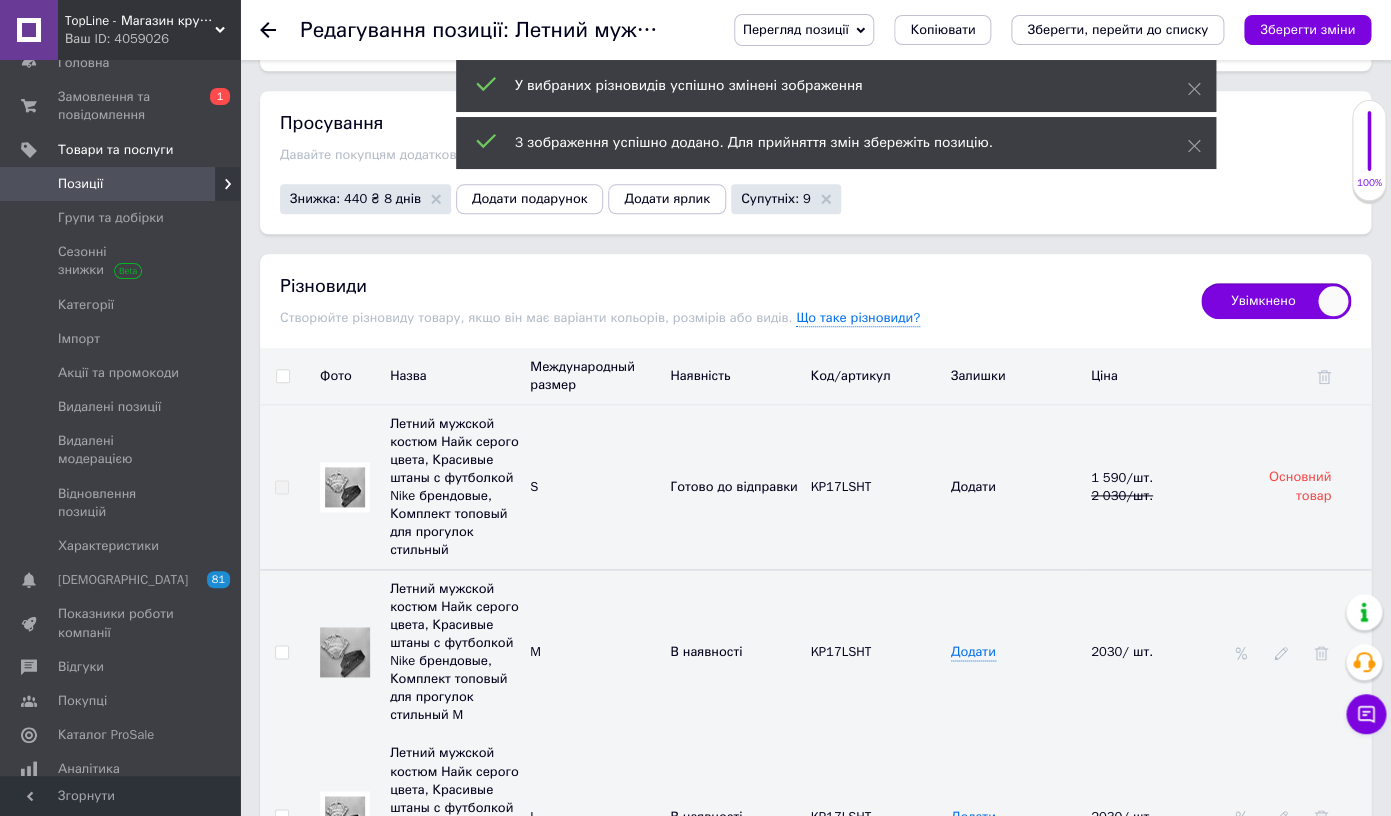 scroll, scrollTop: 3406, scrollLeft: 0, axis: vertical 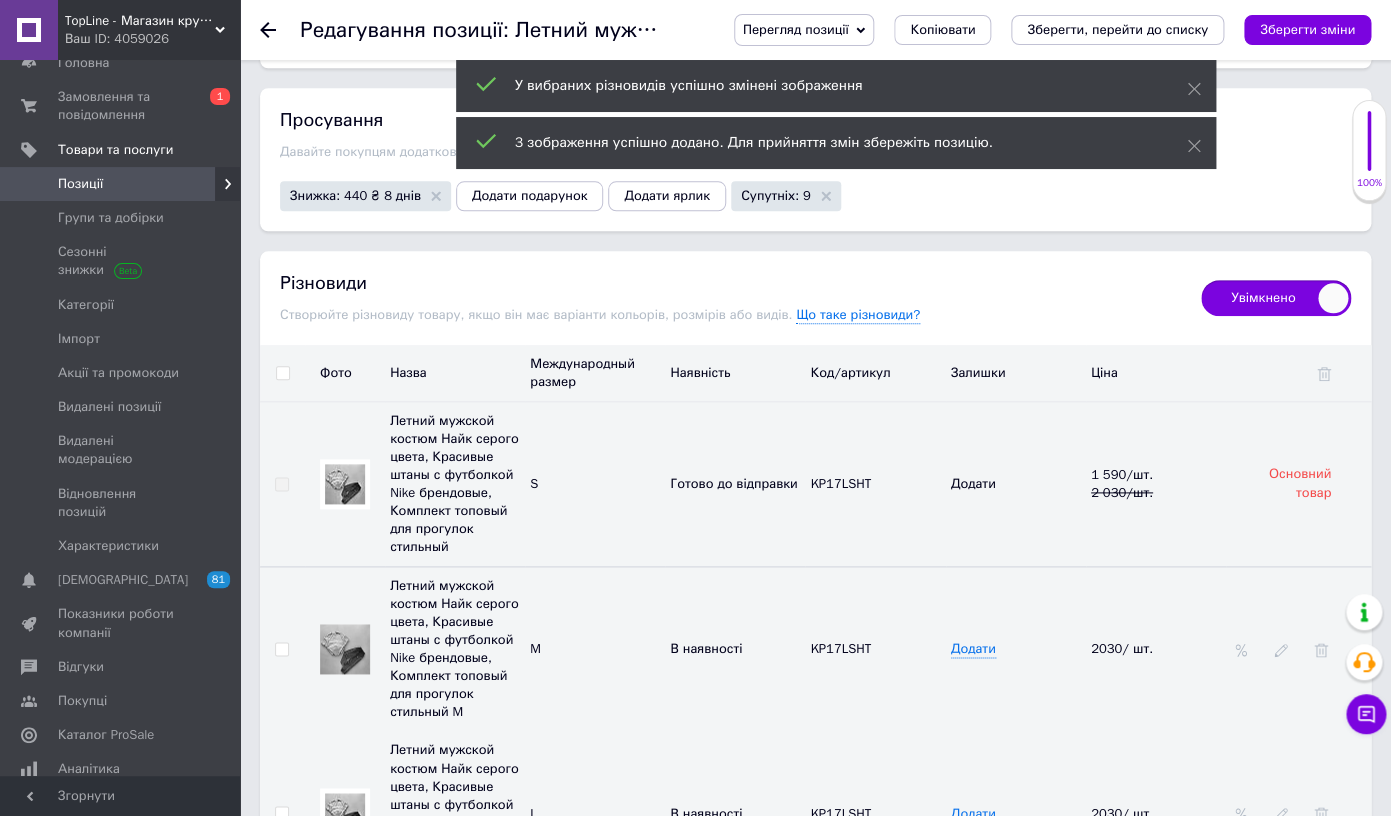 click at bounding box center (345, 813) 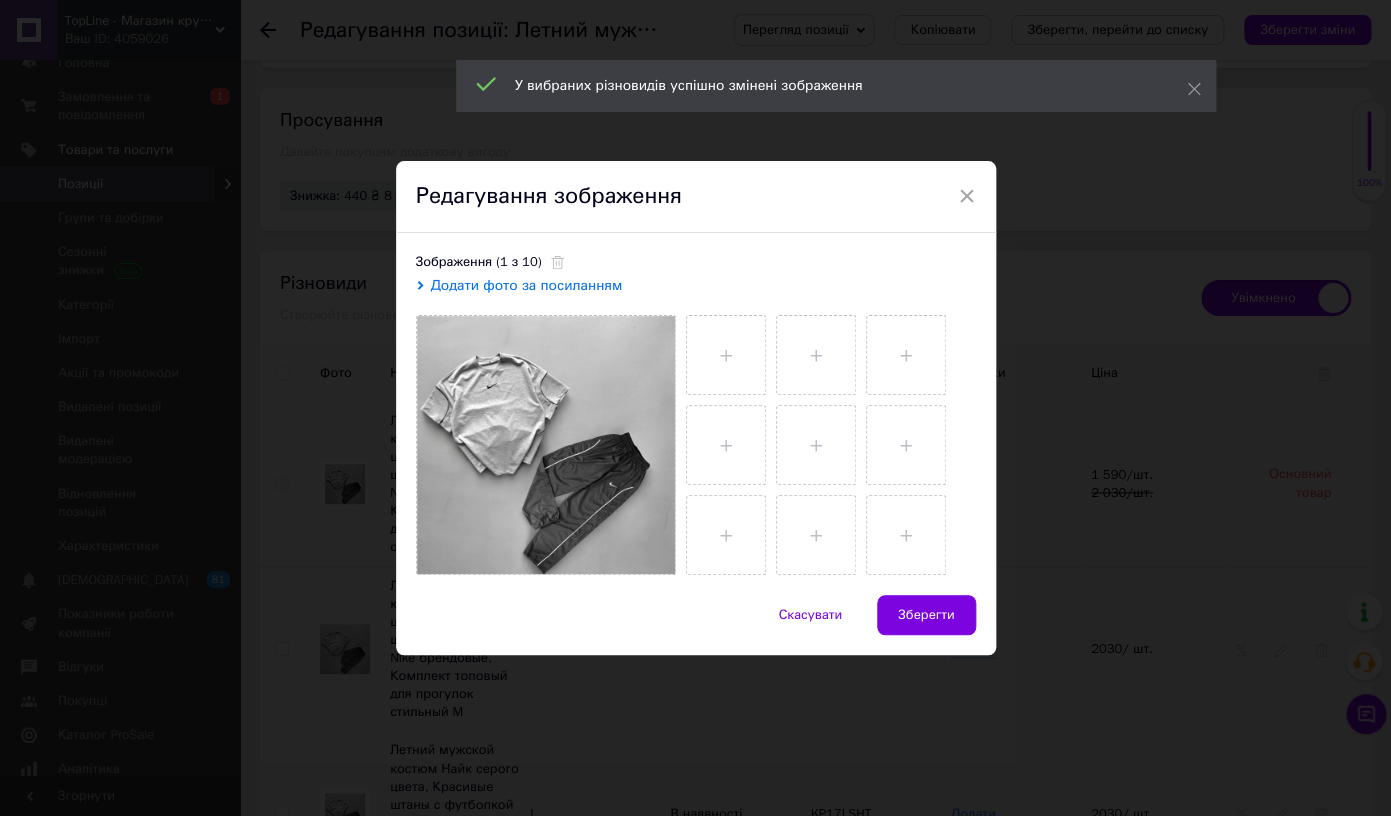 click at bounding box center (826, 440) 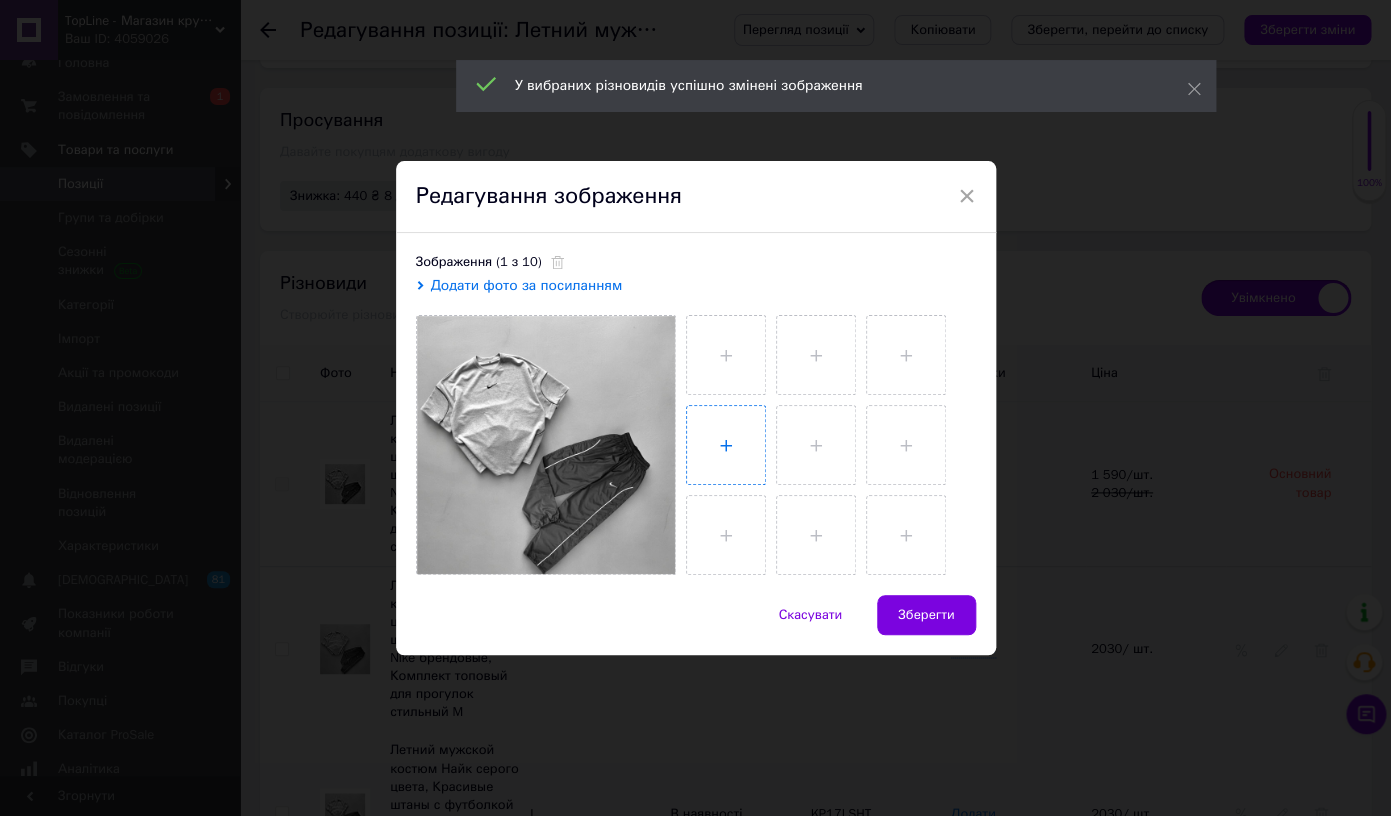 click at bounding box center [726, 445] 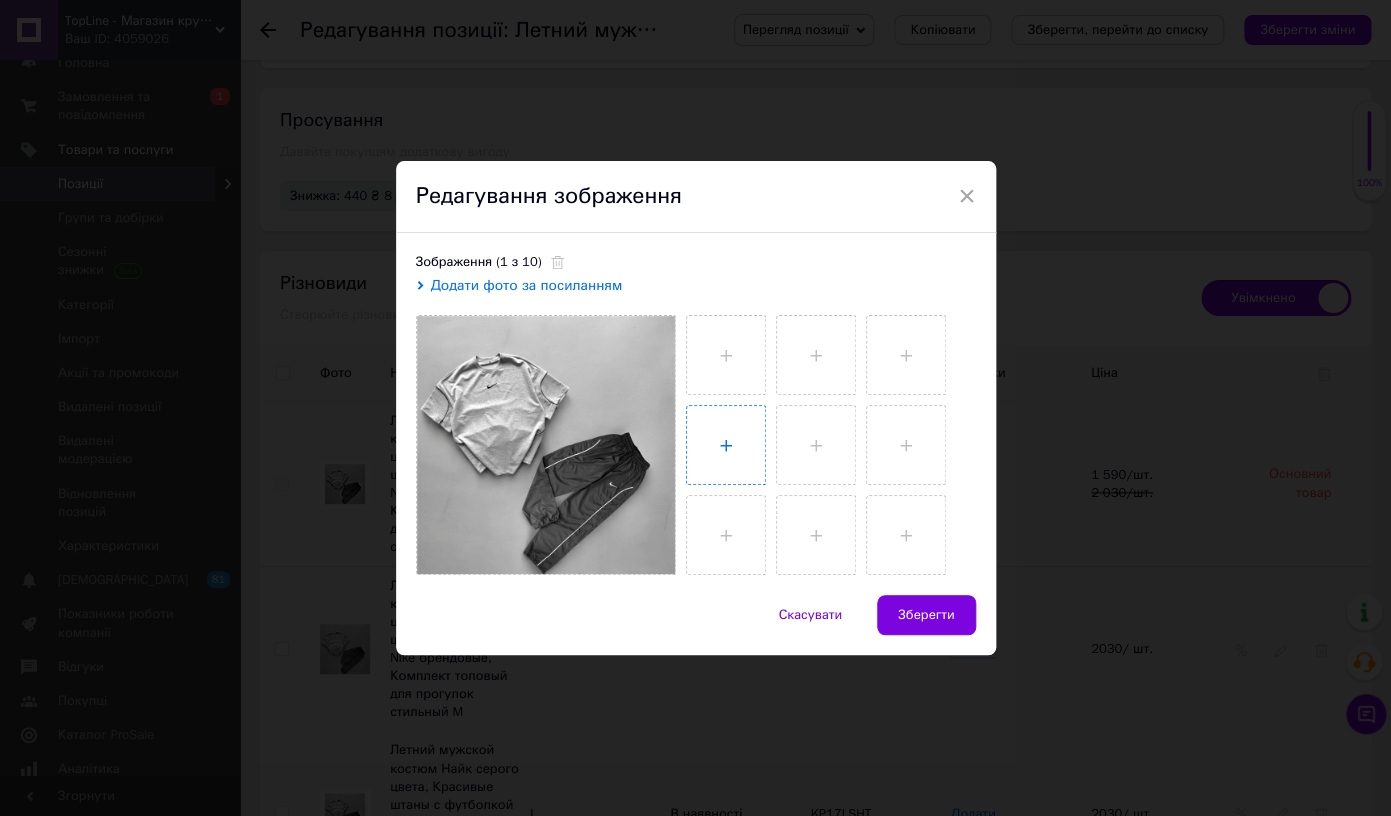 type on "C:\fakepath\20[DATE]2[DATE]pg" 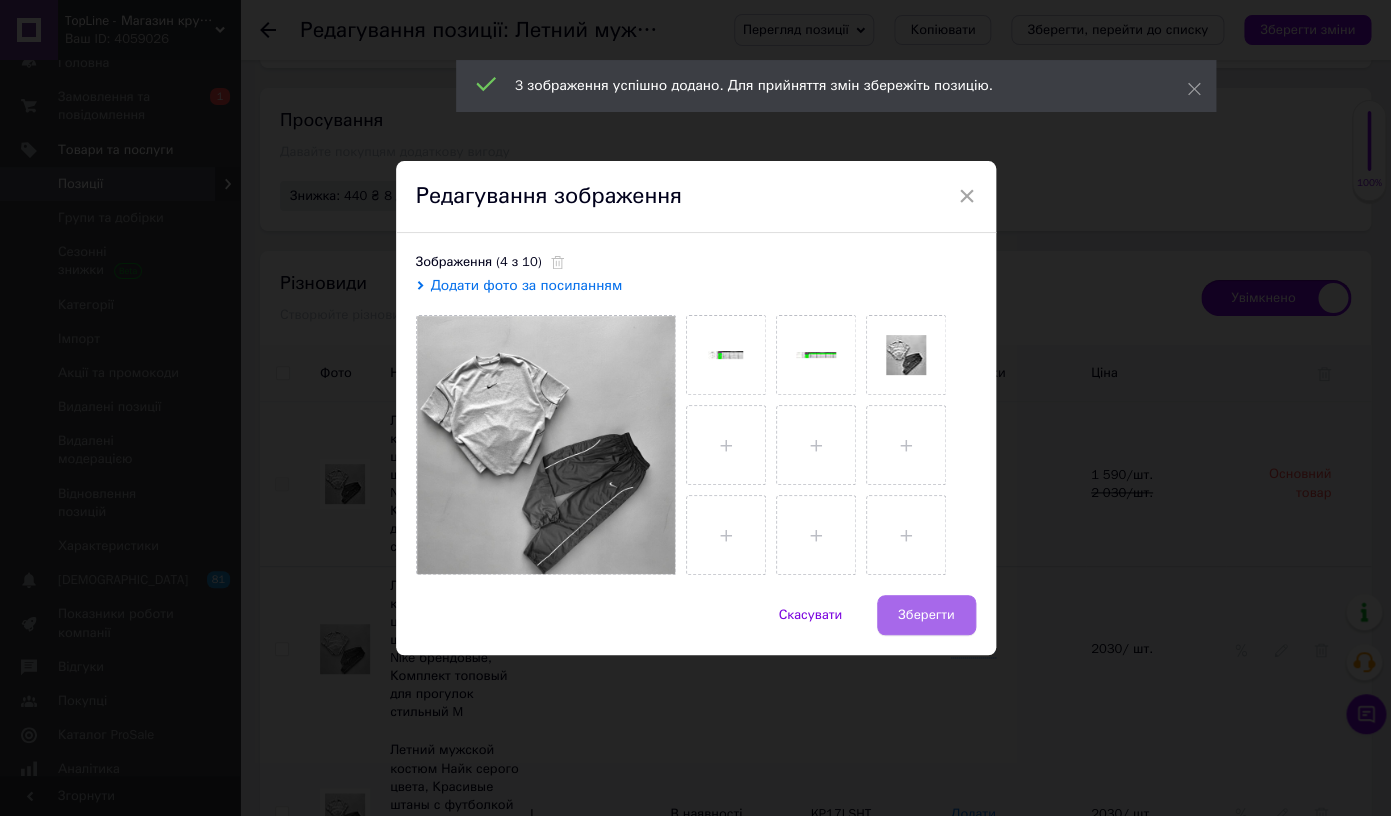click on "Зберегти" at bounding box center [926, 615] 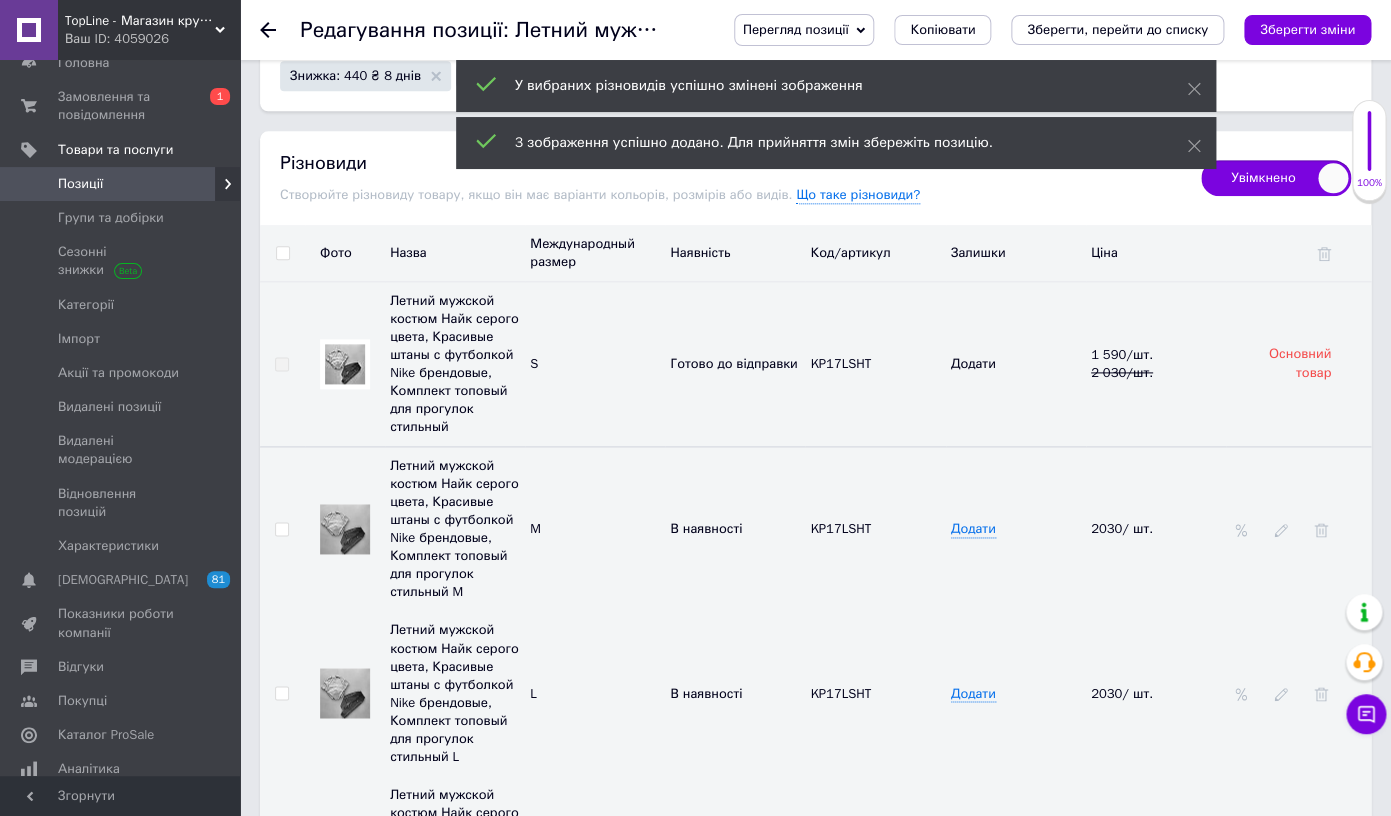 scroll, scrollTop: 3541, scrollLeft: 0, axis: vertical 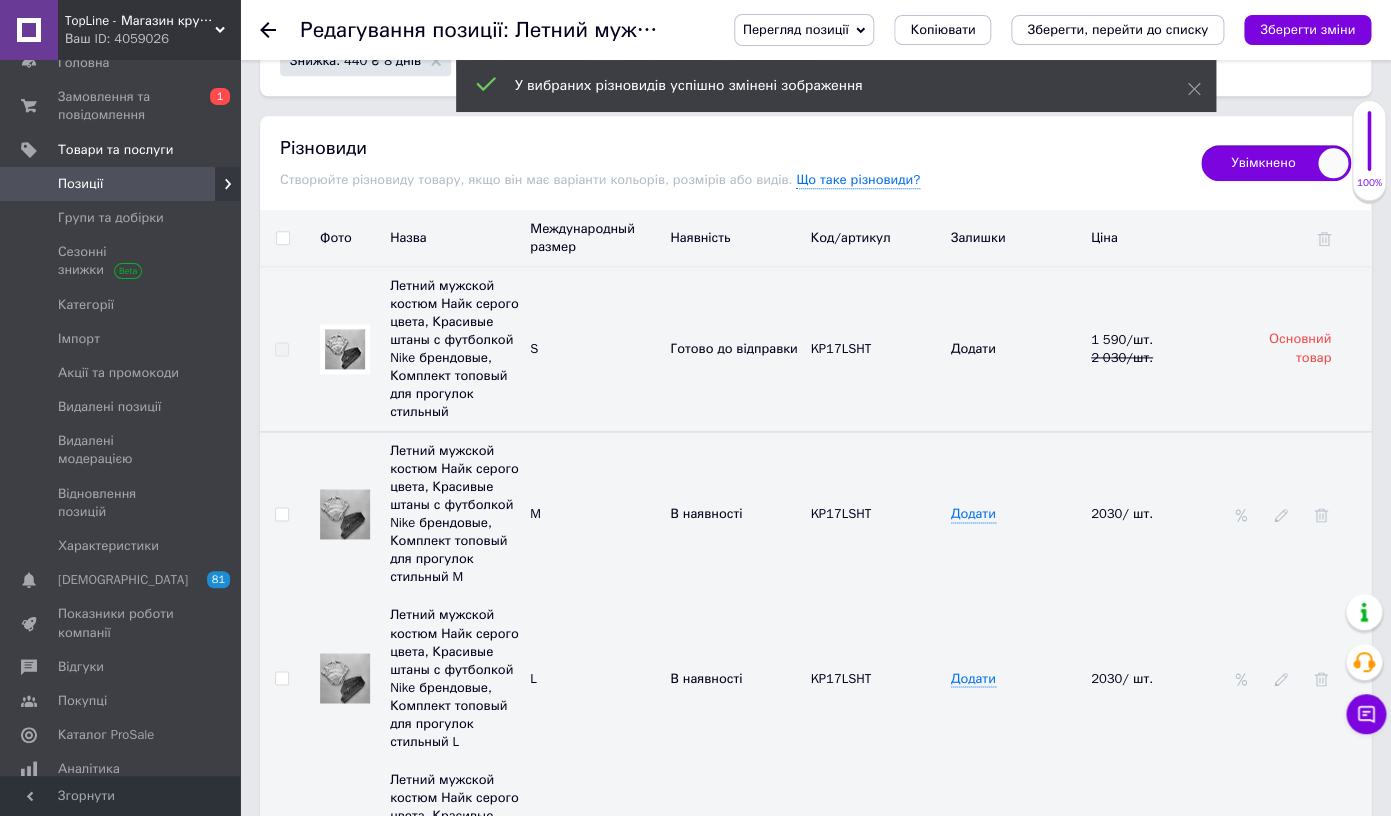 click at bounding box center [345, 842] 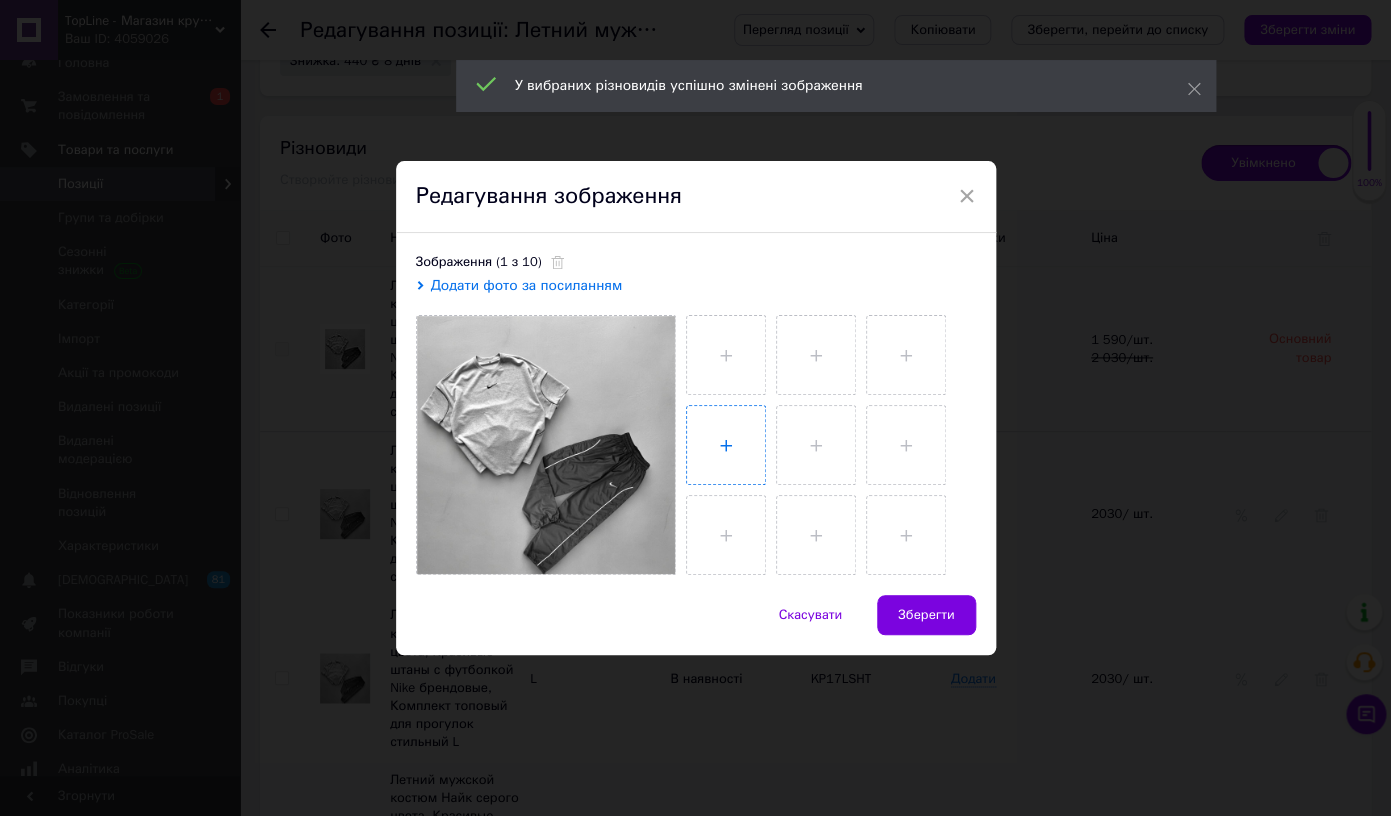 click at bounding box center [726, 445] 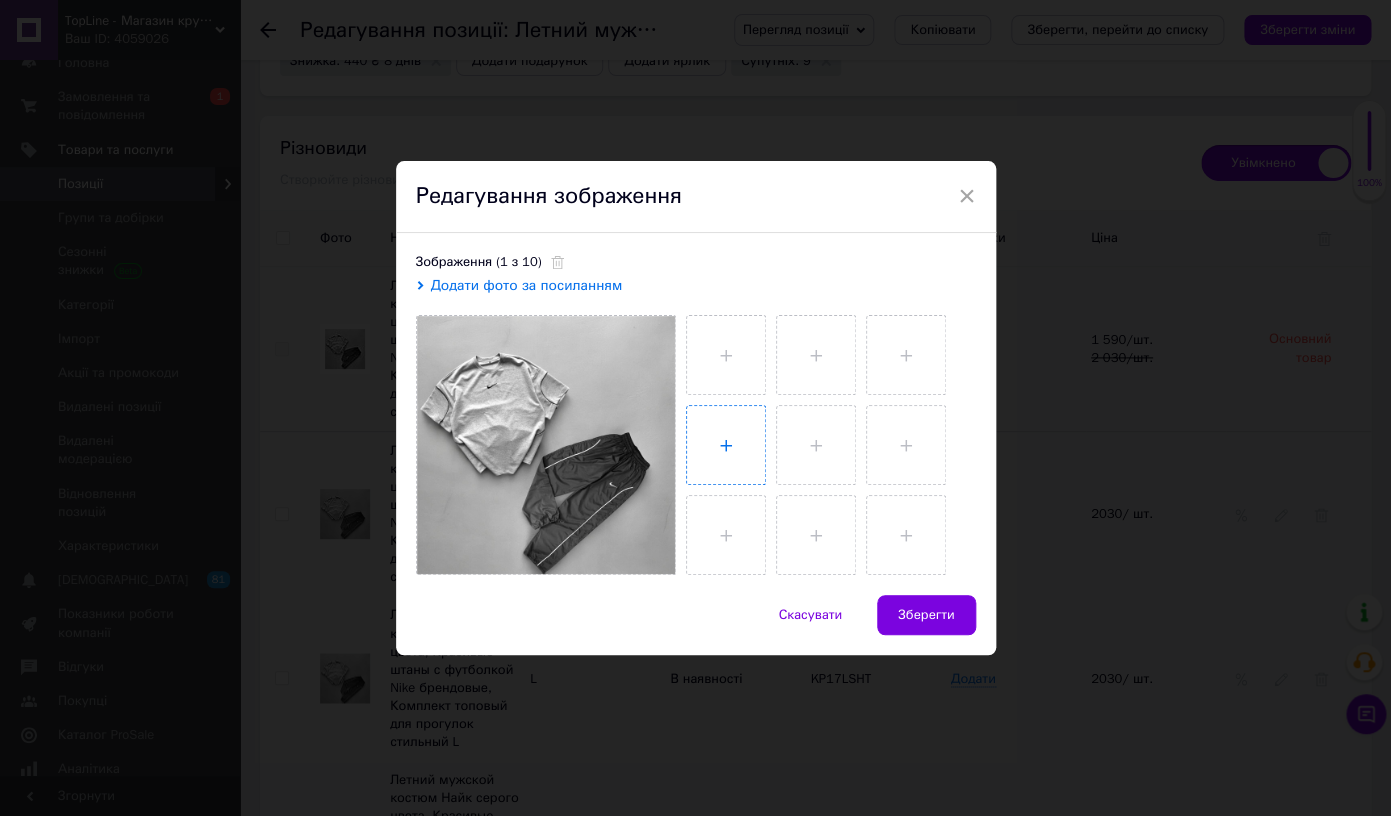 type on "C:\fakepath\20[DATE]2[DATE]pg" 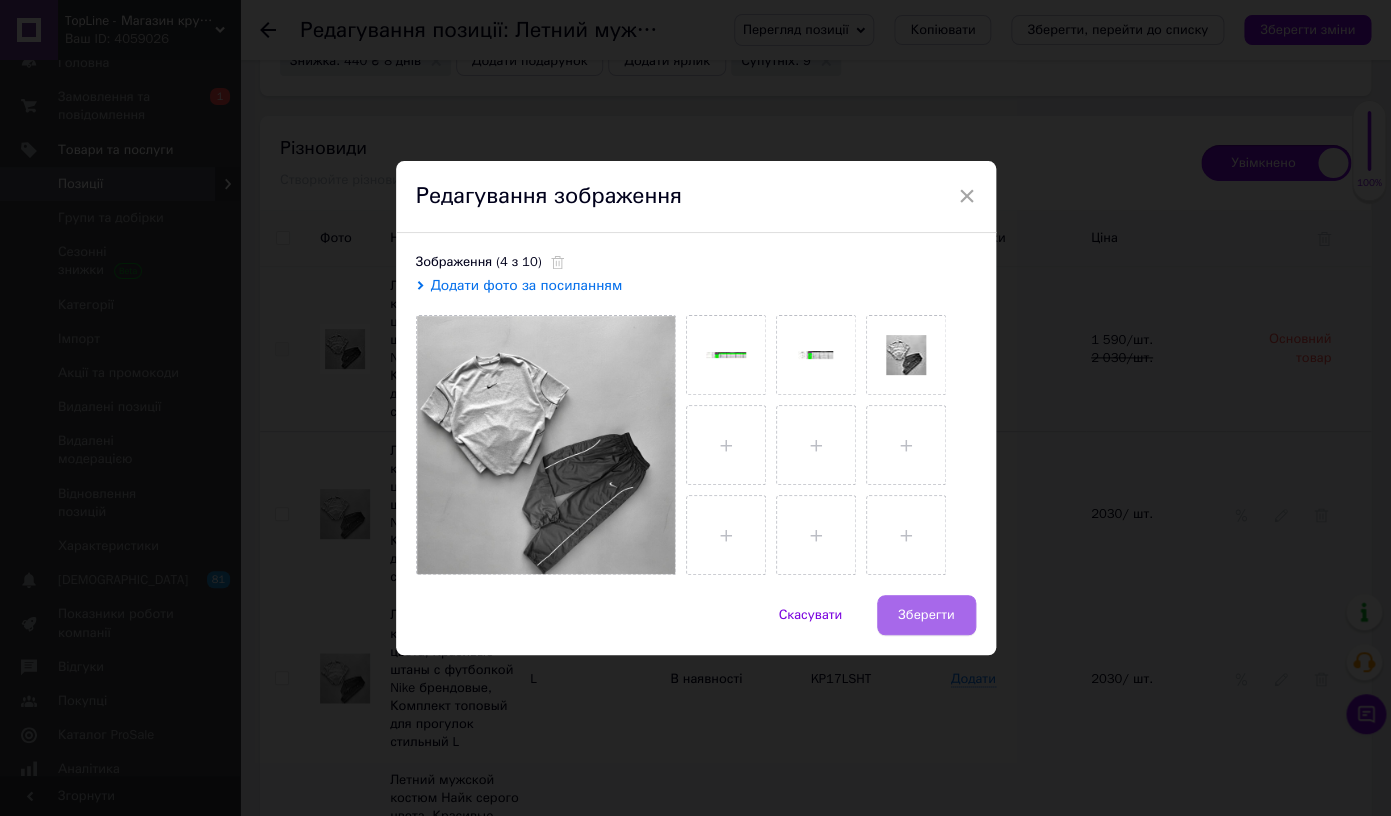 click on "Зберегти" at bounding box center [926, 615] 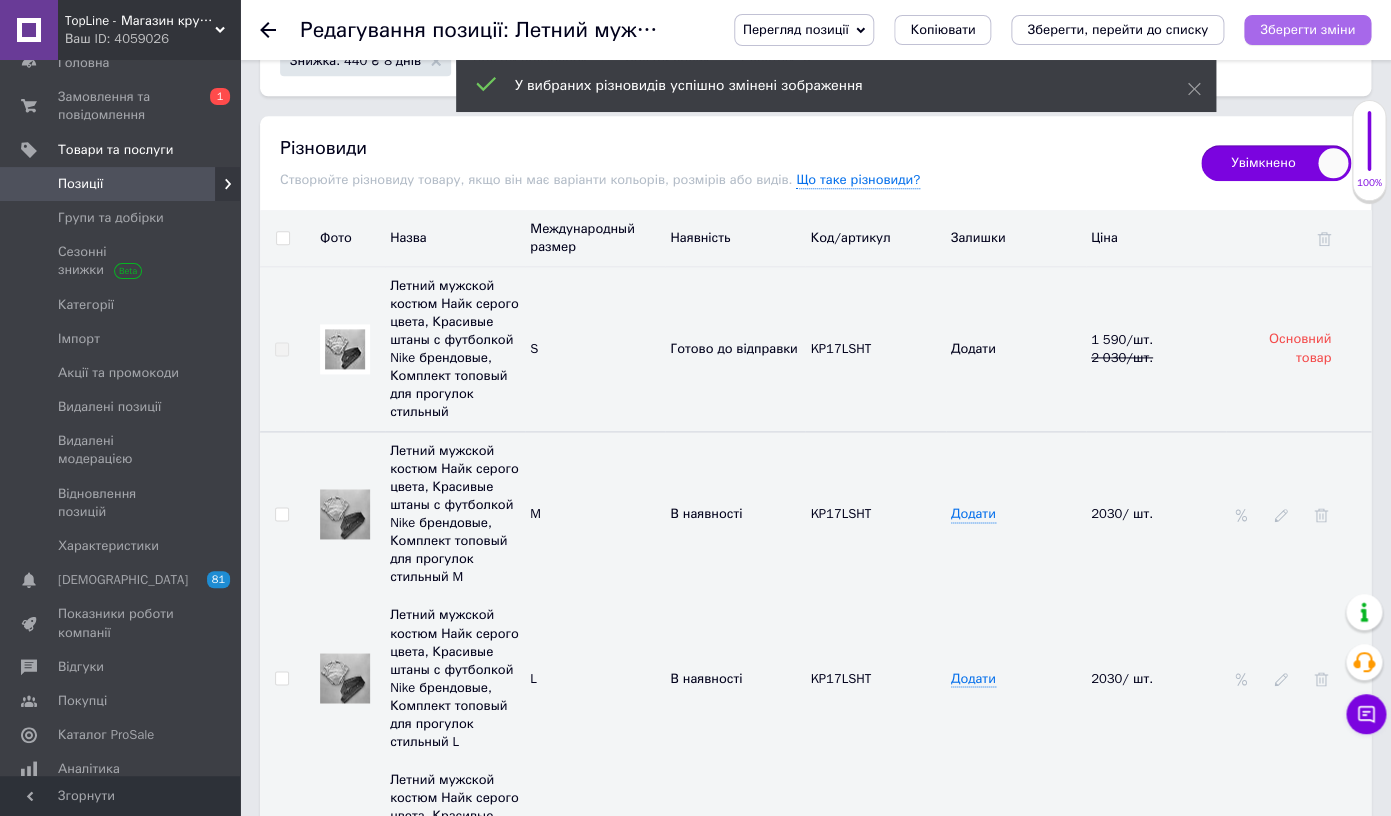 click on "Зберегти зміни" at bounding box center (1307, 29) 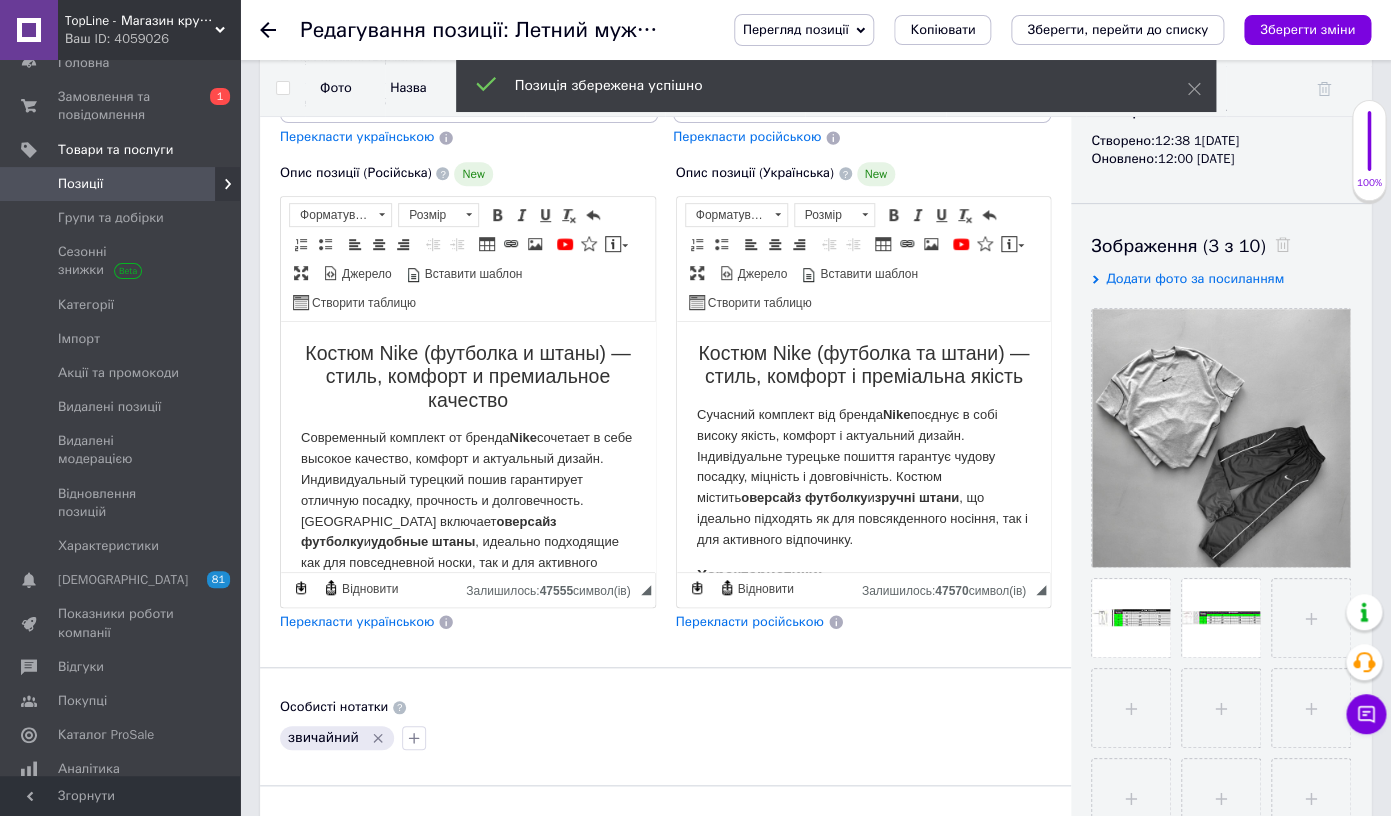 scroll, scrollTop: 0, scrollLeft: 0, axis: both 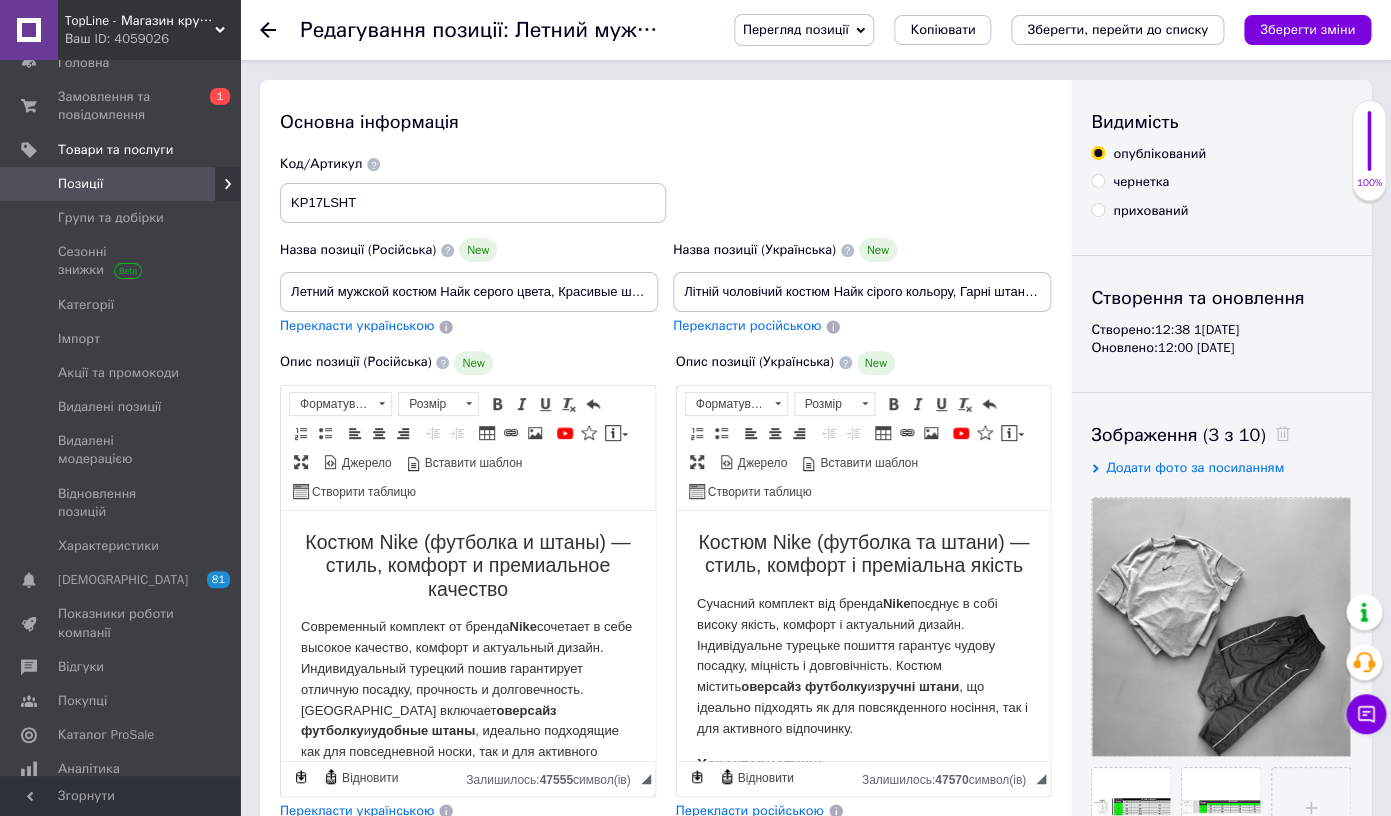 click on "Позиції" at bounding box center [121, 184] 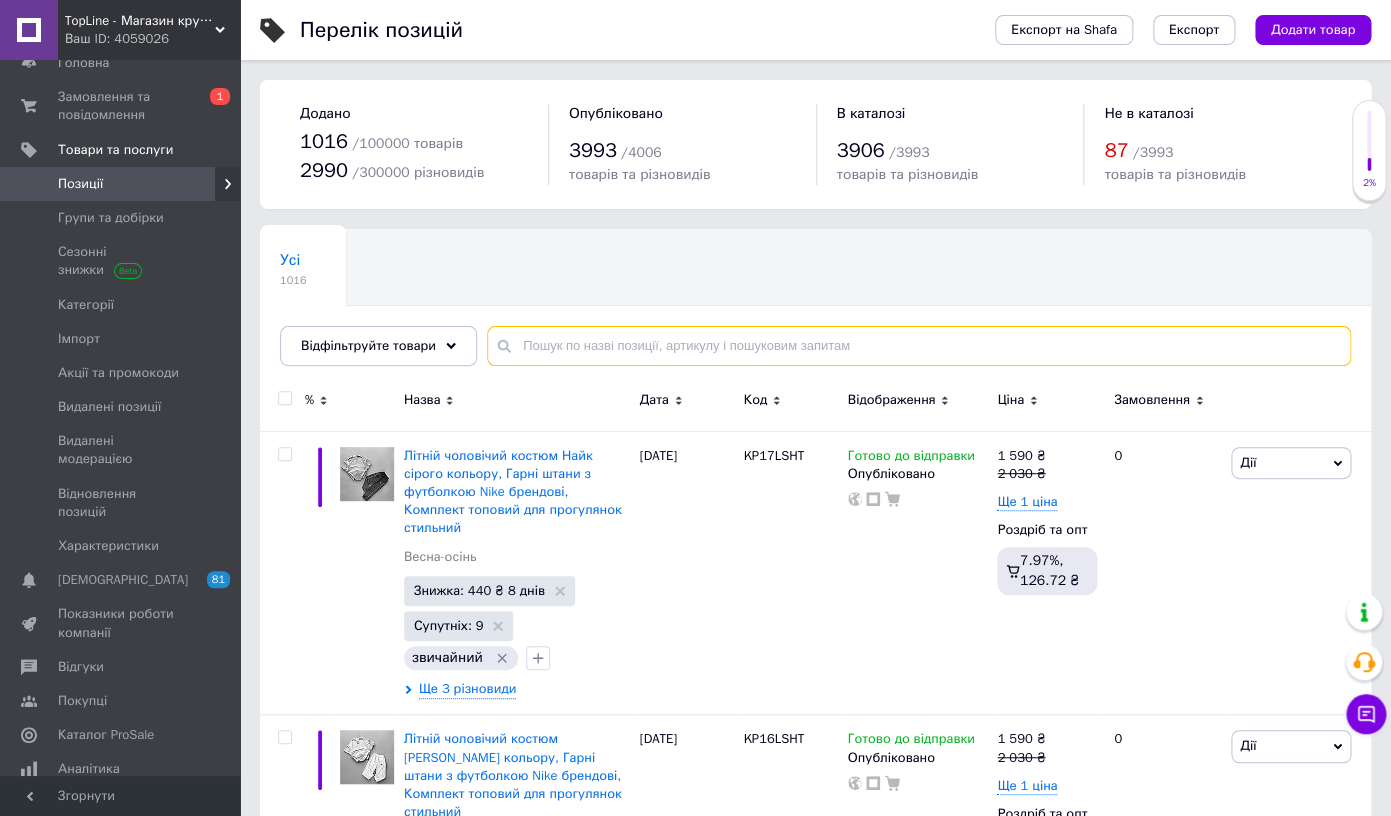 click at bounding box center (919, 346) 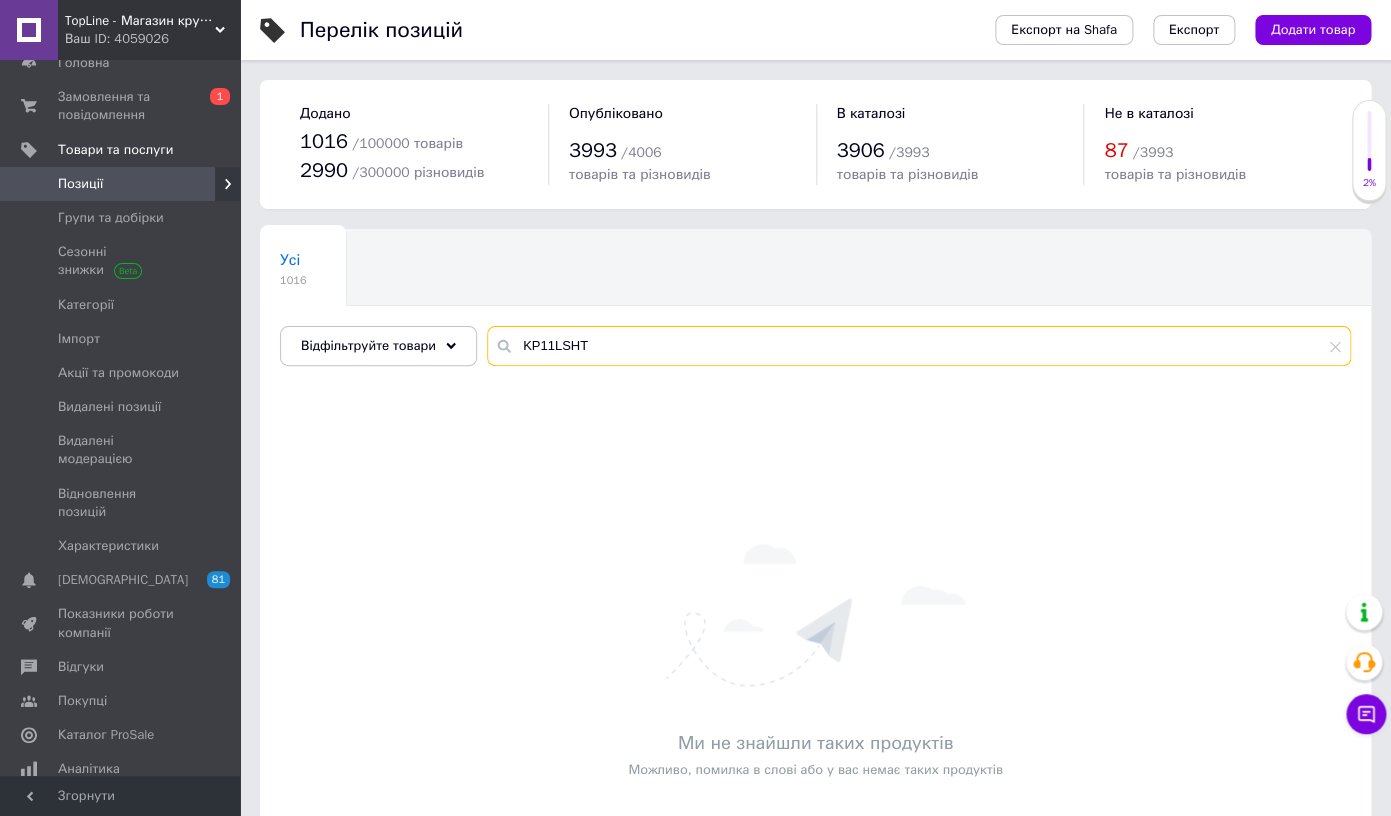 type on "KP11LSHT" 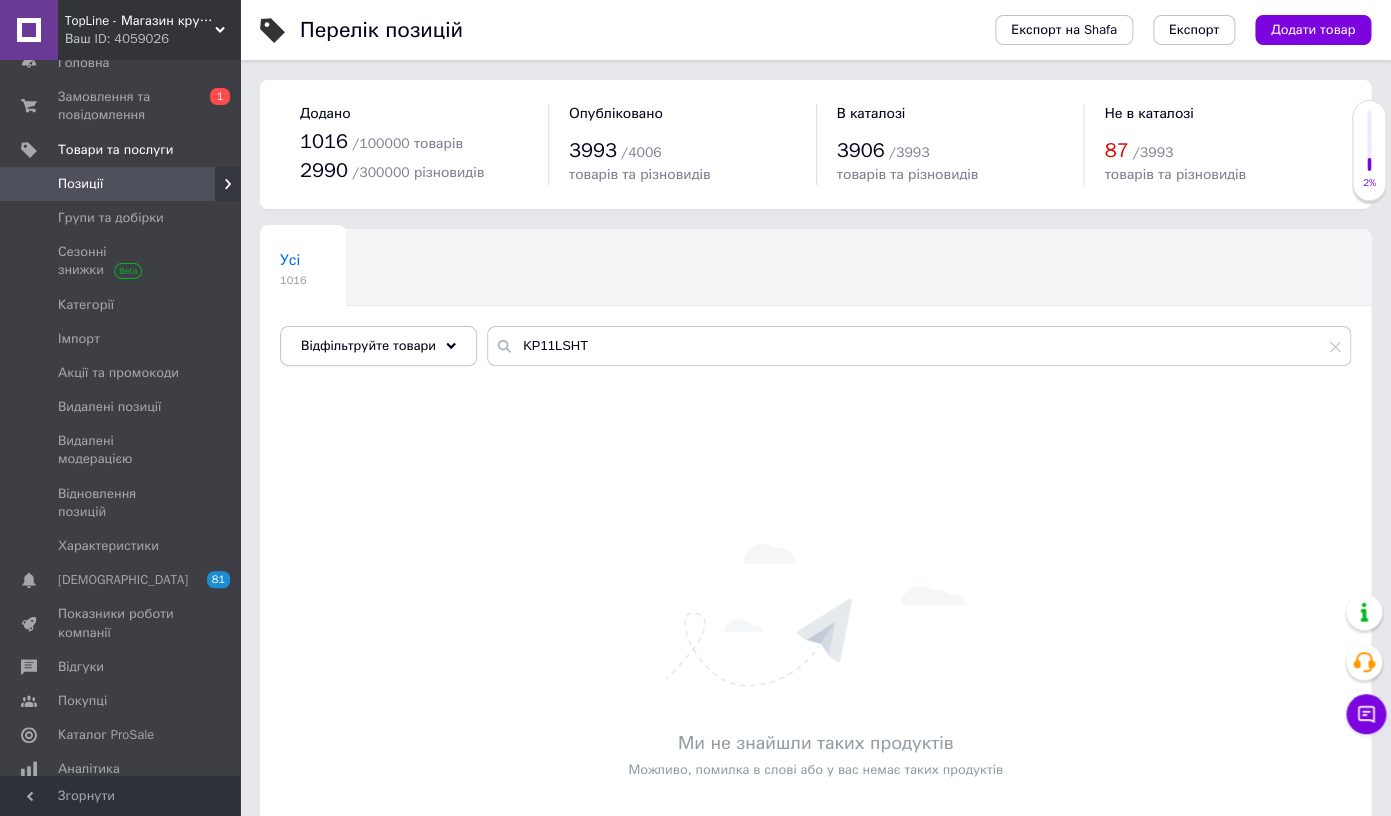 click on "Позиції" at bounding box center [120, 184] 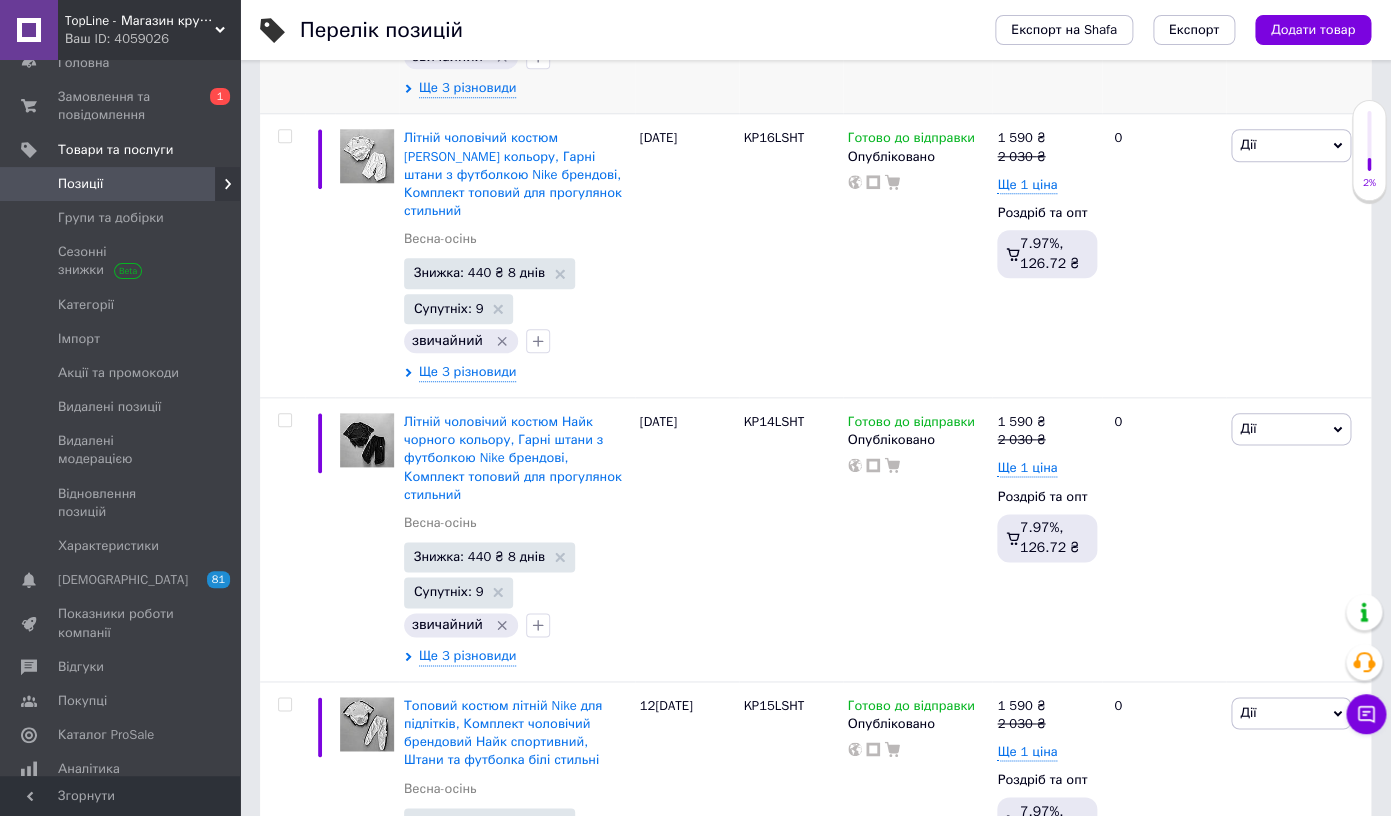 scroll, scrollTop: 780, scrollLeft: 0, axis: vertical 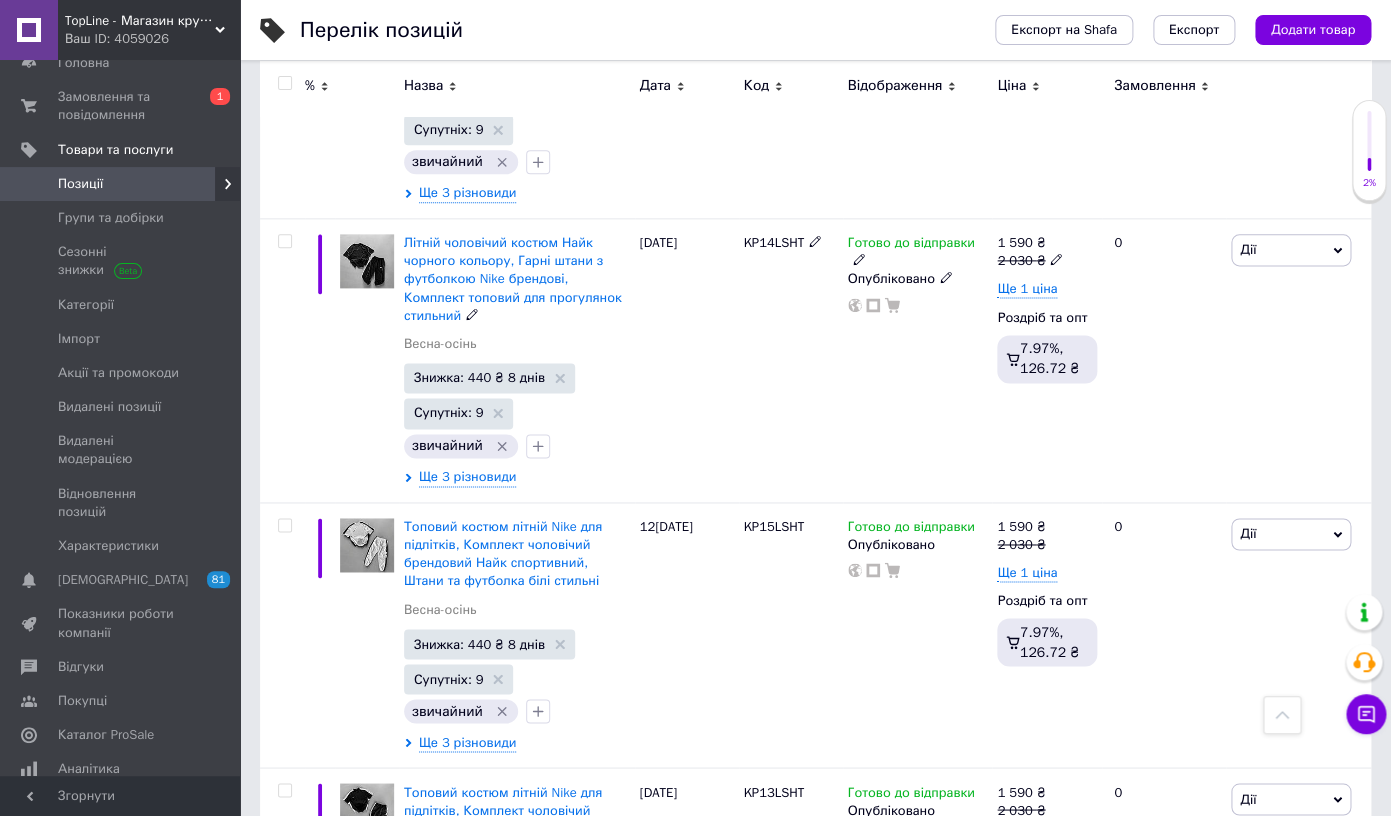 click on "Літній чоловічий костюм Найк чорного кольору, Гарні штани з футболкою Nike брендові, Комплект топовий для прогулянок стильний" at bounding box center [513, 279] 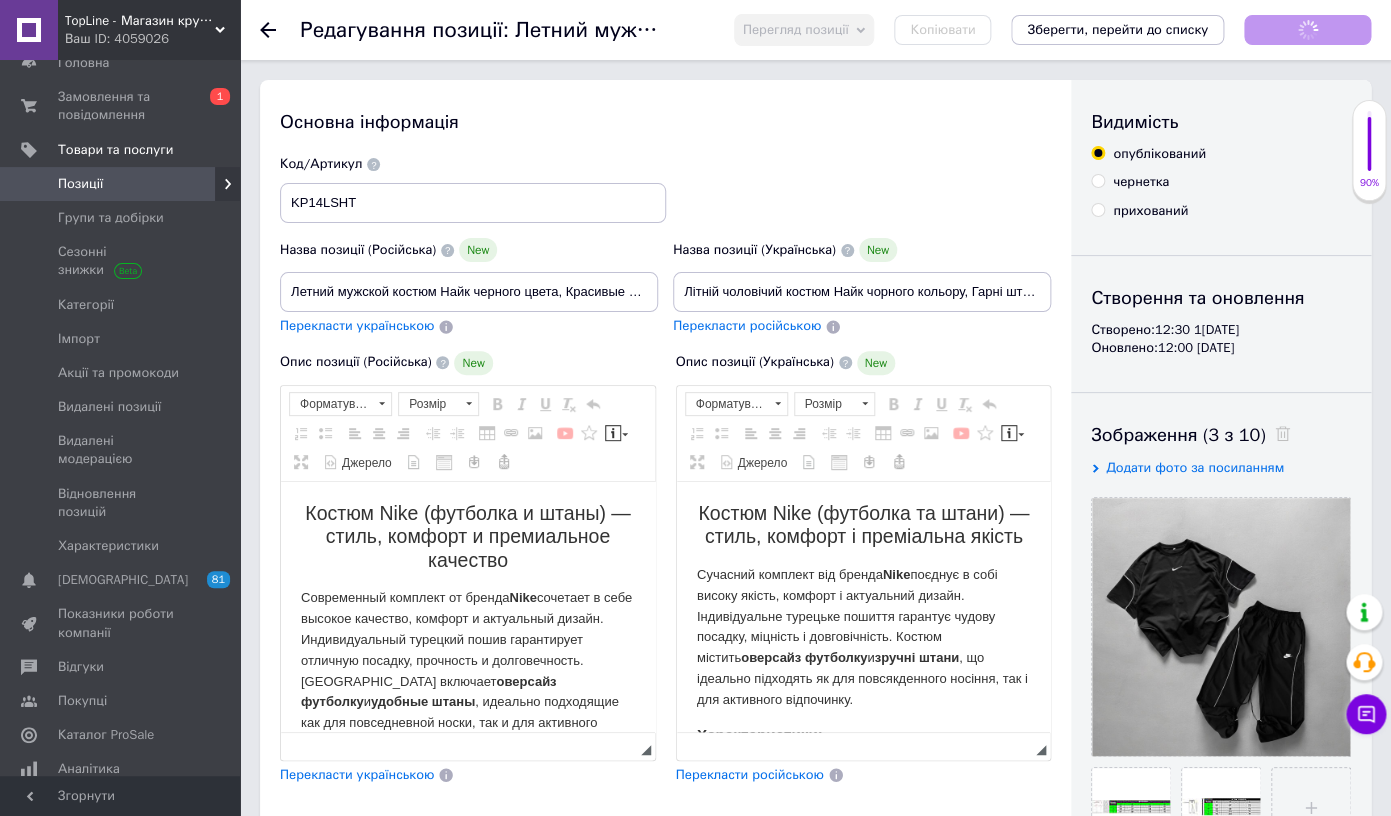 scroll, scrollTop: 0, scrollLeft: 0, axis: both 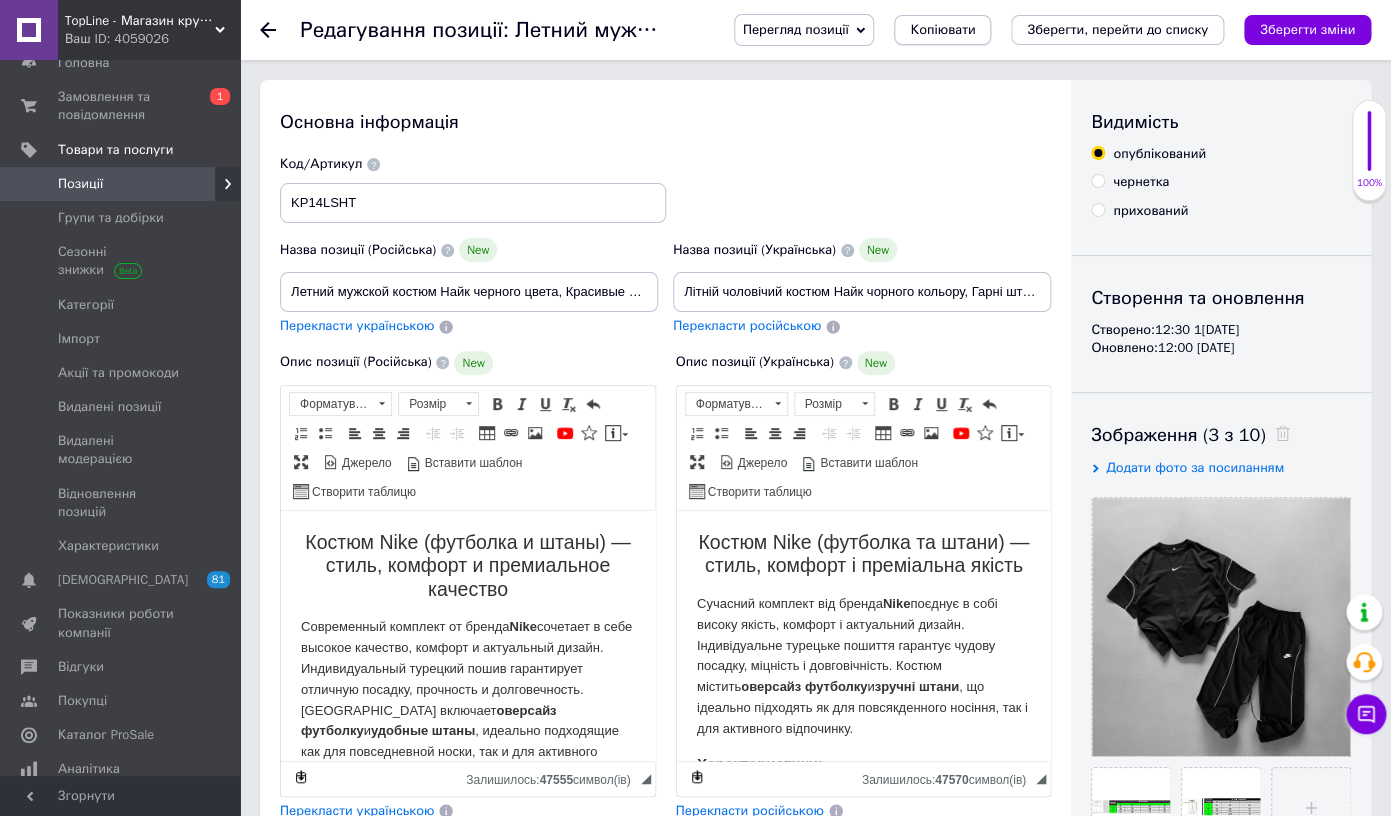 click on "Копіювати" at bounding box center [942, 30] 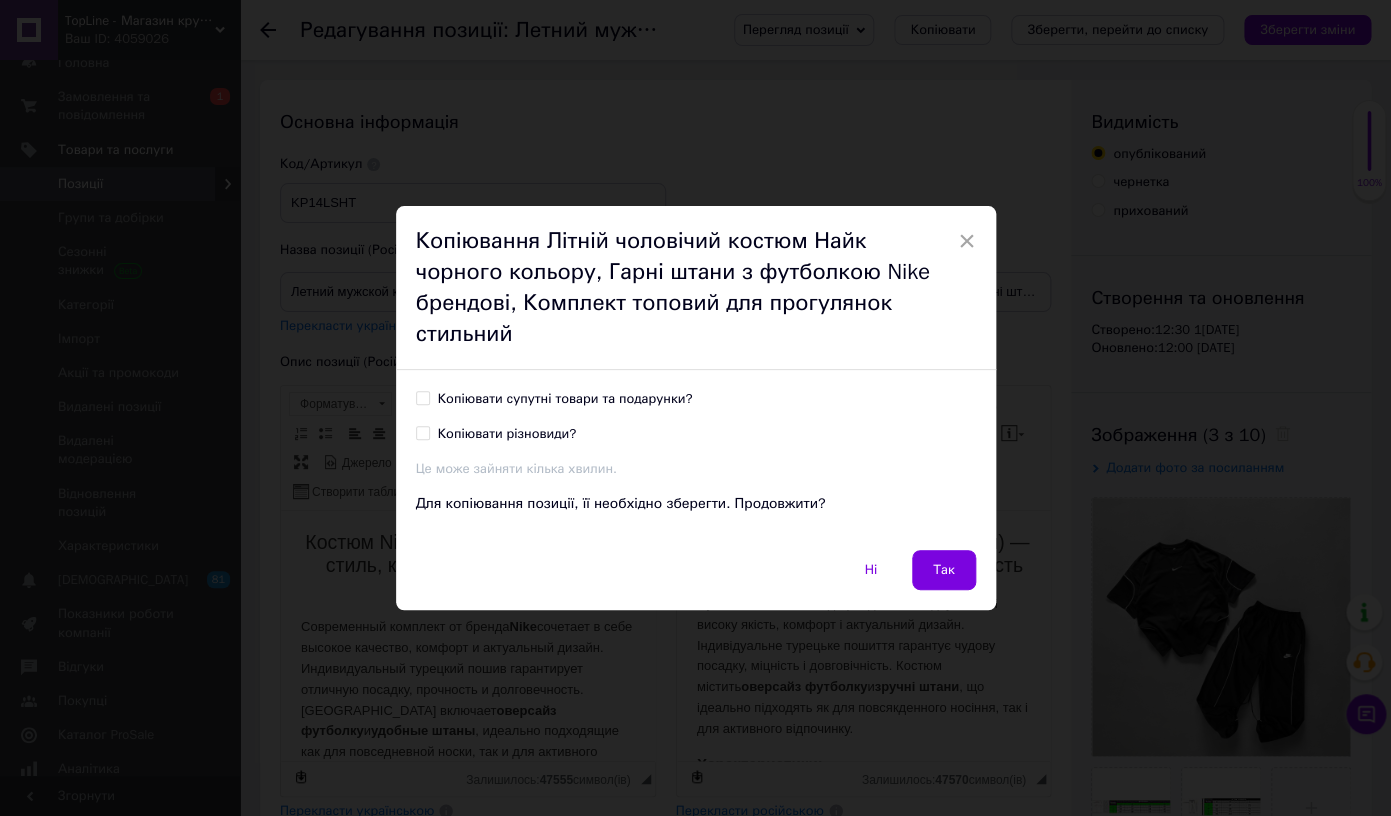 click on "Копіювати супутні товари та подарунки?" at bounding box center (565, 399) 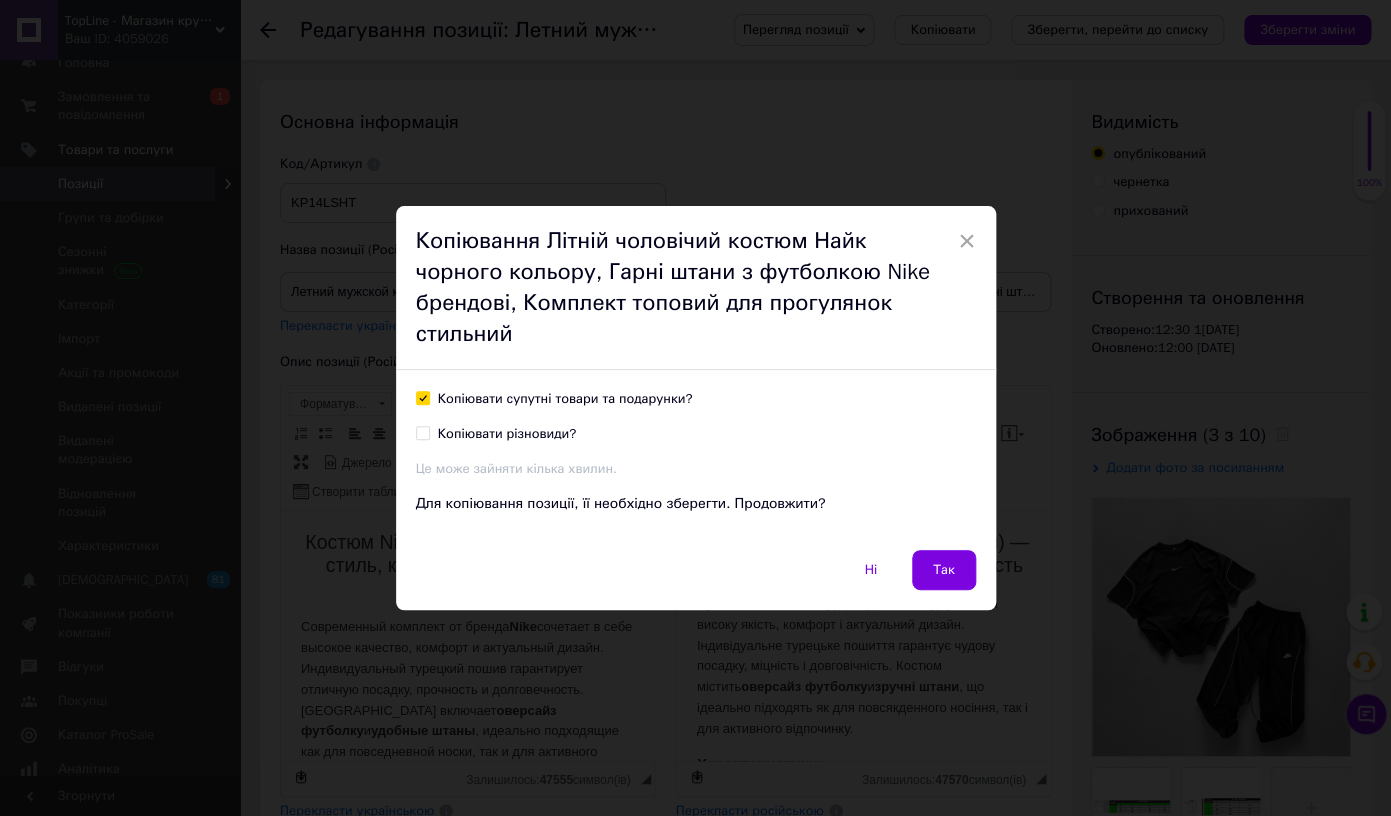 checkbox on "true" 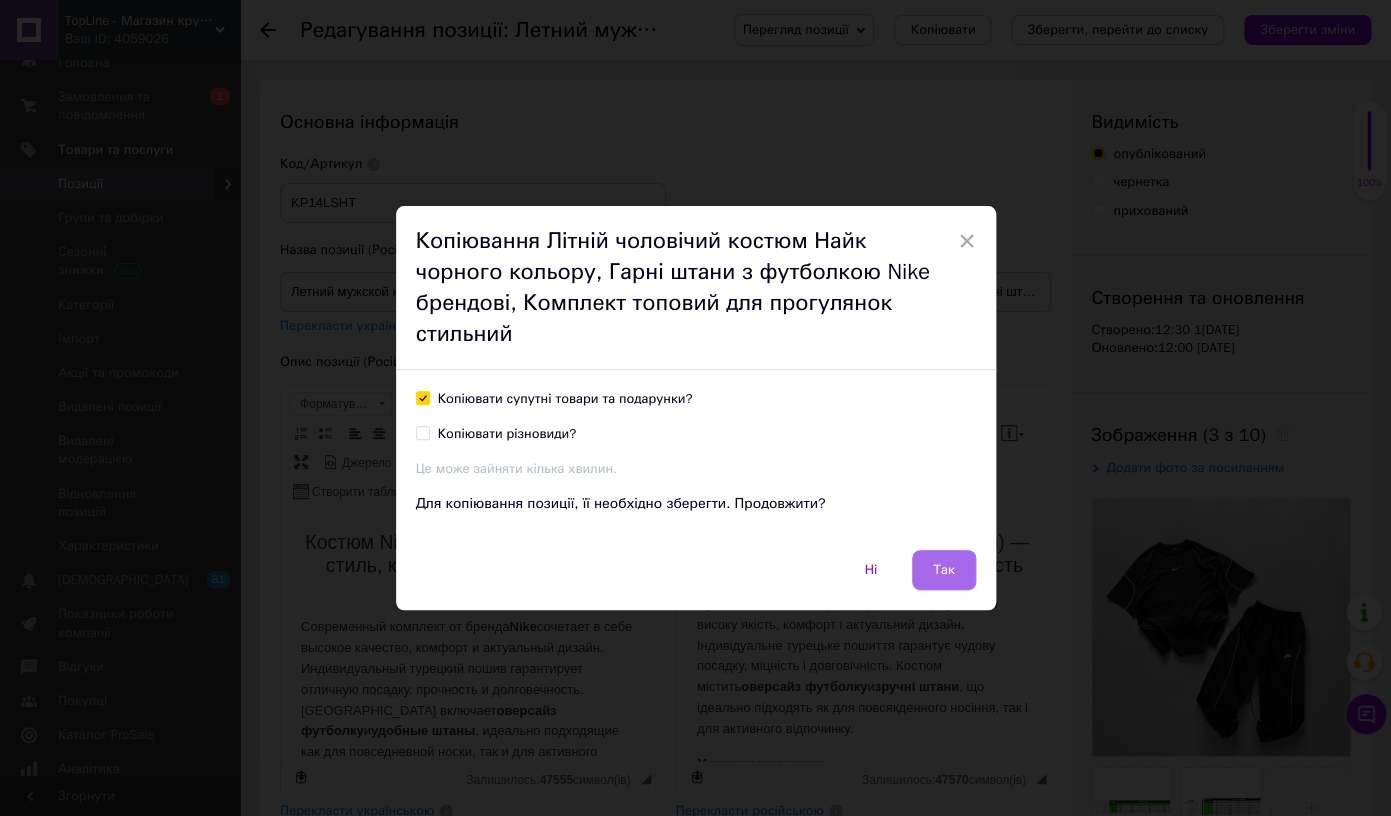click on "Так" at bounding box center [944, 570] 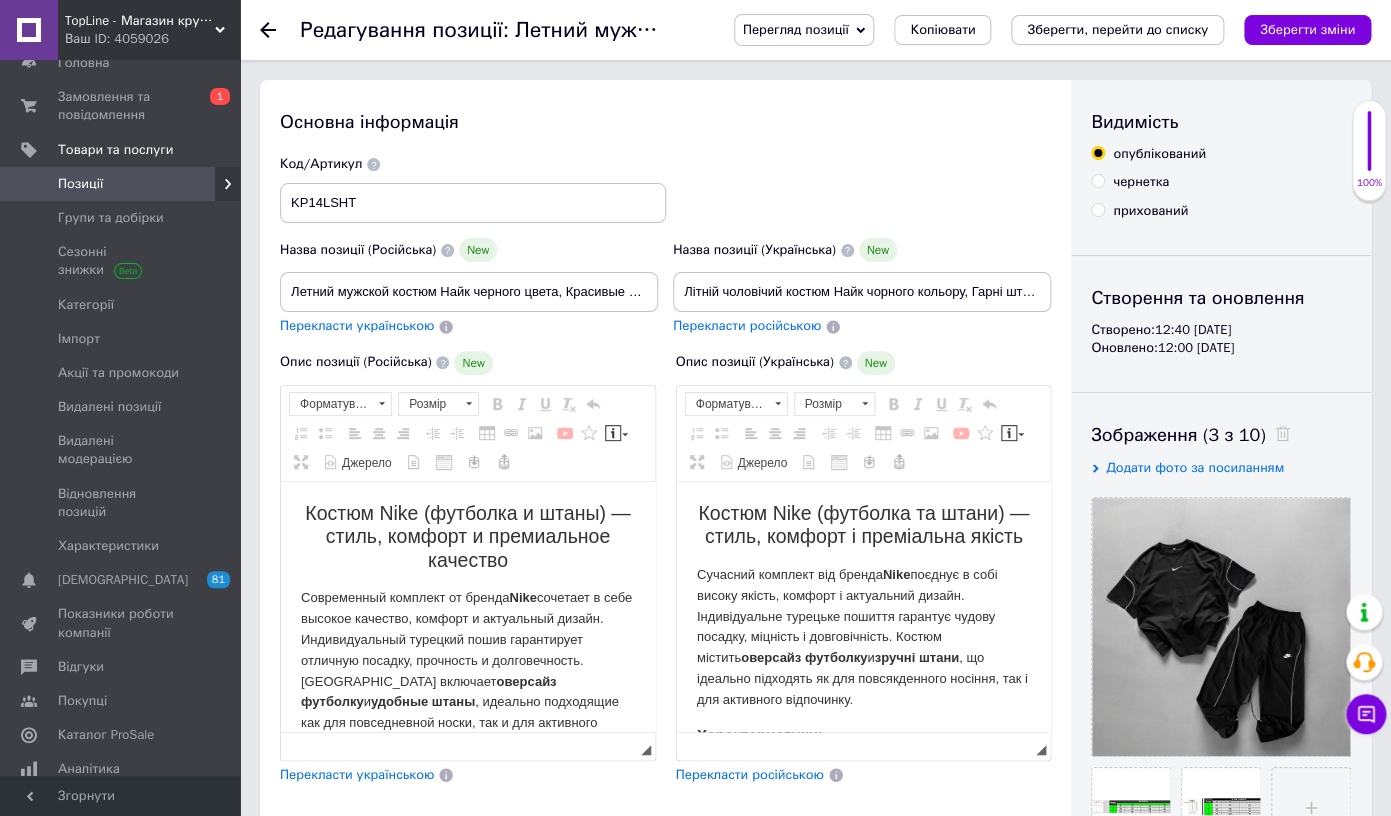 scroll, scrollTop: 0, scrollLeft: 0, axis: both 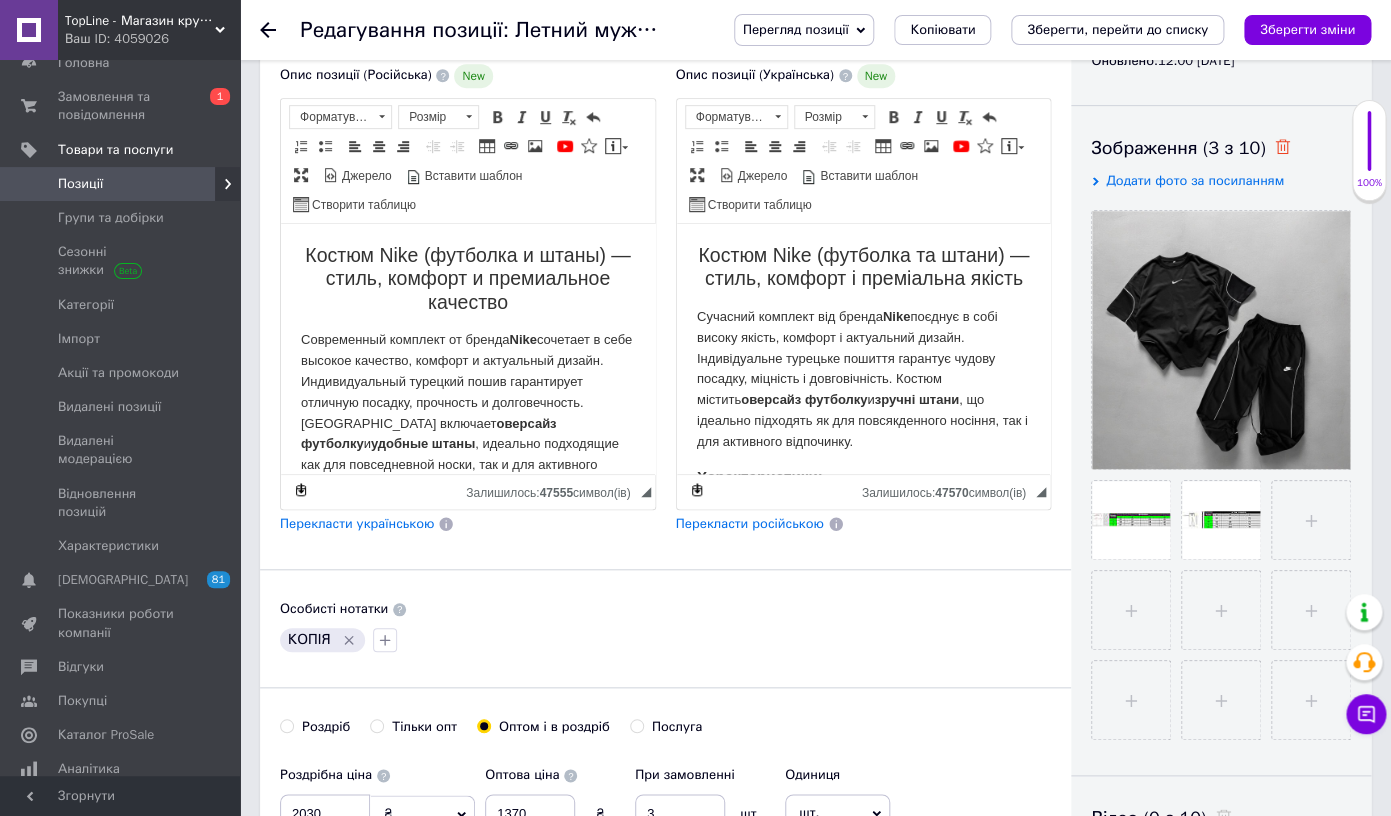 click 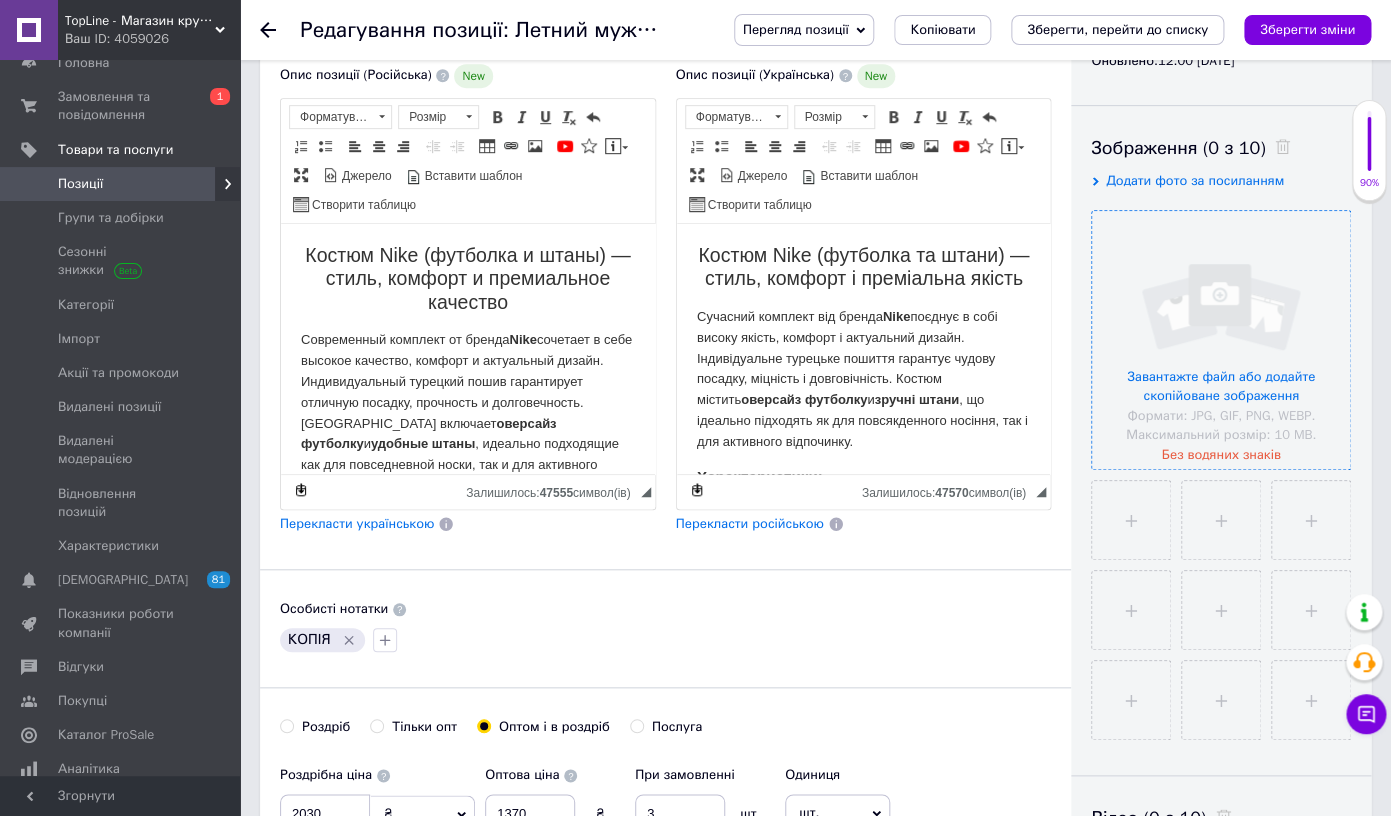 click at bounding box center [1221, 340] 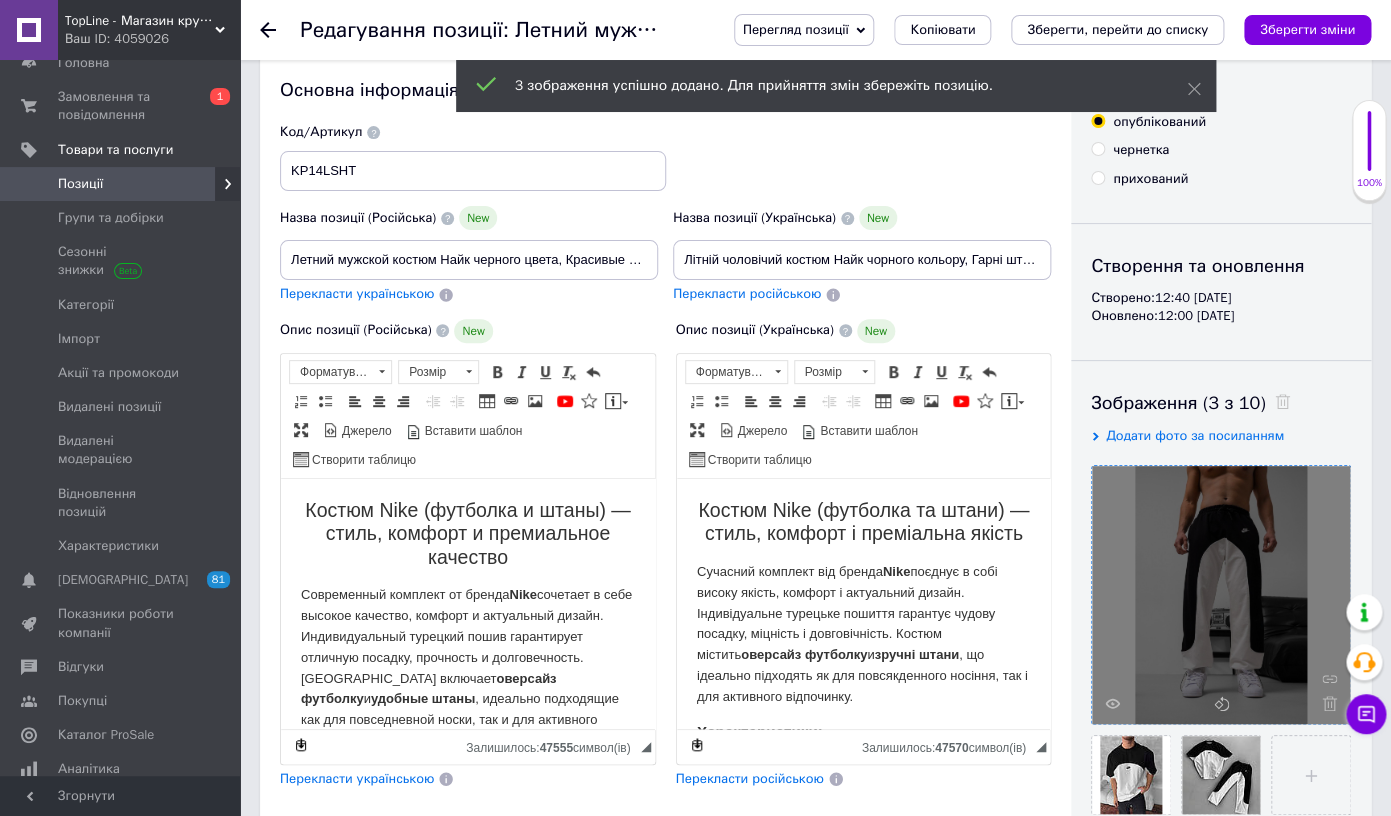 scroll, scrollTop: 0, scrollLeft: 0, axis: both 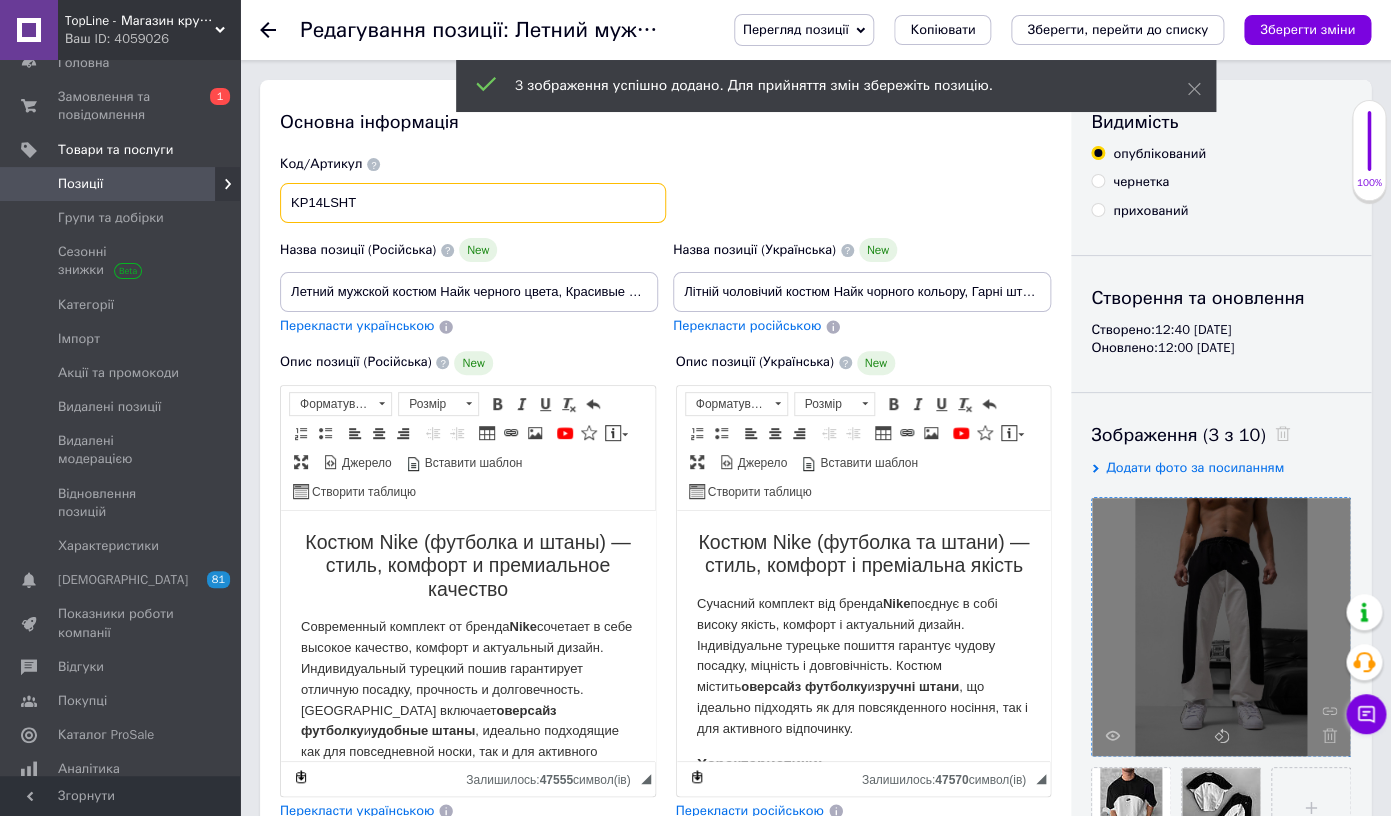 click on "KP14LSHT" at bounding box center (473, 203) 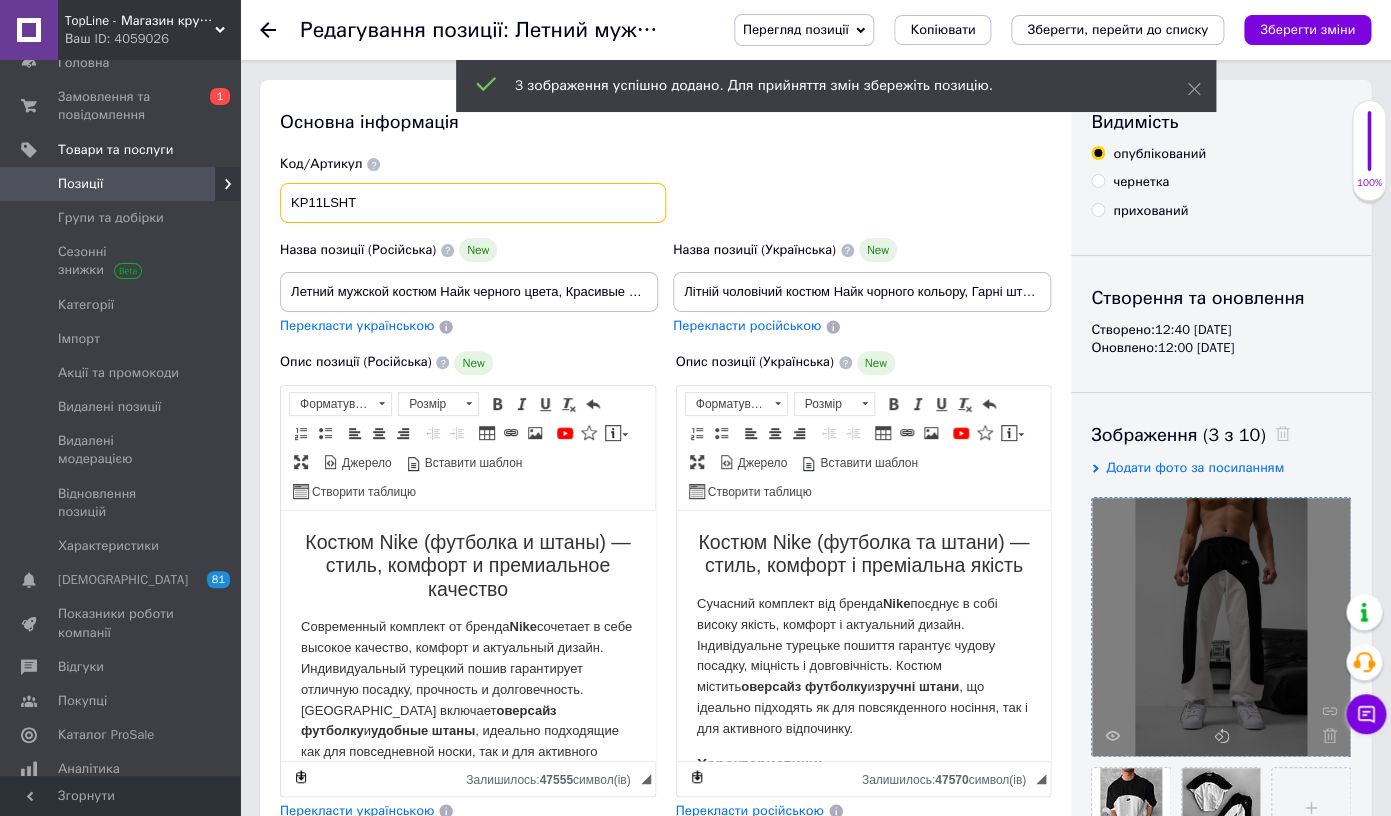 type on "KP11LSHT" 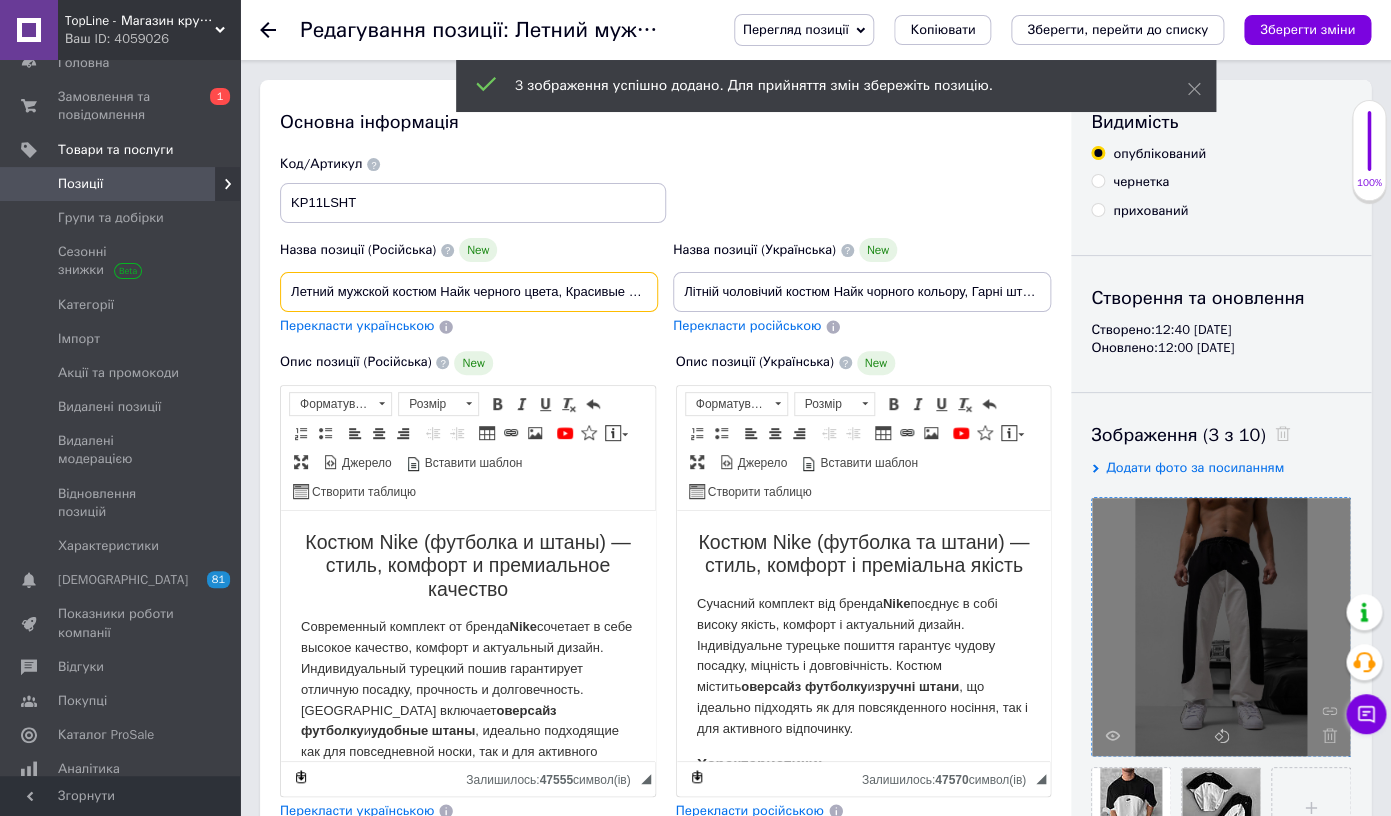 click on "Летний мужской костюм Найк черного цвета, Красивые штаны с футболкой Nike брендовые, Комплект топовый для прогулок стильный" at bounding box center [469, 292] 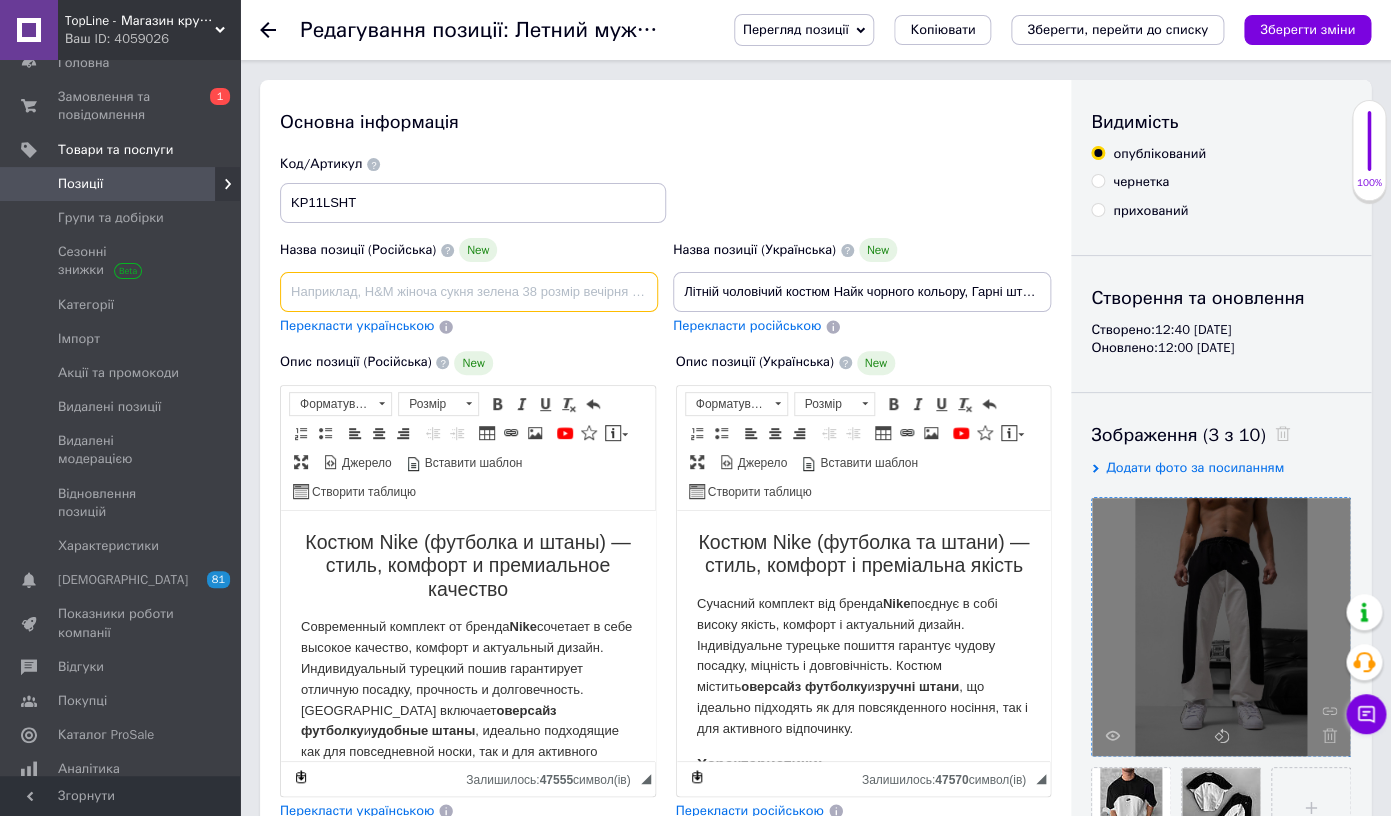 type 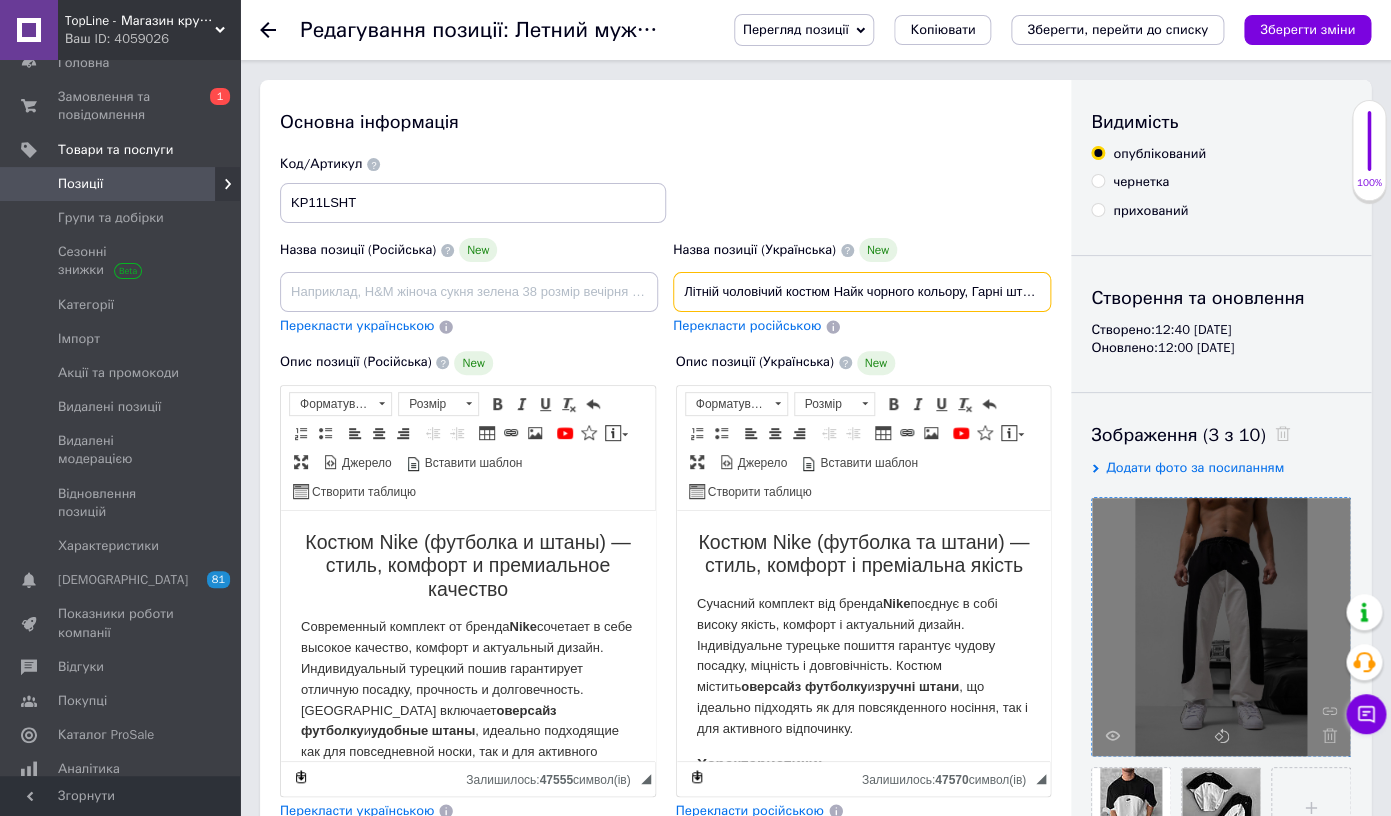 click on "Літній чоловічий костюм Найк чорного кольору, Гарні штани з футболкою Nike брендові, Комплект топовий для прогулянок стильний" at bounding box center (862, 292) 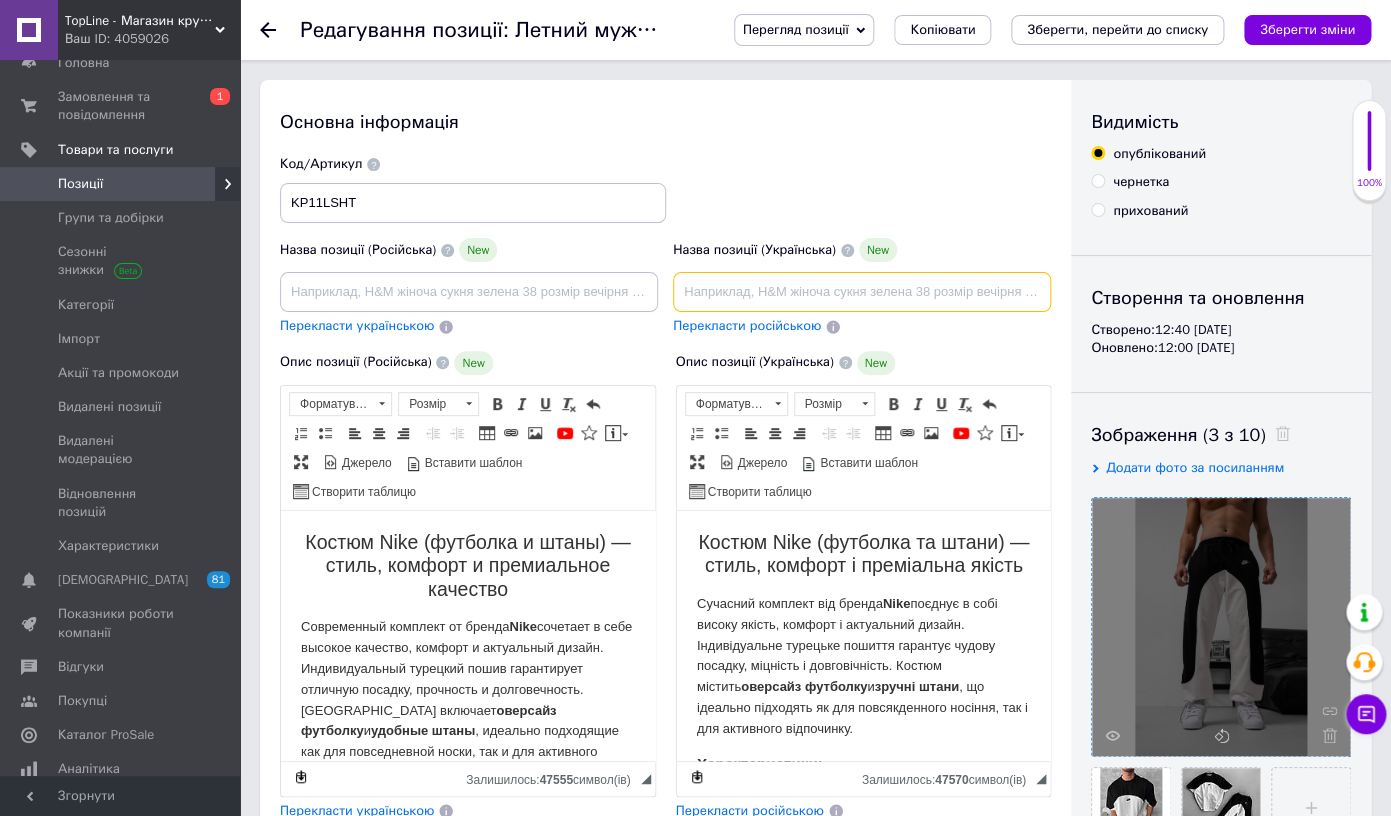 type 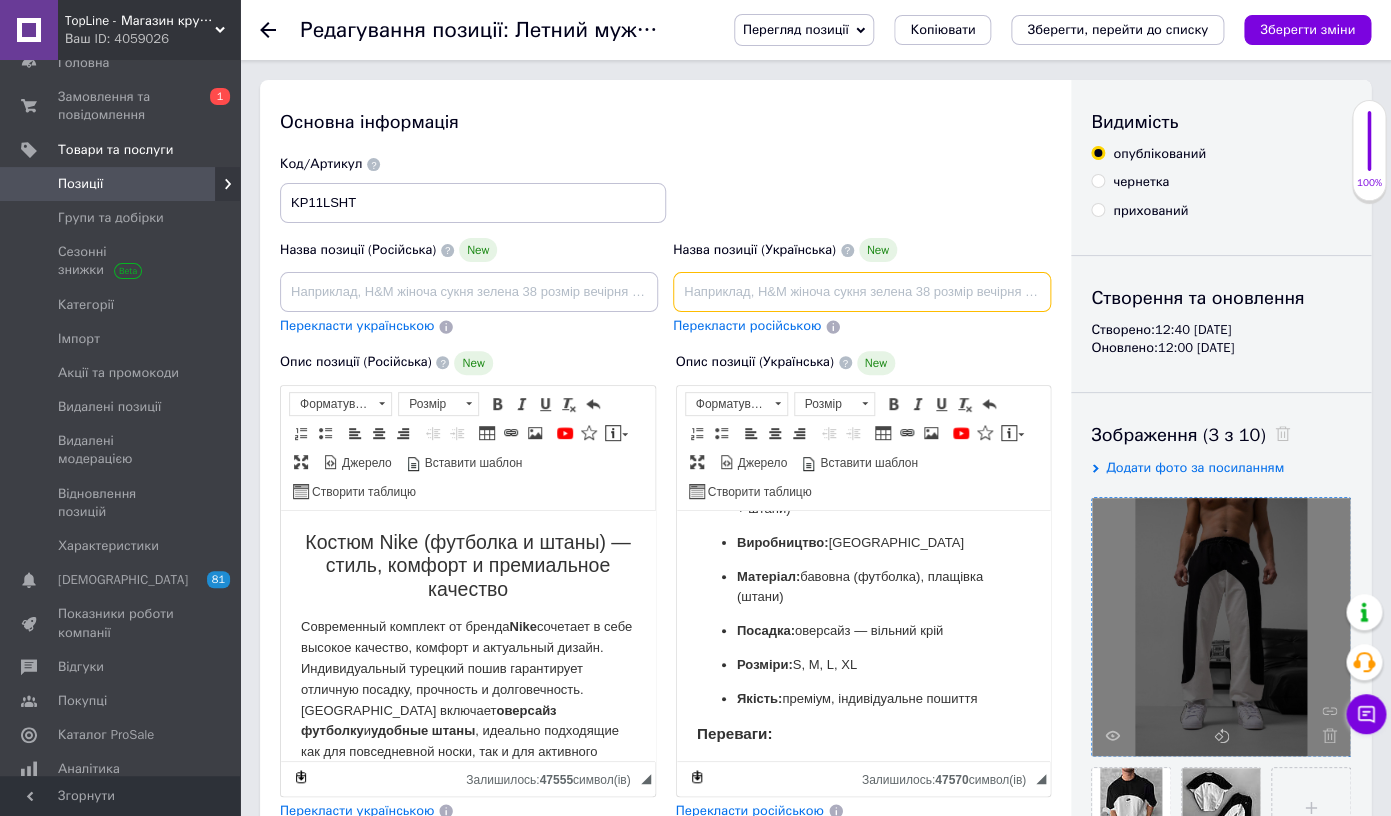 scroll, scrollTop: 308, scrollLeft: 0, axis: vertical 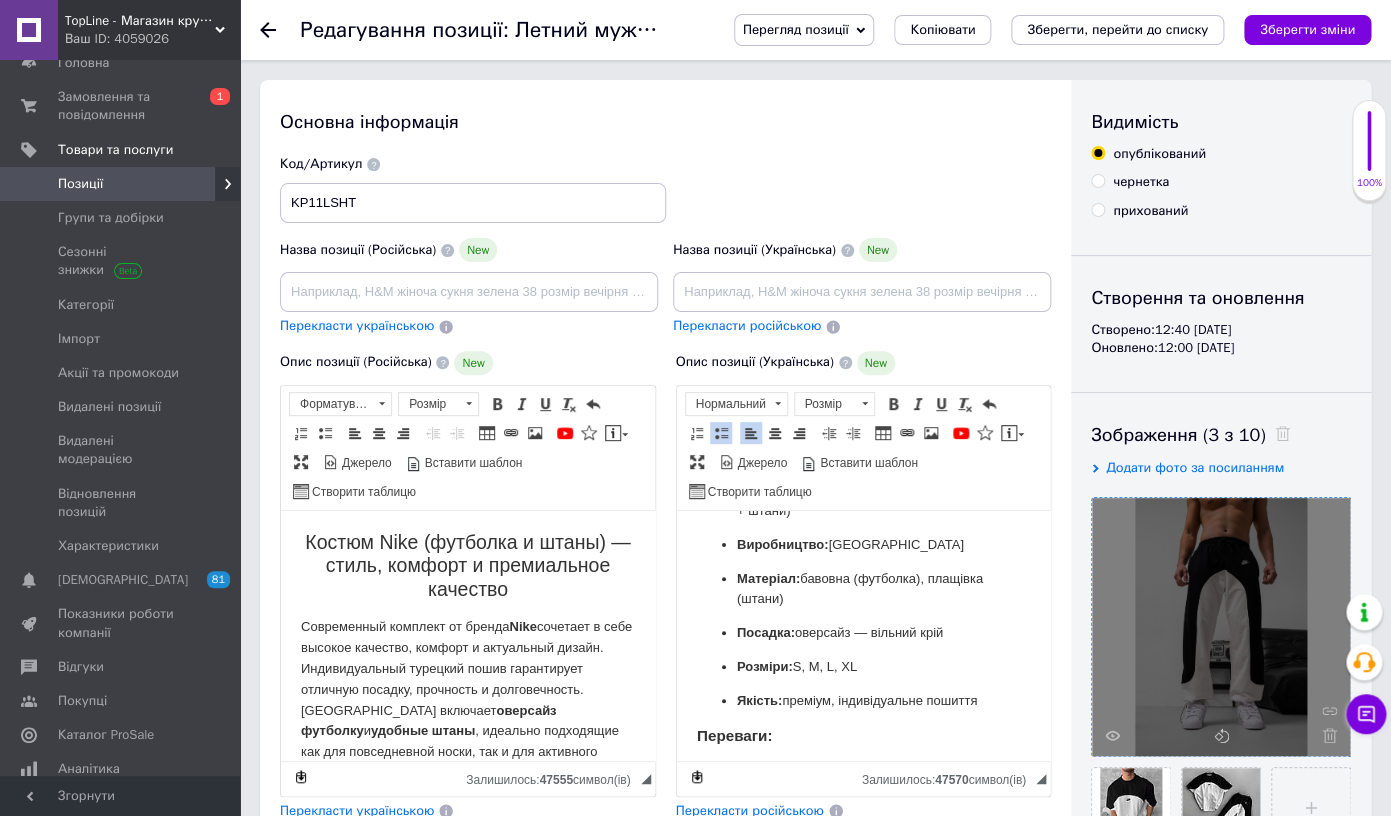 click on "Матеріал:  бавовна (футболка), [GEOGRAPHIC_DATA] (штани)" at bounding box center [863, 590] 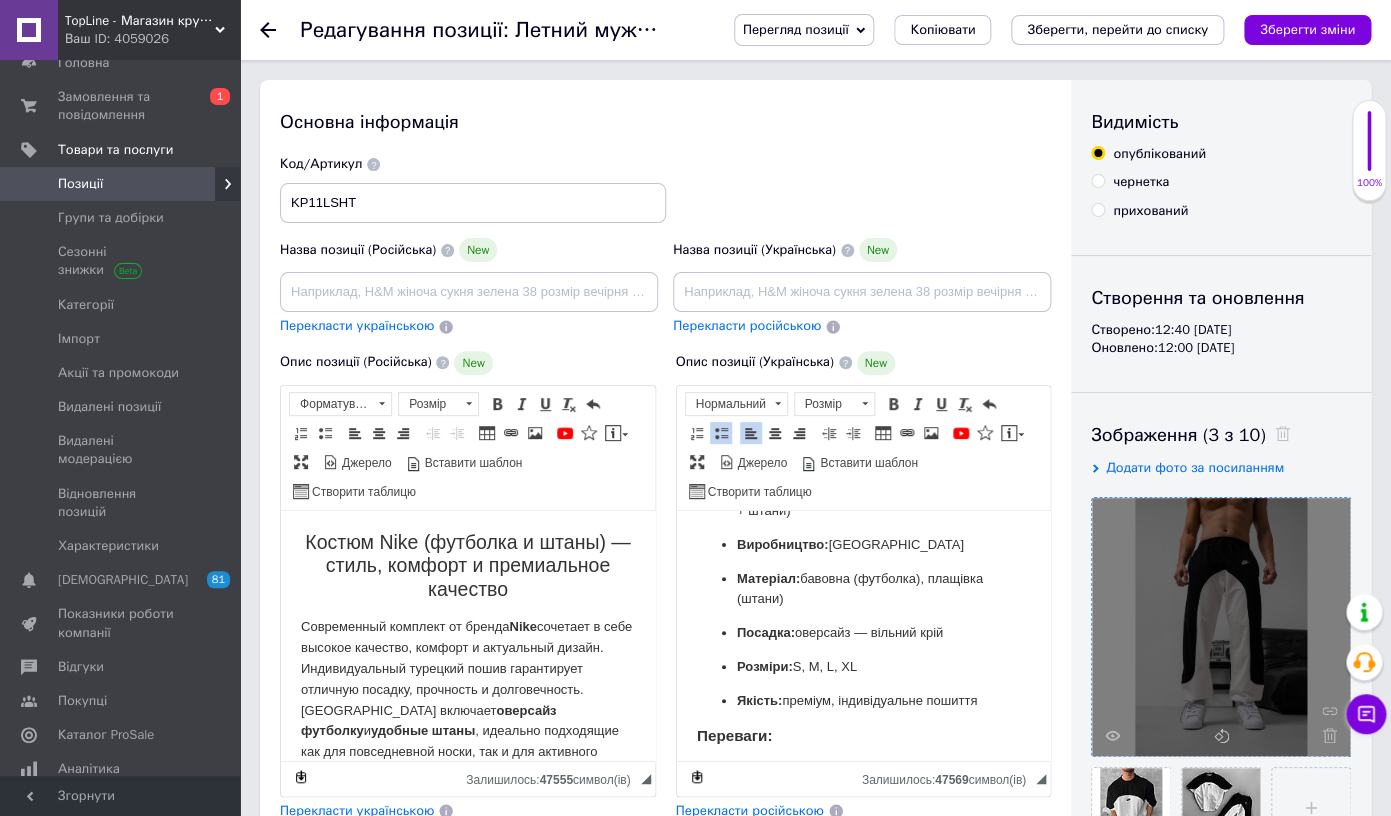 click on "Матеріал:  бавовна (футболка), [GEOGRAPHIC_DATA] (штани)" at bounding box center (863, 590) 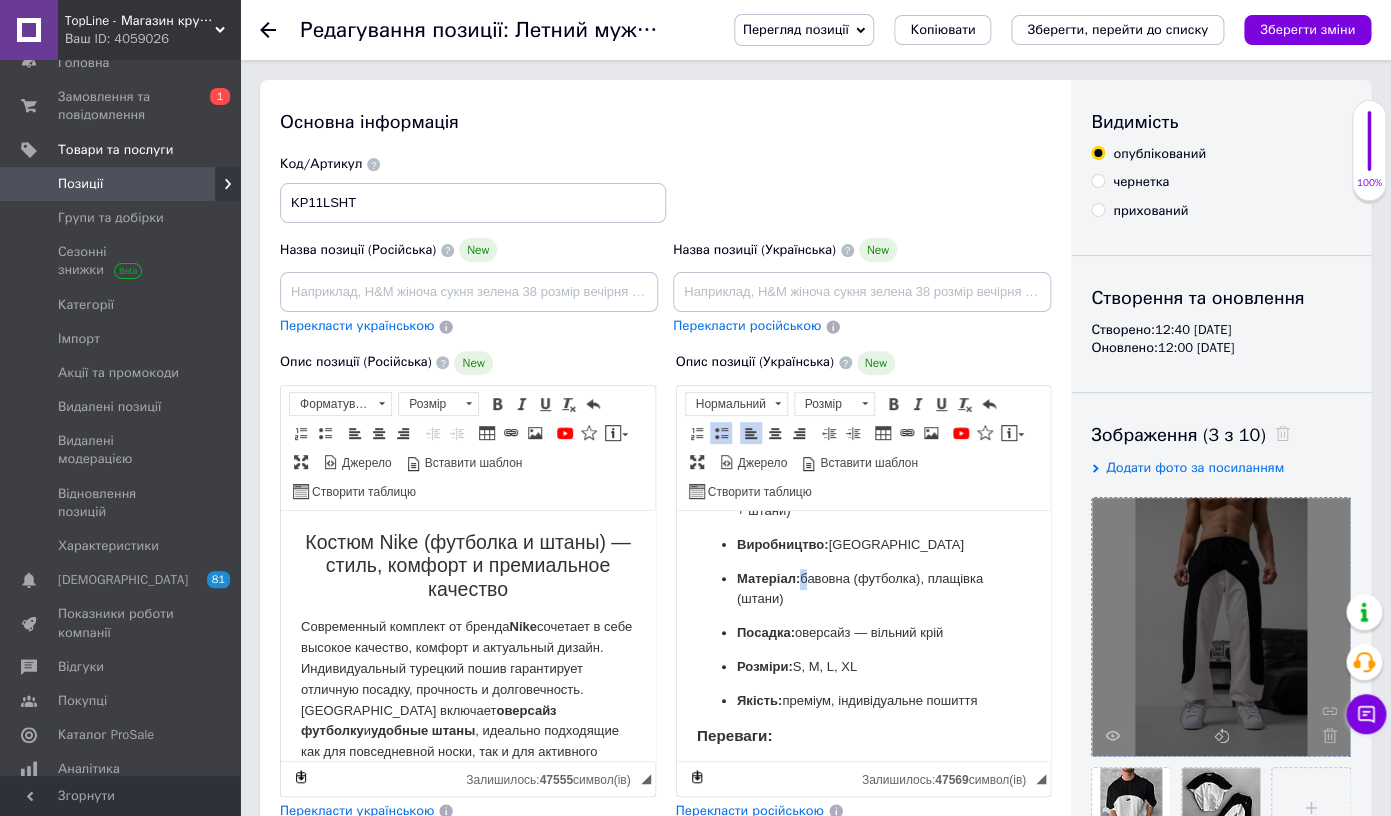 drag, startPoint x: 816, startPoint y: 599, endPoint x: 847, endPoint y: 625, distance: 40.459858 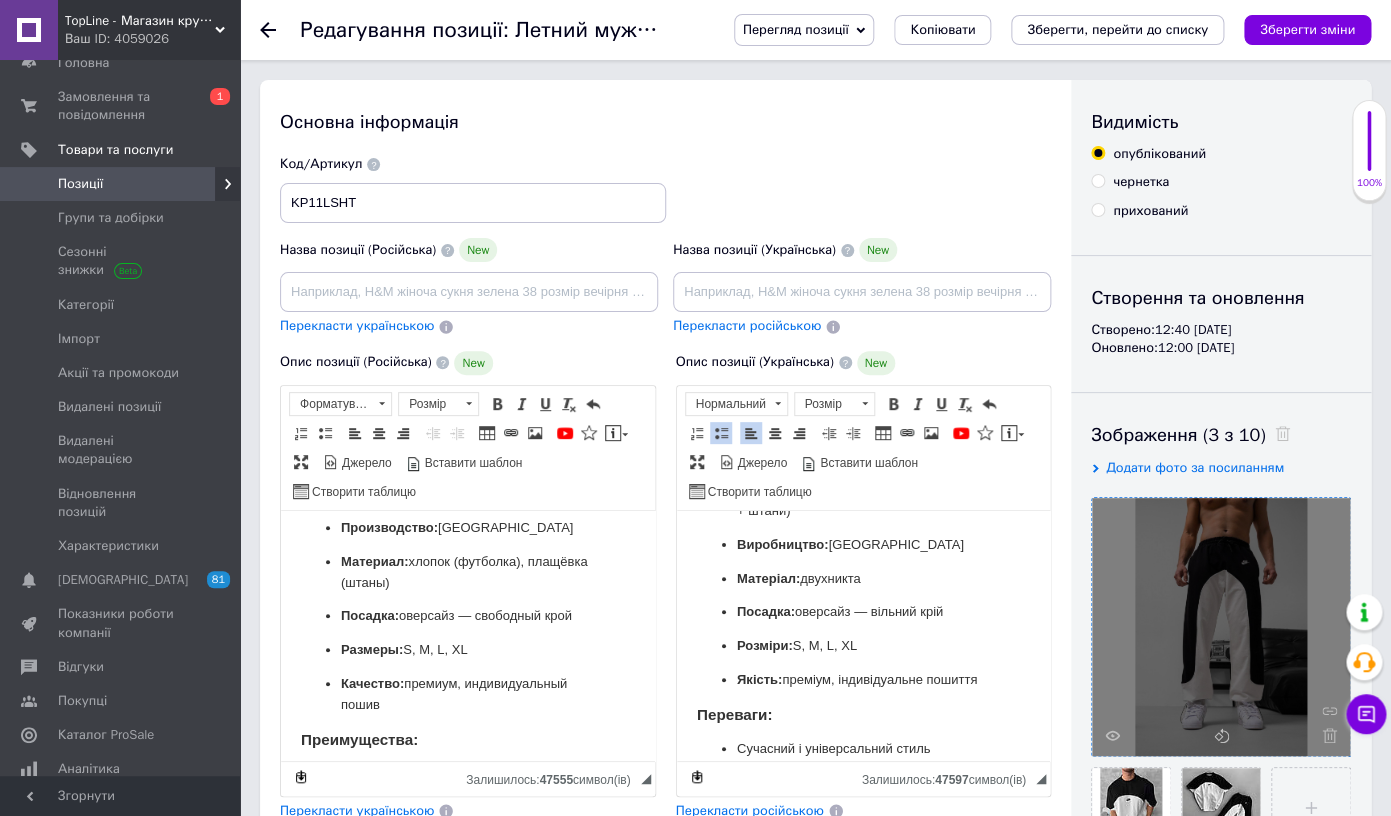scroll, scrollTop: 367, scrollLeft: 1, axis: both 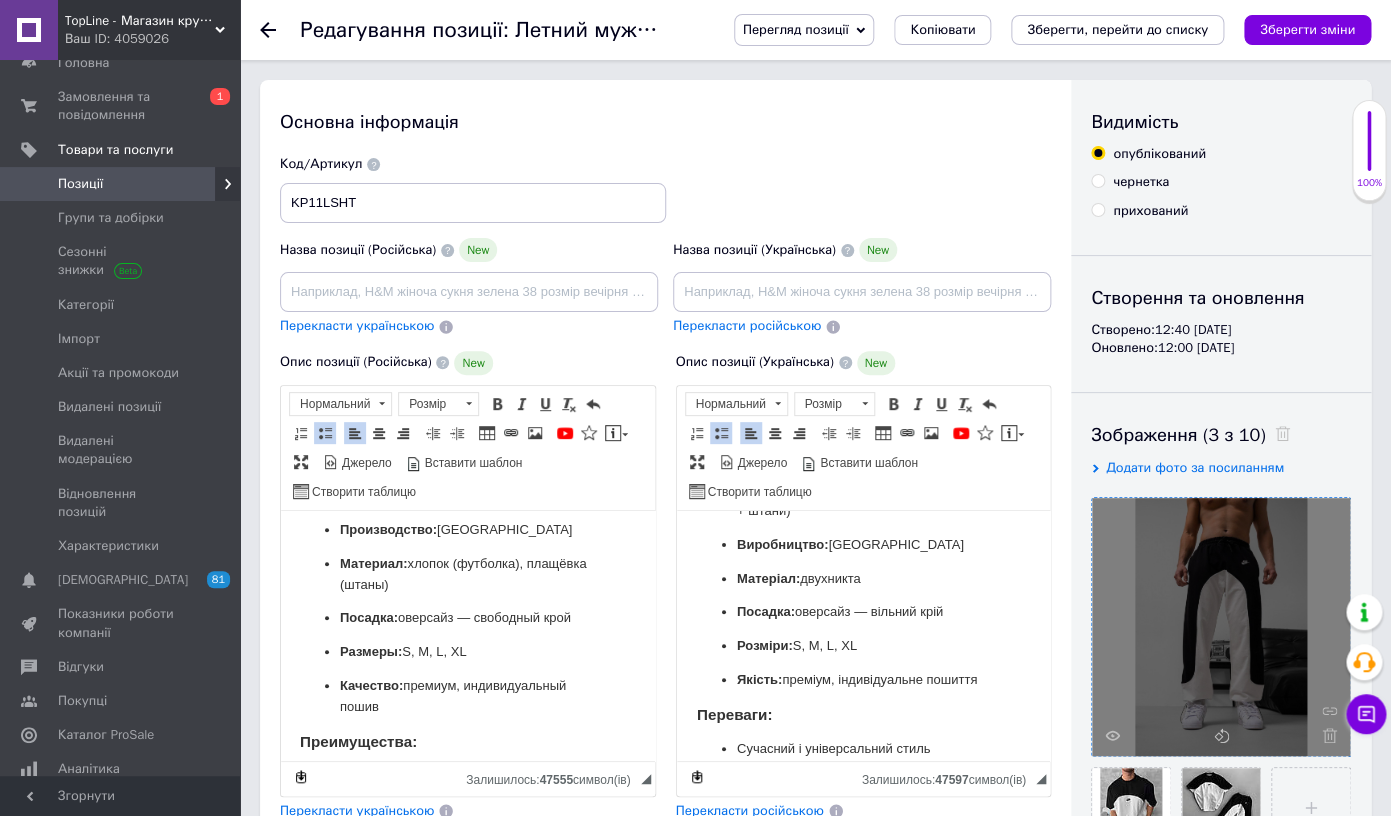 click on "Материал:  хлопок (футболка), плащёвка (штаны)" at bounding box center (467, 575) 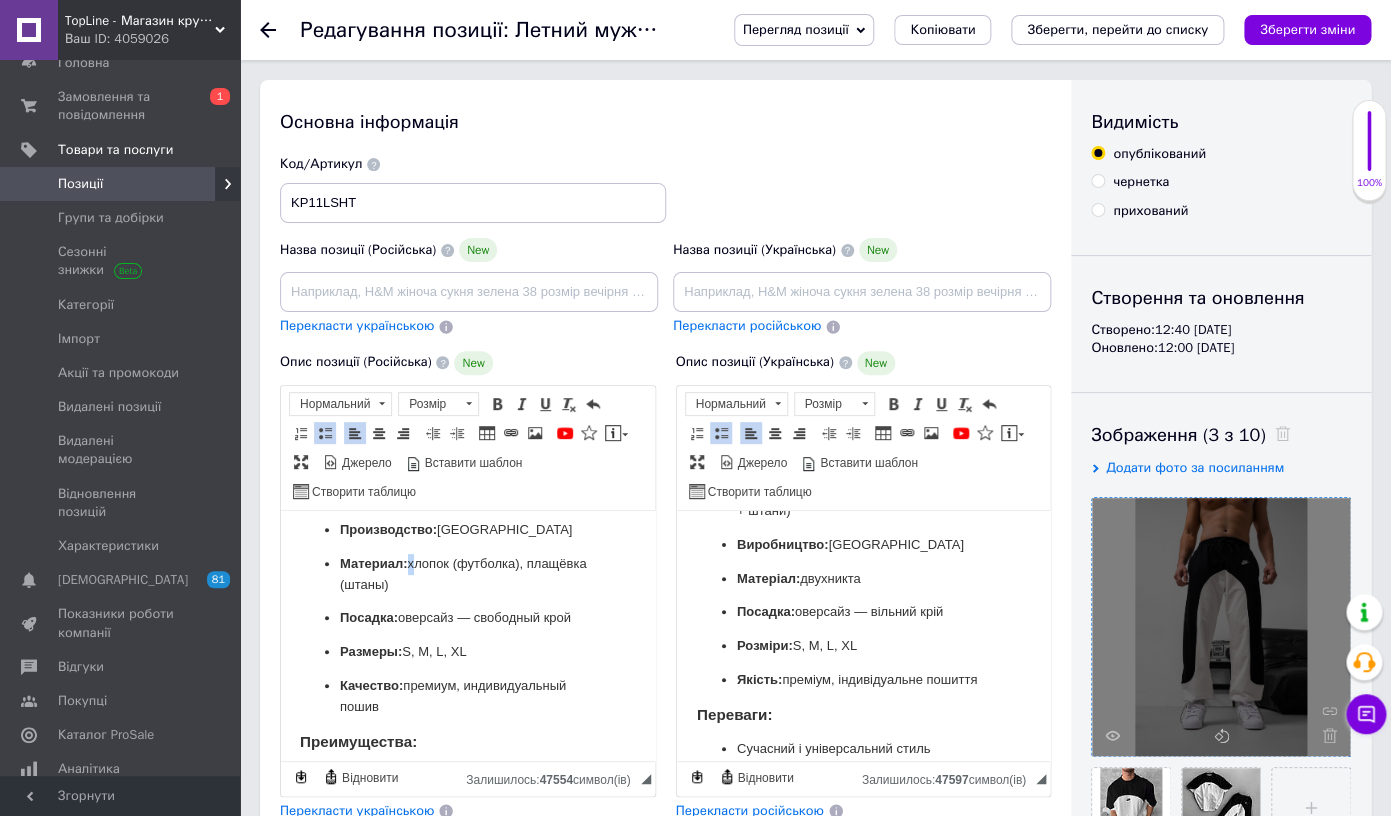 drag, startPoint x: 434, startPoint y: 568, endPoint x: 460, endPoint y: 579, distance: 28.231188 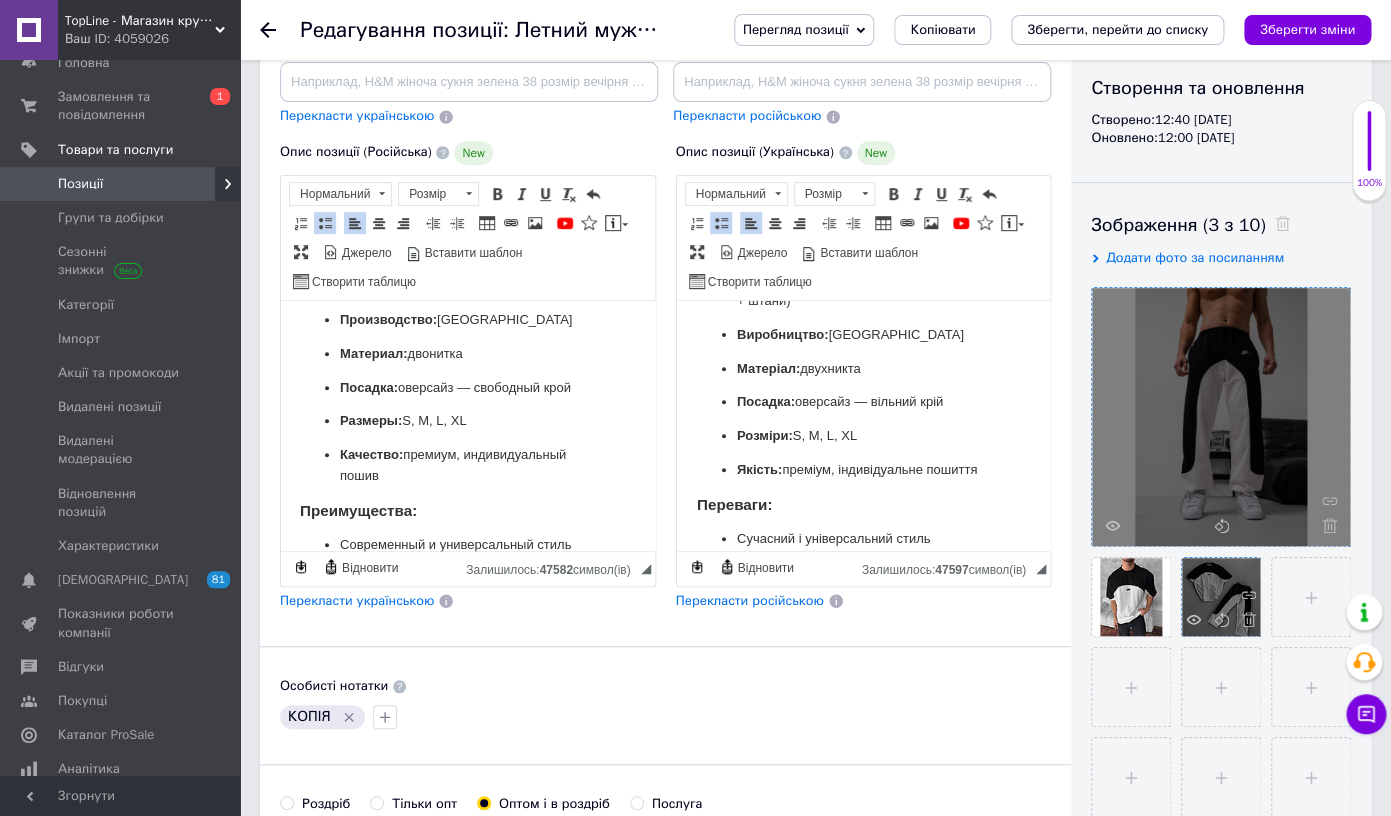 scroll, scrollTop: 261, scrollLeft: 0, axis: vertical 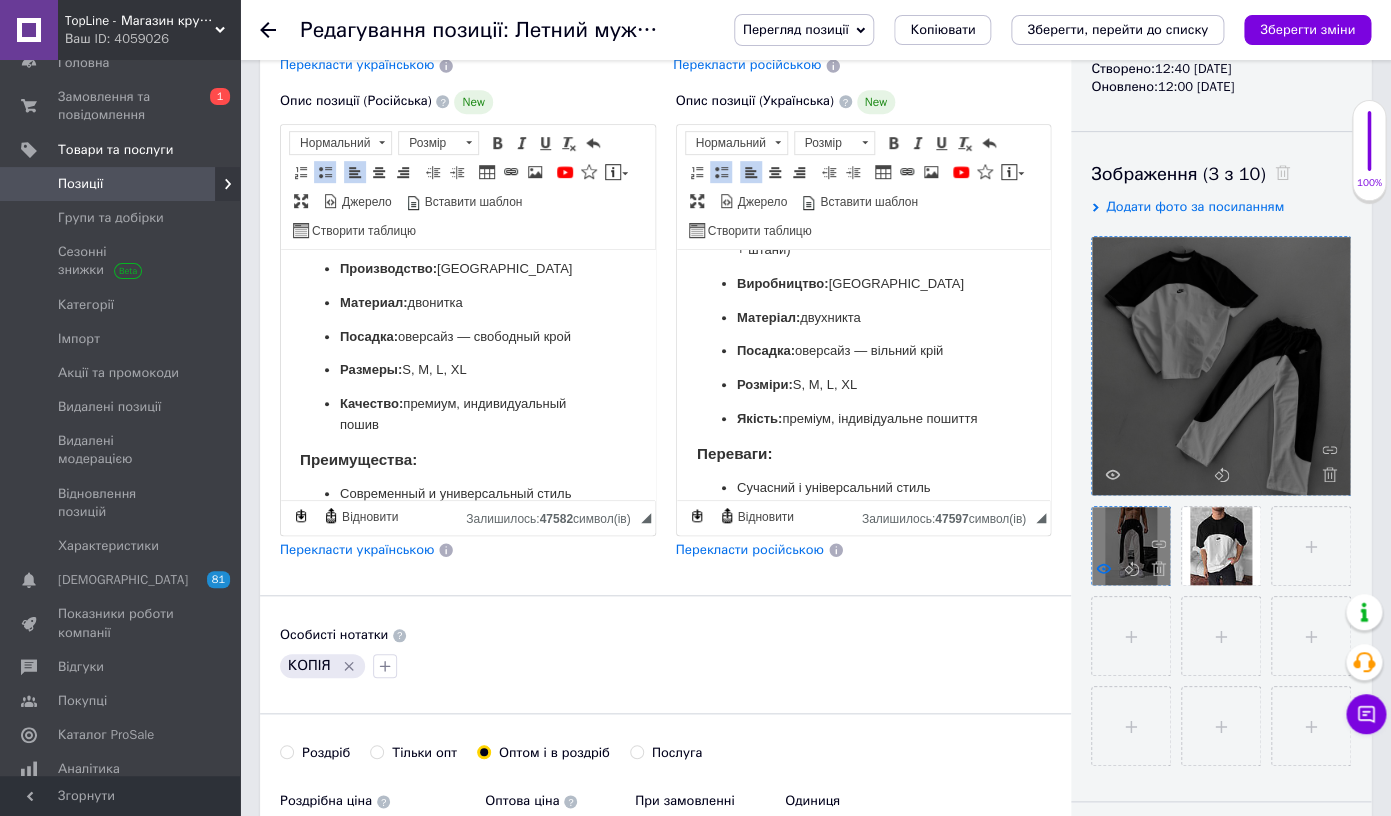 click 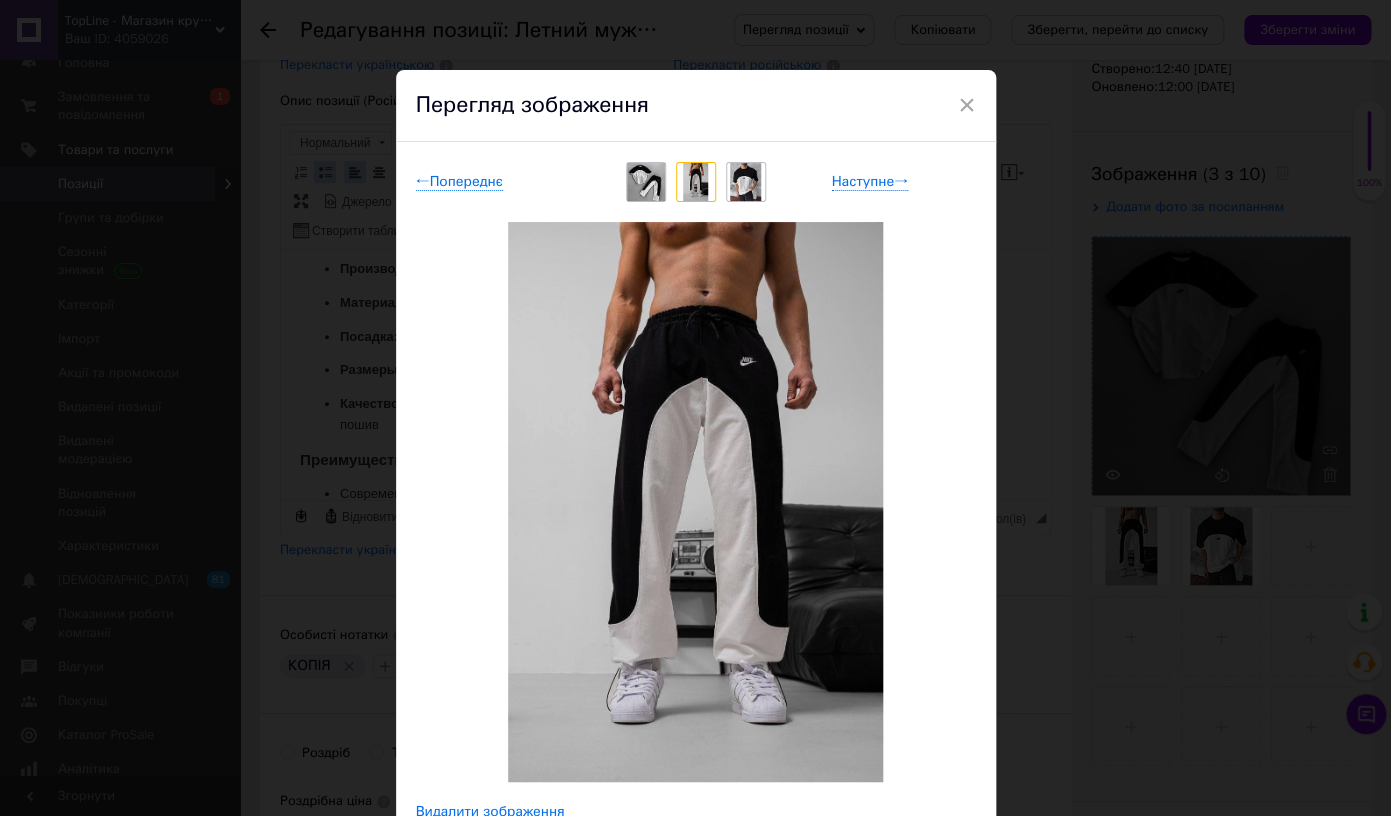 click on "× Перегляд зображення ← Попереднє Наступне → Видалити зображення Видалити всі зображення" at bounding box center (695, 408) 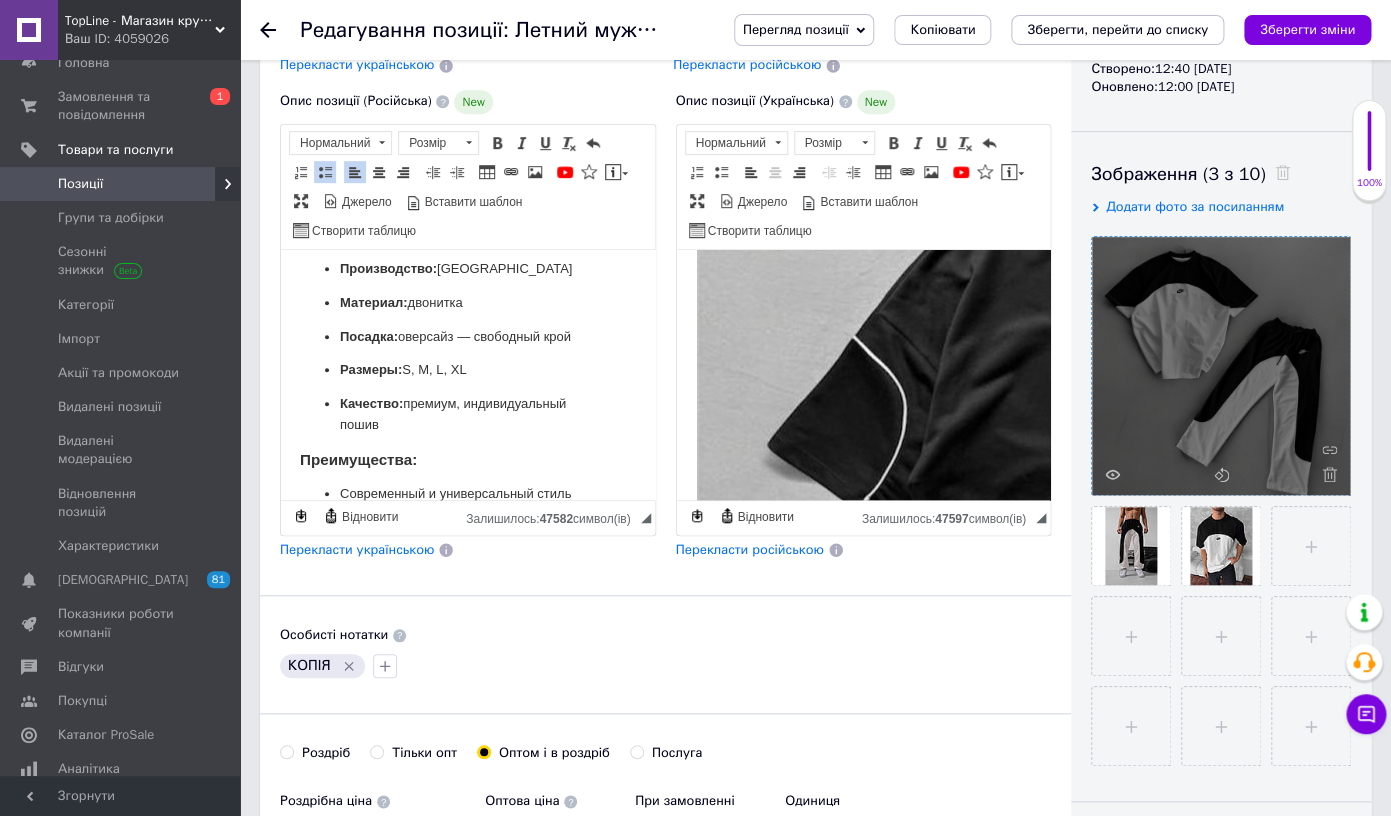 click at bounding box center [1336, 597] 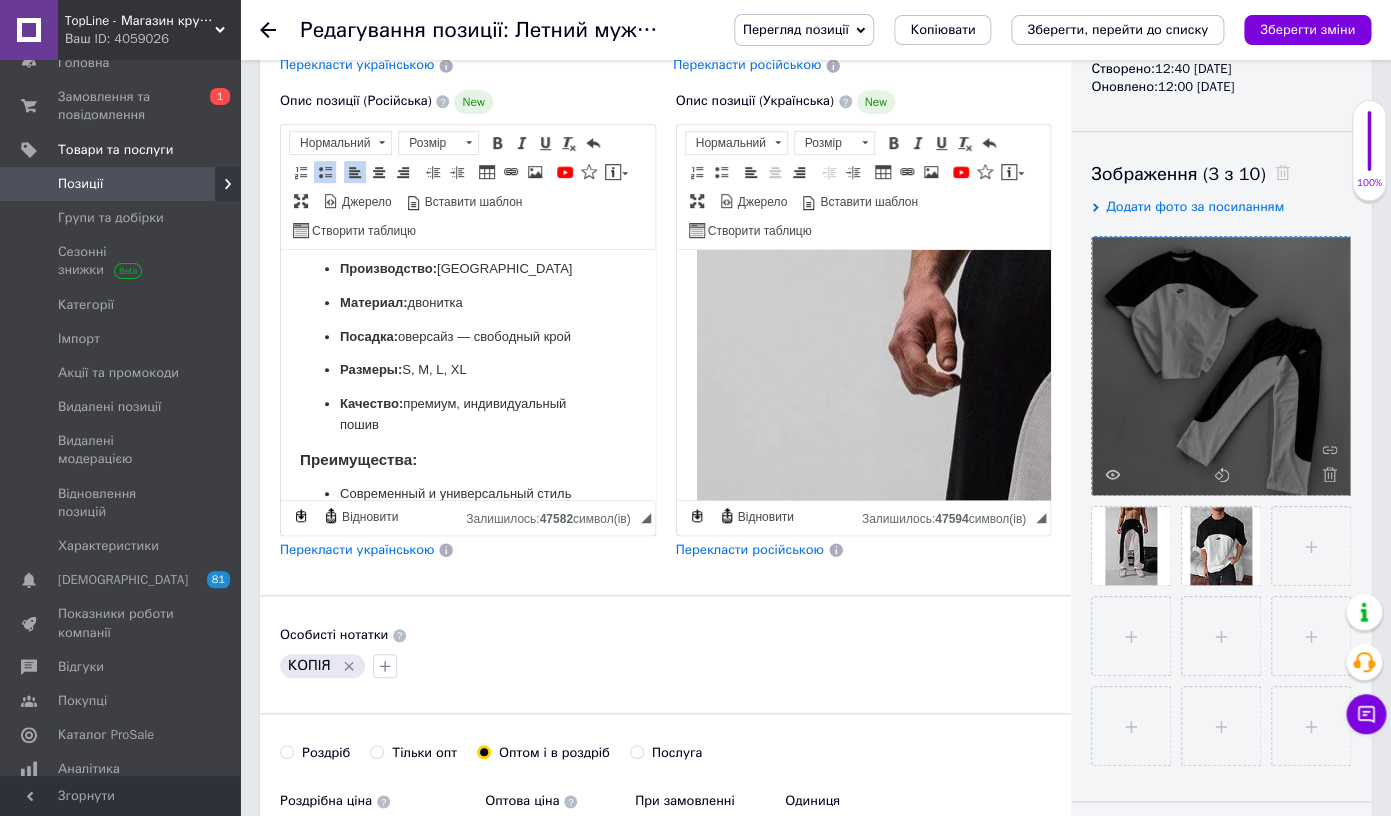 scroll, scrollTop: 1921, scrollLeft: 0, axis: vertical 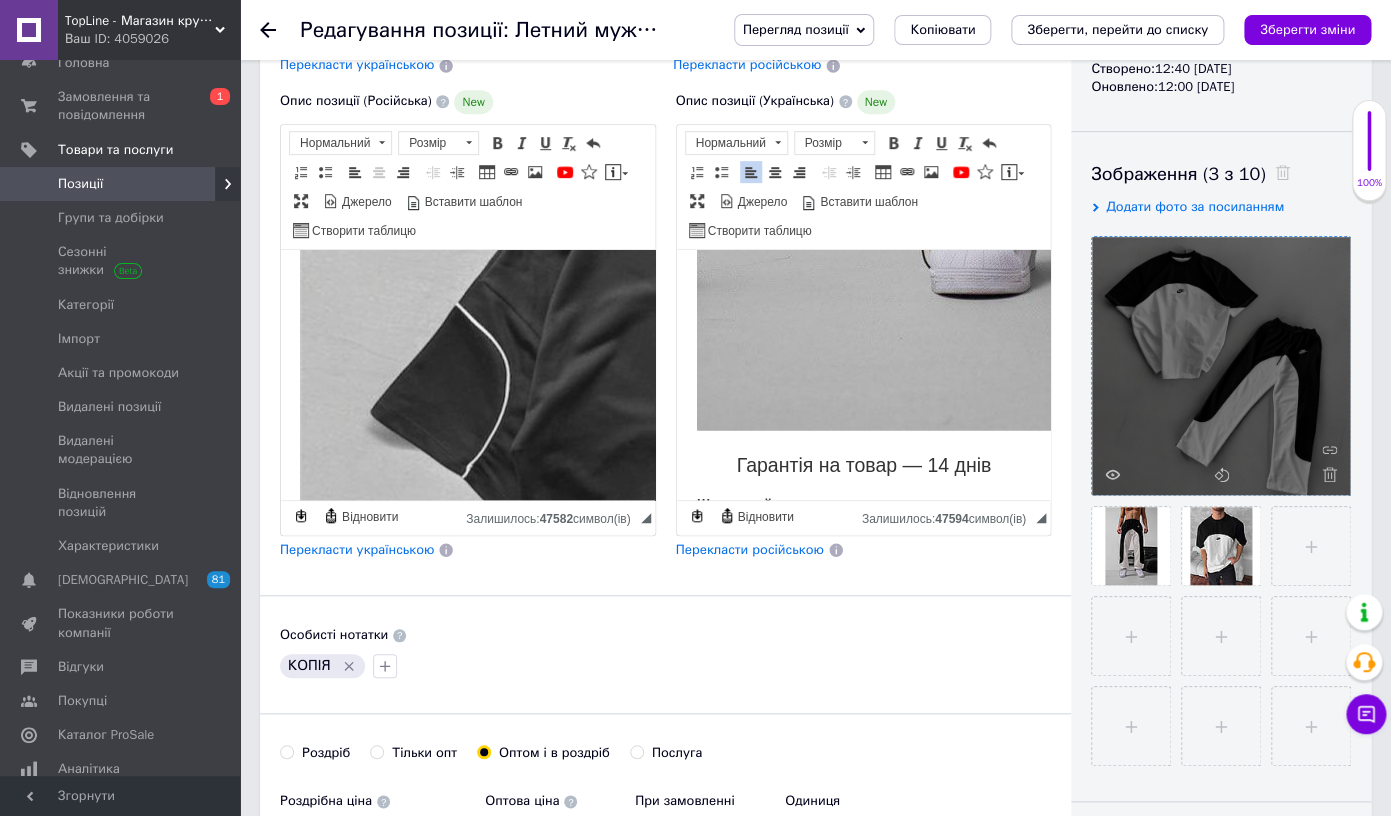 click at bounding box center (940, 564) 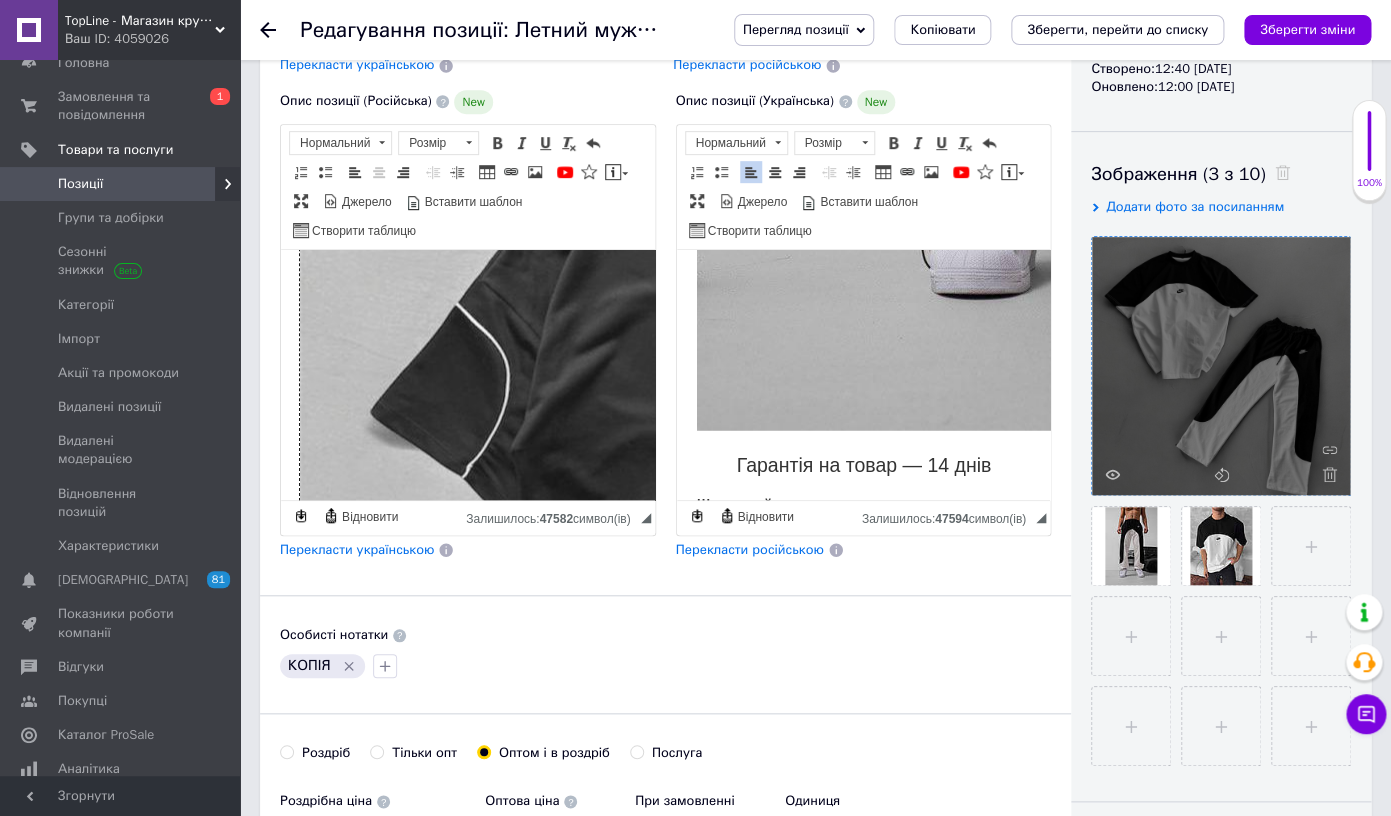 scroll, scrollTop: 1962, scrollLeft: 1, axis: both 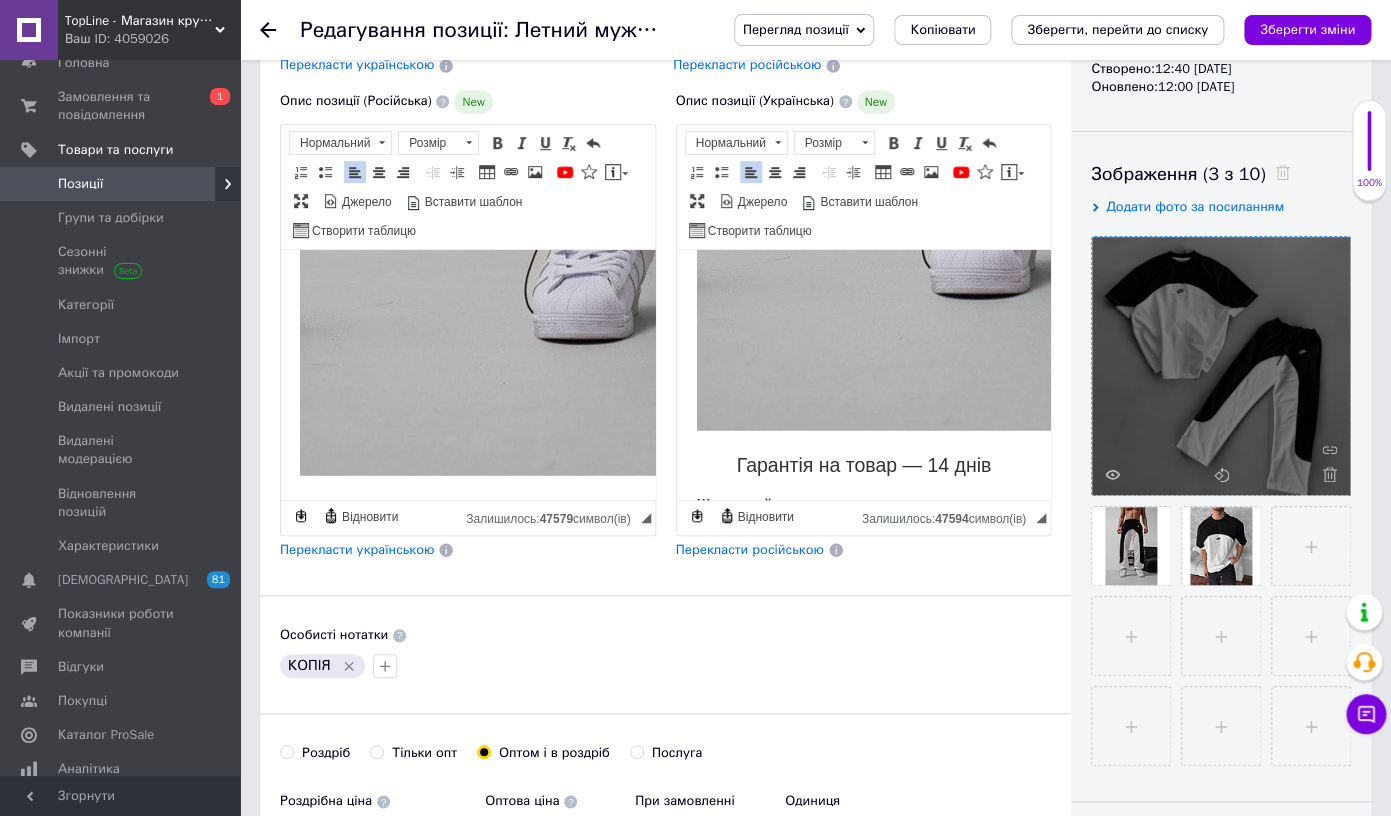 click 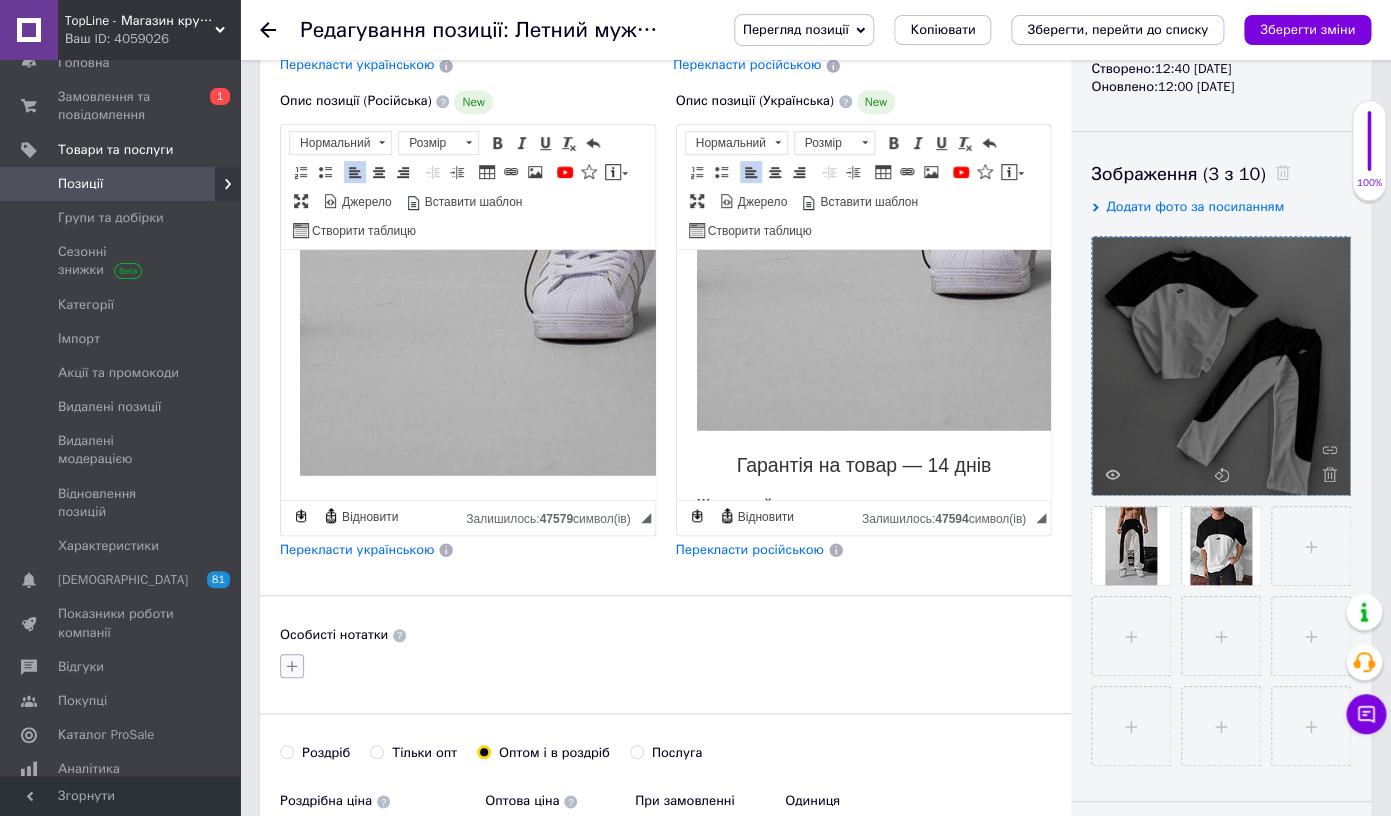 click 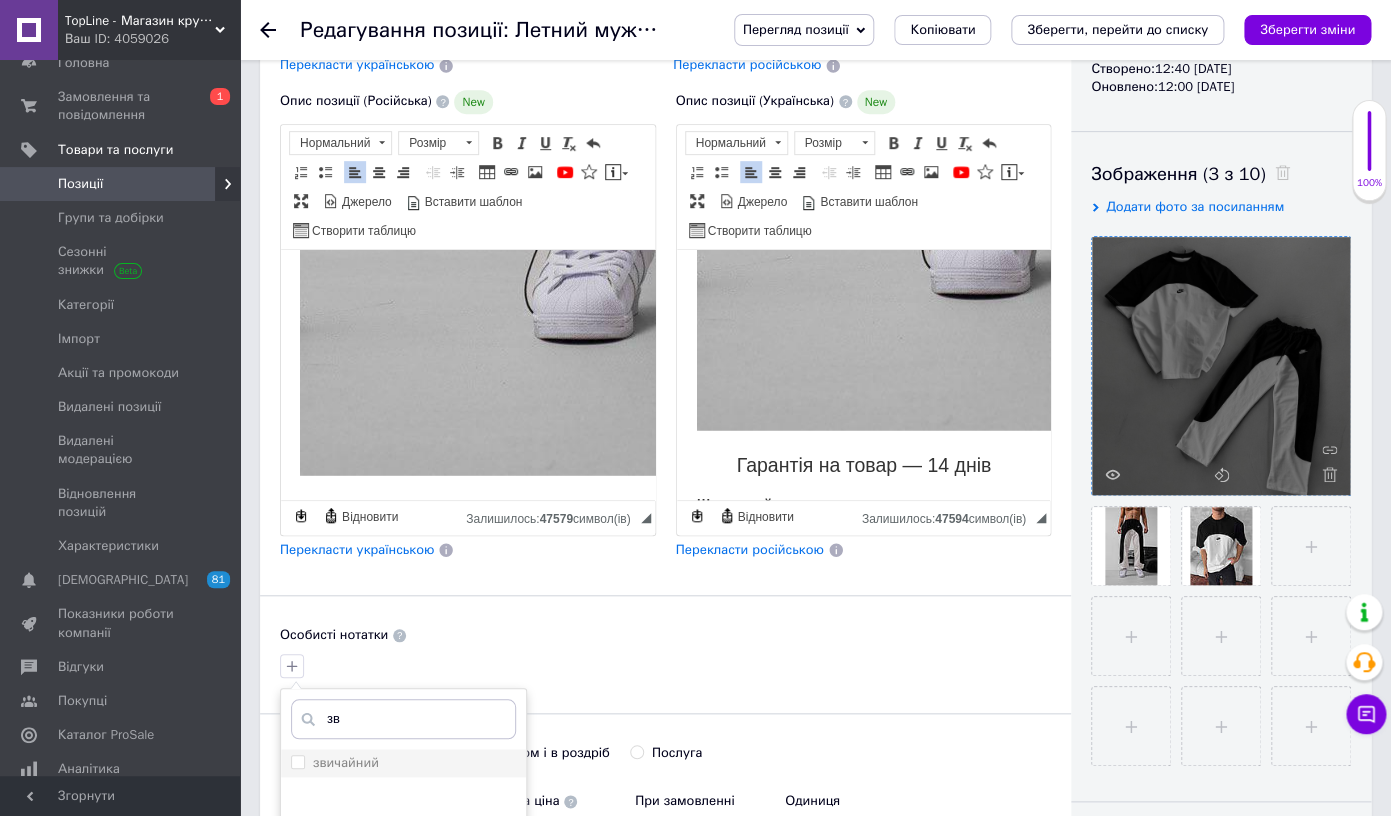 type on "зв" 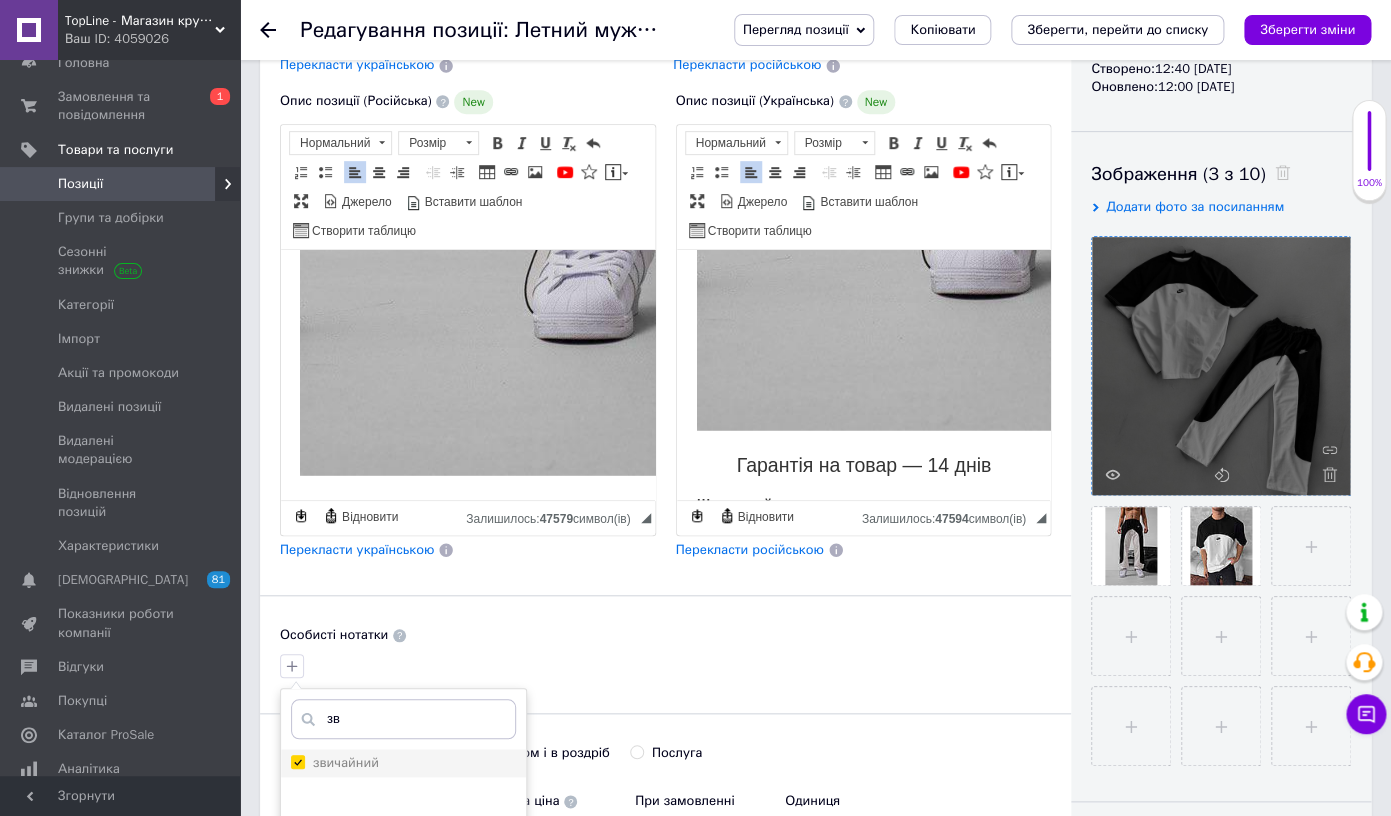 checkbox on "true" 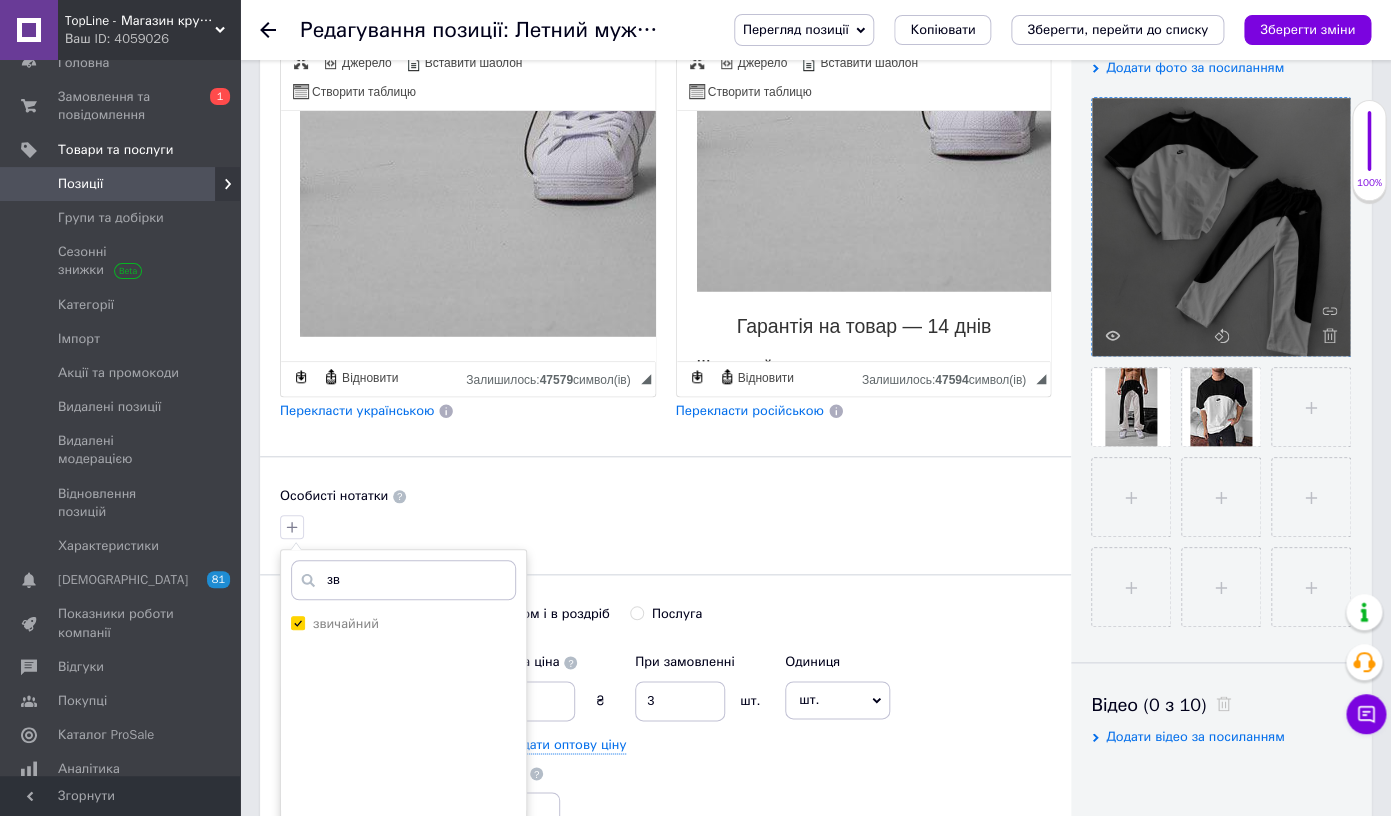 scroll, scrollTop: 516, scrollLeft: 0, axis: vertical 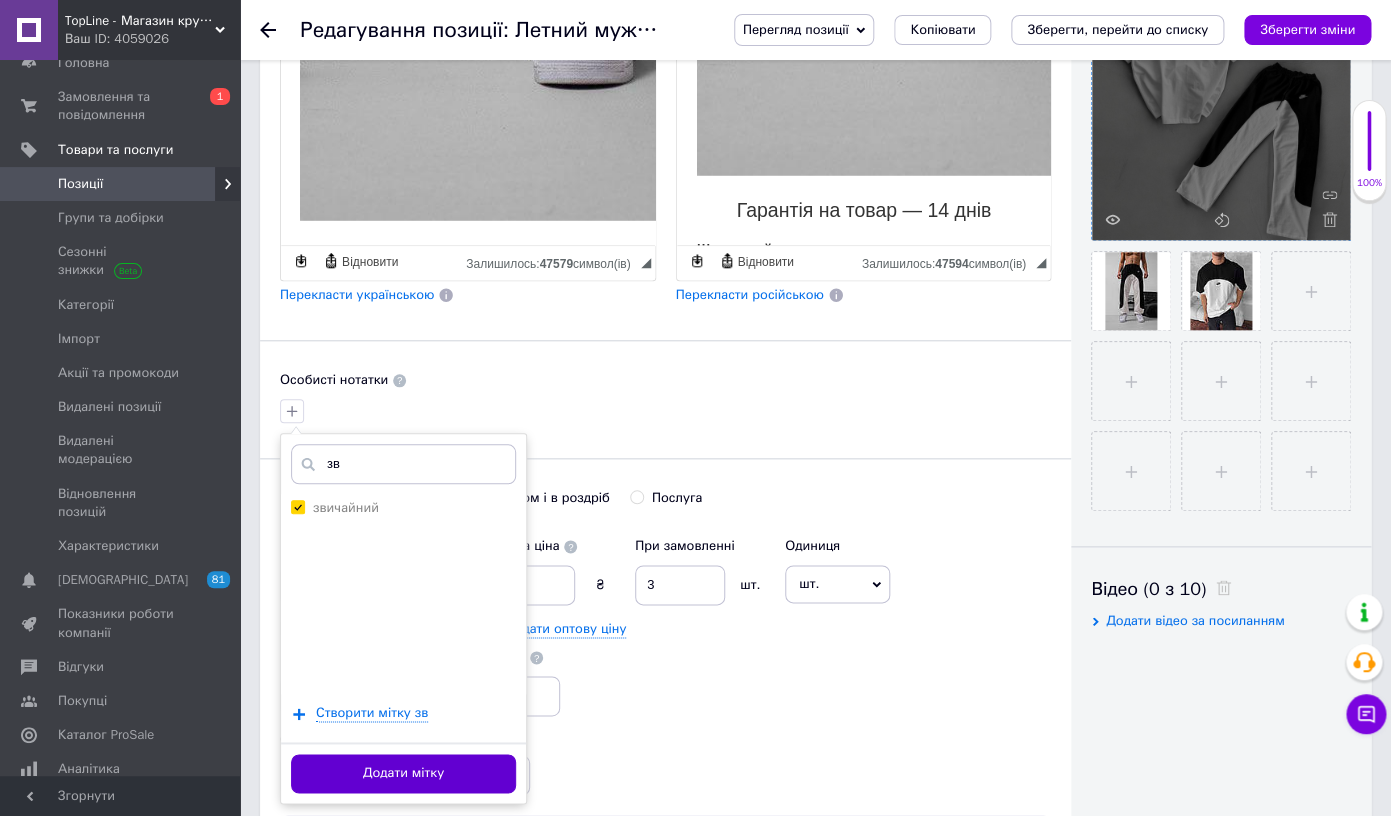 click on "Додати мітку" at bounding box center [403, 773] 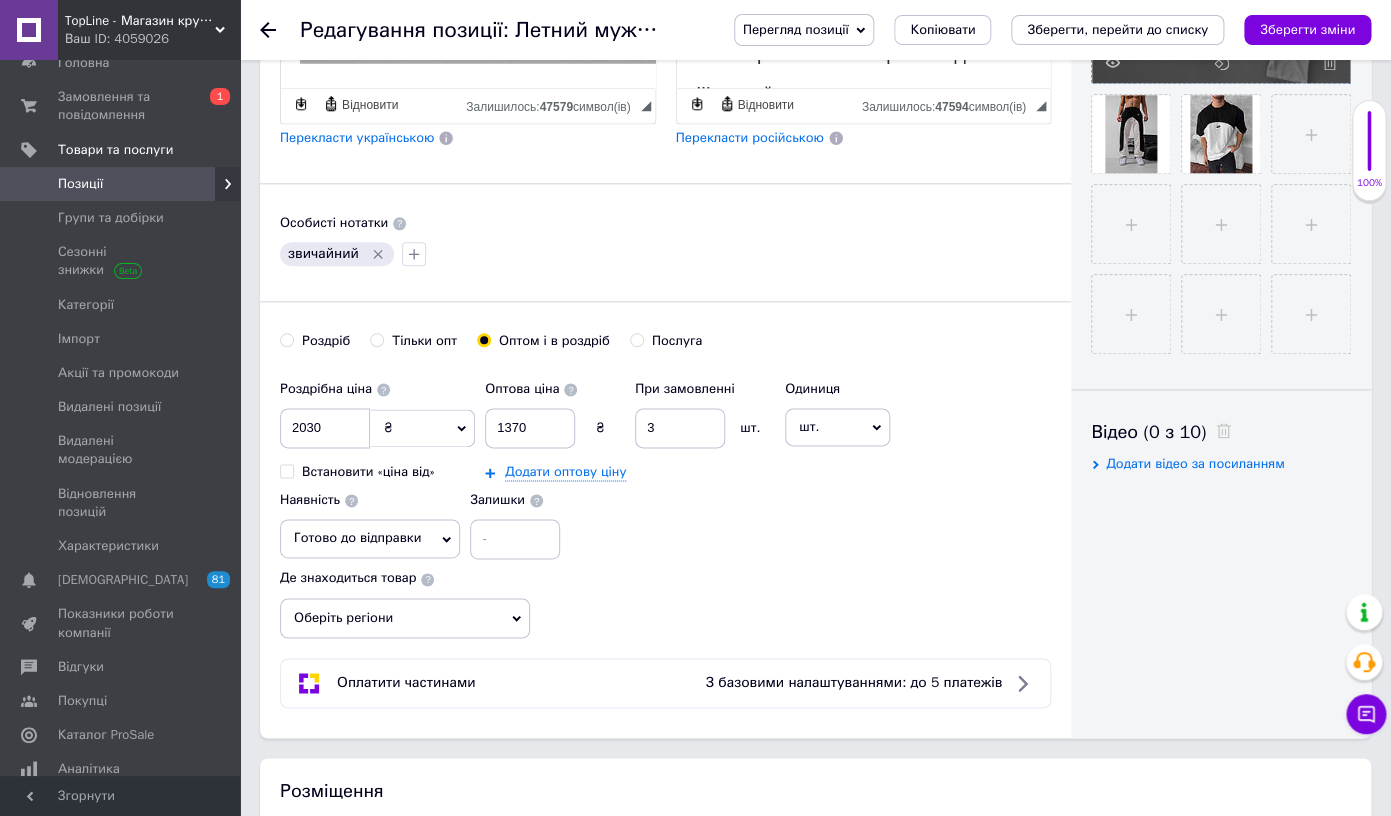 scroll, scrollTop: 831, scrollLeft: 0, axis: vertical 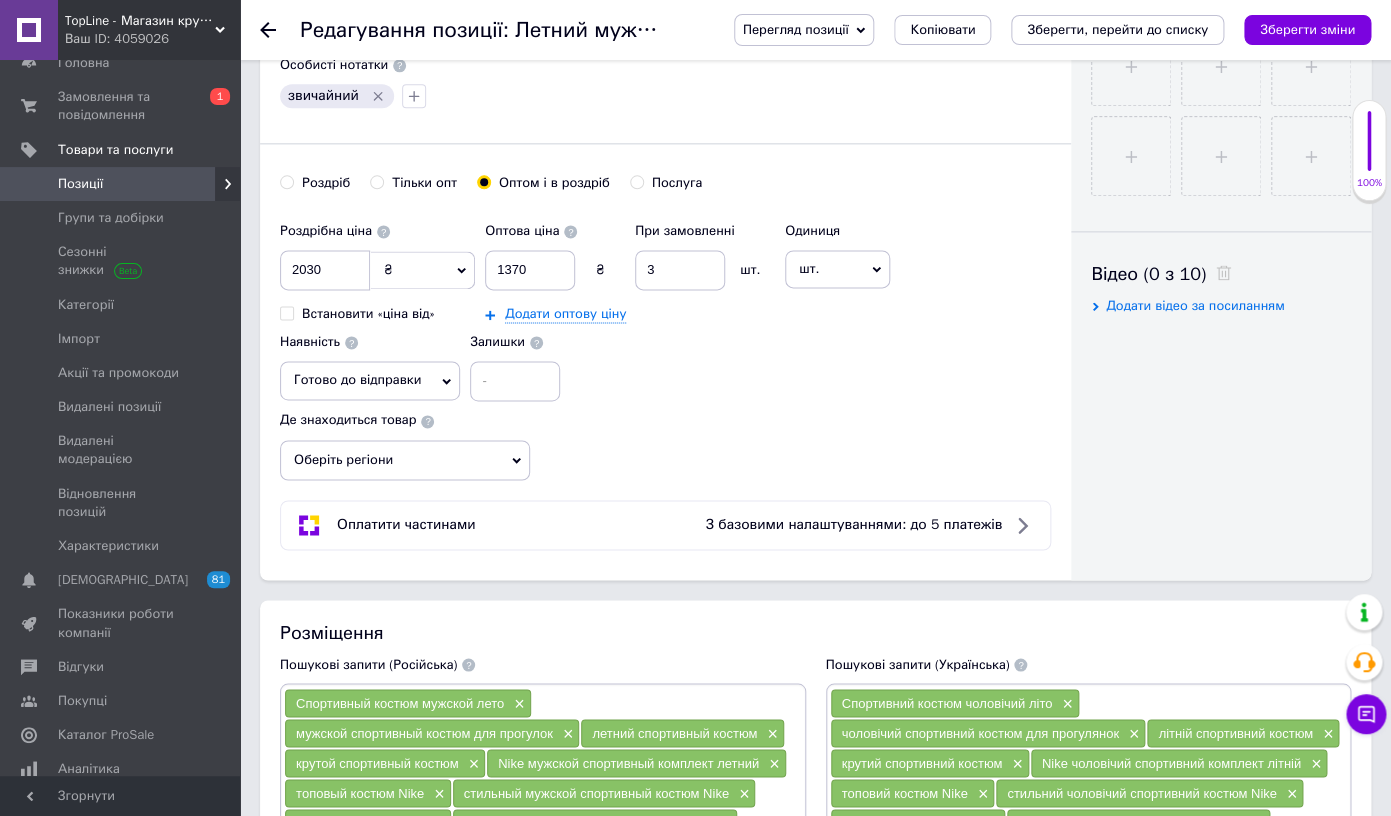click on "Оберіть регіони" at bounding box center [405, 460] 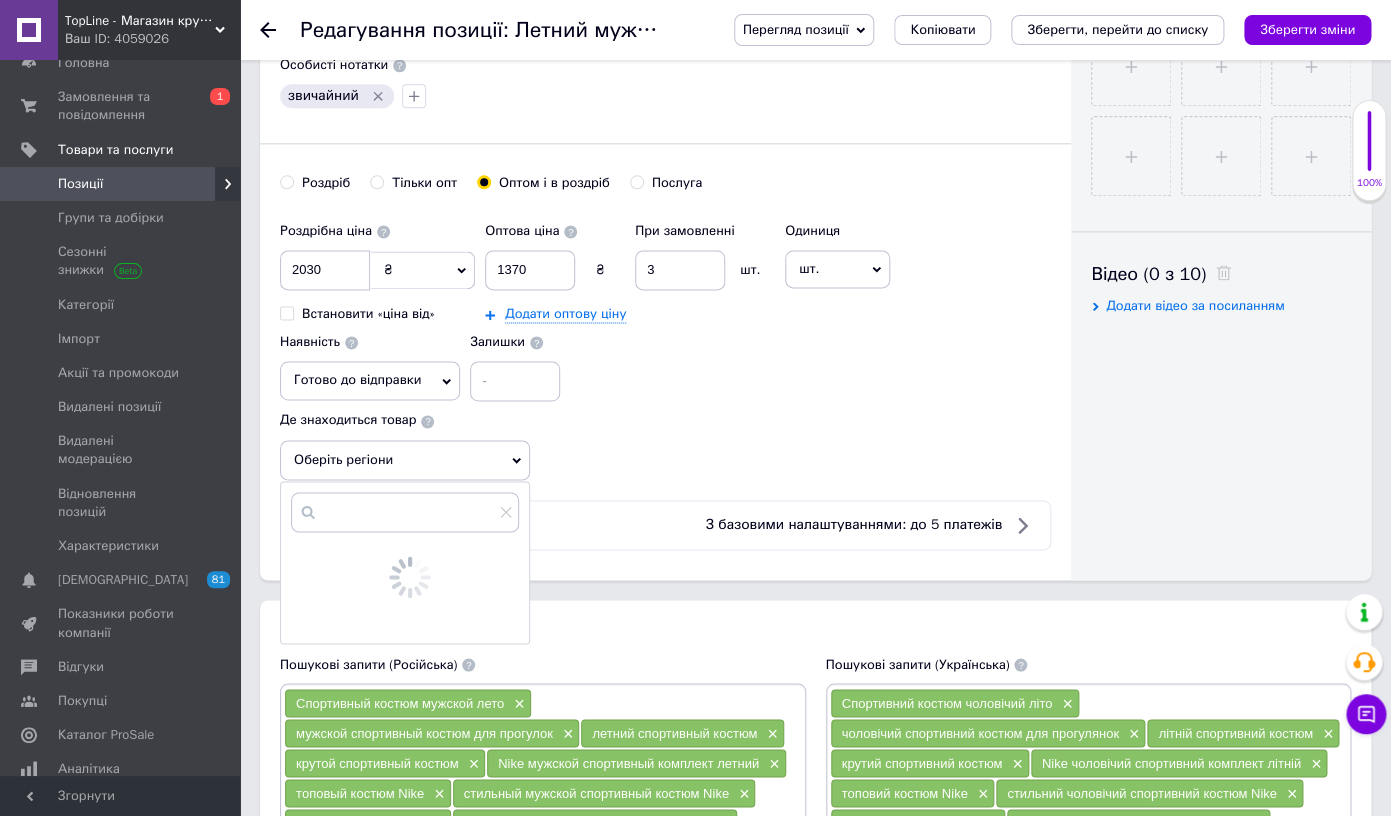 click at bounding box center [405, 512] 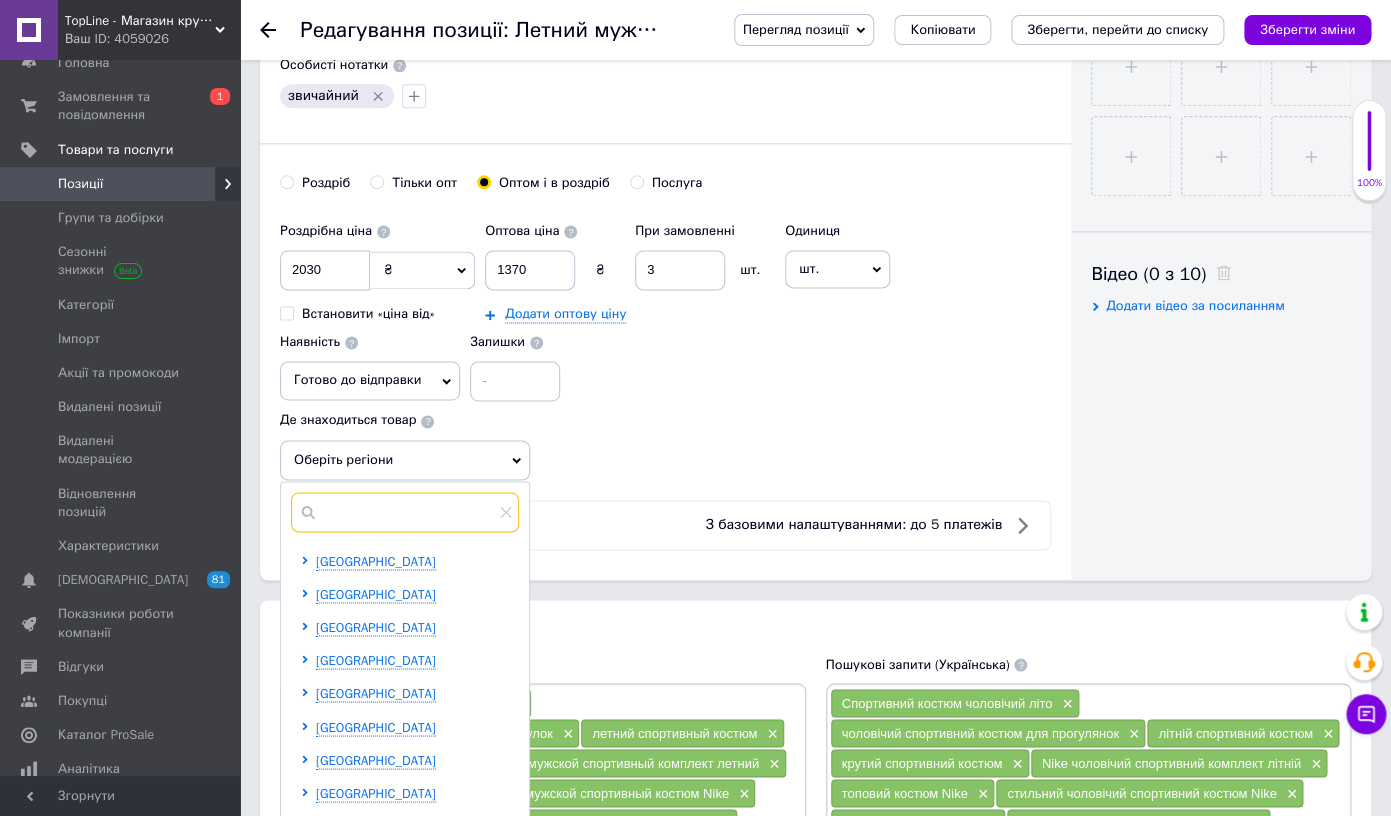 click at bounding box center (405, 512) 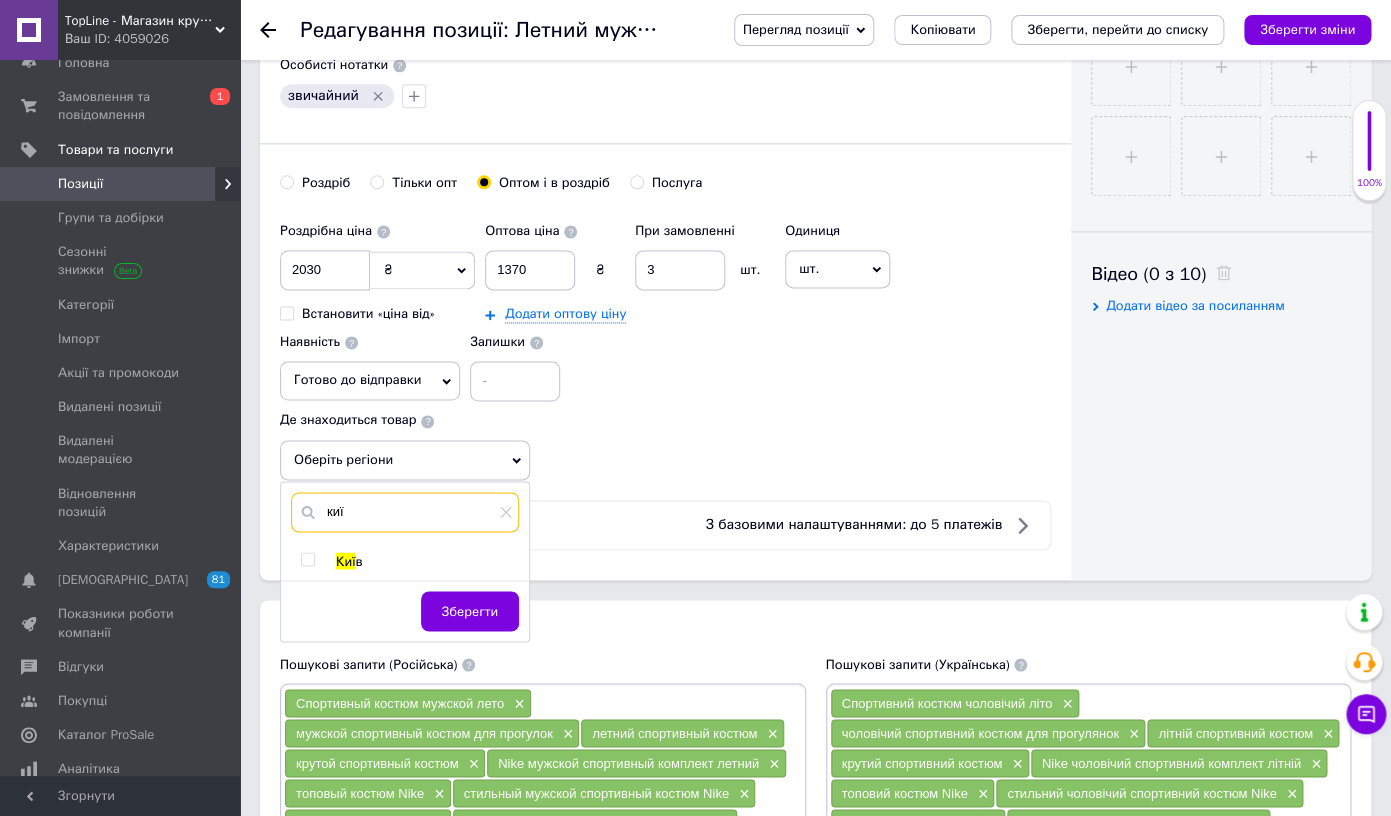type on "киї" 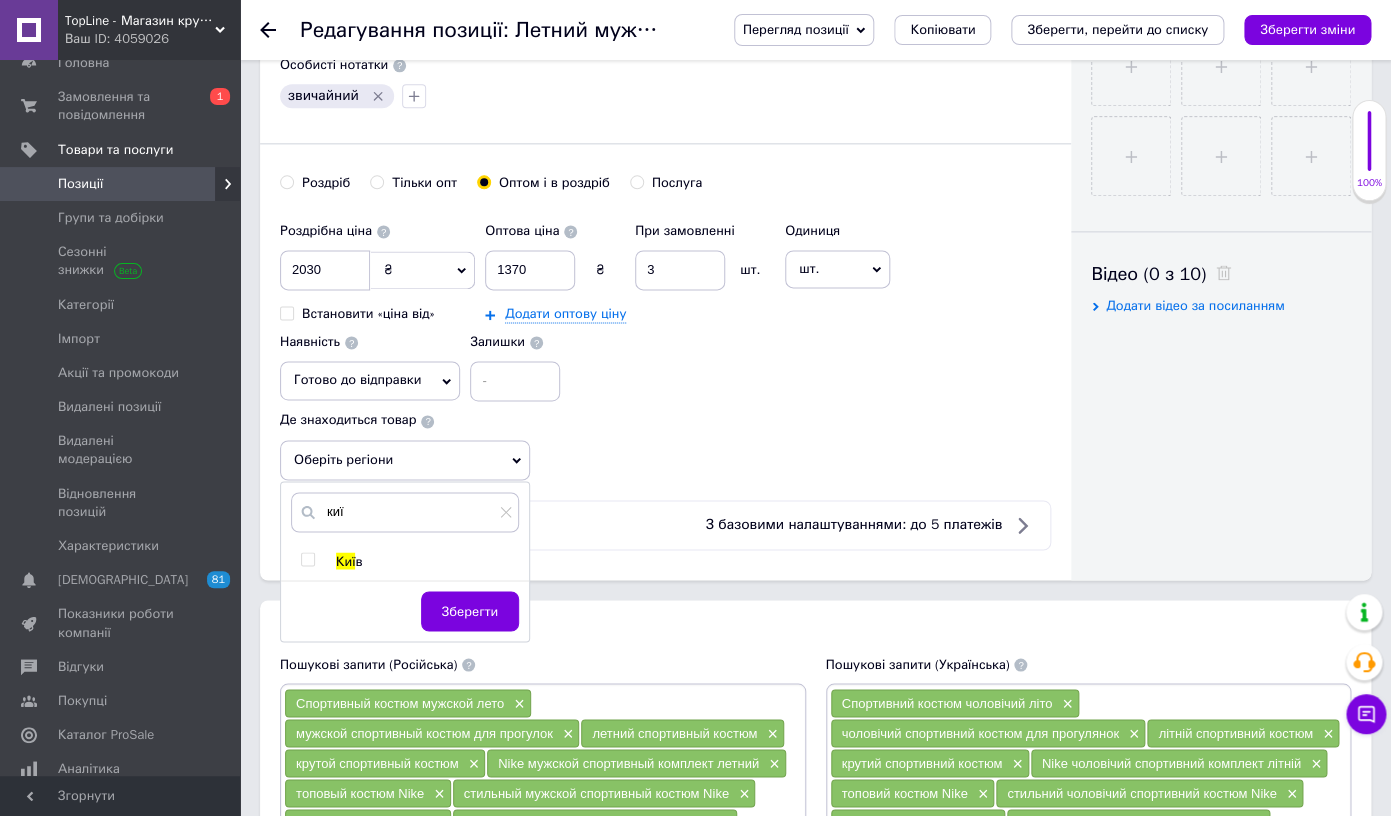 click on "в" at bounding box center [358, 560] 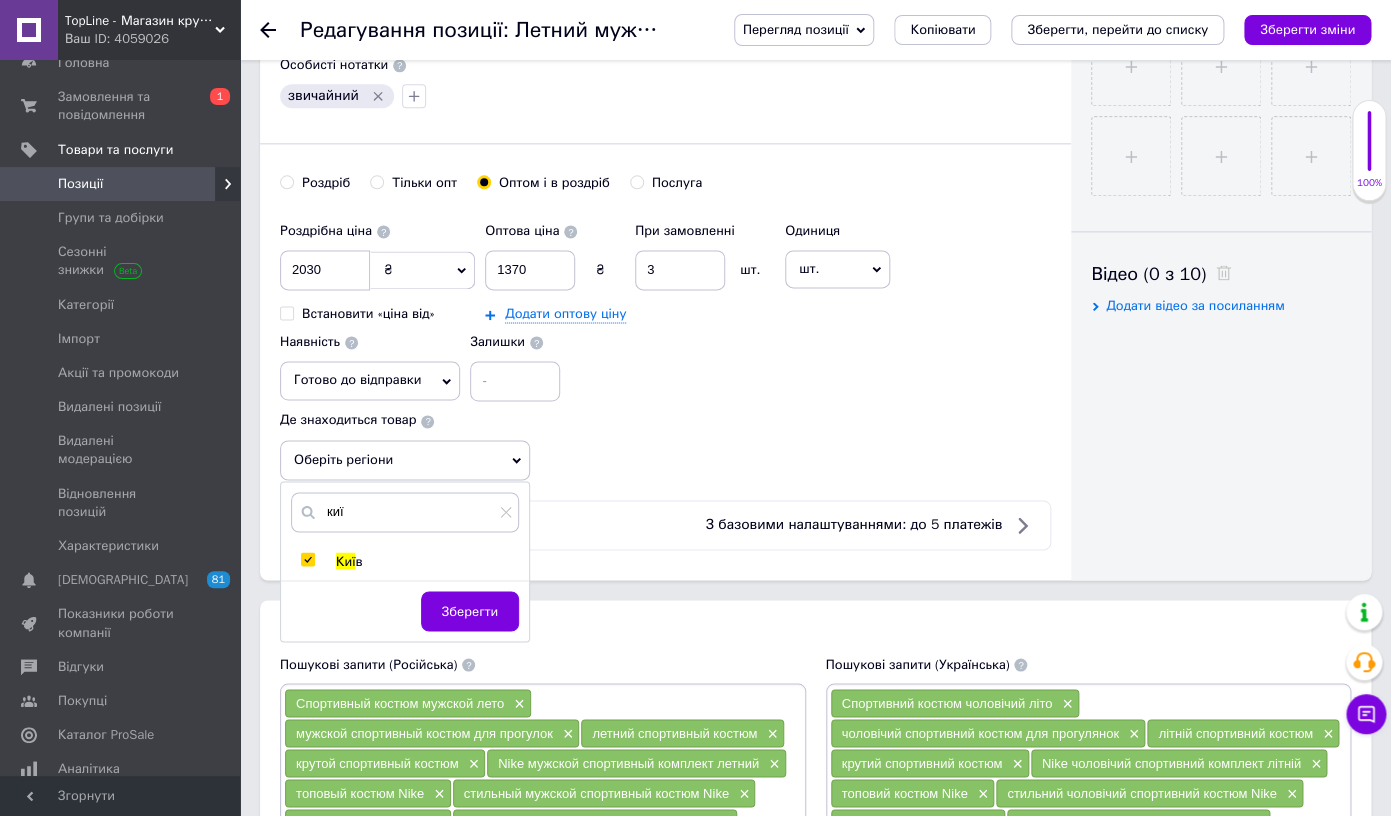 checkbox on "true" 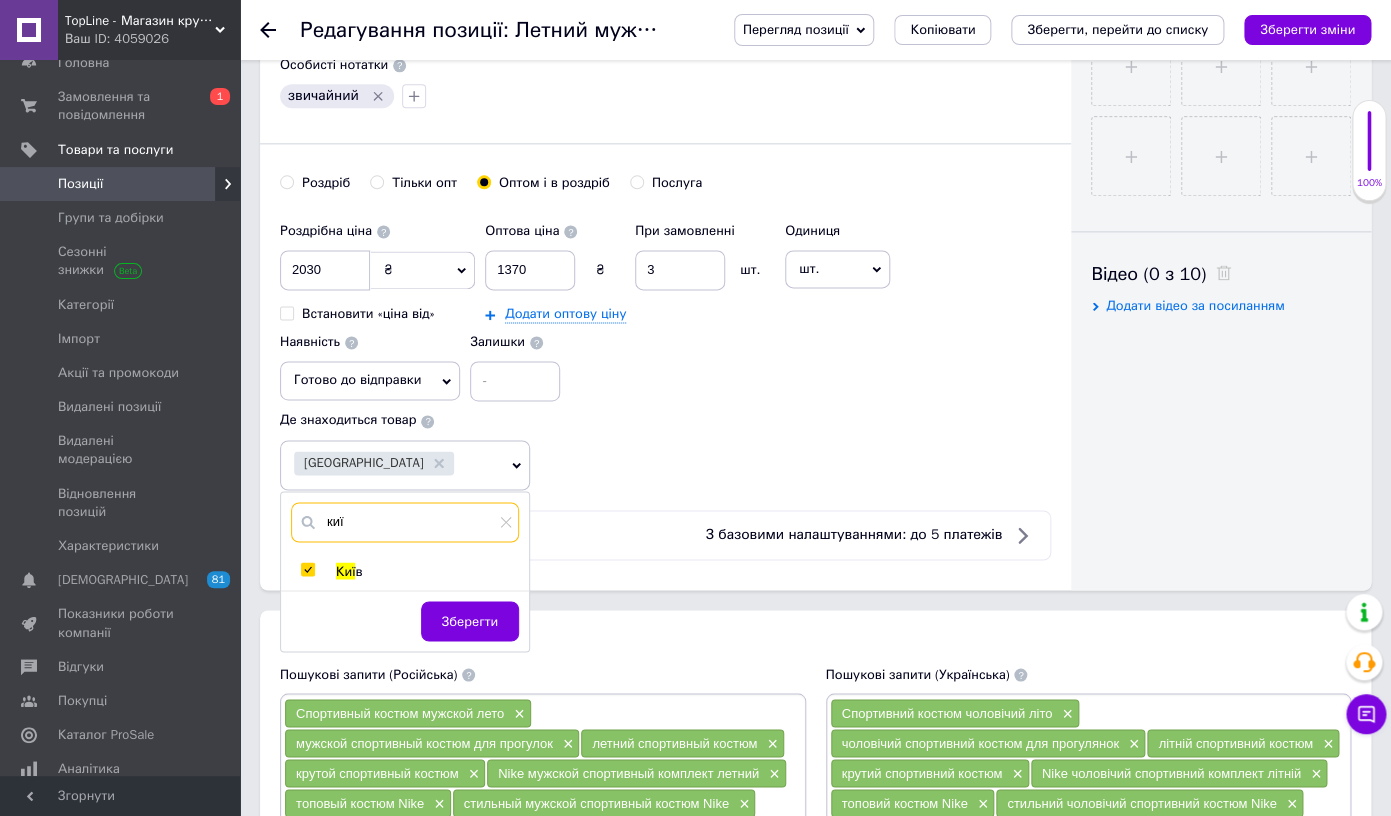 click on "киї" at bounding box center (405, 522) 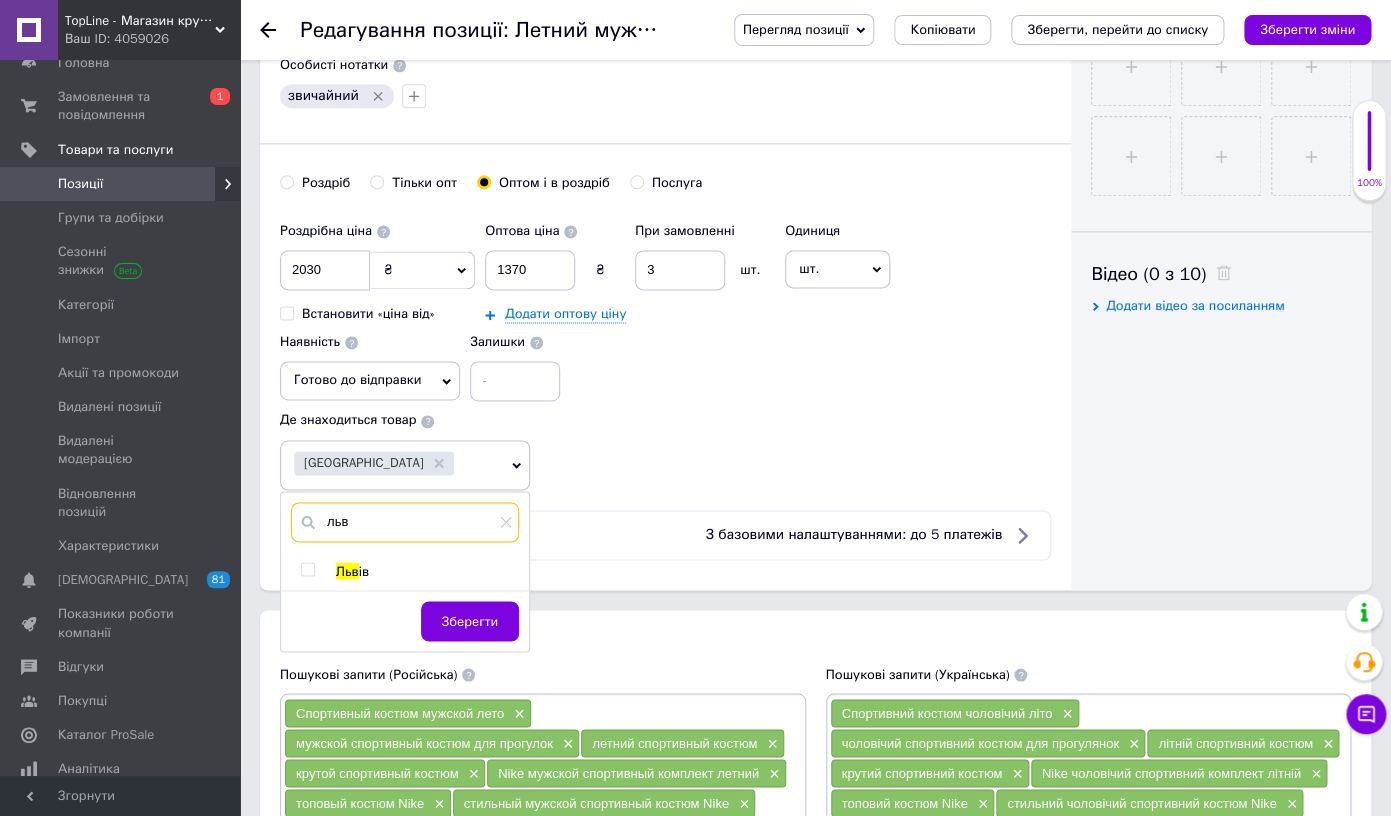 type on "льв" 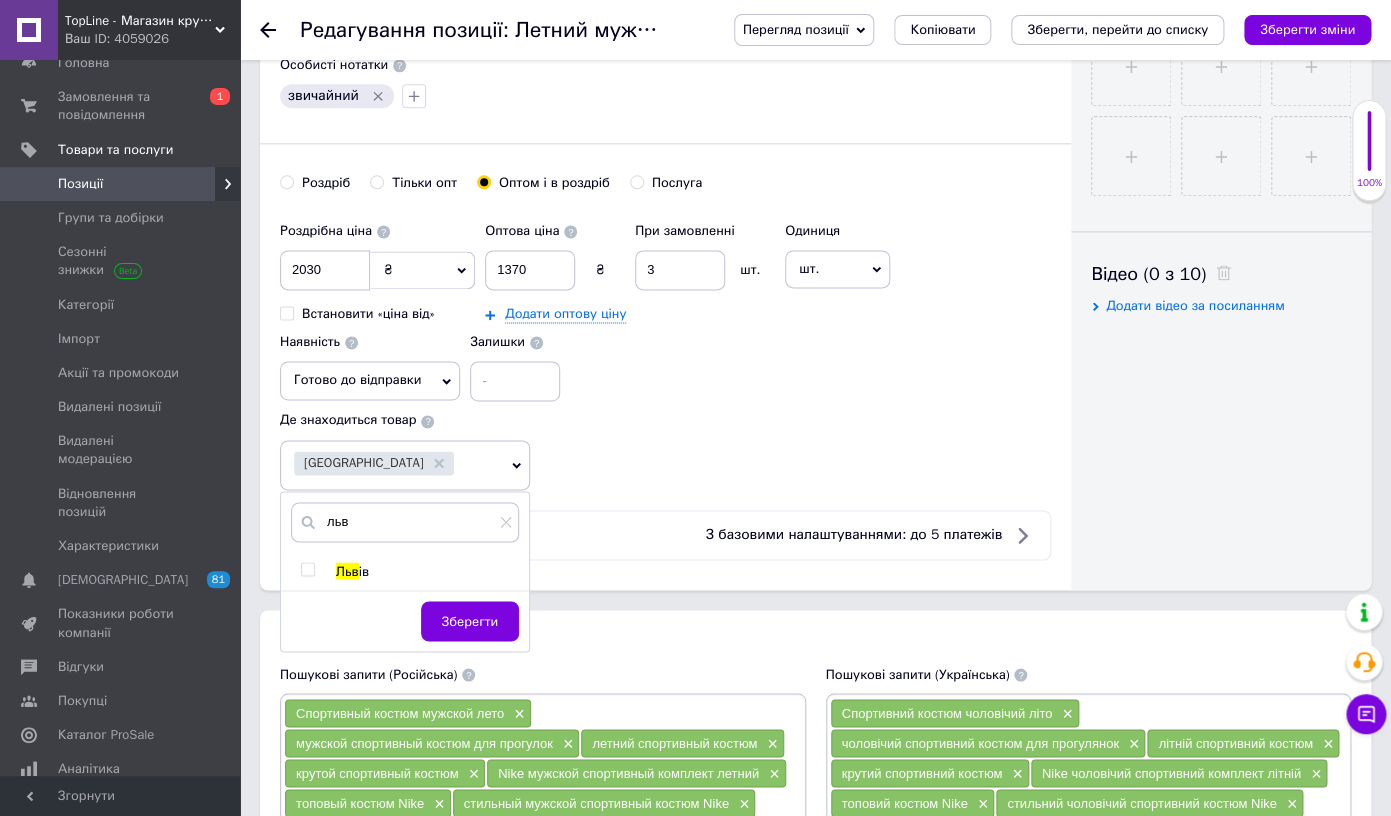 click on "Льв" at bounding box center (347, 570) 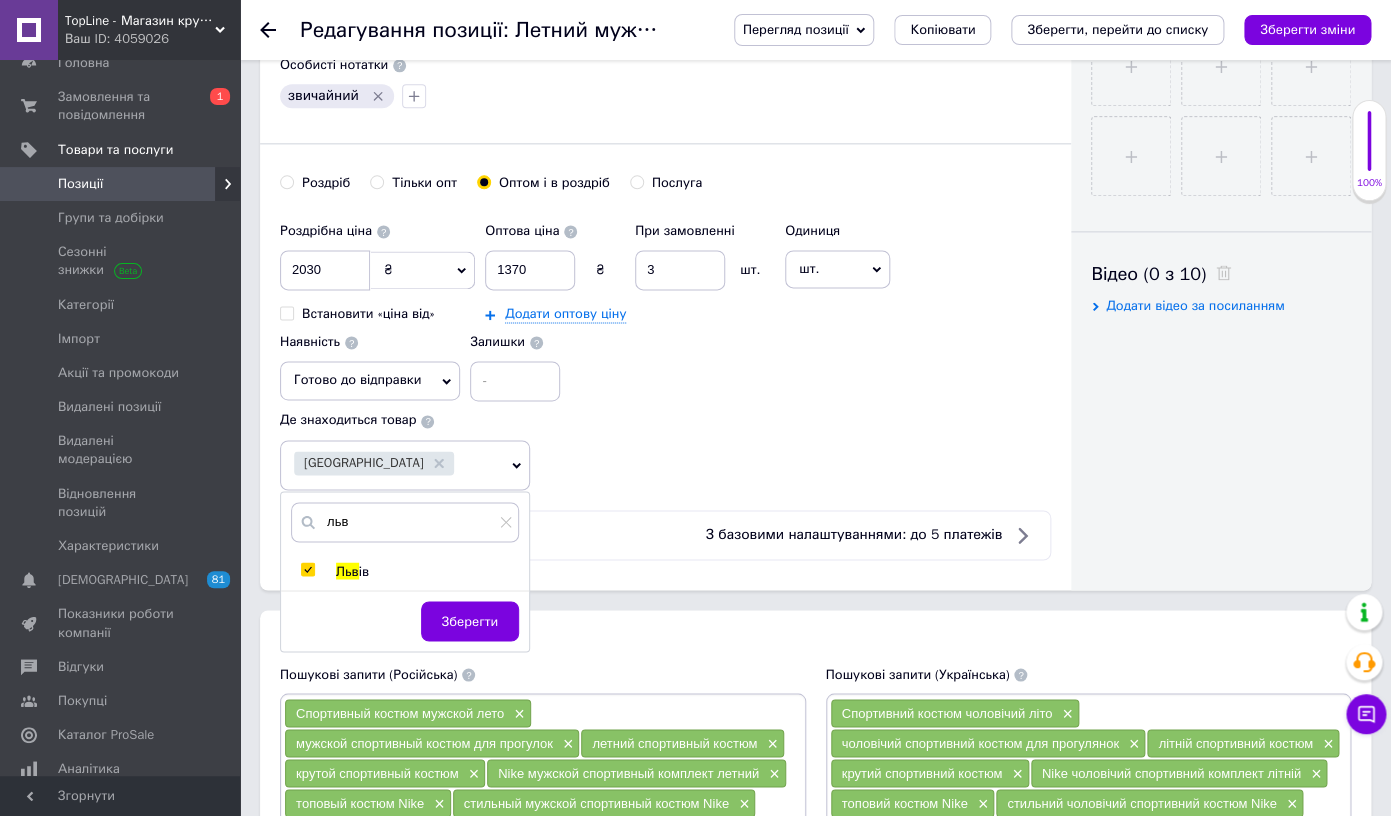 checkbox on "true" 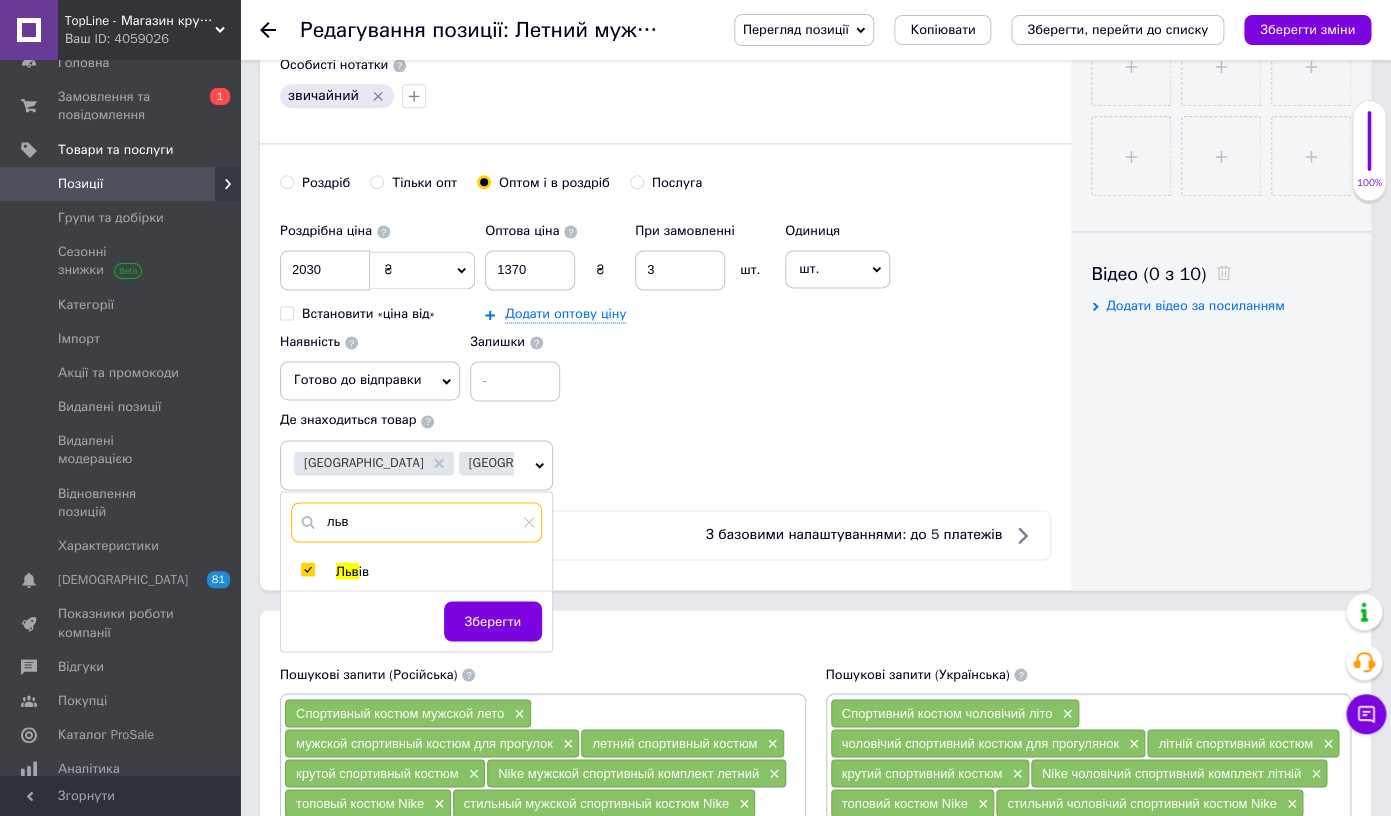 click on "льв" at bounding box center (416, 522) 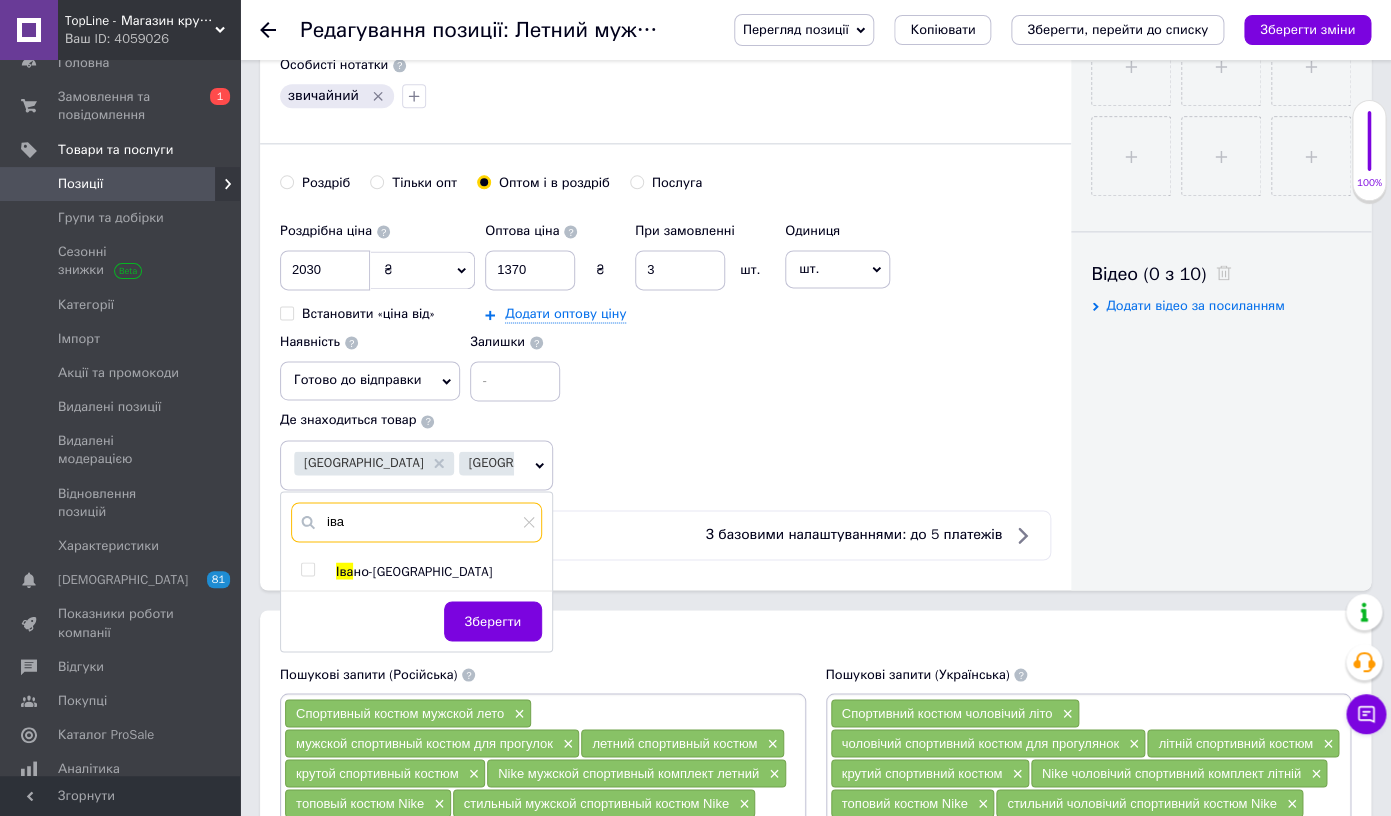 type on "іва" 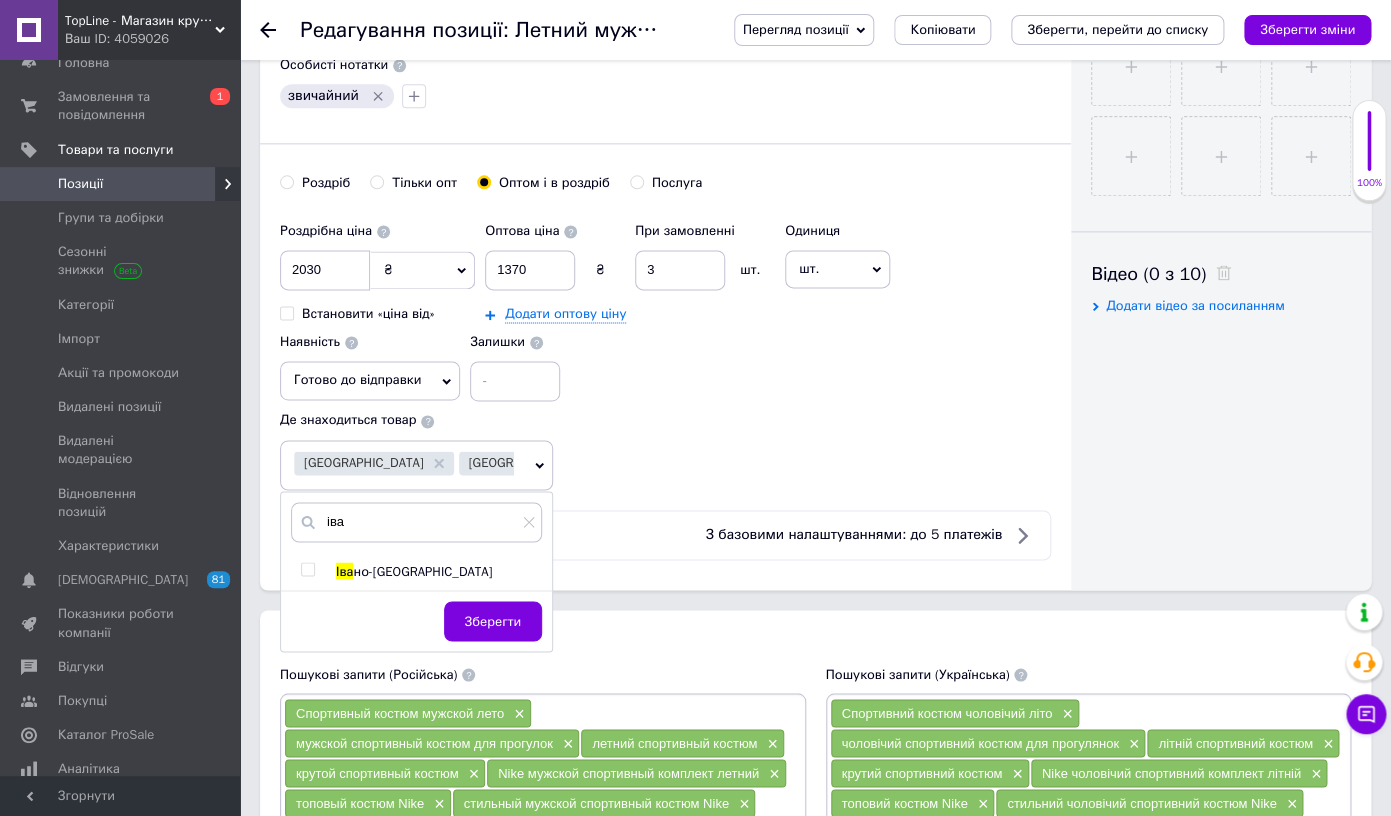 click on "но-[GEOGRAPHIC_DATA]" at bounding box center (422, 570) 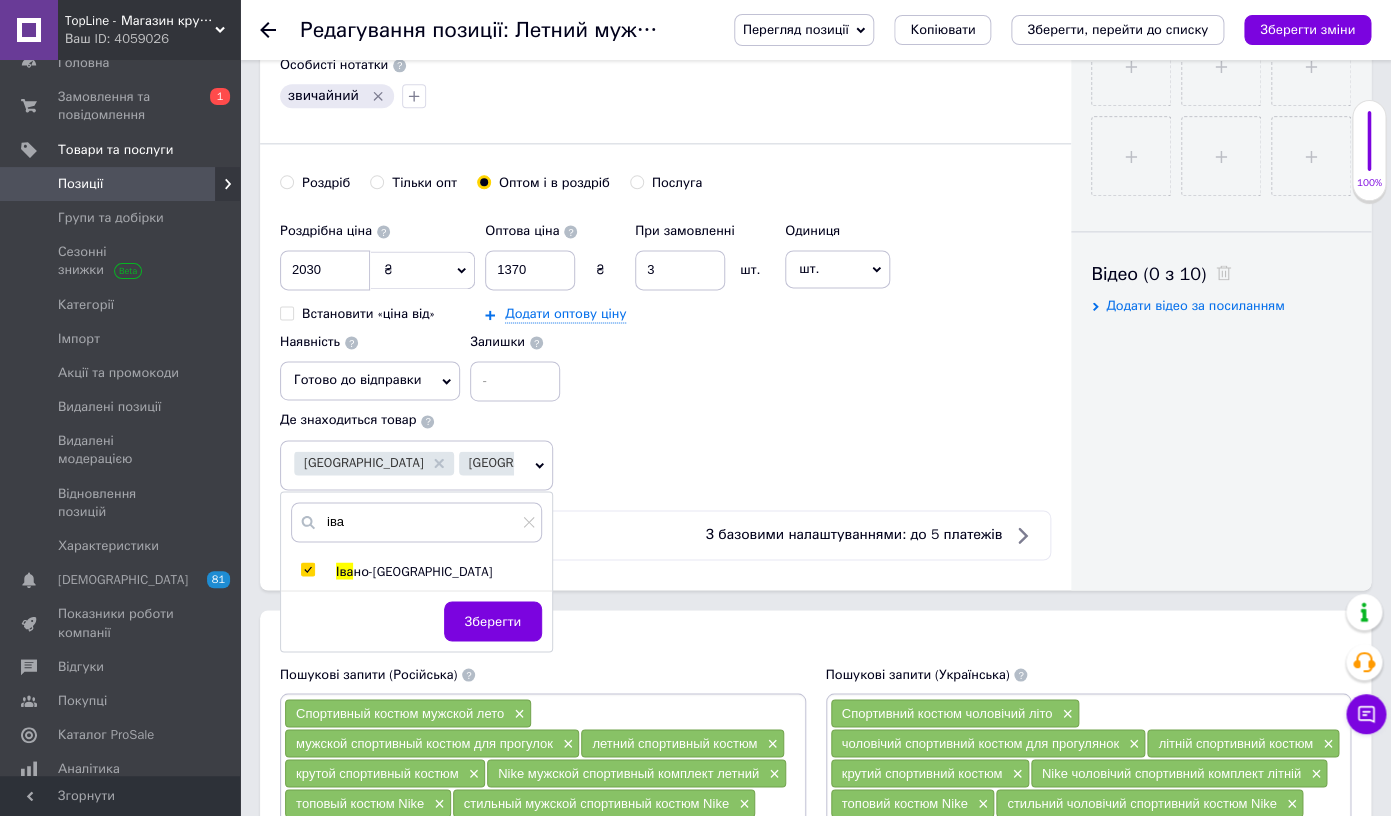 checkbox on "true" 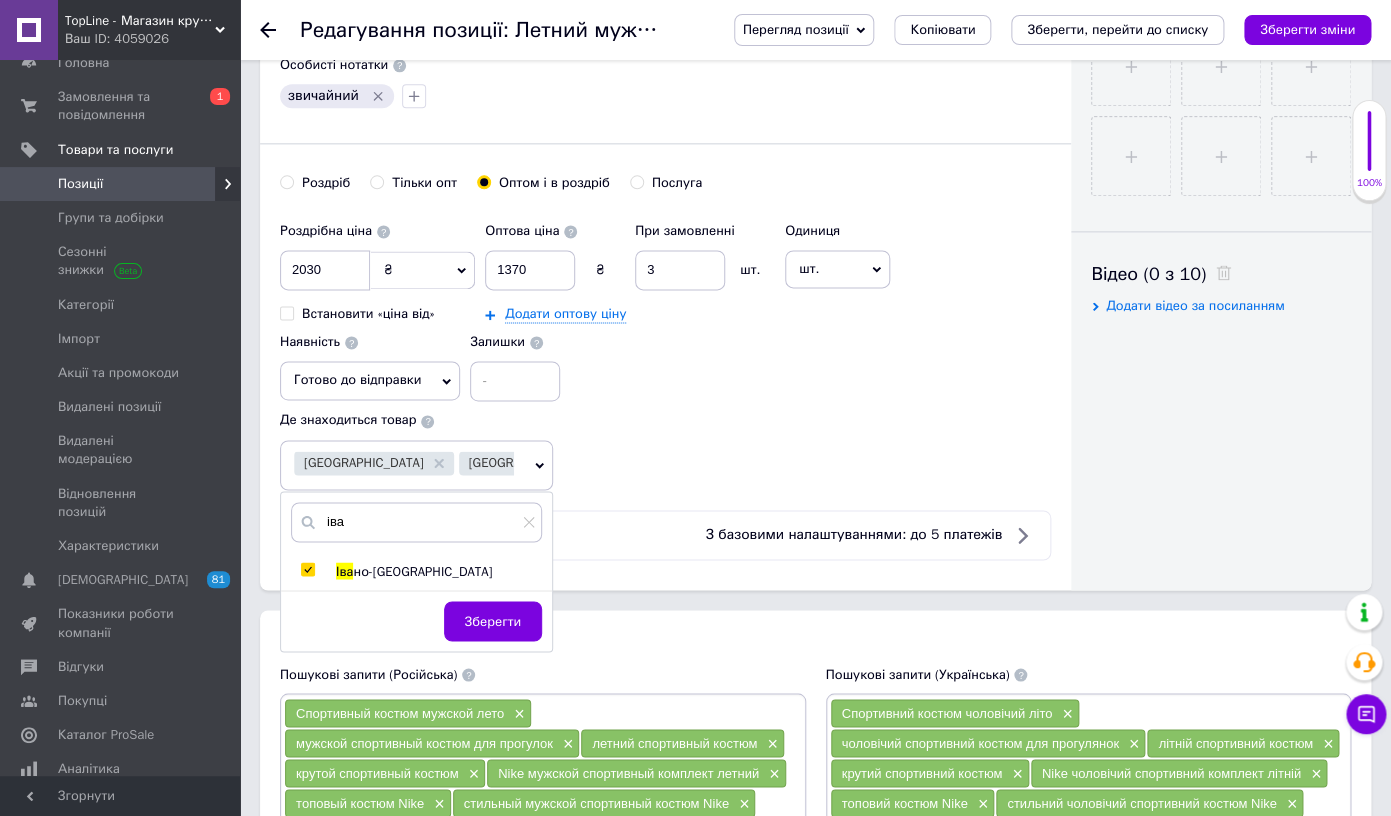 click on "Роздрібна ціна 2030 ₴ $ EUR CHF GBP ¥ PLN ₸ MDL HUF KGS CNY TRY KRW lei Встановити «ціна від» Оптова ціна 1370 ₴ При замовленні 3 шт. Додати оптову ціну Одиниця шт. Популярне комплект упаковка кв.м пара м кг пог.м послуга т а автоцистерна ампула б балон банка блістер бобіна бочка [PERSON_NAME] бухта в ват виїзд відро г г га година гр/кв.м гігакалорія д дал два місяці день доба доза є єврокуб з зміна к кВт каністра карат кв.дм кв.м кв.см кв.фут квартал кг кг/кв.м км колесо комплект коробка куб.дм куб.м л л лист м м мВт мл мм моток місяць мішок н набір номер о об'єкт од. осіб п палетомісце пара партія 1" at bounding box center [665, 307] 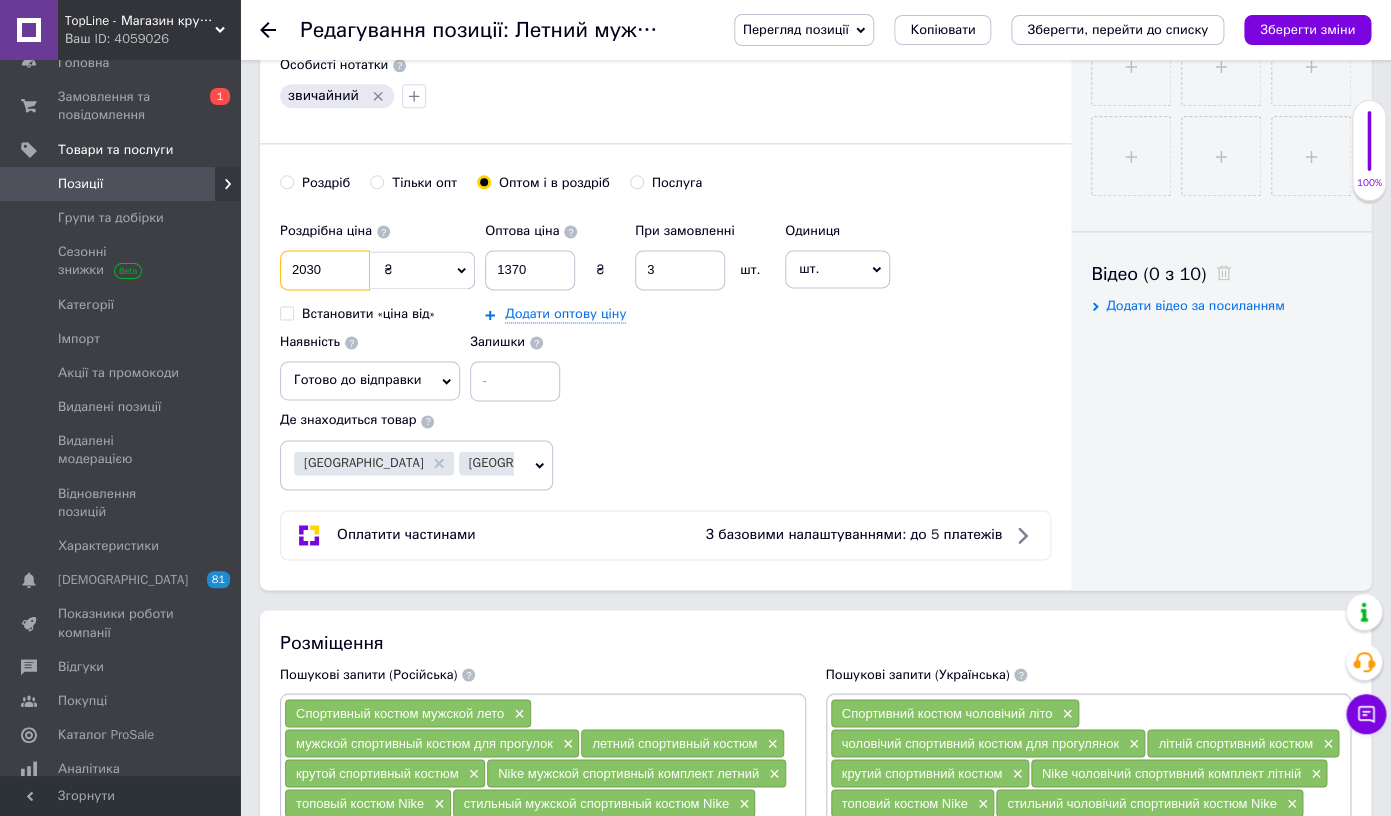 click on "2030" at bounding box center [325, 270] 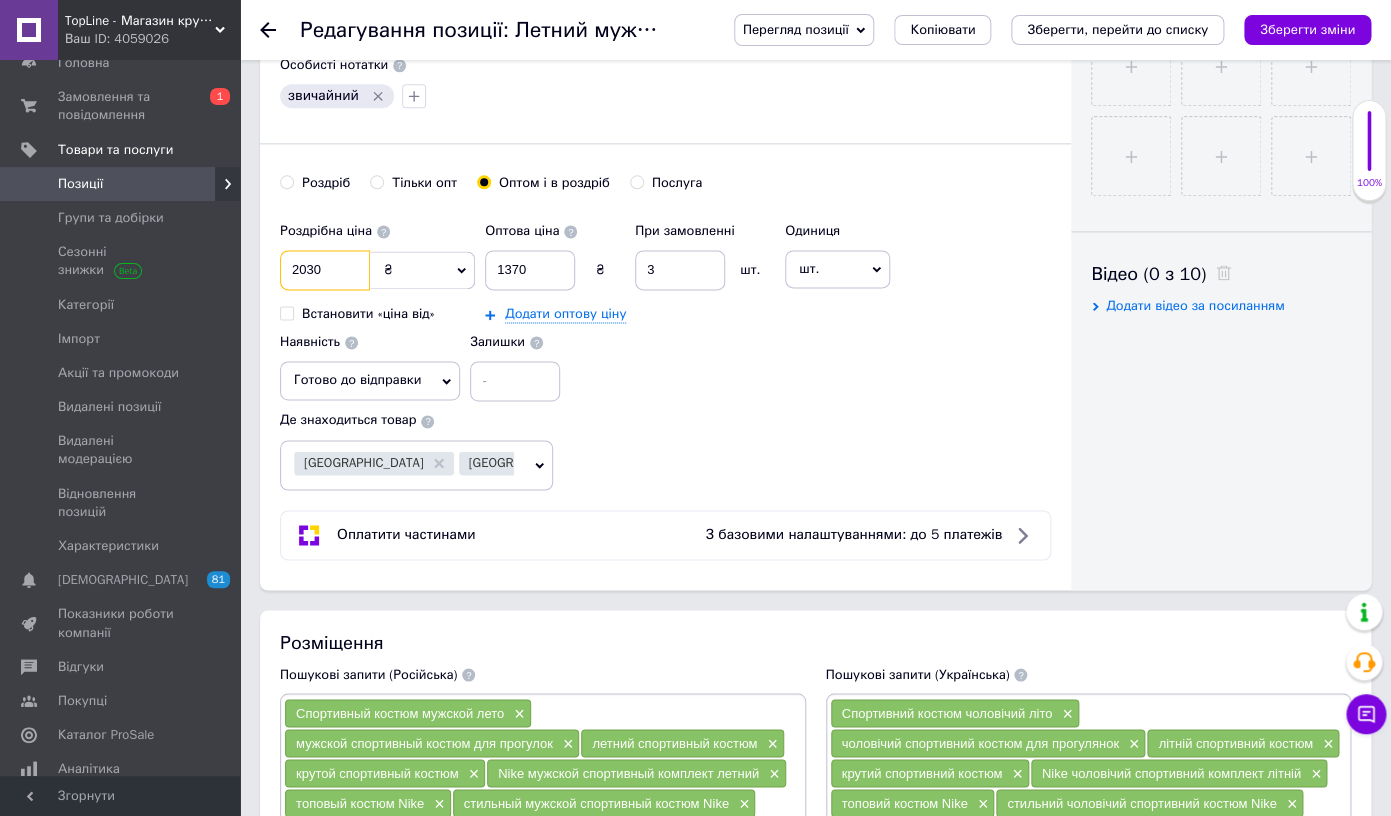 click on "2030" at bounding box center (325, 270) 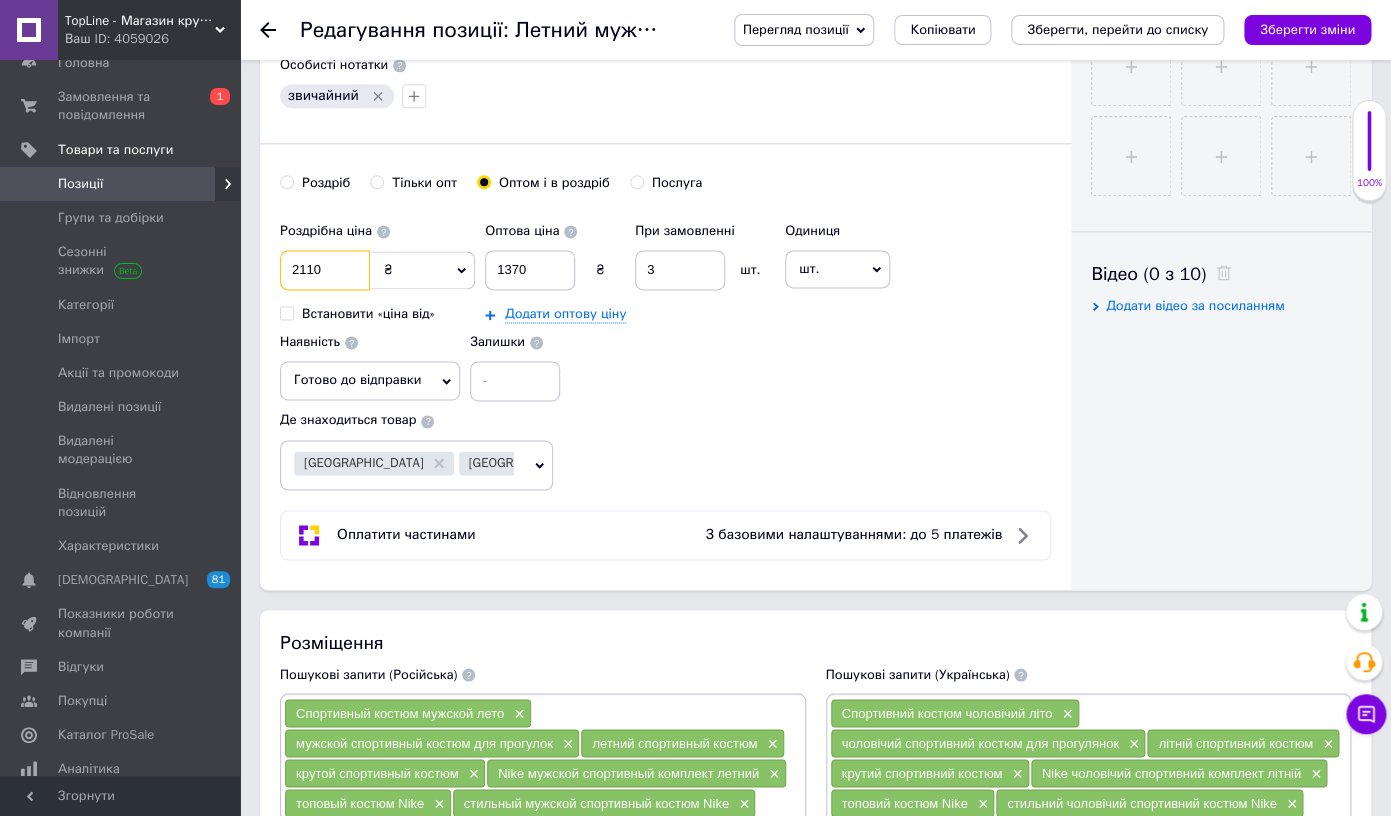 type on "2110" 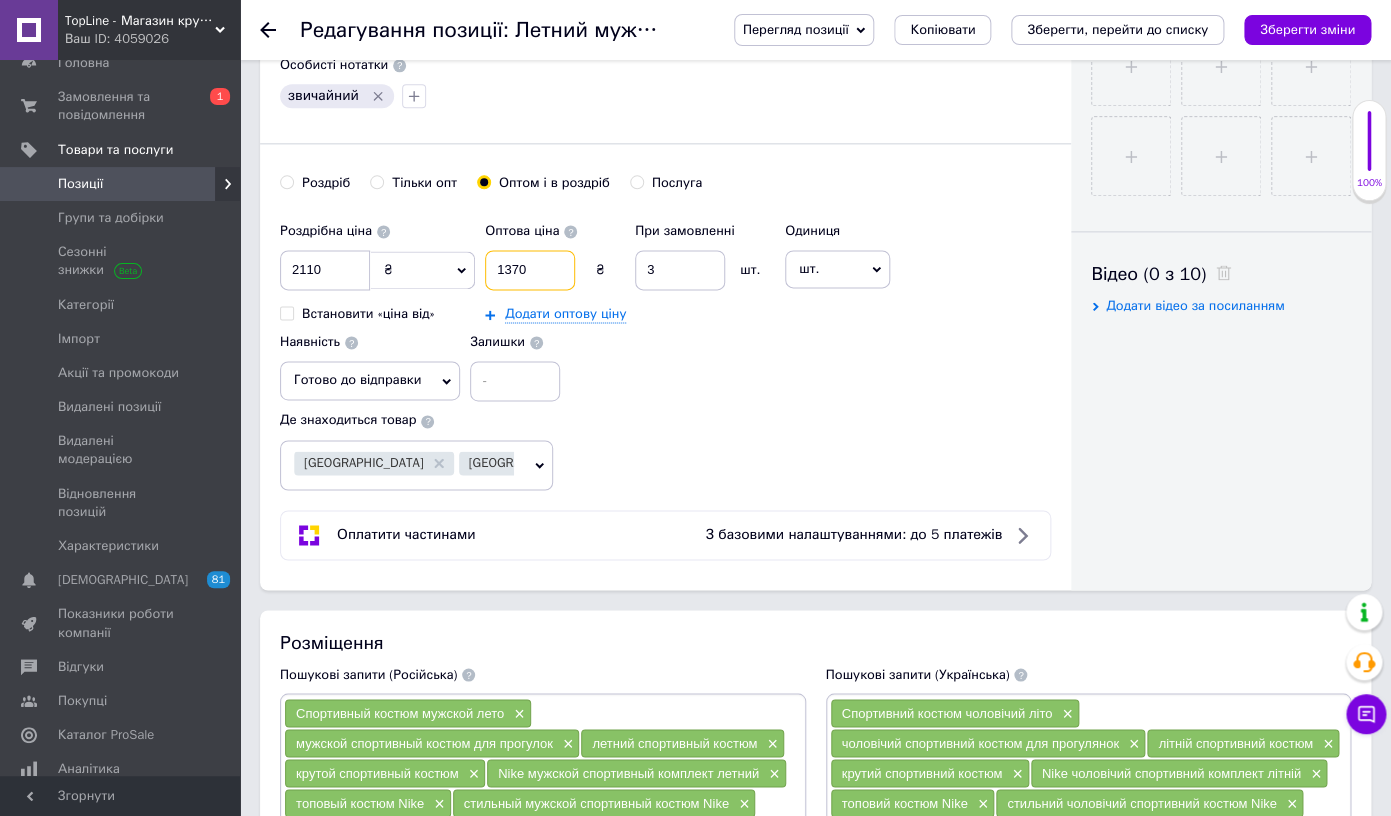 click on "1370" at bounding box center [530, 270] 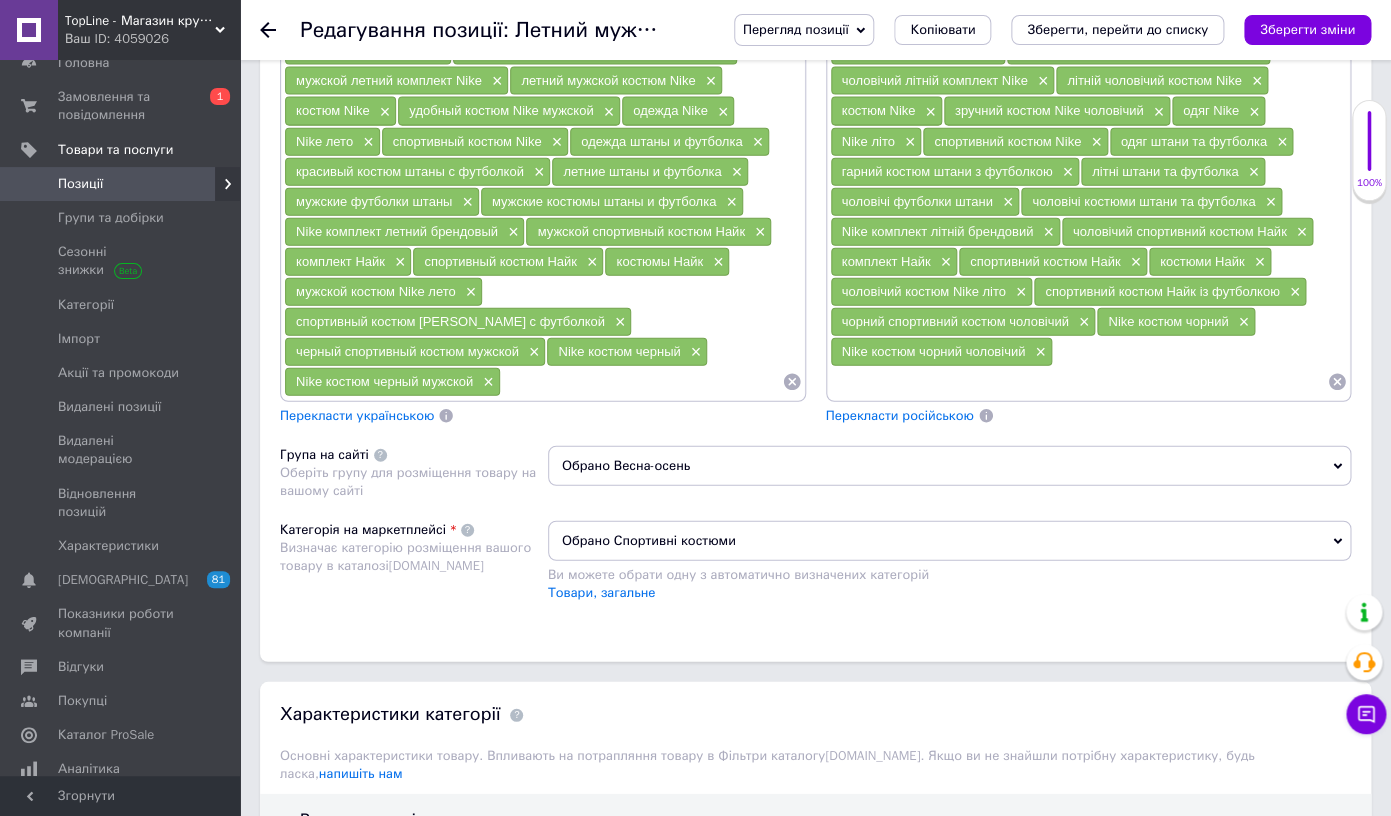 scroll, scrollTop: 1617, scrollLeft: 0, axis: vertical 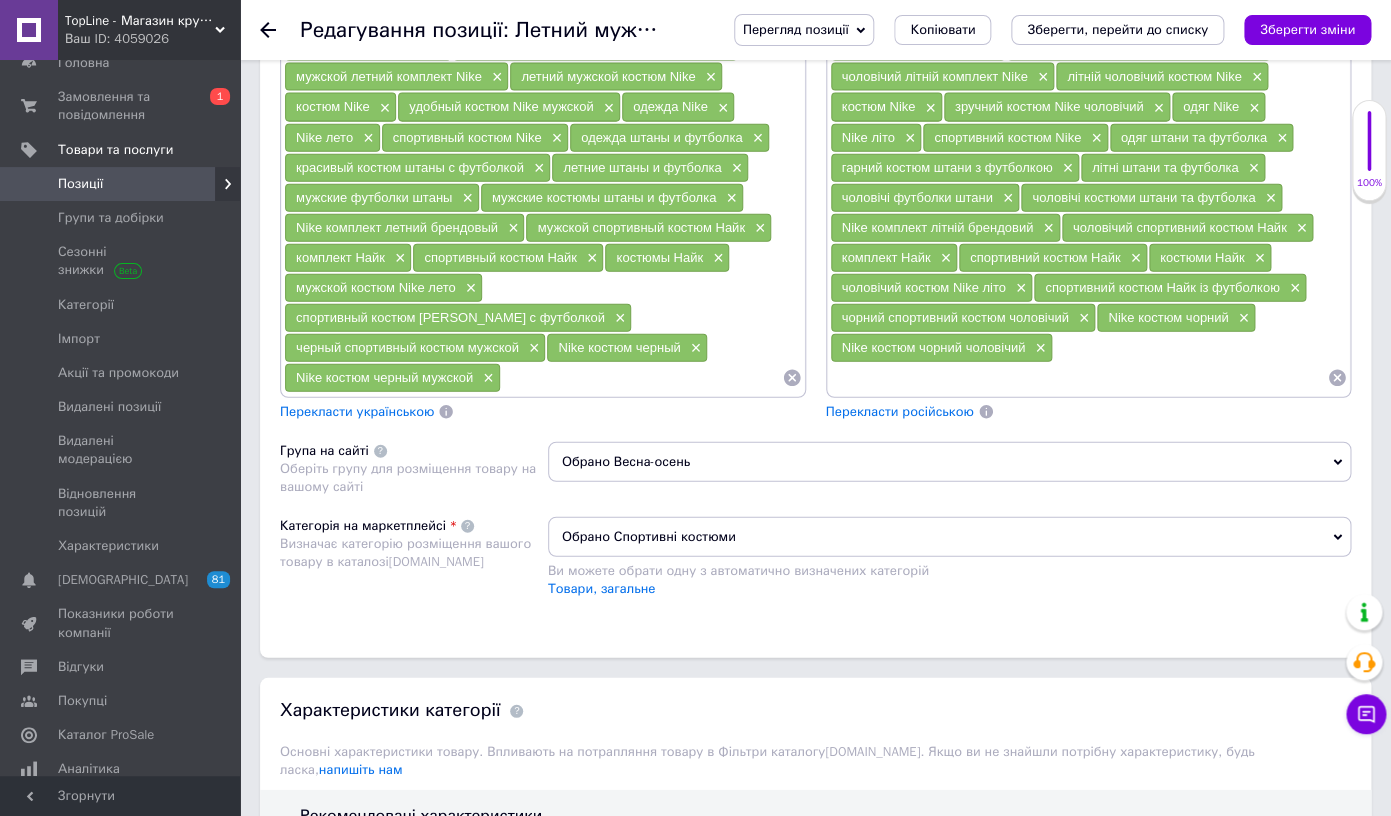 type on "1540" 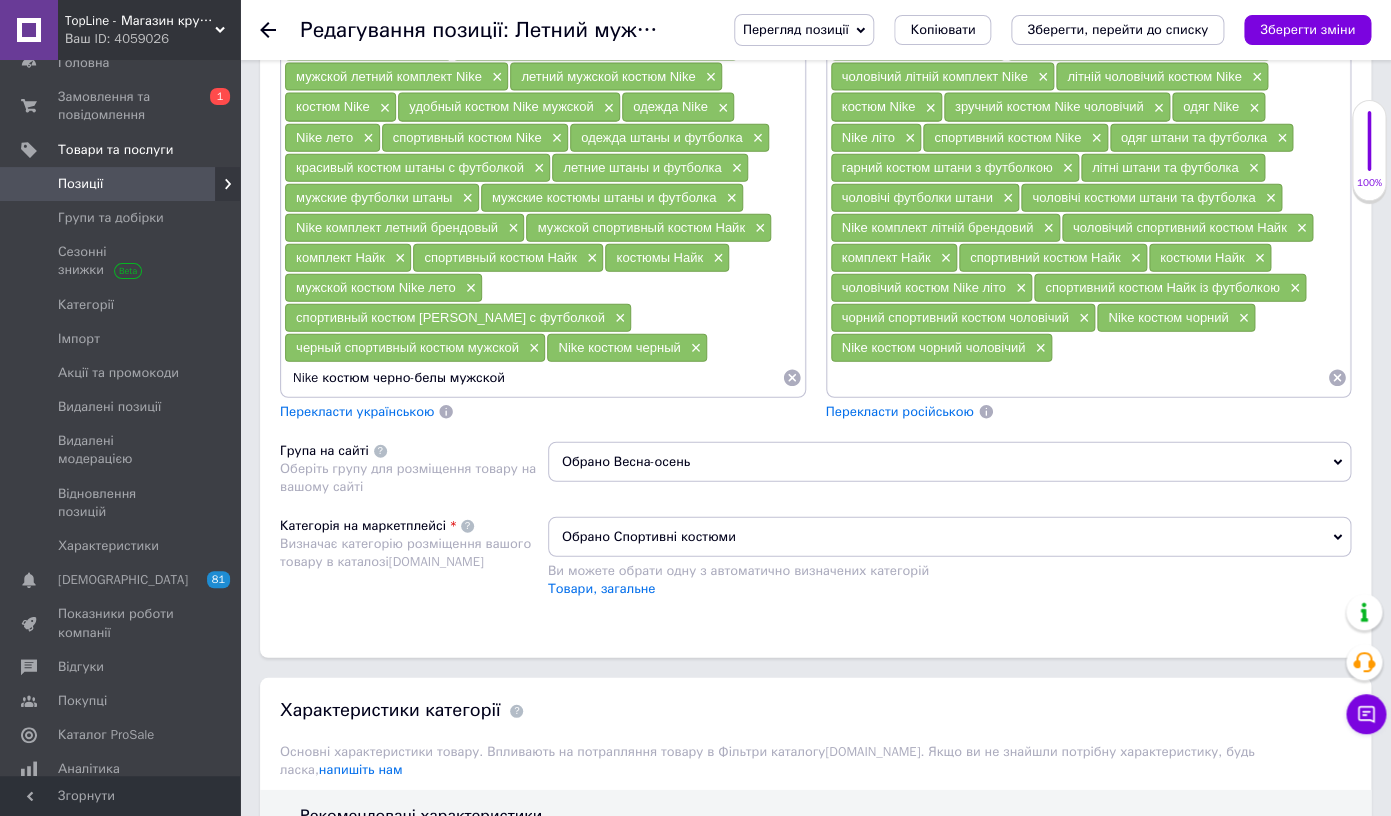 type on "Nike костюм черно-белый мужской" 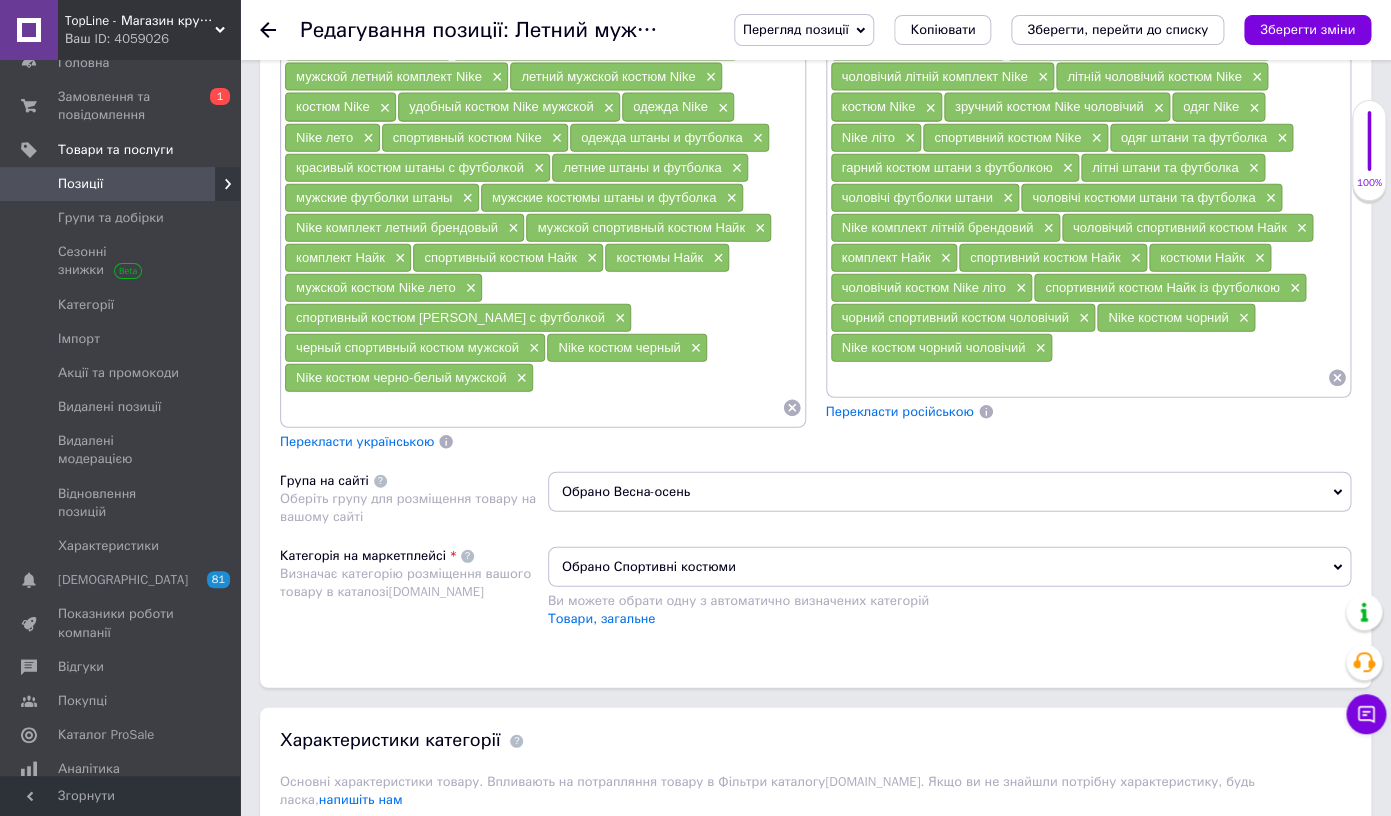 paste on "Nike костюм черно-белый" 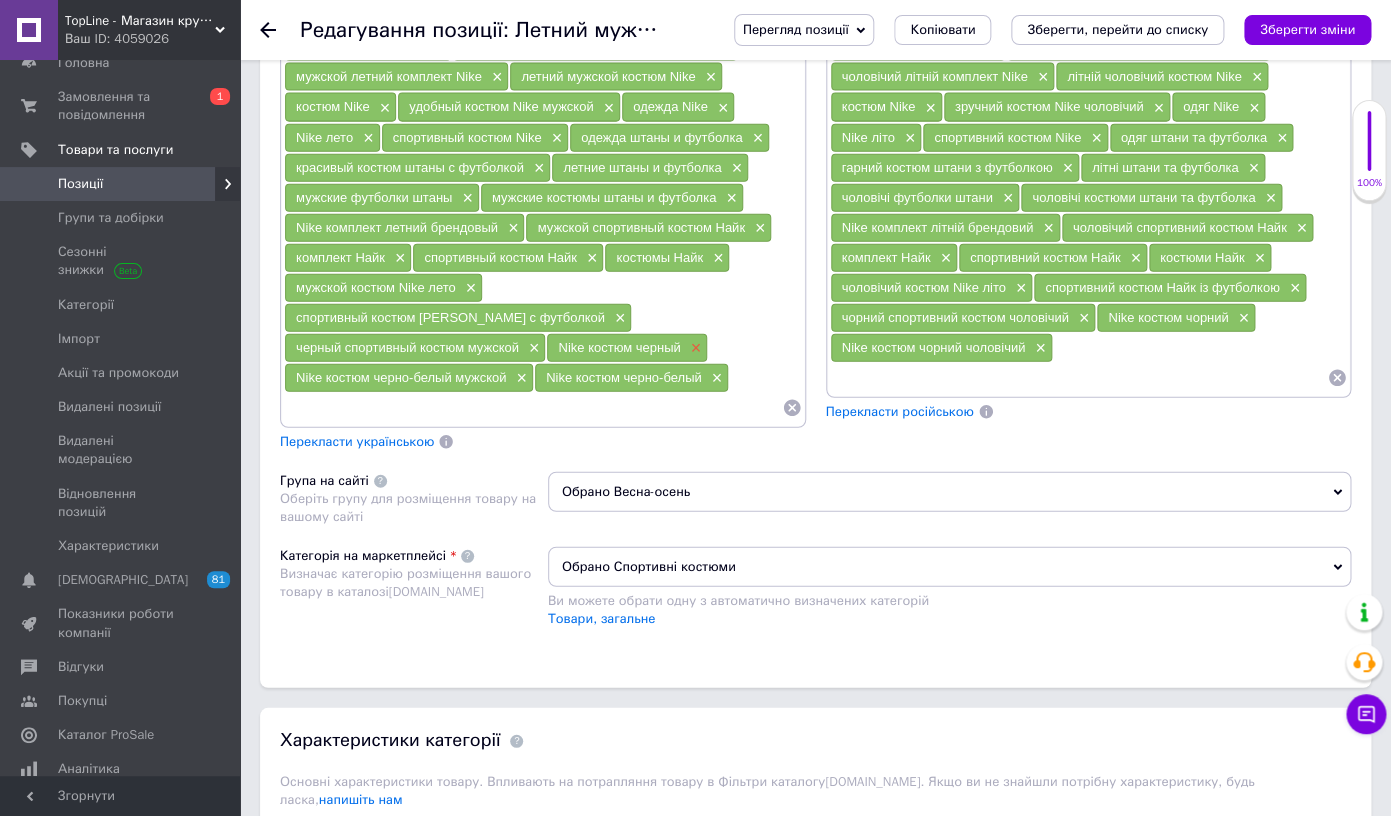 click on "×" at bounding box center [694, 348] 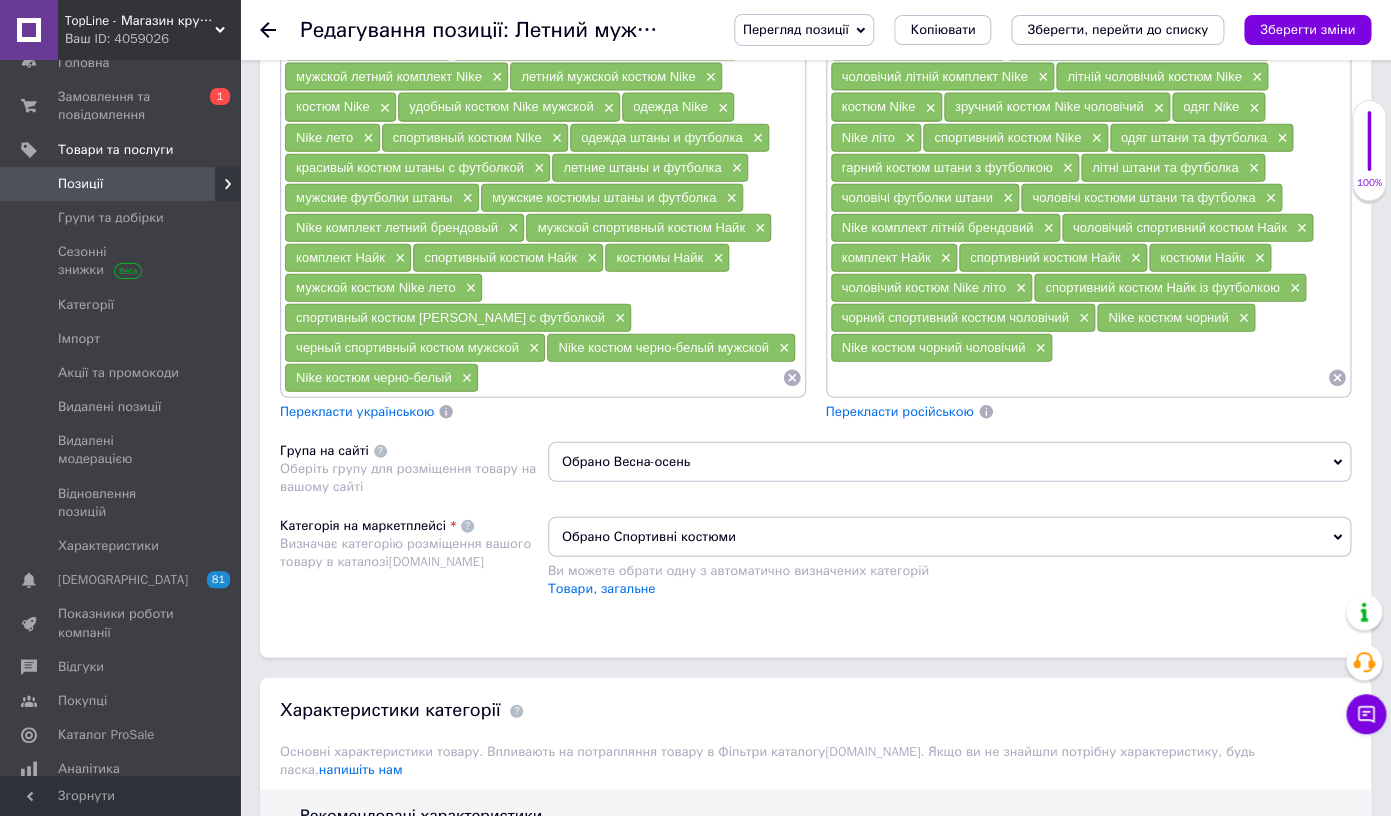 click on "черный спортивный костюм мужской" at bounding box center [407, 347] 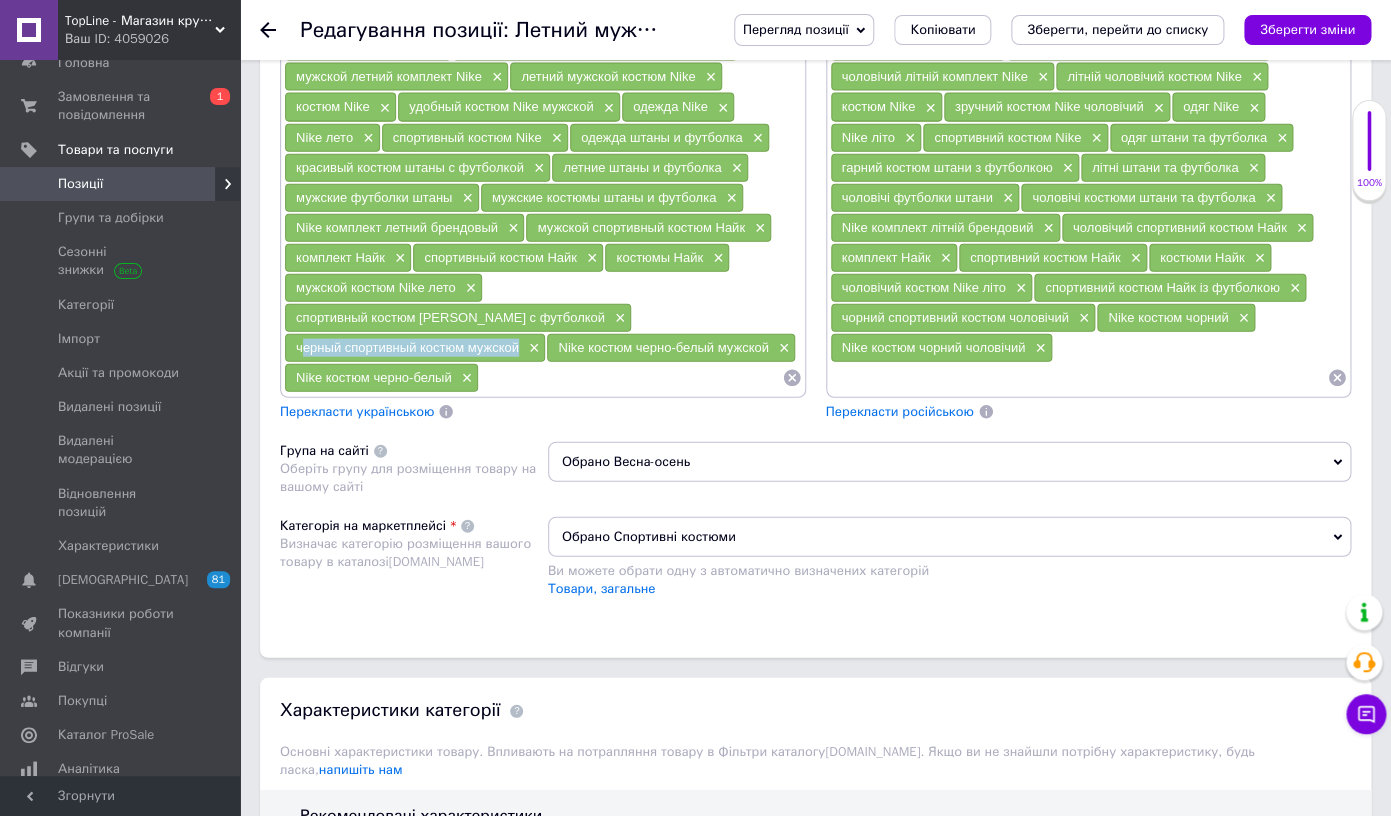 drag, startPoint x: 315, startPoint y: 312, endPoint x: 471, endPoint y: 312, distance: 156 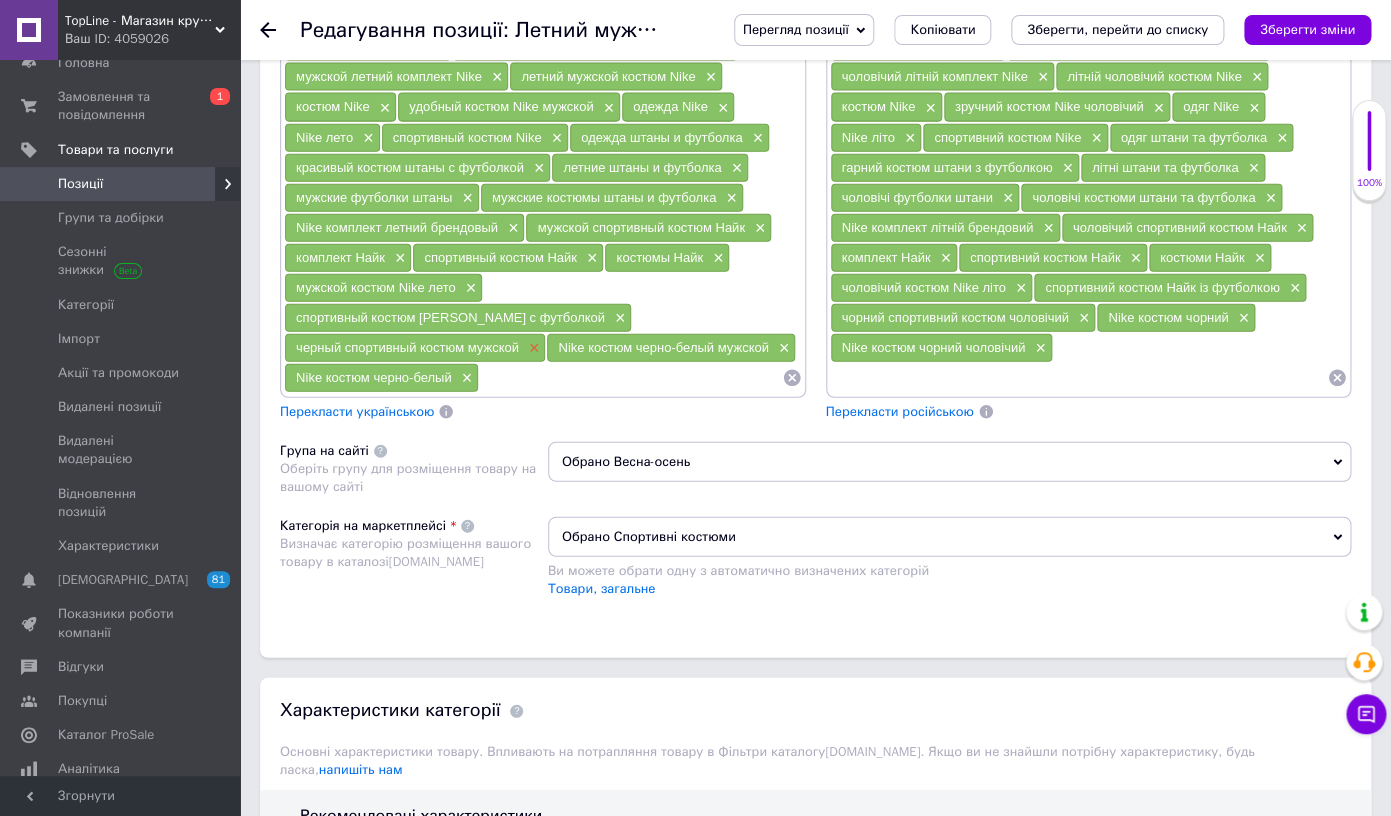 click on "×" at bounding box center (532, 348) 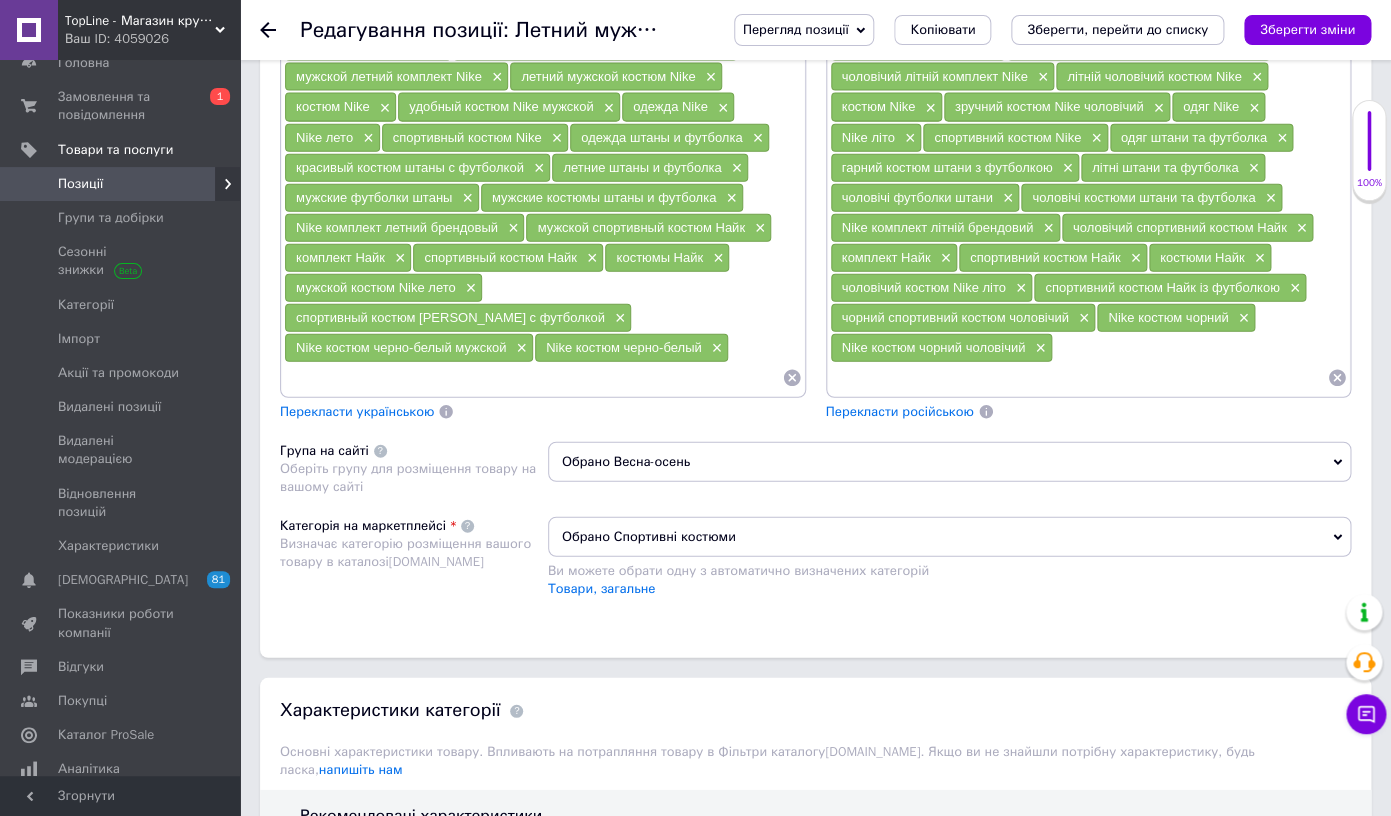 click at bounding box center (533, 378) 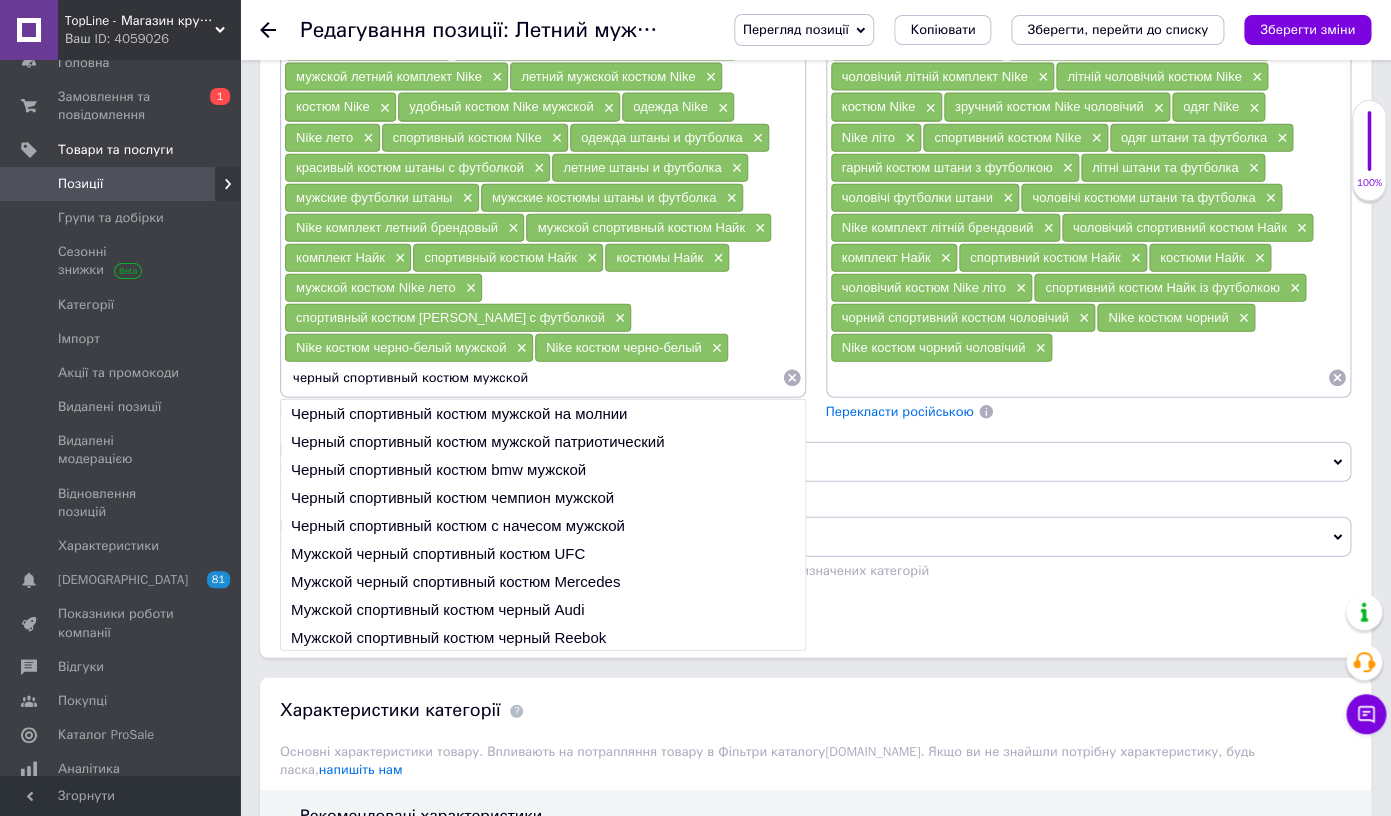 click on "Nike костюм черно-белый мужской" at bounding box center (401, 347) 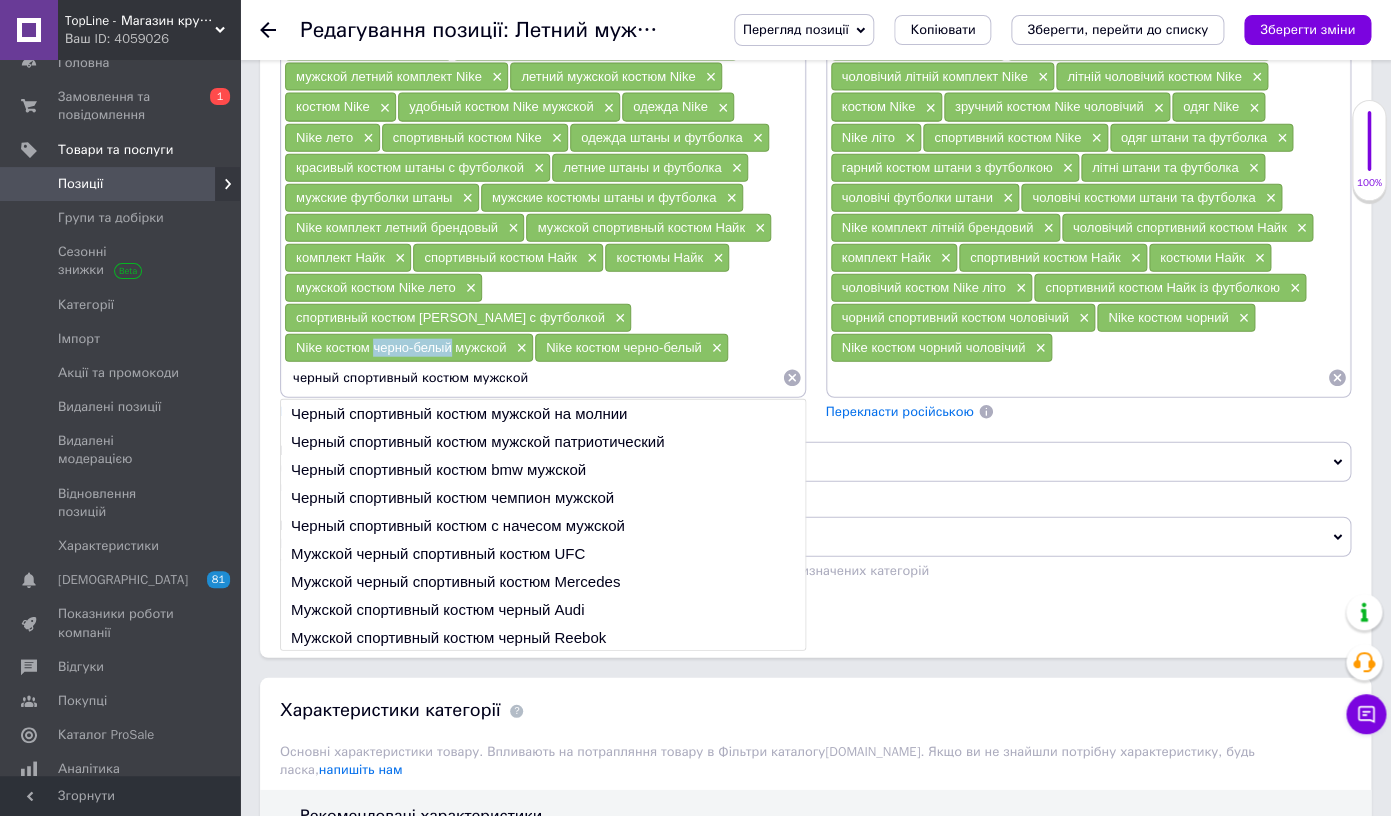drag, startPoint x: 384, startPoint y: 324, endPoint x: 422, endPoint y: 324, distance: 38 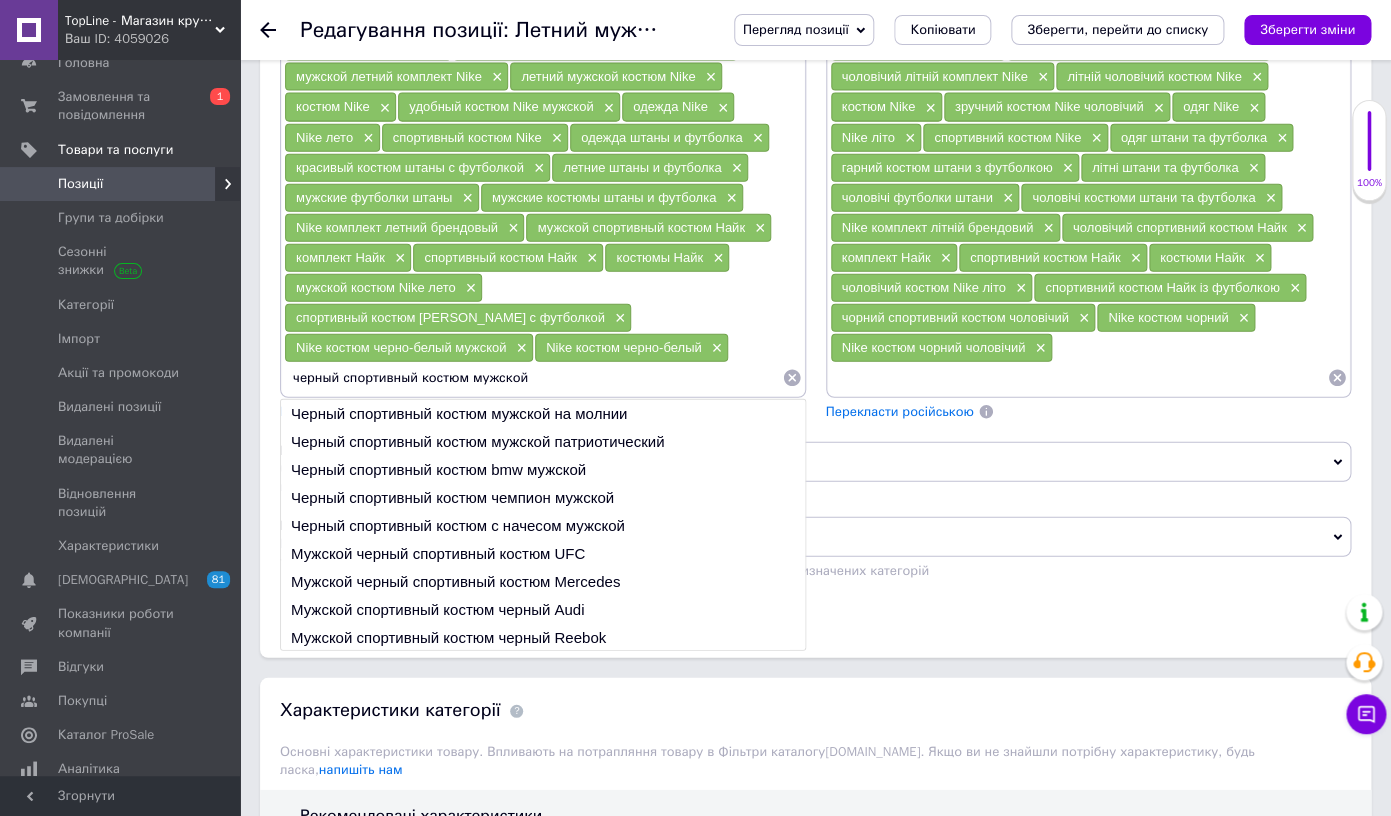 click on "черный спортивный костюм мужской" at bounding box center (533, 378) 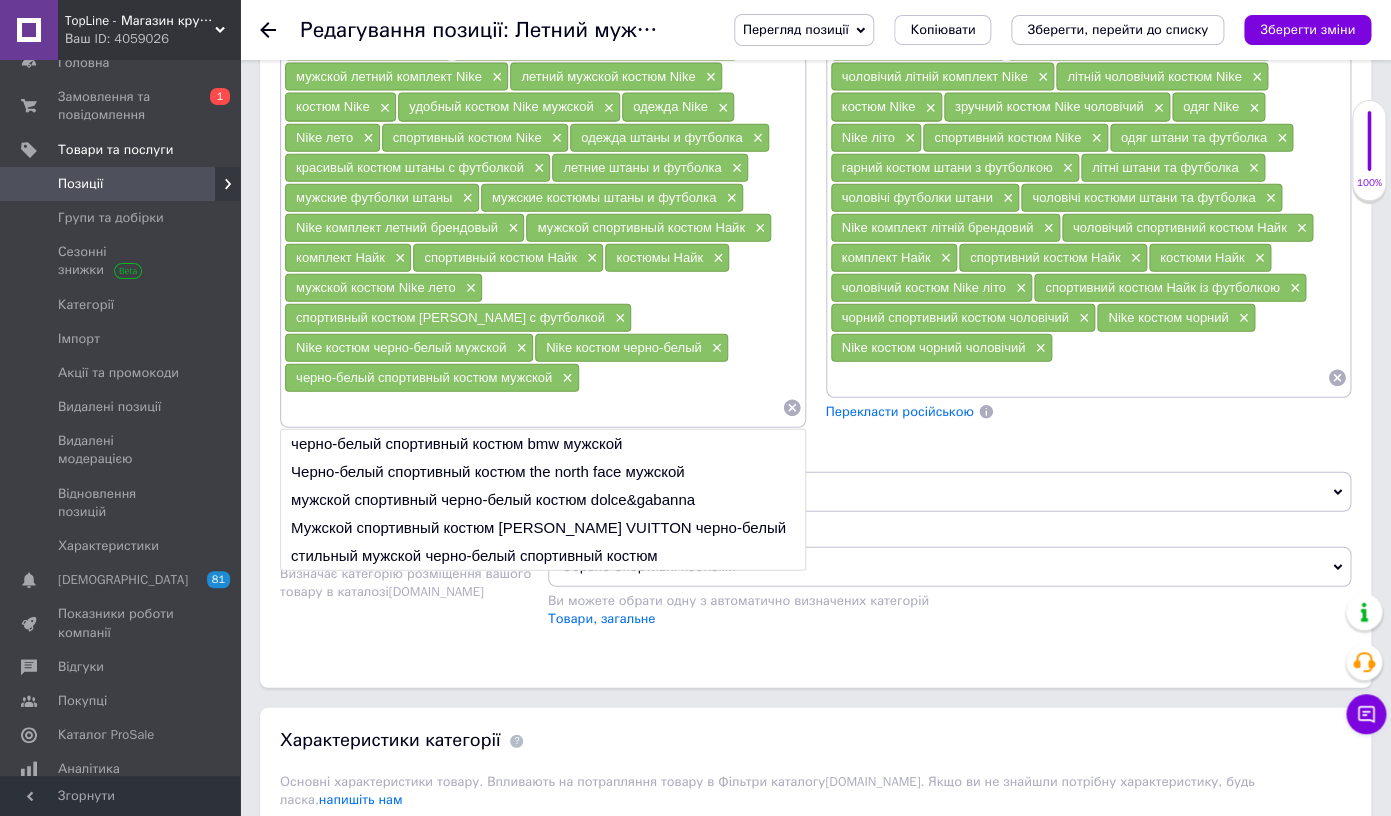 type 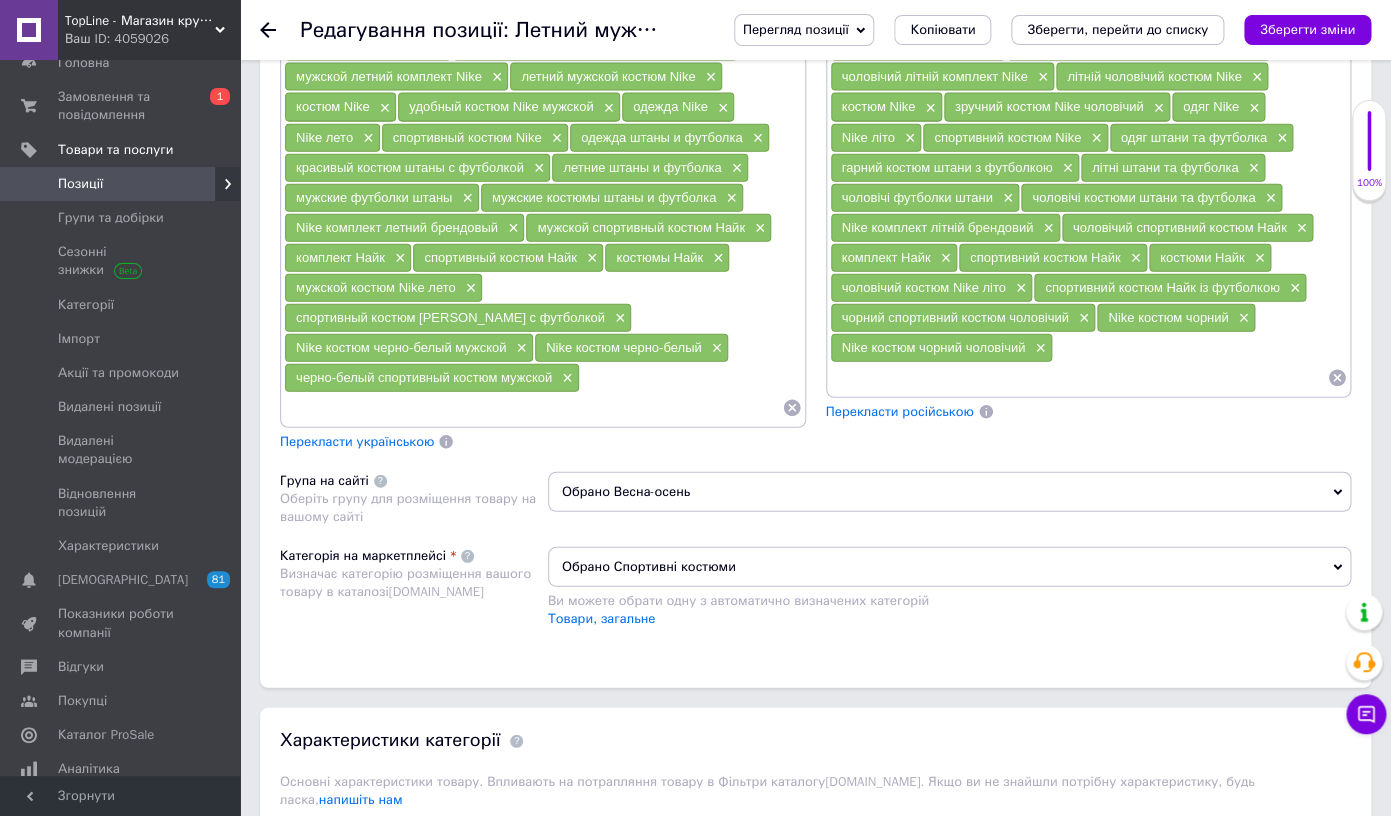 click on "Основна інформація Назва позиції (Російська) New Перекласти українською Код/Артикул KP11LSHT Назва позиції (Українська) New Перекласти російською Опис позиції (Російська) New Костюм Nike (футболка и штаны) — стиль, комфорт и премиальное качество
Современный комплект от бренда  Nike  сочетает в себе высокое качество, комфорт и актуальный дизайн. Индивидуальный турецкий пошив гарантирует отличную посадку, прочность и долговечность. Костюм включает  оверсайз футболку  и  удобные штаны , идеально подходящие как для повседневной носки, так и для активного отдыха." at bounding box center [815, 459] 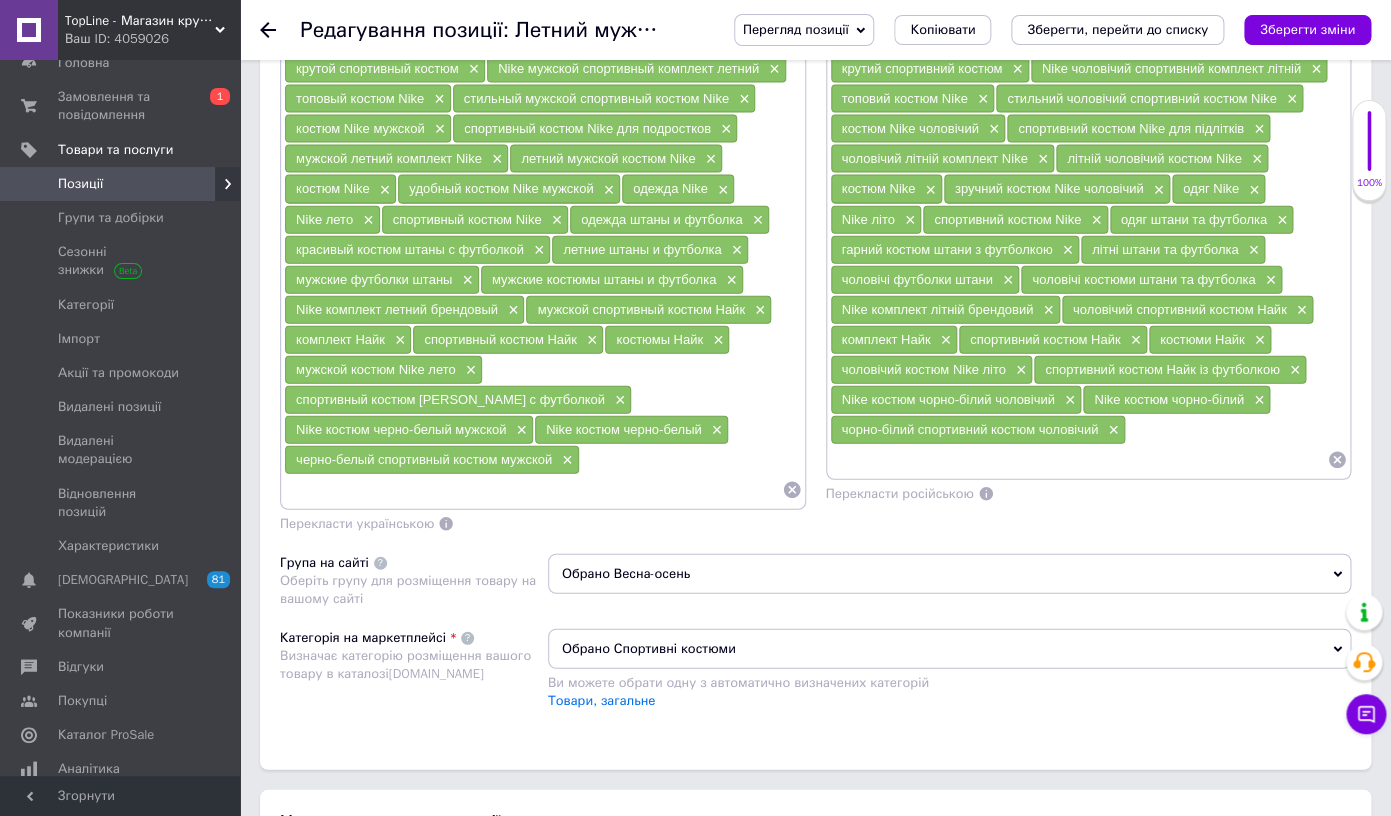scroll, scrollTop: 1402, scrollLeft: 0, axis: vertical 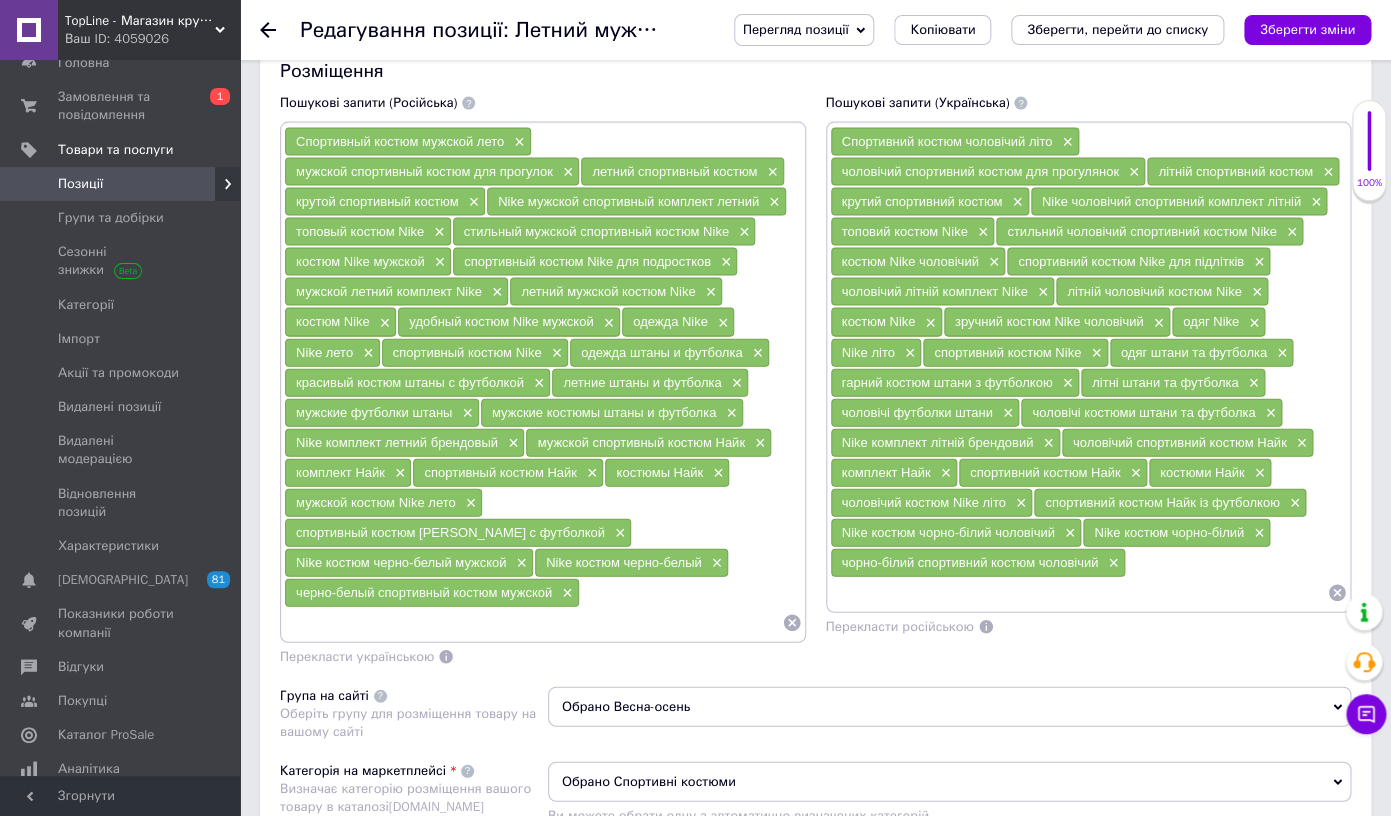 click on "мужские футболки штаны" at bounding box center [374, 412] 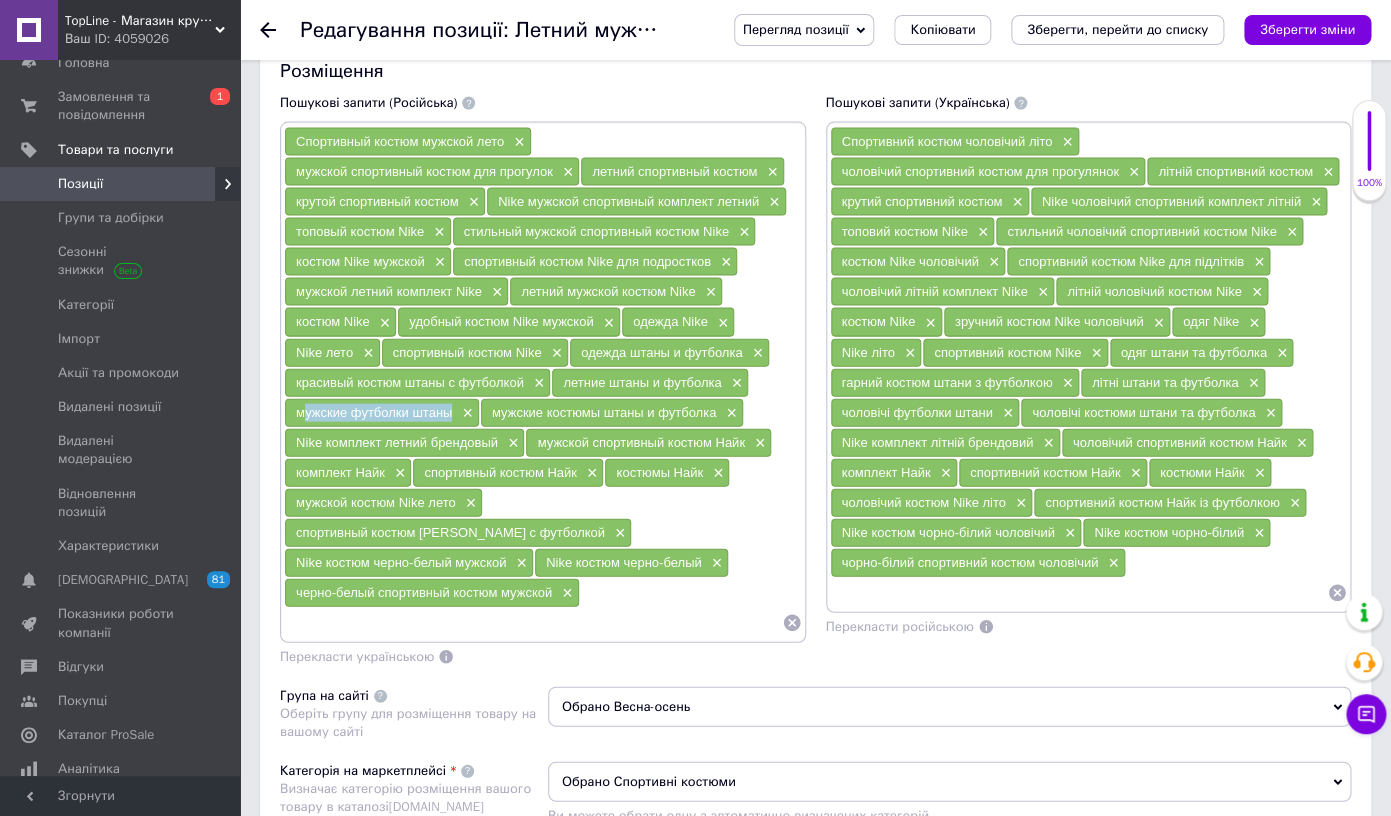 drag, startPoint x: 438, startPoint y: 406, endPoint x: 315, endPoint y: 406, distance: 123 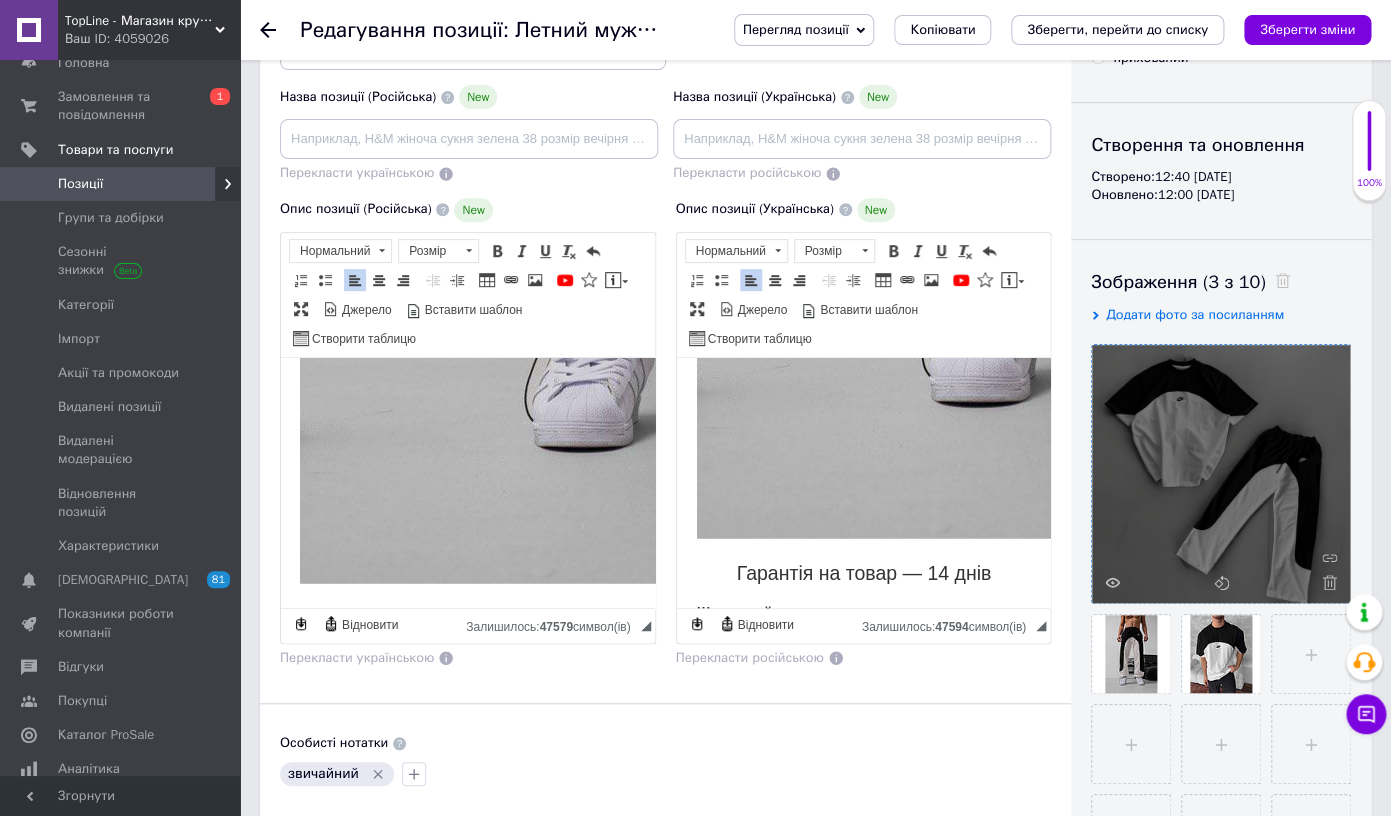 scroll, scrollTop: 0, scrollLeft: 0, axis: both 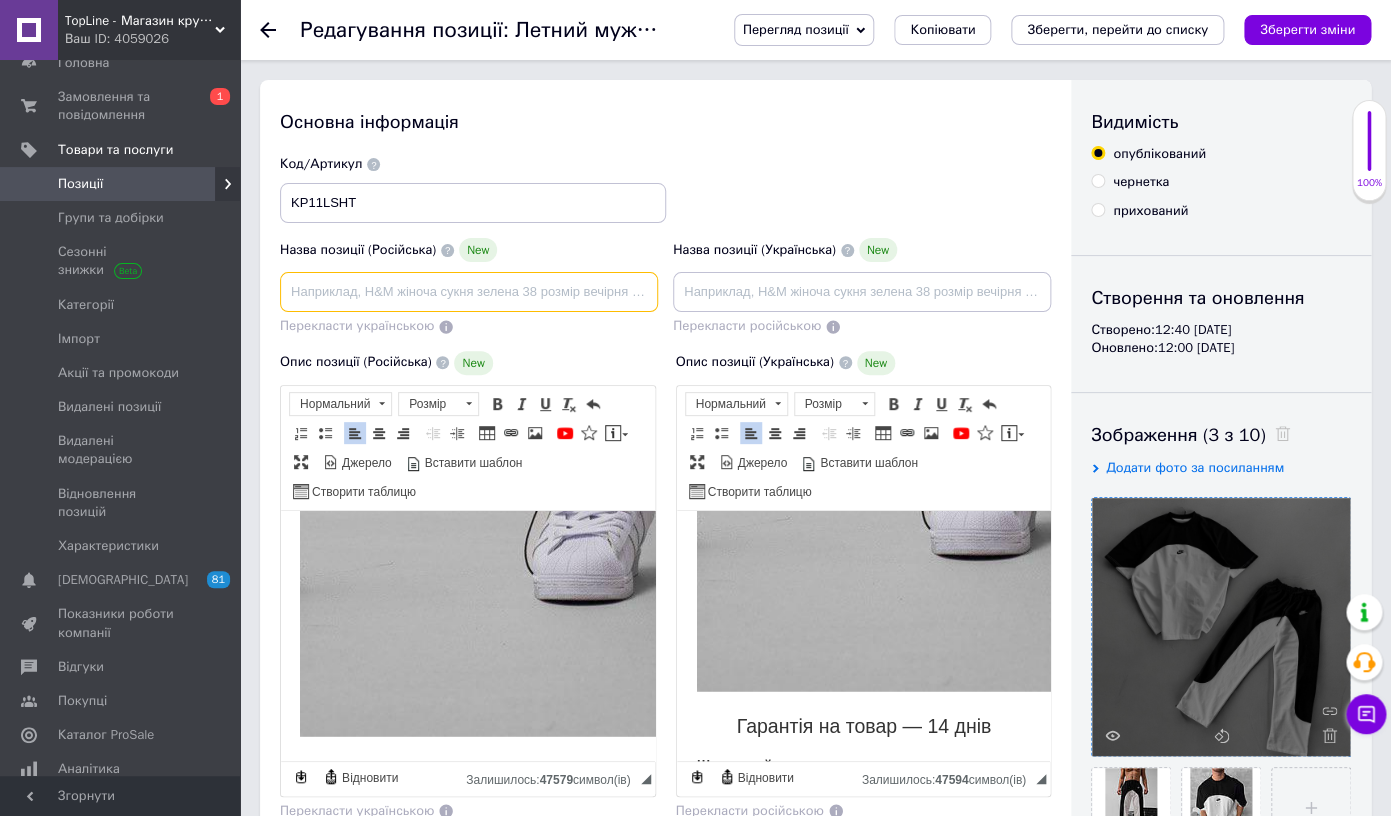 click at bounding box center [469, 292] 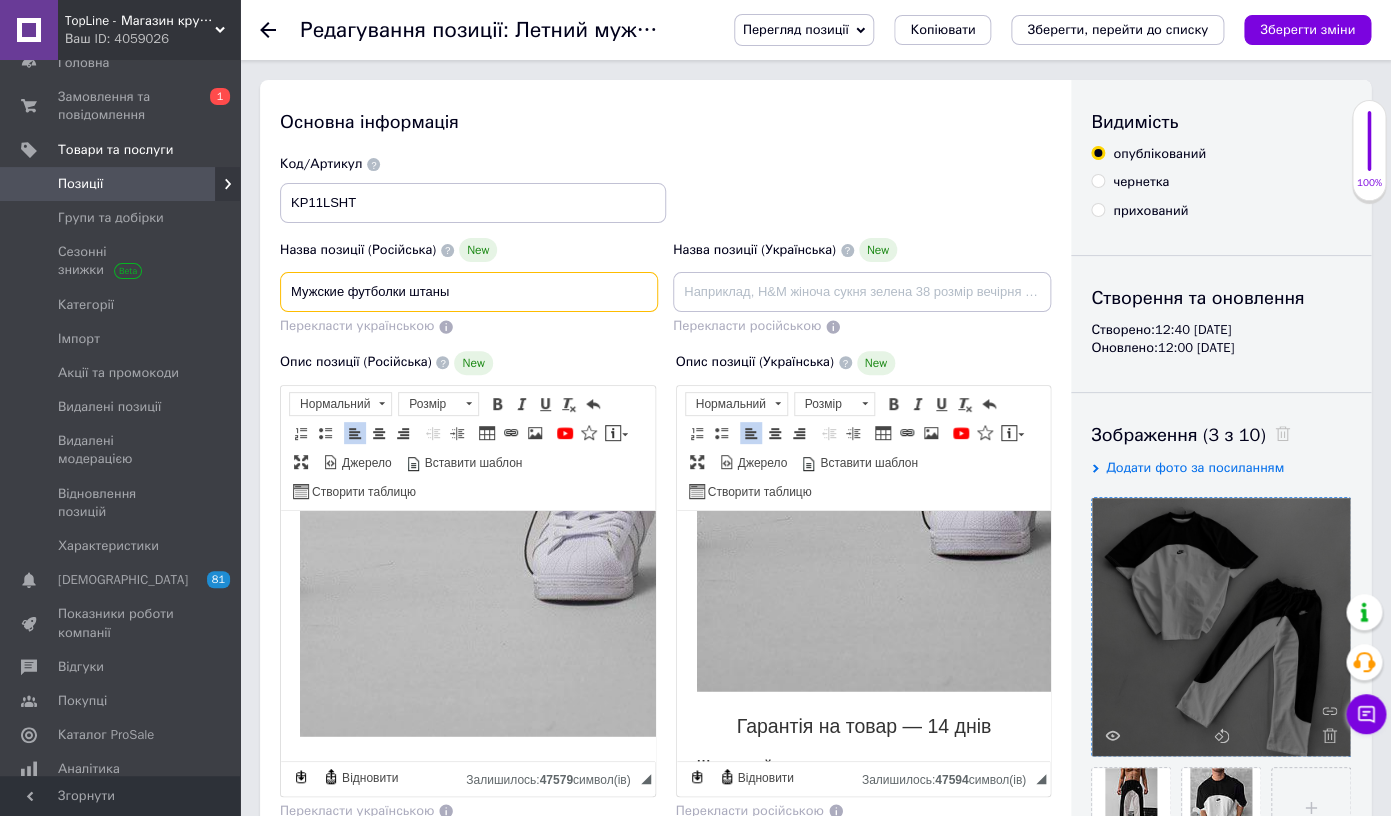scroll, scrollTop: 0, scrollLeft: 1, axis: horizontal 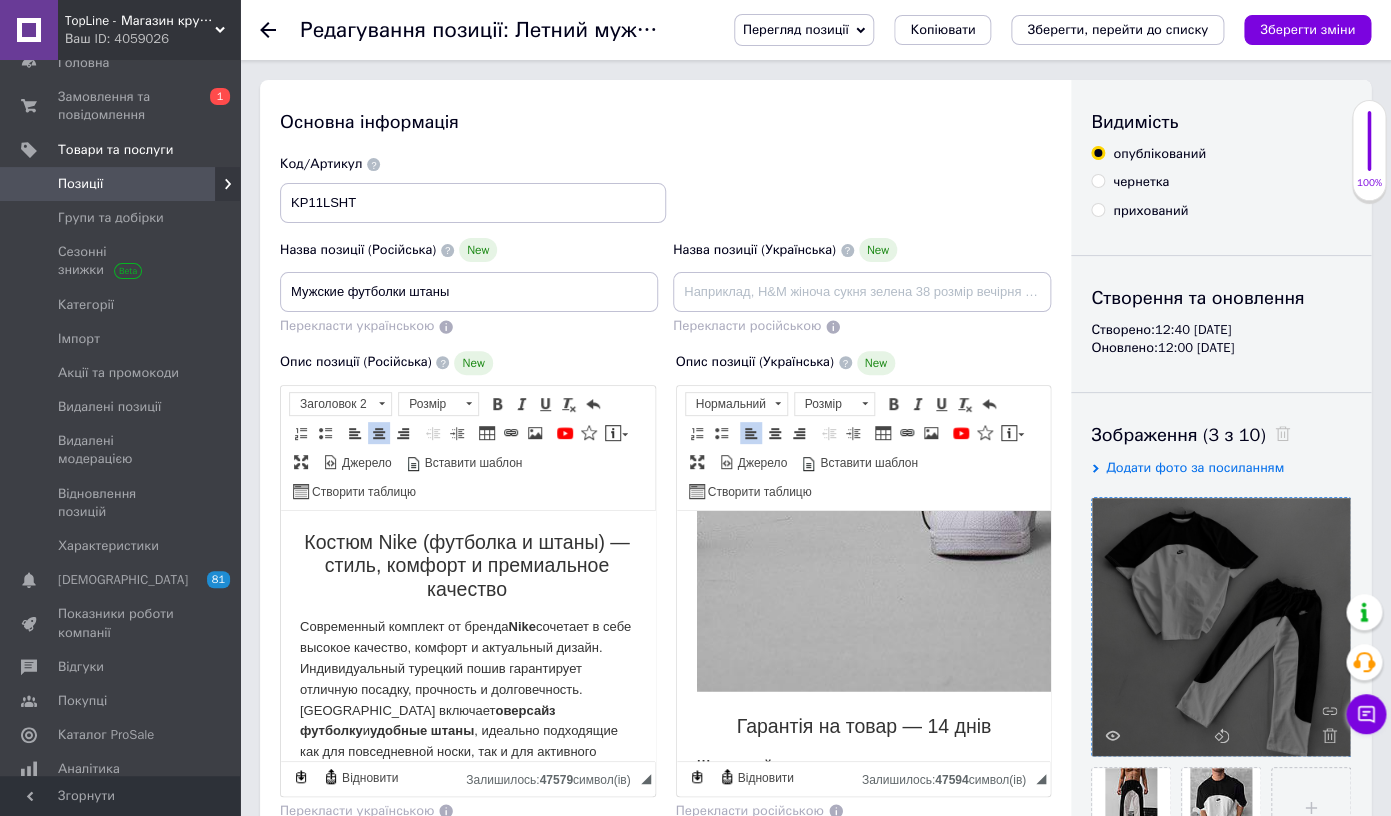 click on "Костюм Nike (футболка и штаны) — стиль, комфорт и премиальное качество" at bounding box center (467, 566) 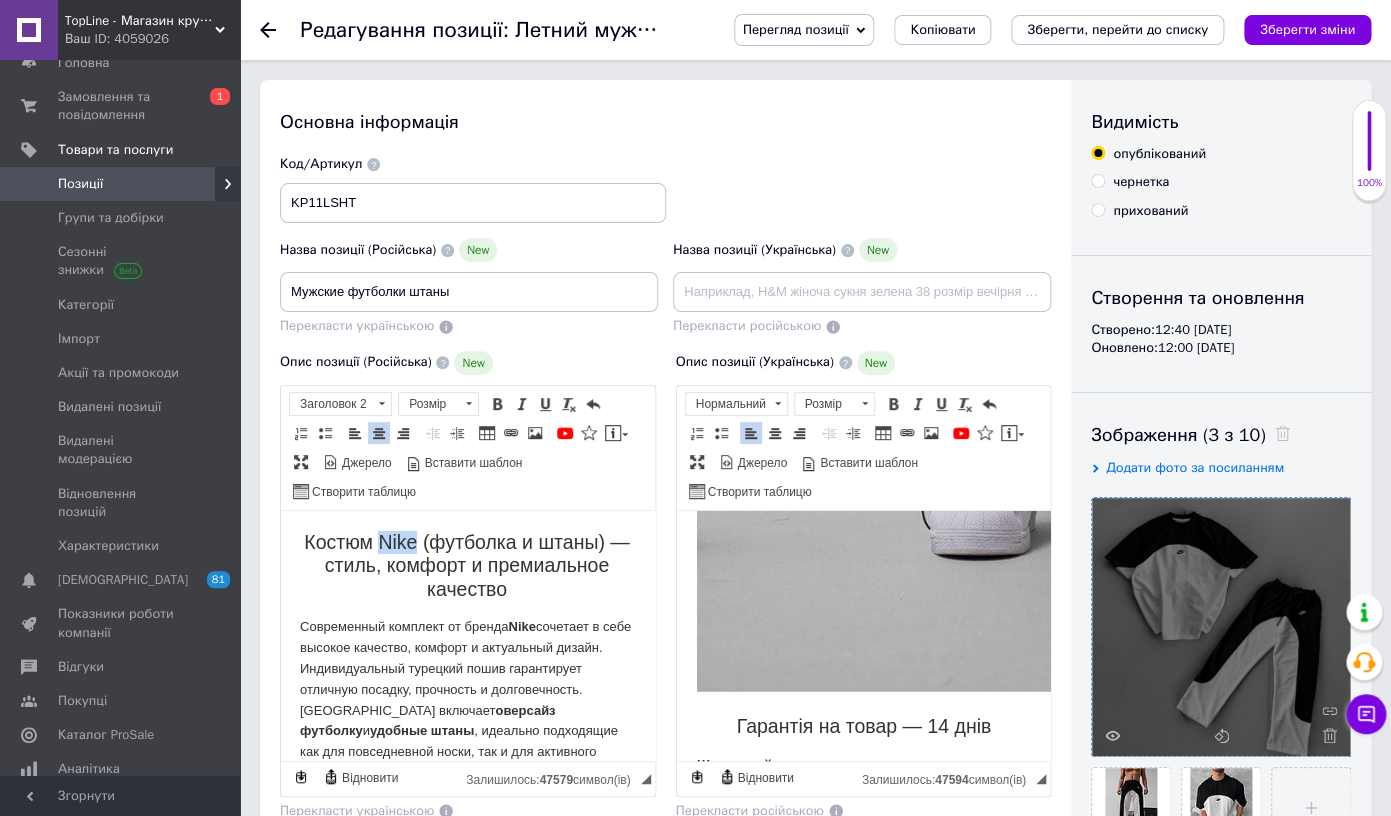 click on "Костюм Nike (футболка и штаны) — стиль, комфорт и премиальное качество" at bounding box center (467, 566) 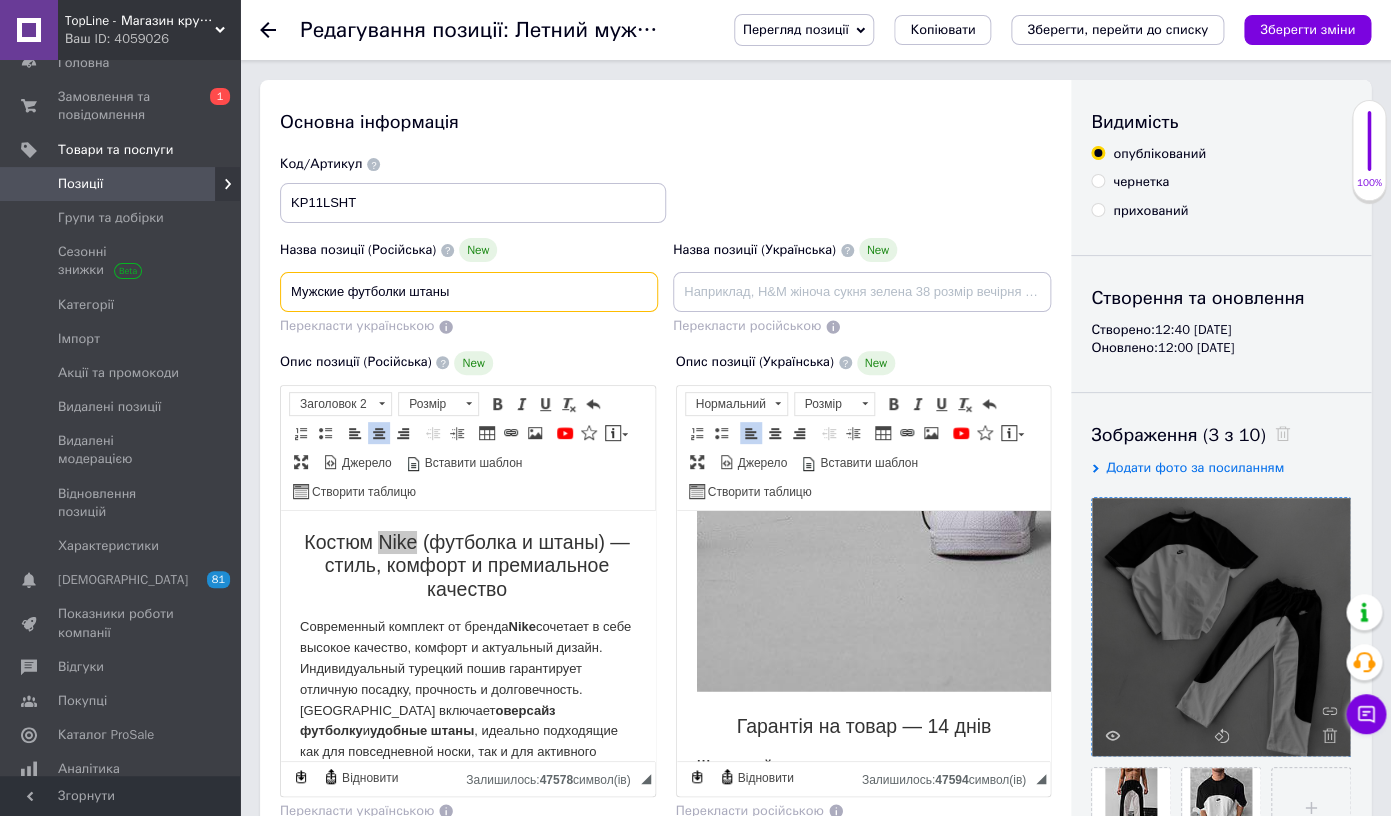 click on "Мужские футболки штаны" at bounding box center [469, 292] 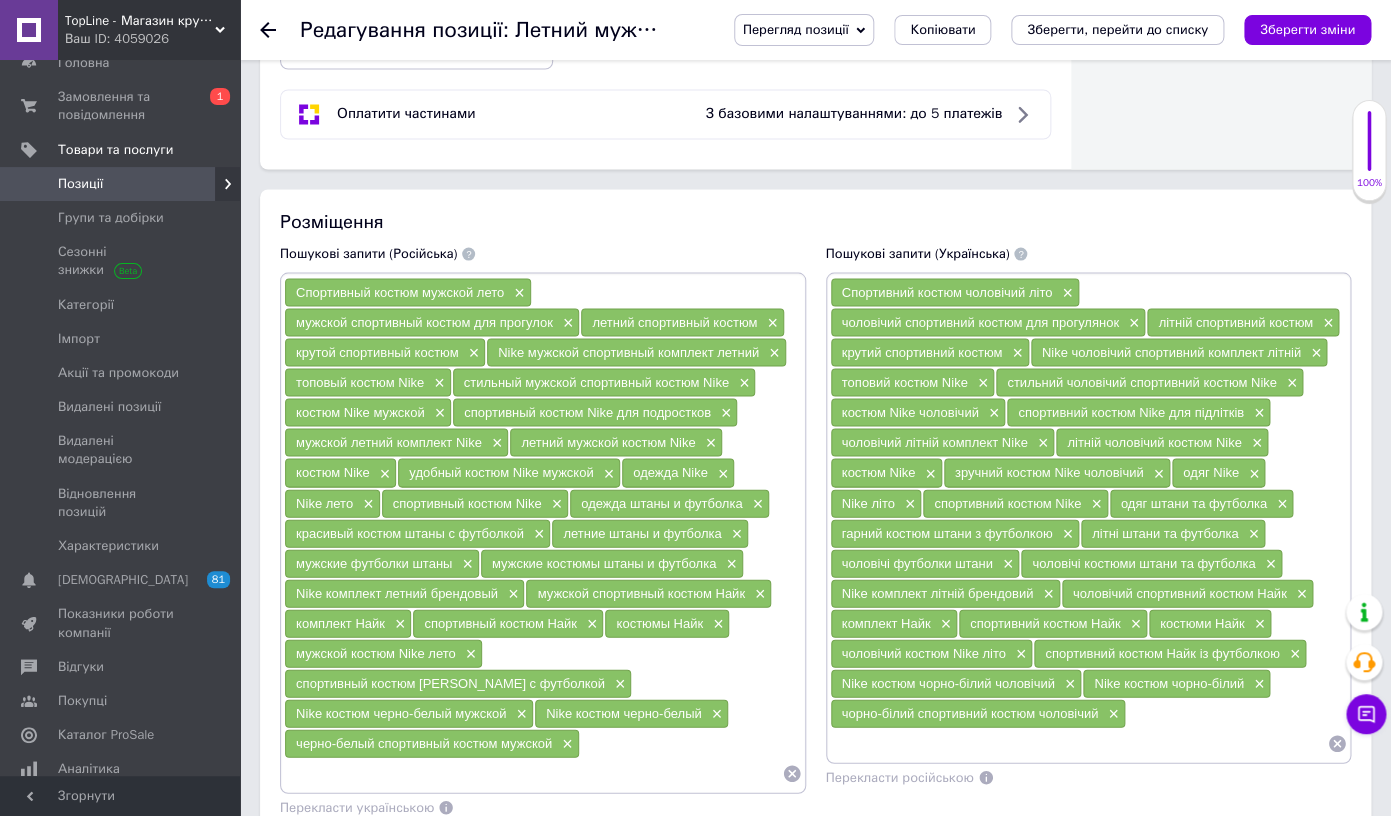 scroll, scrollTop: 1243, scrollLeft: 0, axis: vertical 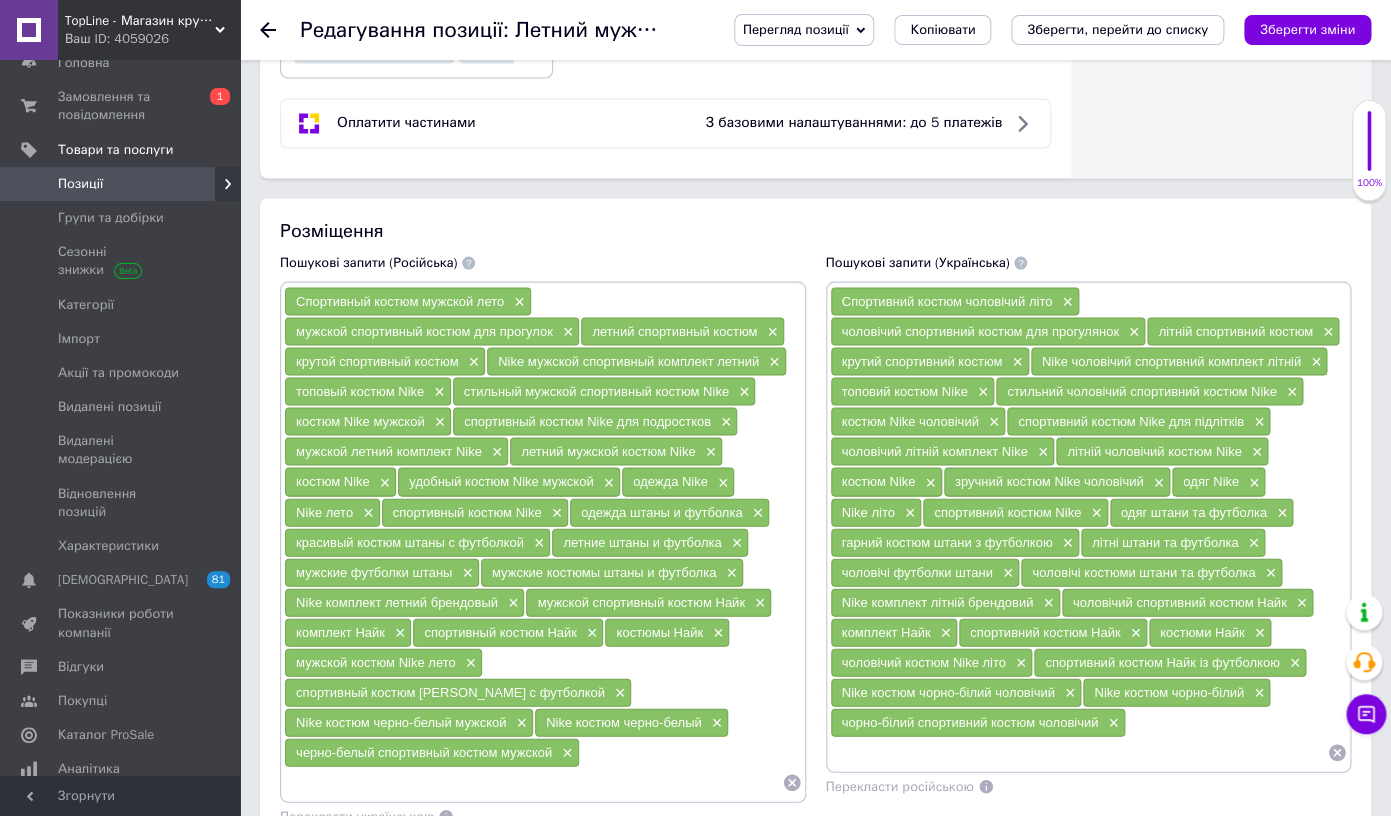 click on "стильный мужской спортивный костюм Nike" at bounding box center (596, 390) 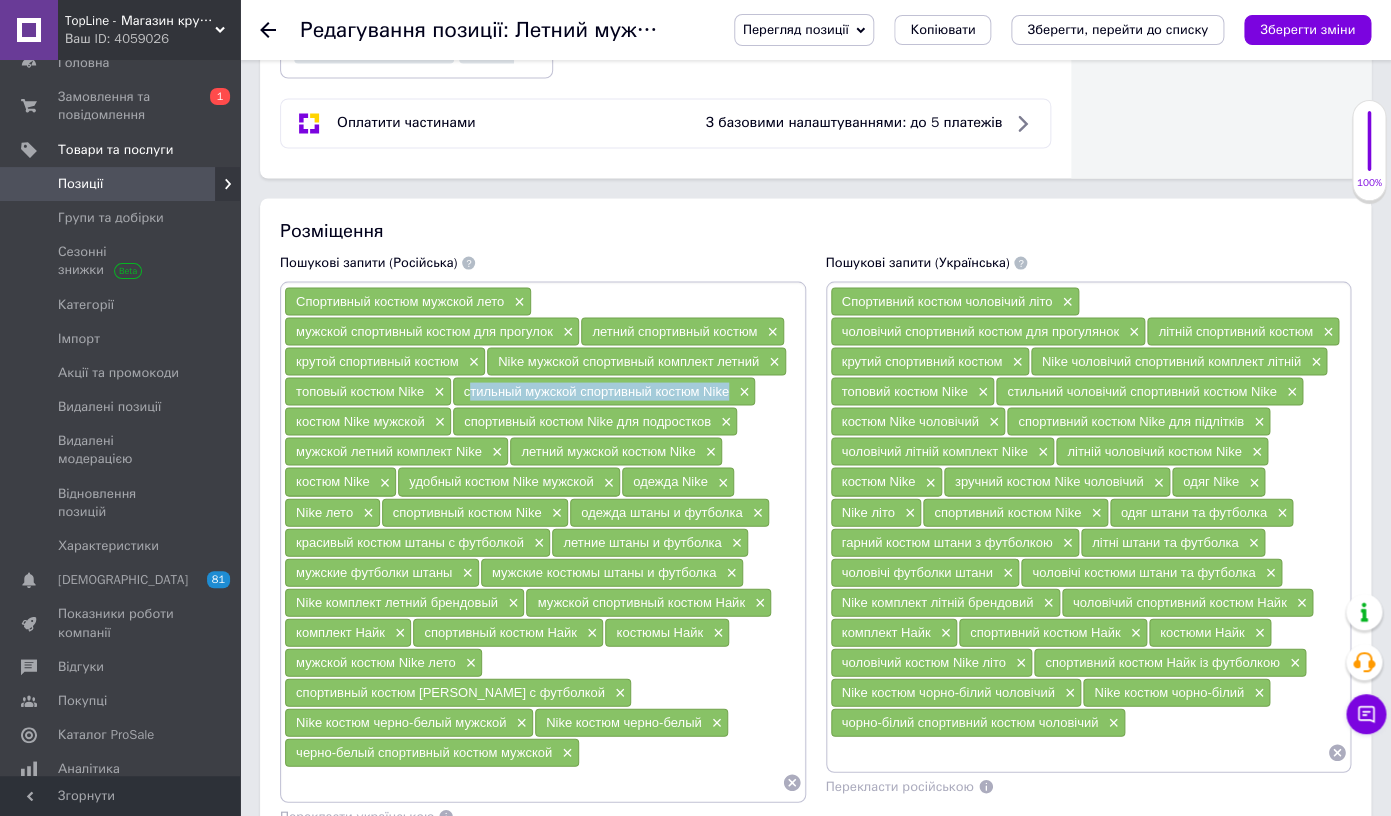 drag, startPoint x: 488, startPoint y: 390, endPoint x: 721, endPoint y: 394, distance: 233.03433 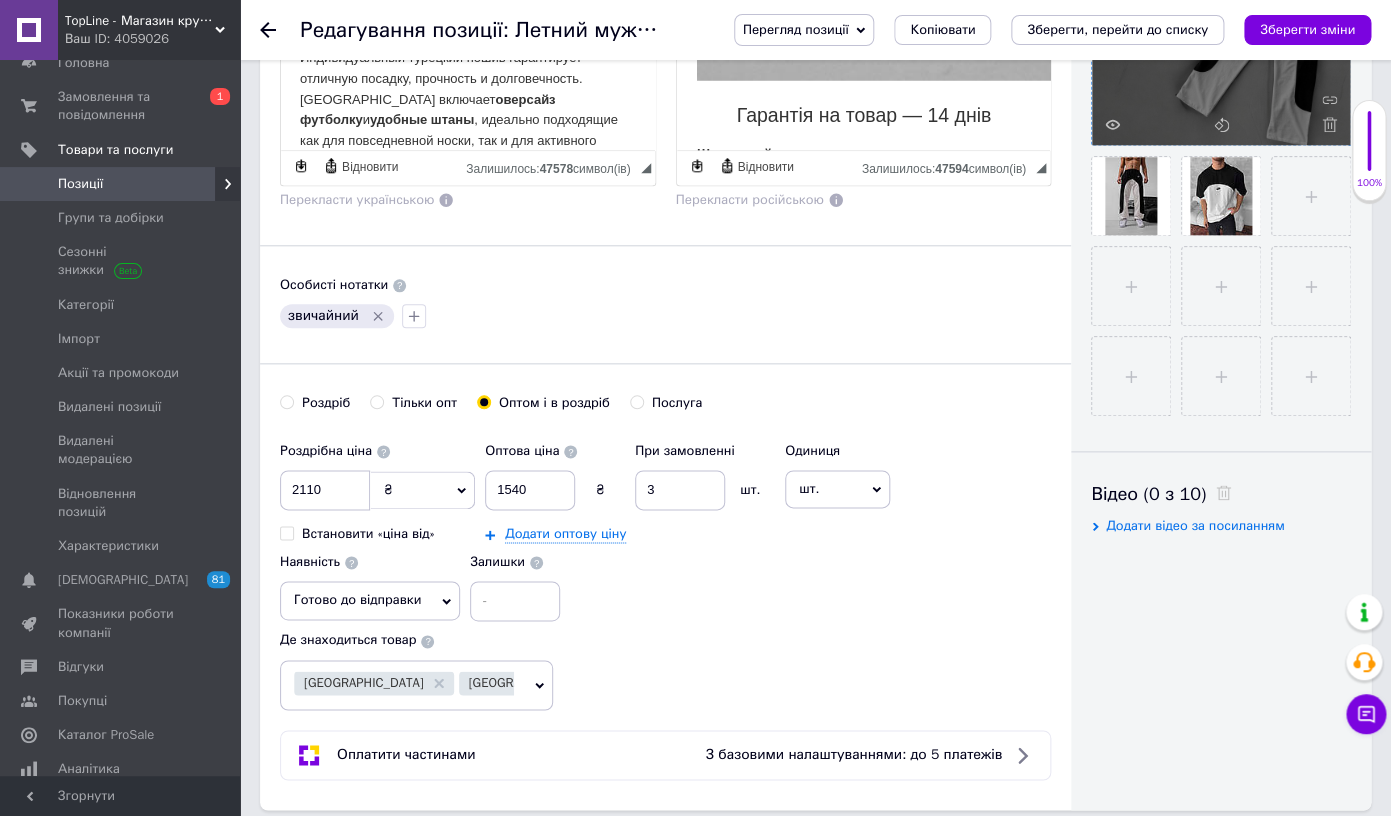scroll, scrollTop: 0, scrollLeft: 0, axis: both 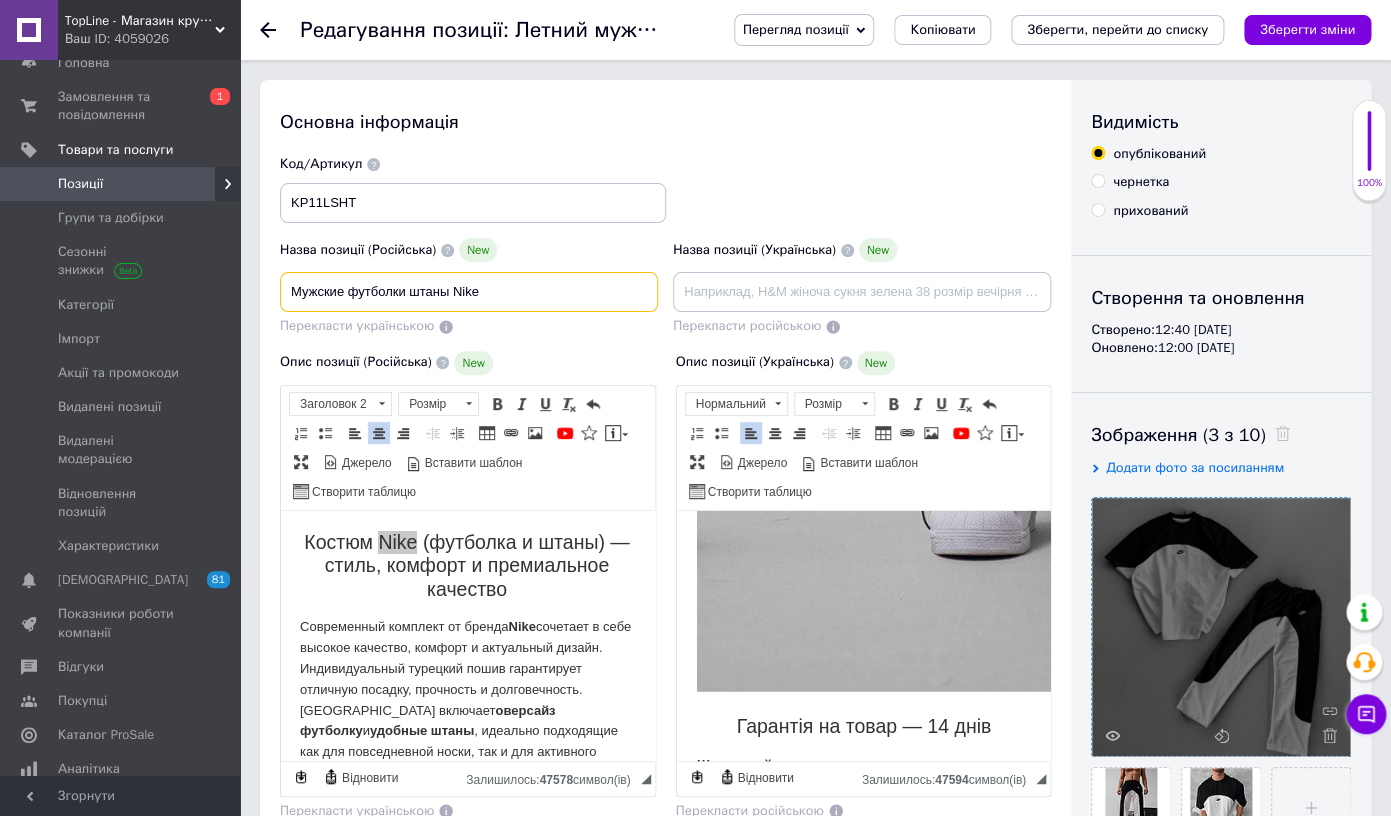 click on "Мужские футболки штаны Nike" at bounding box center [469, 292] 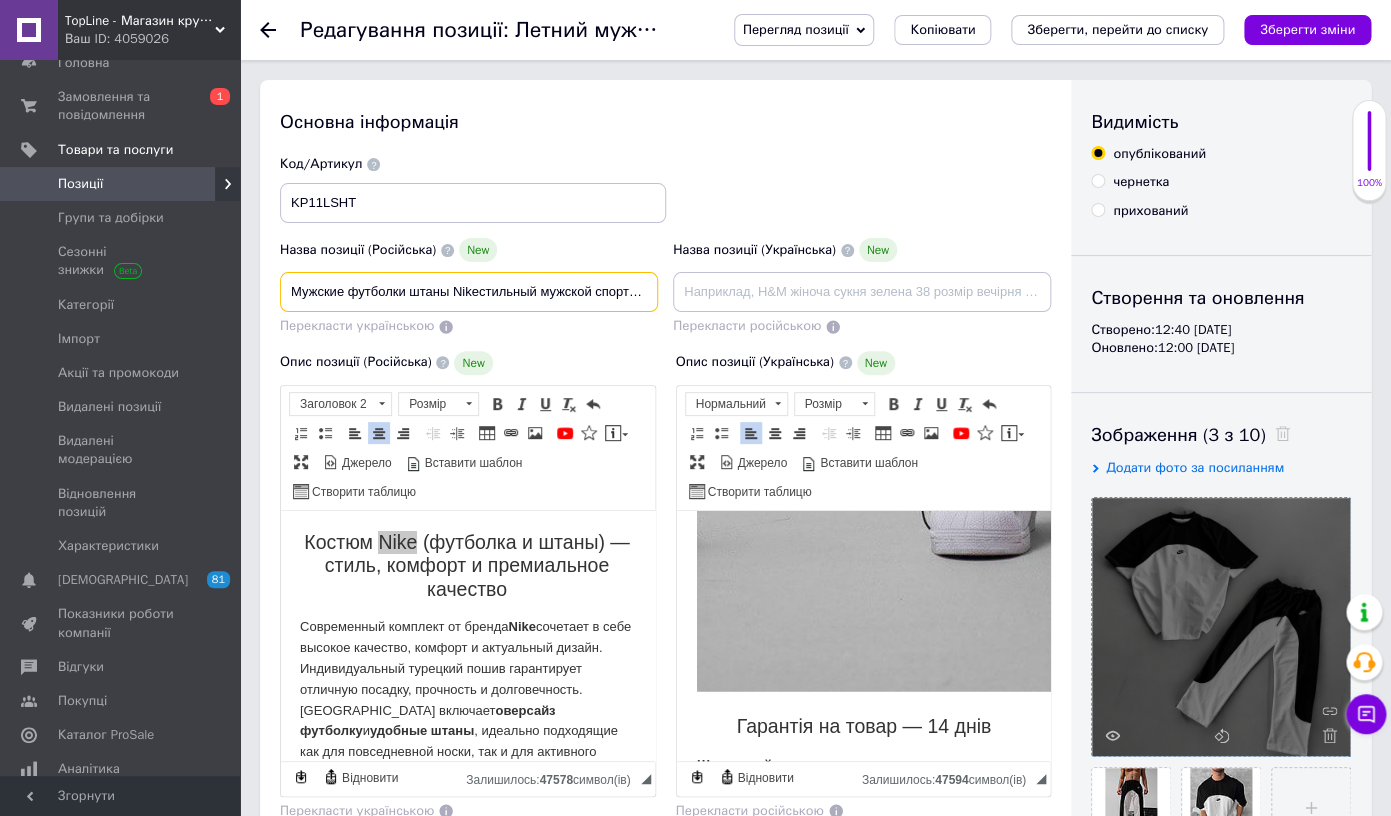 scroll, scrollTop: 0, scrollLeft: 99, axis: horizontal 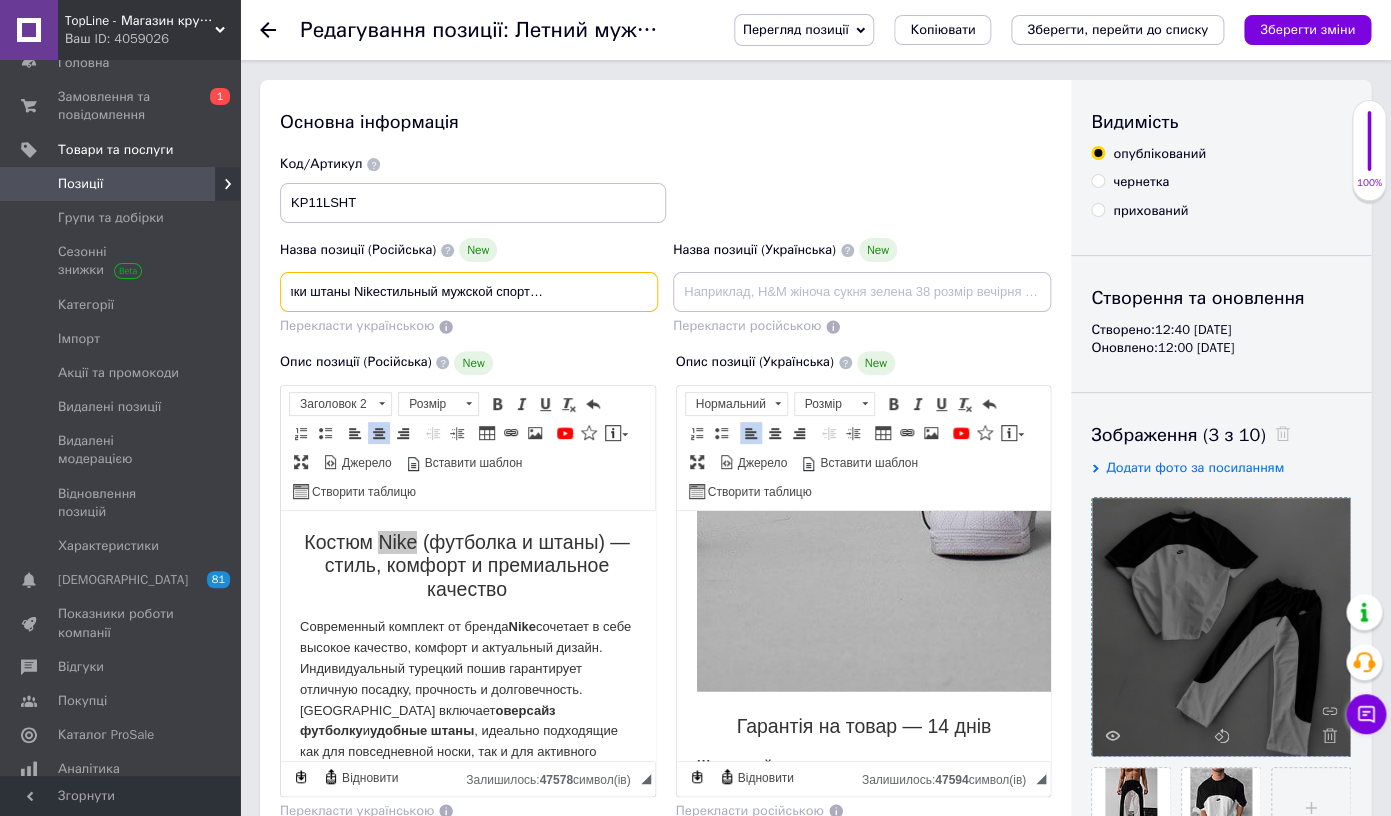 click on "Мужские футболки штаны Nikeстильный мужской спортивный костюм Nike" at bounding box center [469, 292] 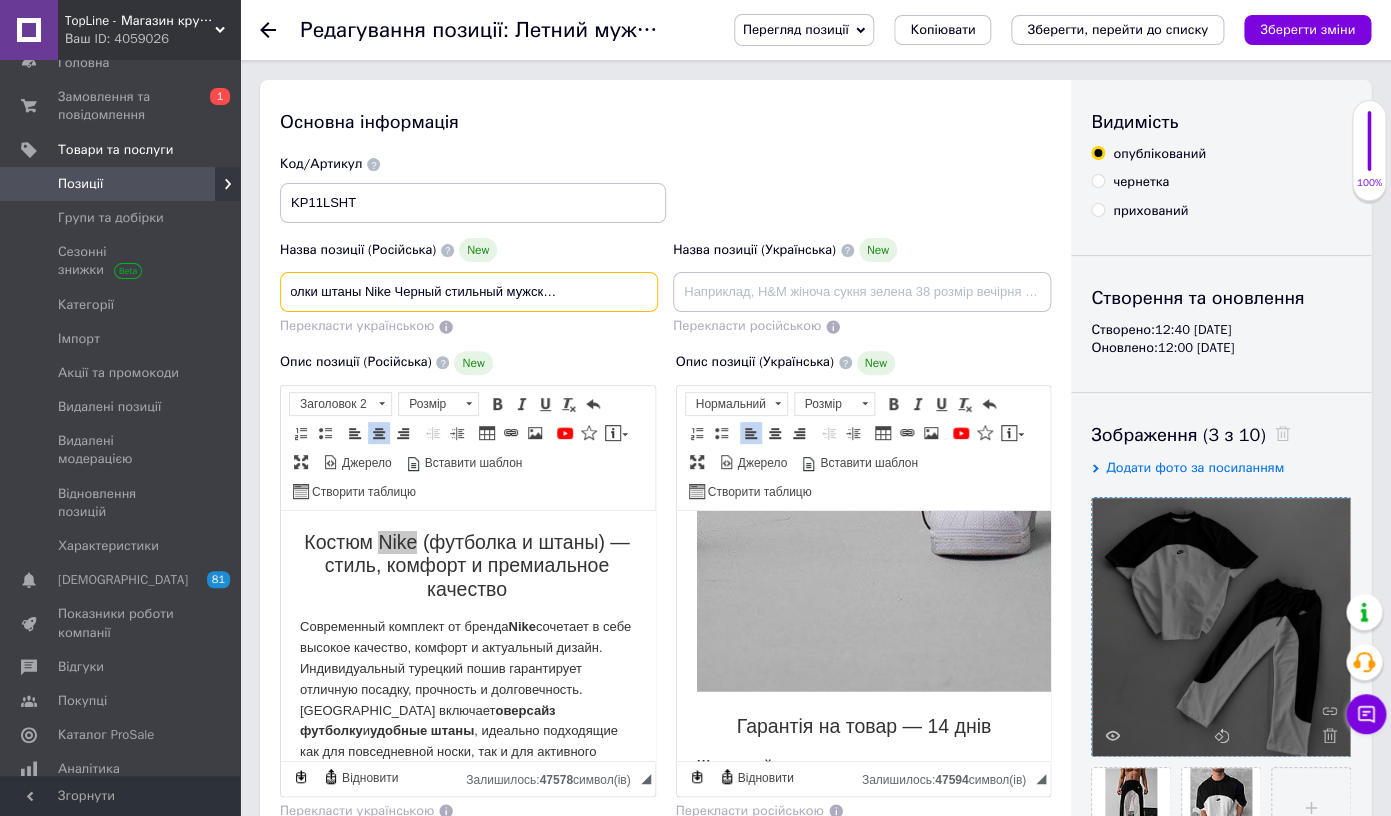 scroll, scrollTop: 0, scrollLeft: 154, axis: horizontal 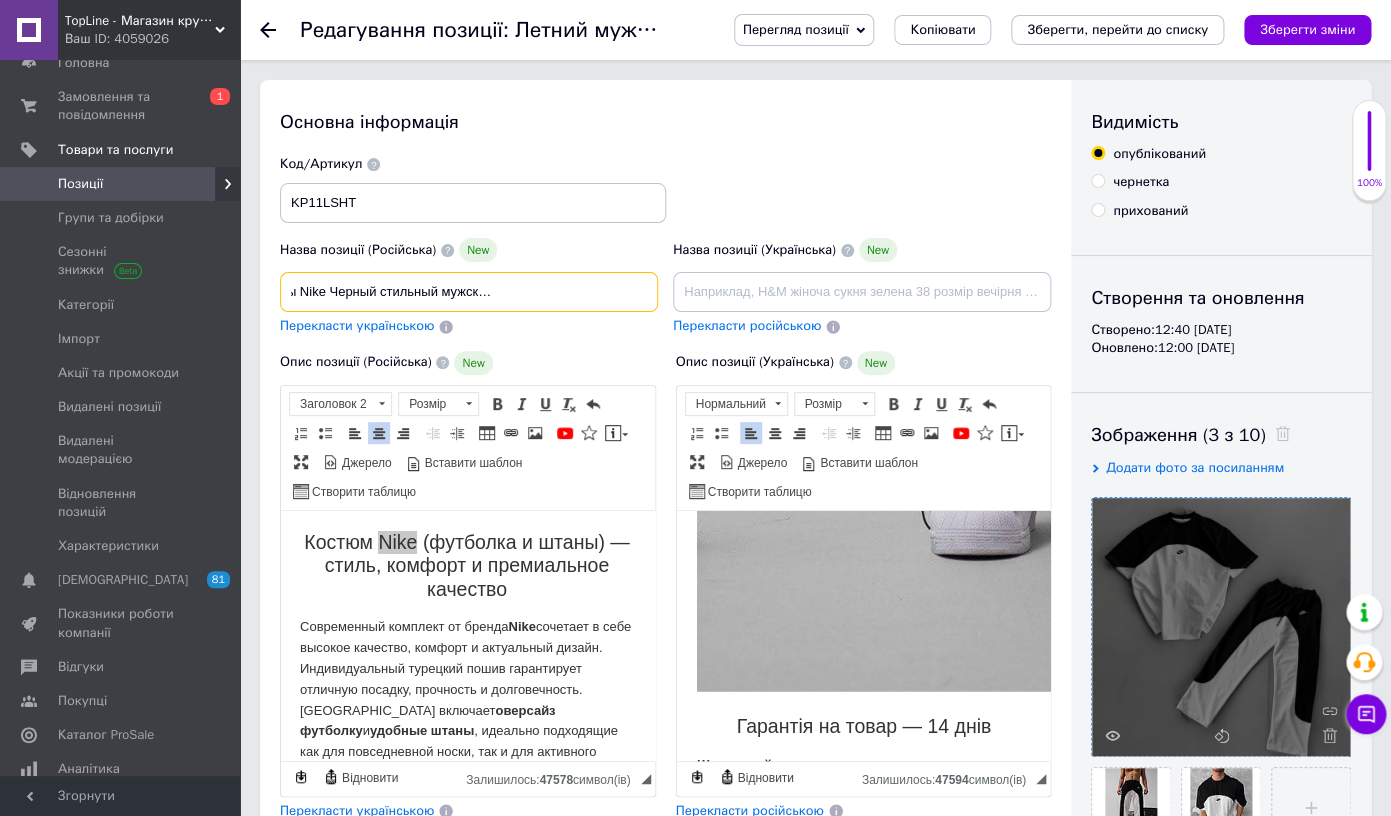 click on "Мужские футболки штаны Nike Черный стильный мужской спортивный костюм Nike" at bounding box center [469, 292] 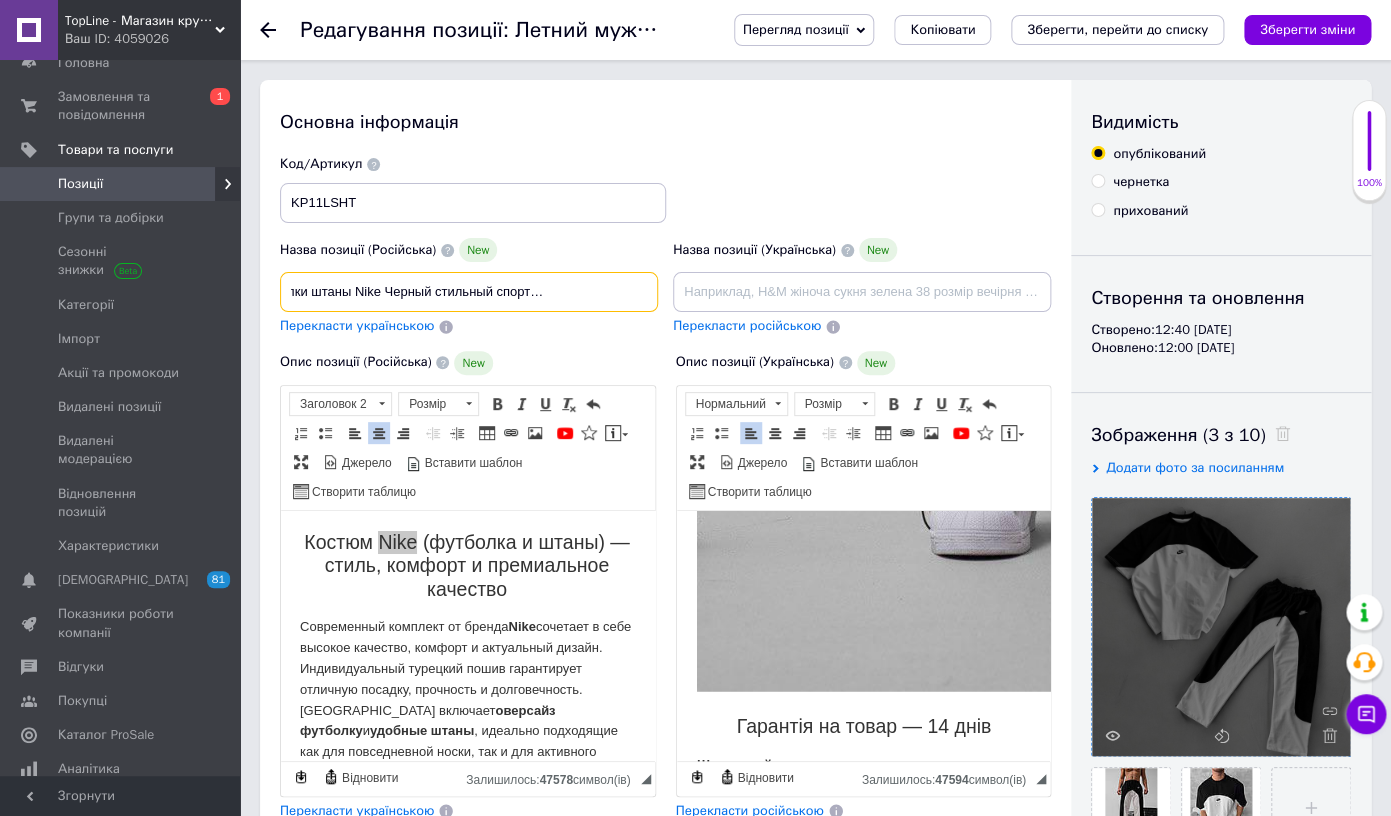 scroll, scrollTop: 0, scrollLeft: 99, axis: horizontal 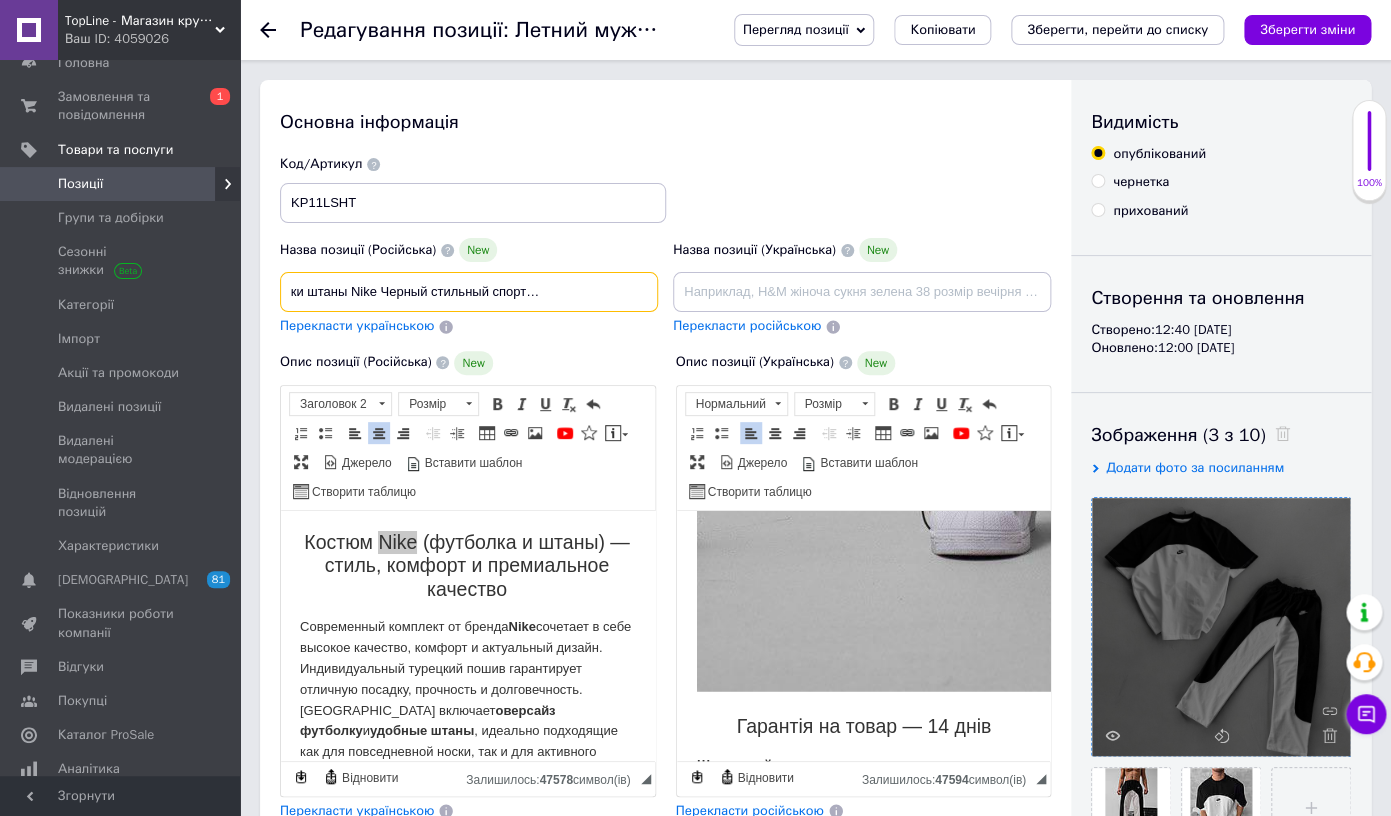 click on "Мужские футболки штаны Nike Черный стильный спортивный костюм Найк" at bounding box center [469, 292] 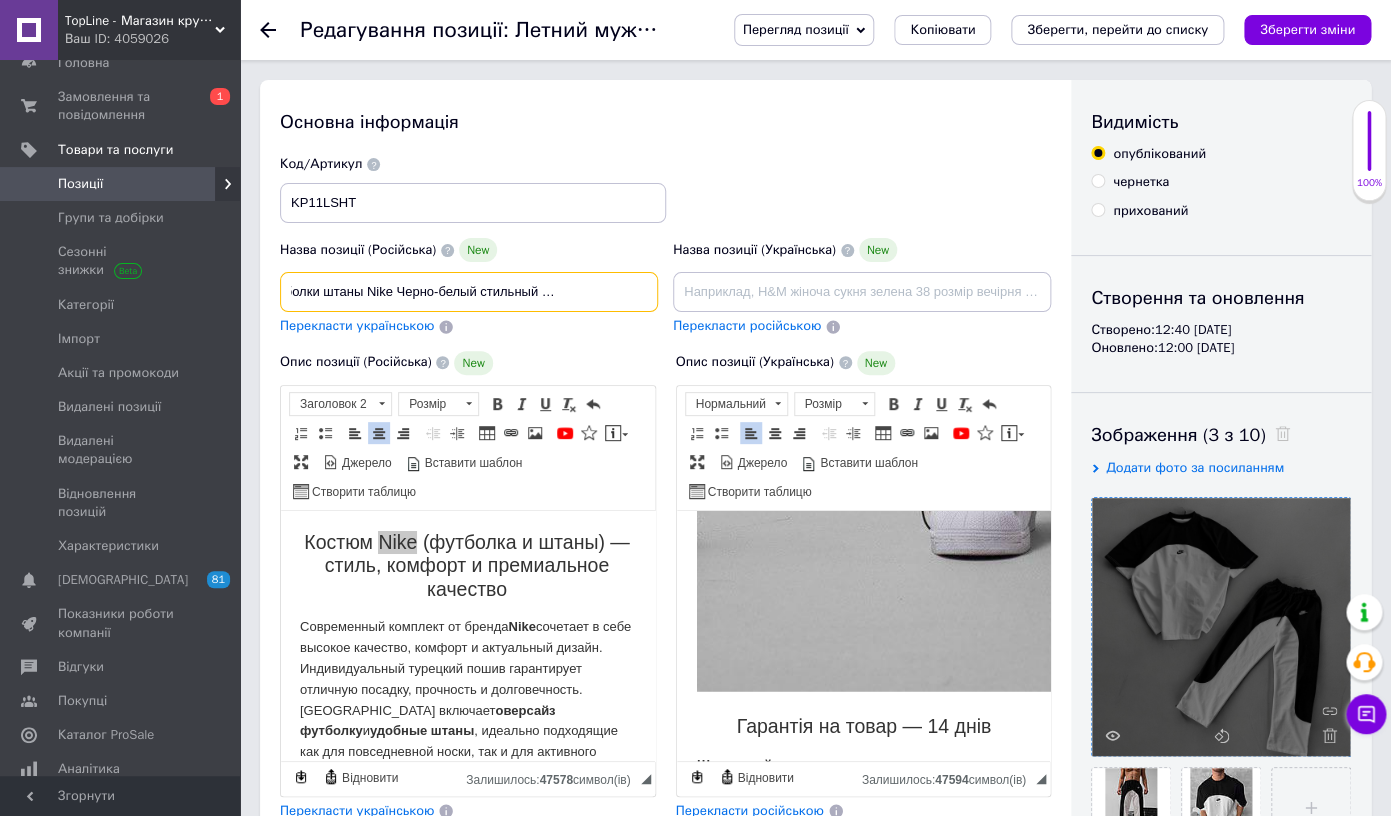 scroll, scrollTop: 0, scrollLeft: 135, axis: horizontal 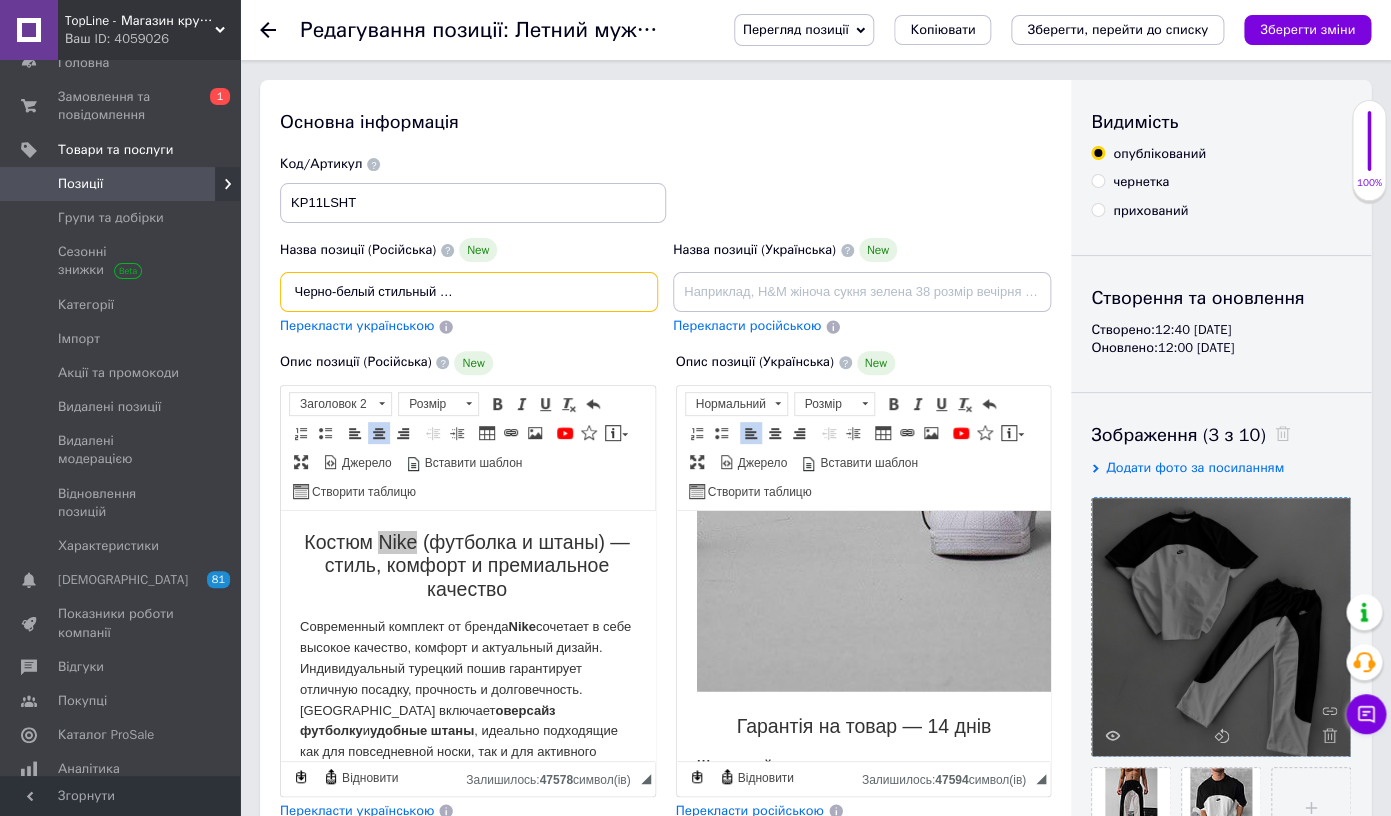 click on "Мужские футболки штаны Nike Черно-белый стильный спортивный костюм Найк на лето," at bounding box center (469, 292) 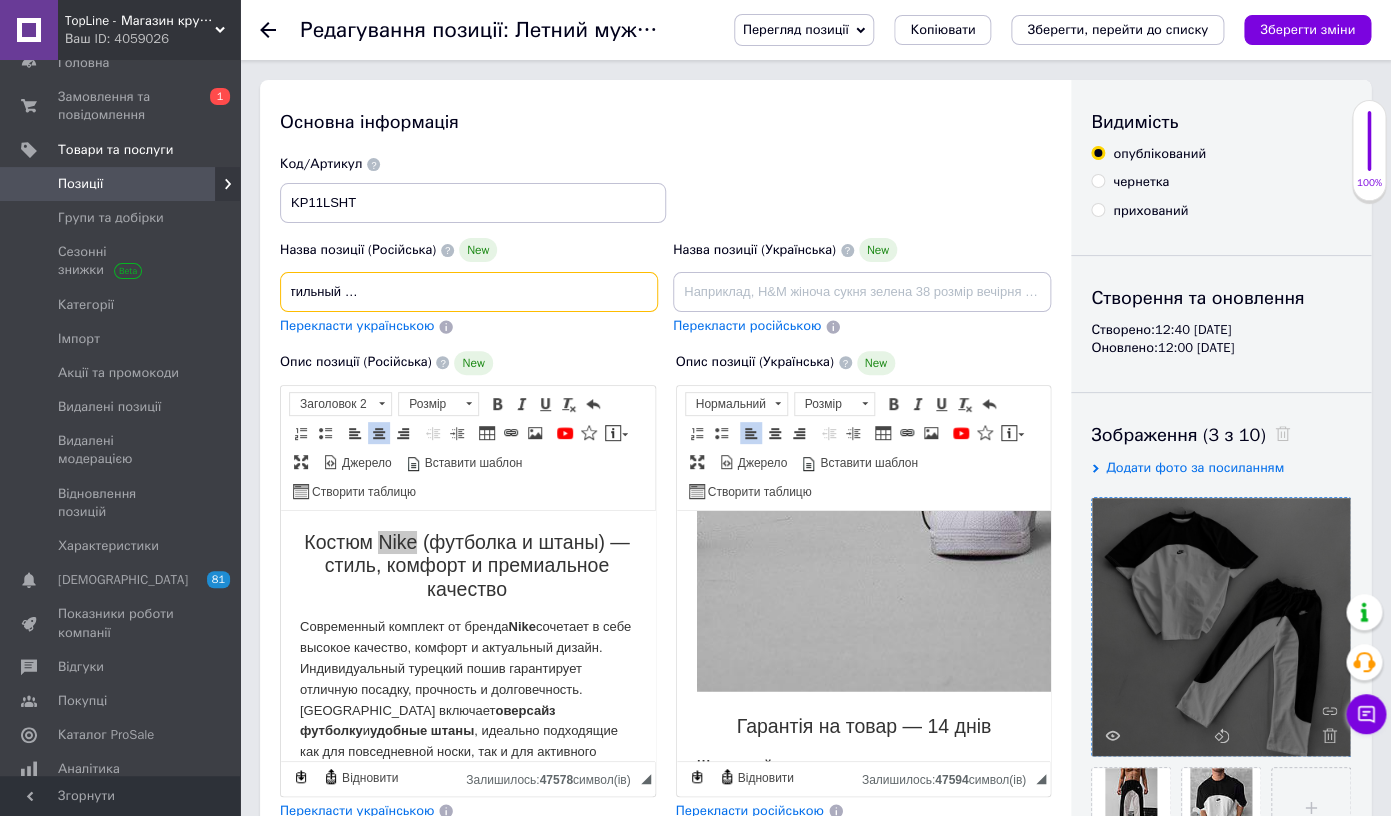 scroll, scrollTop: 0, scrollLeft: 297, axis: horizontal 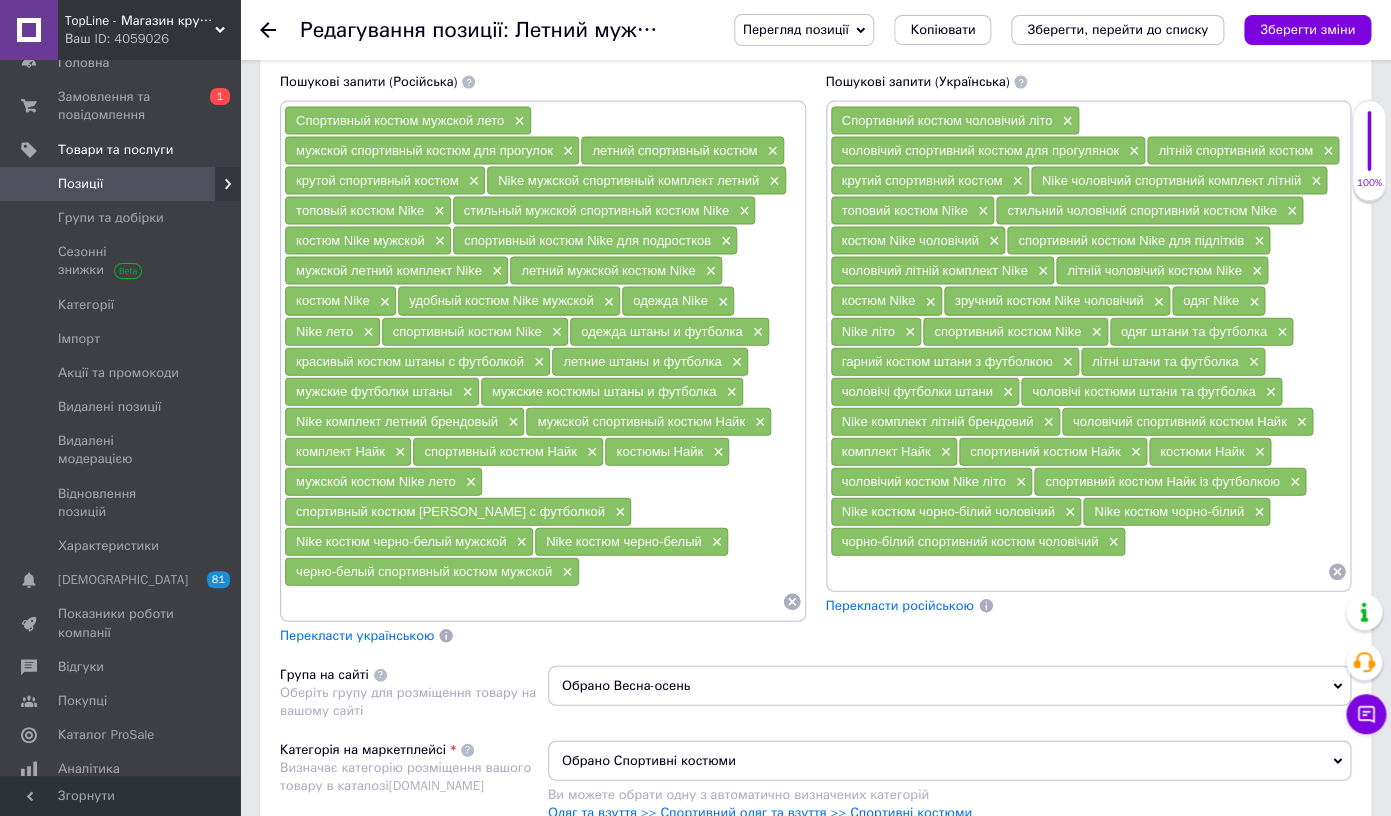 click on "топовый костюм Nike" at bounding box center [360, 210] 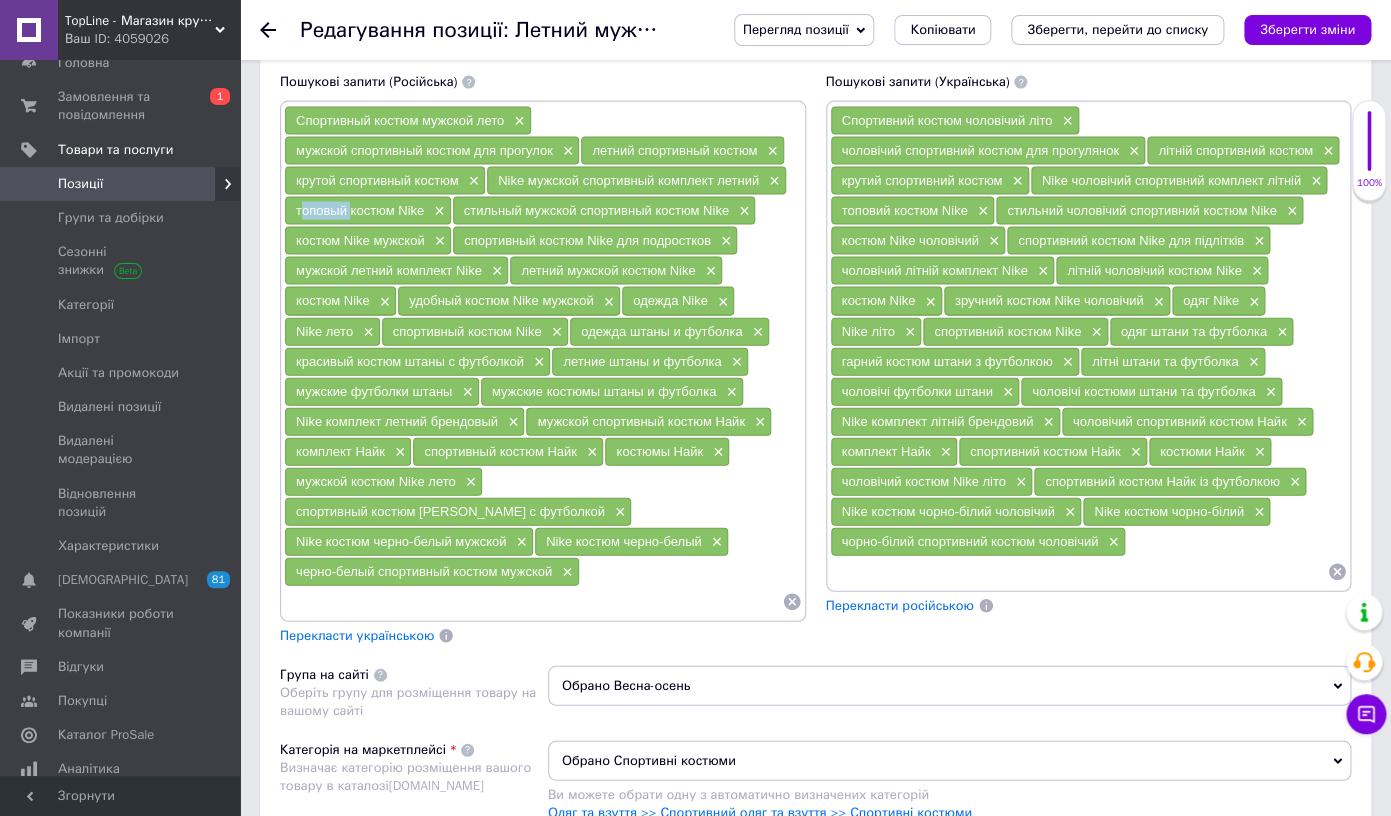 click on "топовый костюм Nike" at bounding box center [360, 210] 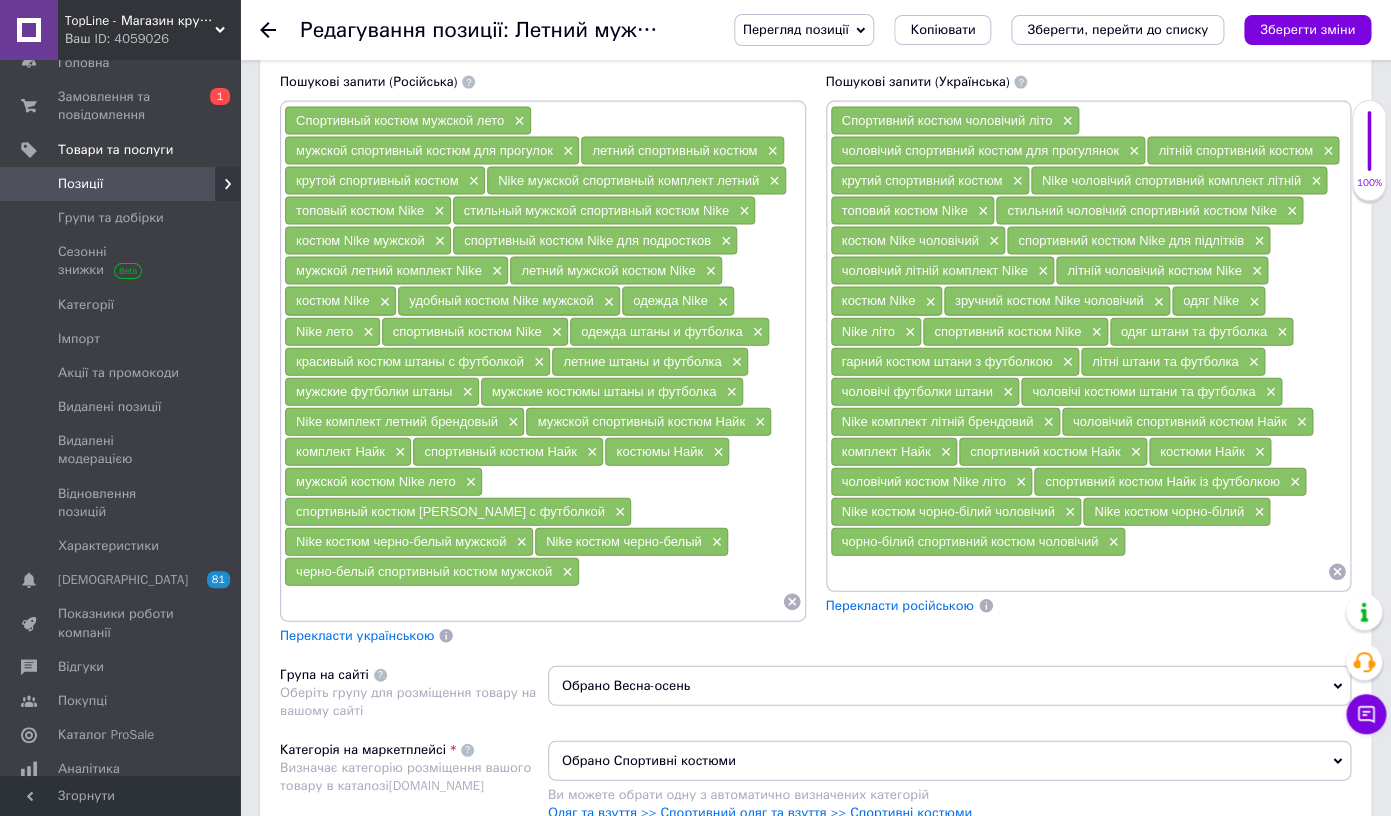 click on "крутой спортивный костюм" at bounding box center [377, 180] 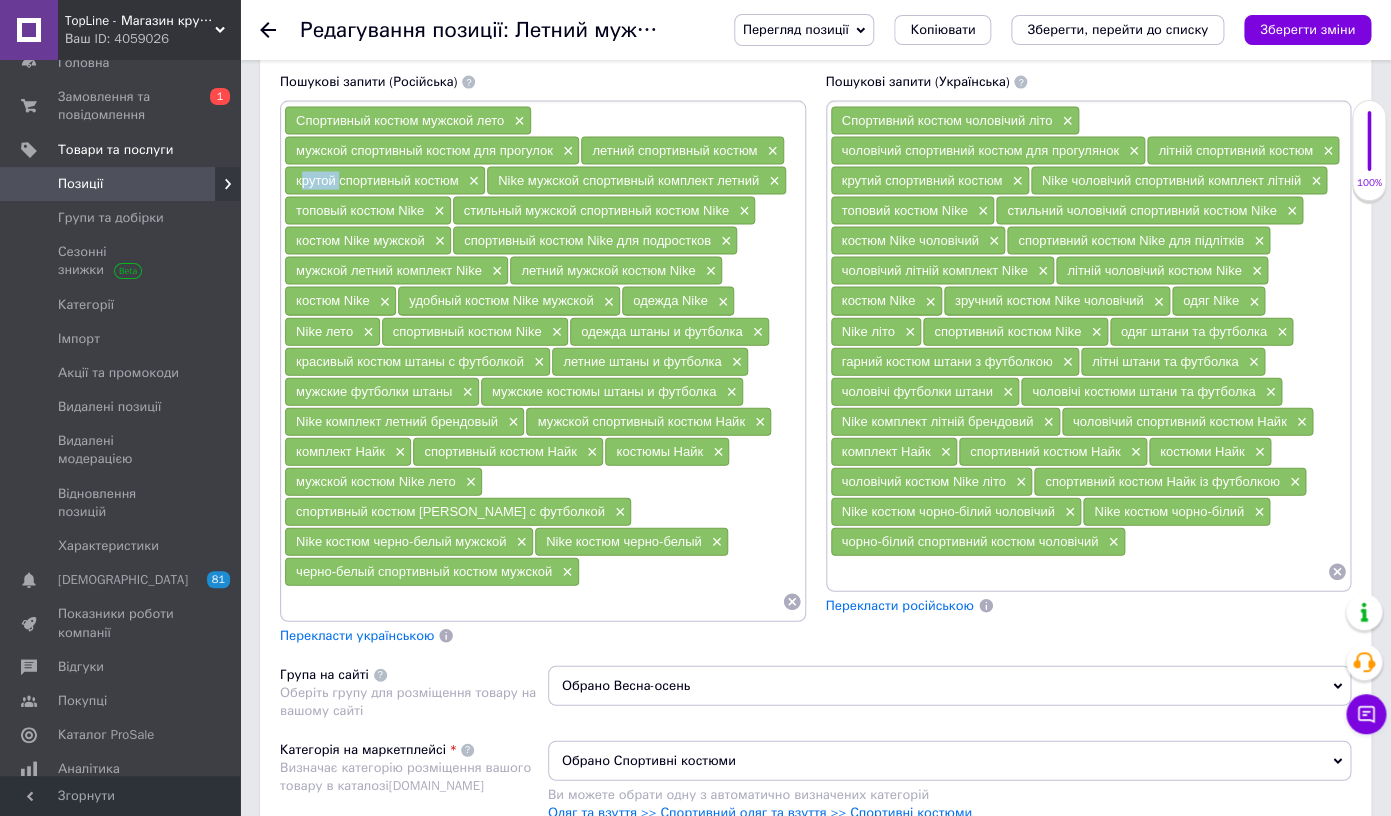 click on "крутой спортивный костюм" at bounding box center [377, 180] 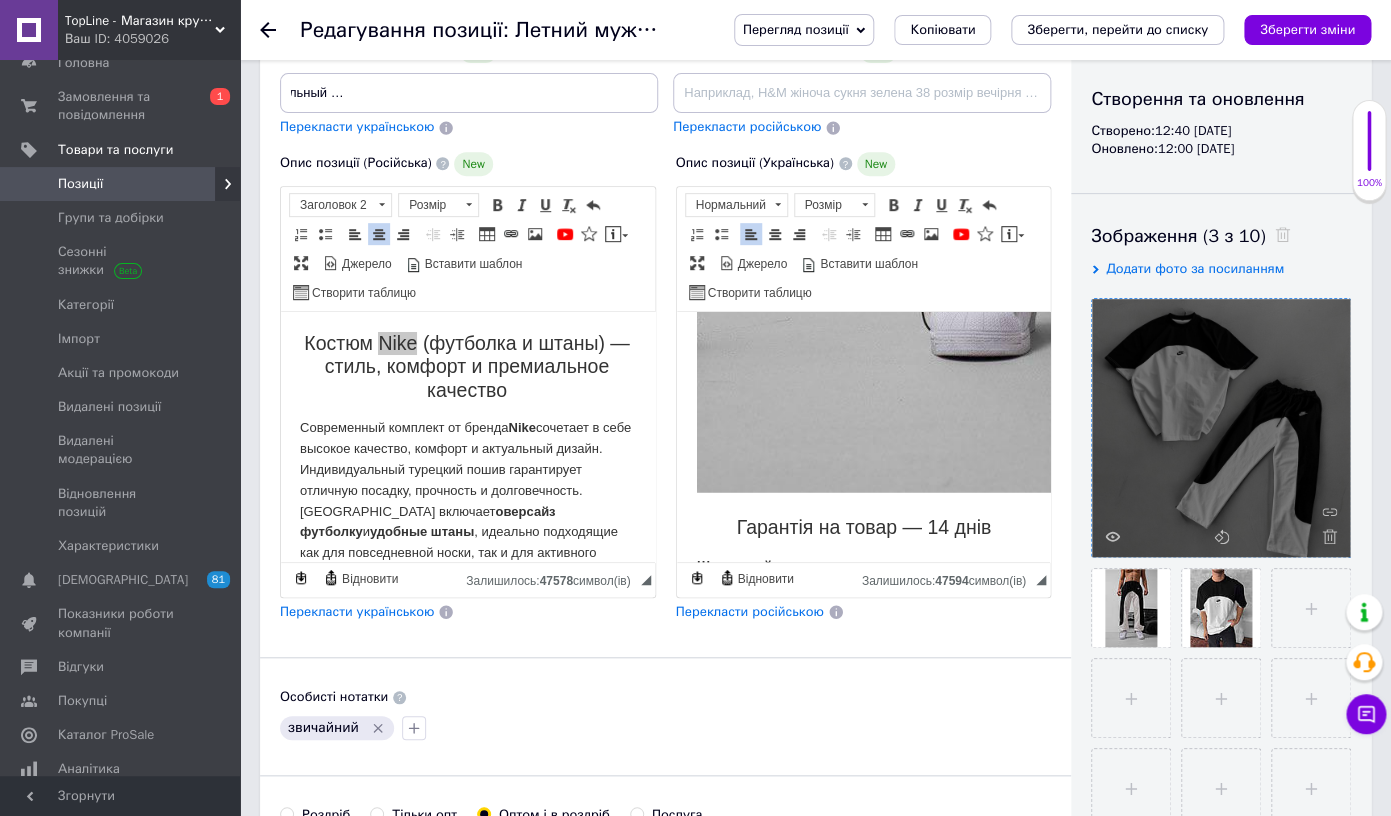 scroll, scrollTop: 129, scrollLeft: 0, axis: vertical 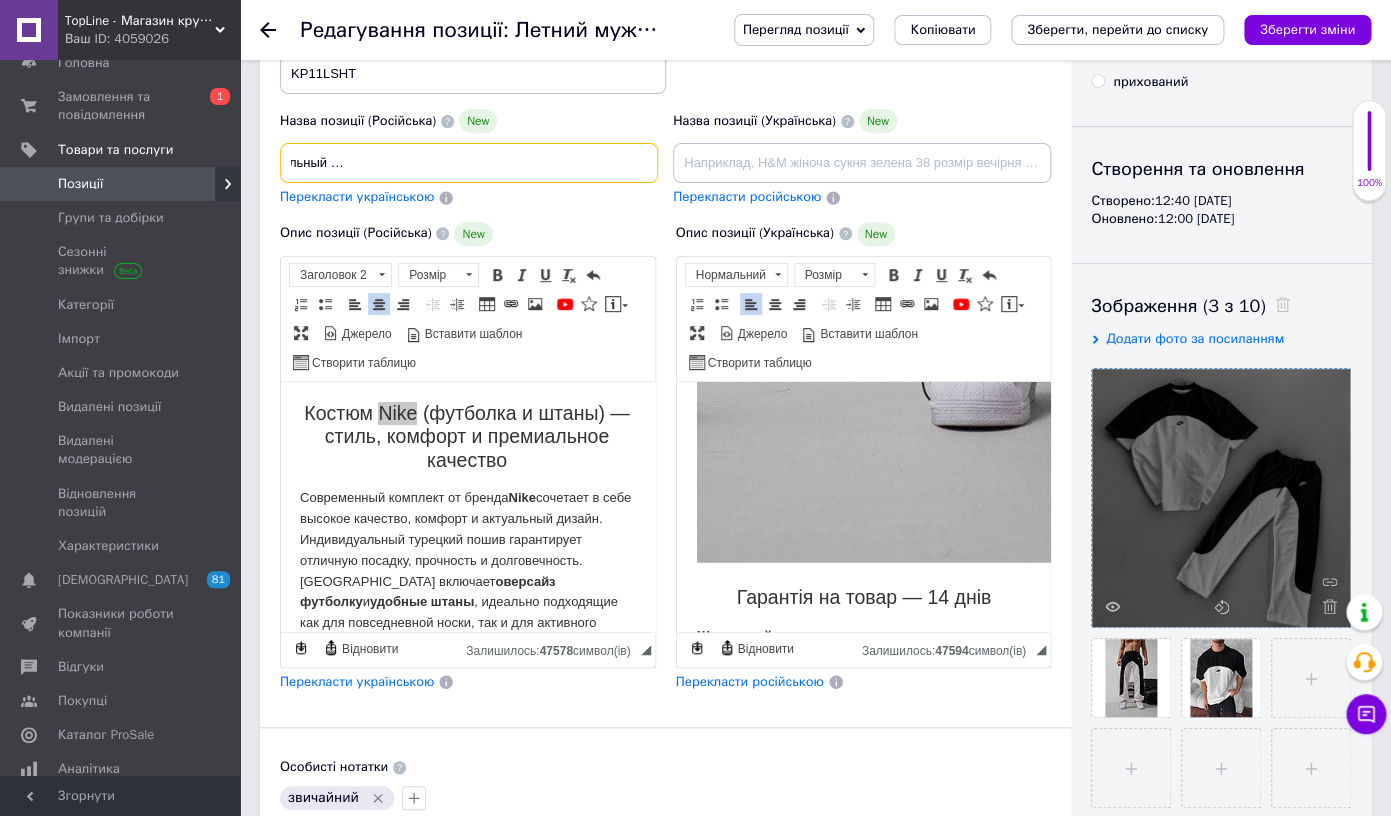 click on "Мужские футболки штаны Nike Черно-белый стильный спортивный костюм Найк на лето, Красивая одежда" at bounding box center [469, 163] 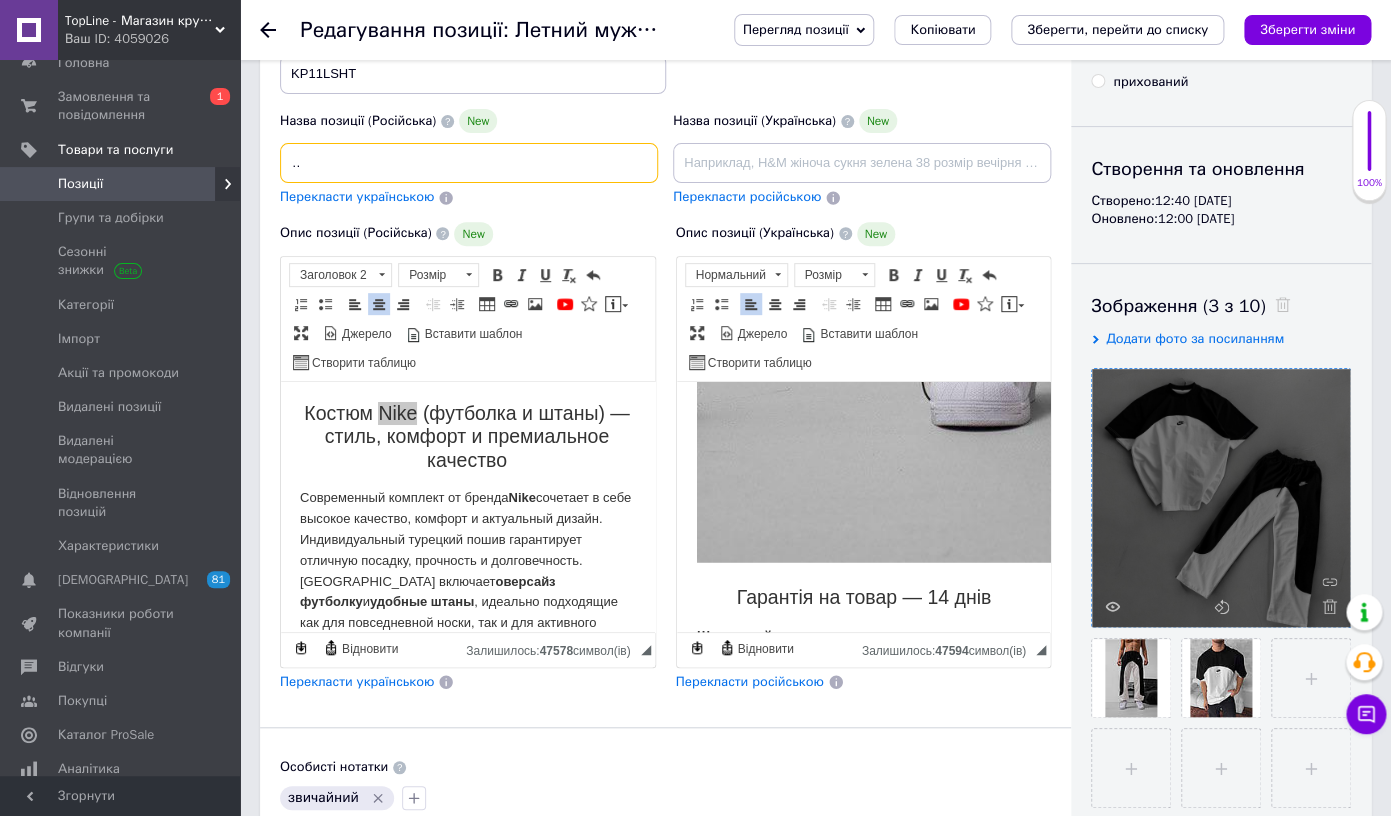 scroll, scrollTop: 0, scrollLeft: 438, axis: horizontal 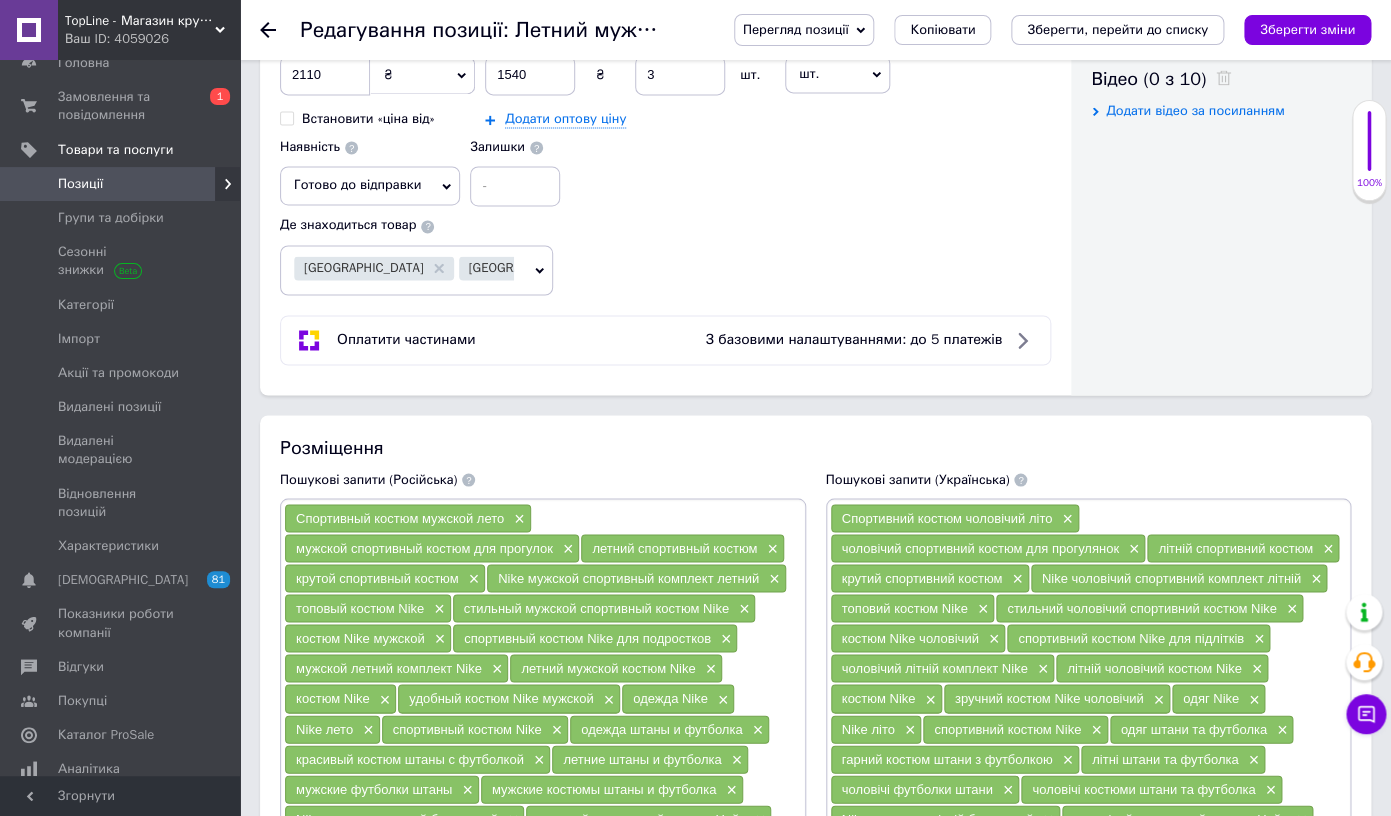 click on "удобный костюм Nike мужской" at bounding box center [501, 697] 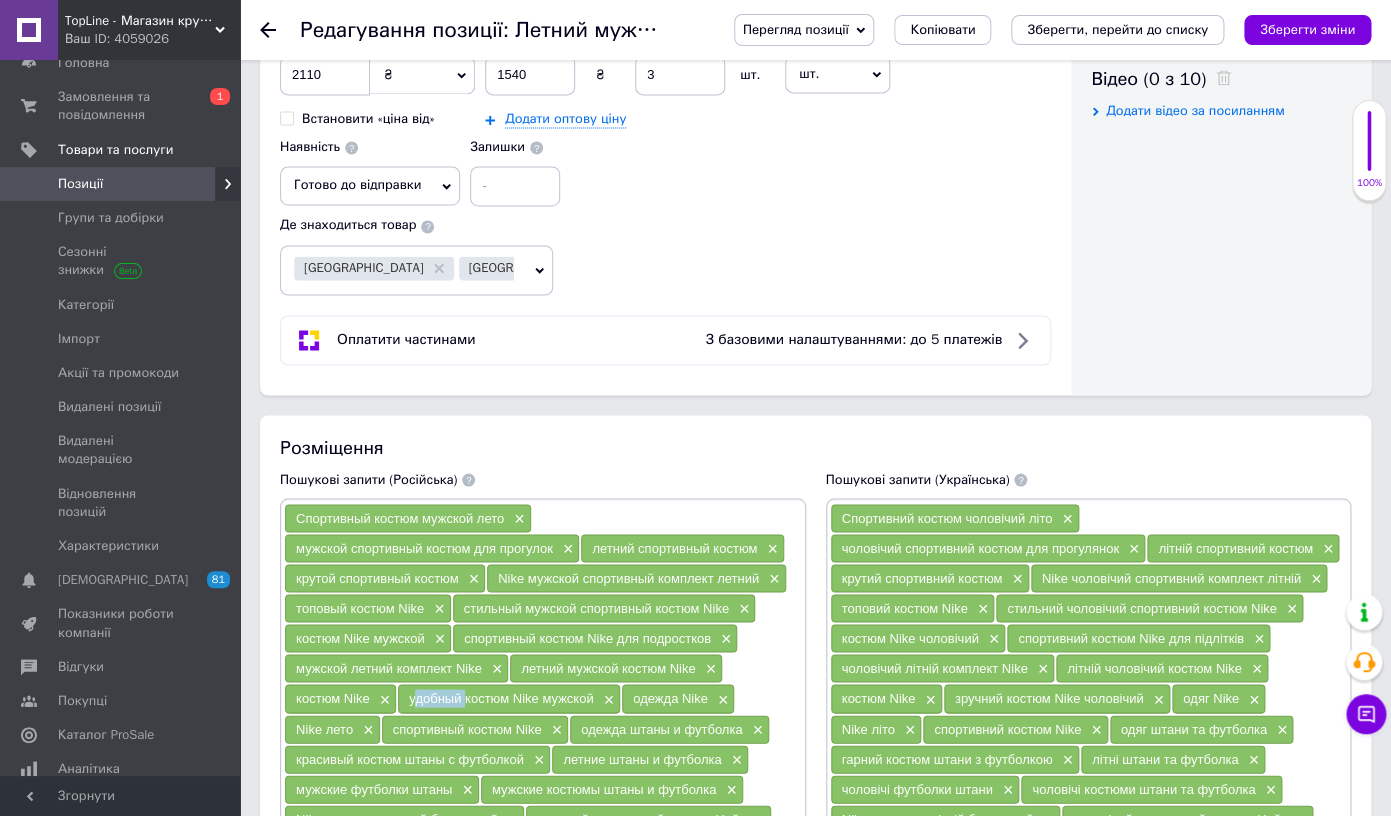 click on "удобный костюм Nike мужской" at bounding box center [501, 697] 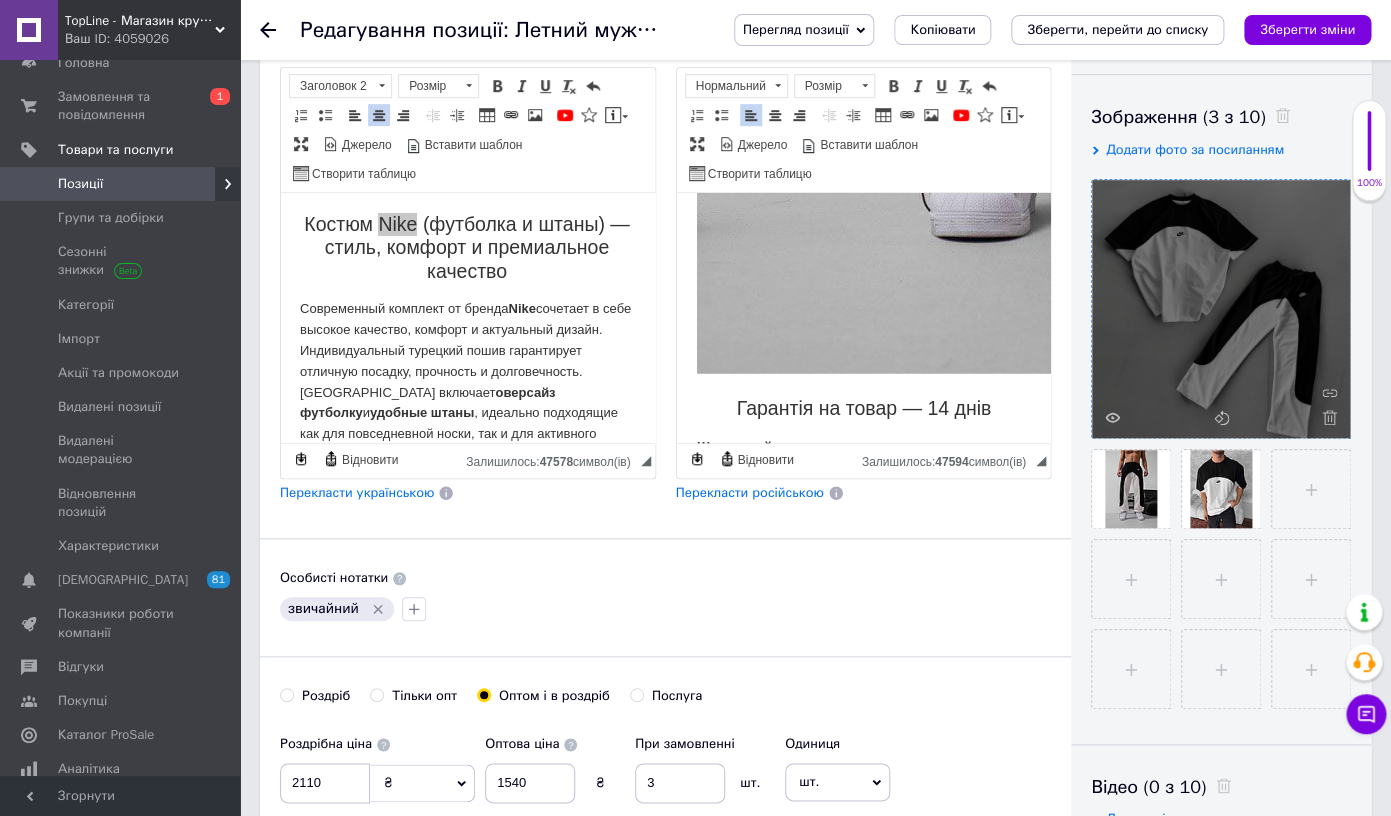 scroll, scrollTop: 0, scrollLeft: 0, axis: both 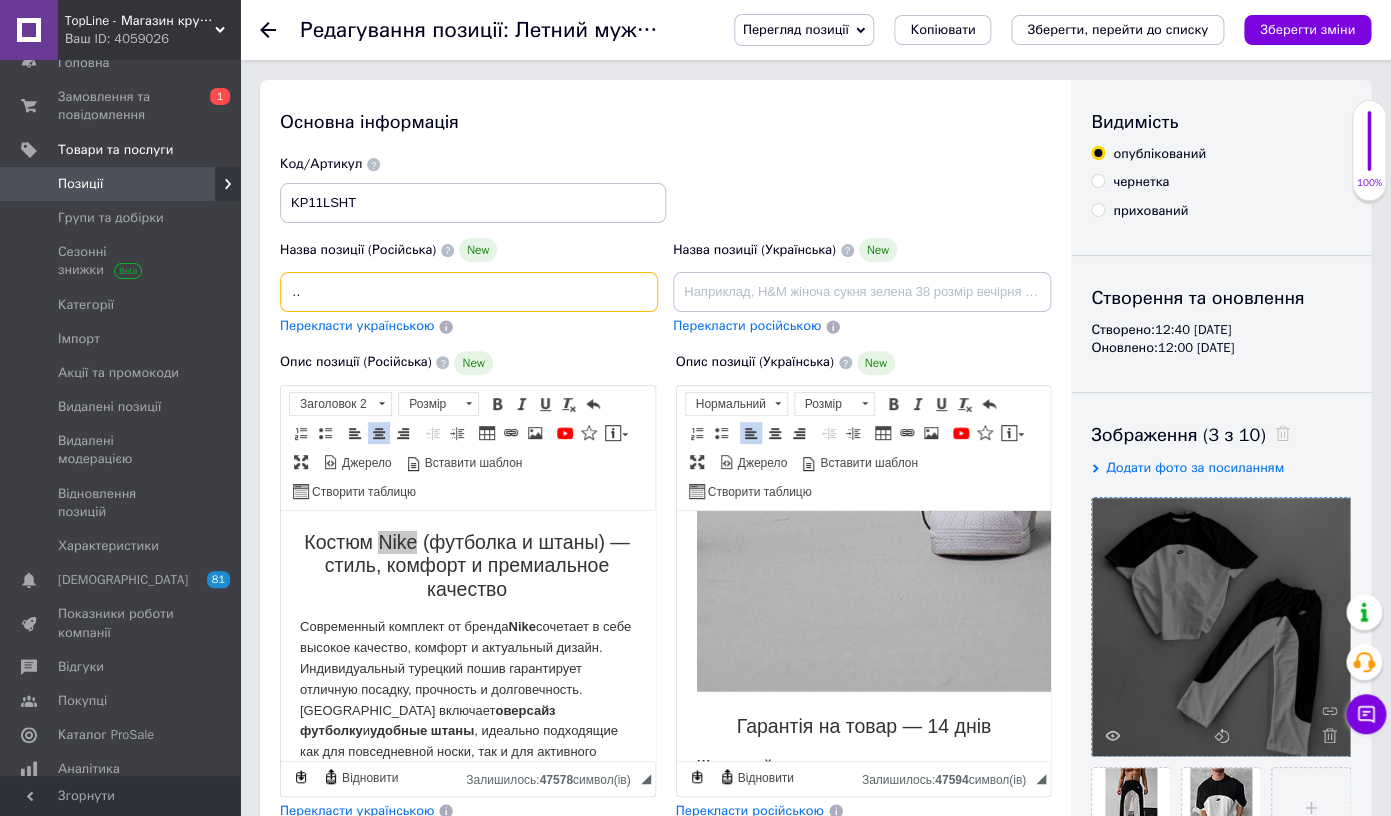 drag, startPoint x: 550, startPoint y: 290, endPoint x: 823, endPoint y: 292, distance: 273.00732 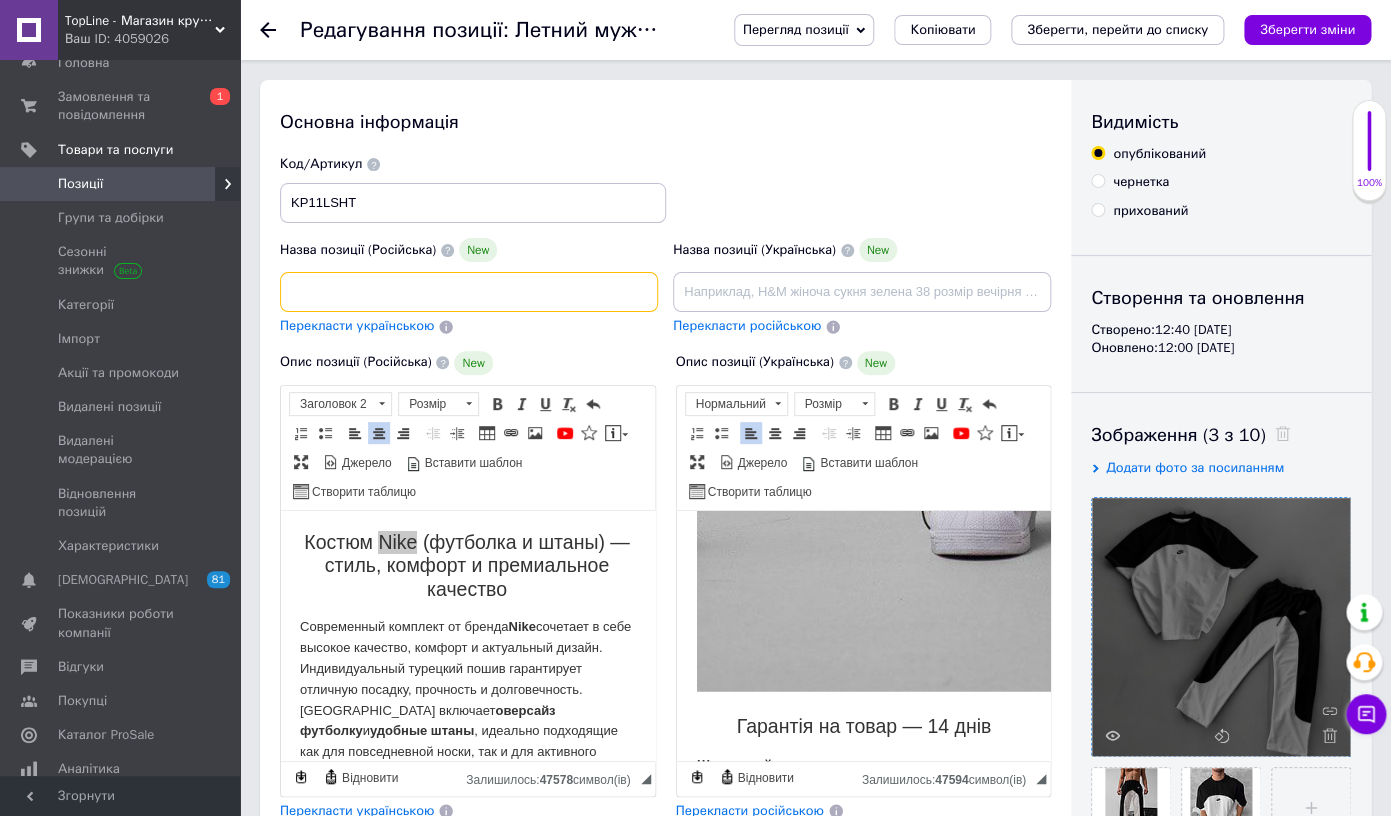 paste on "удобный" 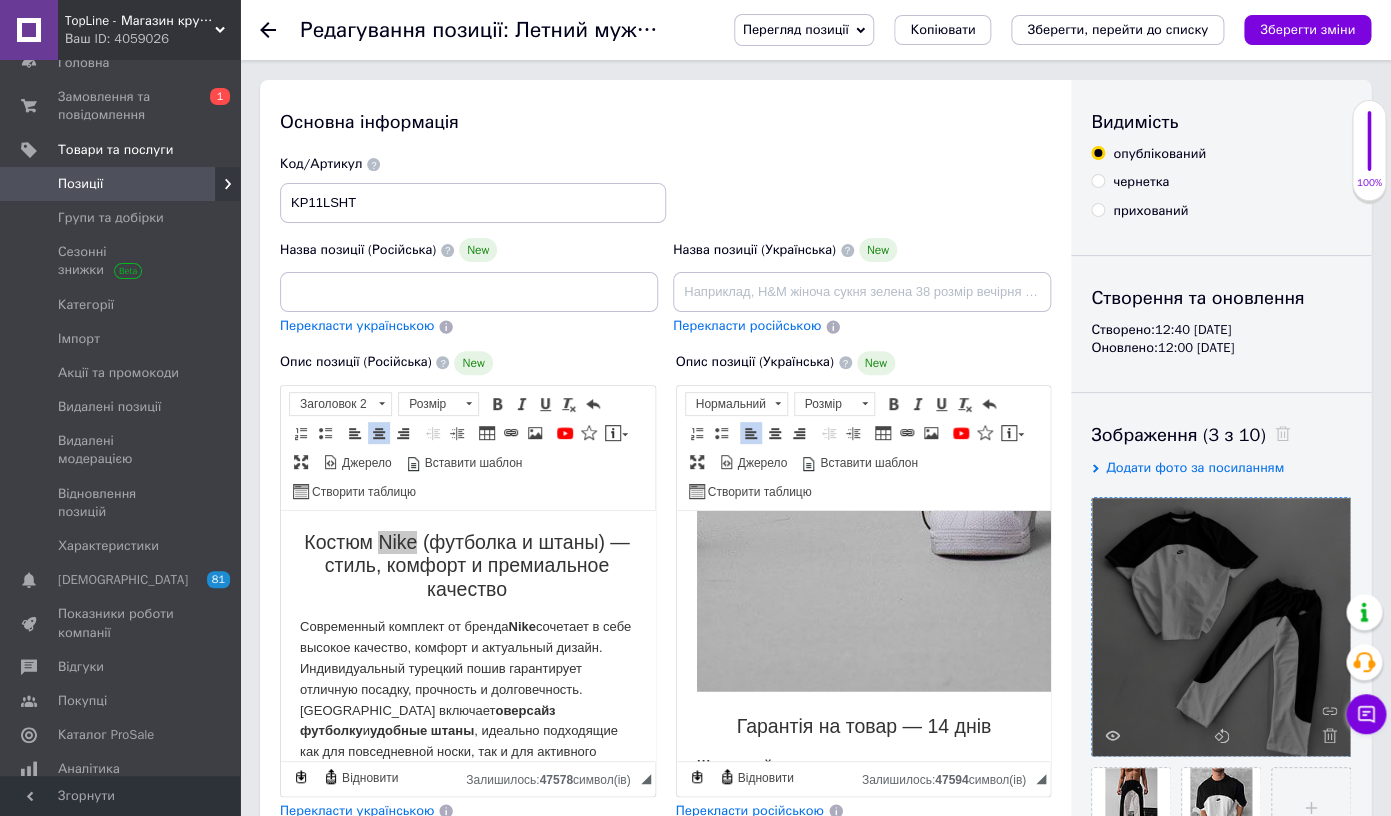 click on "Назва позиції (Російська) New Мужские футболки штаны Nike Черно-белый стильный спортивный костюм Найк на лето, Красивая одежда крутая и удобная Перекласти українською" at bounding box center (469, 287) 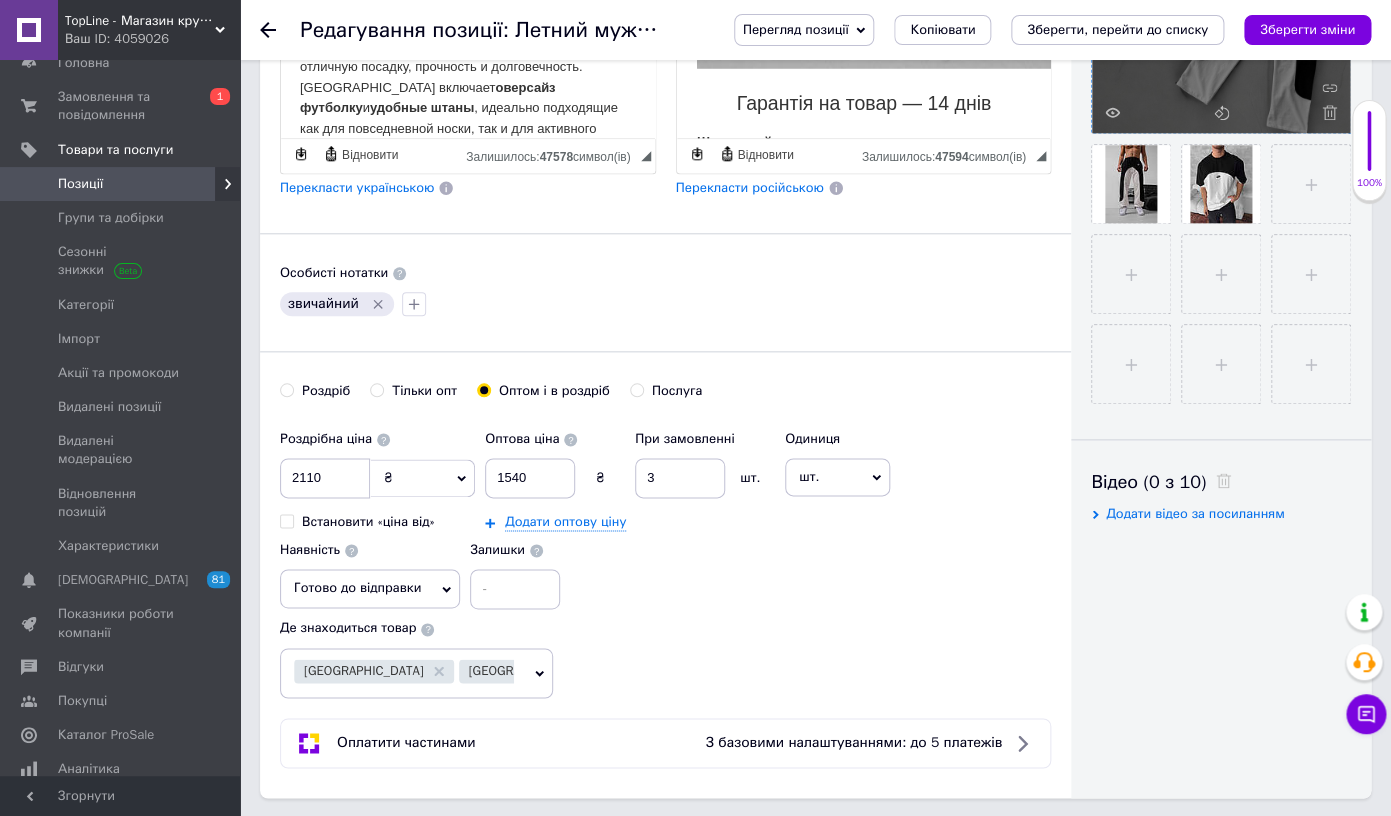 type on "Чоловічі футболки штани Nike Чорно-білий стильний спортивний костюм Найк на літо, Красивий одяг крутий і зручний" 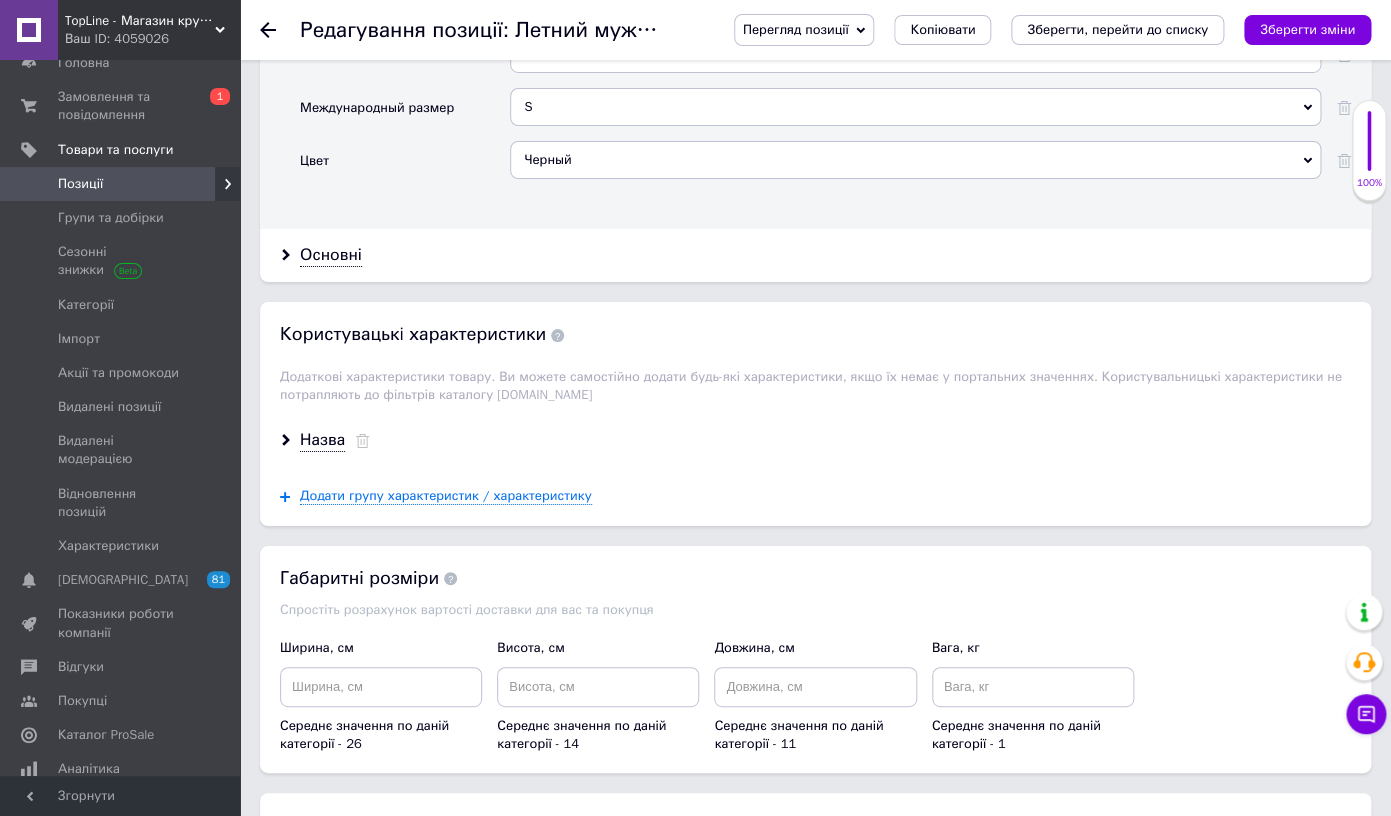 scroll, scrollTop: 2558, scrollLeft: 0, axis: vertical 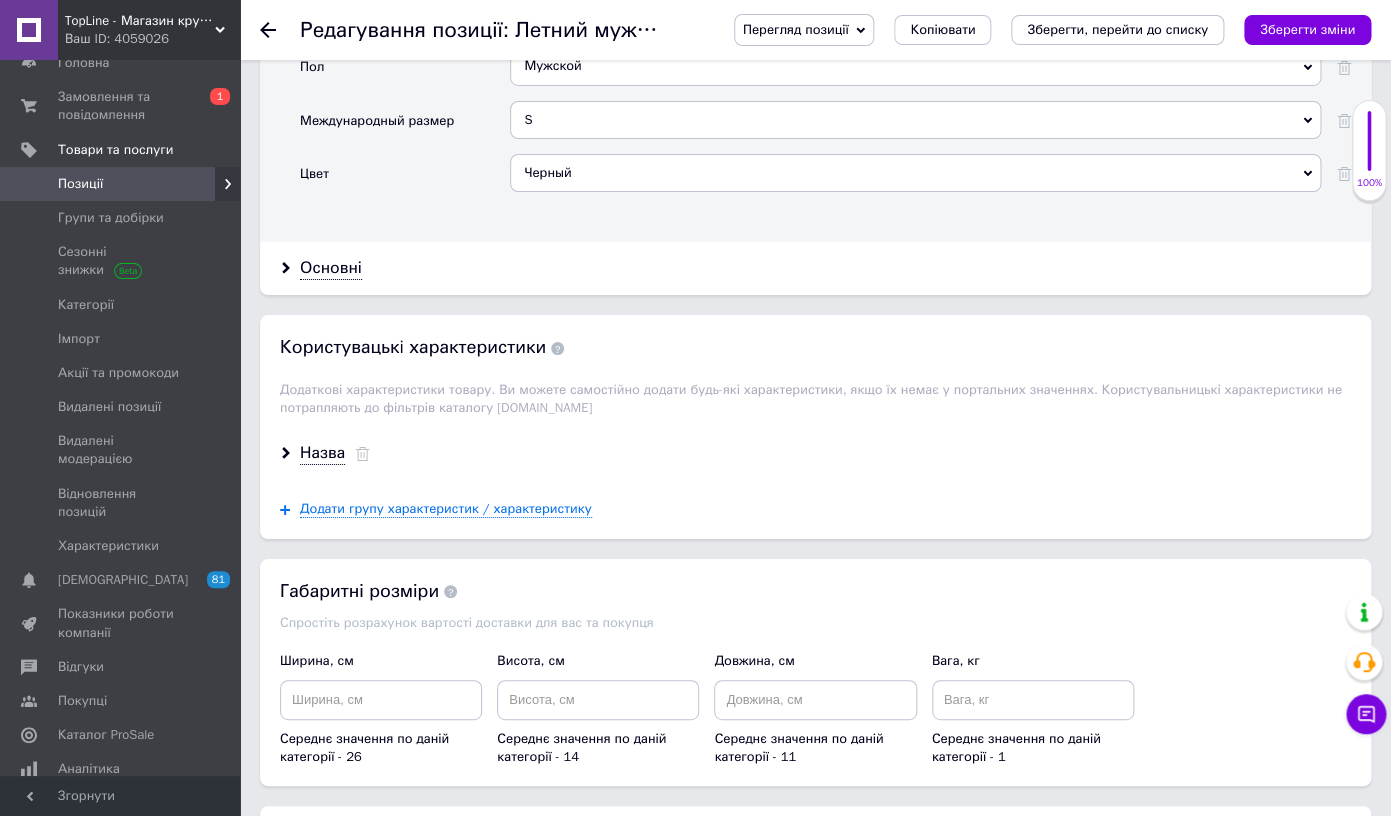 click on "Черный" at bounding box center [915, 173] 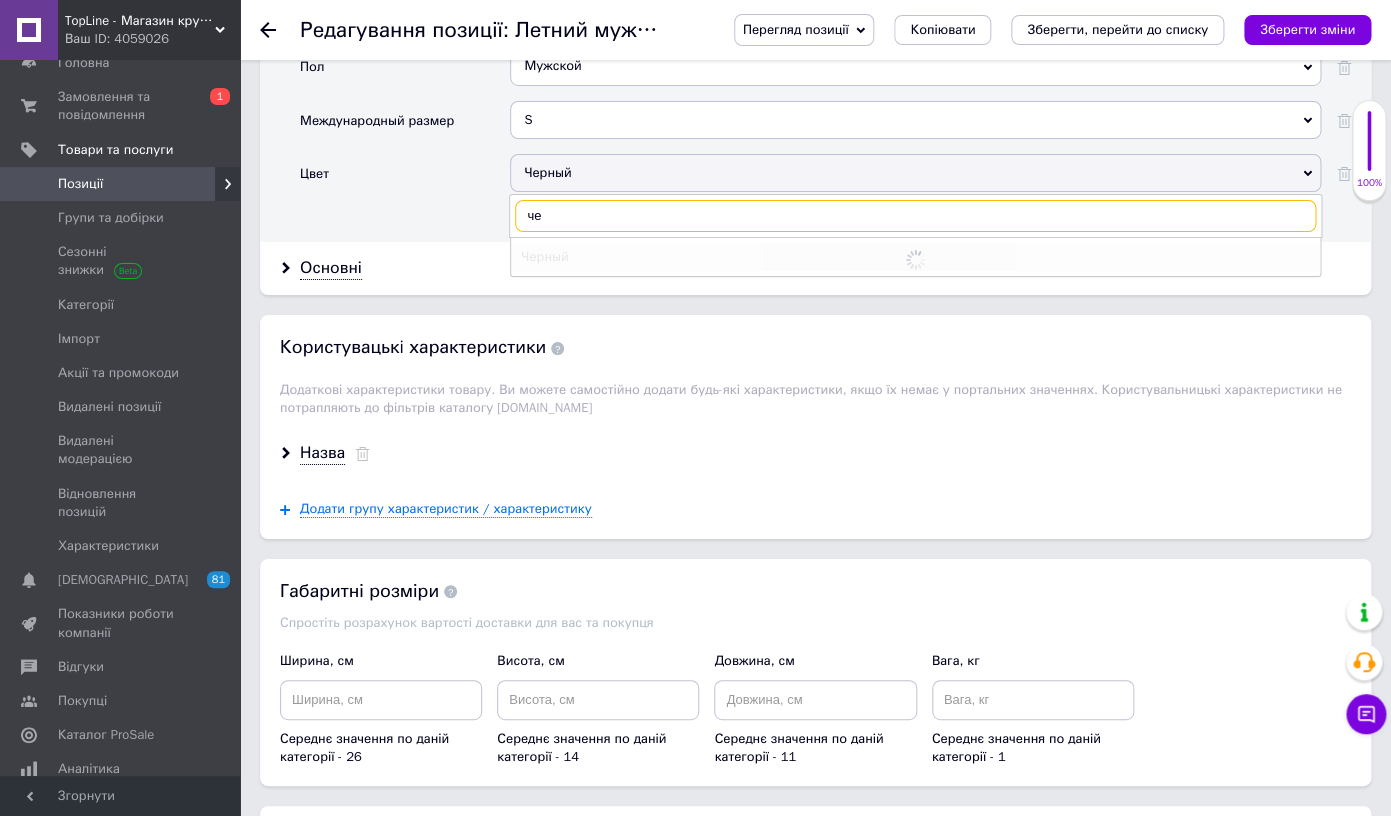 type on "чер" 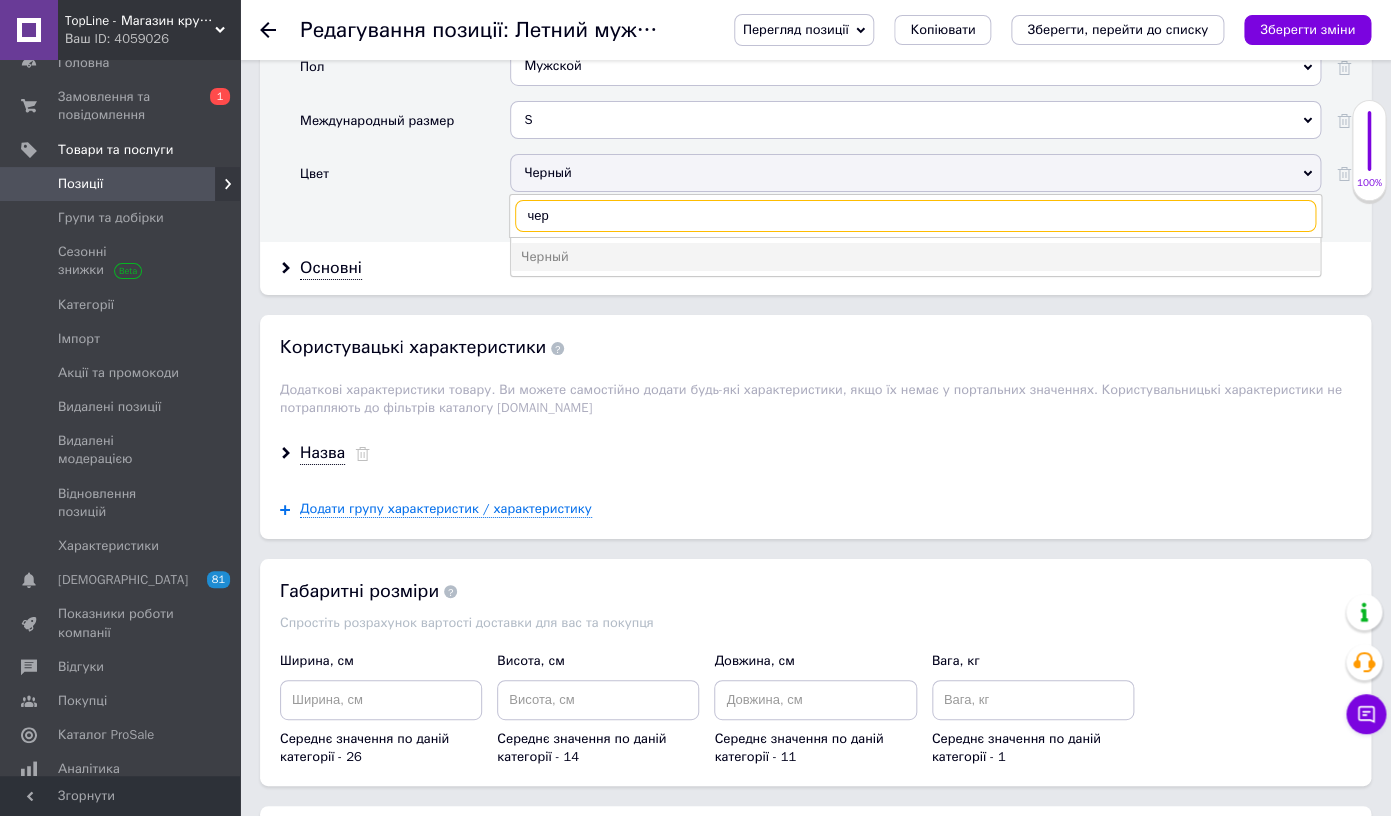 click on "Користувацькi характеристики Додаткові характеристики товару.
Ви можете самостійно додати будь-які характеристики, якщо їх немає
у портальних значеннях. Користувальницькі
характеристики не потрапляють до фільтрів каталогу [DOMAIN_NAME]" at bounding box center (815, 371) 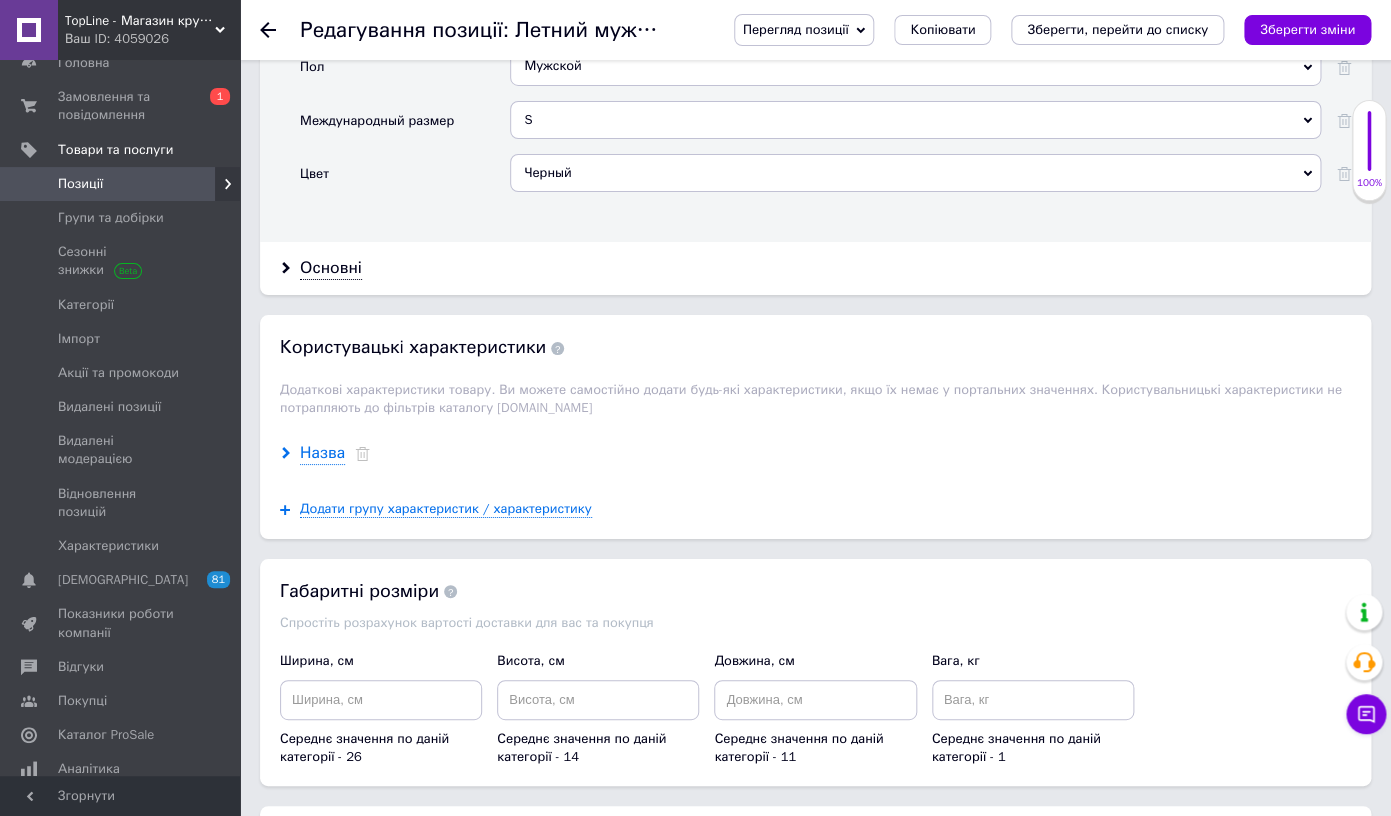 click on "Назва" at bounding box center (322, 453) 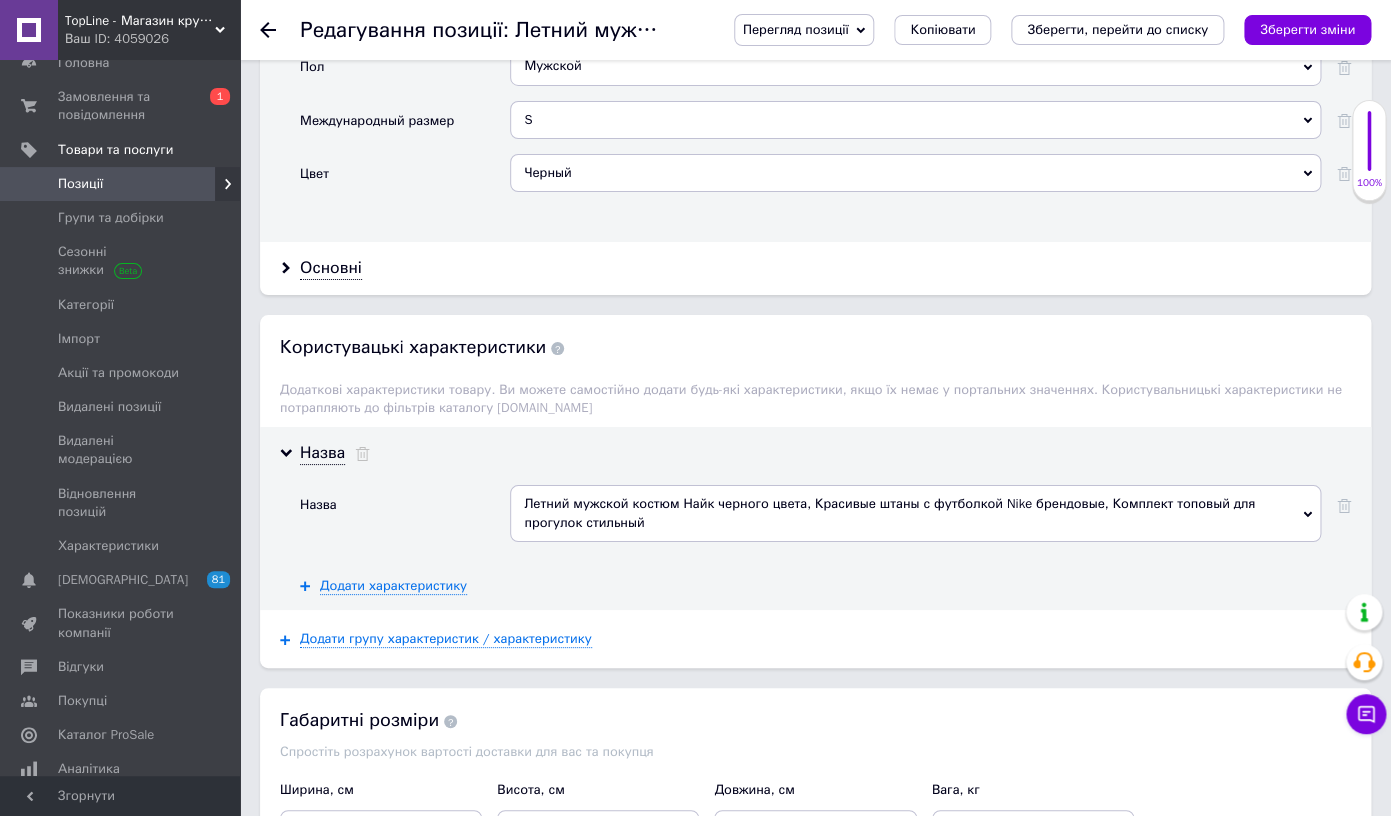 click on "Летний мужской костюм Найк черного цвета, Красивые штаны с футболкой Nike брендовые, Комплект топовый для прогулок стильный" at bounding box center (915, 513) 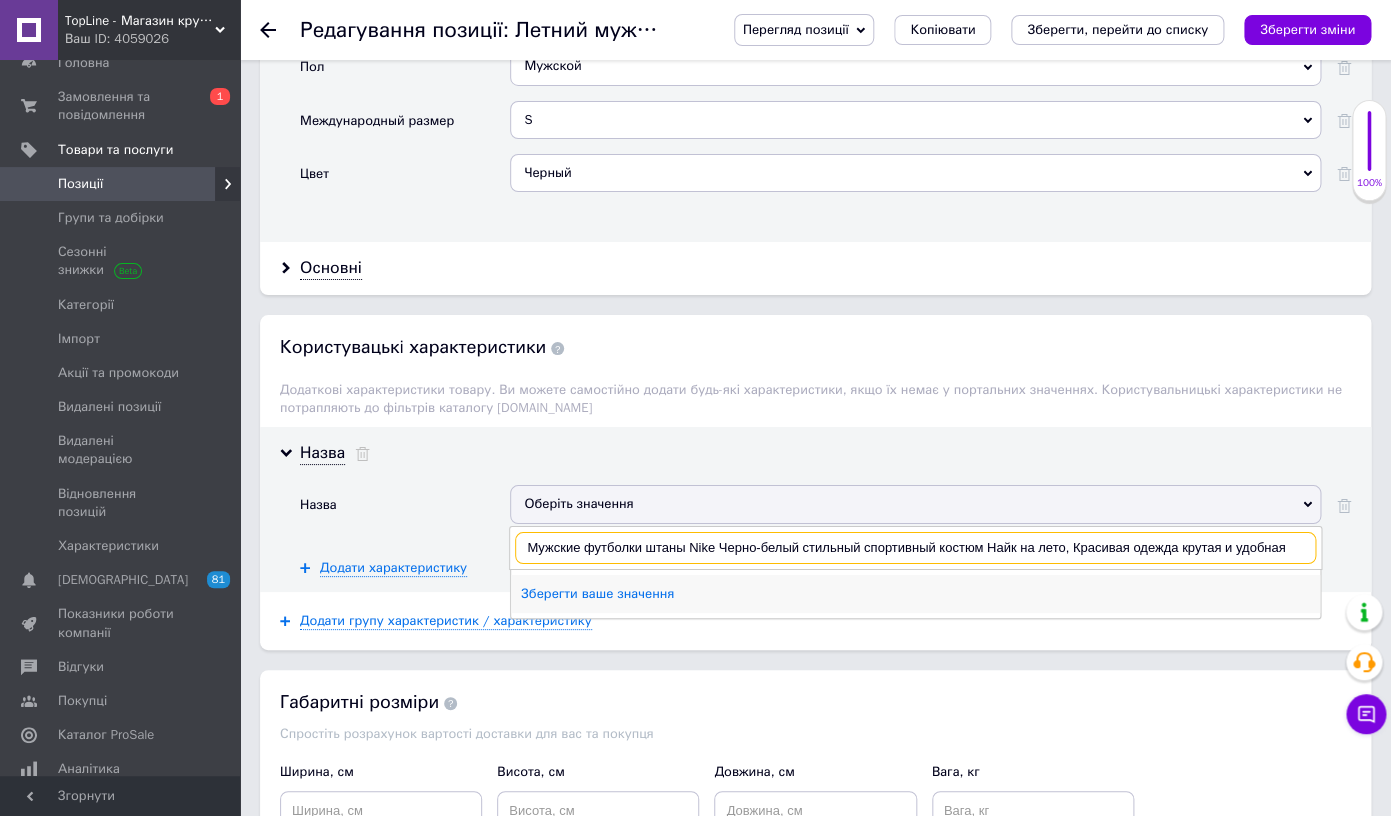 type on "Мужские футболки штаны Nike Черно-белый стильный спортивный костюм Найк на лето, Красивая одежда крутая и удобная" 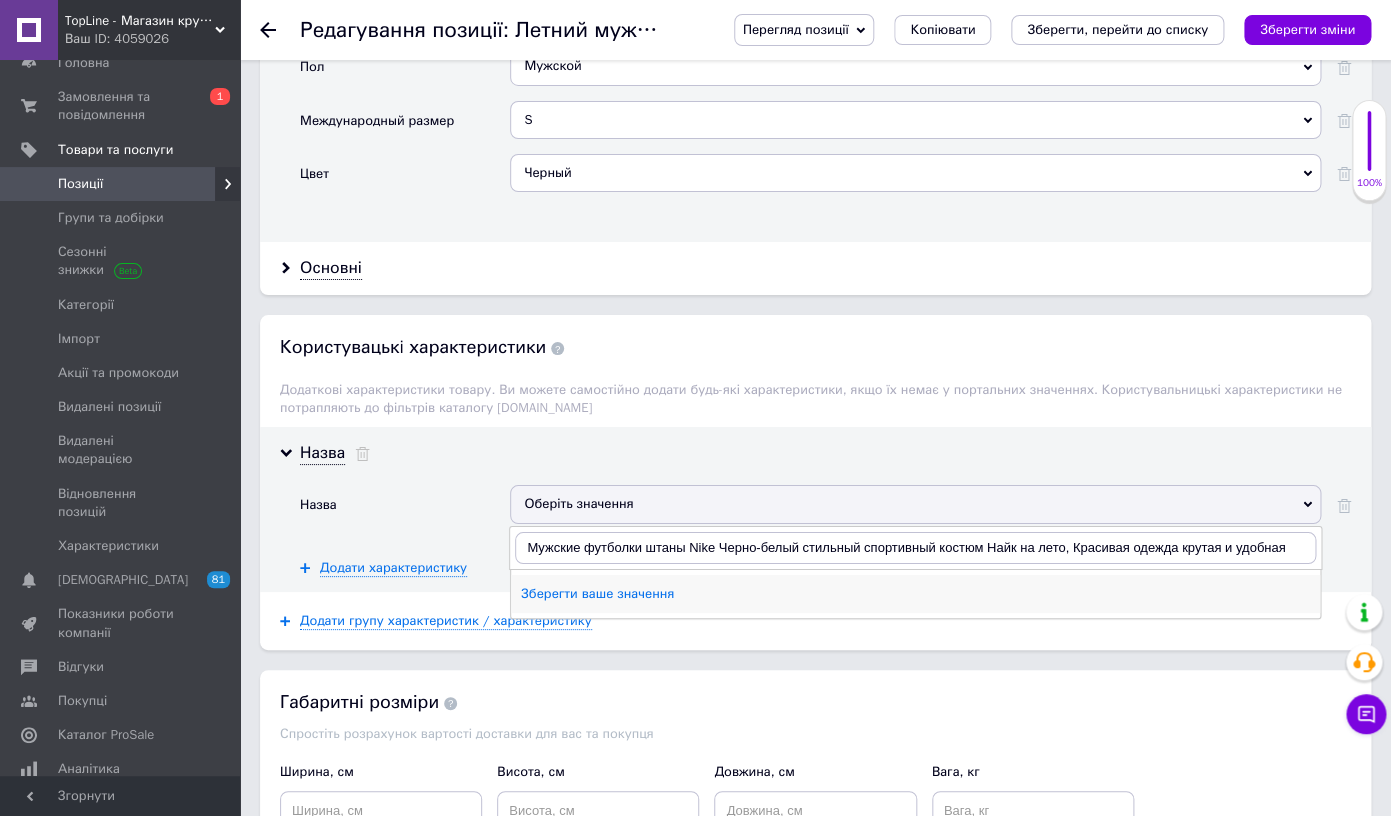 click on "Зберегти ваше значення" at bounding box center (915, 594) 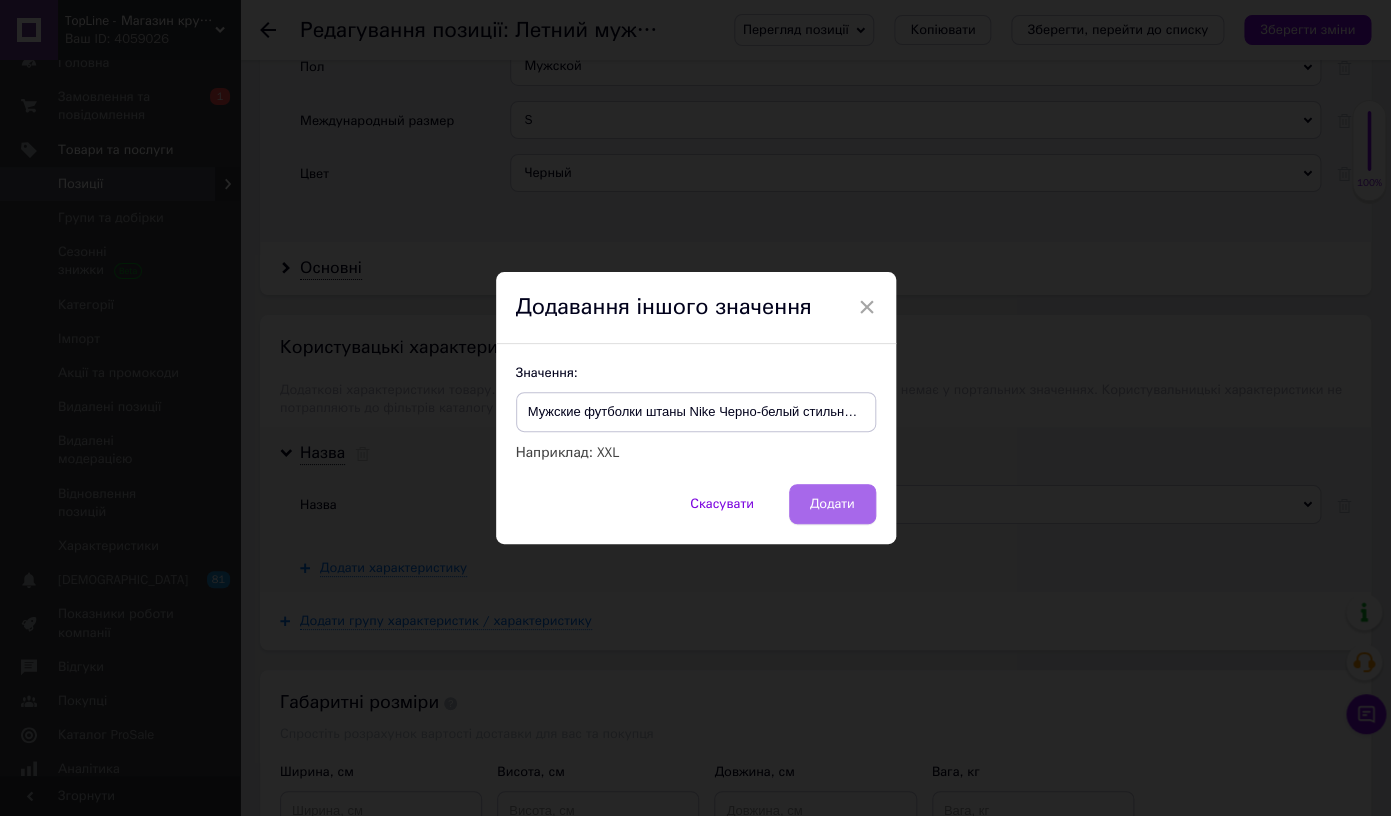 click on "Додати" at bounding box center [832, 504] 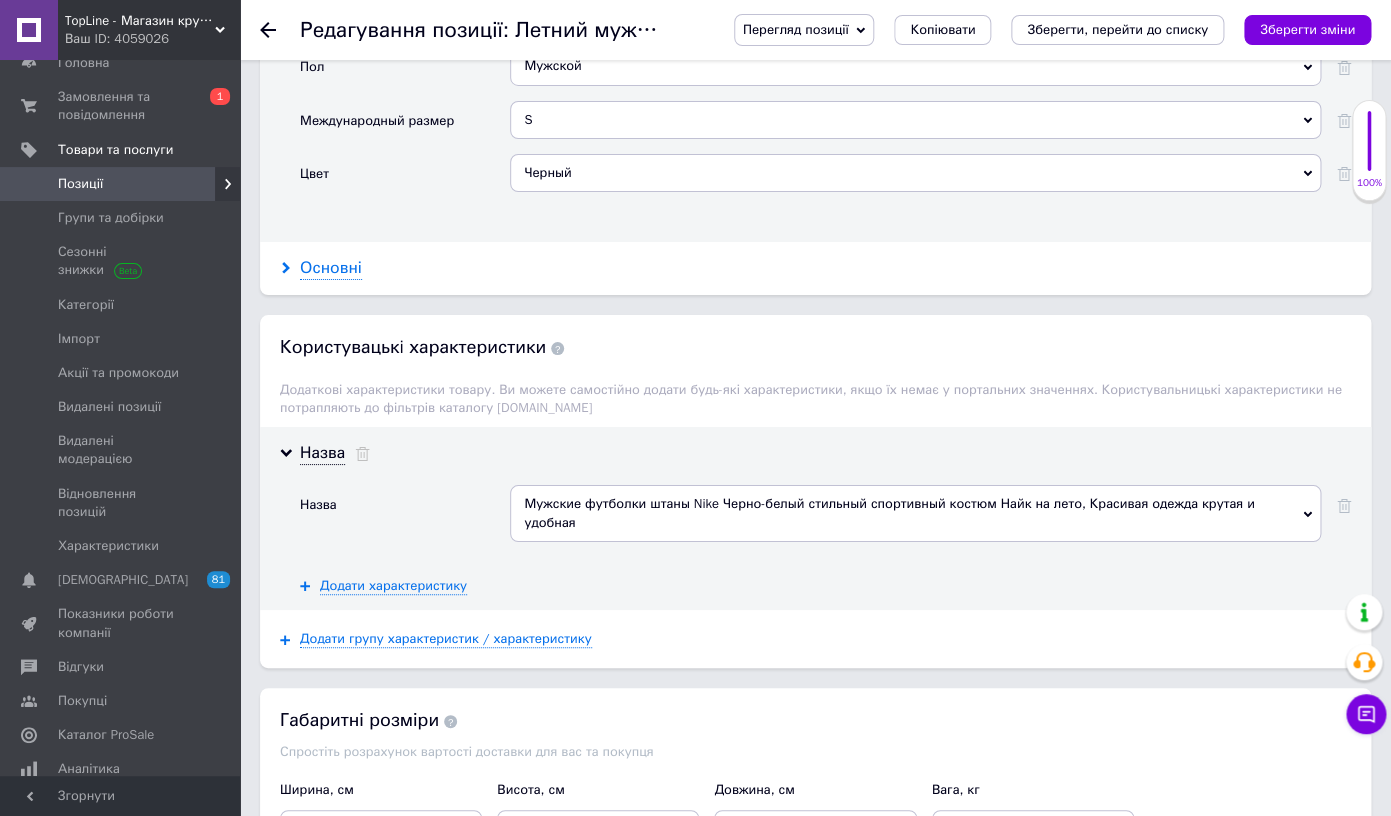click on "Основні" at bounding box center [331, 268] 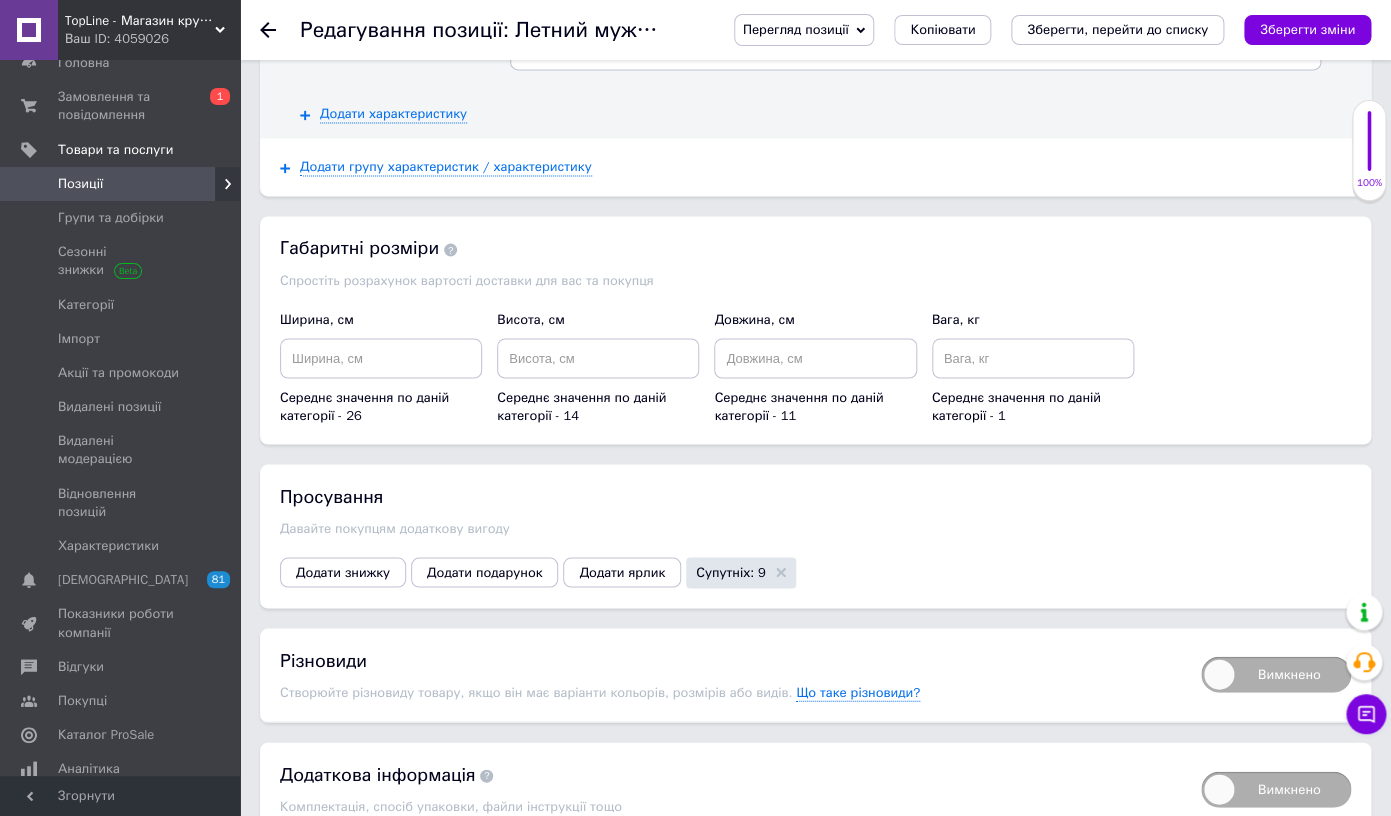 scroll, scrollTop: 3901, scrollLeft: 0, axis: vertical 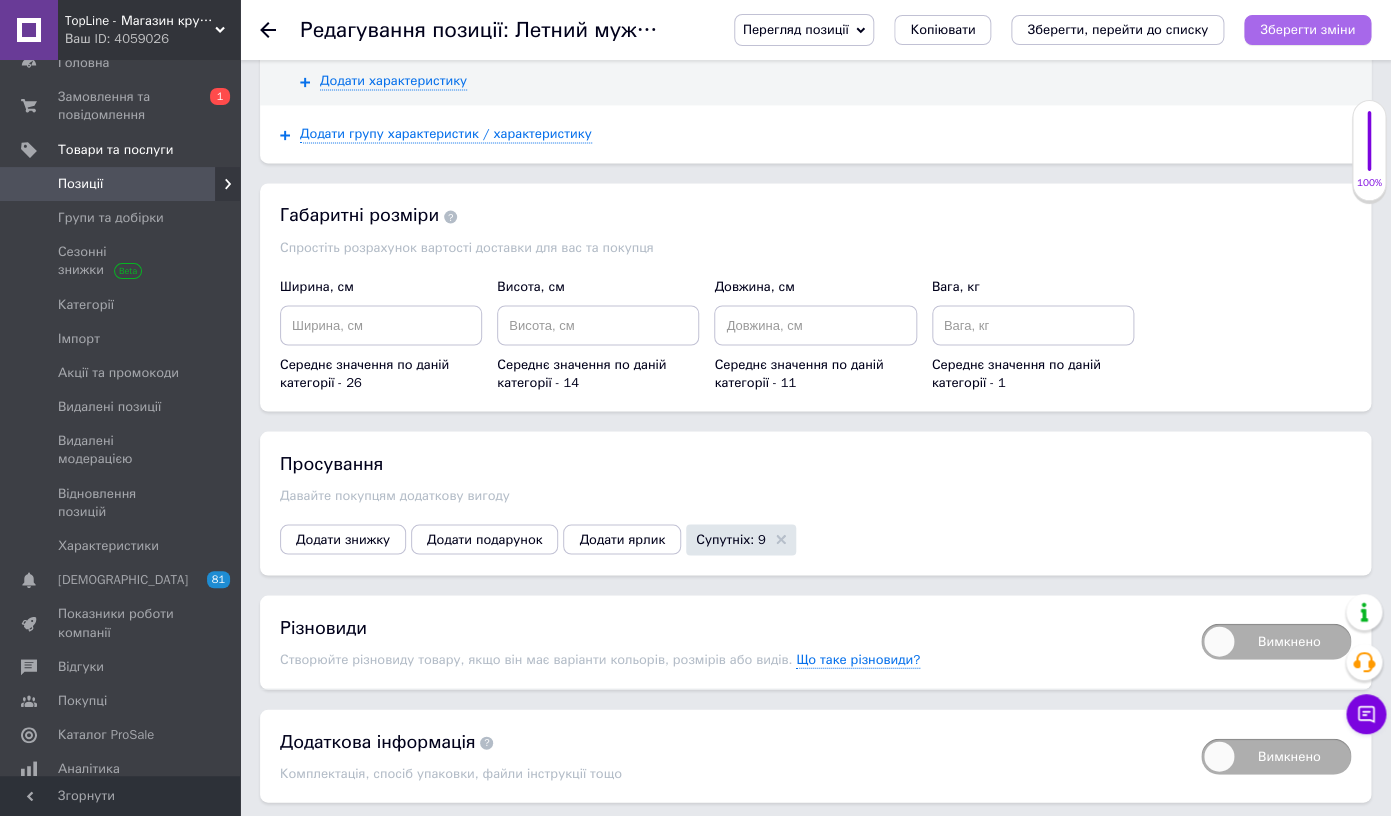 click on "Зберегти зміни" at bounding box center [1307, 29] 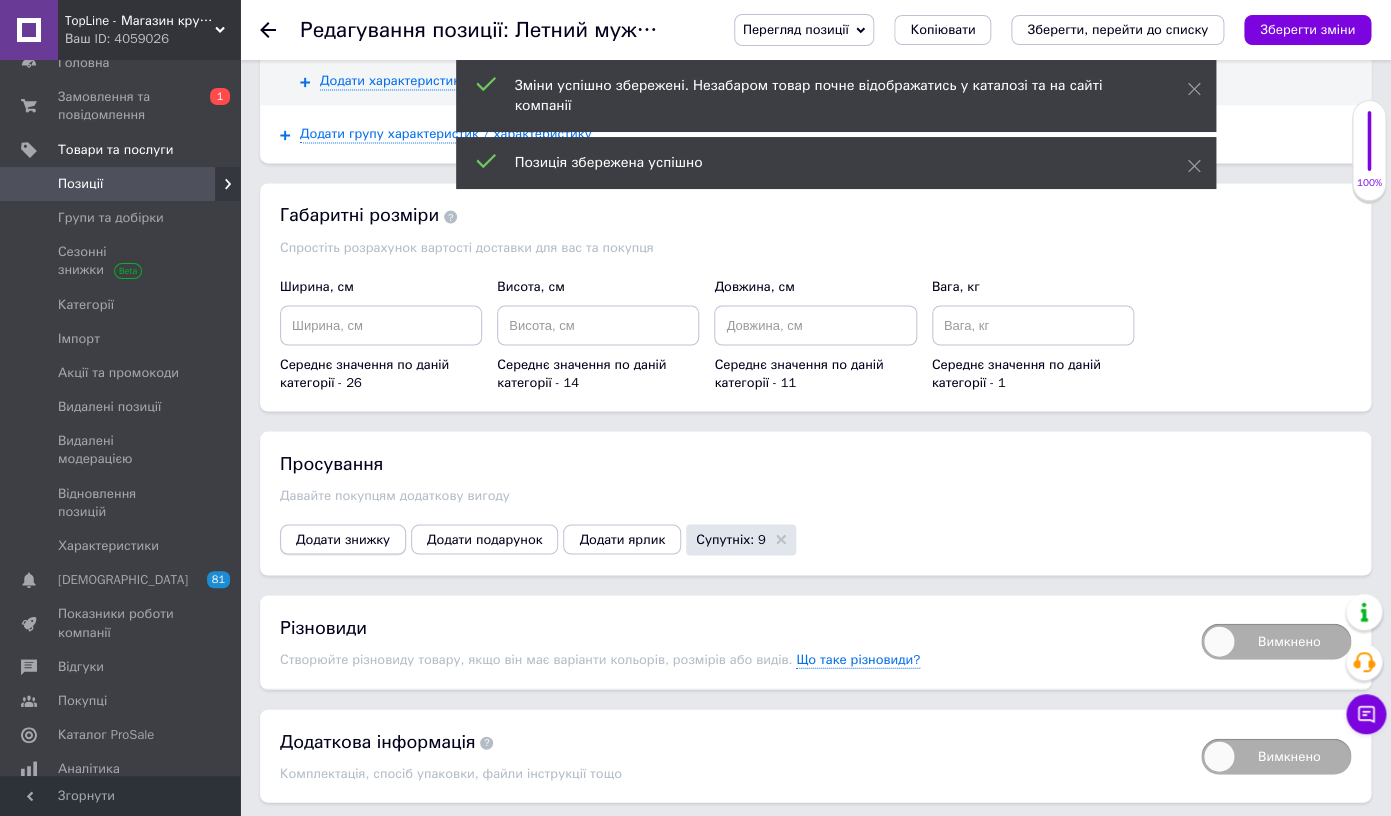 click on "Додати знижку" at bounding box center [343, 539] 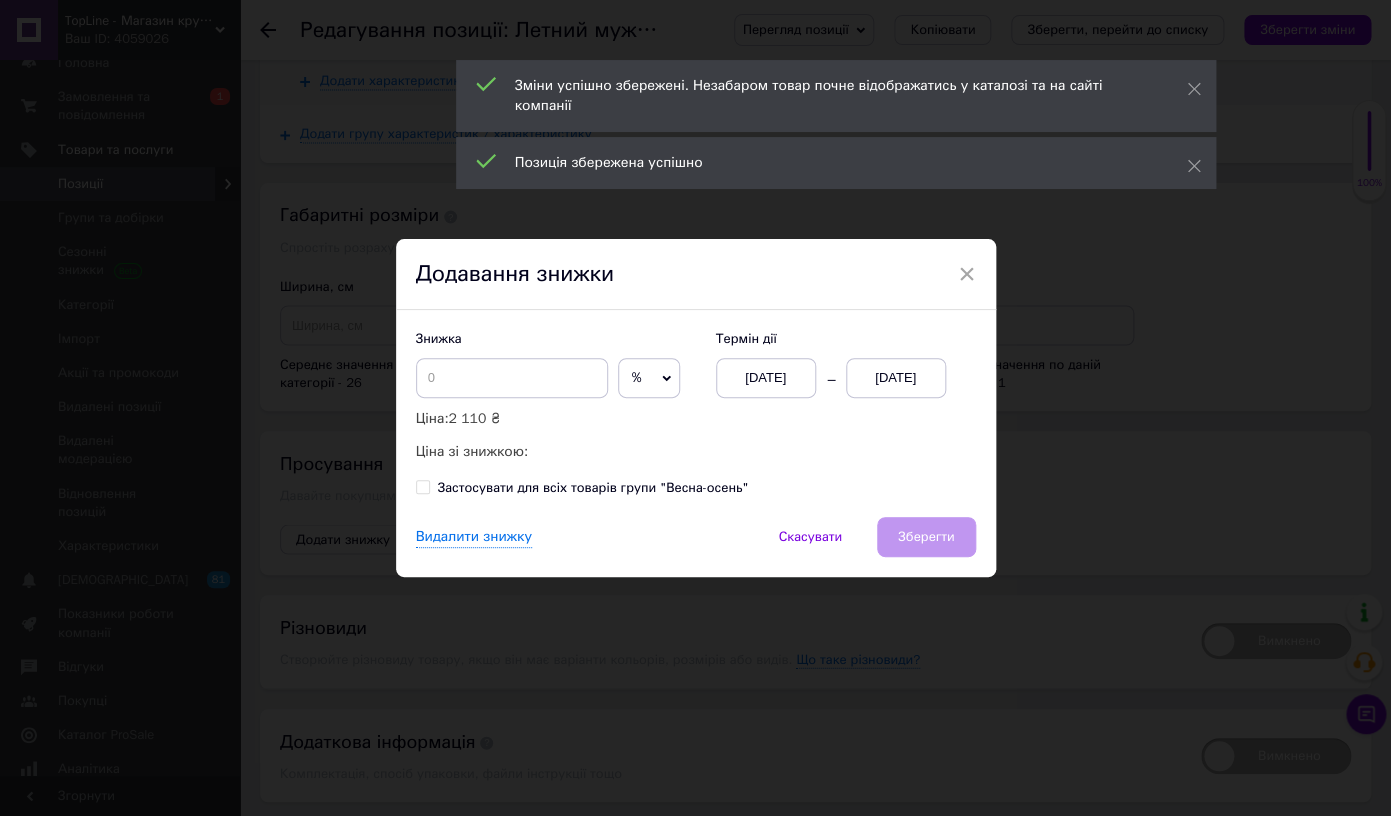 click on "%" at bounding box center (649, 378) 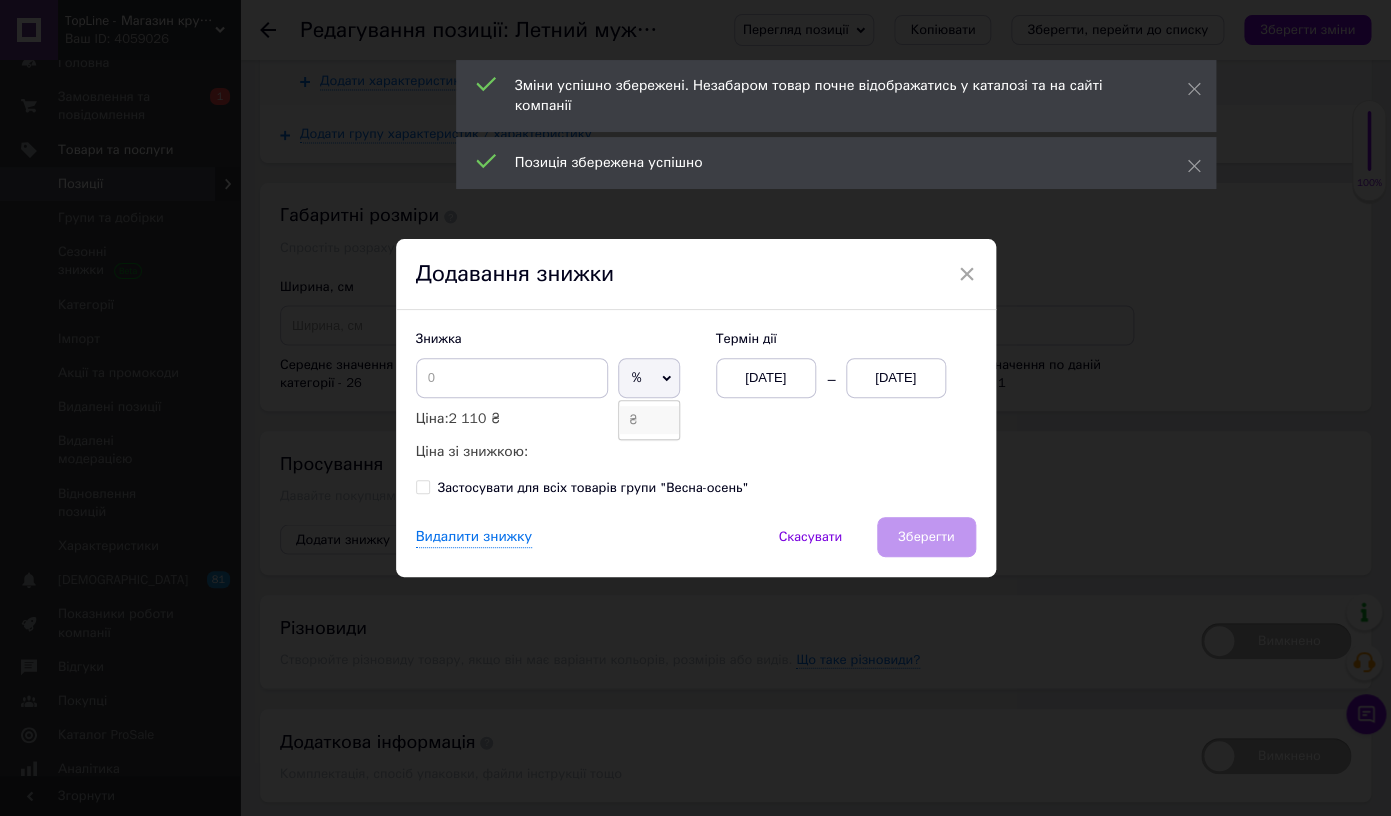 click on "₴" at bounding box center (649, 420) 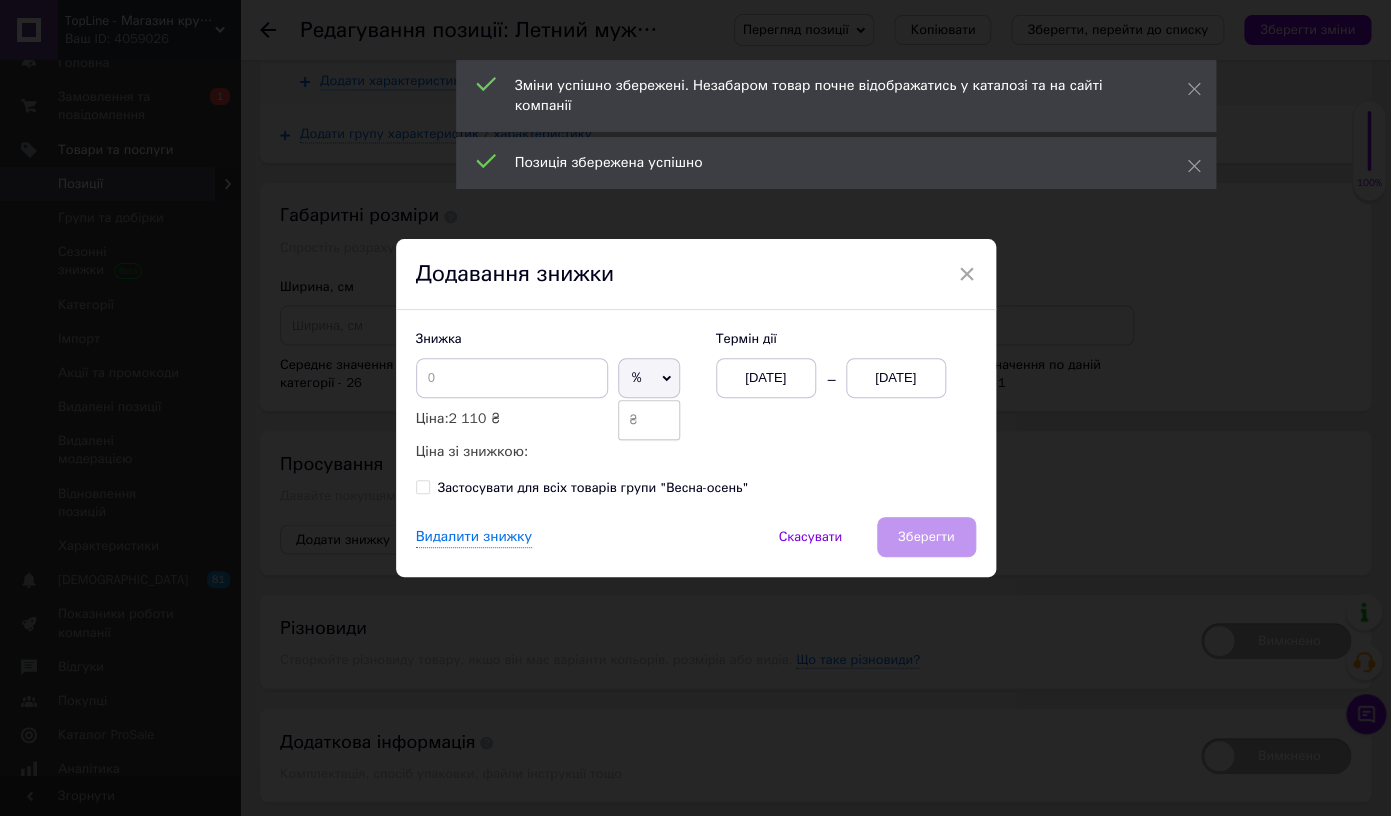 scroll, scrollTop: 0, scrollLeft: 0, axis: both 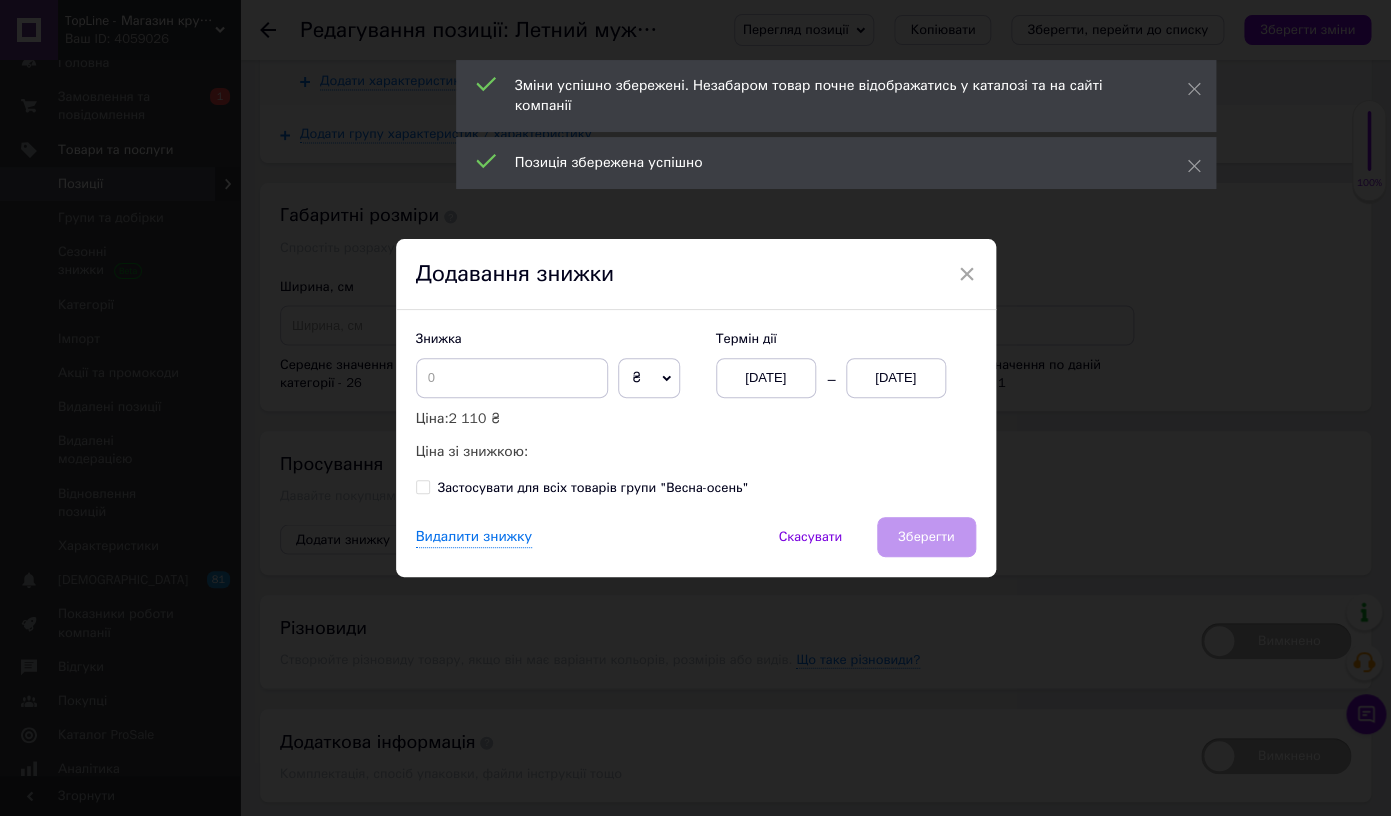 click on "Знижка" at bounding box center [556, 339] 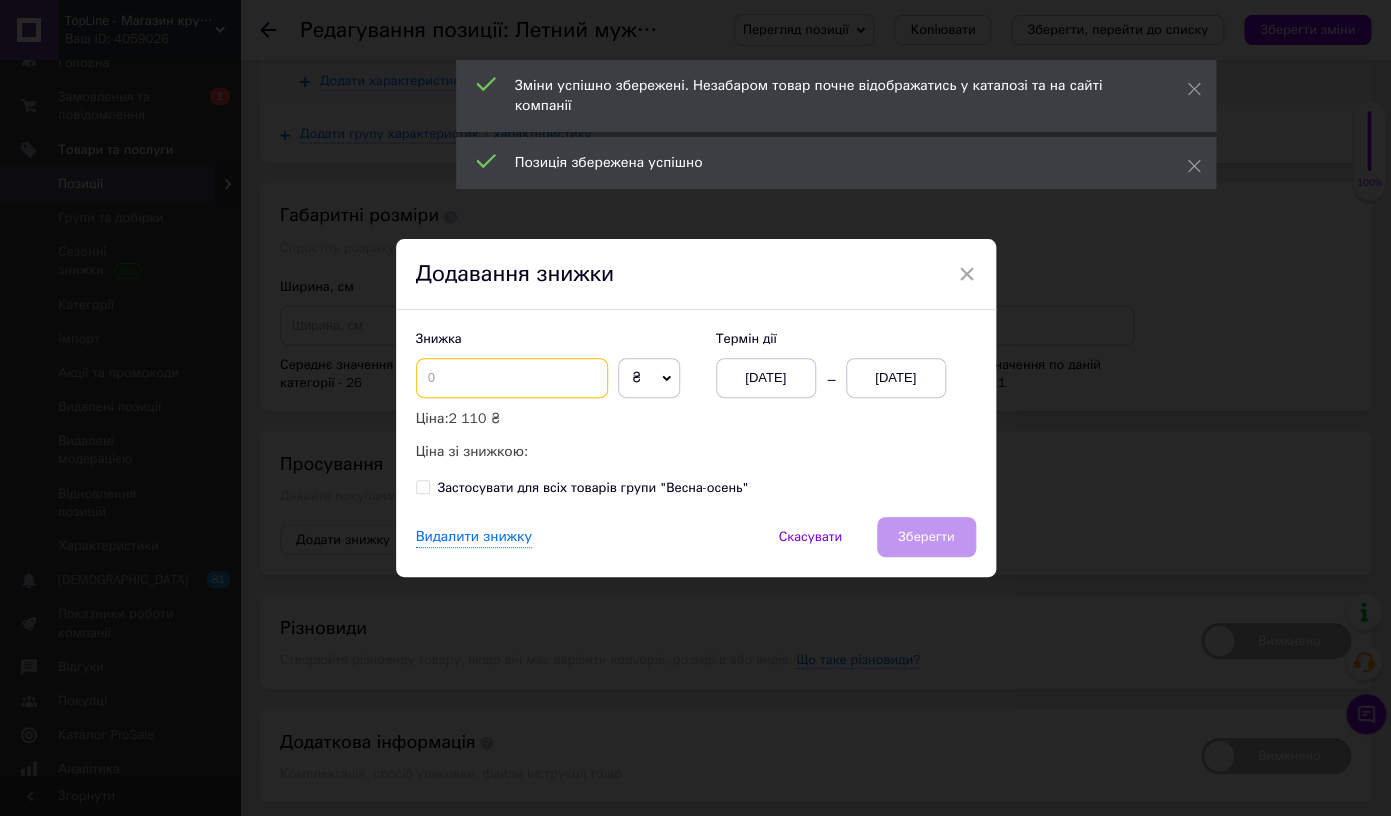 click at bounding box center [512, 378] 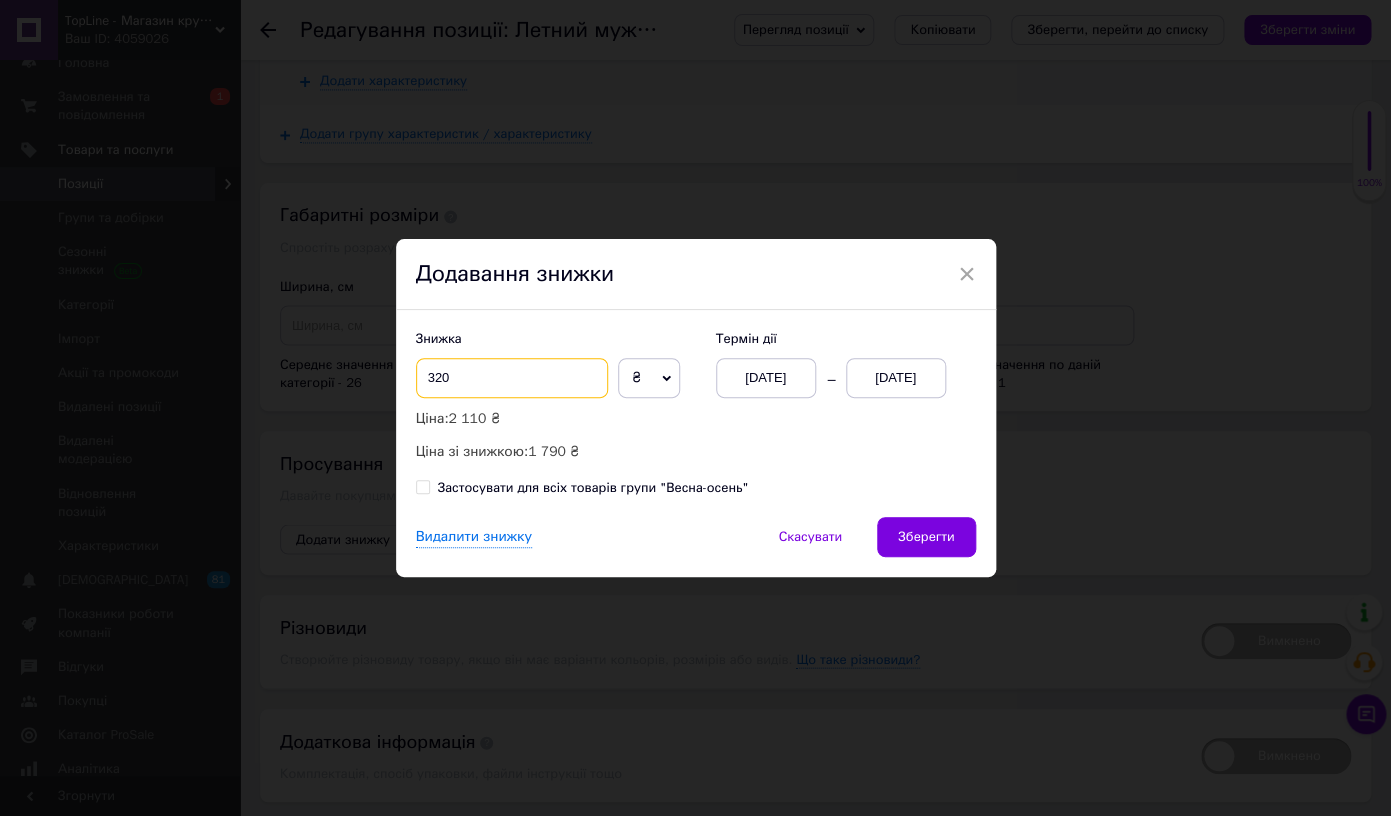 type on "320" 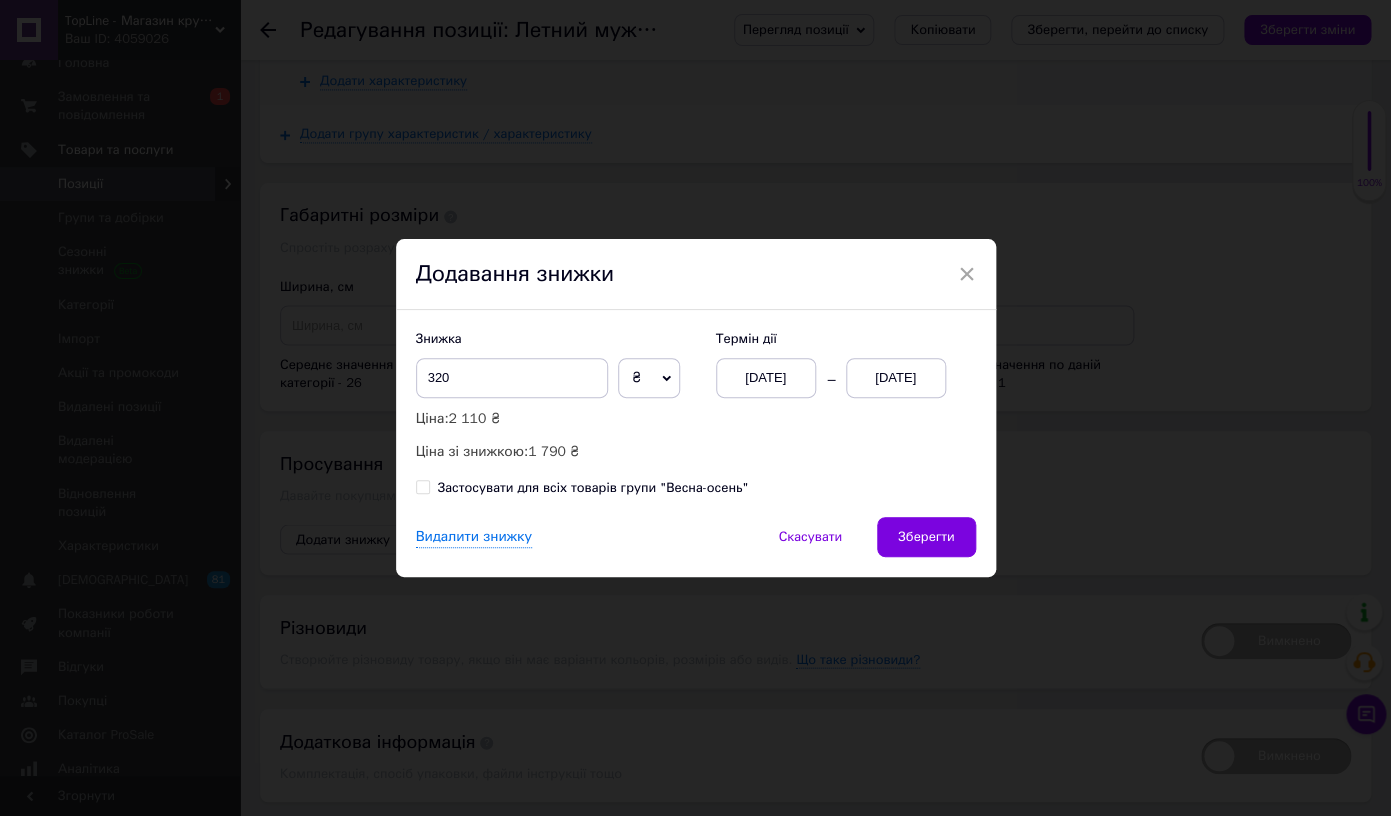 click on "Знижка 320 ₴ % Ціна:  2 110   ₴ Ціна зі знижкою:  1 790   ₴ Термін дії 13[DATE]3[DATE]" at bounding box center (696, 396) 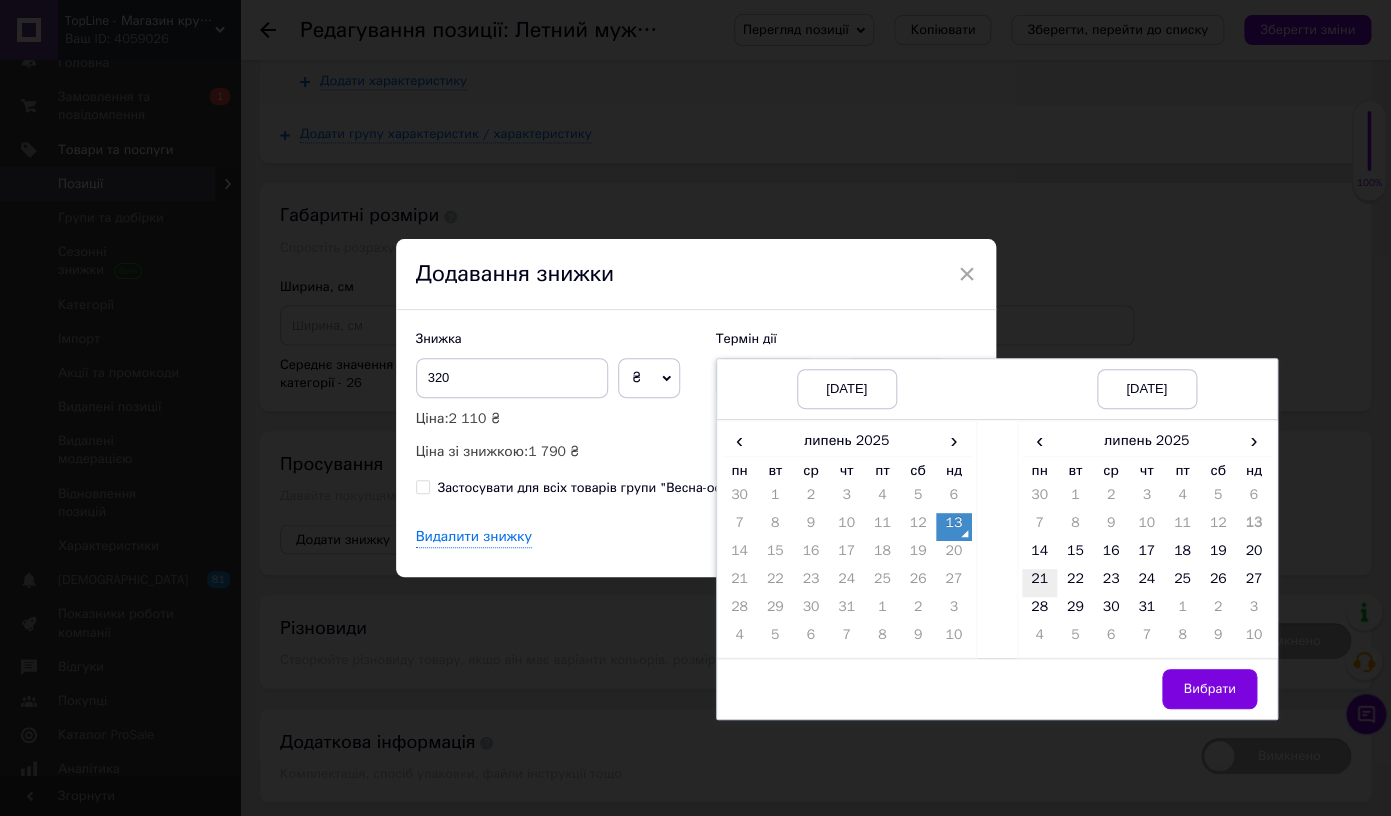 click on "21" at bounding box center (1040, 583) 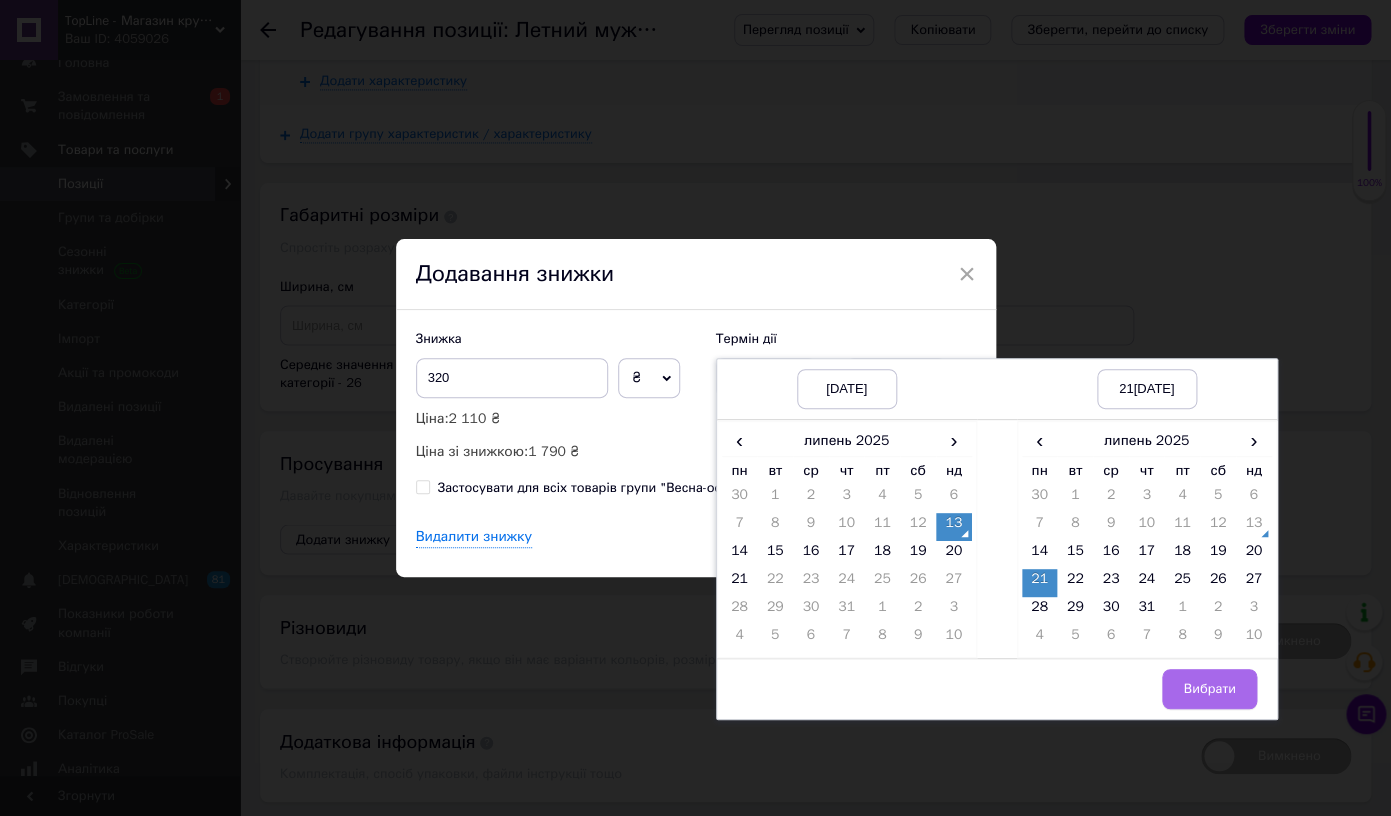 click on "Вибрати" at bounding box center (1147, 688) 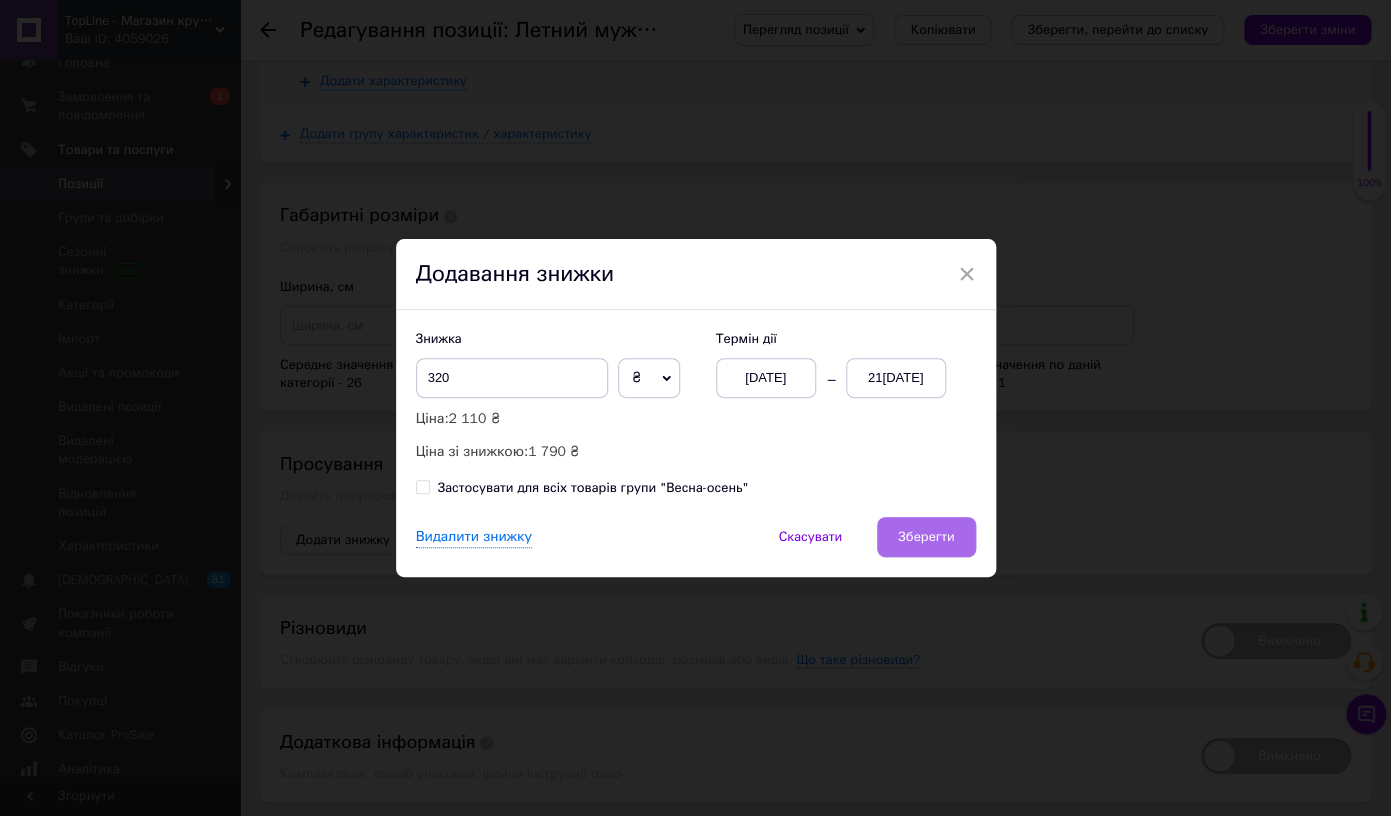 click on "Зберегти" at bounding box center (926, 537) 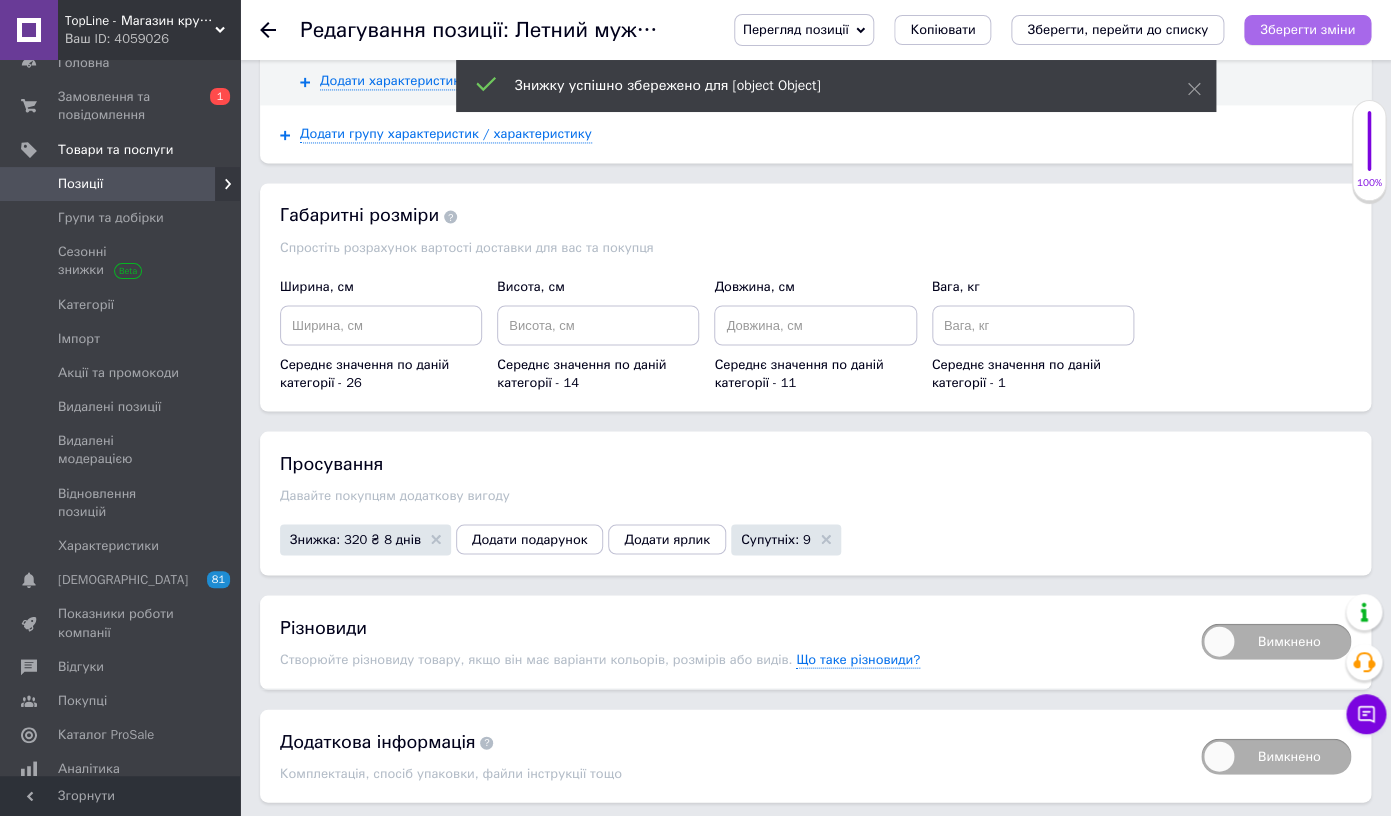 click on "Зберегти зміни" at bounding box center (1307, 29) 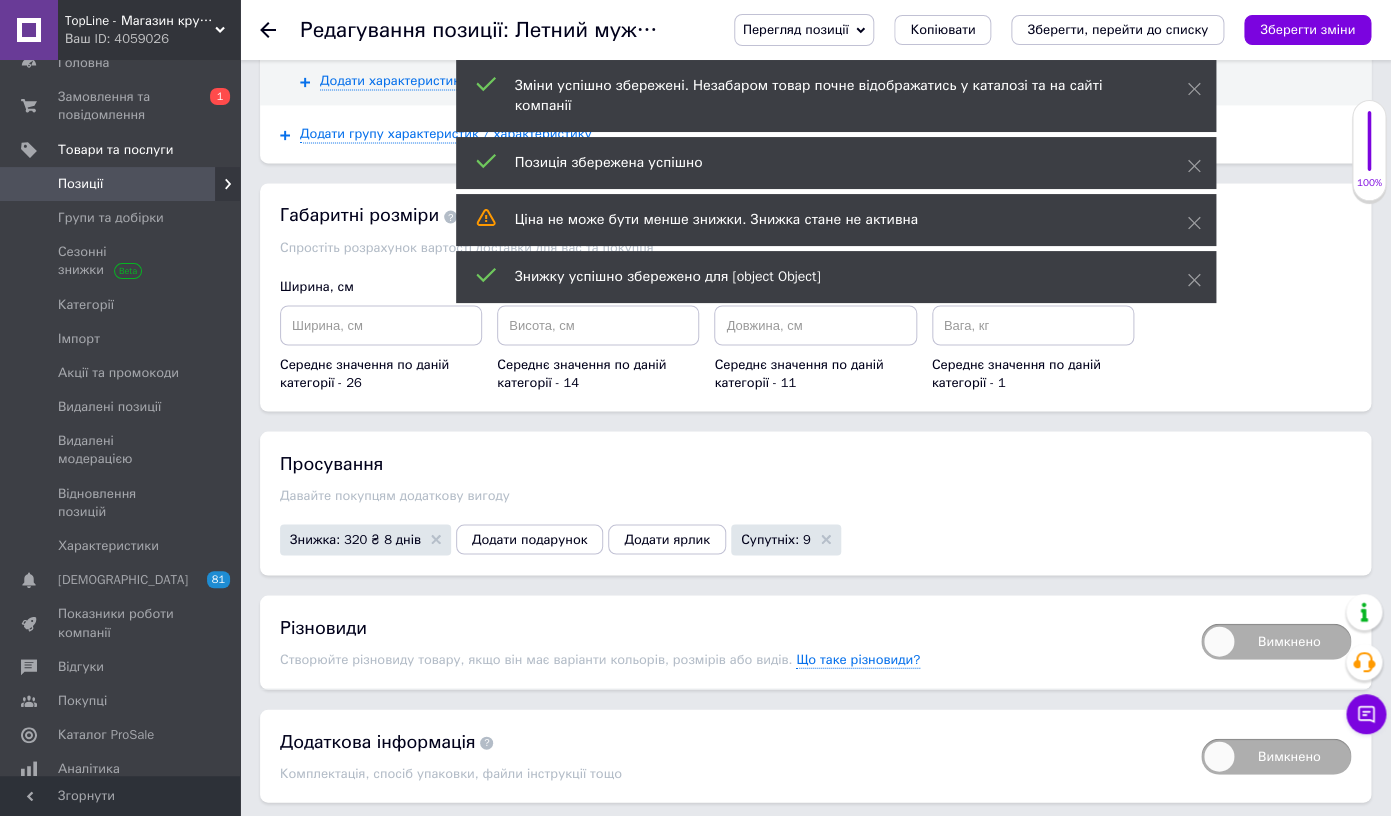 click on "Вимкнено" at bounding box center (1276, 641) 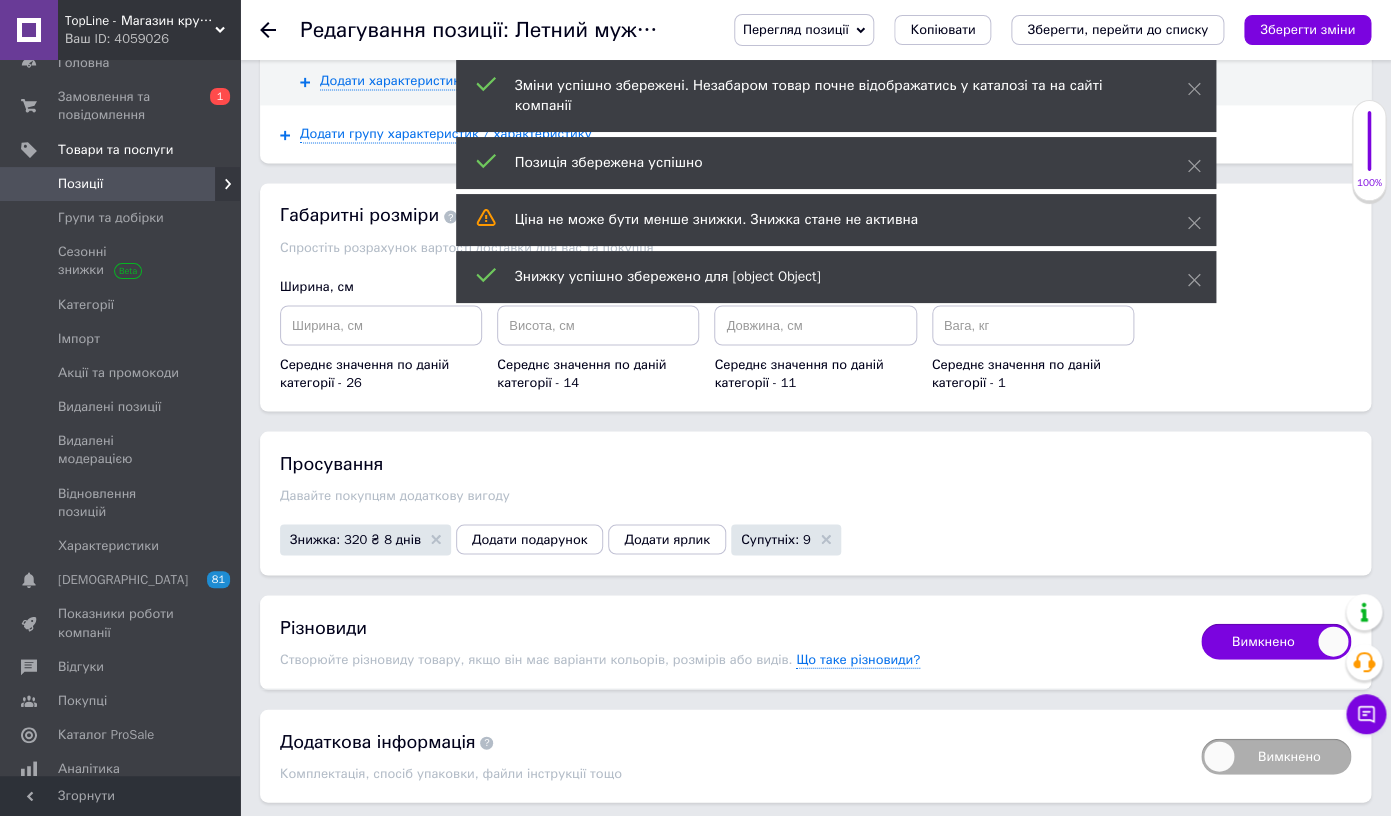 checkbox on "true" 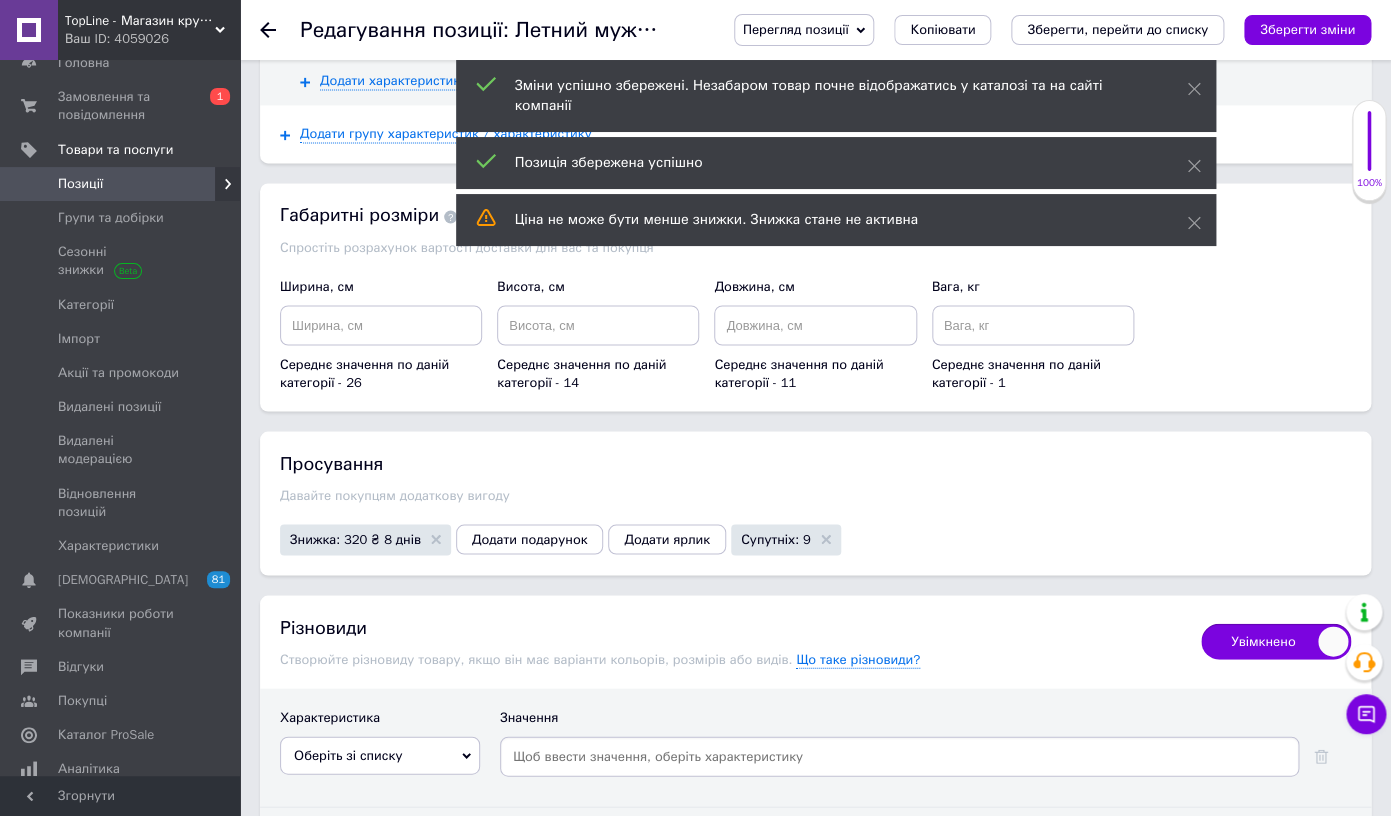 click on "Оберіть зі списку" at bounding box center [380, 755] 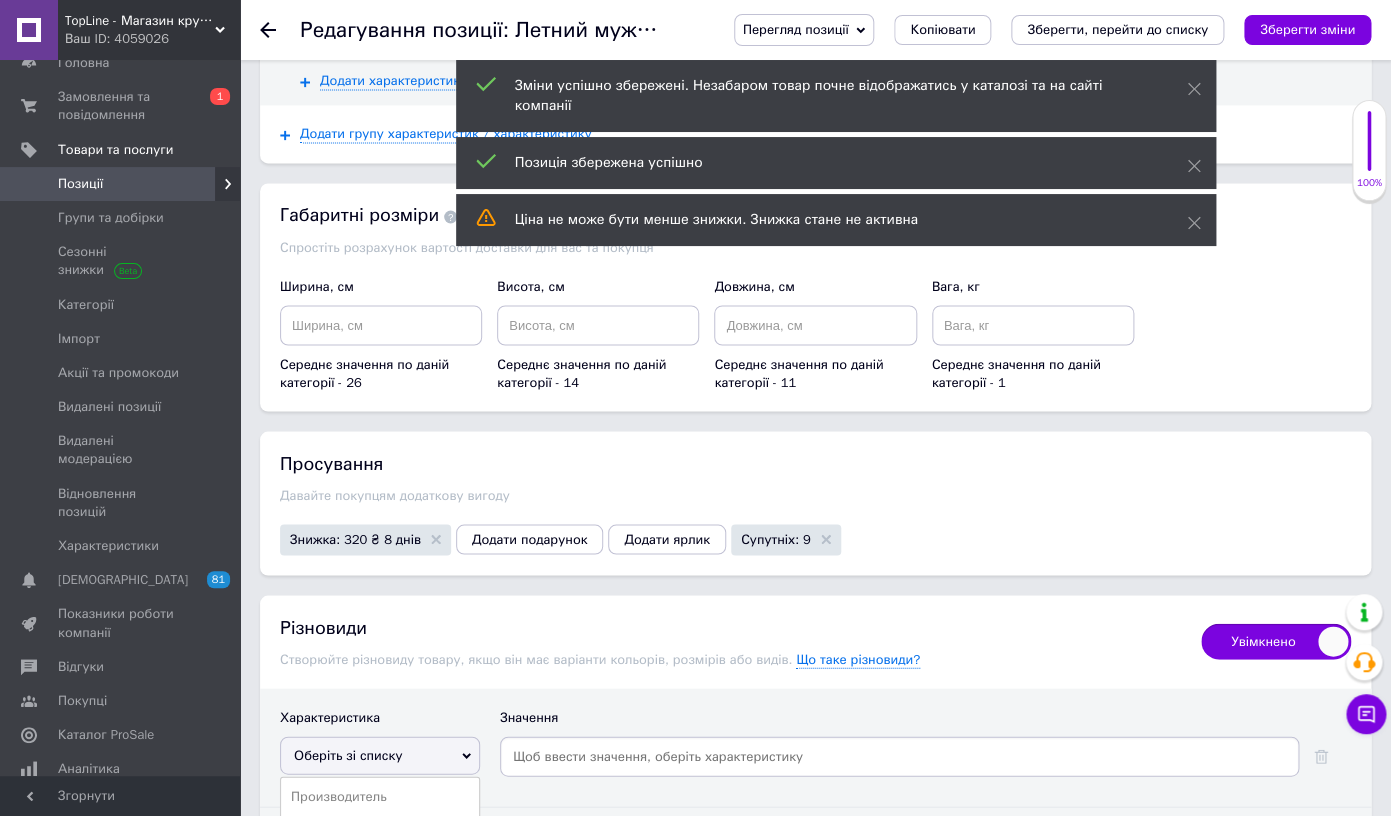 scroll, scrollTop: 4394, scrollLeft: 0, axis: vertical 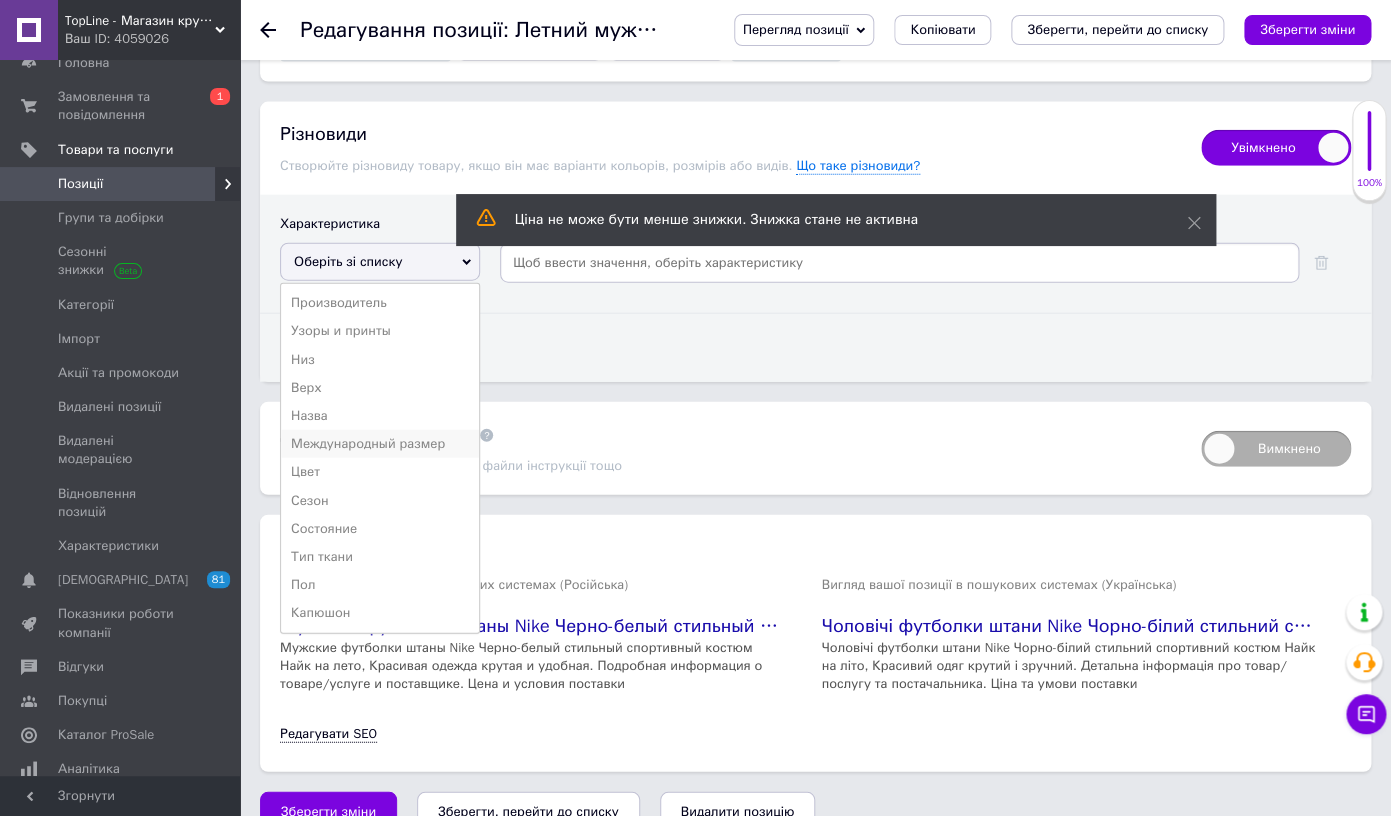 click on "Международный размер" at bounding box center [380, 444] 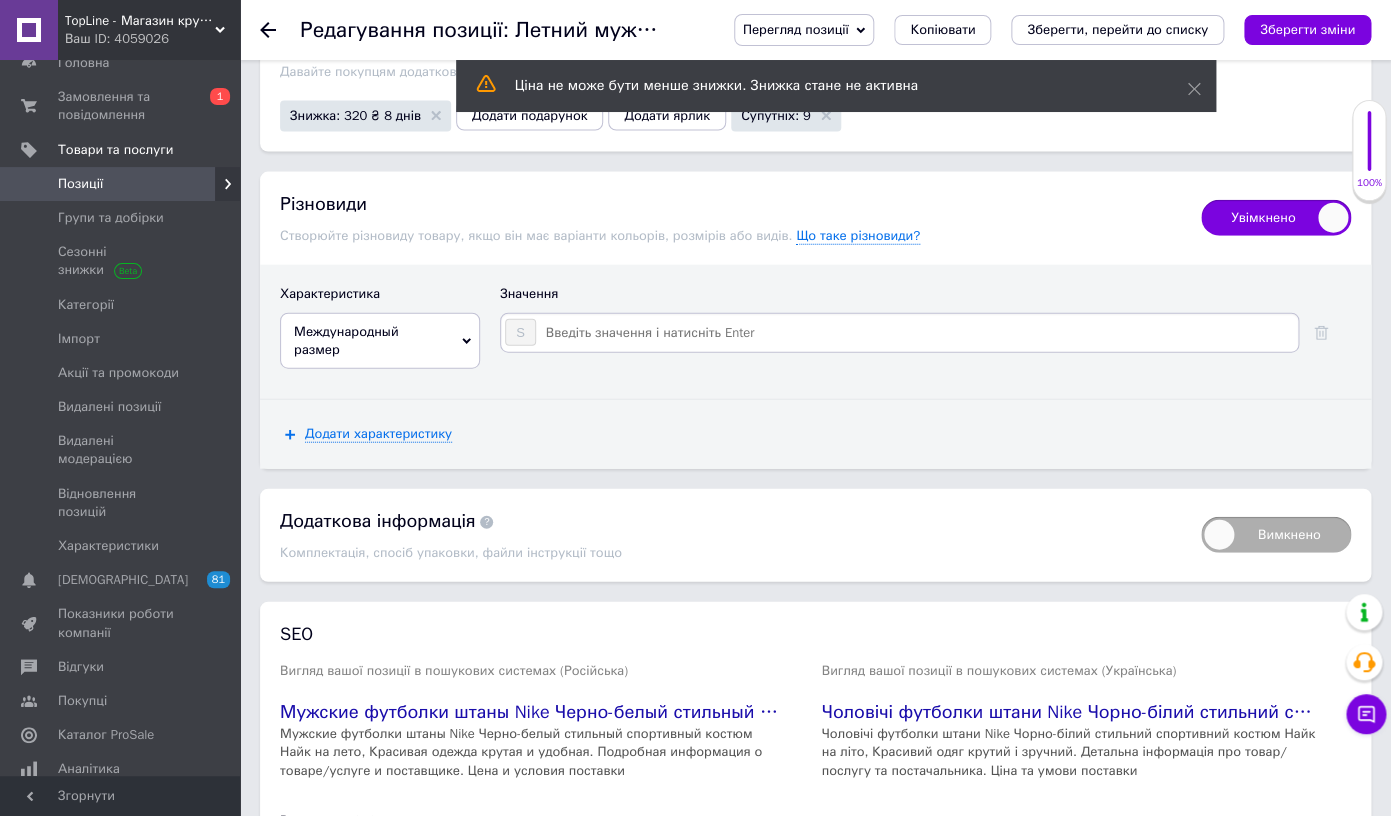 scroll, scrollTop: 4319, scrollLeft: 0, axis: vertical 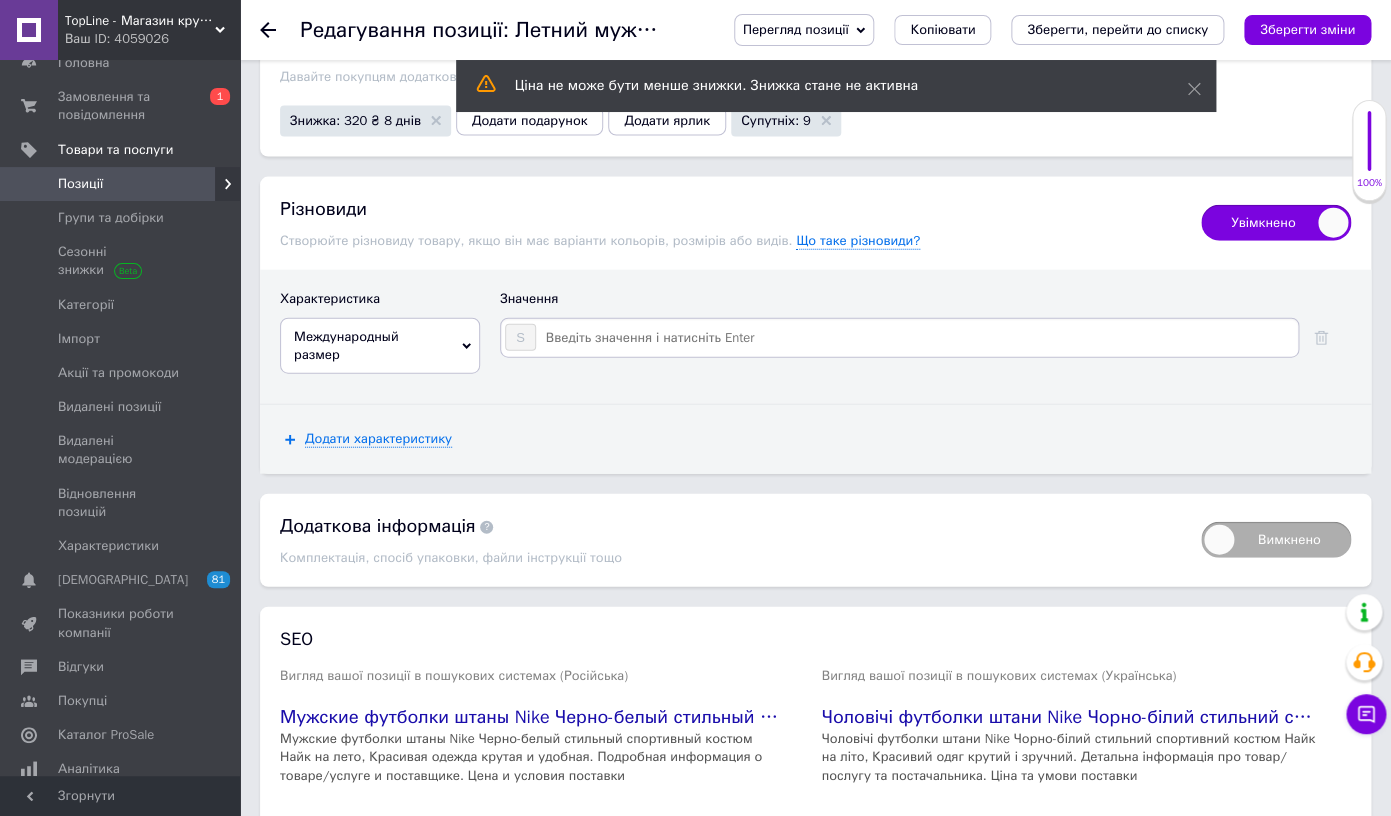 click at bounding box center (916, 338) 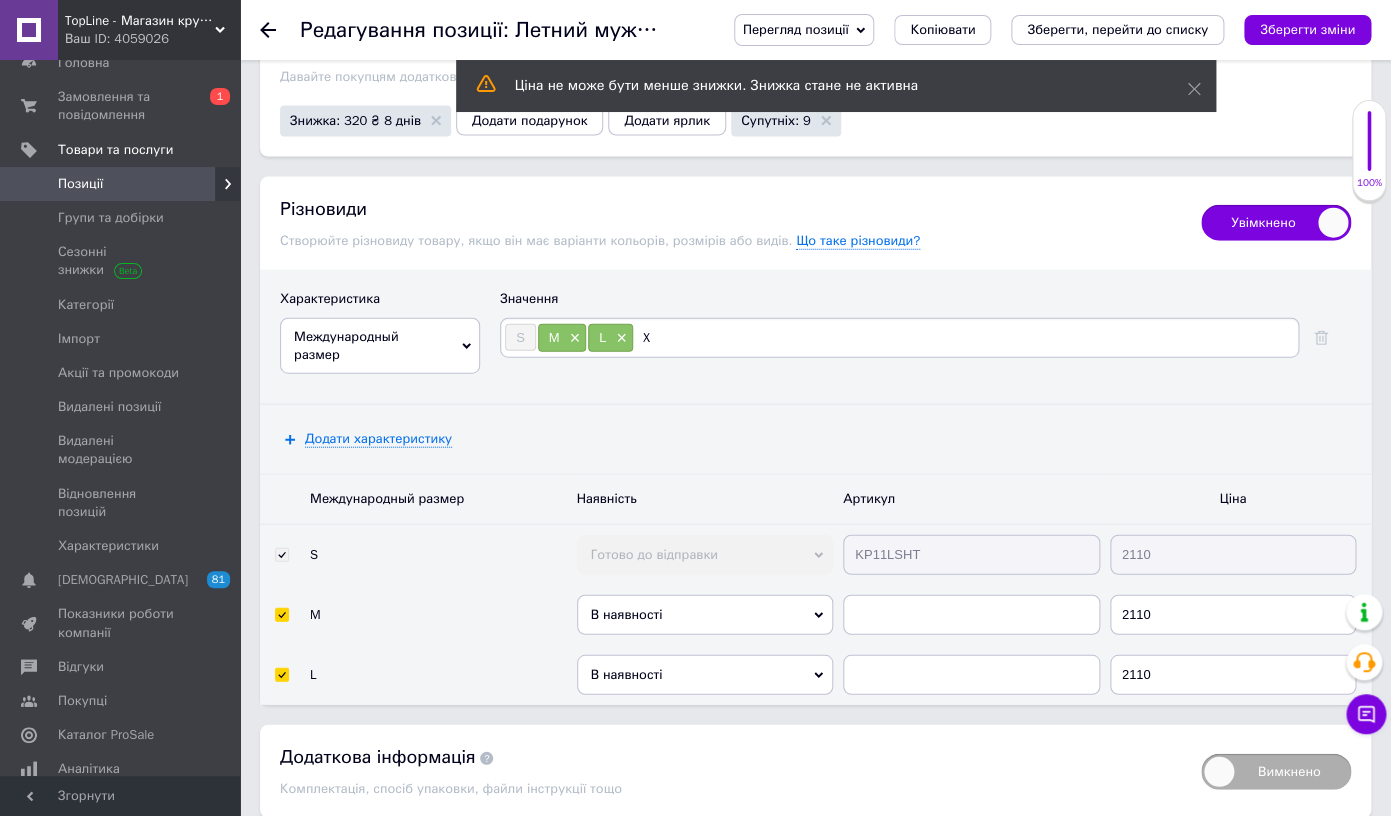 type on "XL" 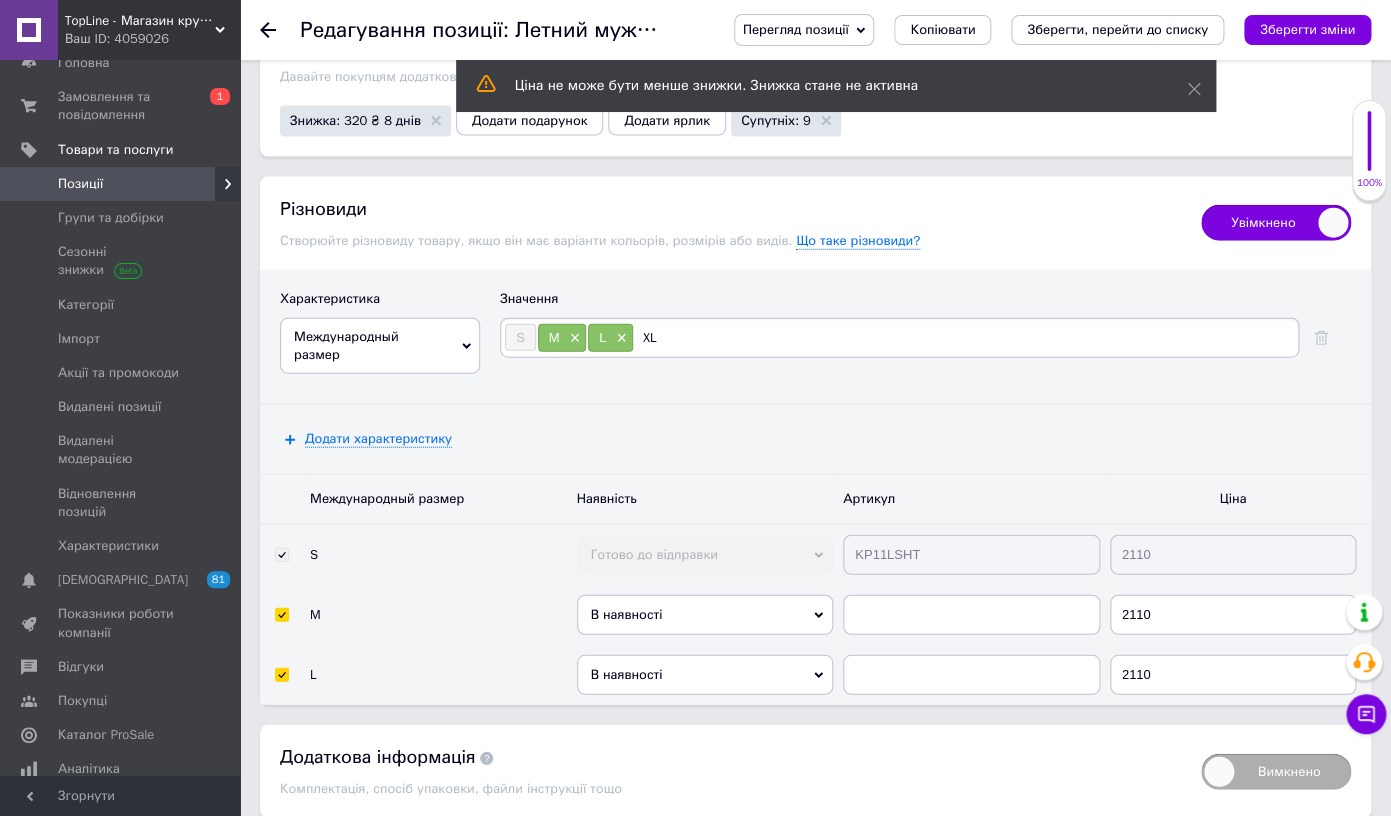 type 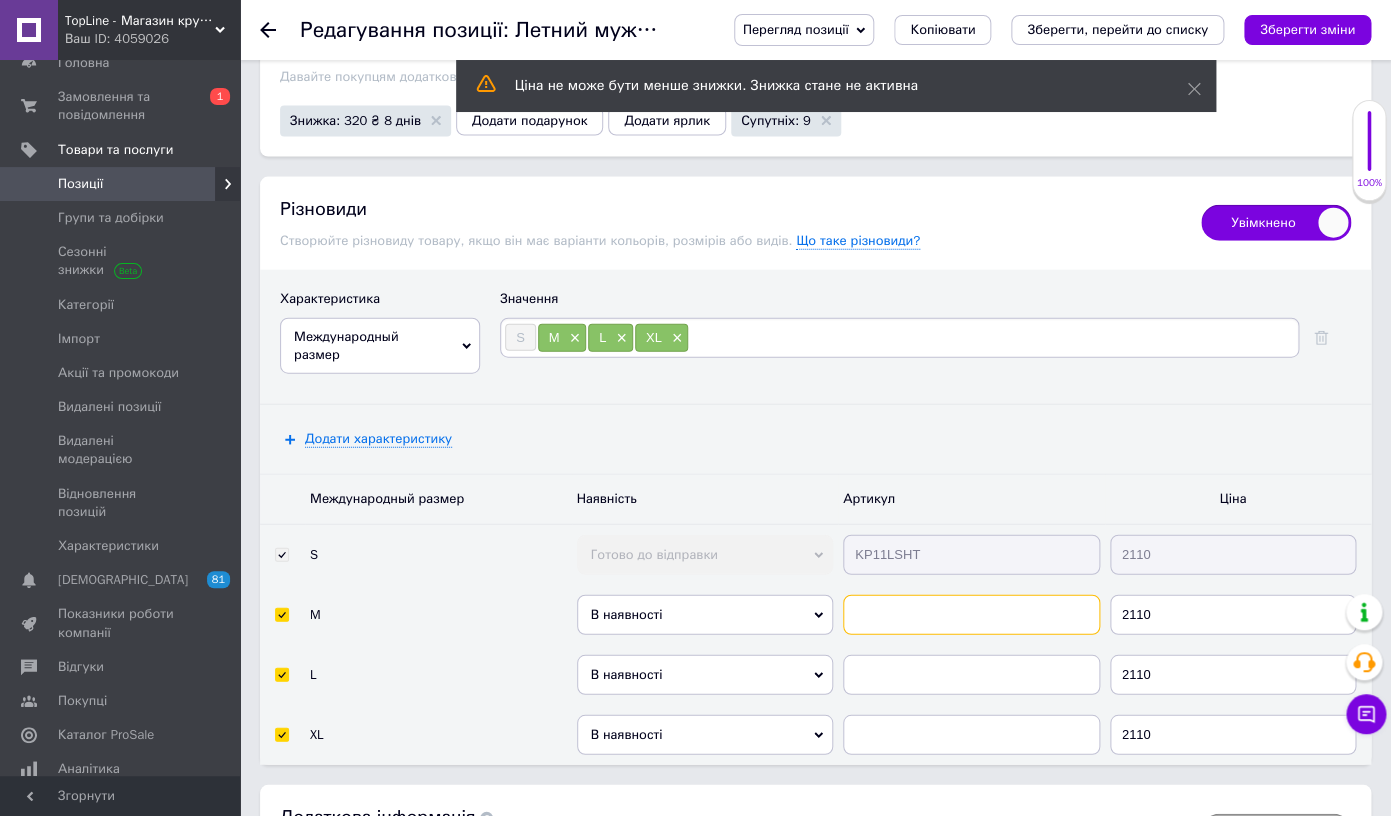 paste on "KP11LSHT" 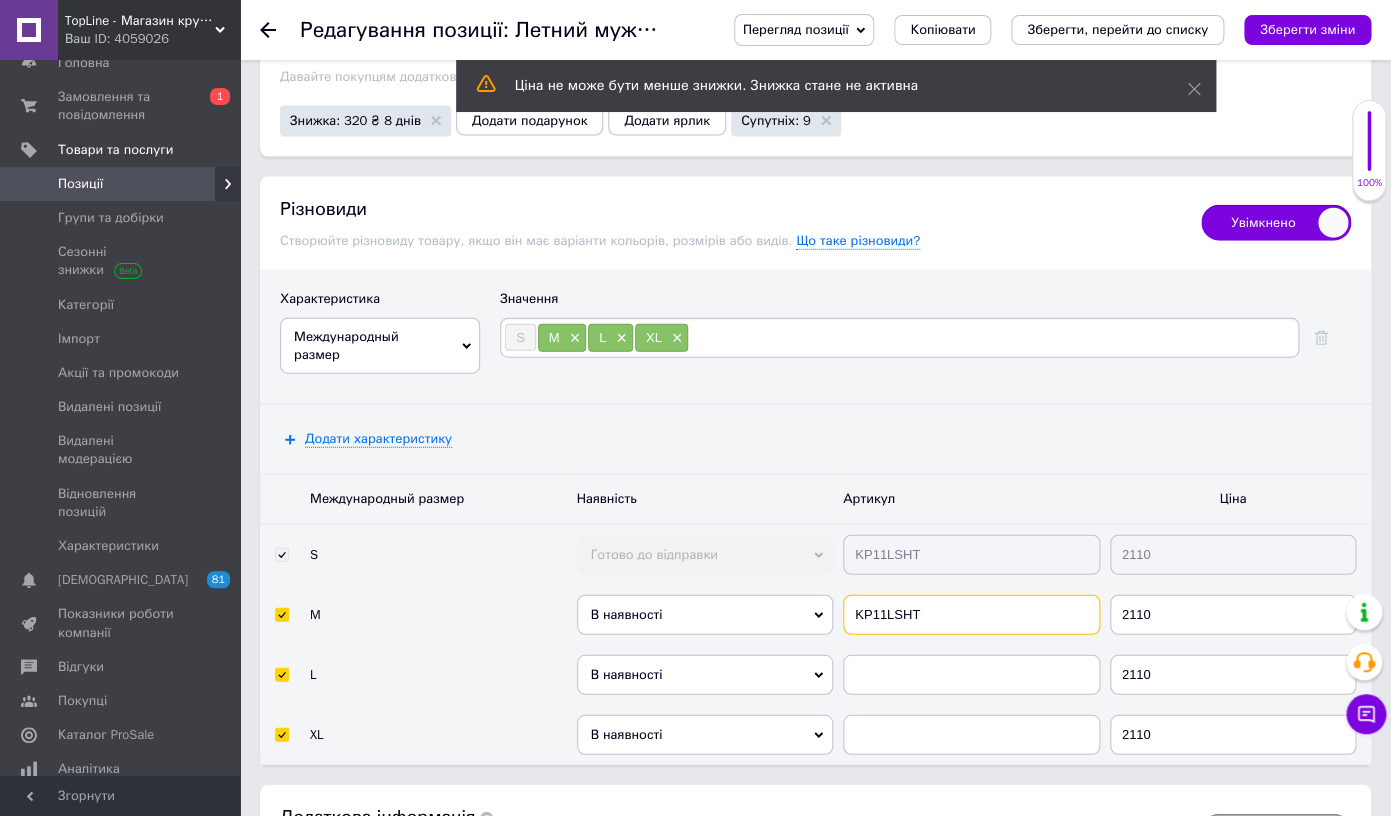 click on "KP11LSHT" at bounding box center (971, 615) 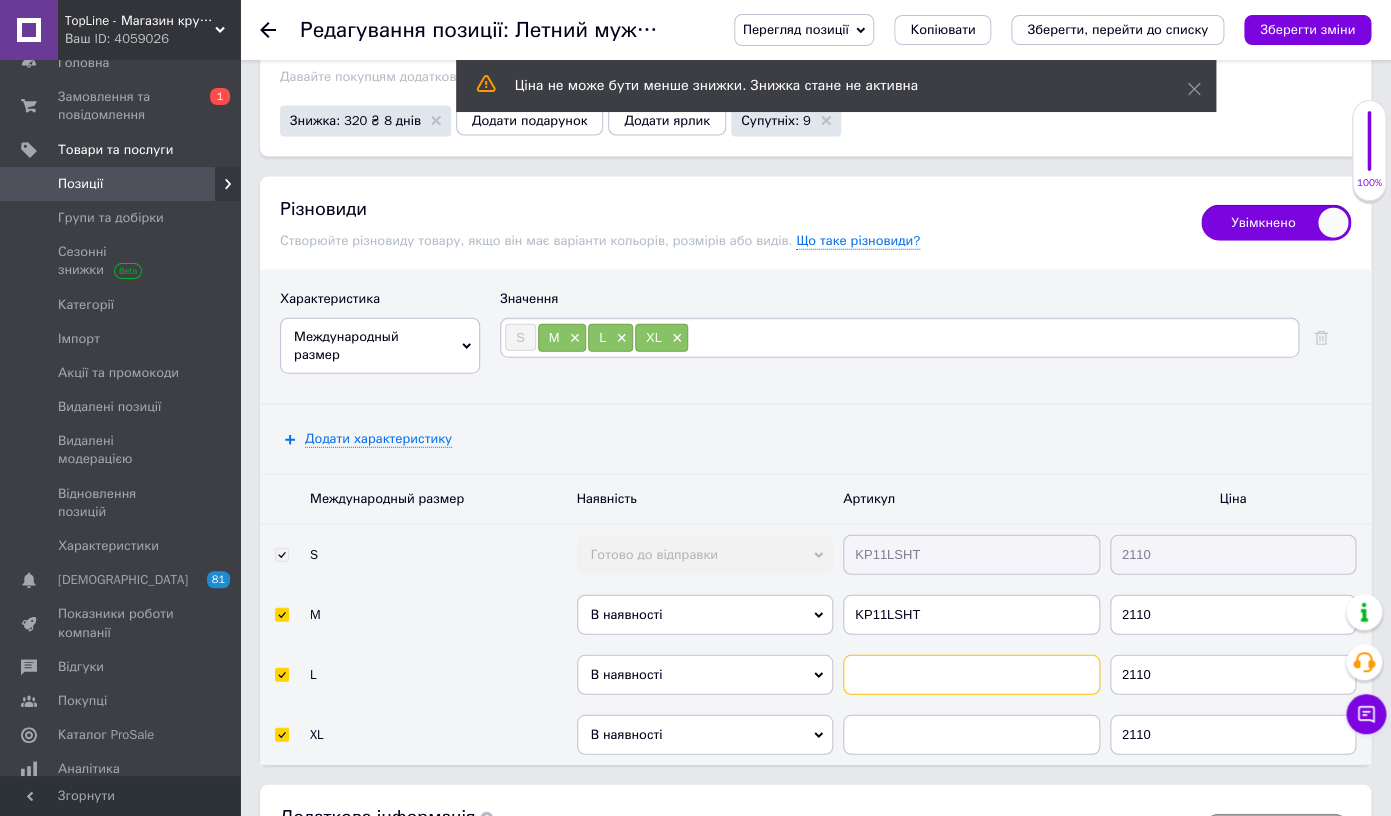 paste on "KP11LSHT" 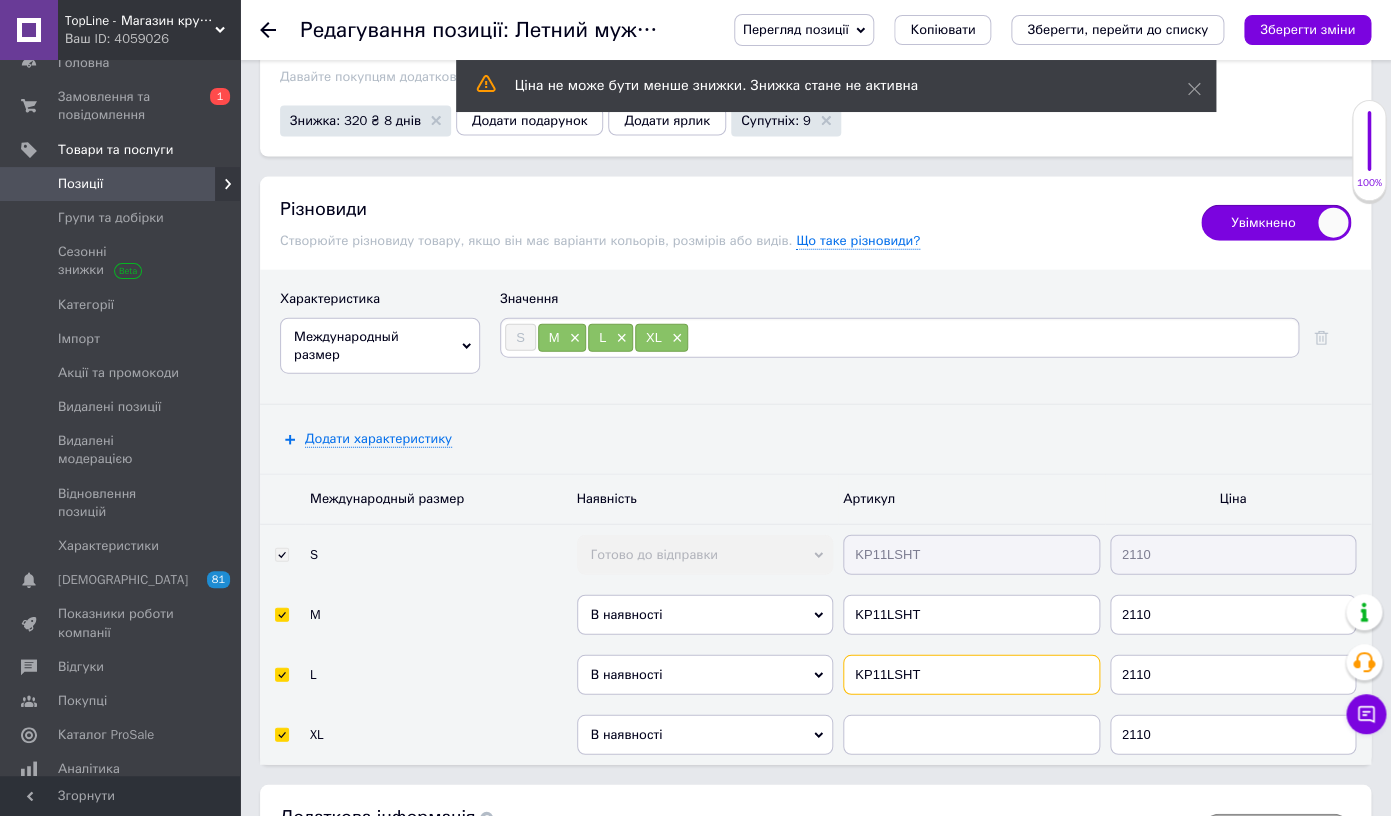 click on "KP11LSHT" at bounding box center [971, 675] 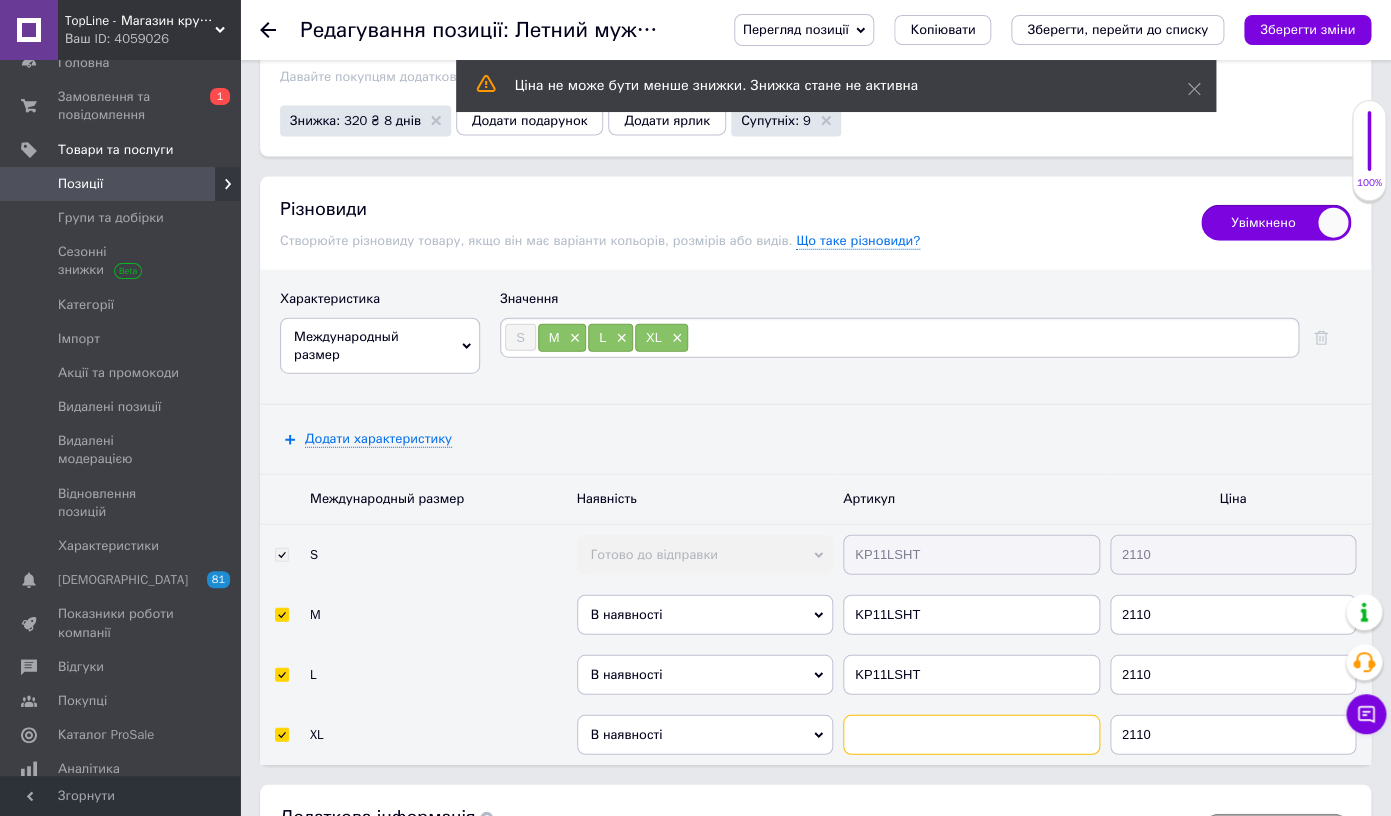 paste on "KP11LSHT" 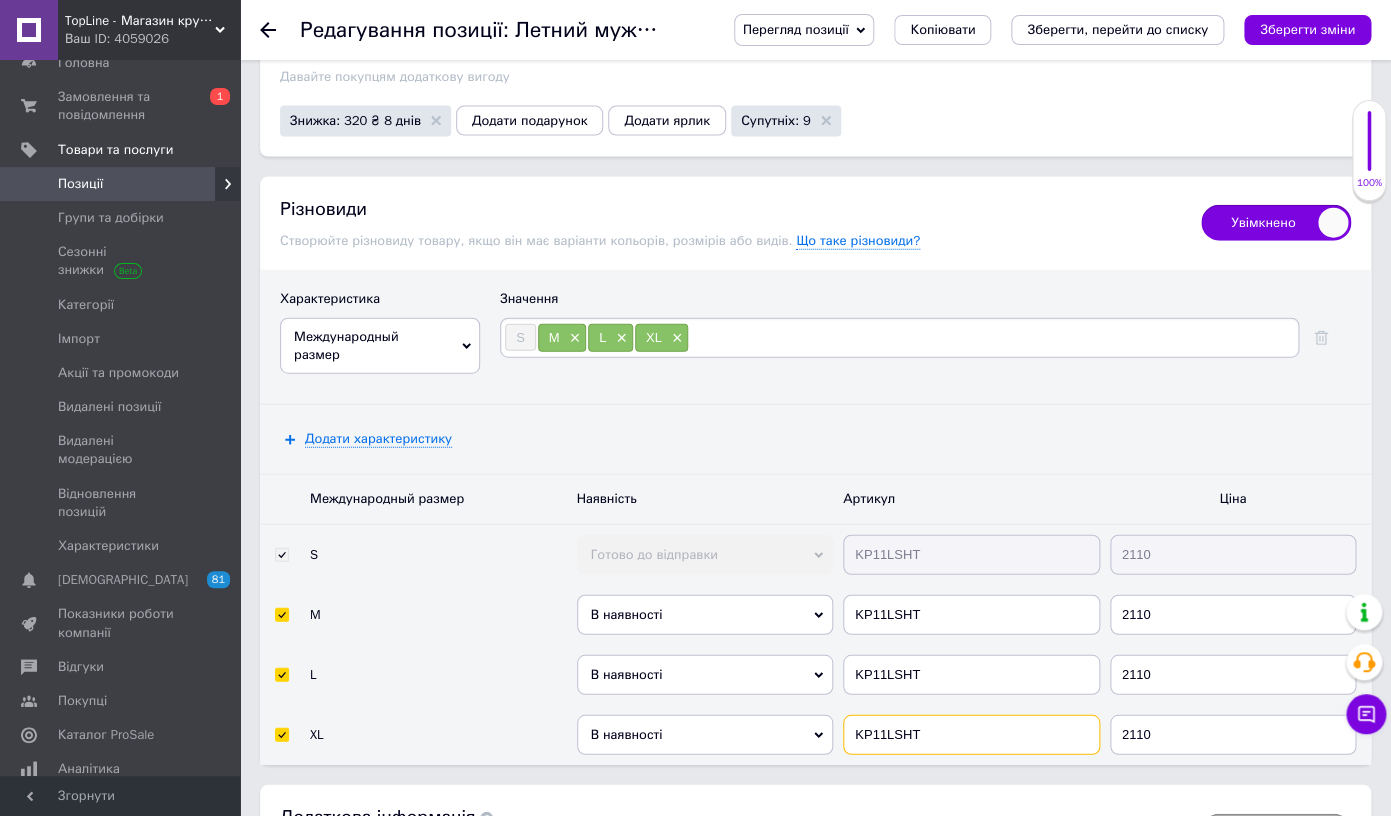 click on "KP11LSHT" at bounding box center (971, 735) 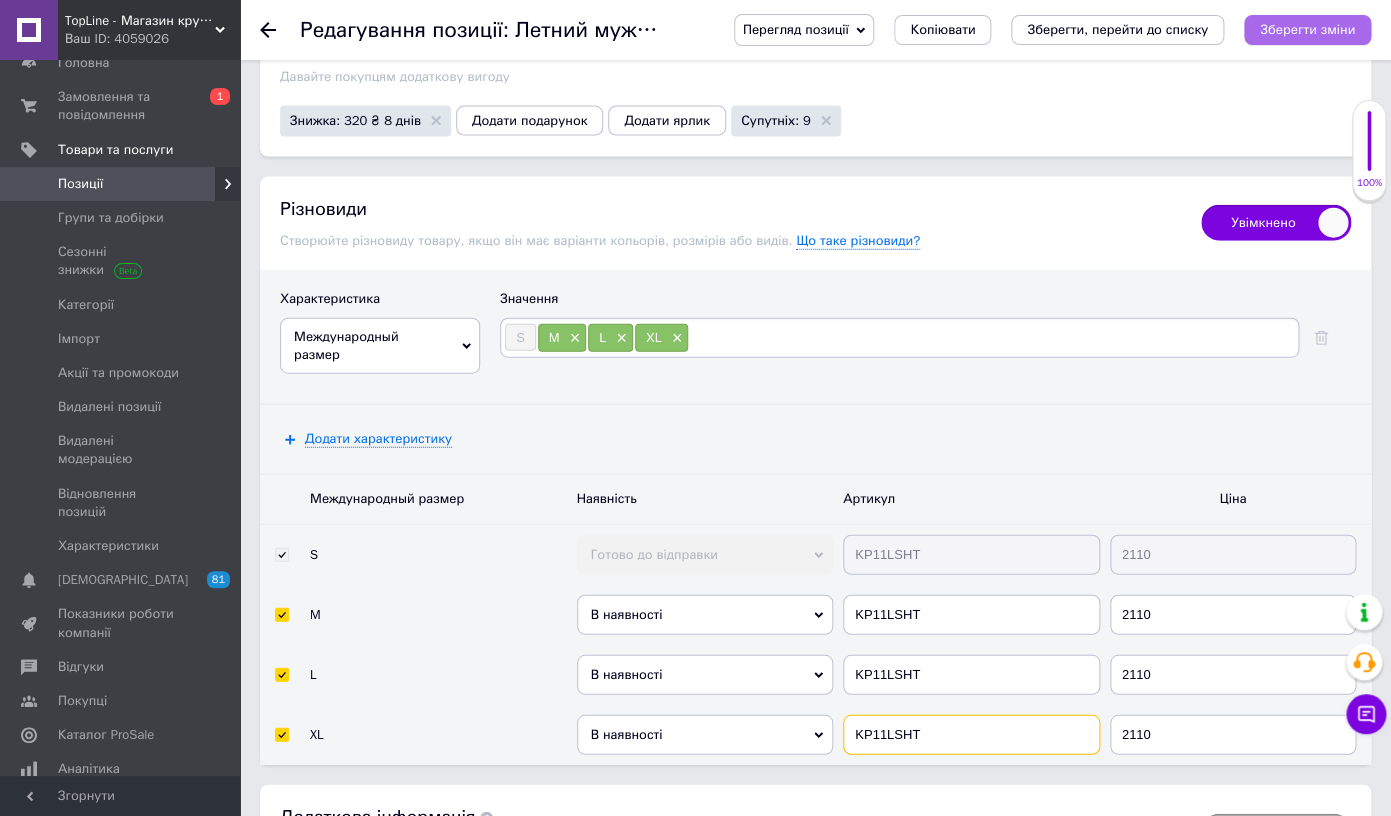 type on "KP11LSHT" 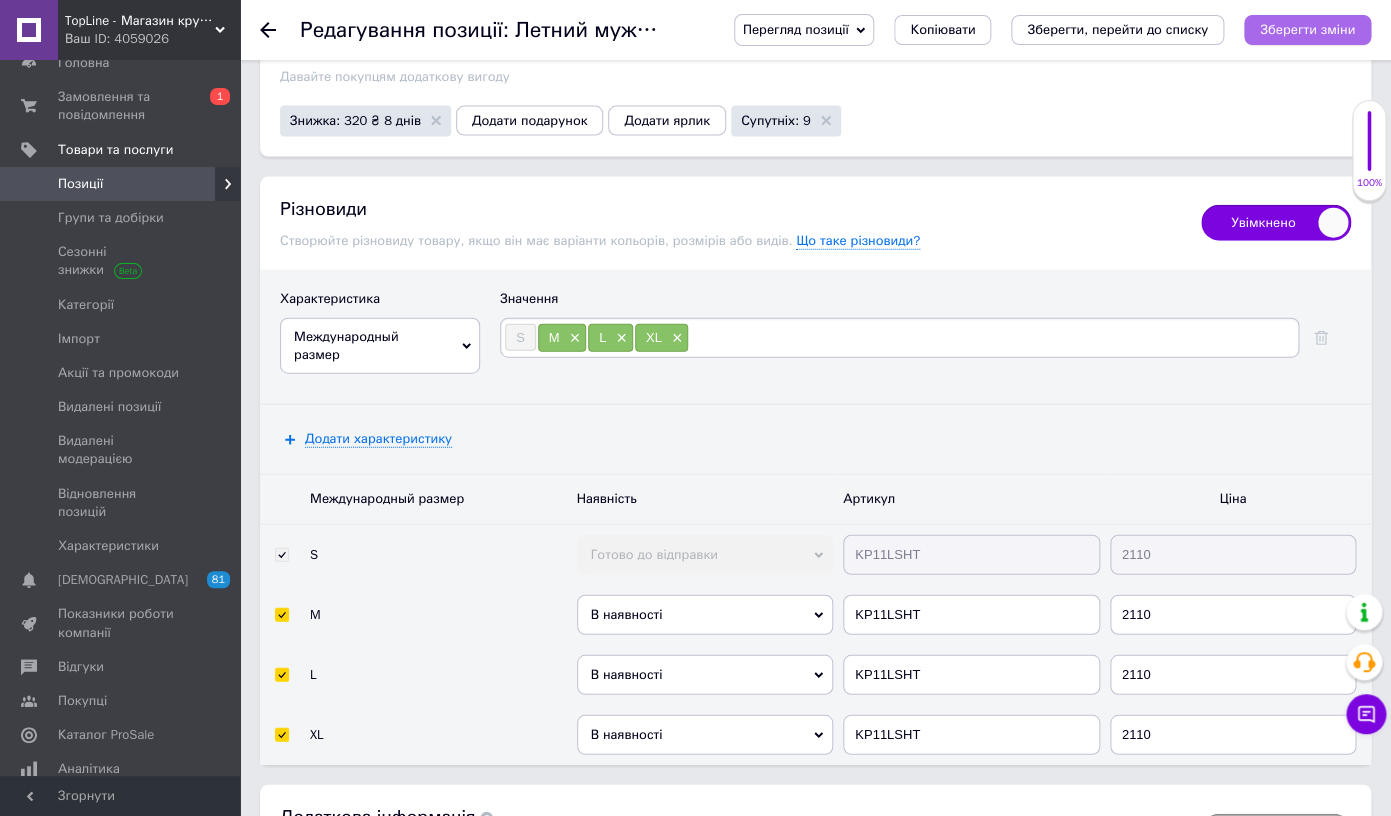 click on "Зберегти зміни" at bounding box center (1307, 29) 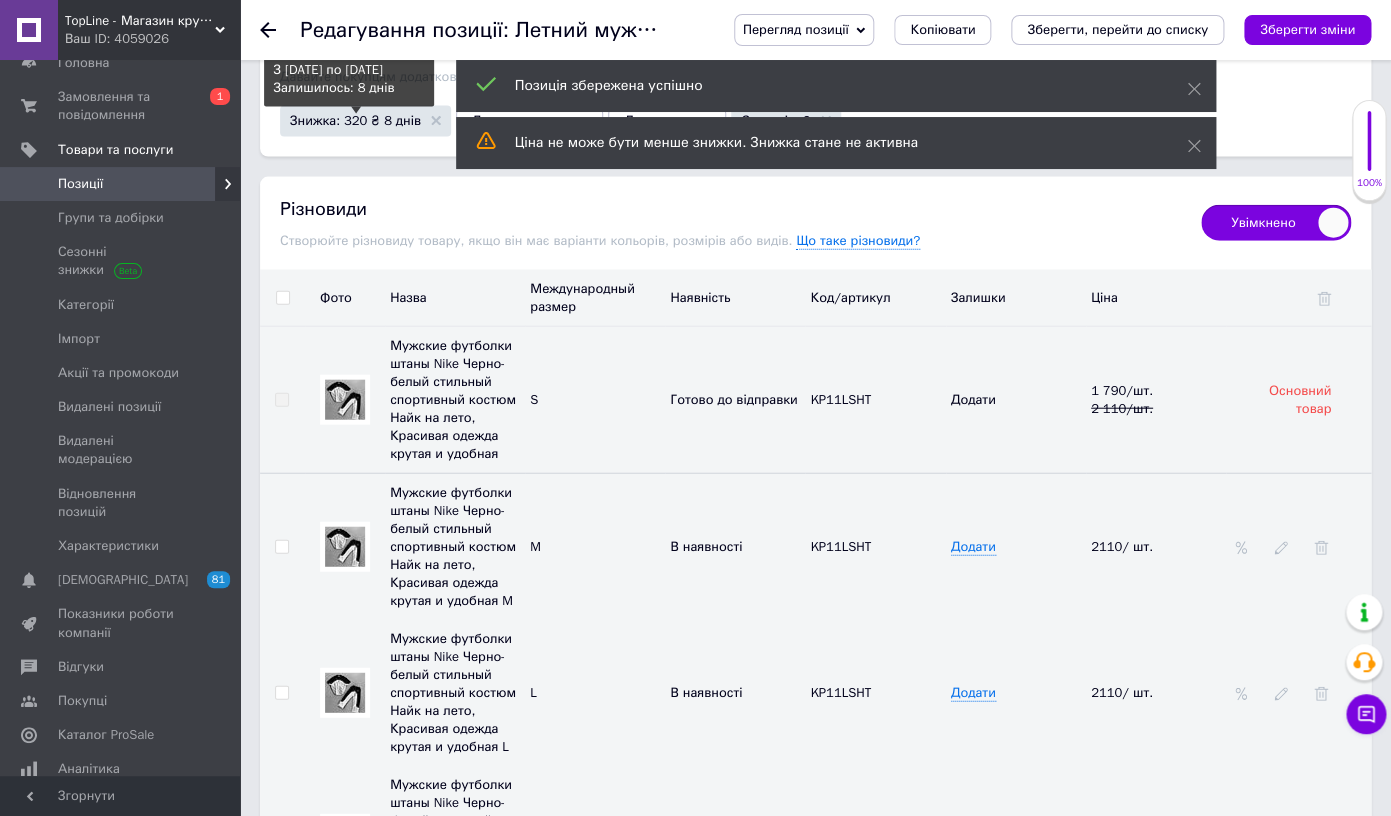 click on "Знижка: 320 ₴ 8 днів" at bounding box center (355, 120) 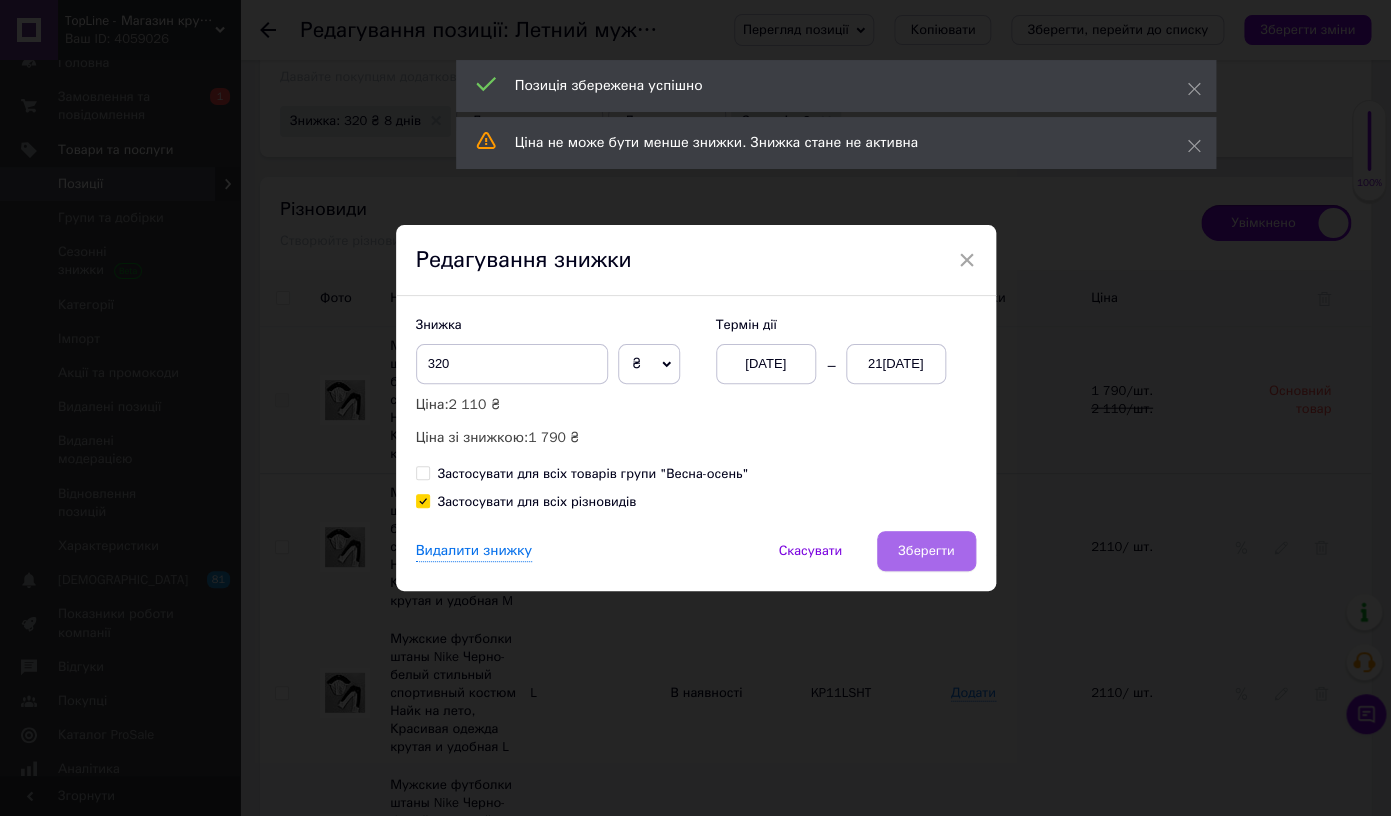 click on "Зберегти" at bounding box center [926, 551] 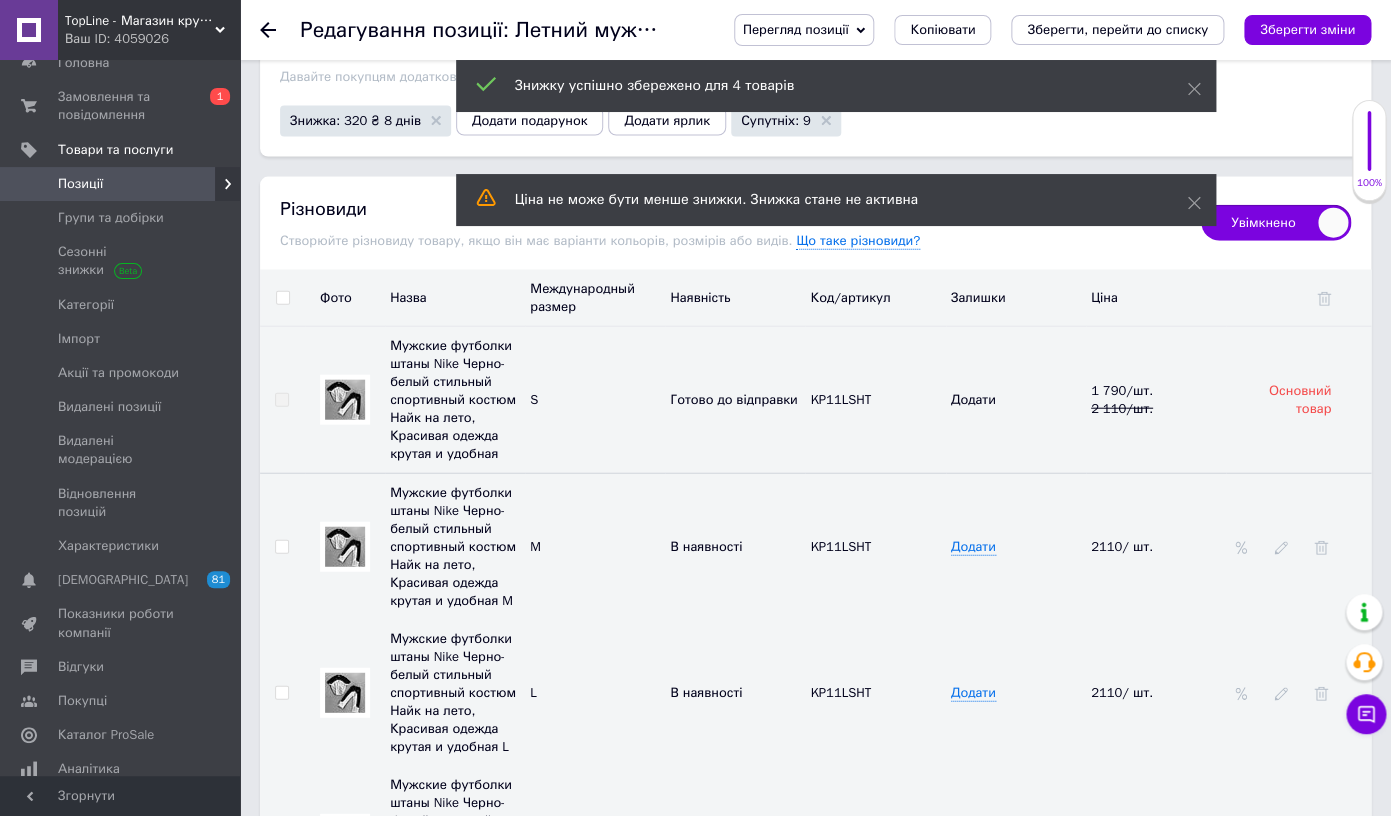 click at bounding box center (345, 547) 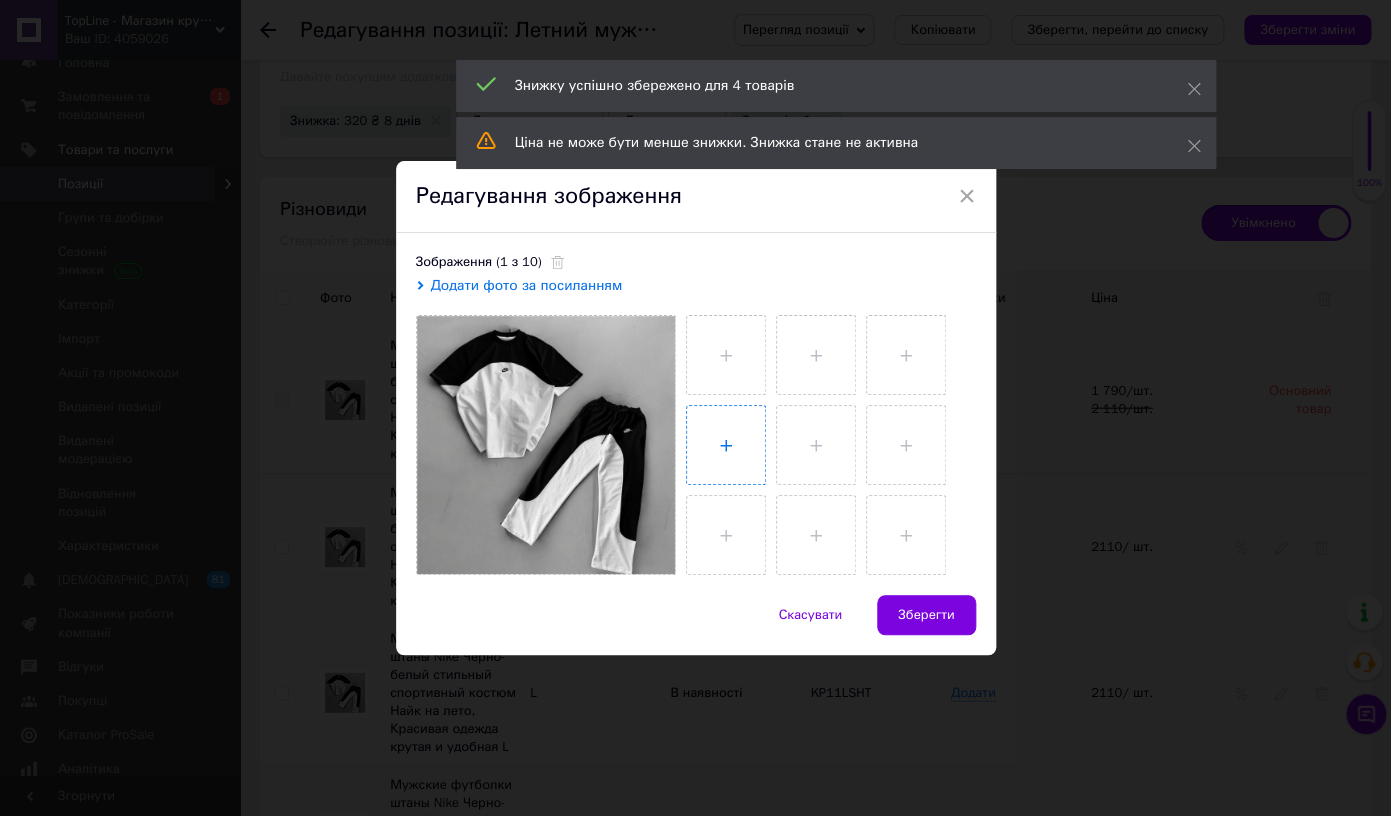 click at bounding box center [726, 445] 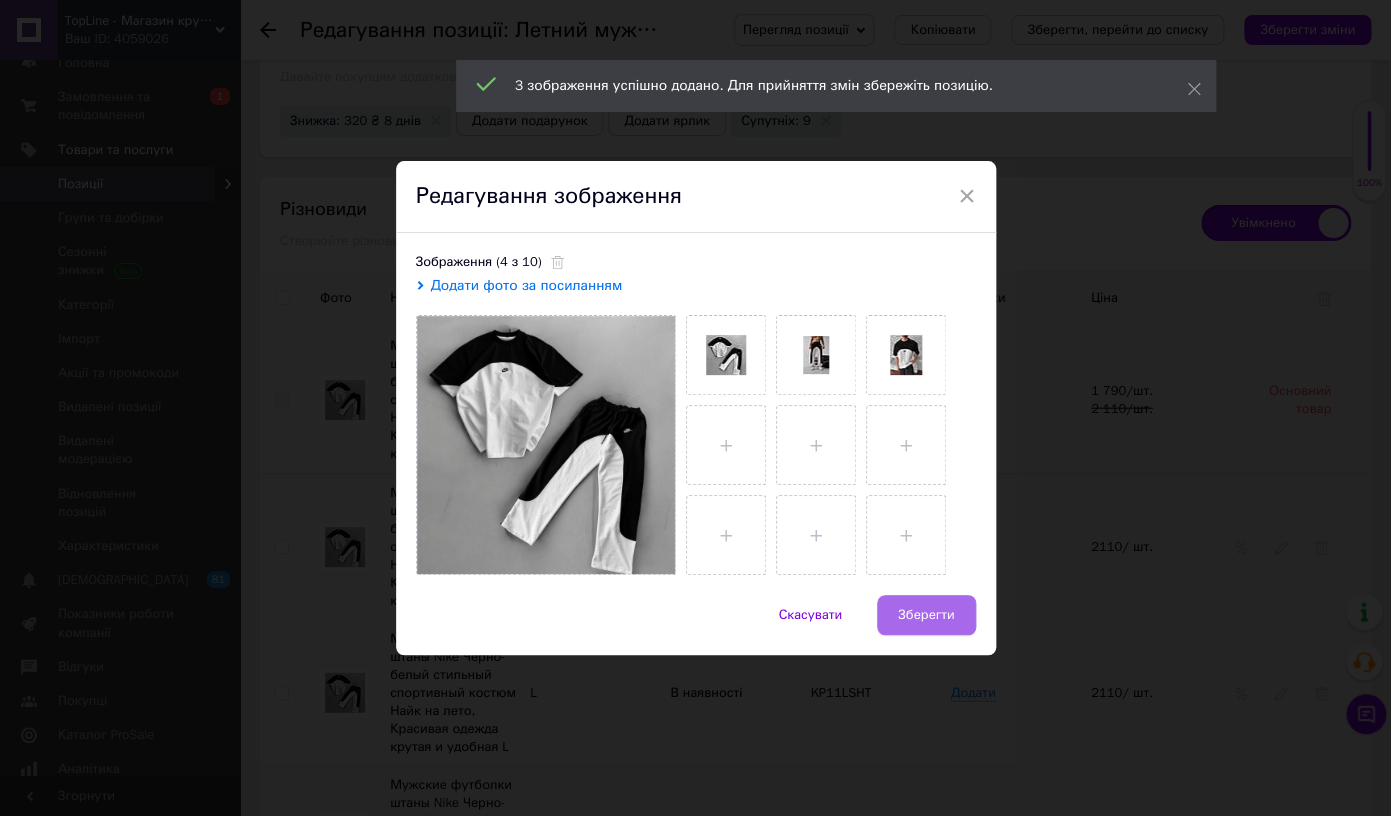 click on "Зберегти" at bounding box center [926, 615] 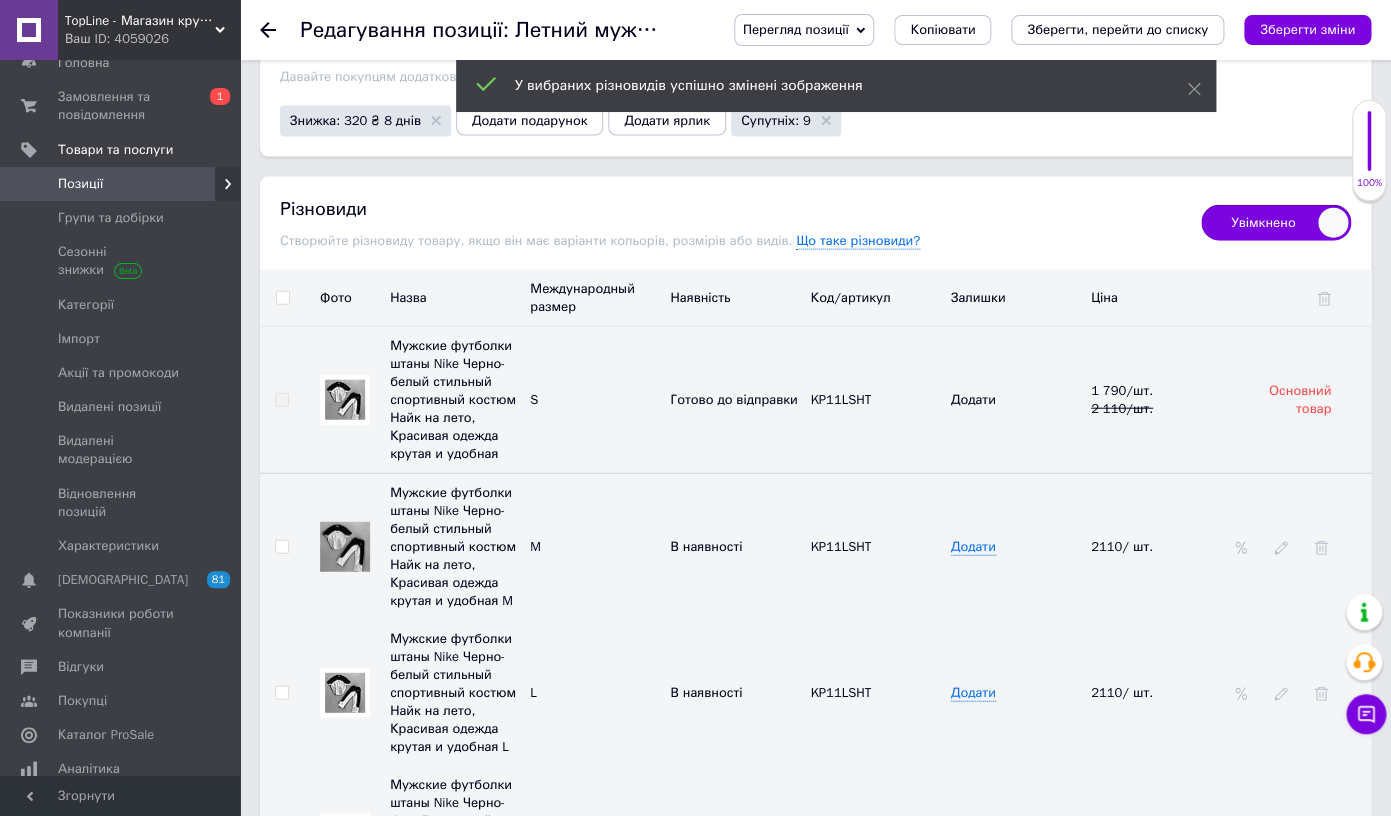 click at bounding box center (345, 693) 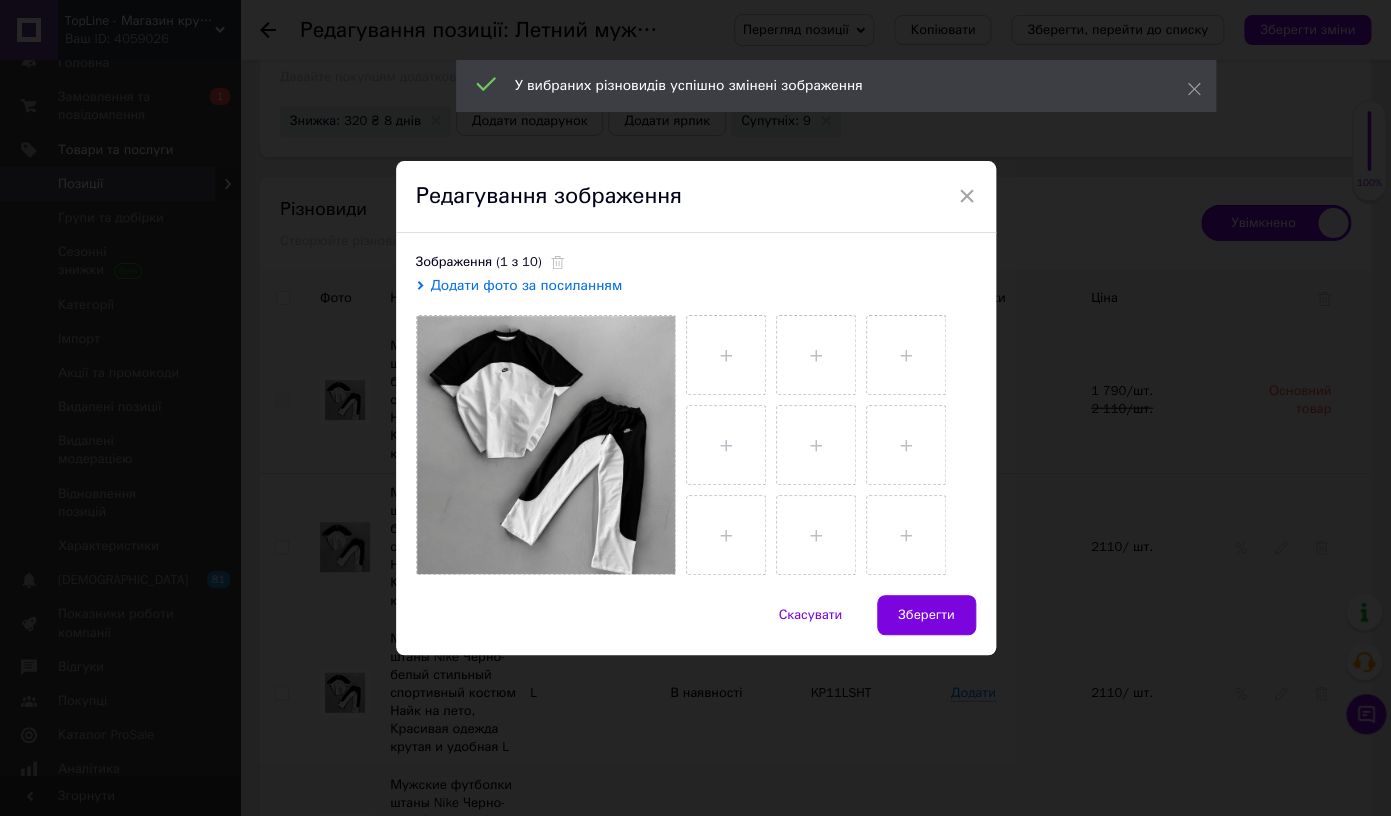 click at bounding box center (826, 440) 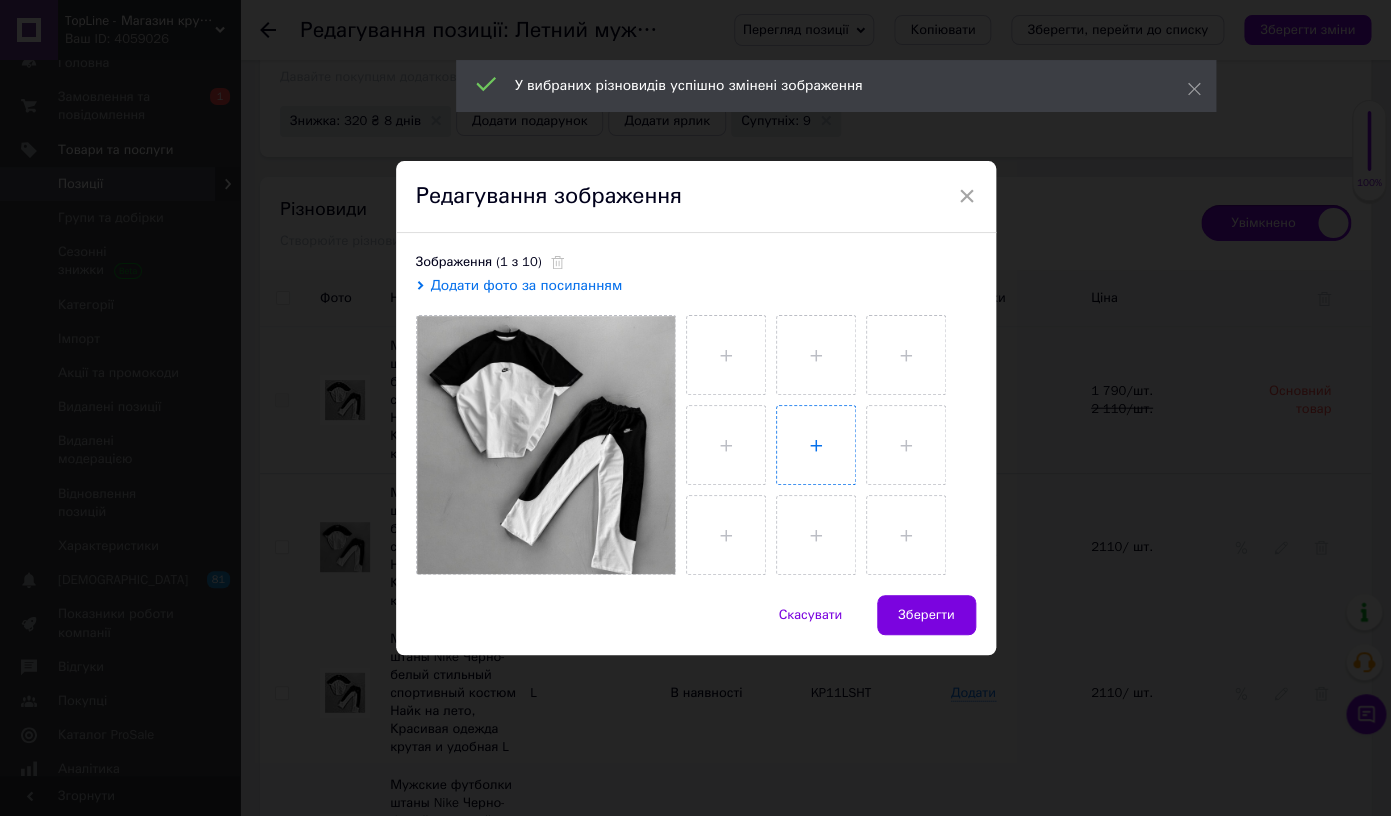 click at bounding box center (816, 445) 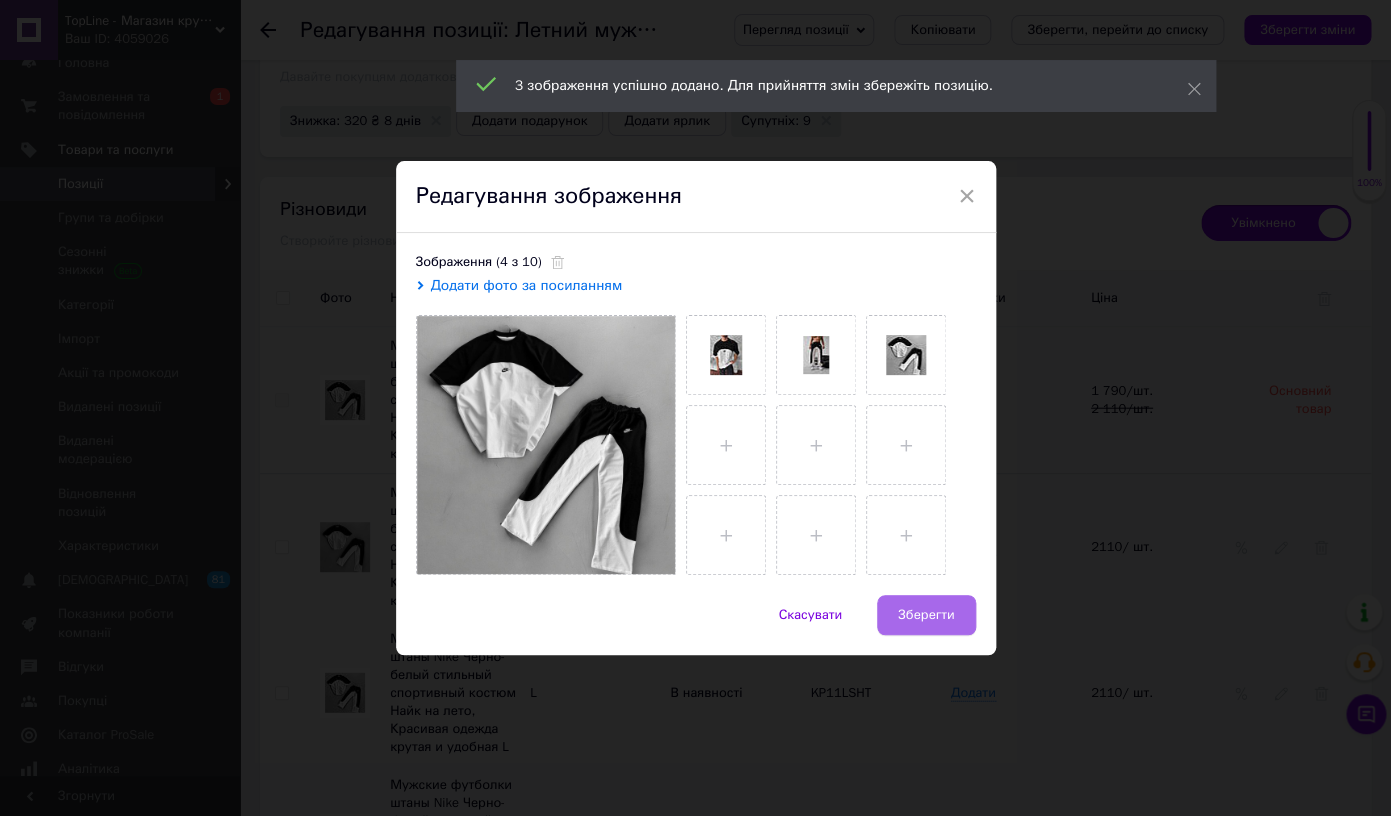 click on "Зберегти" at bounding box center [926, 615] 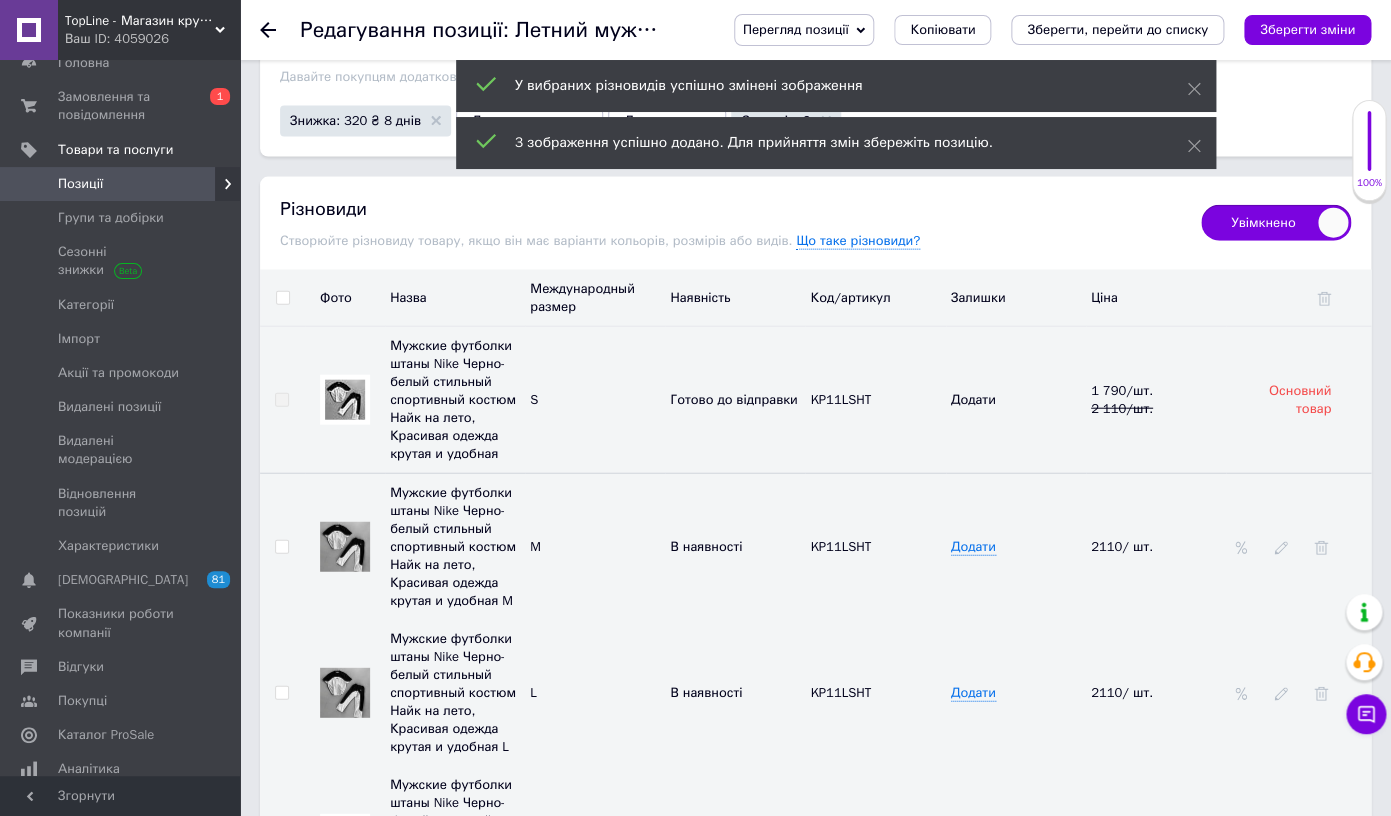 click at bounding box center (345, 839) 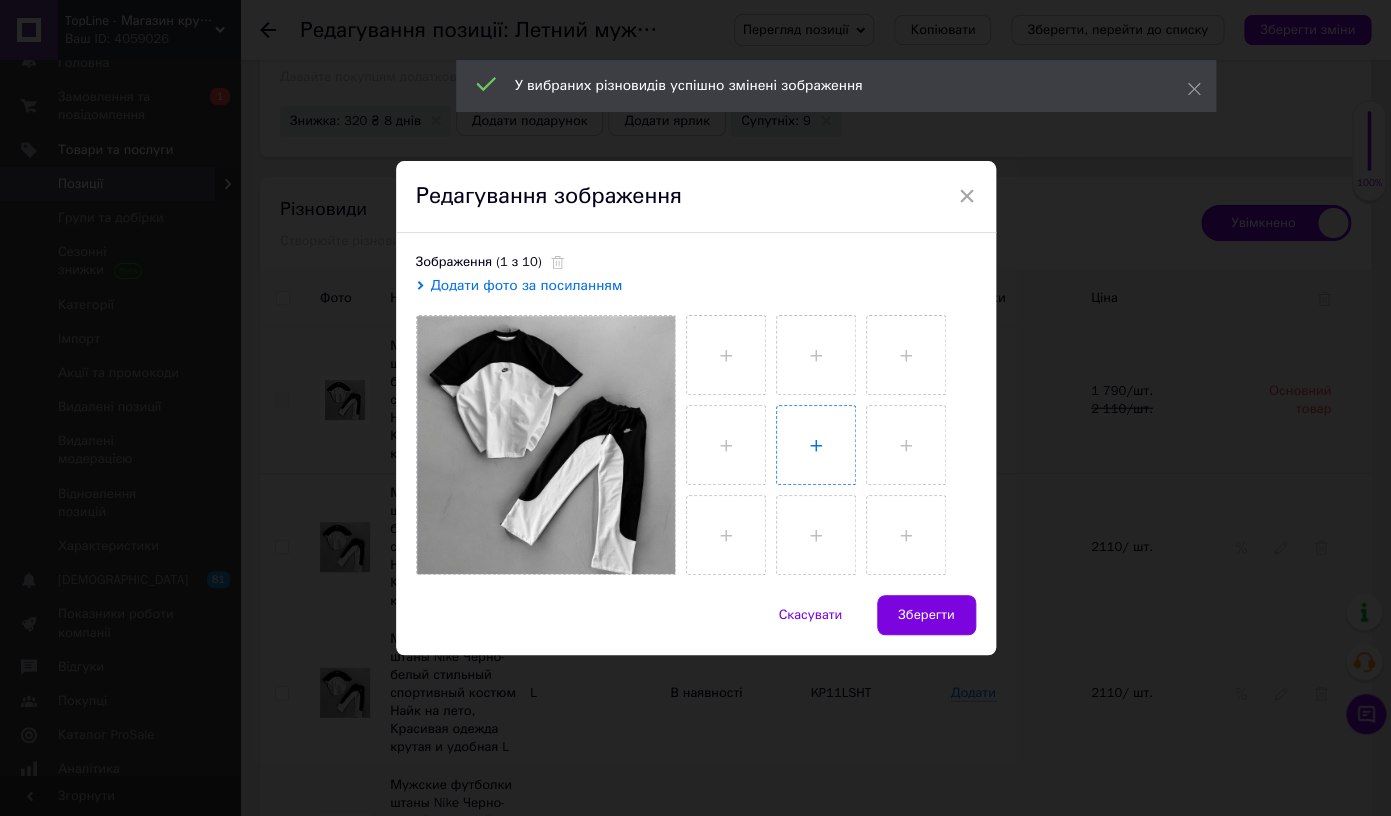 click at bounding box center (816, 445) 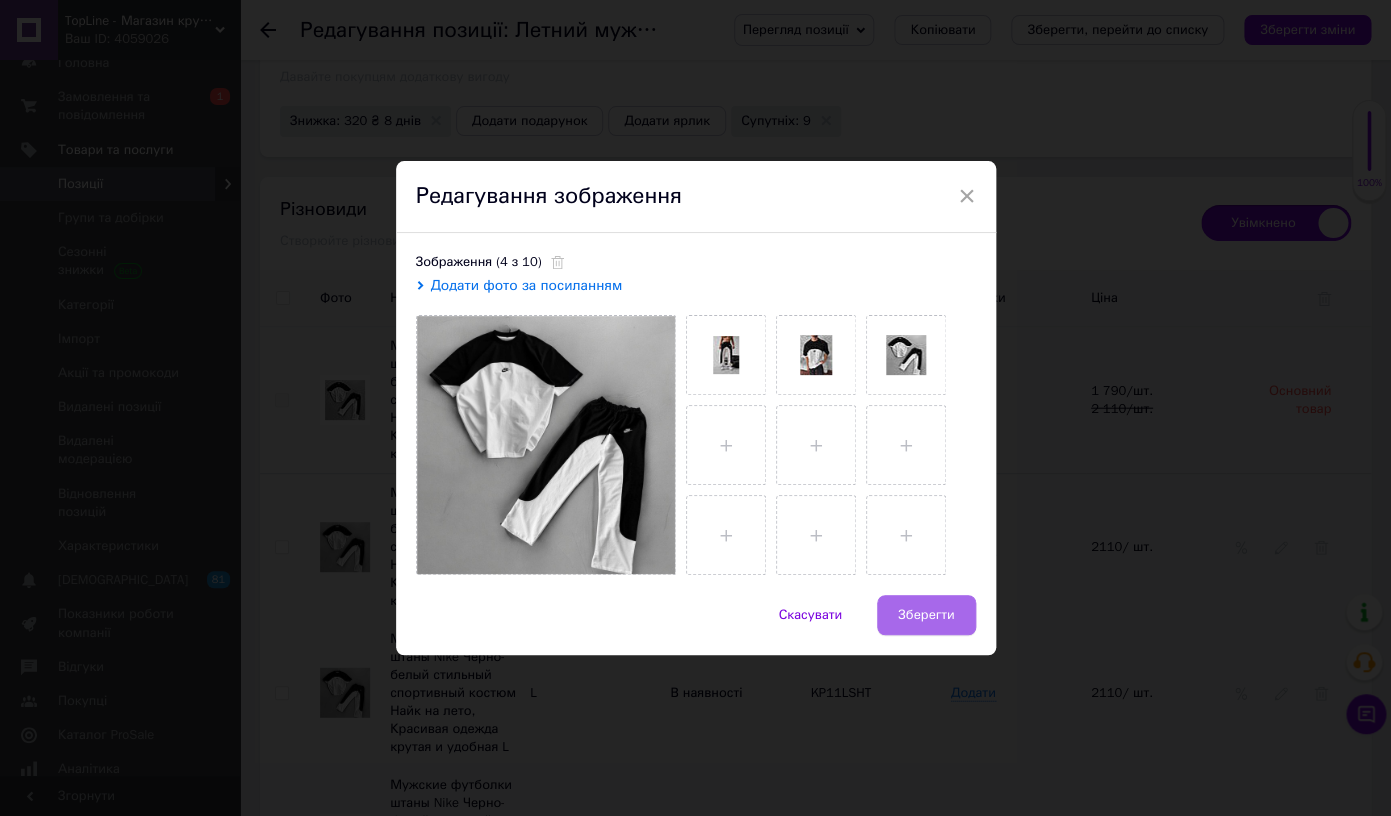 click on "Зберегти" at bounding box center [926, 615] 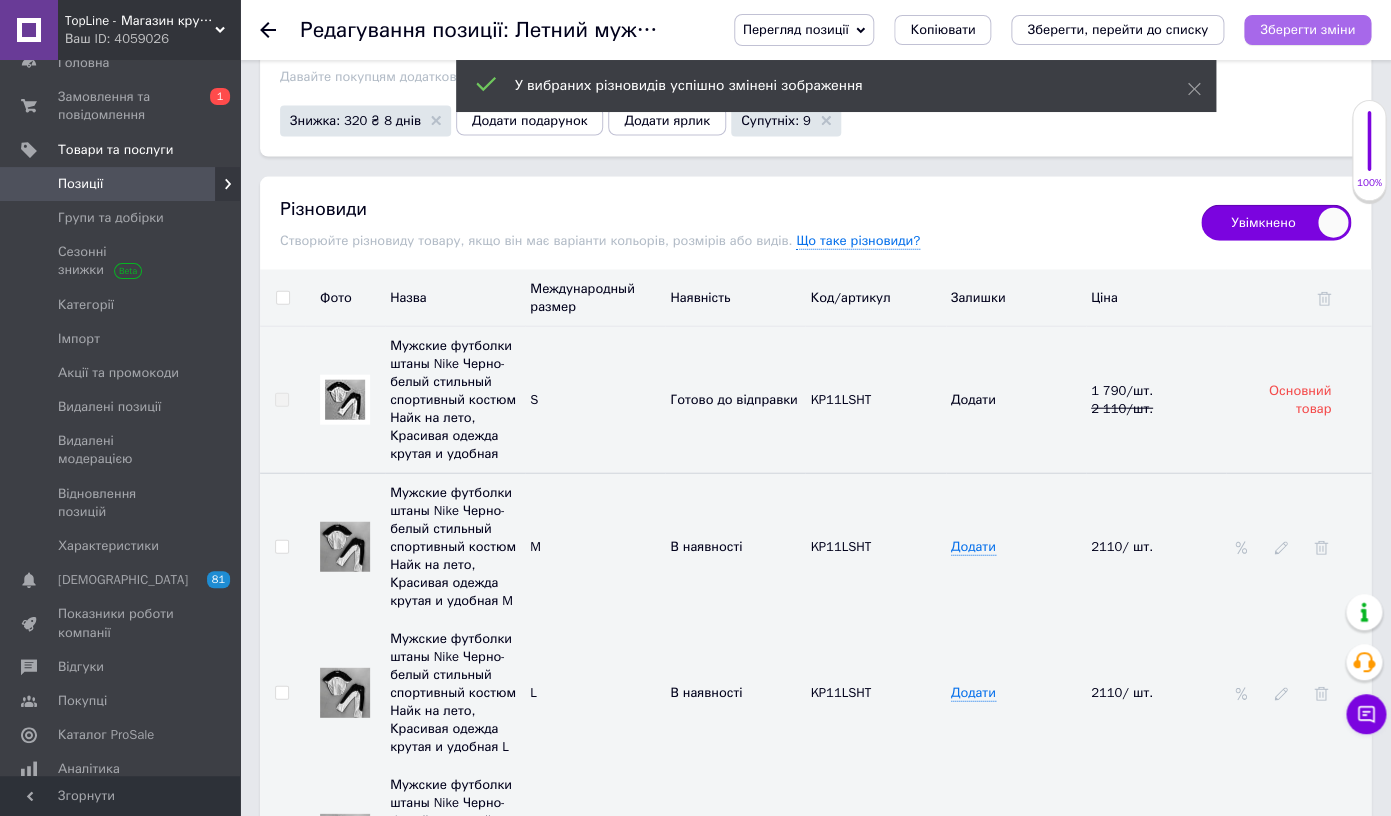 click on "Зберегти зміни" at bounding box center (1307, 29) 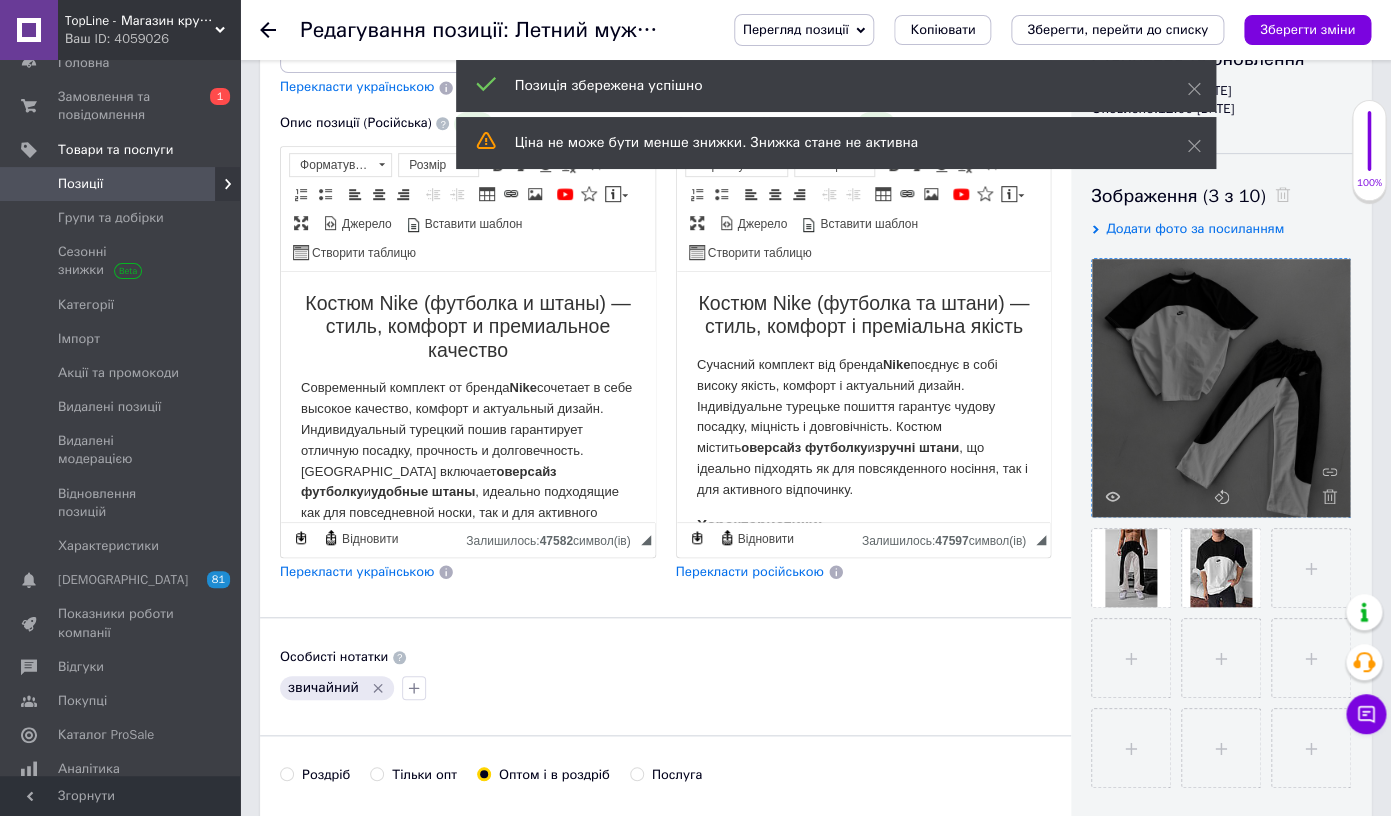 scroll, scrollTop: 0, scrollLeft: 0, axis: both 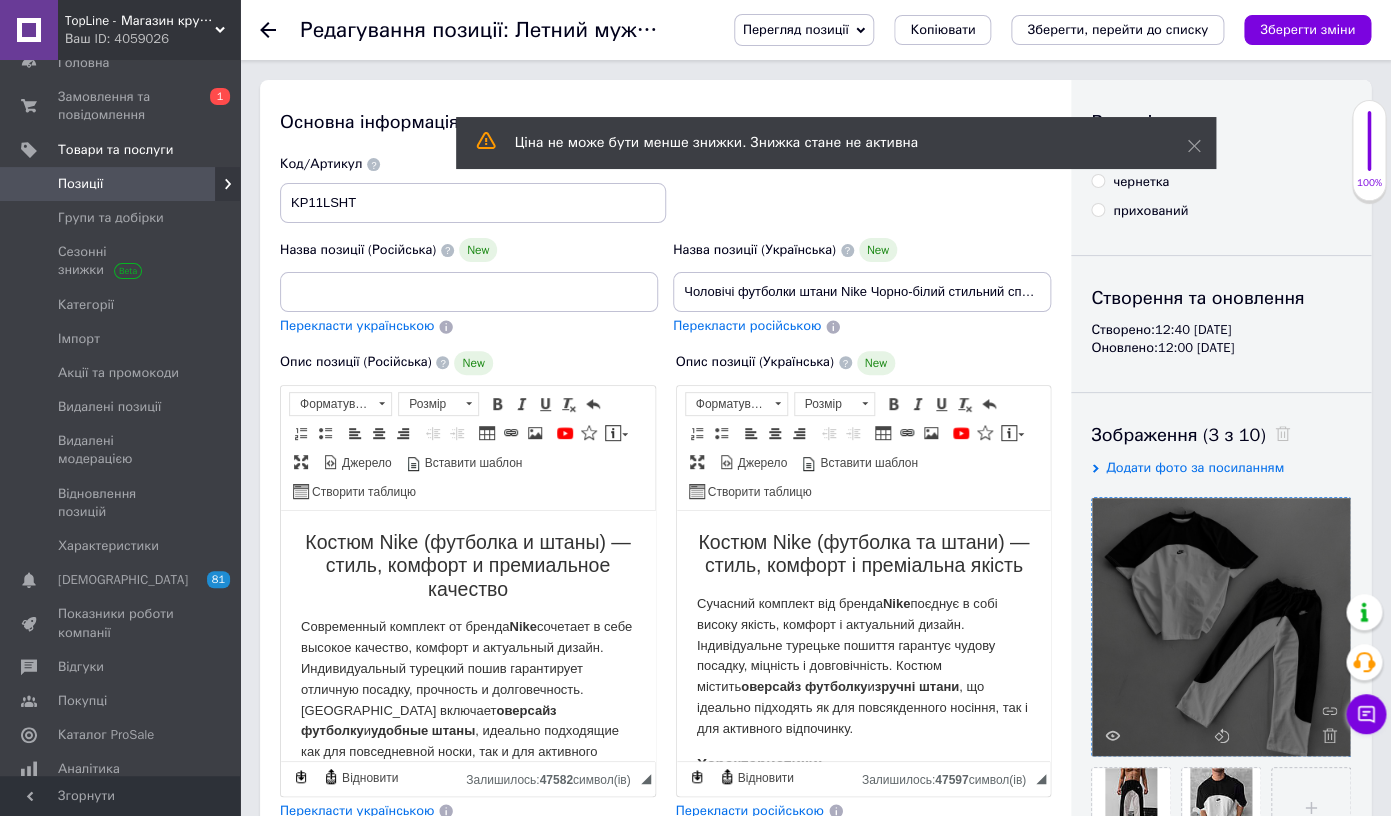 click on "Позиції" at bounding box center (120, 184) 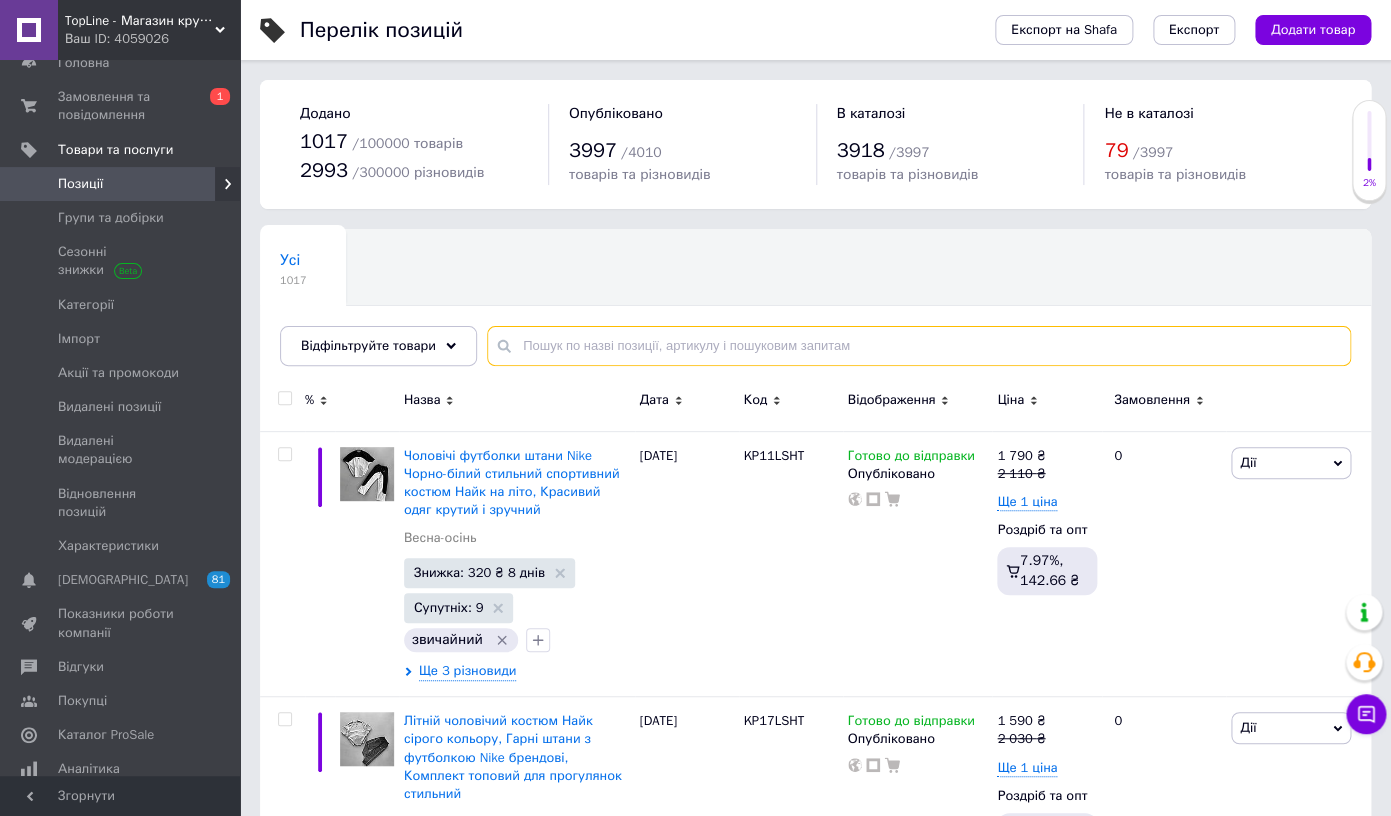 click at bounding box center [919, 346] 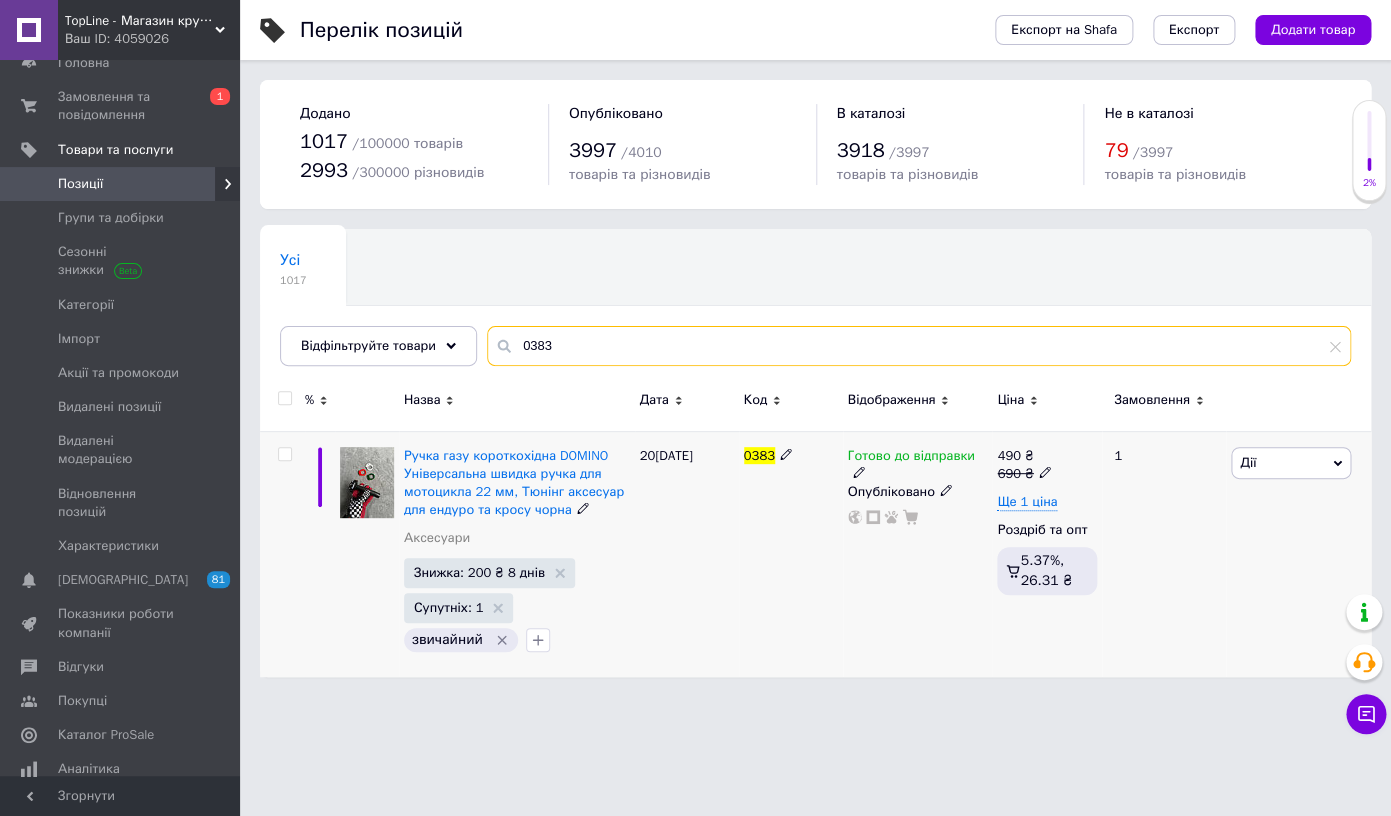 type on "0383" 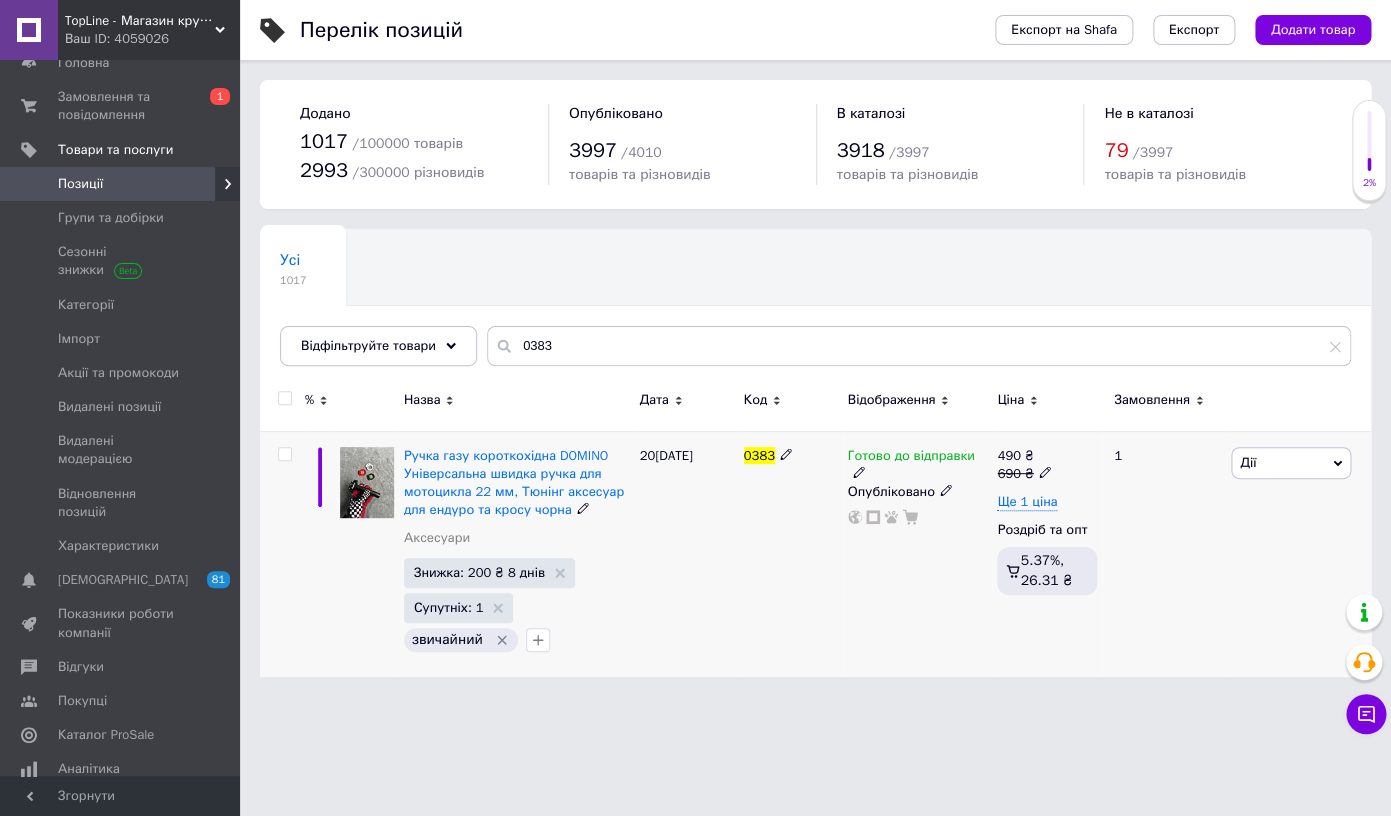 click 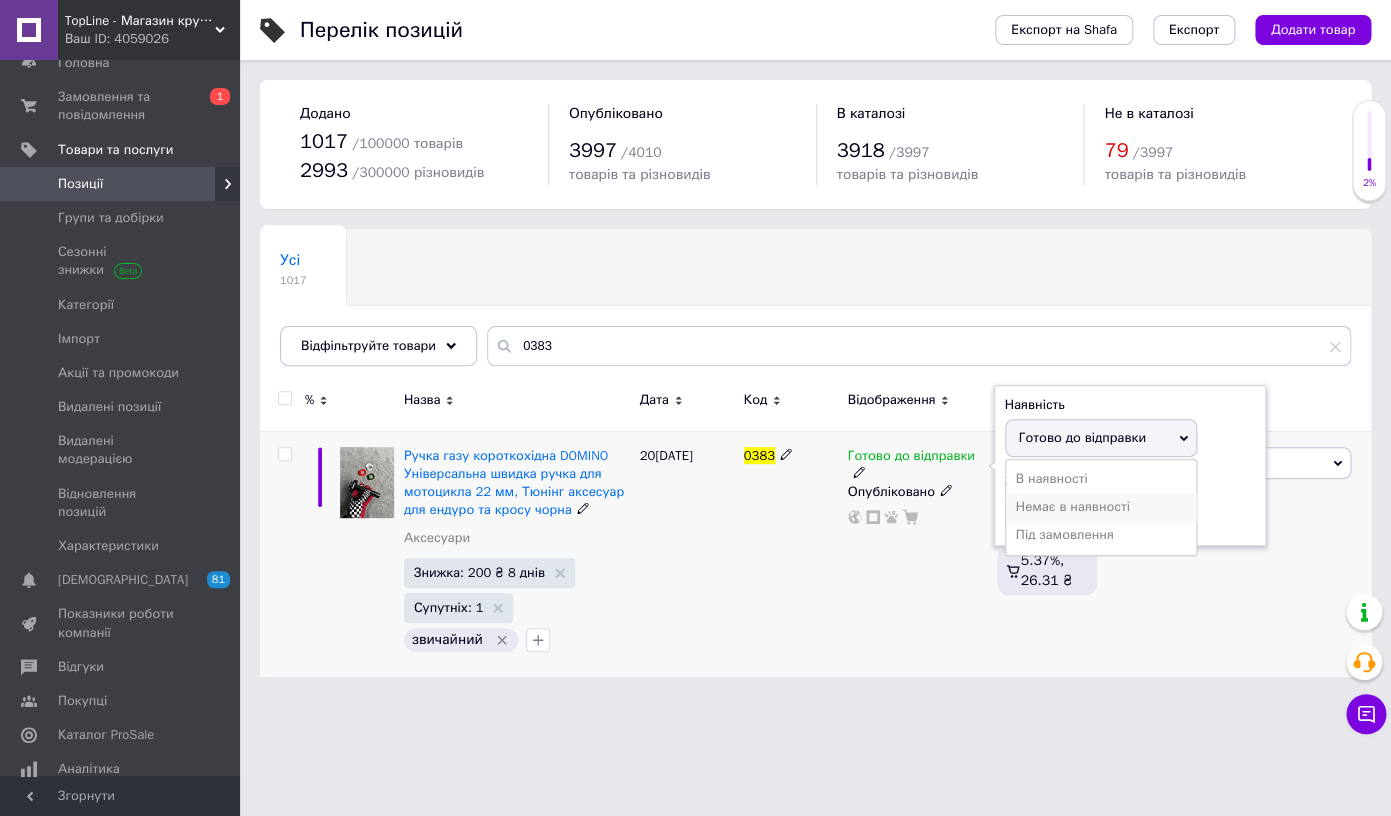 click on "Немає в наявності" at bounding box center (1101, 507) 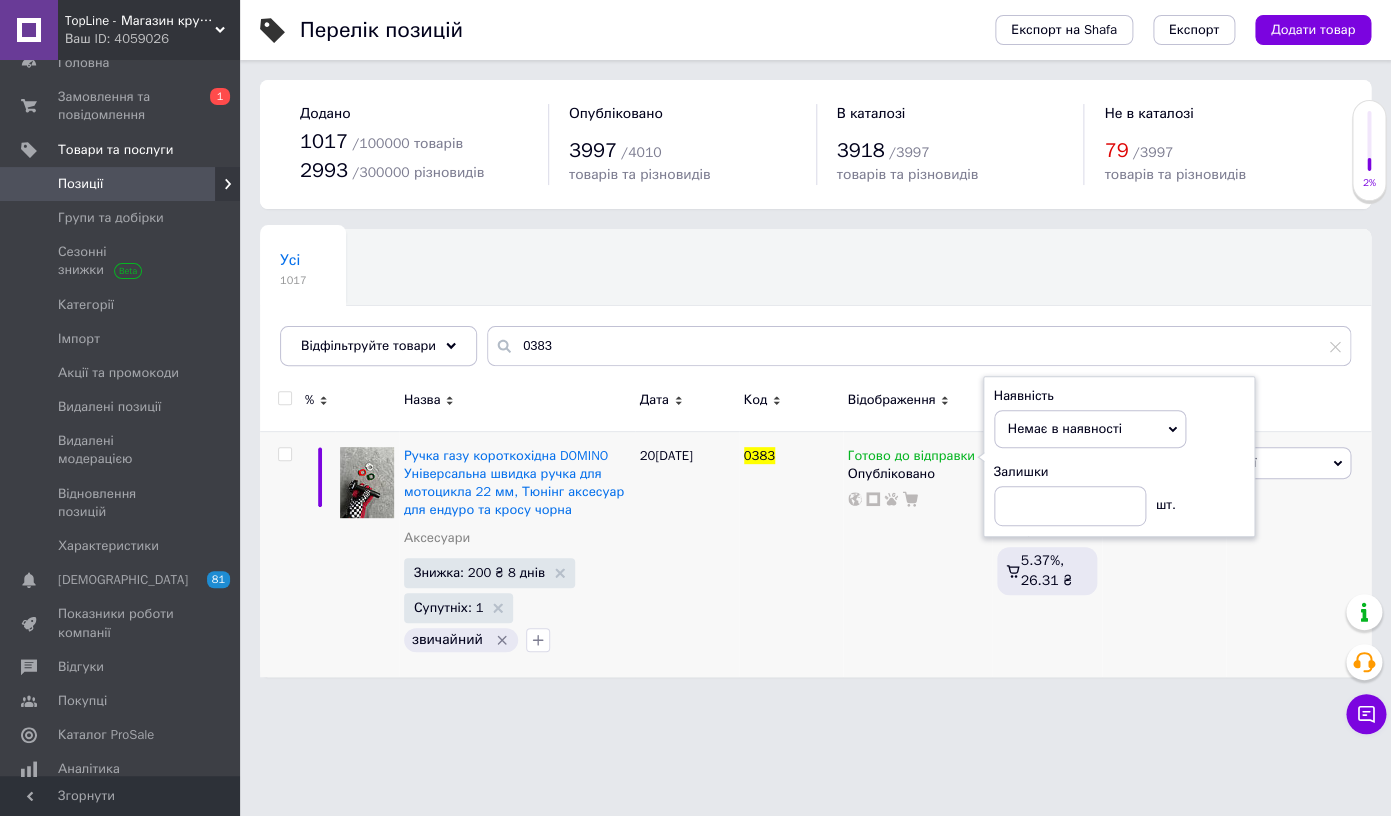 click on "TopLine - Магазин крутих товарів Ваш ID: 4059026 Сайт TopLine - Магазин крутих товарів Кабінет покупця Перевірити стан системи Сторінка на порталі Мощный Вызов - Интернет магазин военных ... Довідка Вийти Головна Замовлення та повідомлення 0 1 Товари та послуги Позиції Групи та добірки Сезонні знижки Категорії Імпорт Акції та промокоди Видалені позиції Видалені модерацією Відновлення позицій Характеристики Сповіщення 81 0 Показники роботи компанії Відгуки Покупці Каталог ProSale Аналітика Управління сайтом Маркет 1017" at bounding box center [695, 348] 